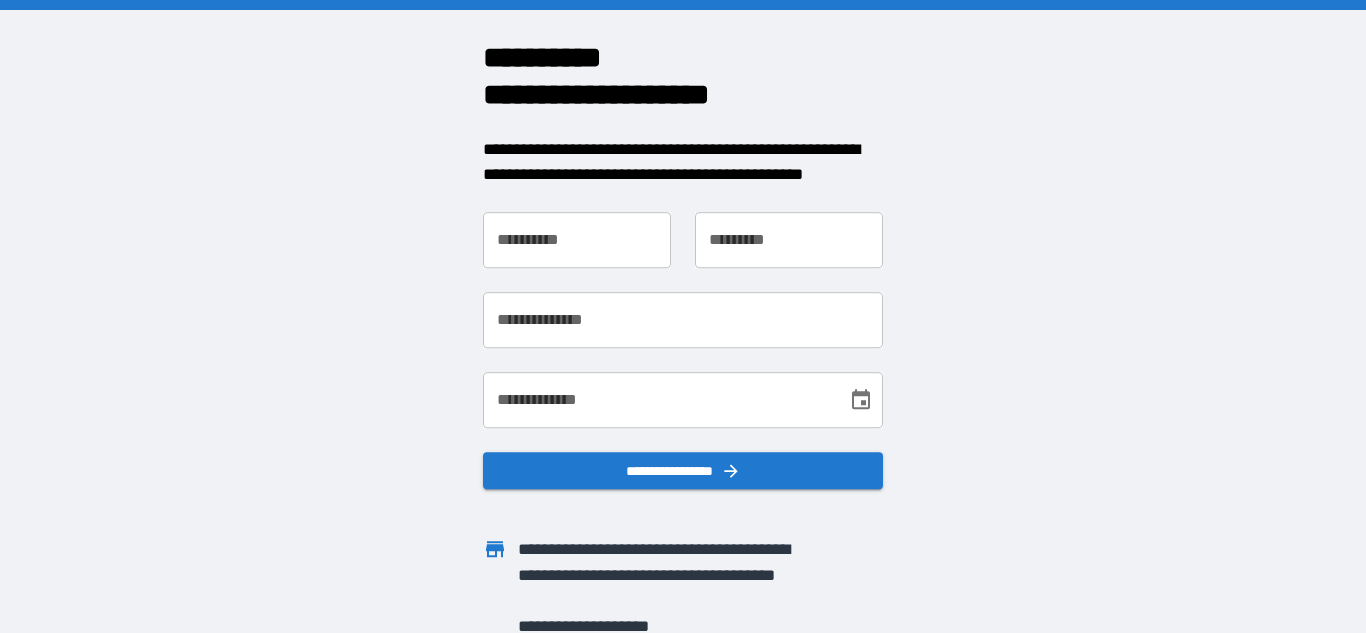 scroll, scrollTop: 0, scrollLeft: 0, axis: both 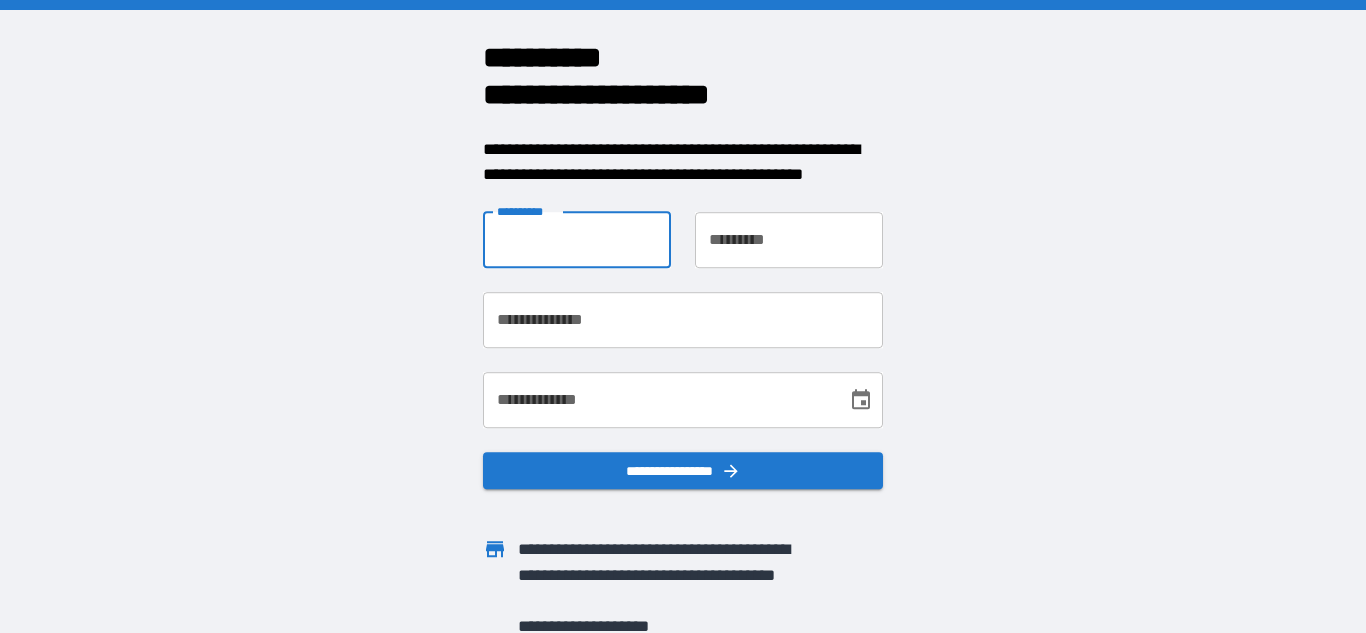click on "**********" at bounding box center (577, 240) 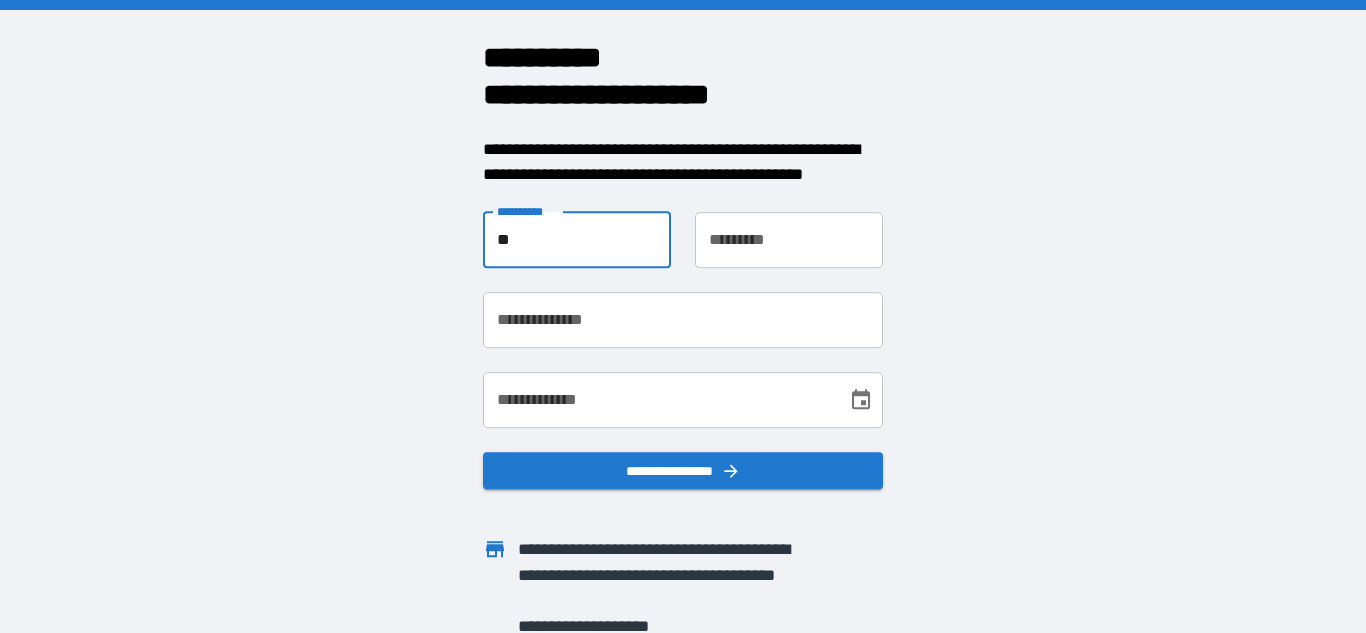 type on "*" 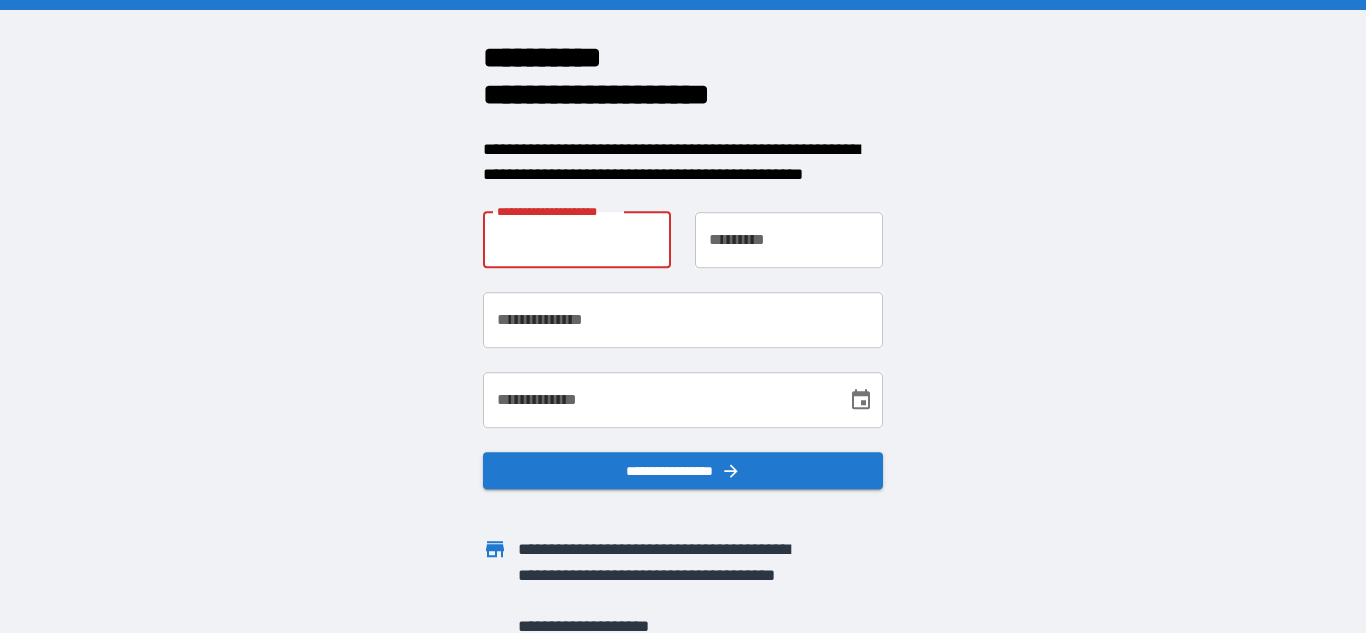 type on "*" 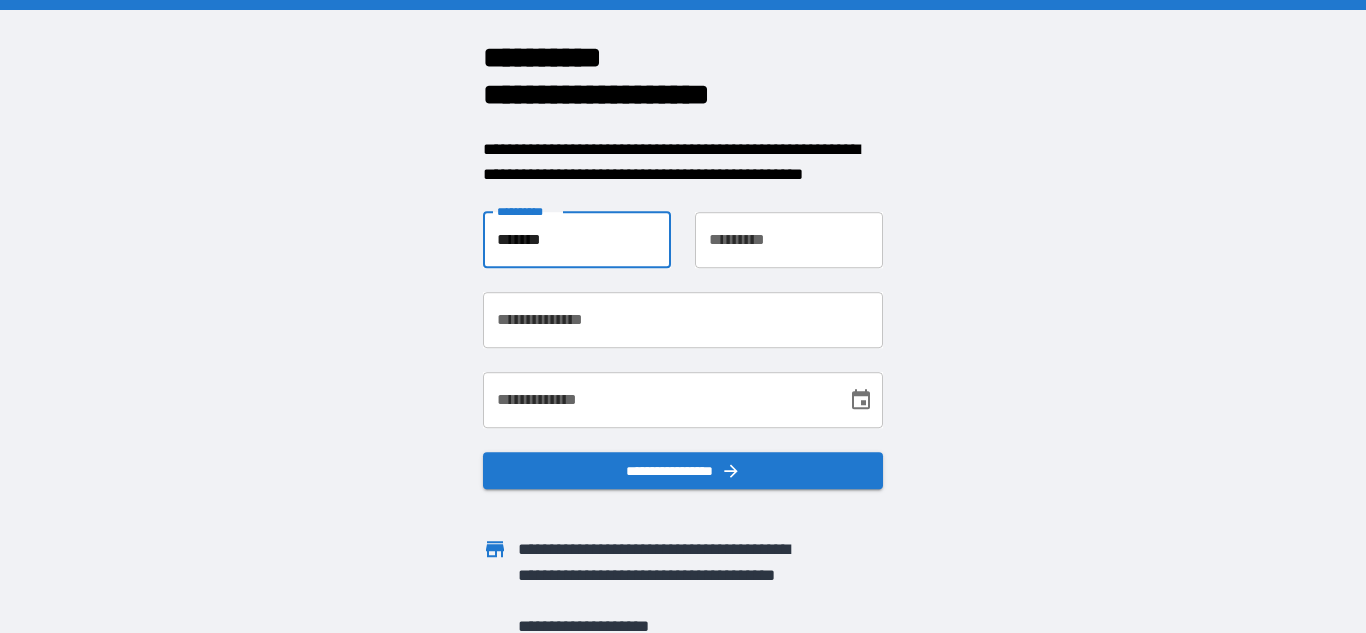 type on "******" 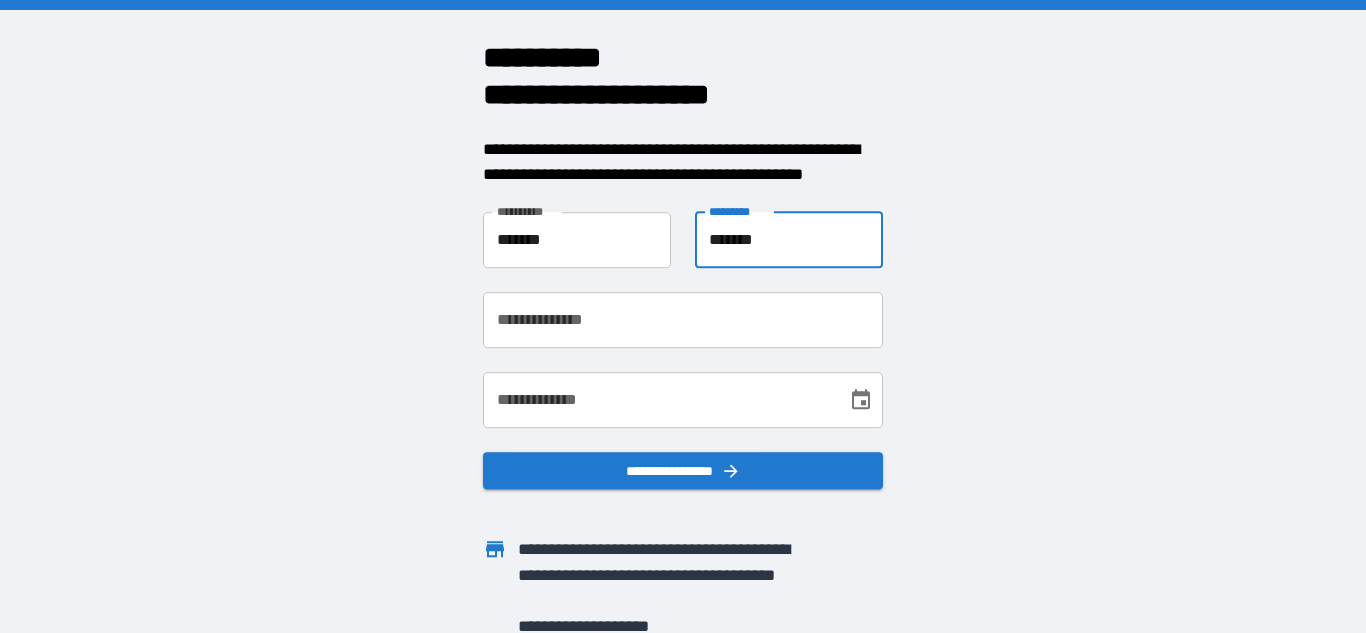 type on "*******" 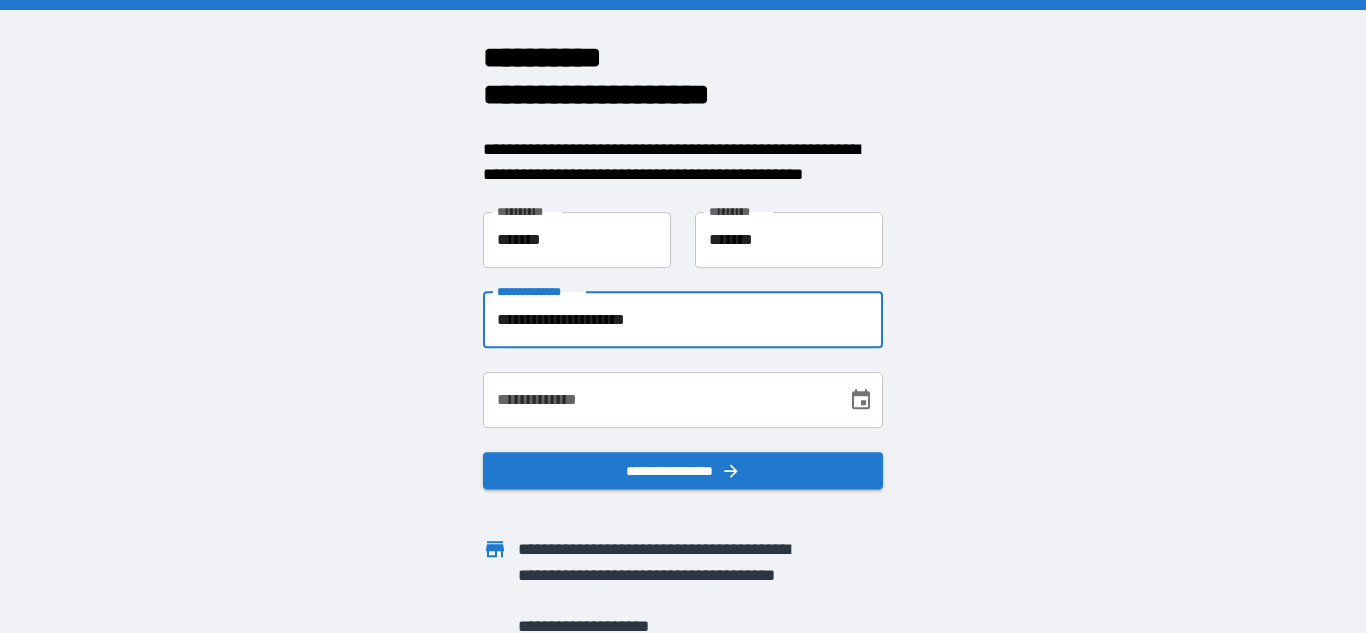 type on "**********" 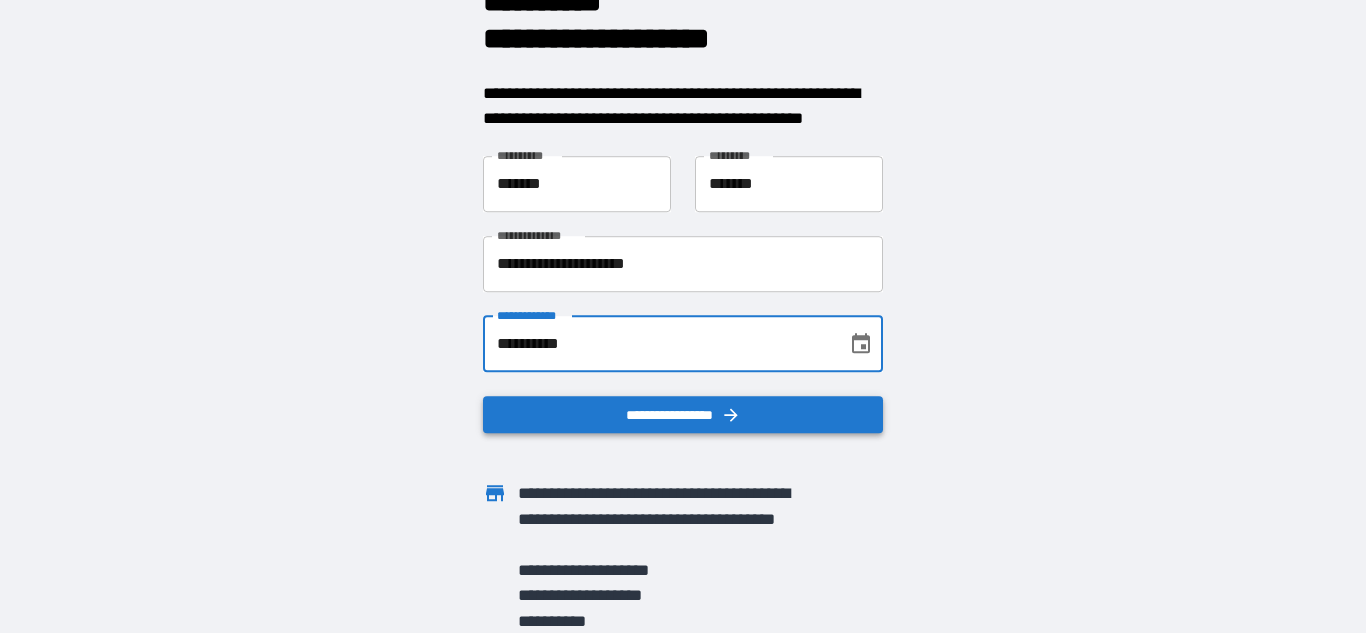 scroll, scrollTop: 57, scrollLeft: 0, axis: vertical 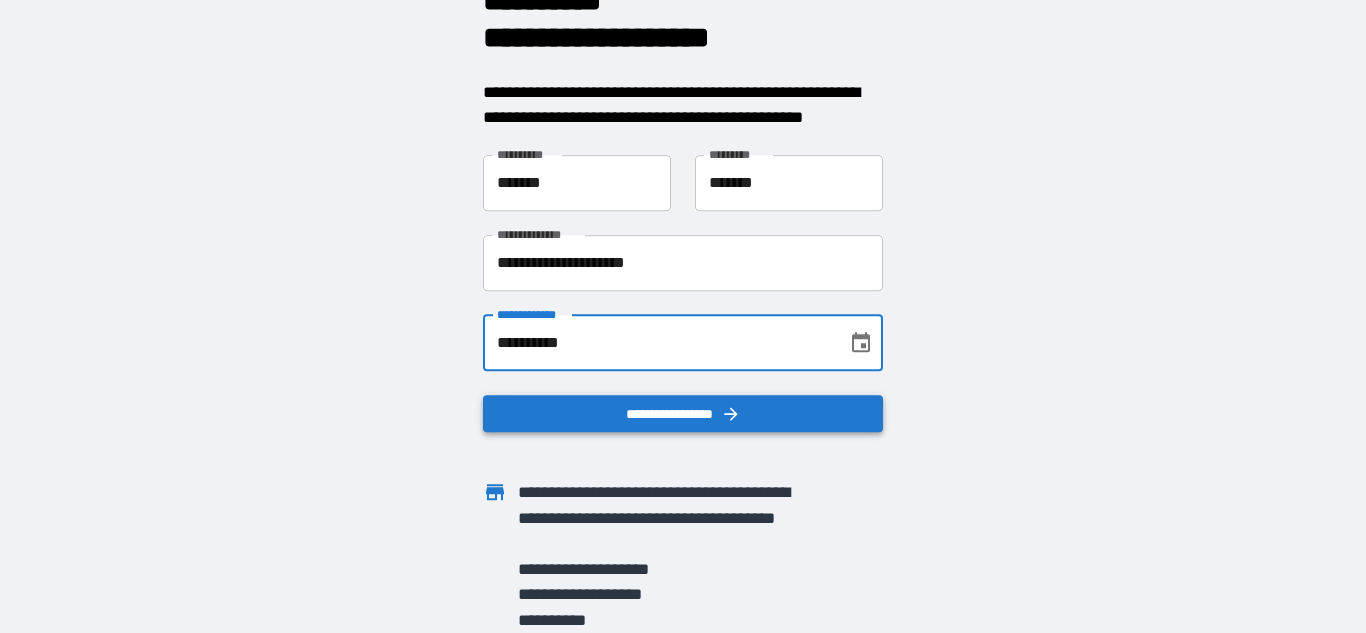 type on "**********" 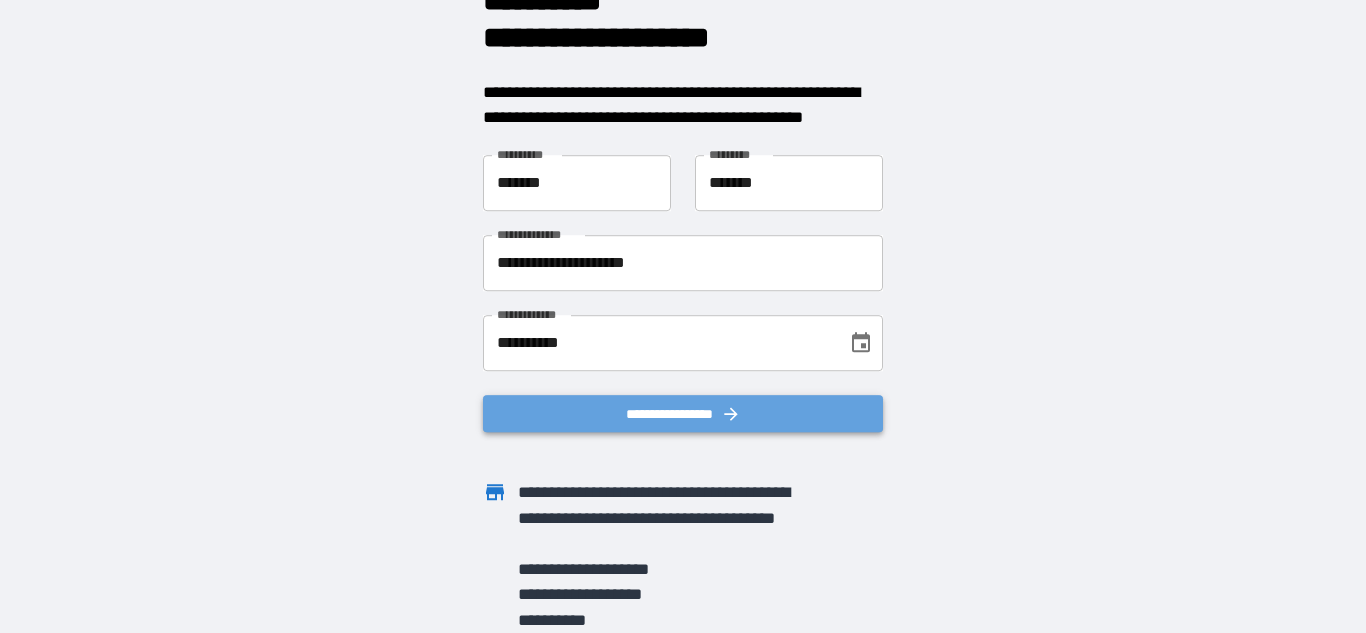 click on "**********" at bounding box center (683, 414) 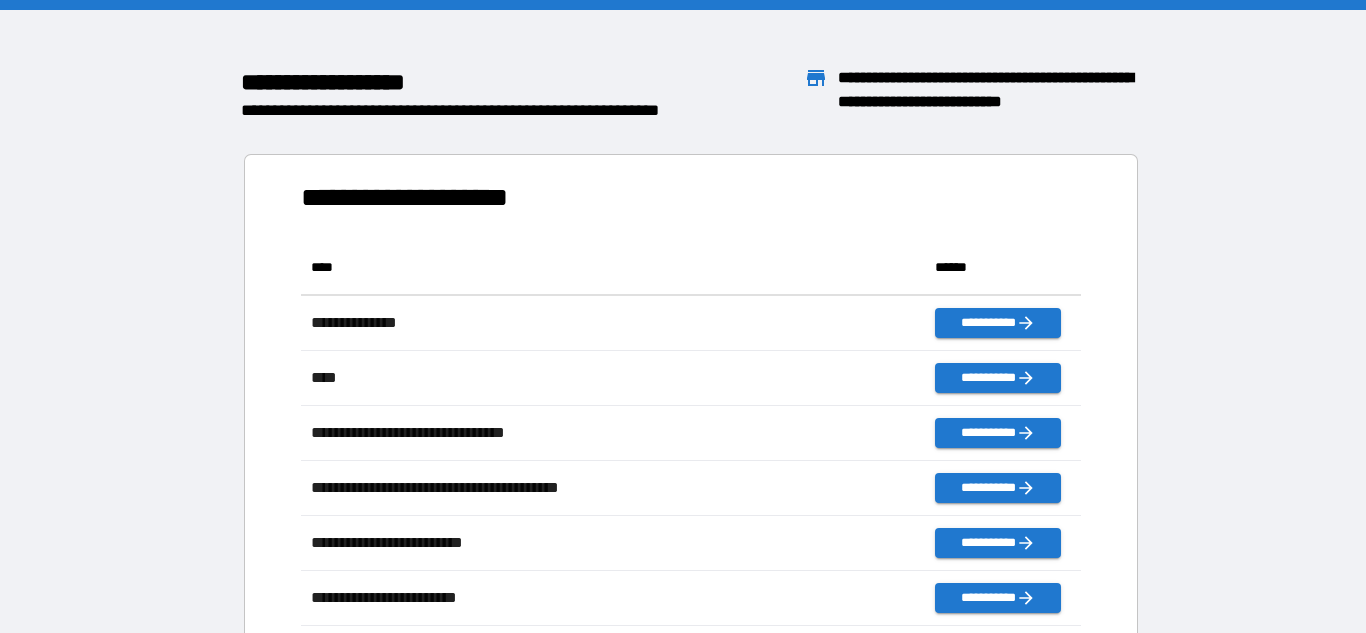 scroll, scrollTop: 1, scrollLeft: 1, axis: both 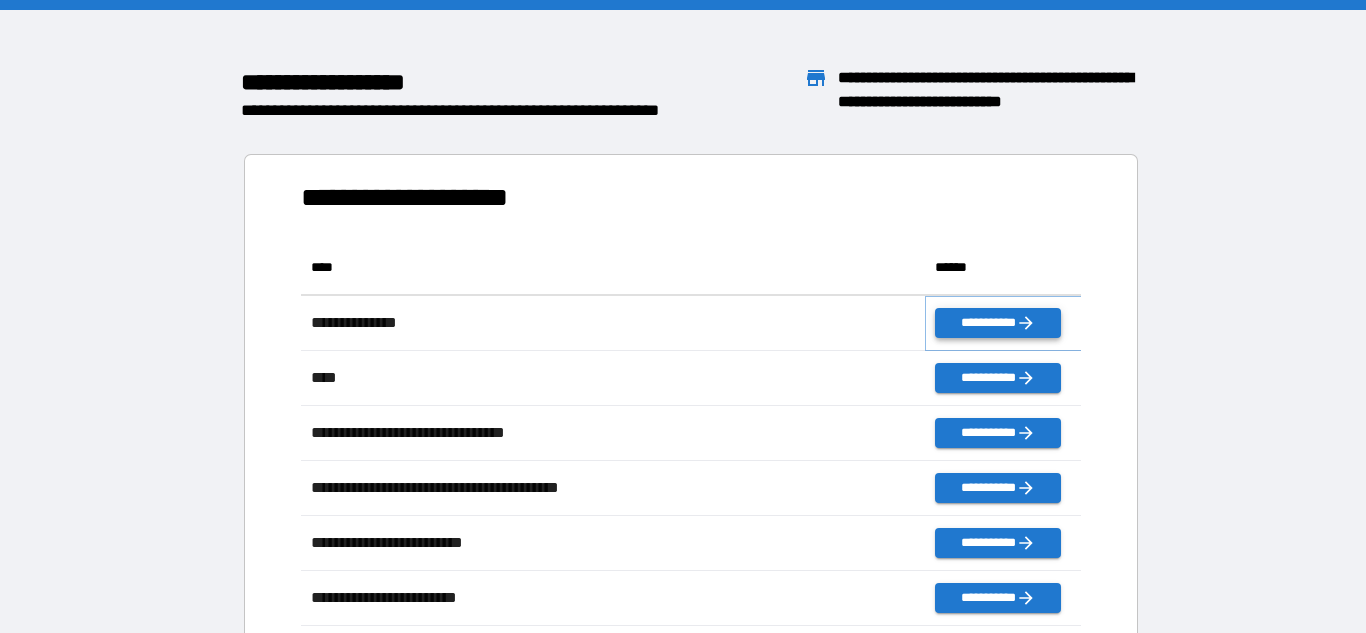 click 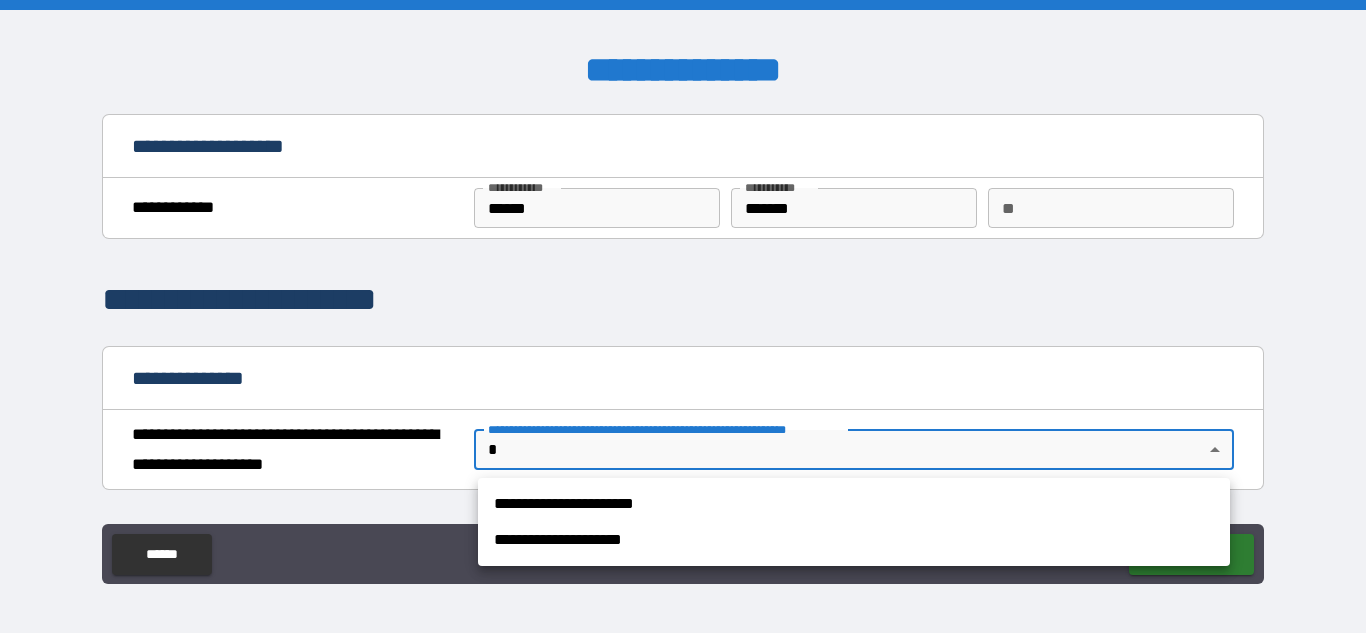 click on "**********" at bounding box center [683, 316] 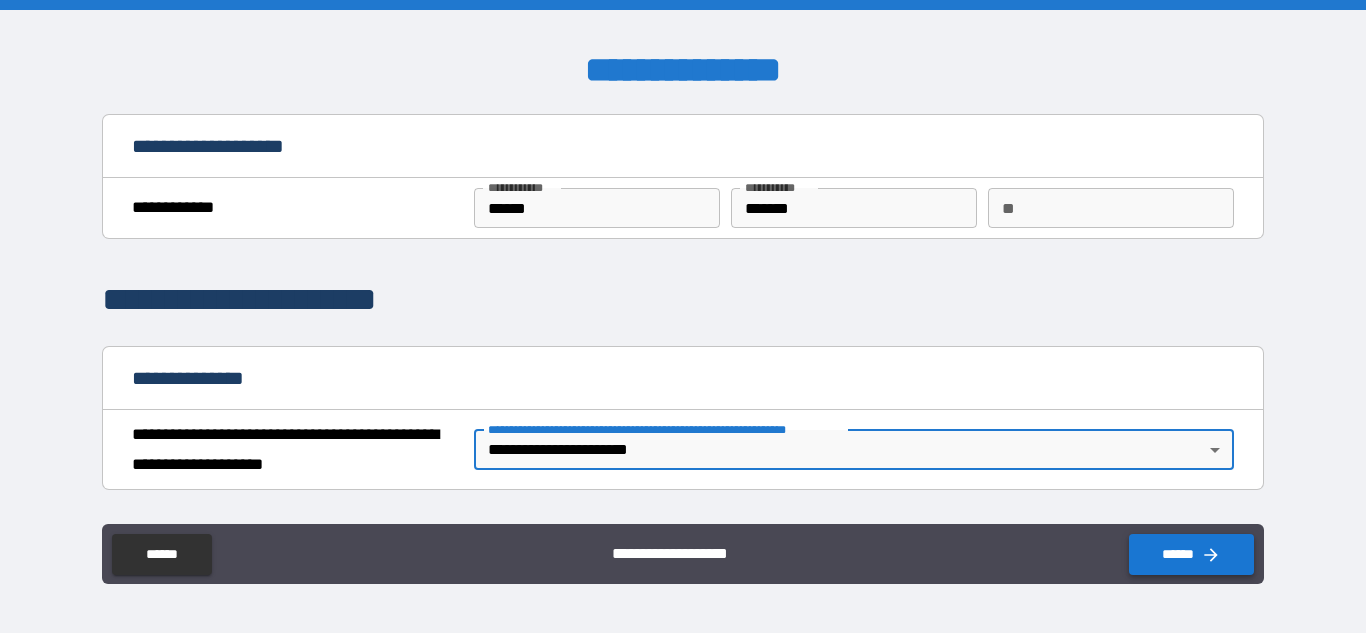 click on "******" at bounding box center [1191, 554] 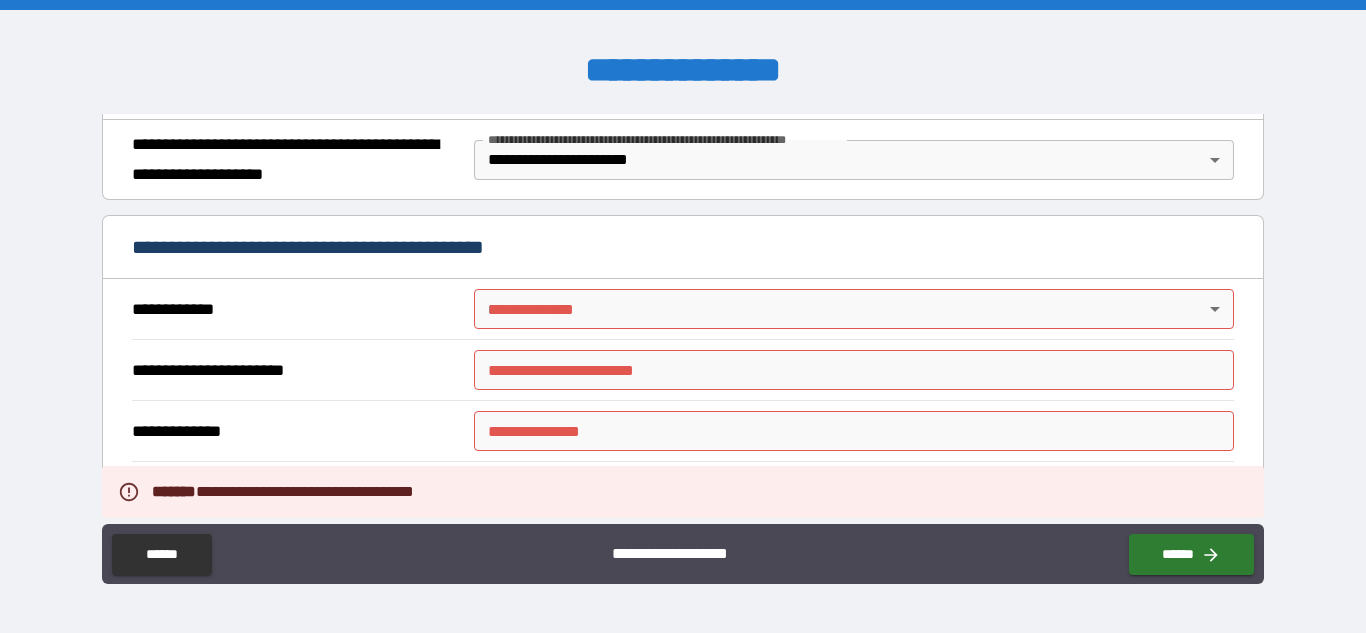 scroll, scrollTop: 298, scrollLeft: 0, axis: vertical 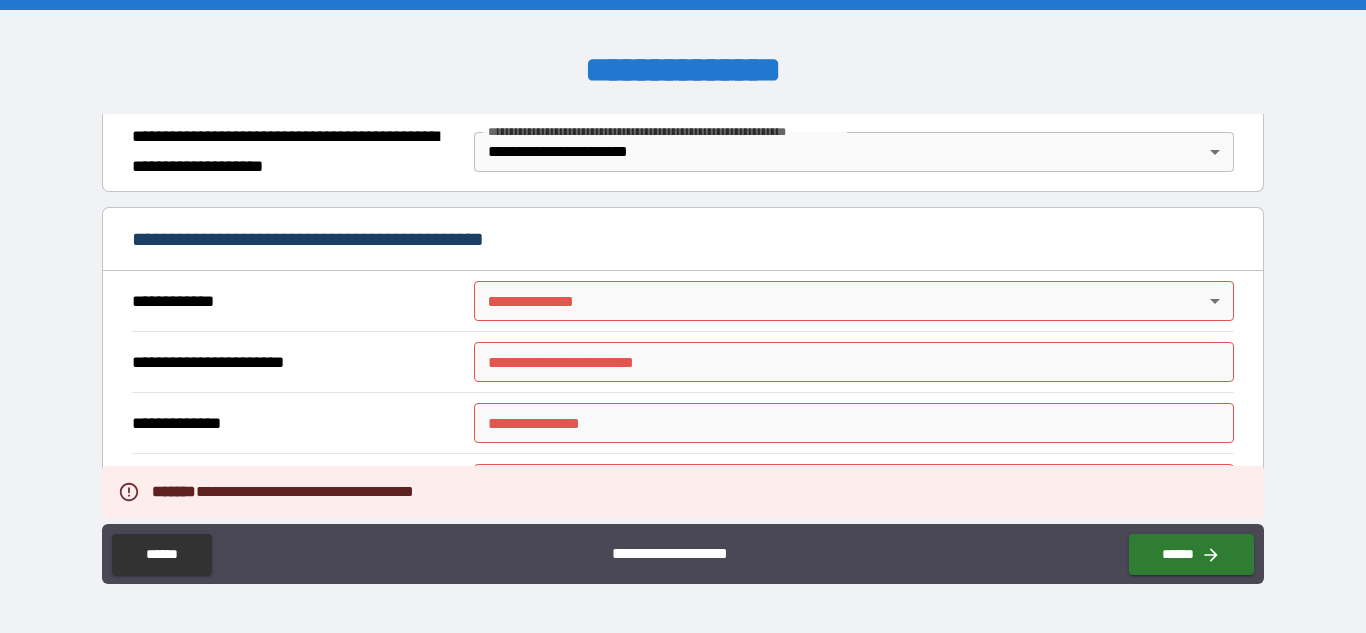click on "**********" at bounding box center [683, 316] 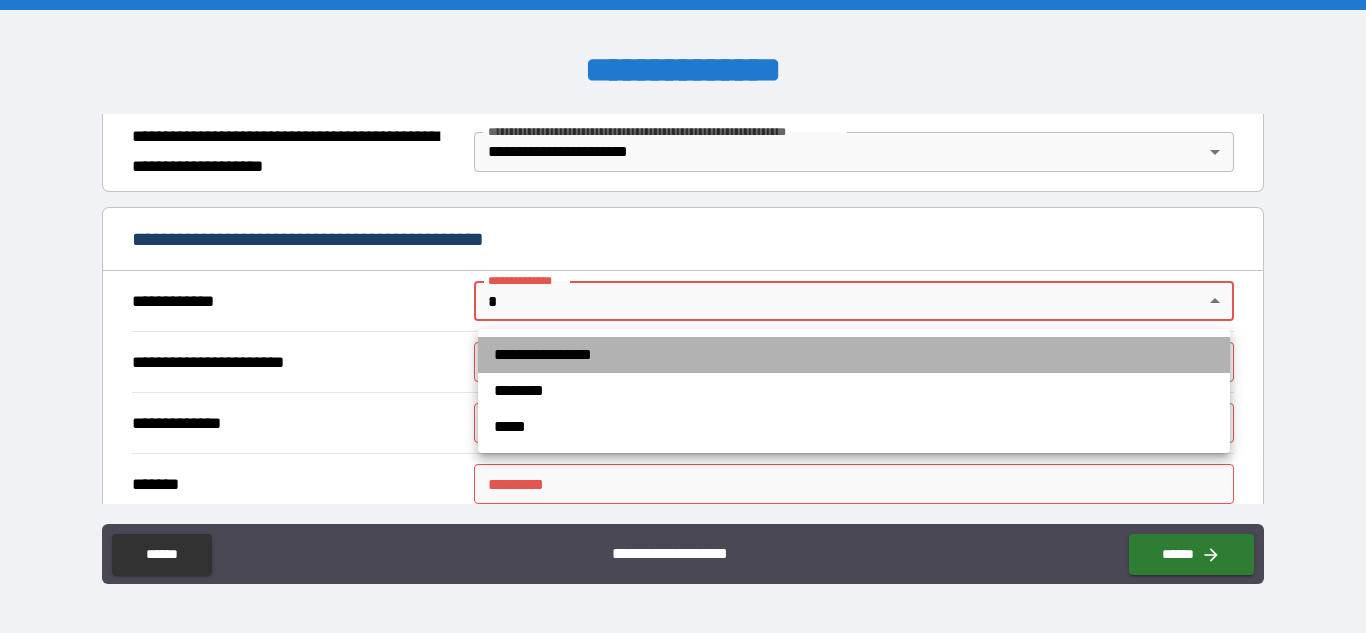 click on "**********" at bounding box center [854, 355] 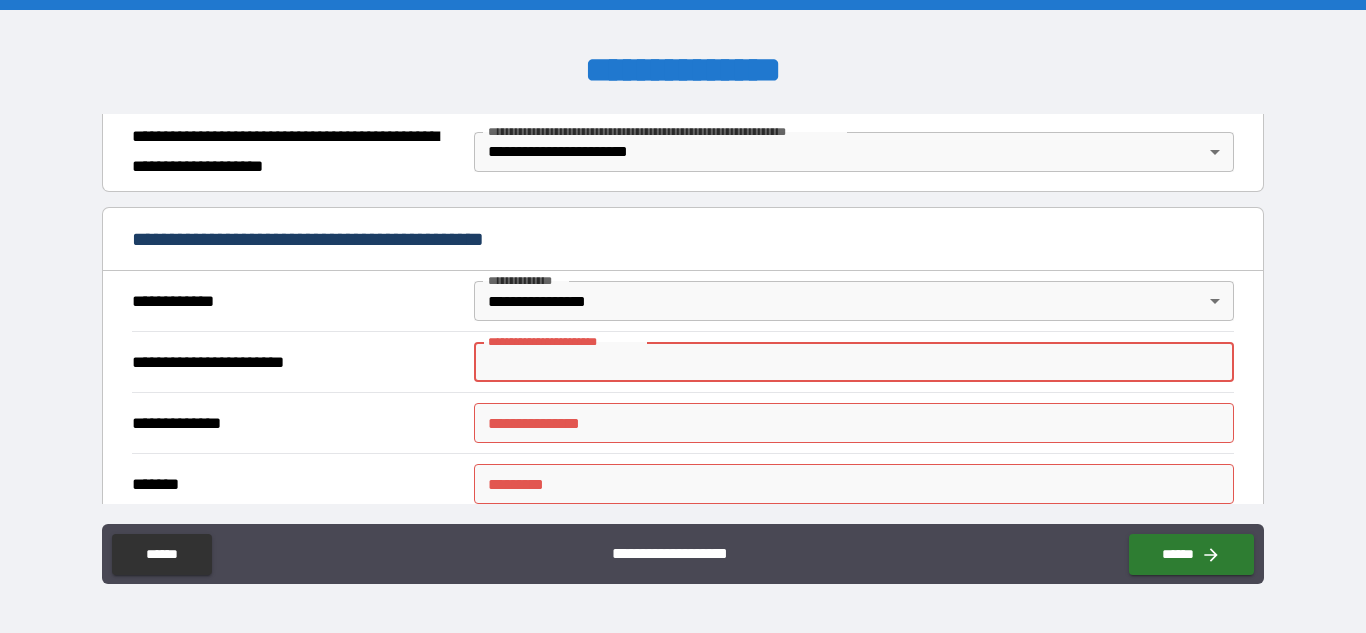 click on "**********" at bounding box center [854, 362] 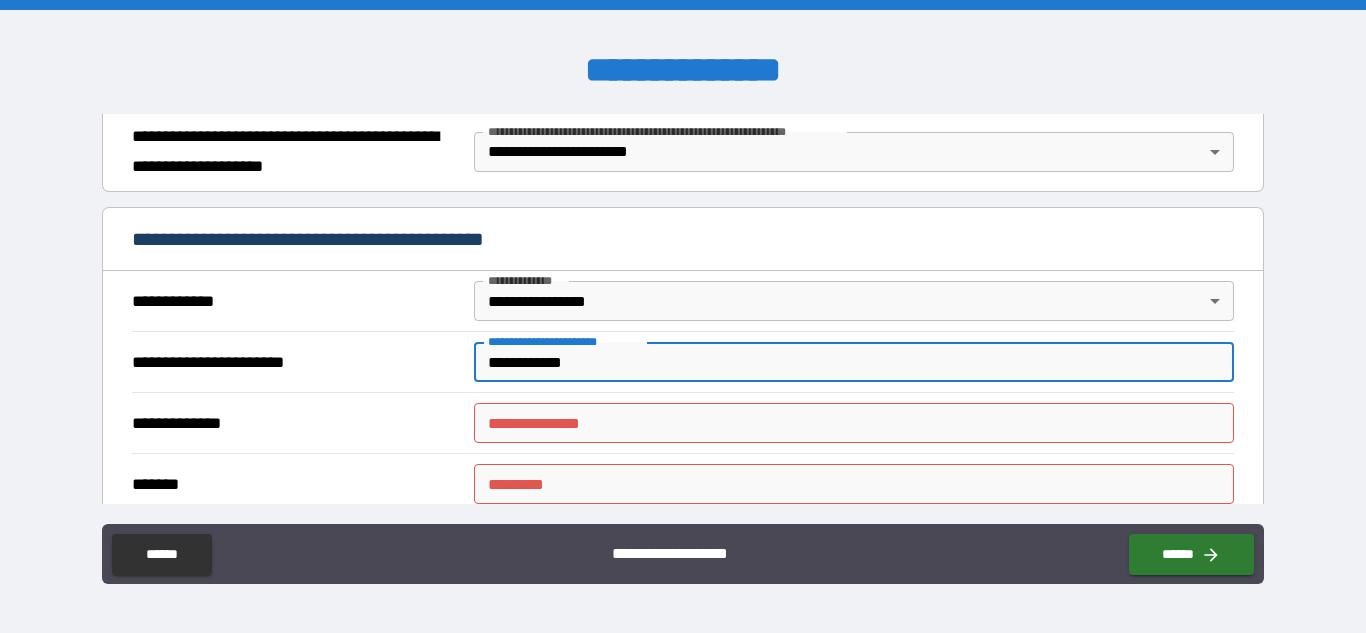 type on "**********" 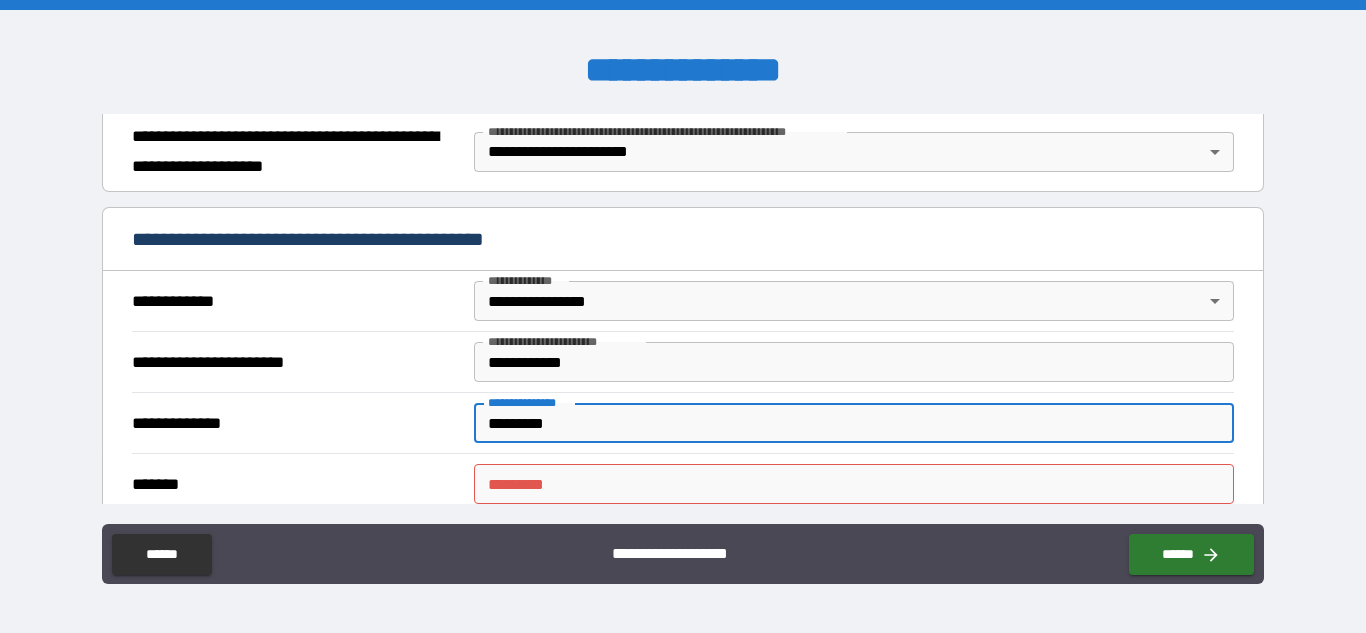 type on "*********" 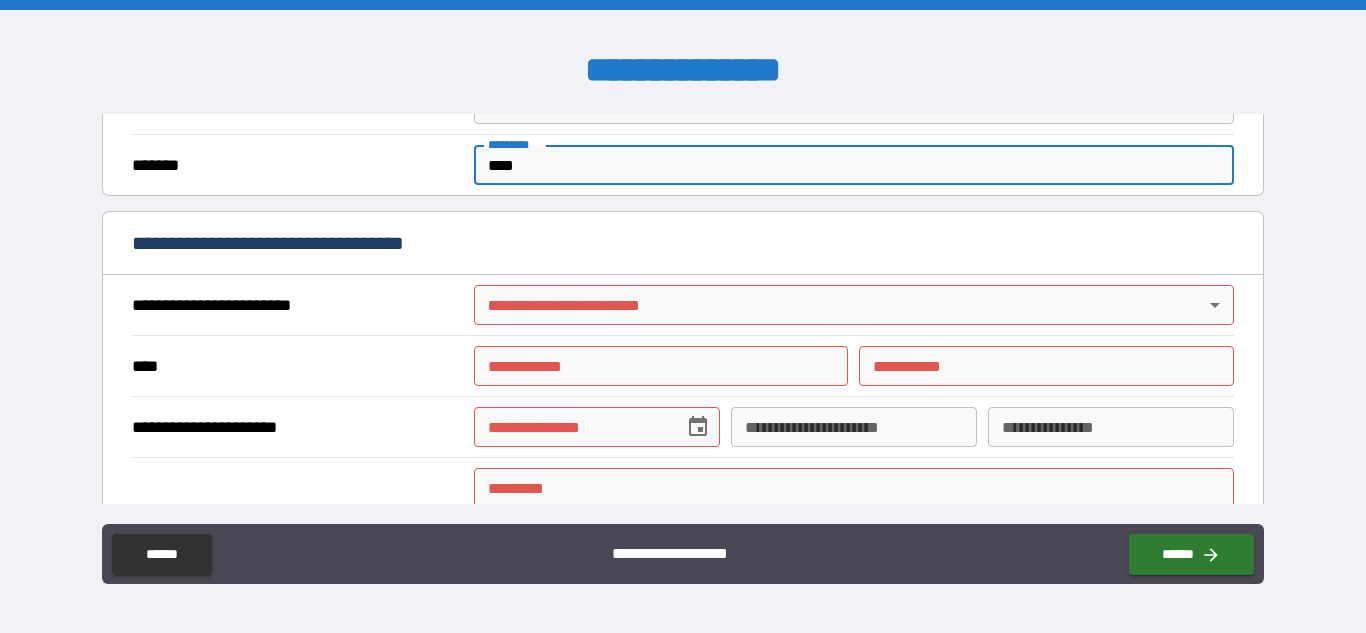 scroll, scrollTop: 625, scrollLeft: 0, axis: vertical 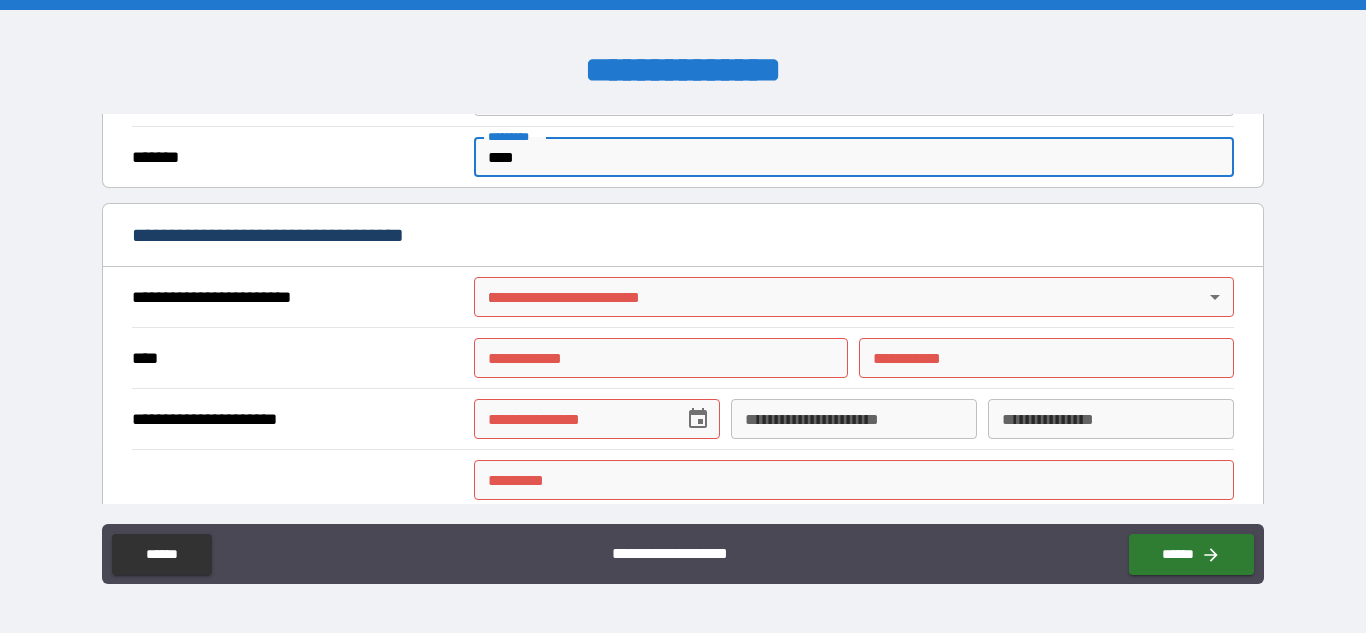 type on "****" 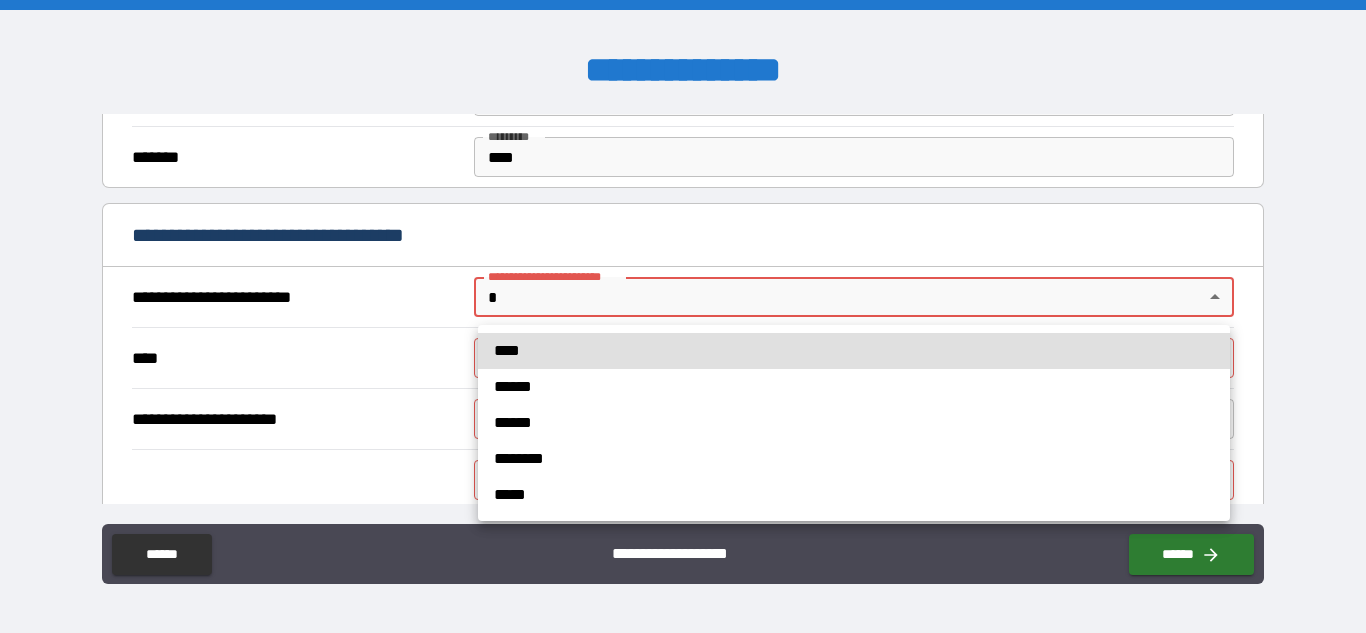 click on "**********" at bounding box center (683, 316) 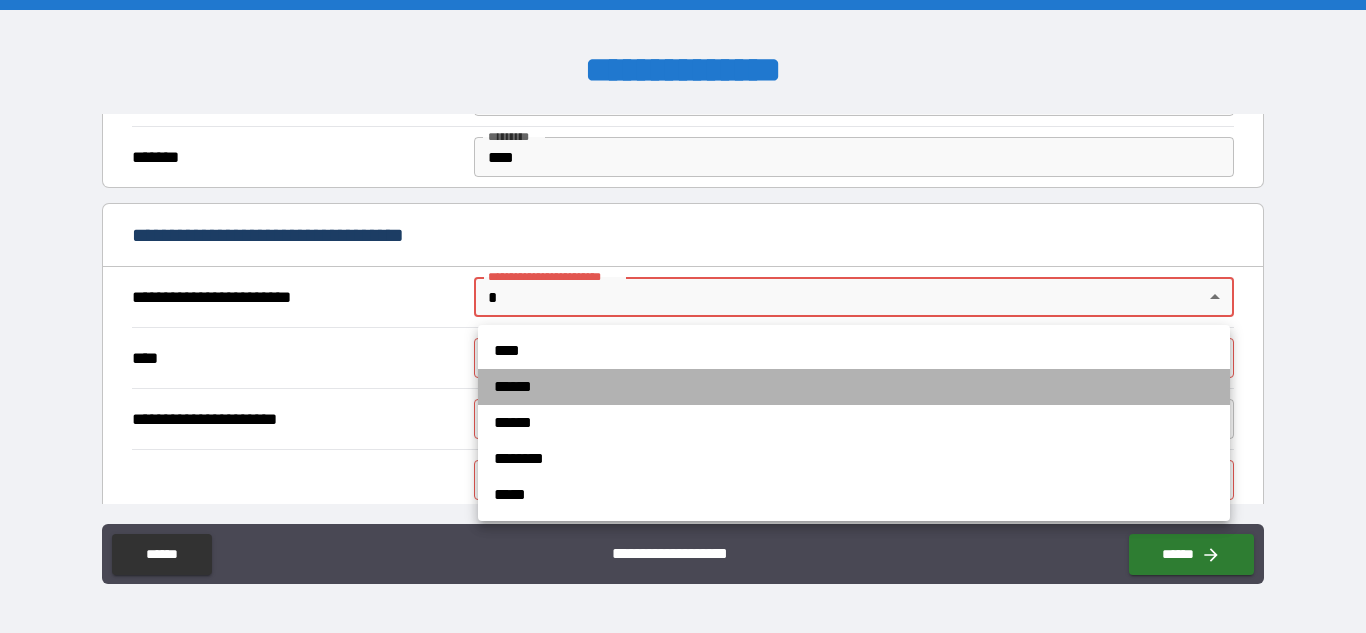 click on "******" at bounding box center (854, 387) 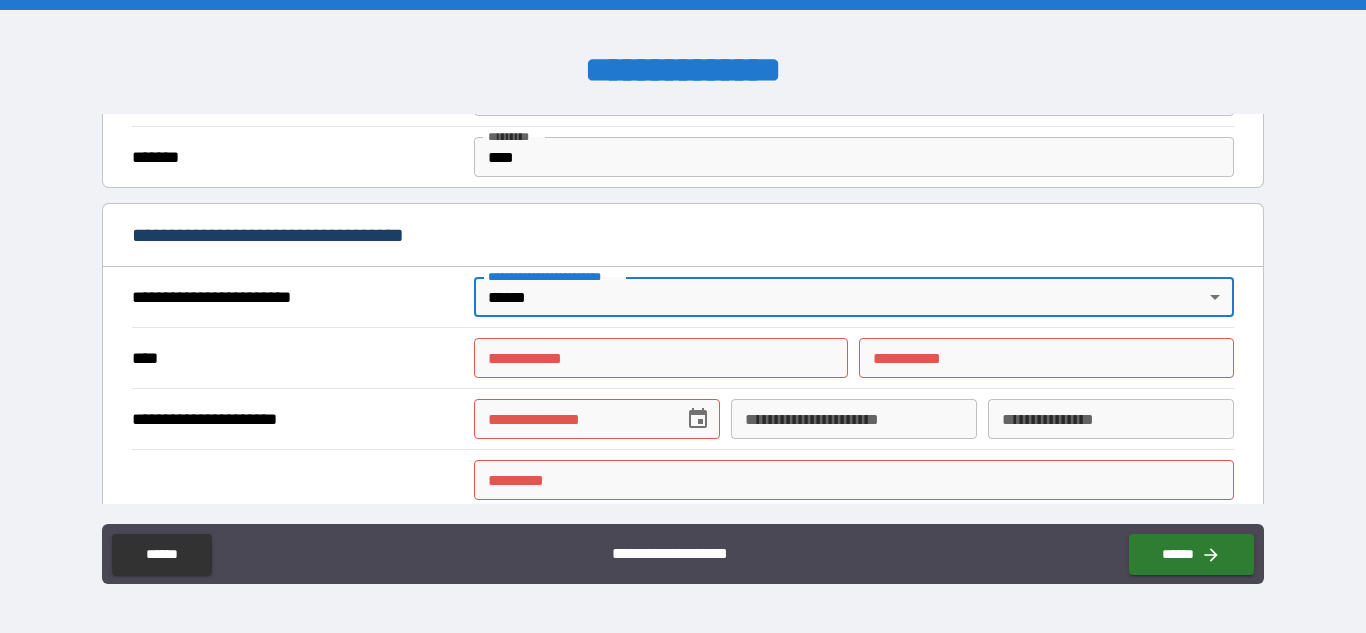 click on "**********" at bounding box center [661, 358] 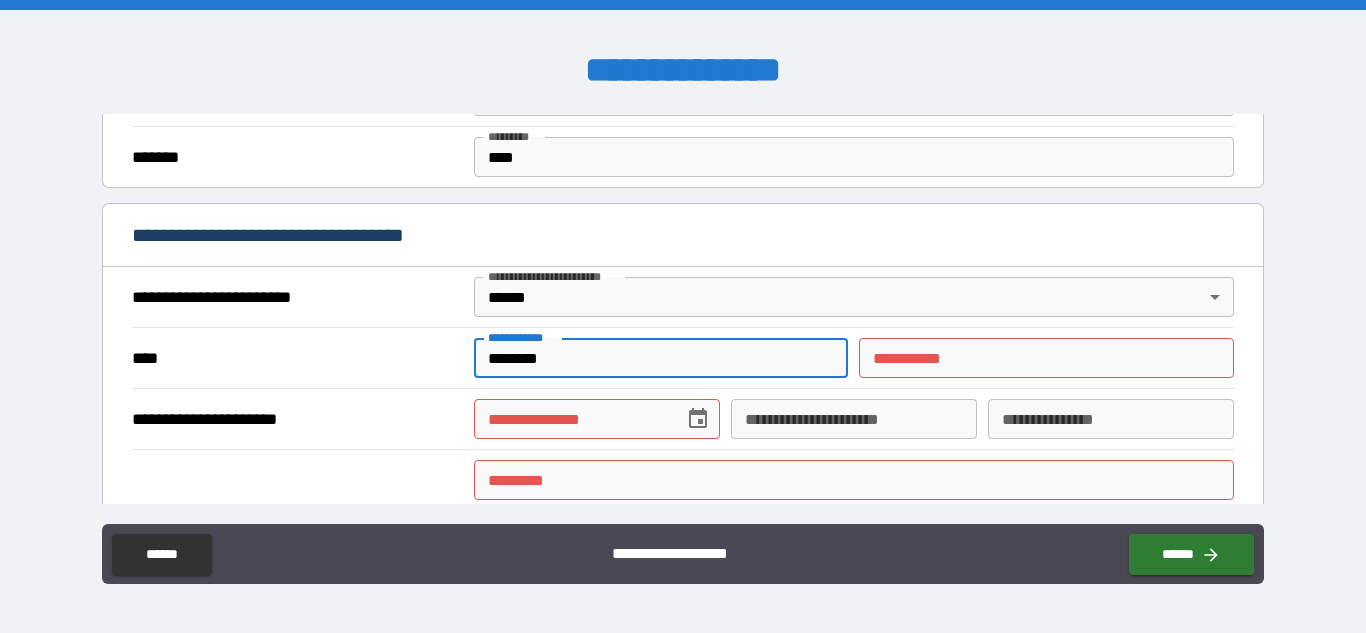 type on "********" 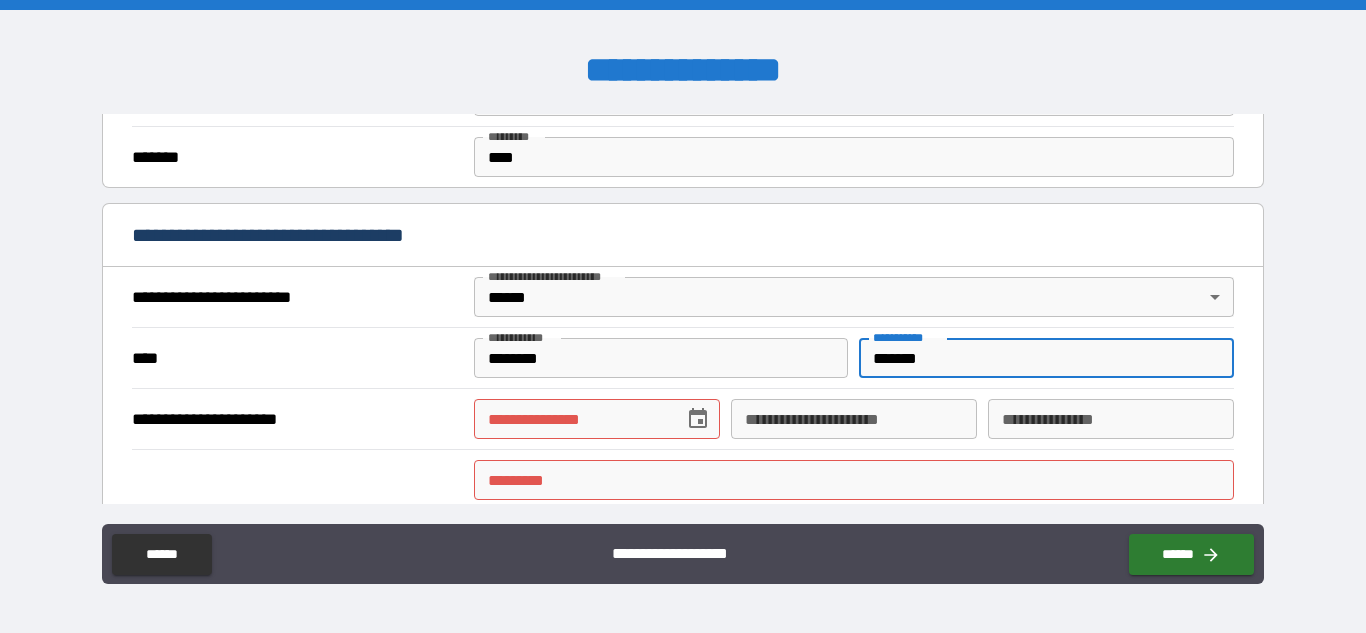 type on "*******" 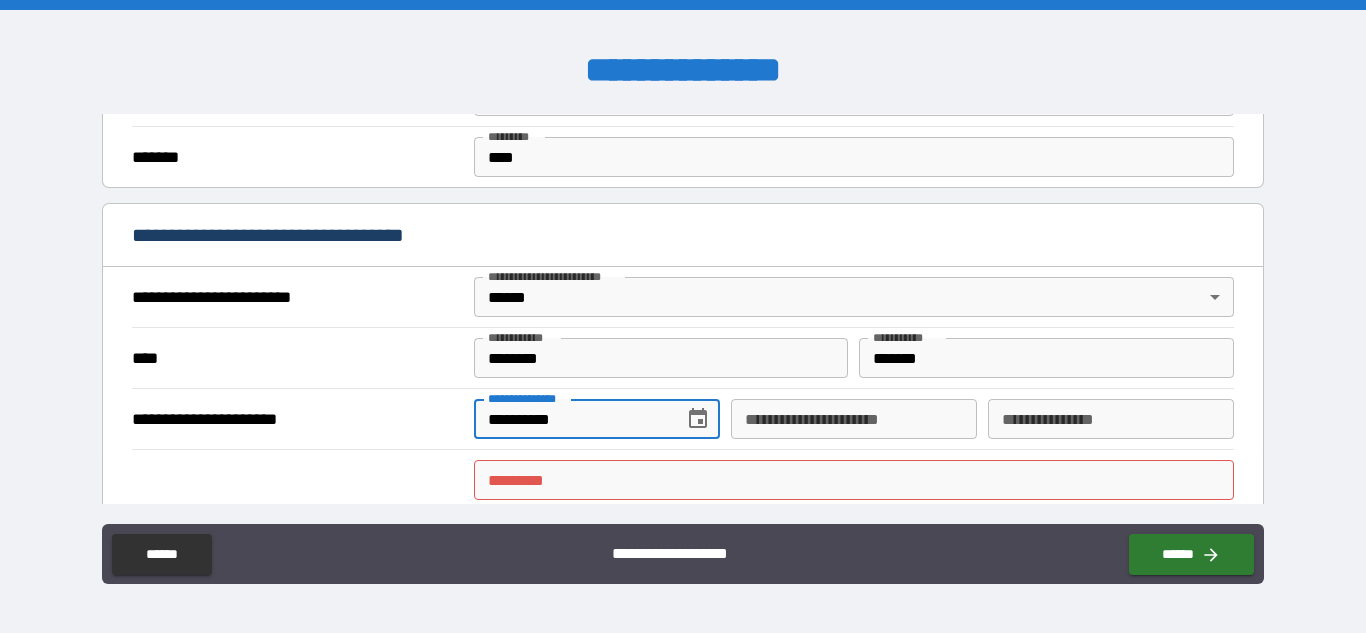 type on "**********" 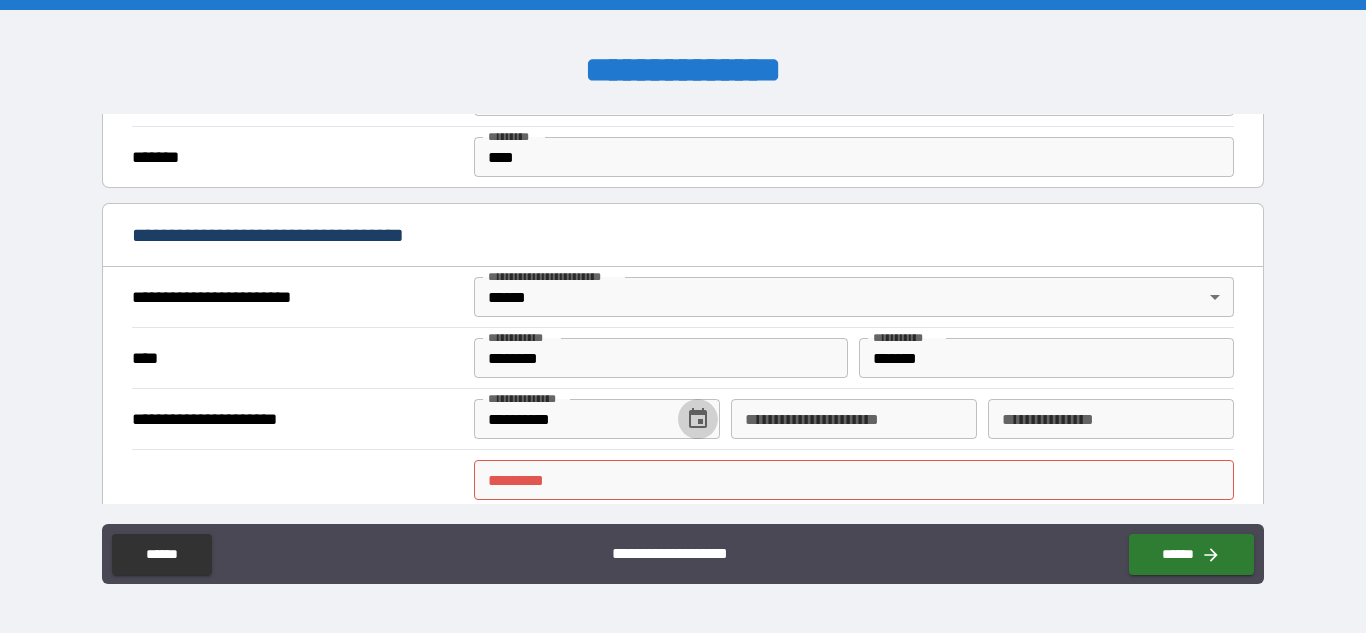 type 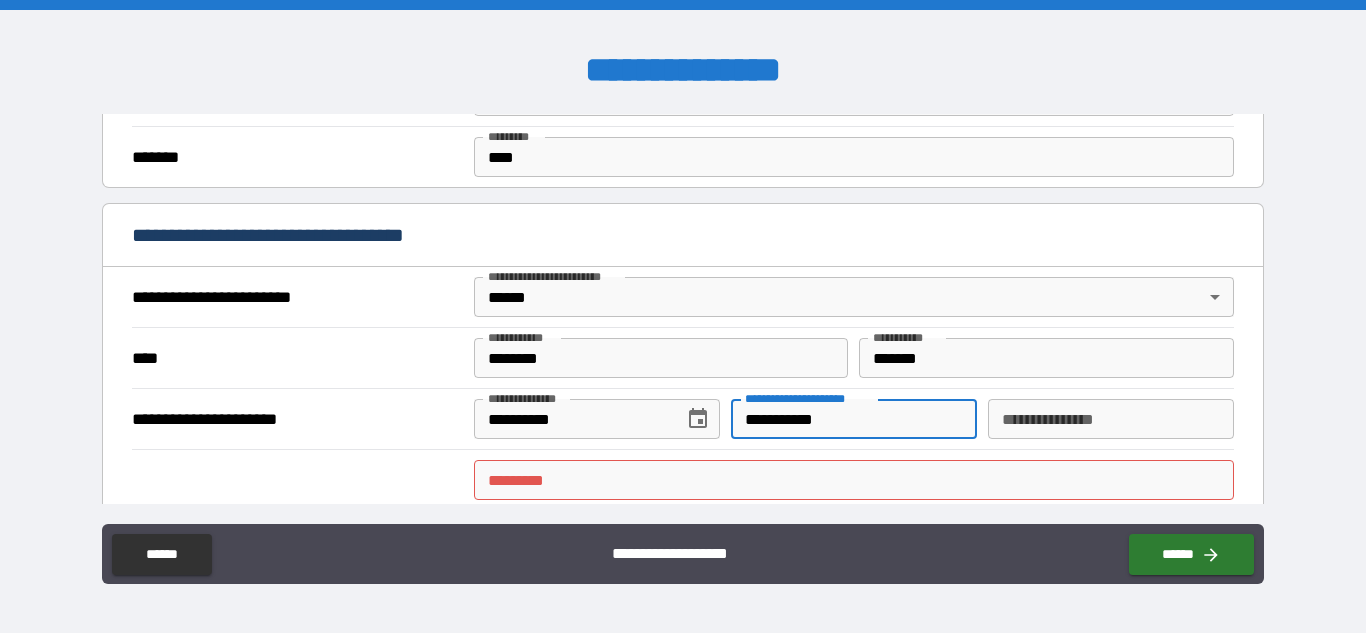 type on "**********" 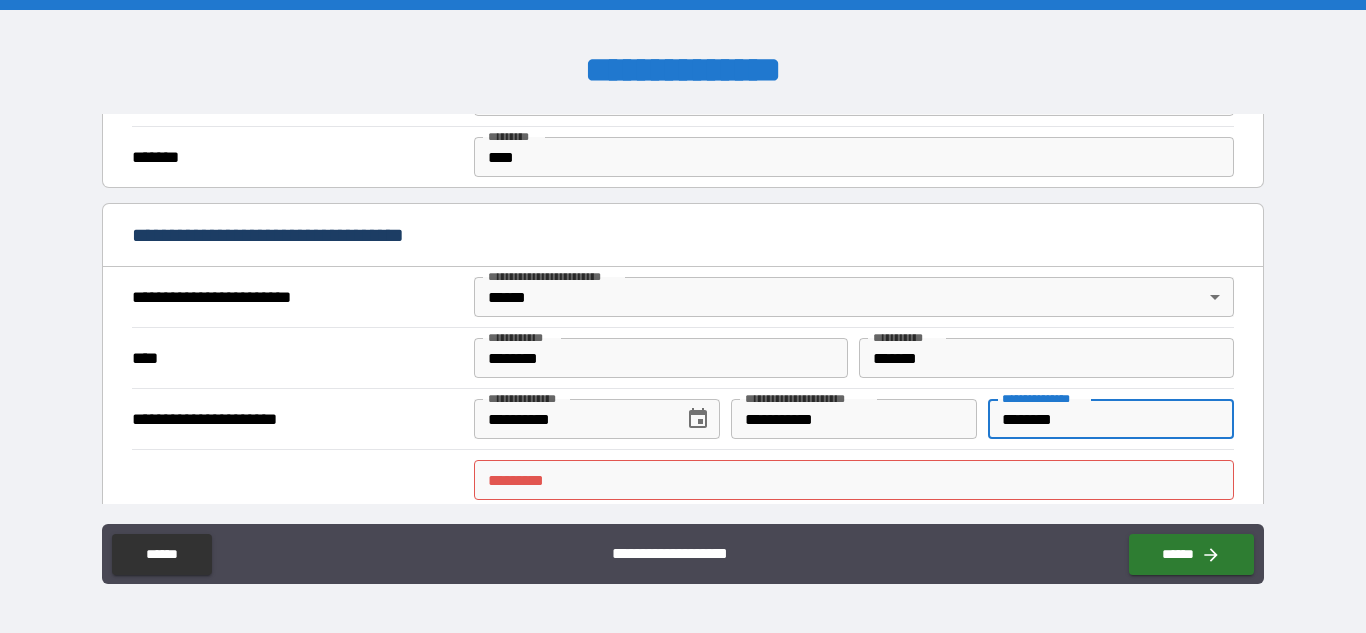 type on "********" 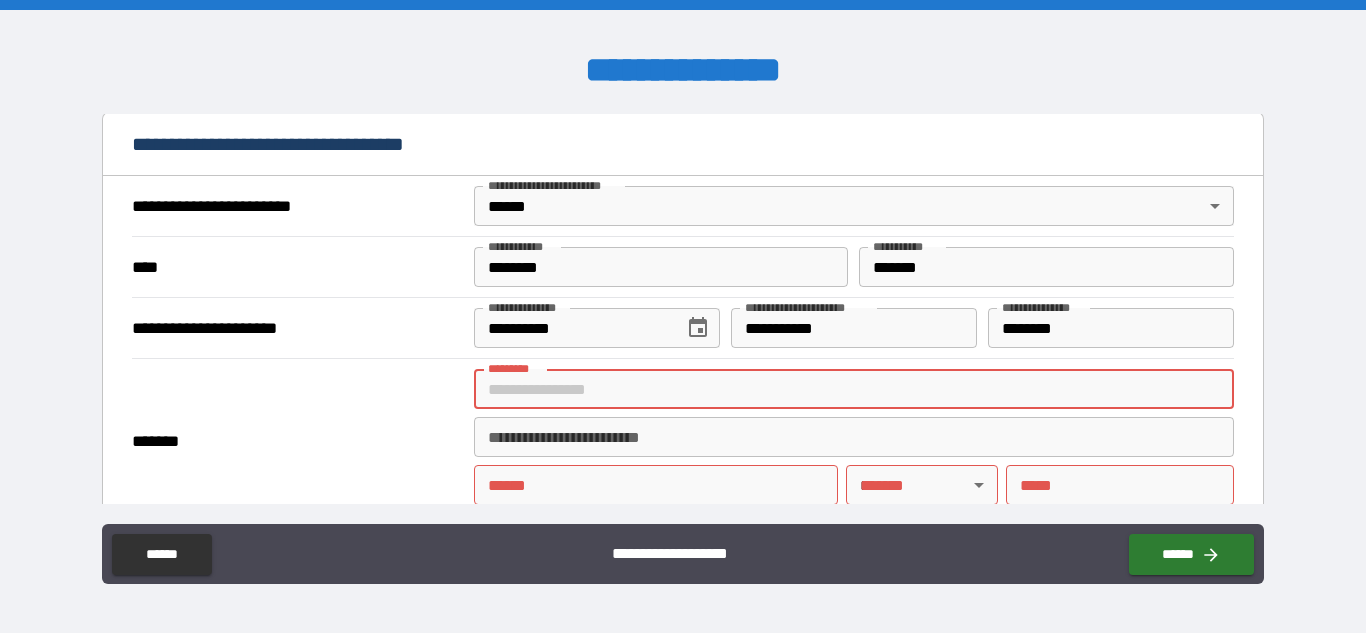scroll, scrollTop: 720, scrollLeft: 0, axis: vertical 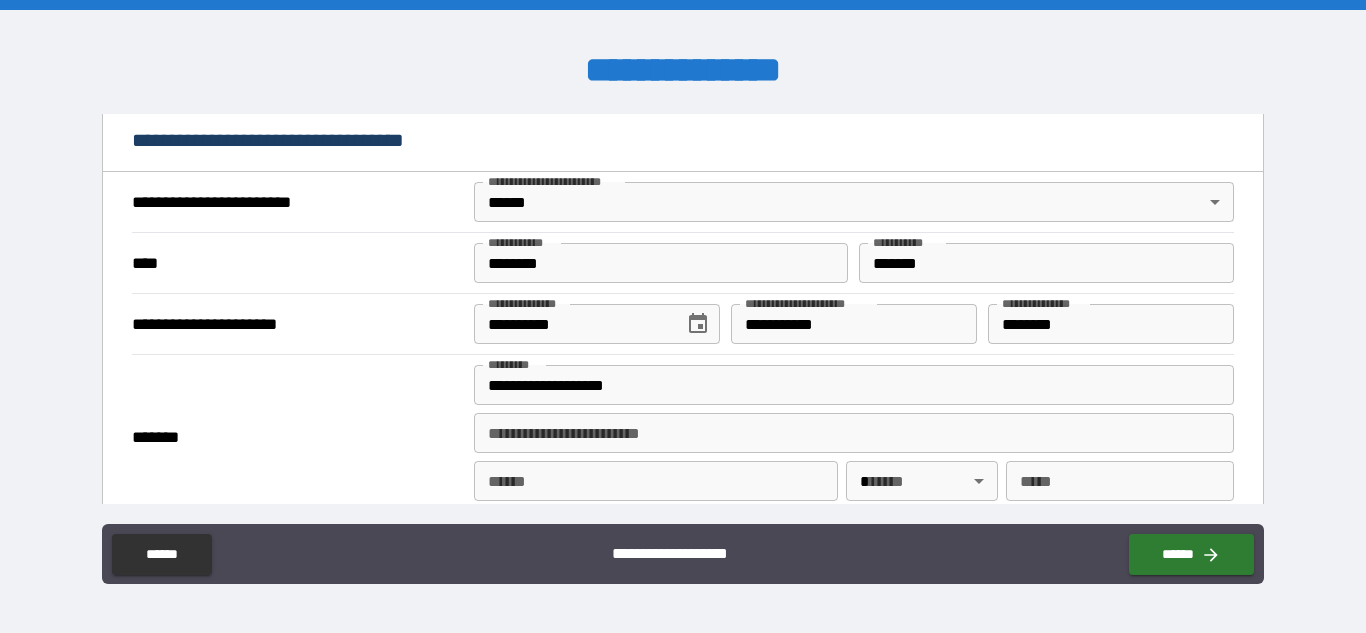 type on "**********" 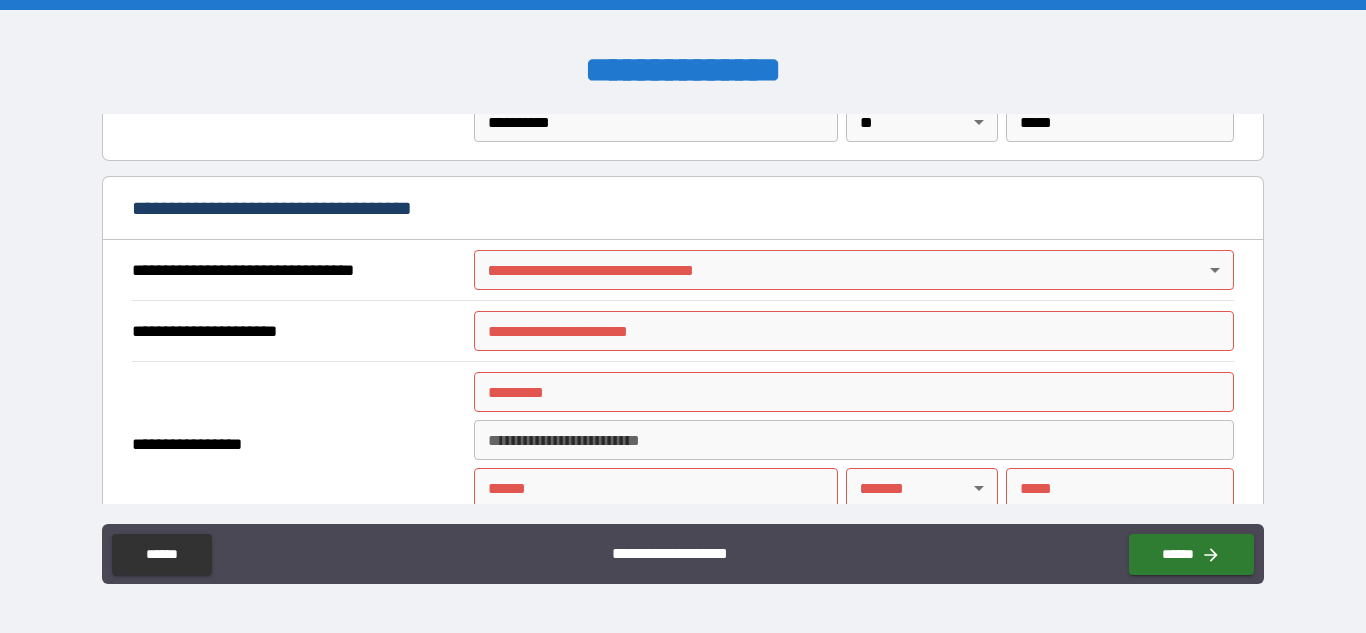 scroll, scrollTop: 1080, scrollLeft: 0, axis: vertical 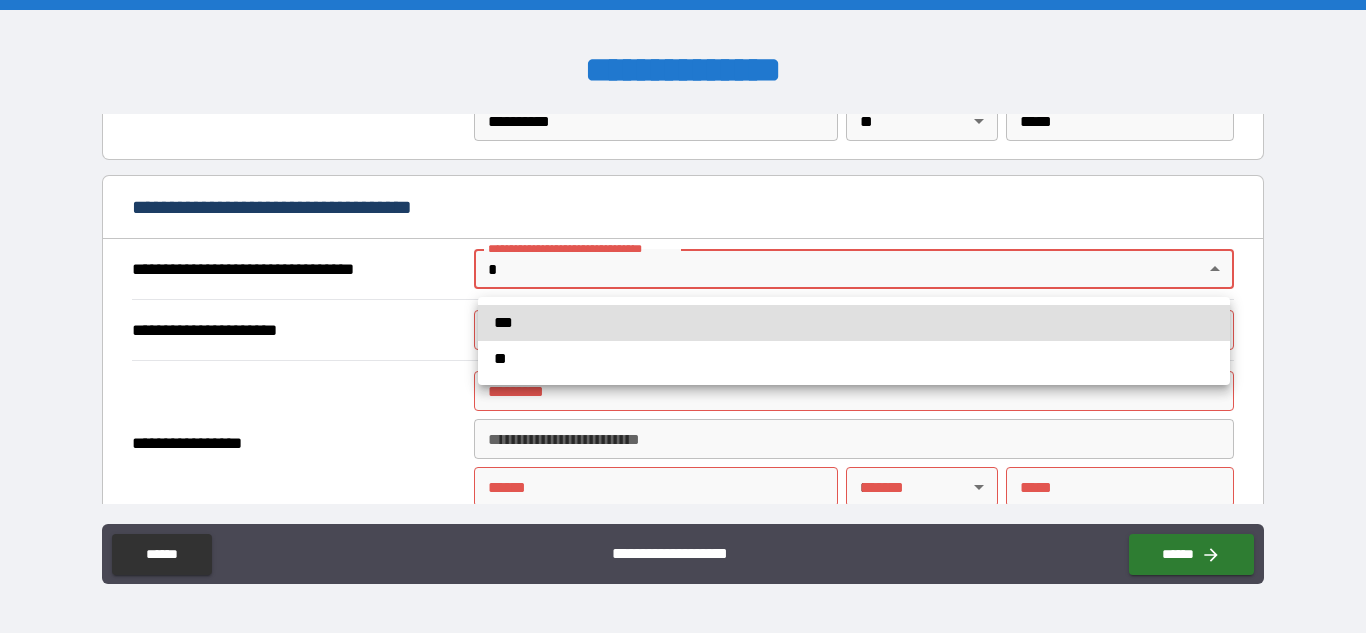 click on "**********" at bounding box center (683, 316) 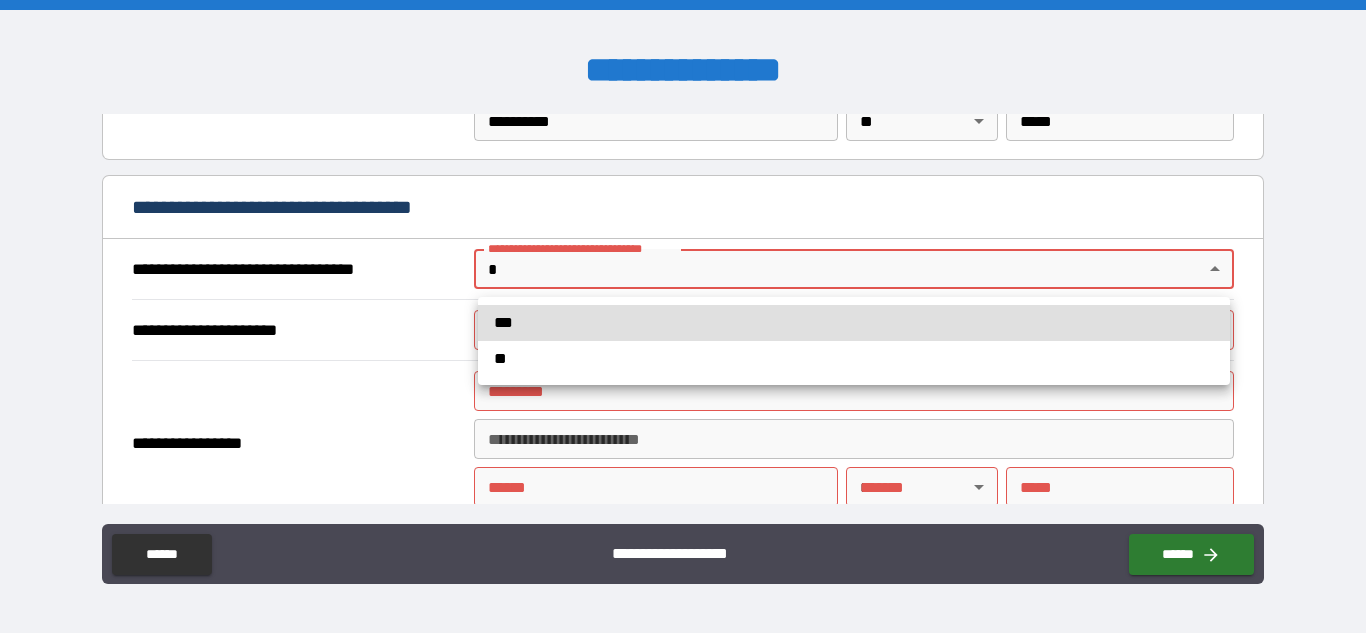 click on "***" at bounding box center (854, 323) 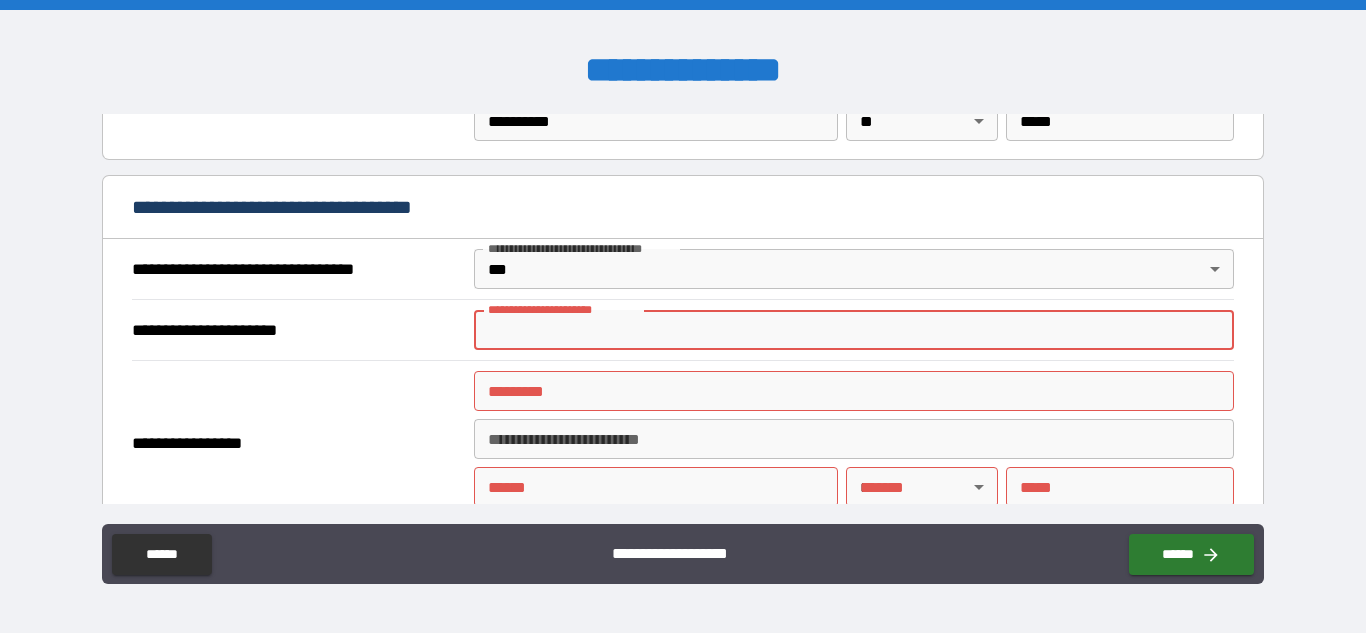 click on "**********" at bounding box center [854, 330] 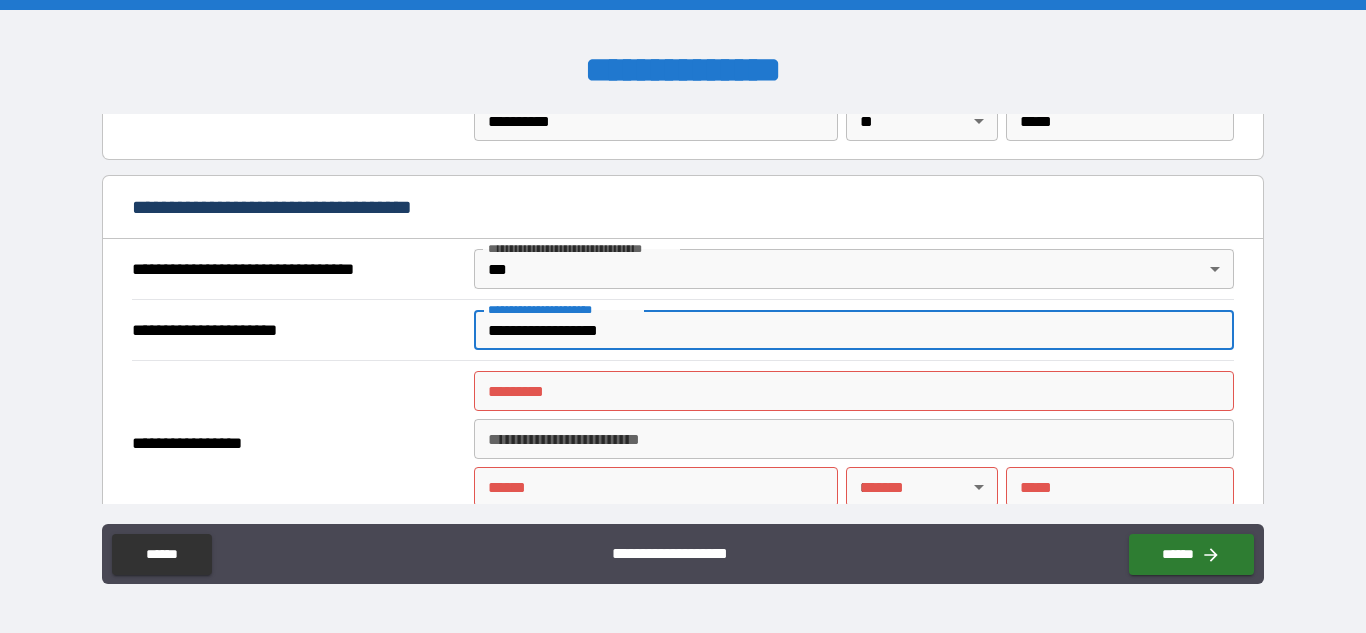 type on "**********" 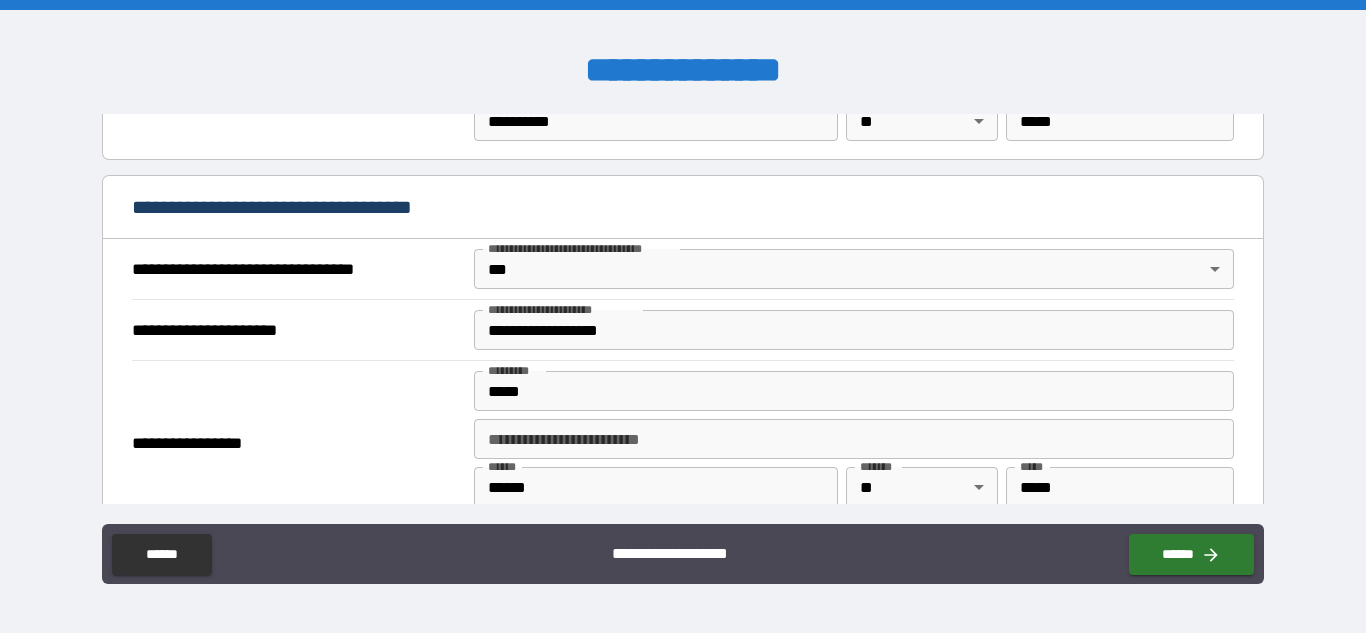 type on "**********" 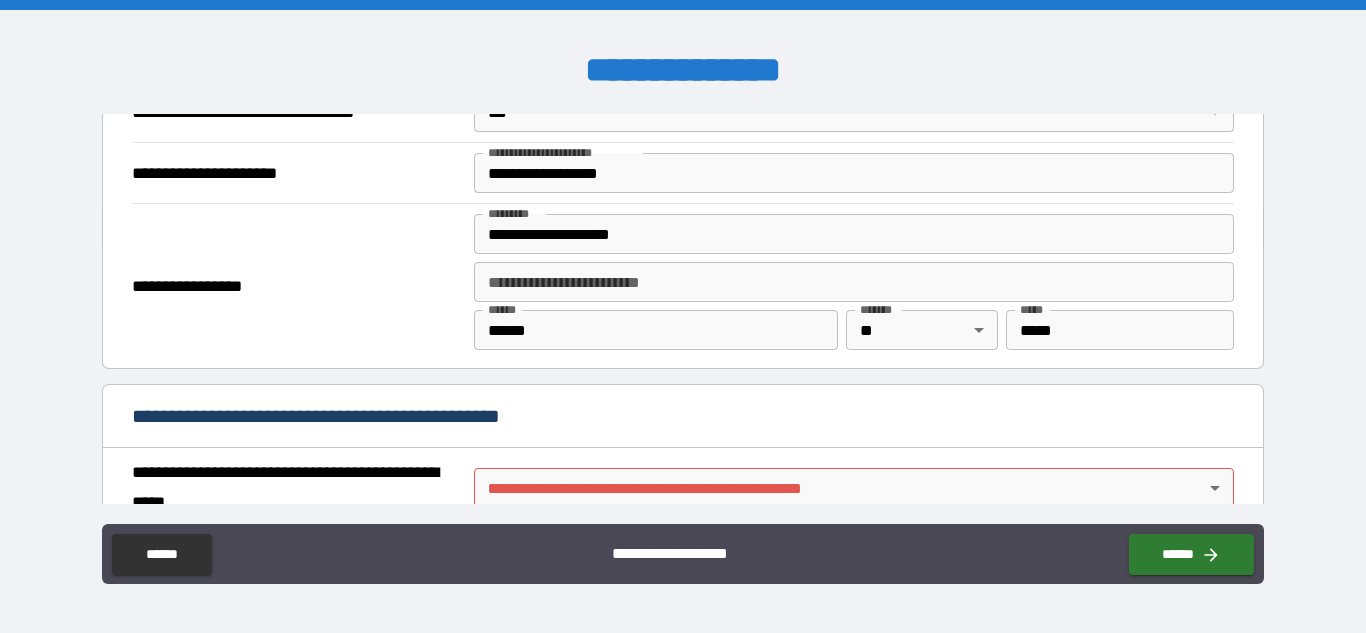 scroll, scrollTop: 1302, scrollLeft: 0, axis: vertical 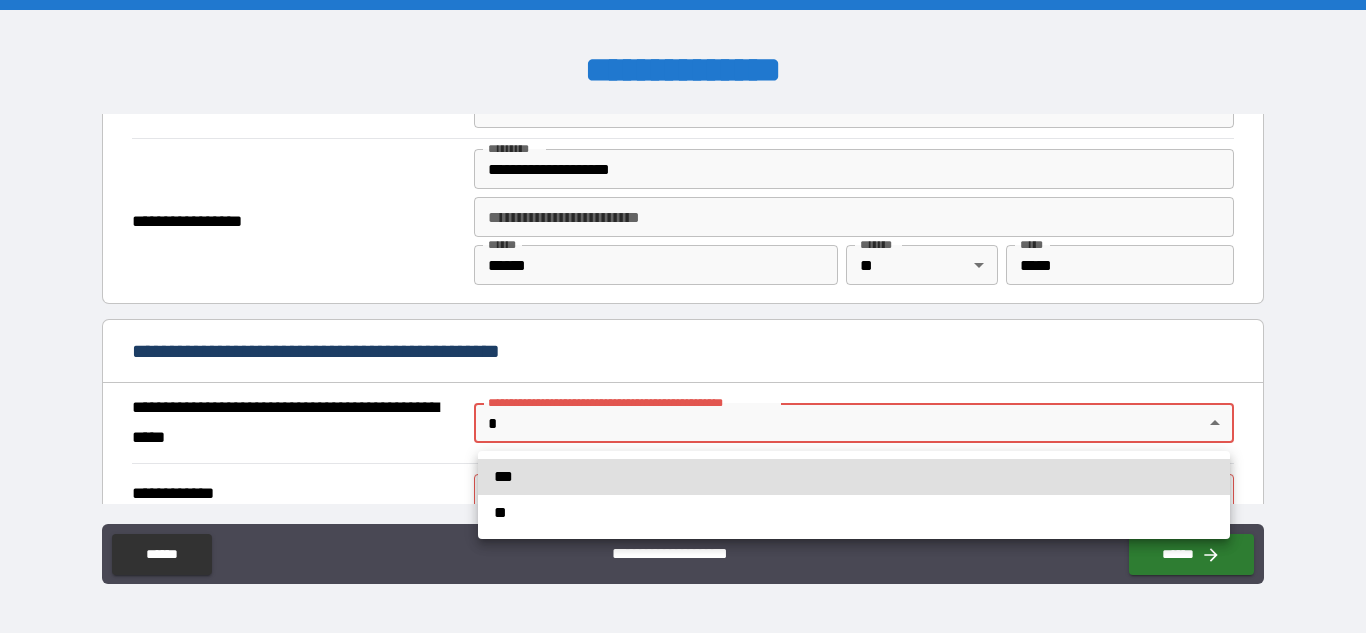 click on "**********" at bounding box center [683, 316] 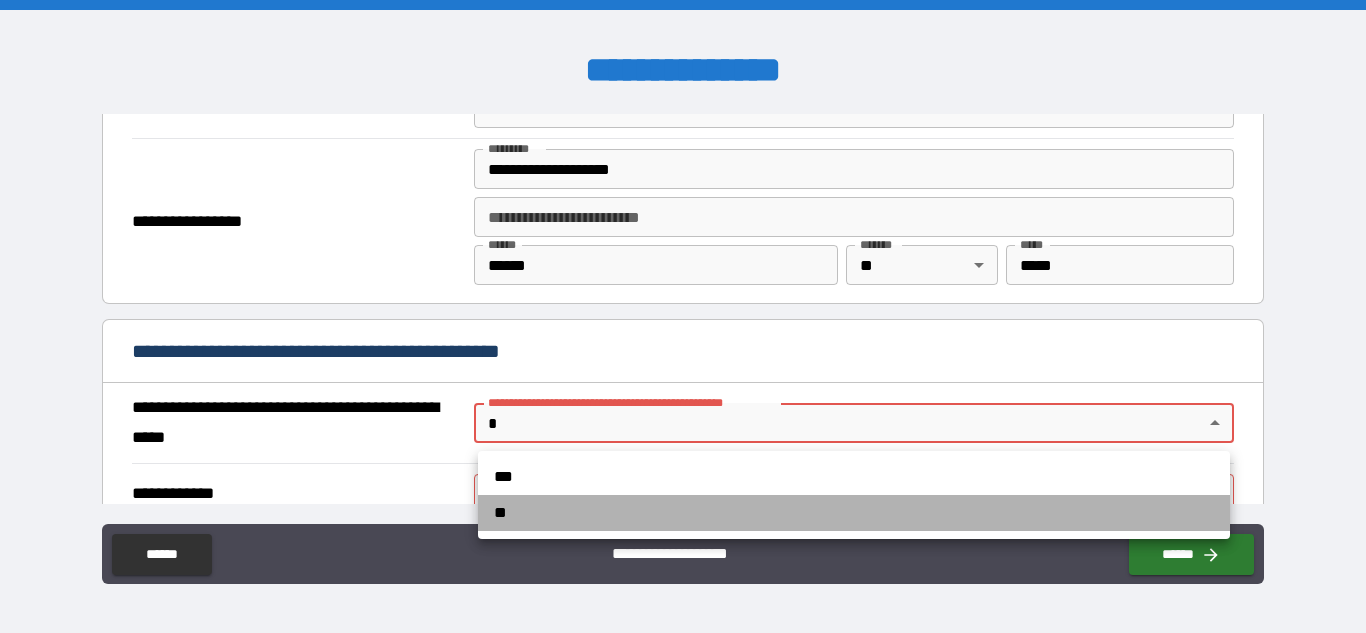 click on "**" at bounding box center (854, 513) 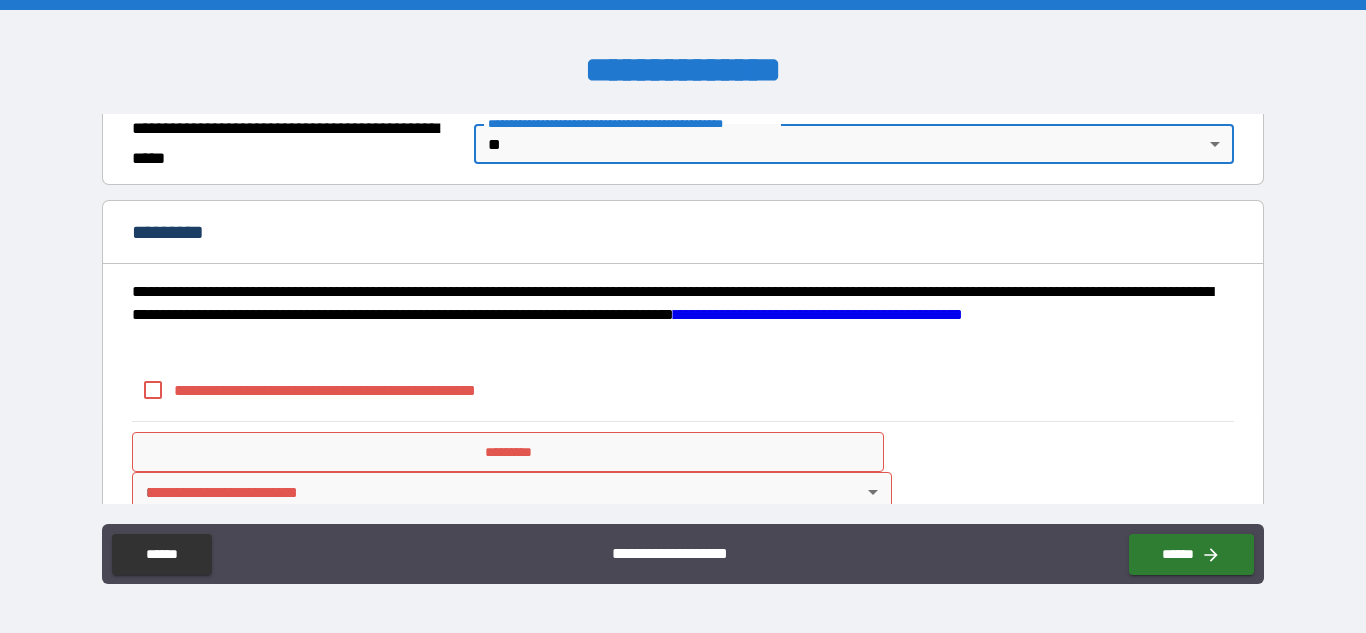 scroll, scrollTop: 1620, scrollLeft: 0, axis: vertical 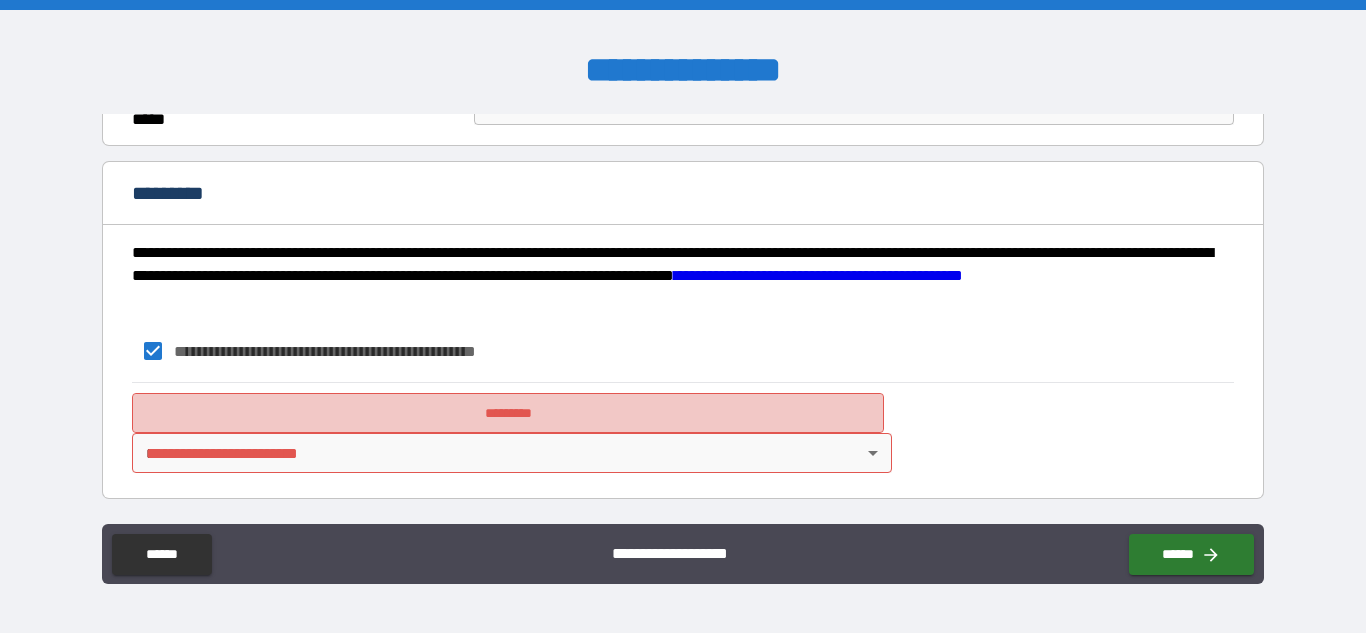 click on "*********" at bounding box center [508, 413] 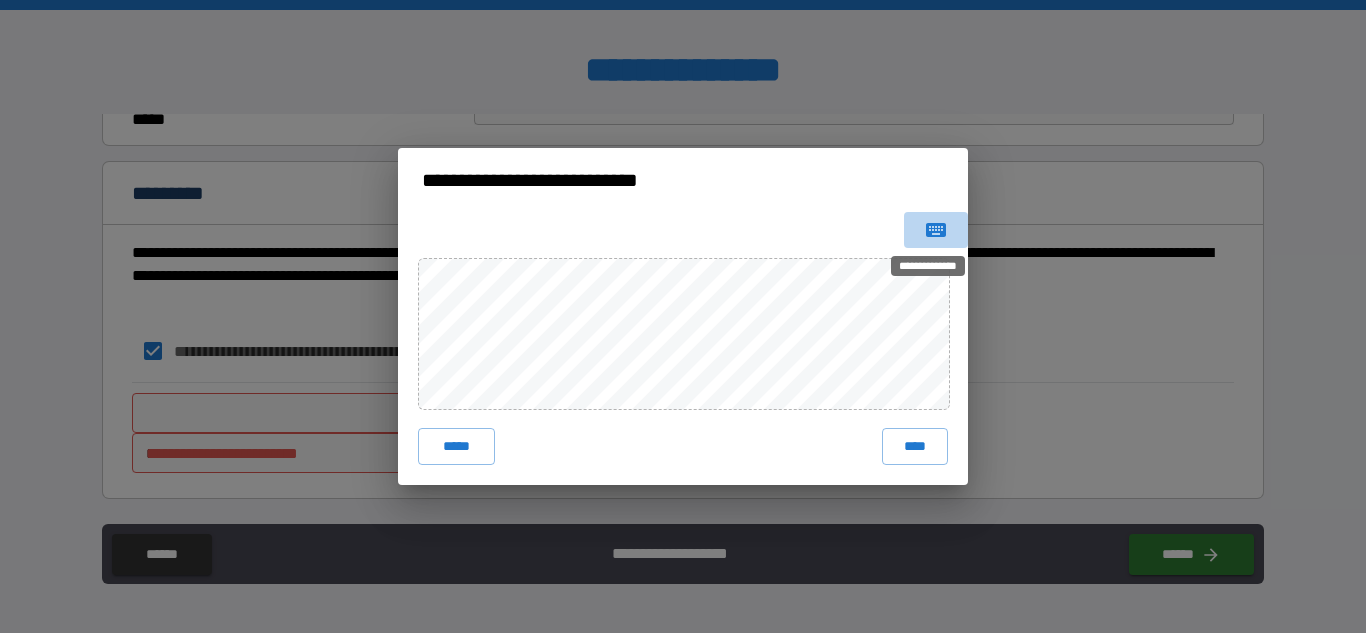 click 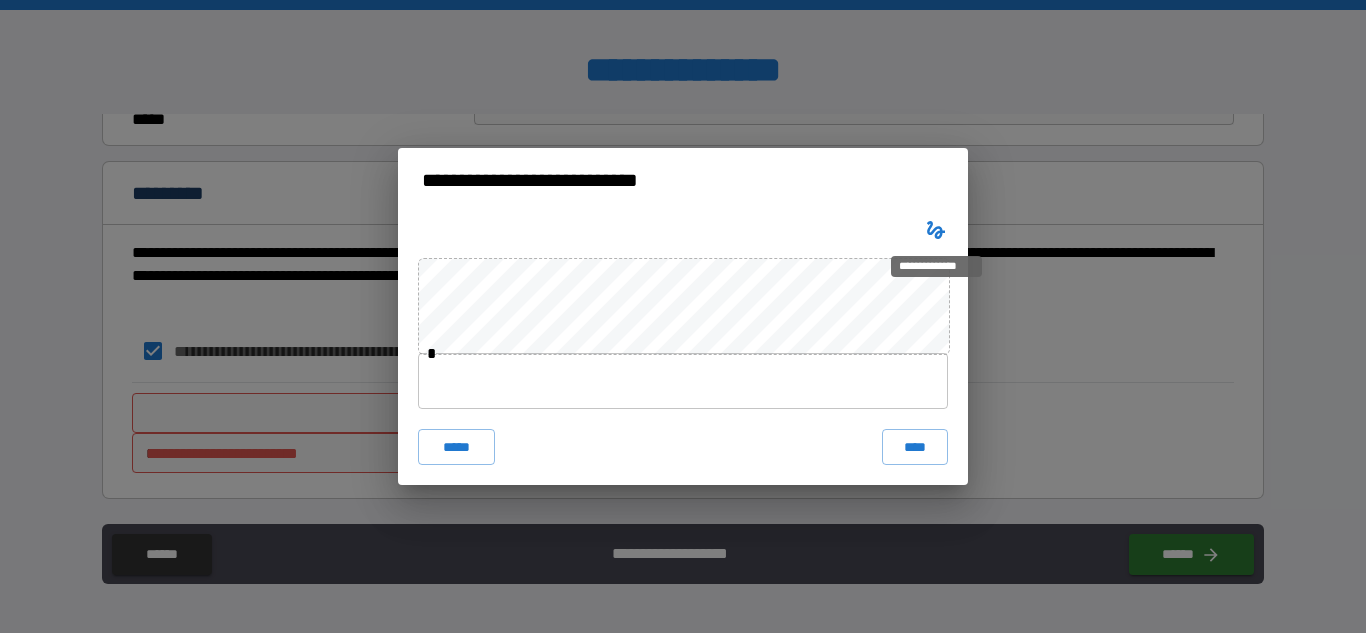 click 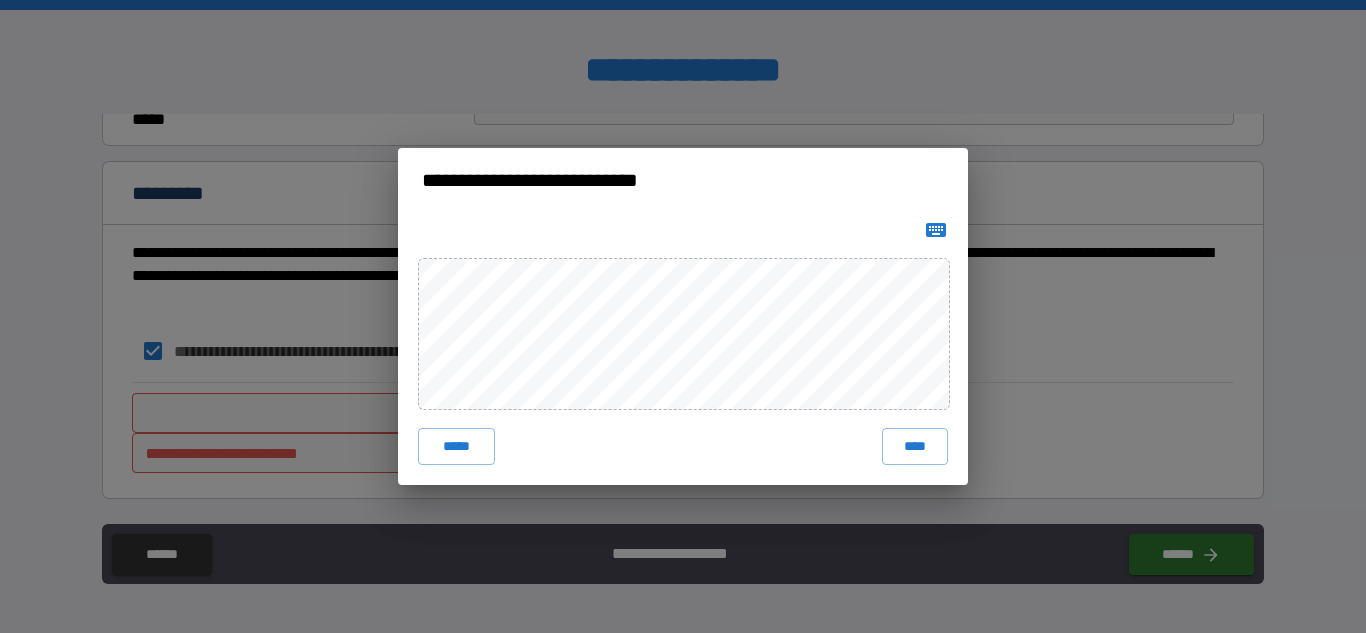 type 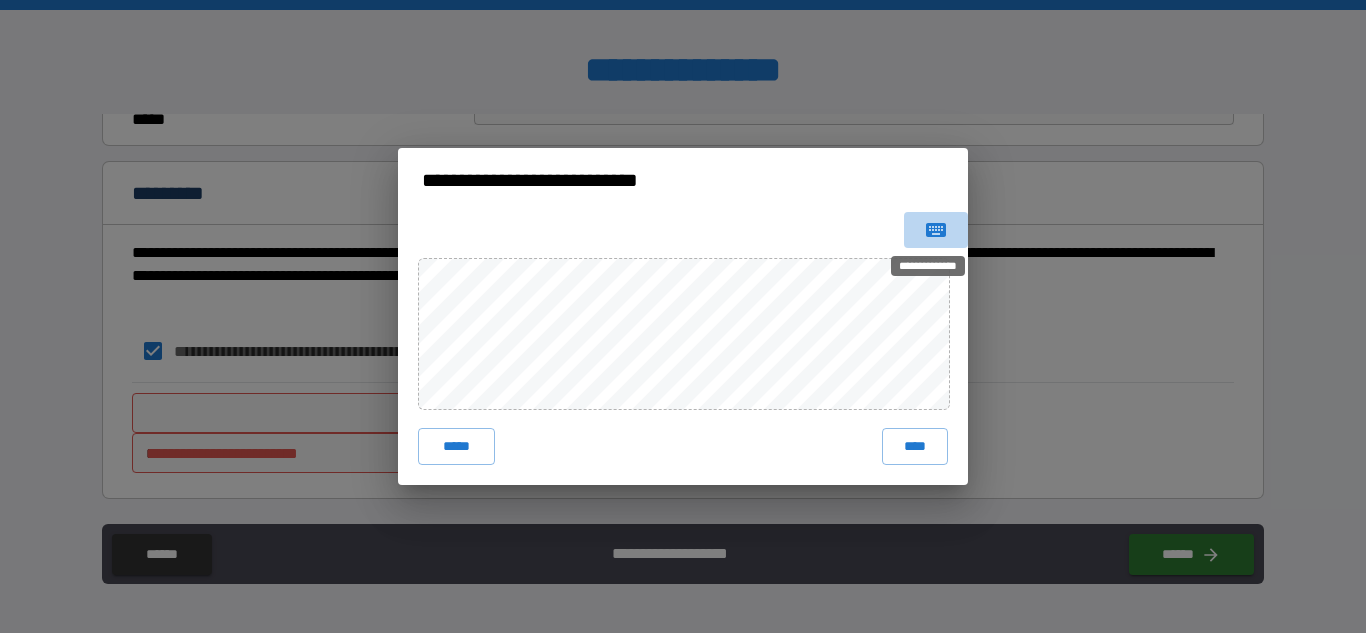 click 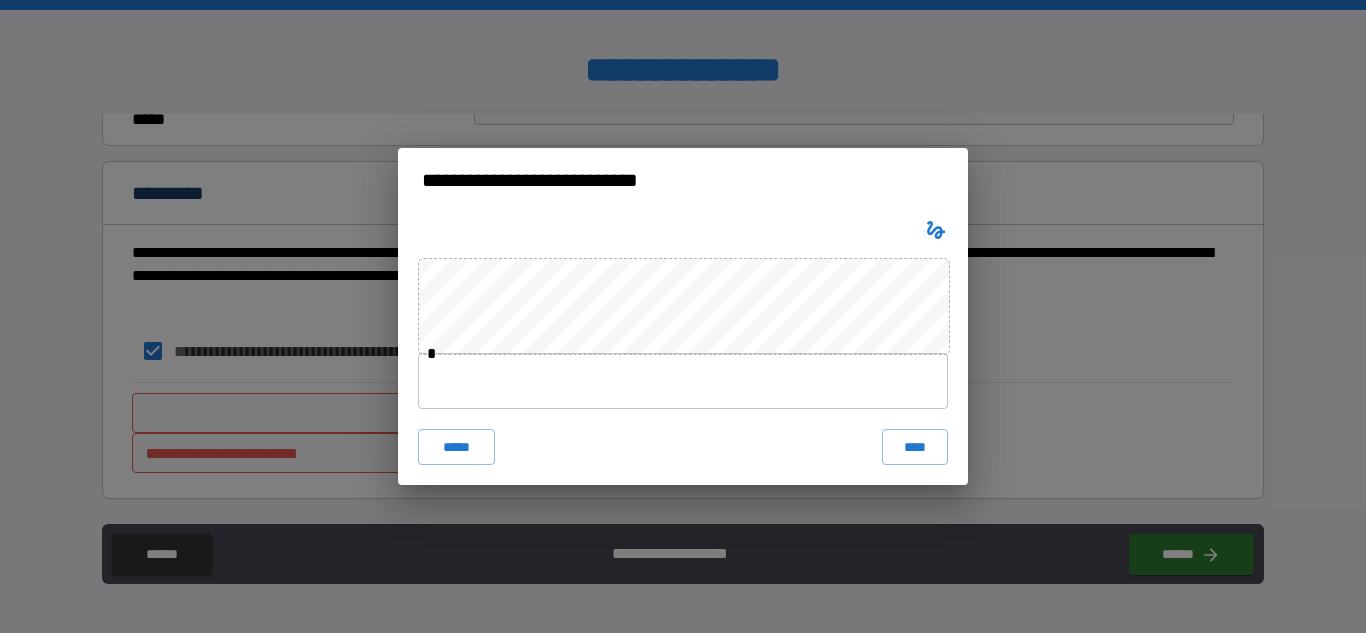 click at bounding box center [683, 381] 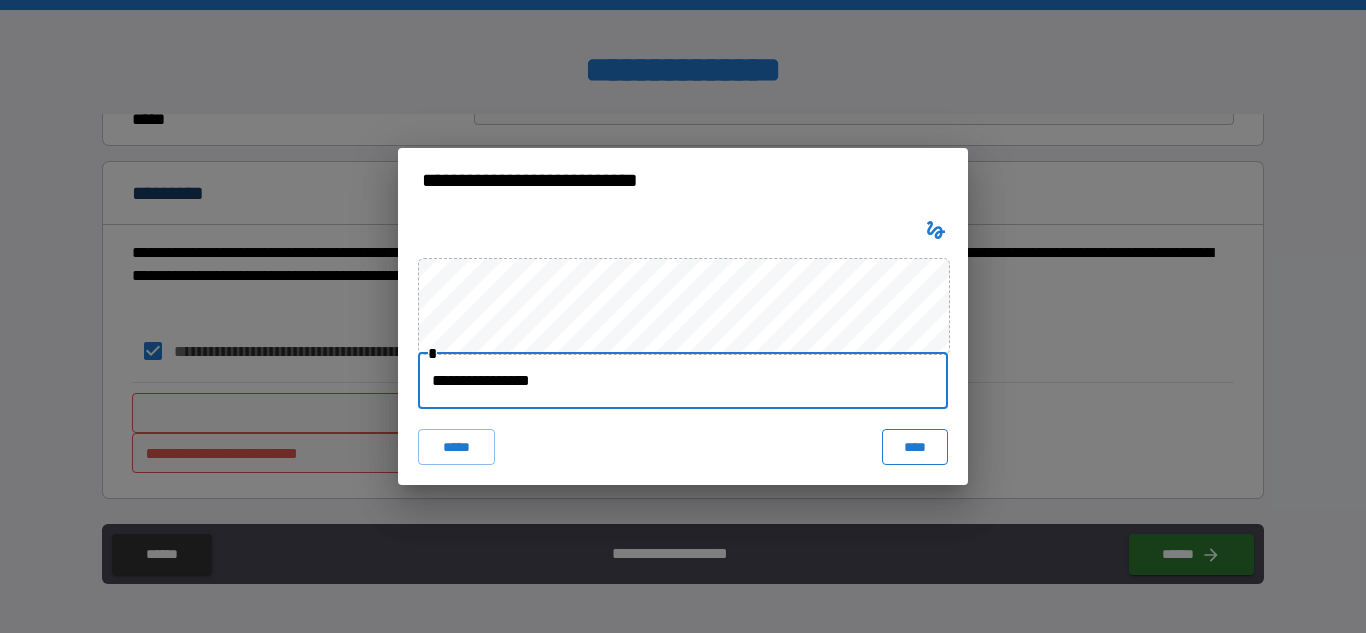 type on "**********" 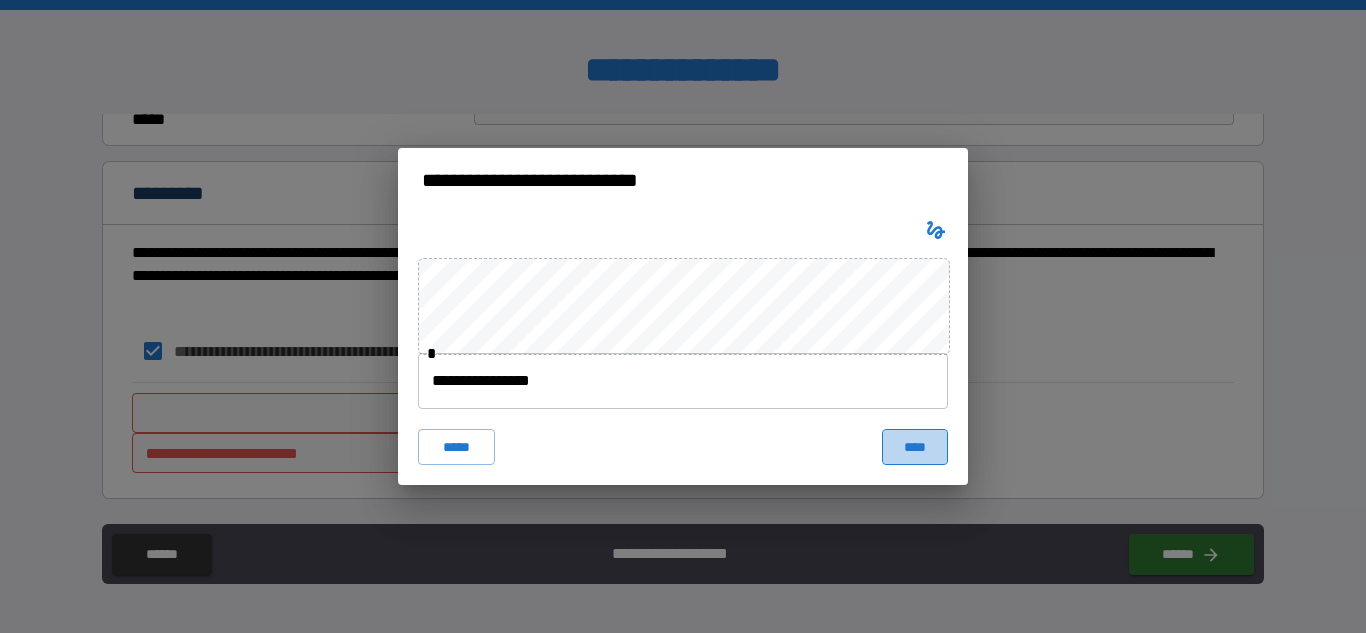 click on "****" at bounding box center (915, 447) 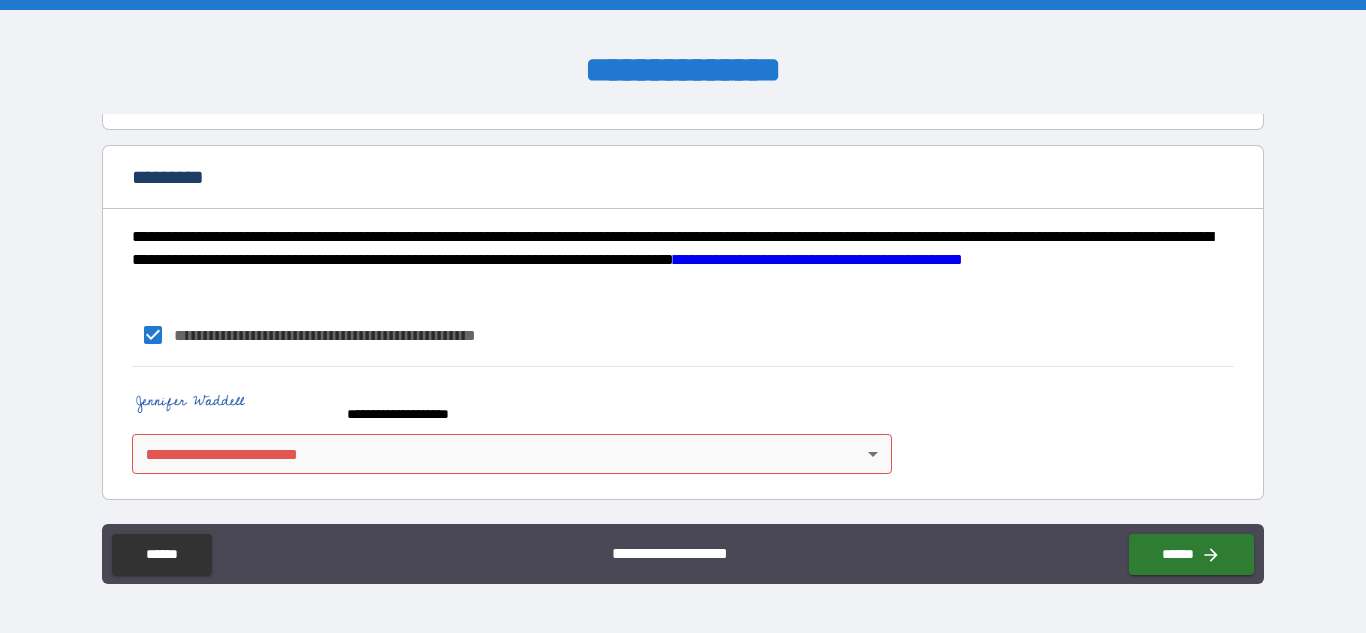 scroll, scrollTop: 1637, scrollLeft: 0, axis: vertical 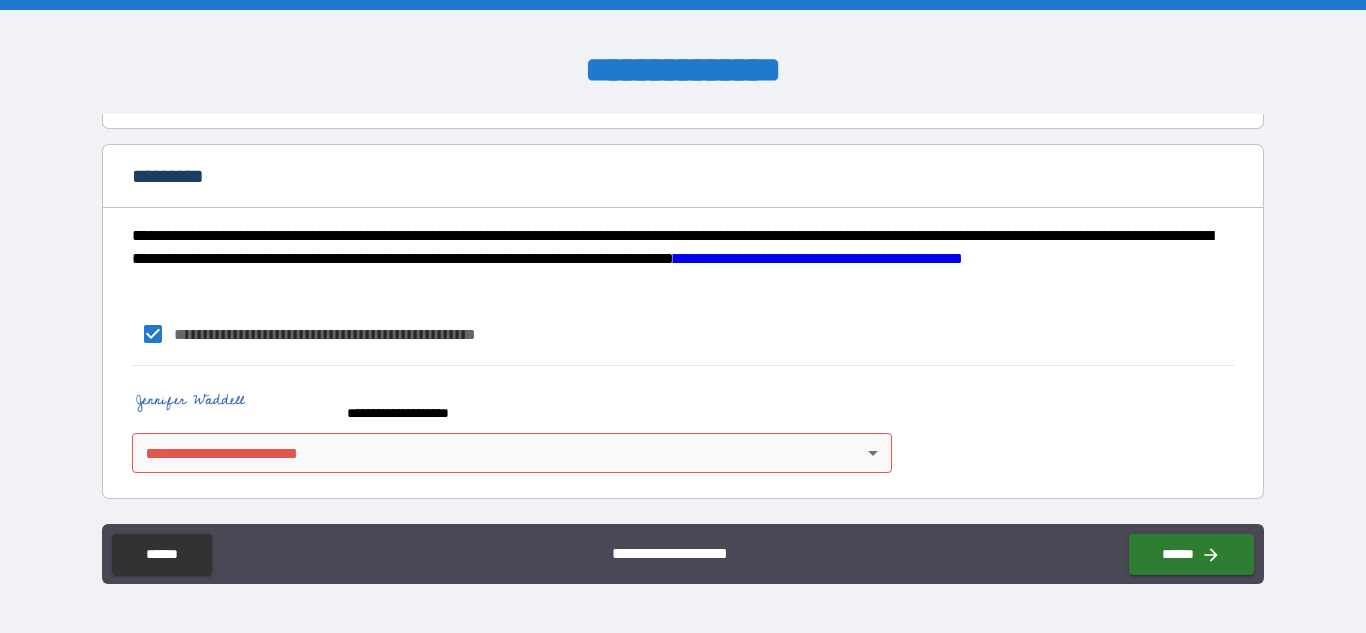 click on "**********" at bounding box center (683, 316) 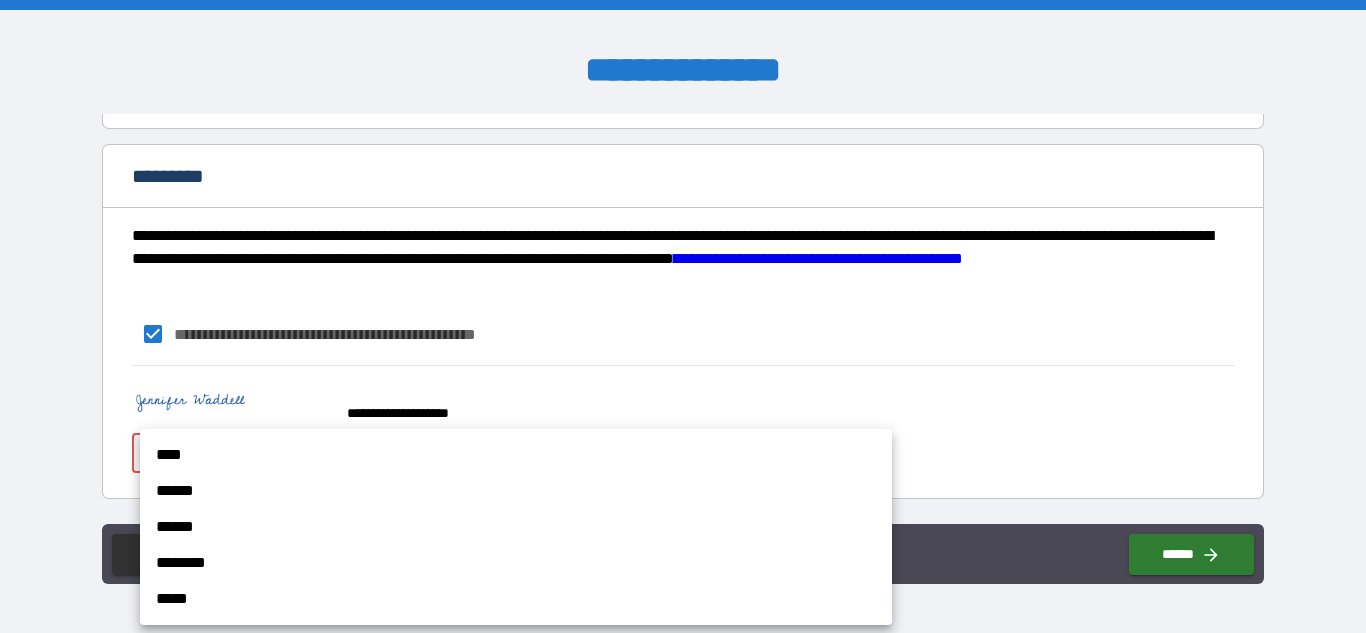 click on "******" at bounding box center (516, 491) 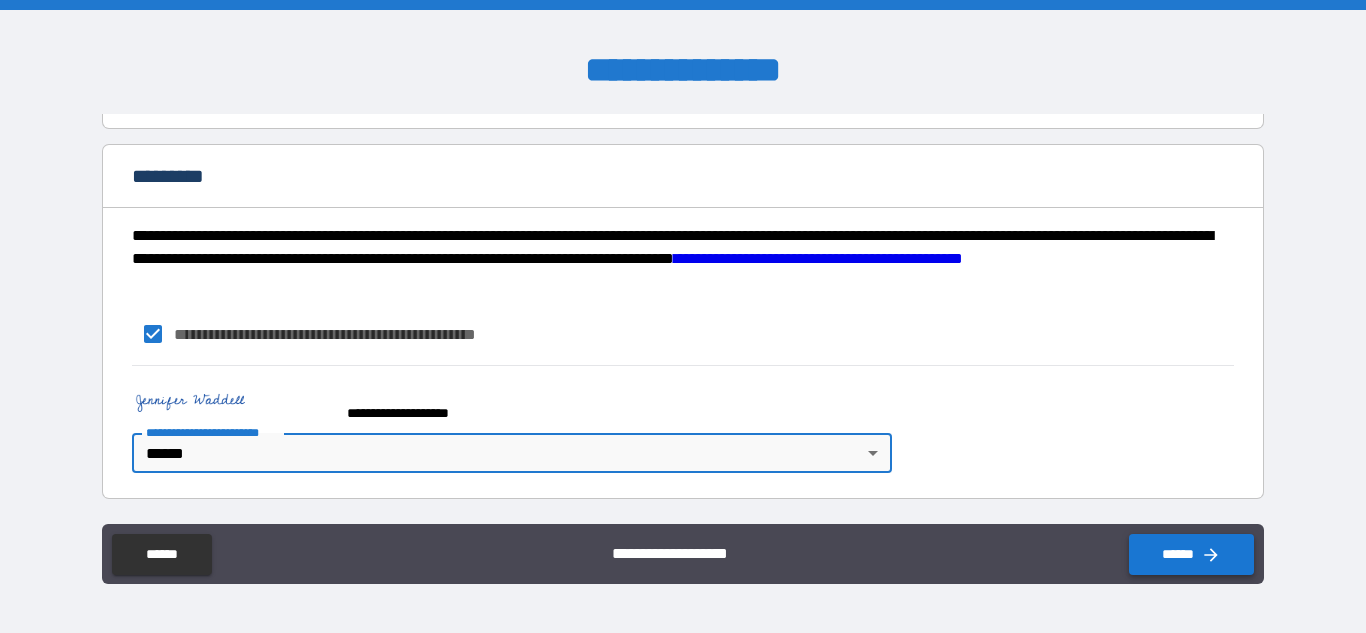 click on "******" at bounding box center [1191, 554] 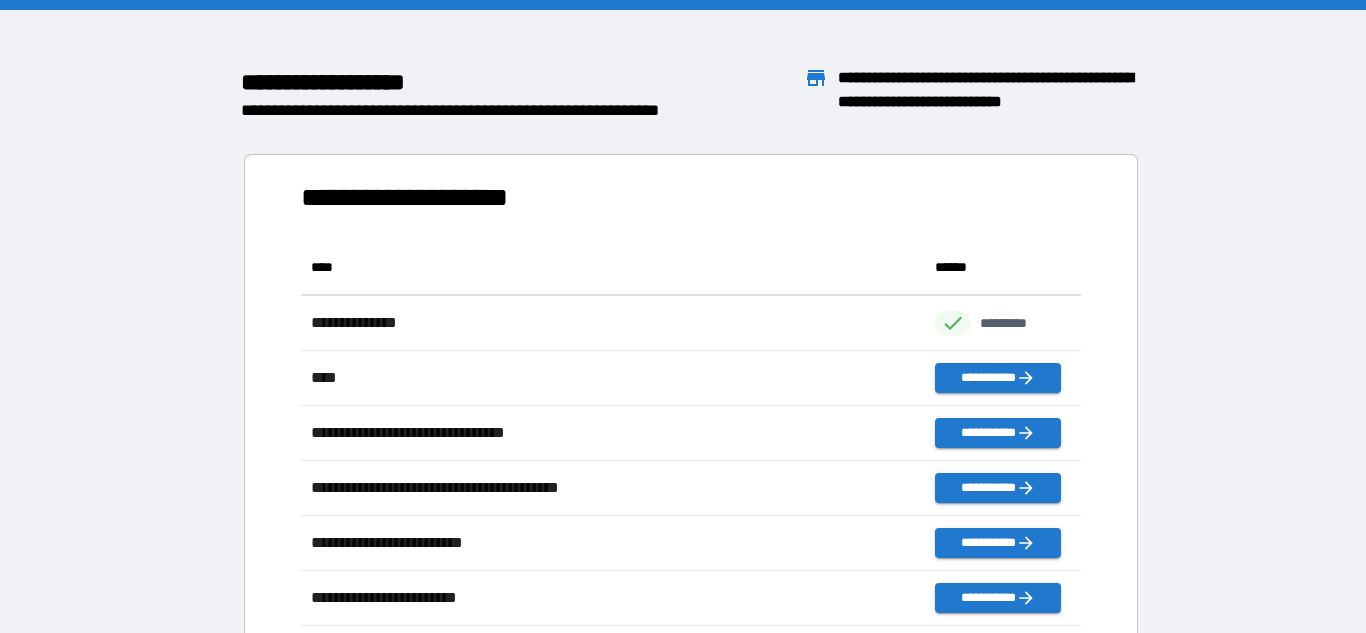 scroll, scrollTop: 1, scrollLeft: 1, axis: both 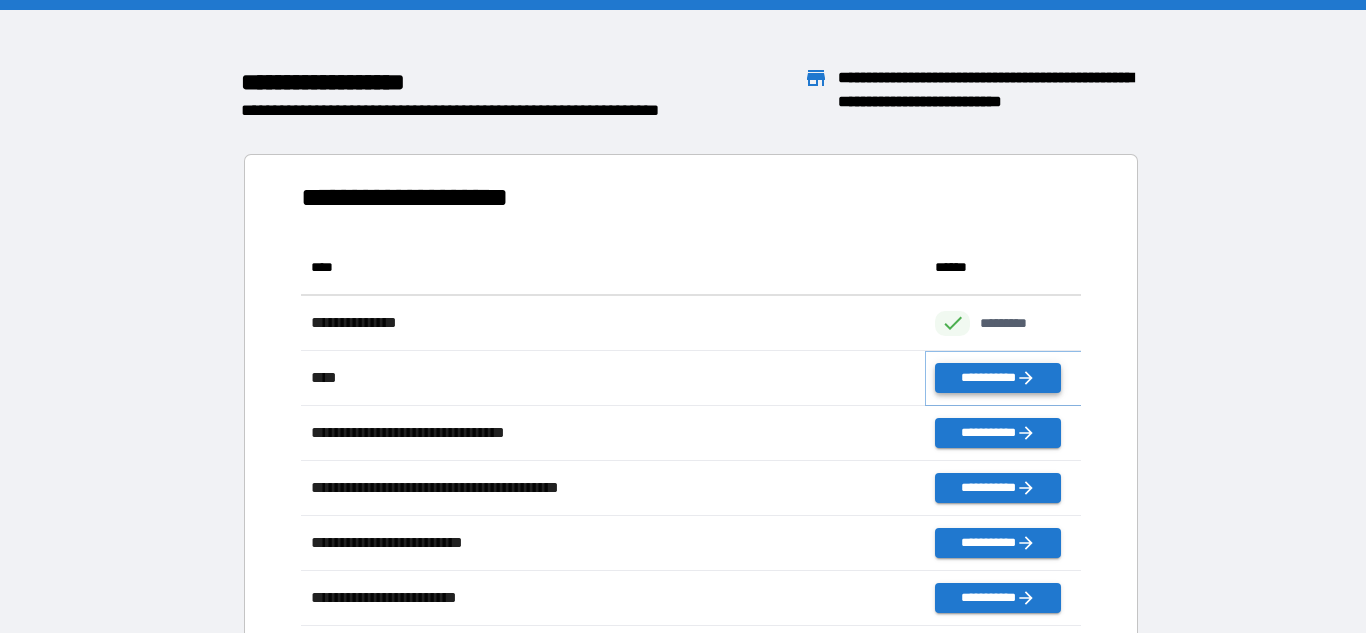 click on "**********" at bounding box center [997, 378] 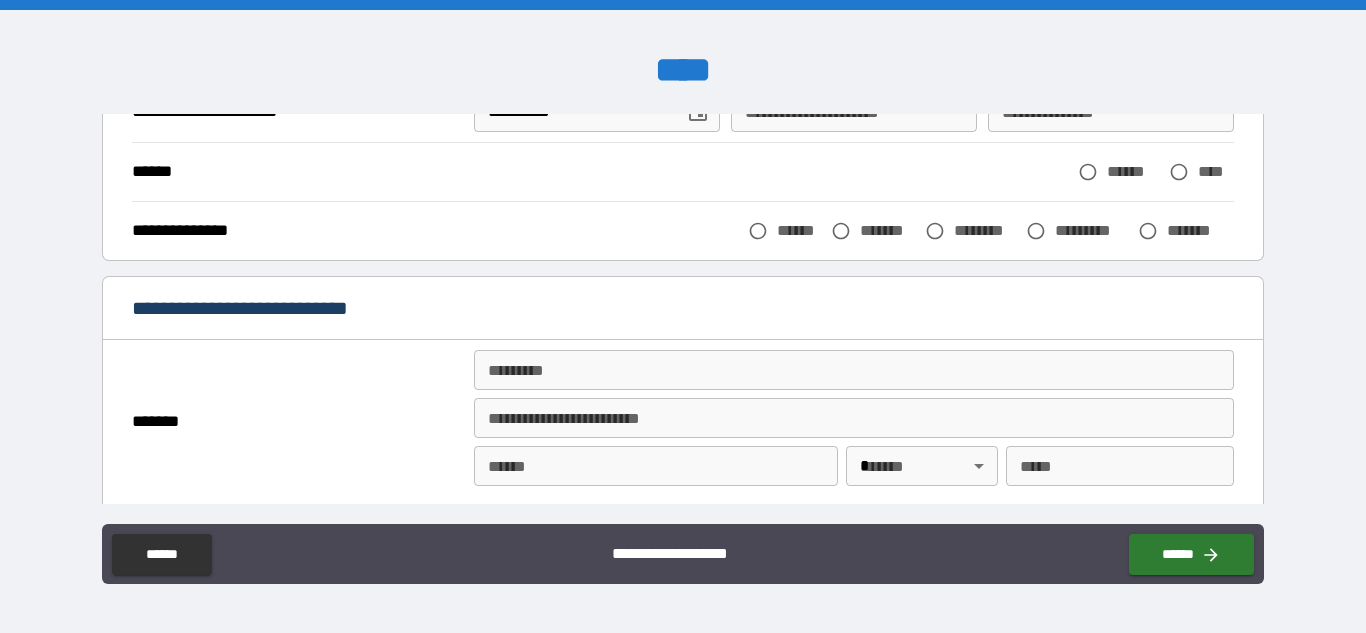 scroll, scrollTop: 232, scrollLeft: 0, axis: vertical 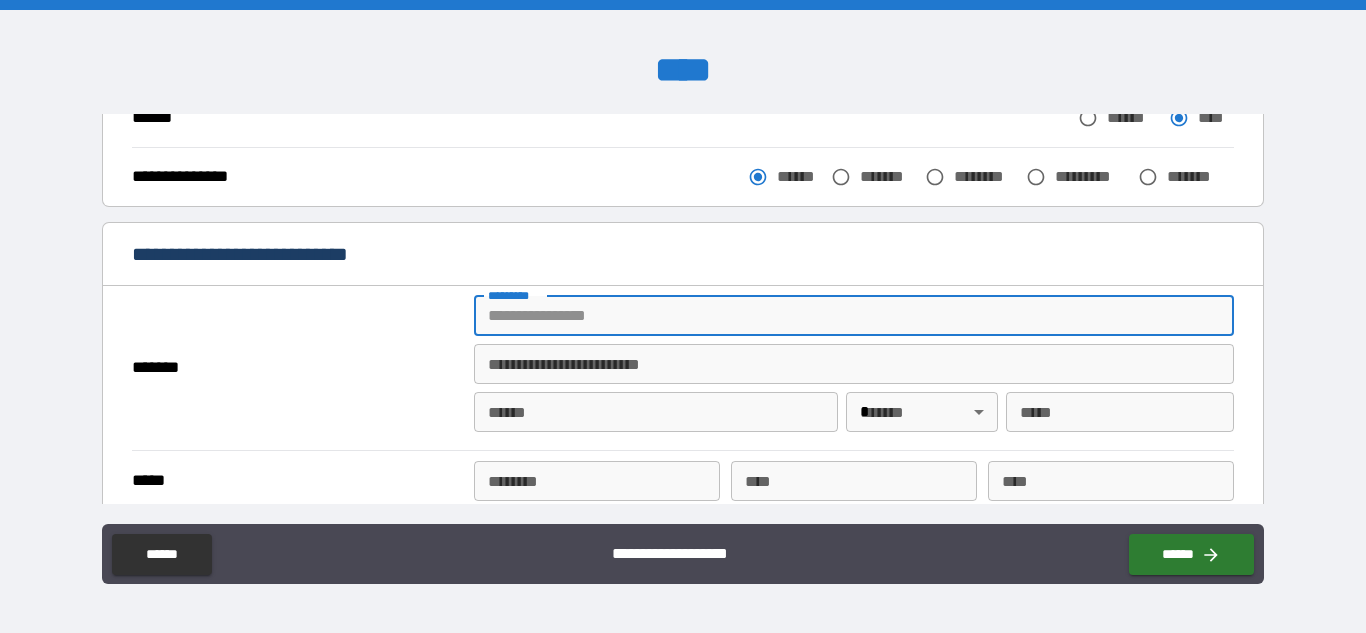 click on "*******   *" at bounding box center (854, 316) 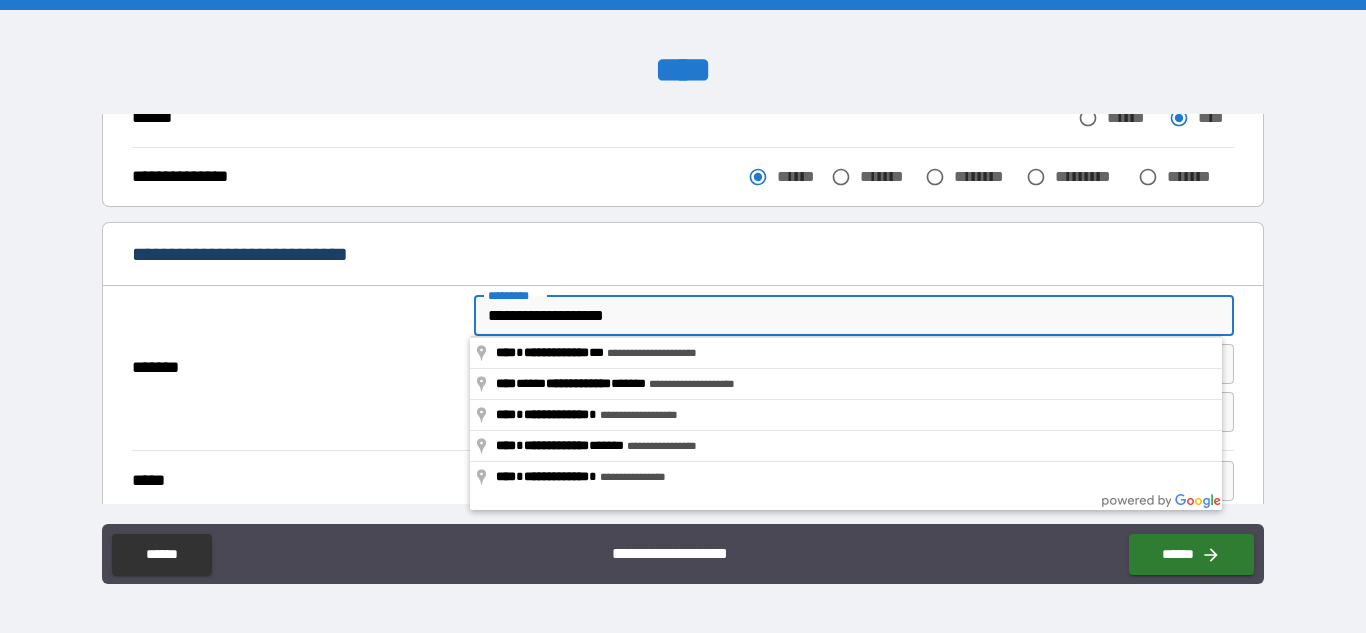 type on "**********" 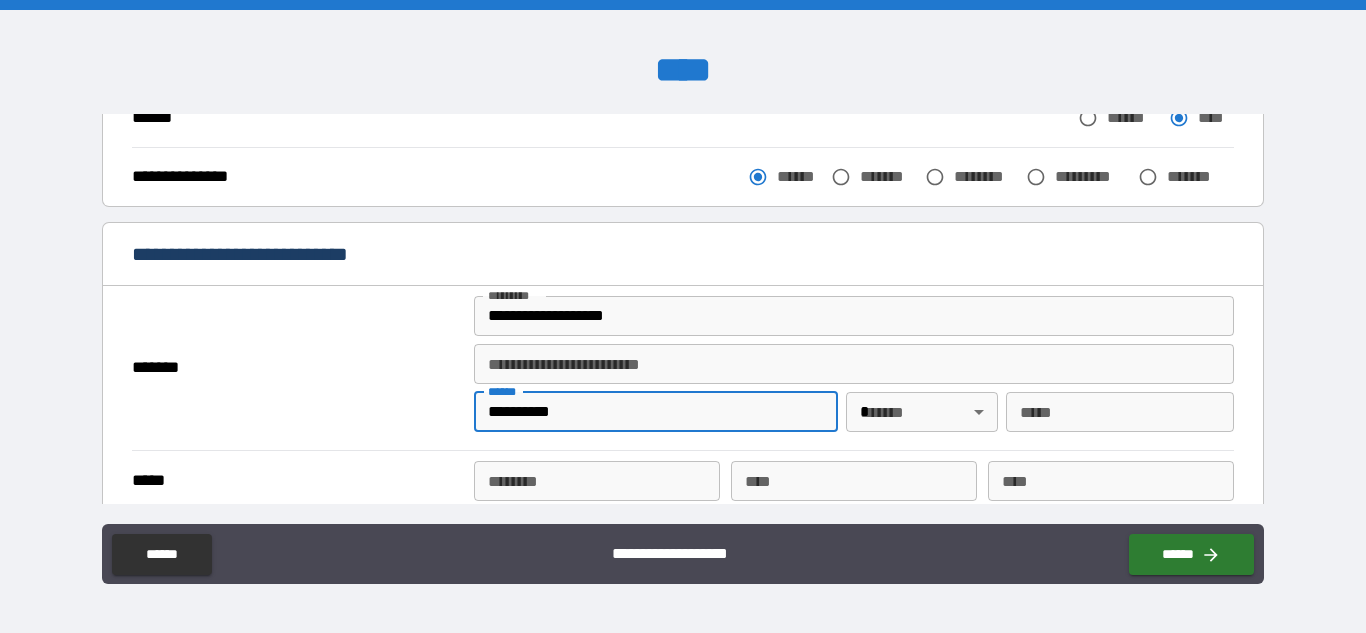 type on "**********" 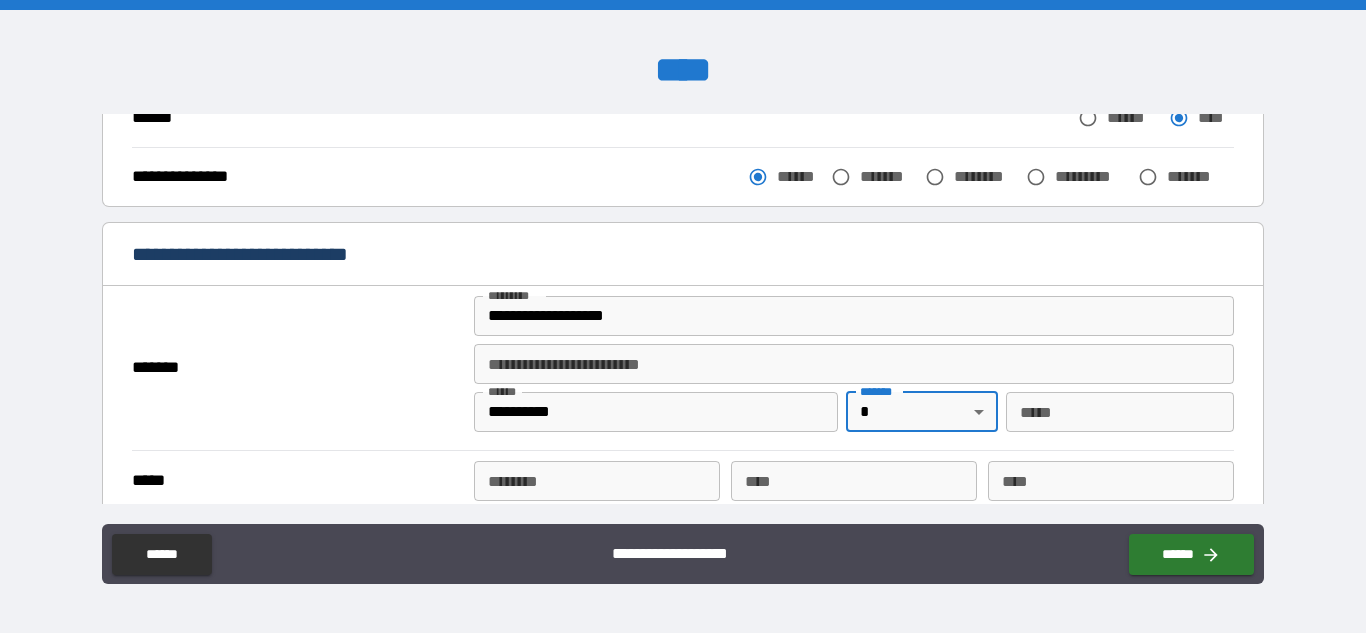 click on "**********" at bounding box center (683, 316) 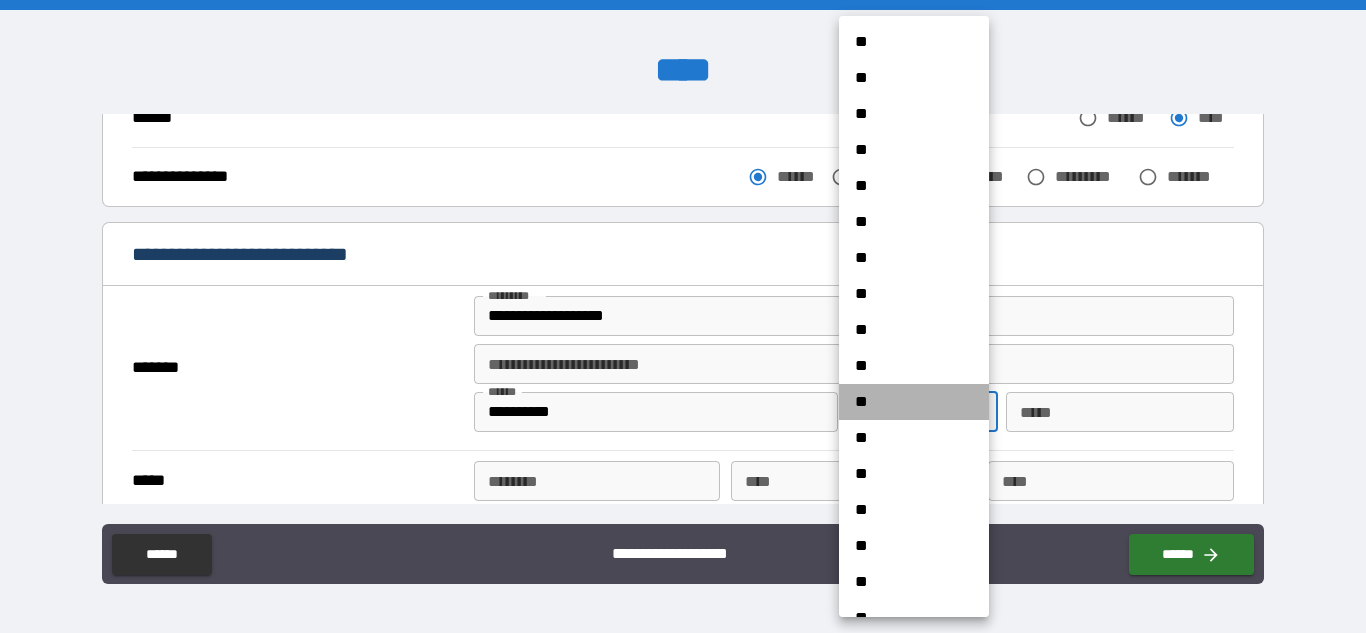 click on "**" at bounding box center (914, 402) 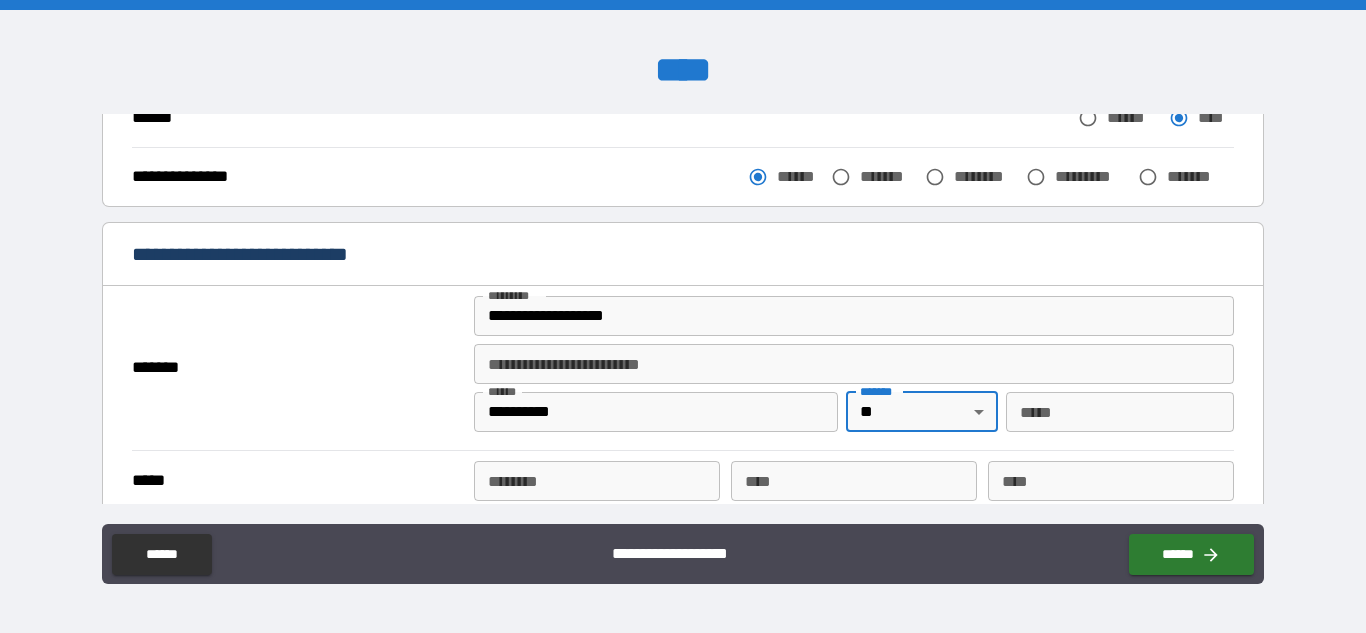 click on "**********" at bounding box center (683, 316) 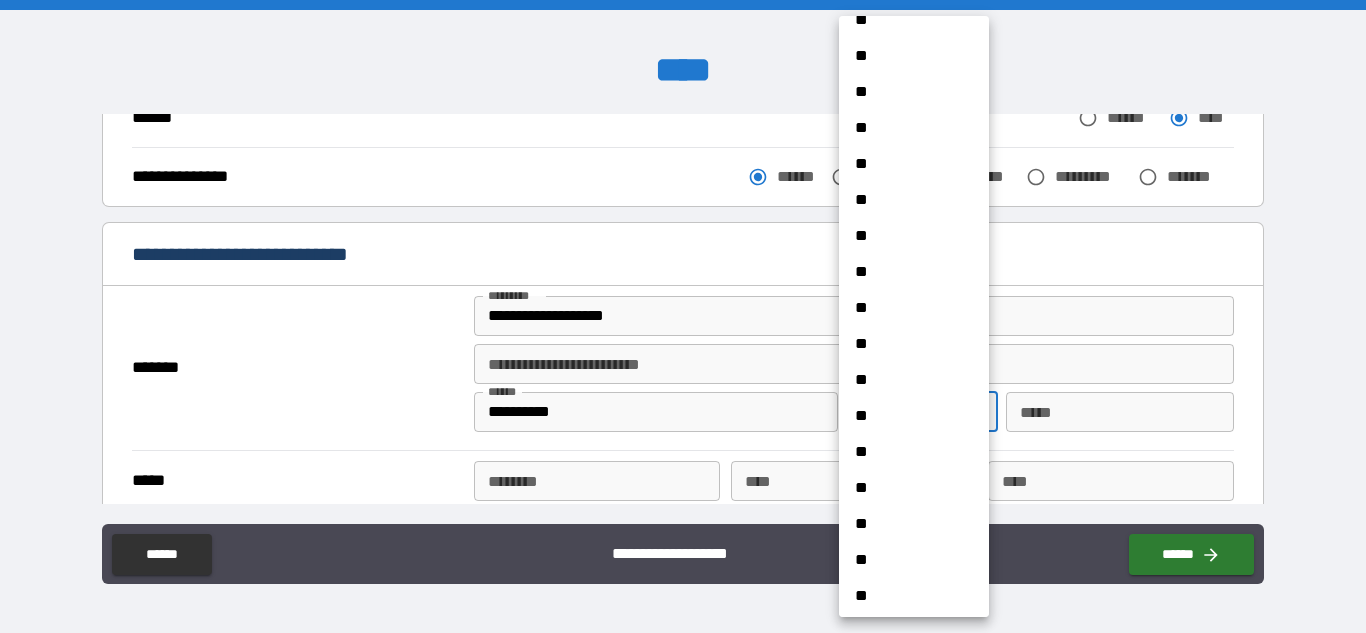 scroll, scrollTop: 965, scrollLeft: 0, axis: vertical 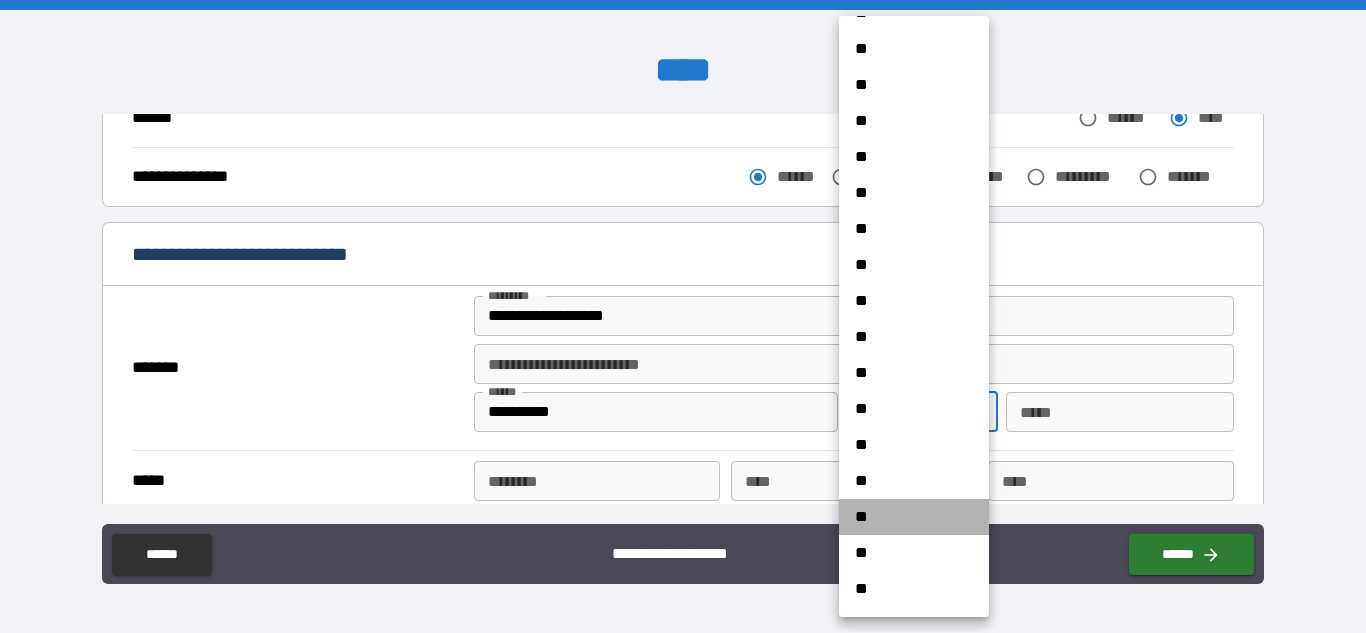 click on "**" at bounding box center [914, 517] 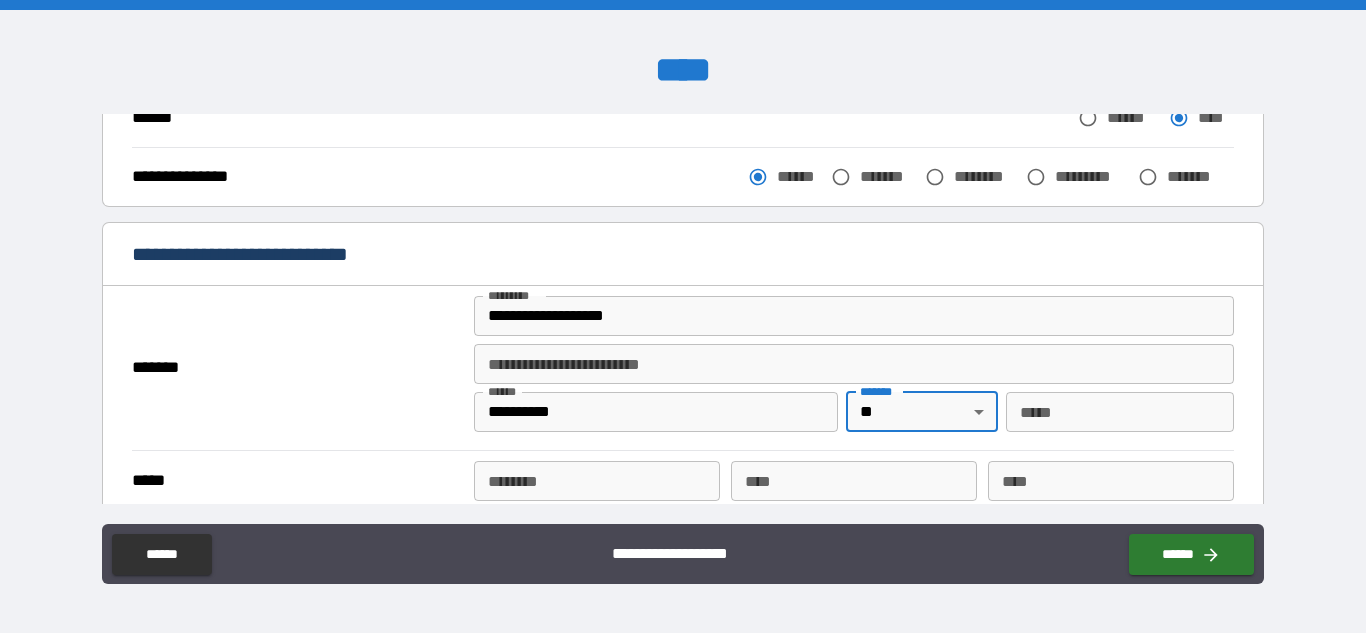 click on "***   *" at bounding box center (1120, 412) 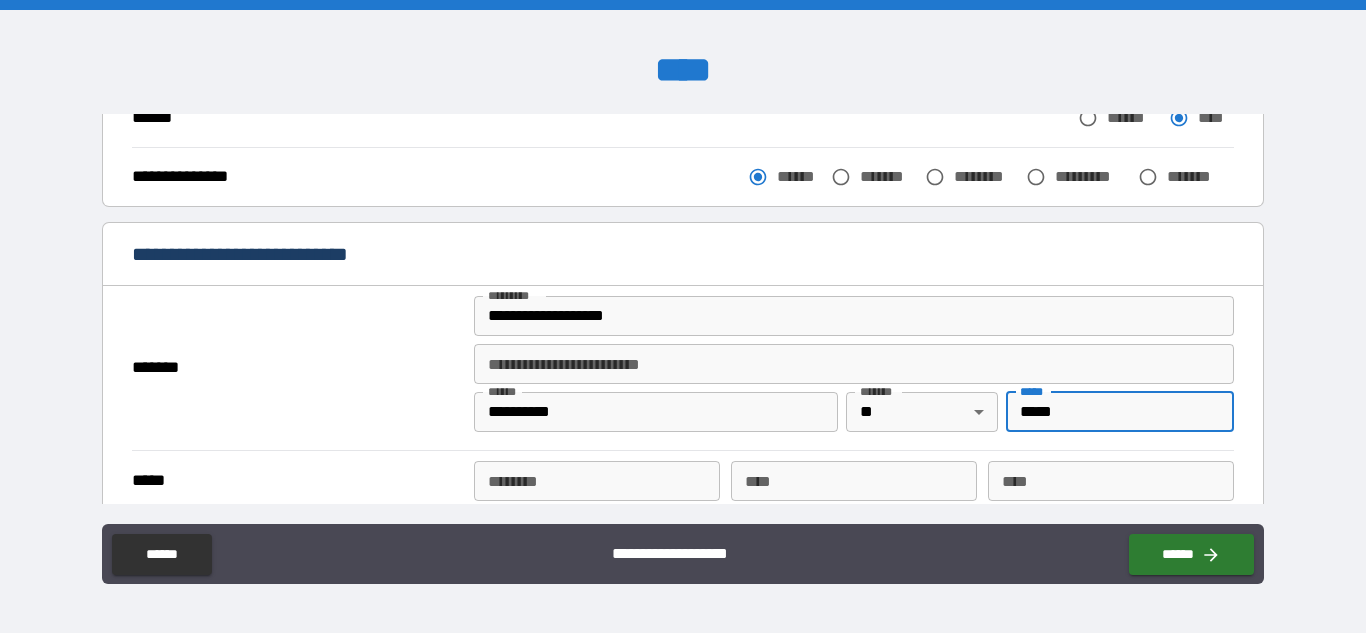 type on "*****" 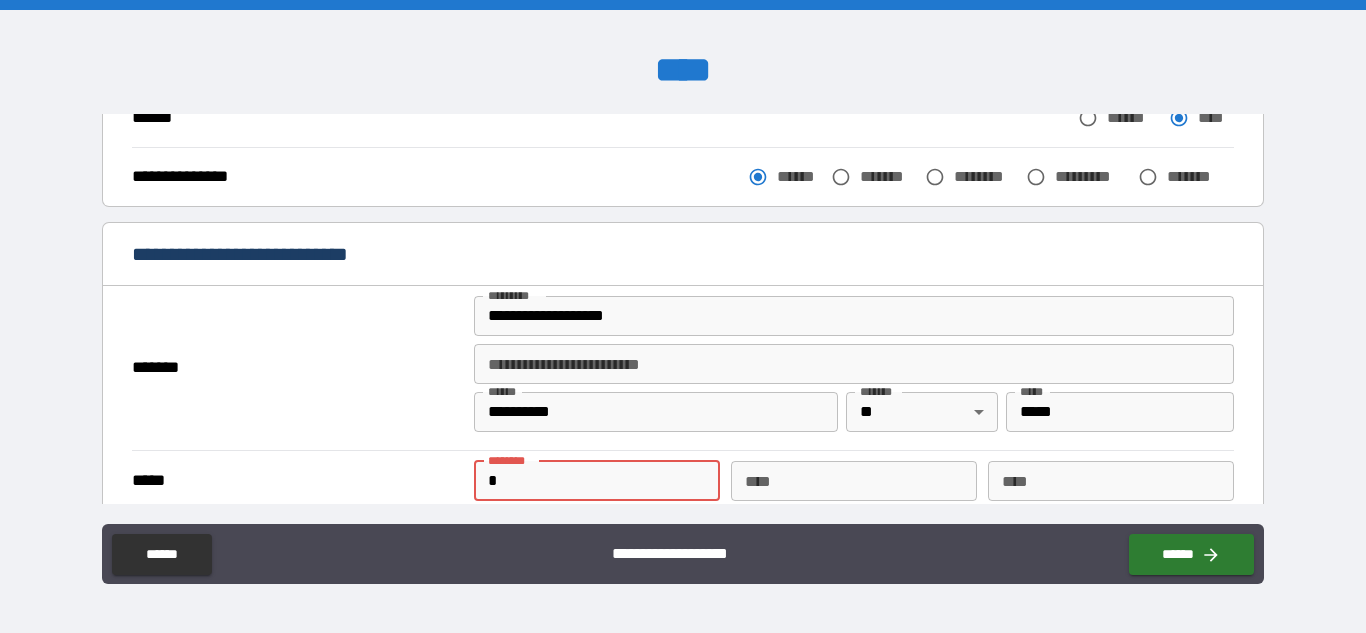 click on "*" at bounding box center (597, 481) 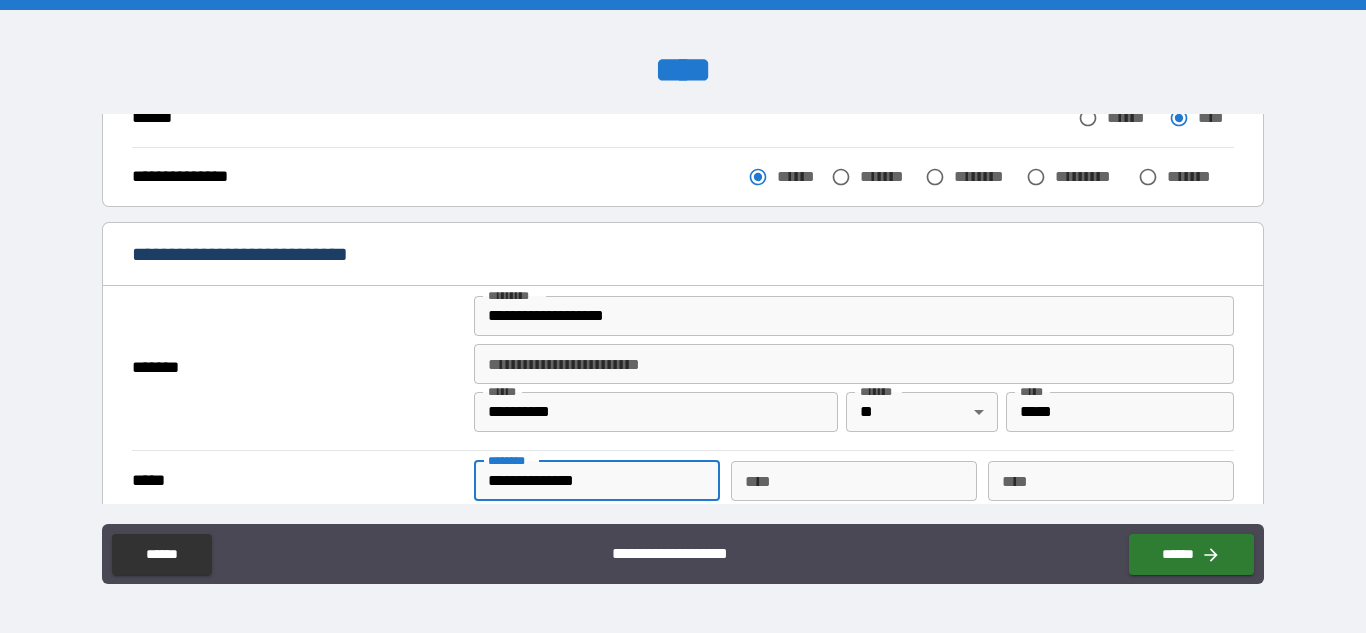 type on "**********" 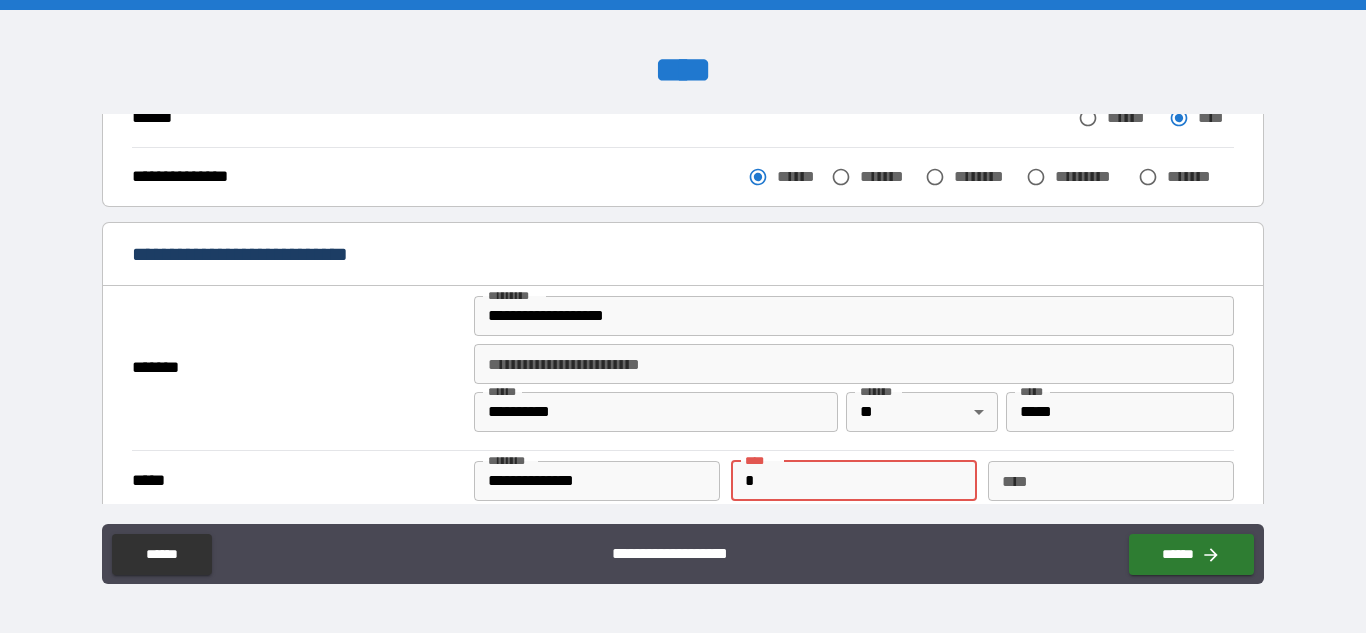 type on "*" 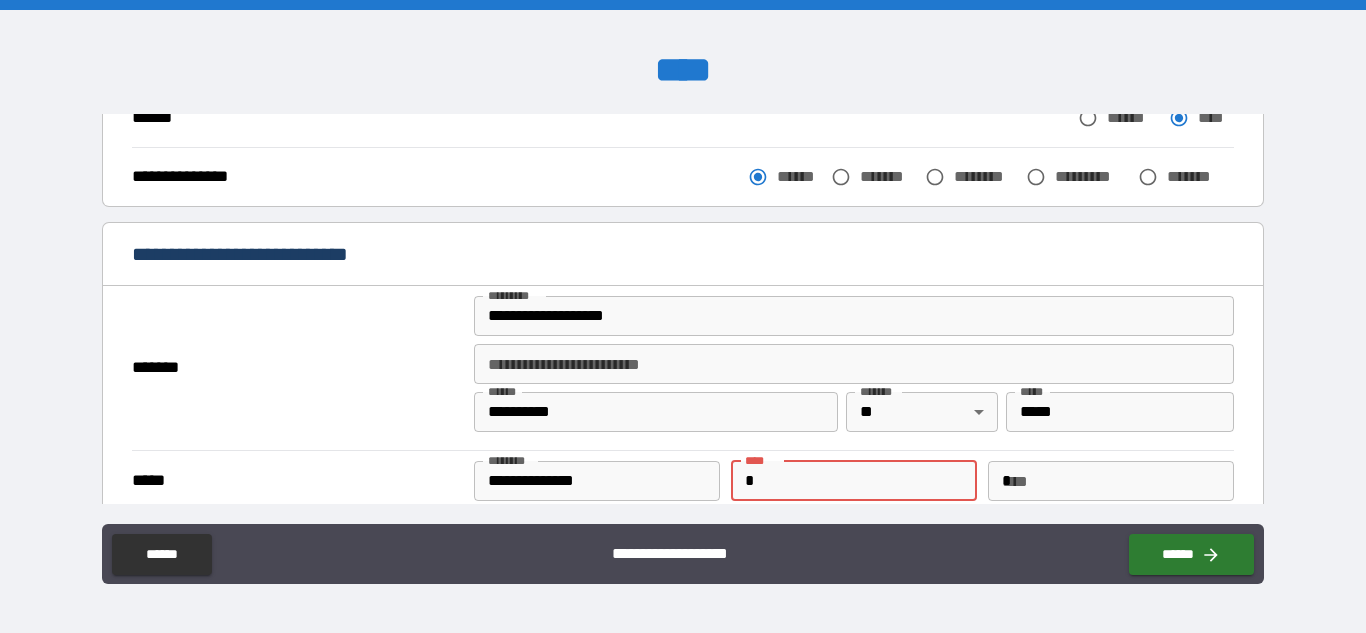 type 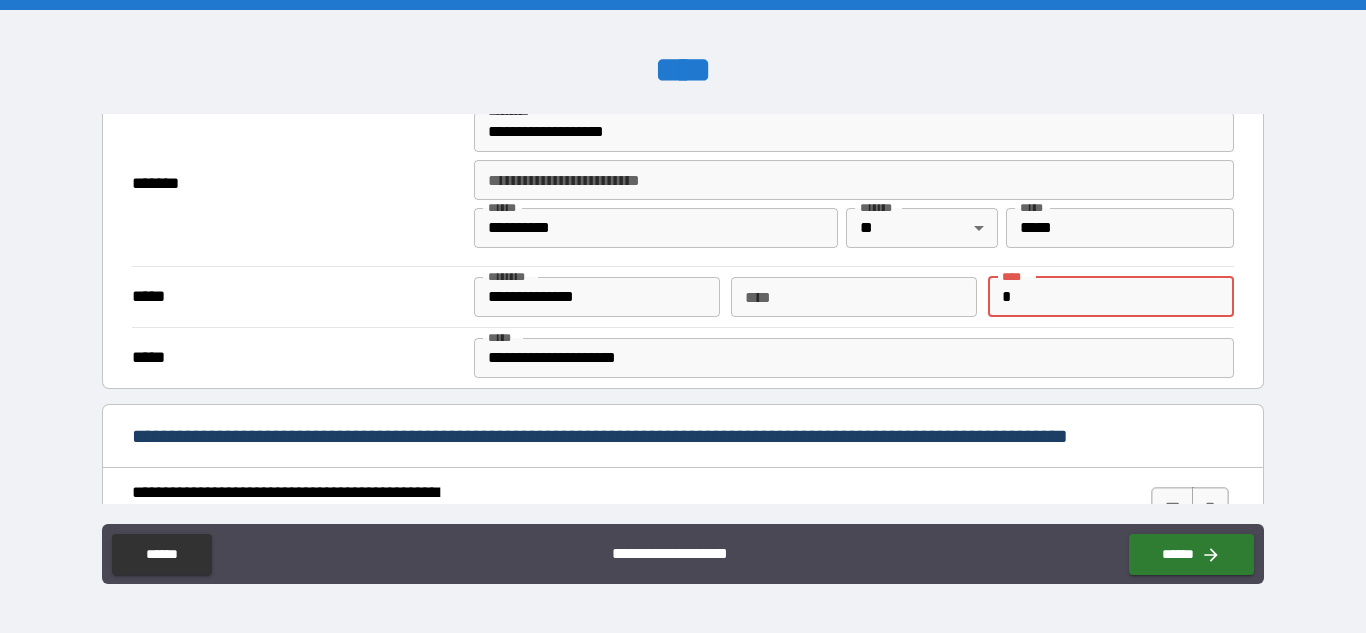 scroll, scrollTop: 685, scrollLeft: 0, axis: vertical 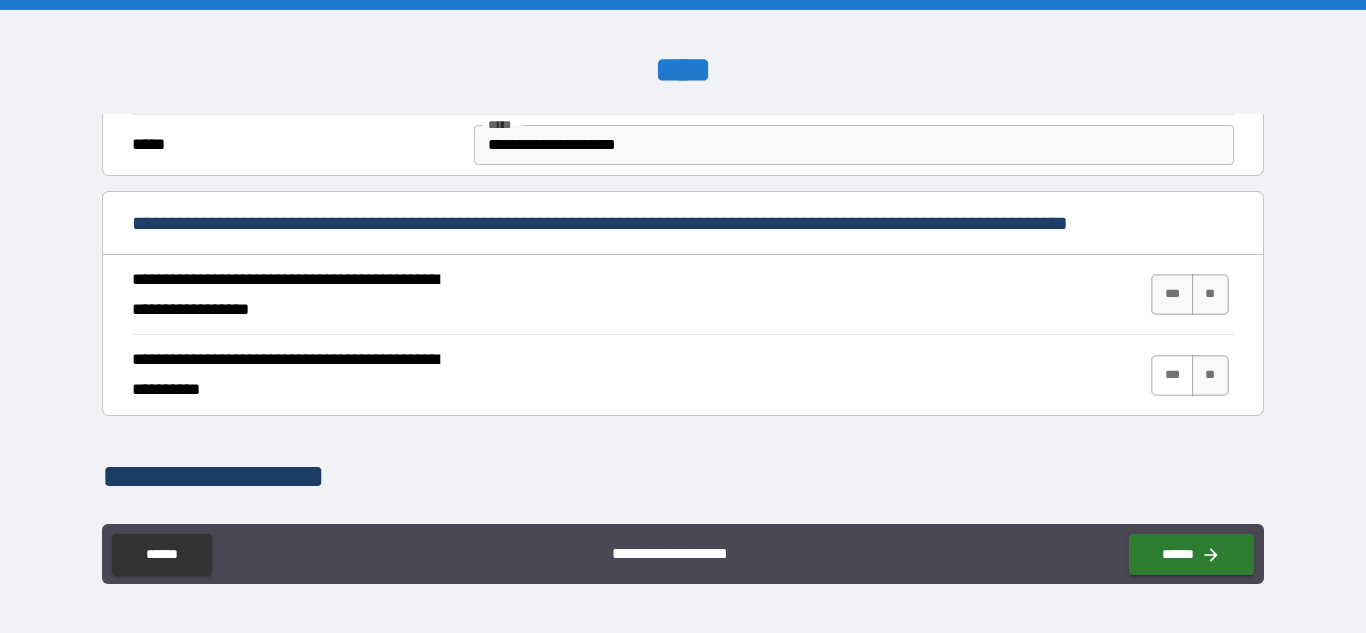 click on "***" at bounding box center (1172, 294) 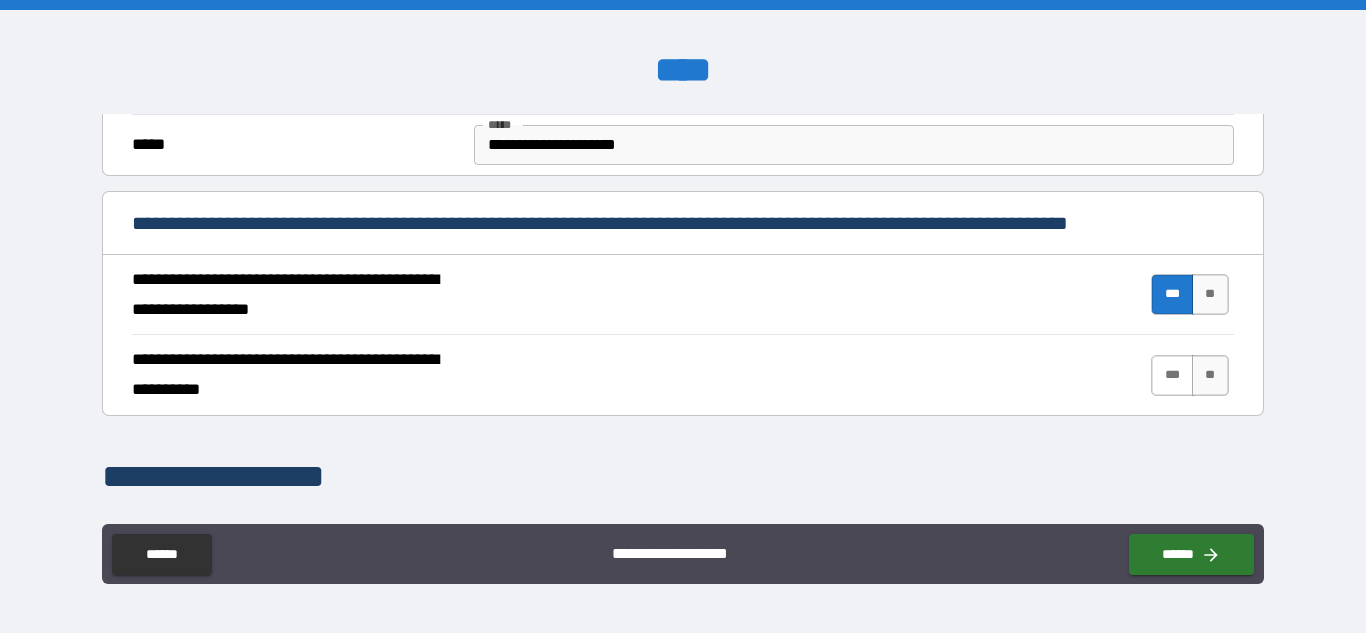click on "***" at bounding box center (1172, 375) 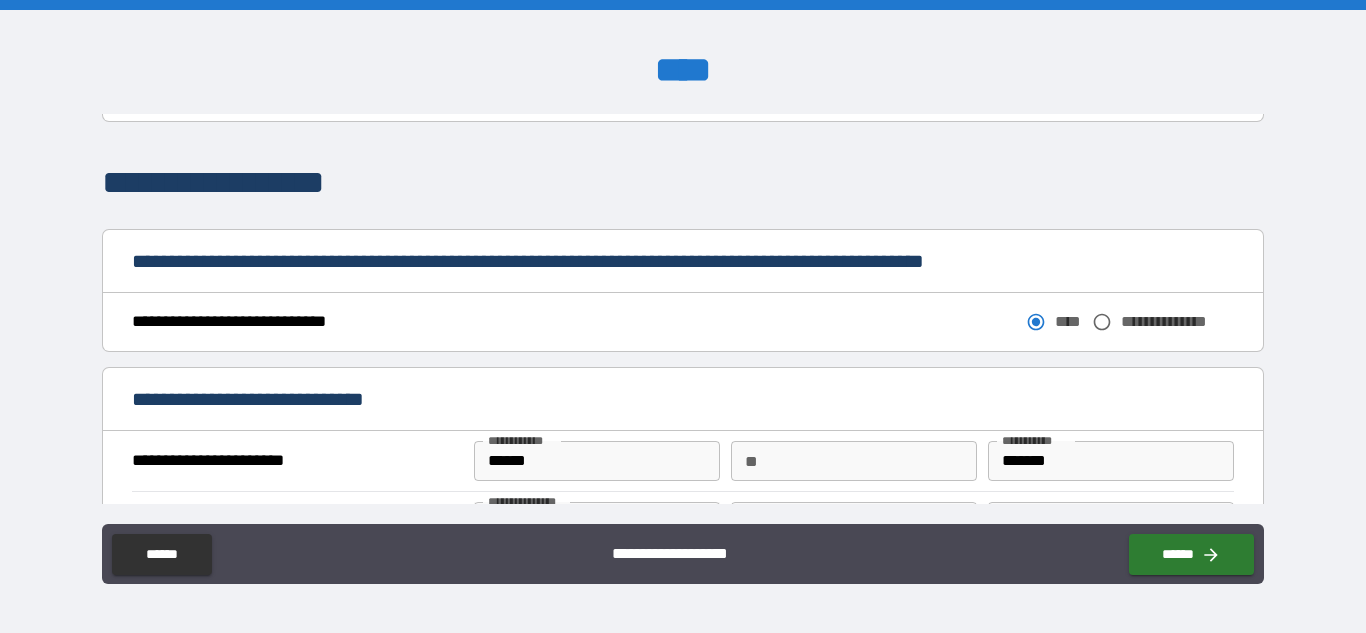 scroll, scrollTop: 1001, scrollLeft: 0, axis: vertical 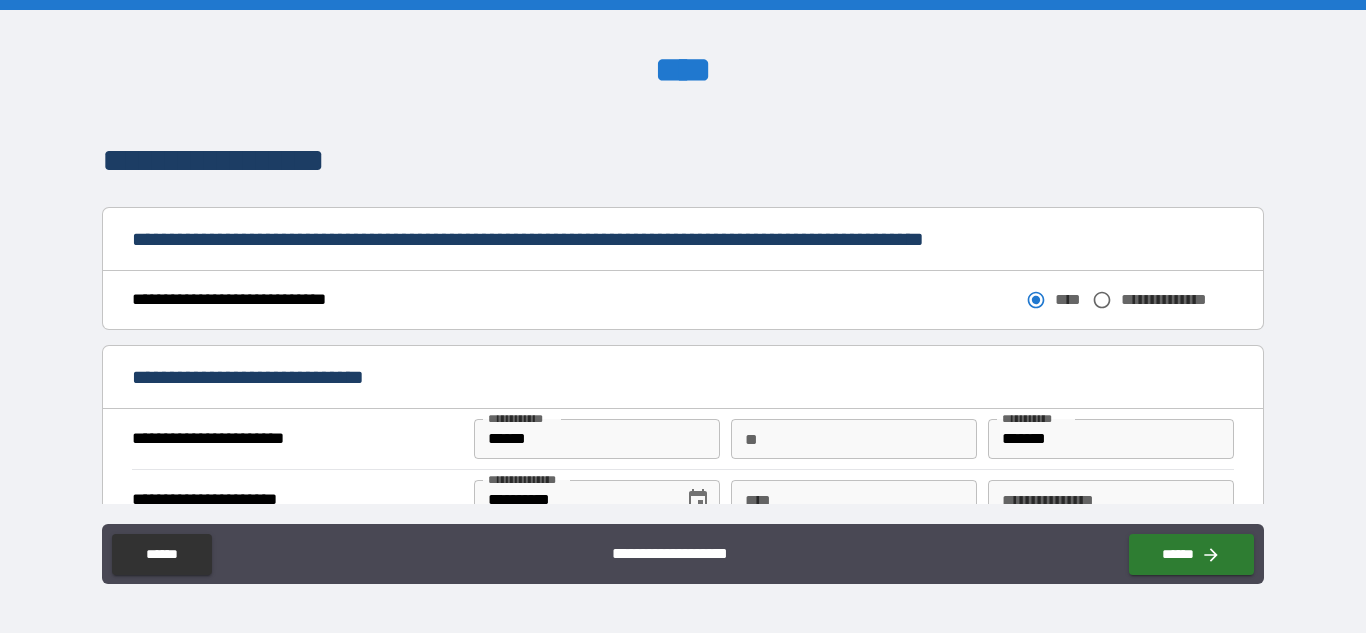 click on "**********" at bounding box center [1177, 299] 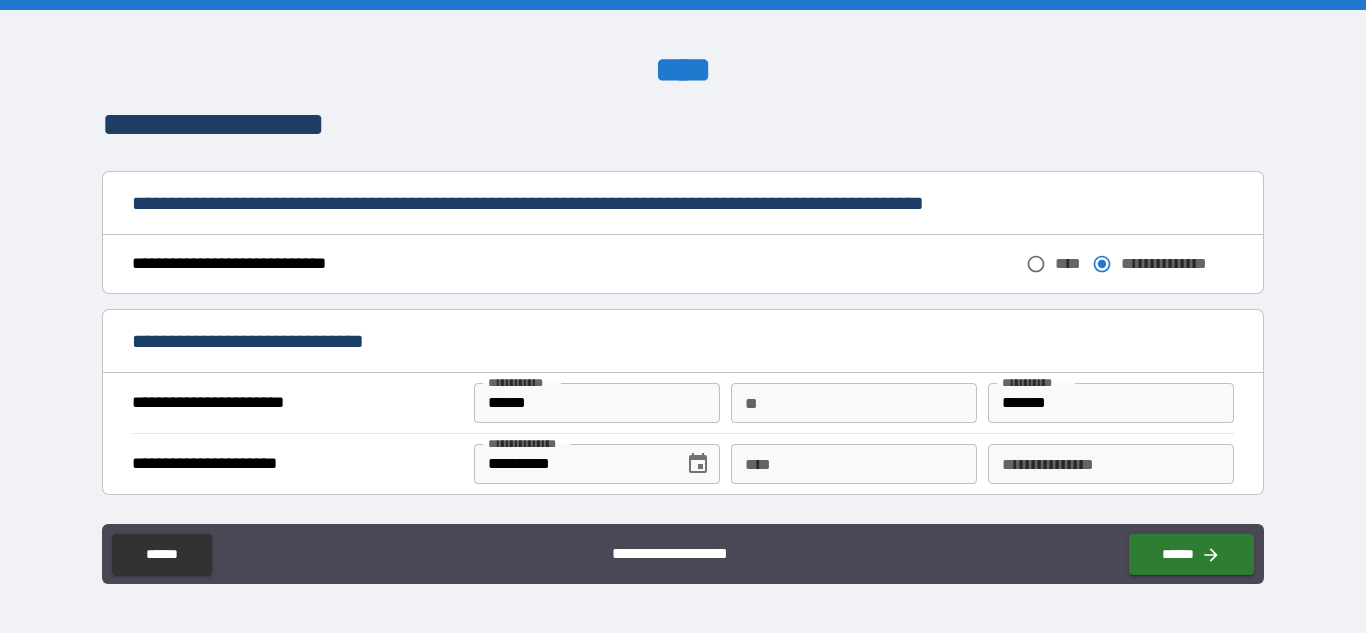 scroll, scrollTop: 1093, scrollLeft: 0, axis: vertical 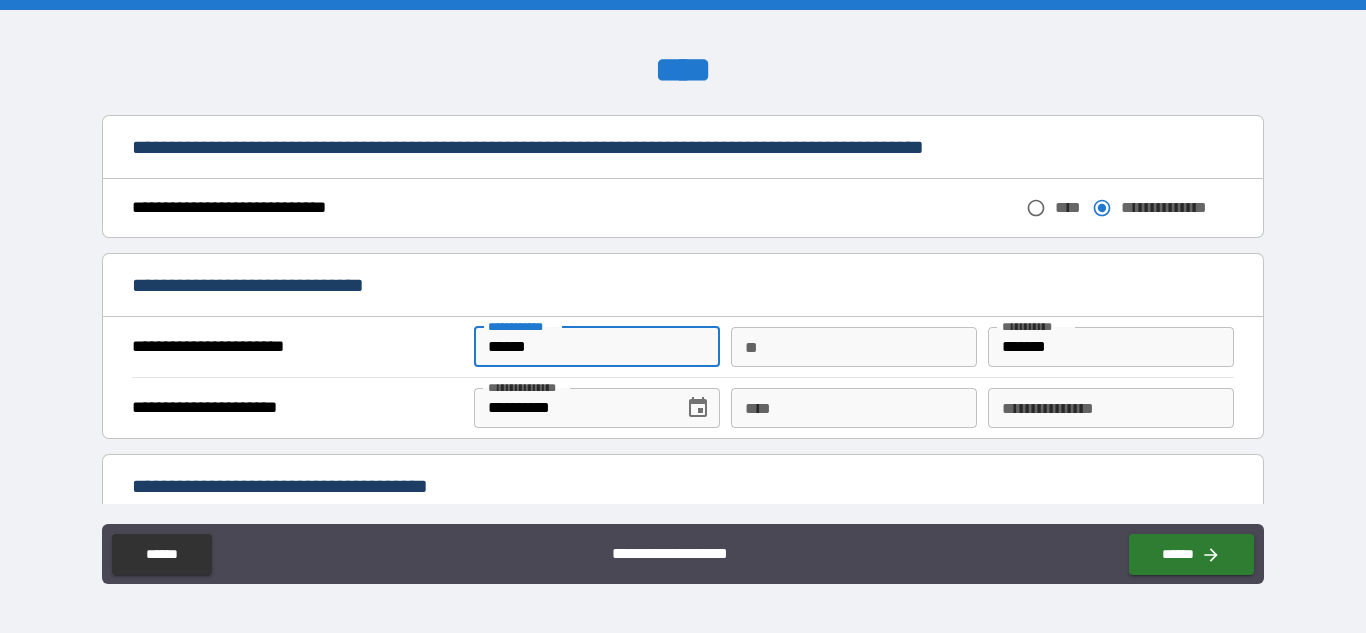 click on "******" at bounding box center [597, 347] 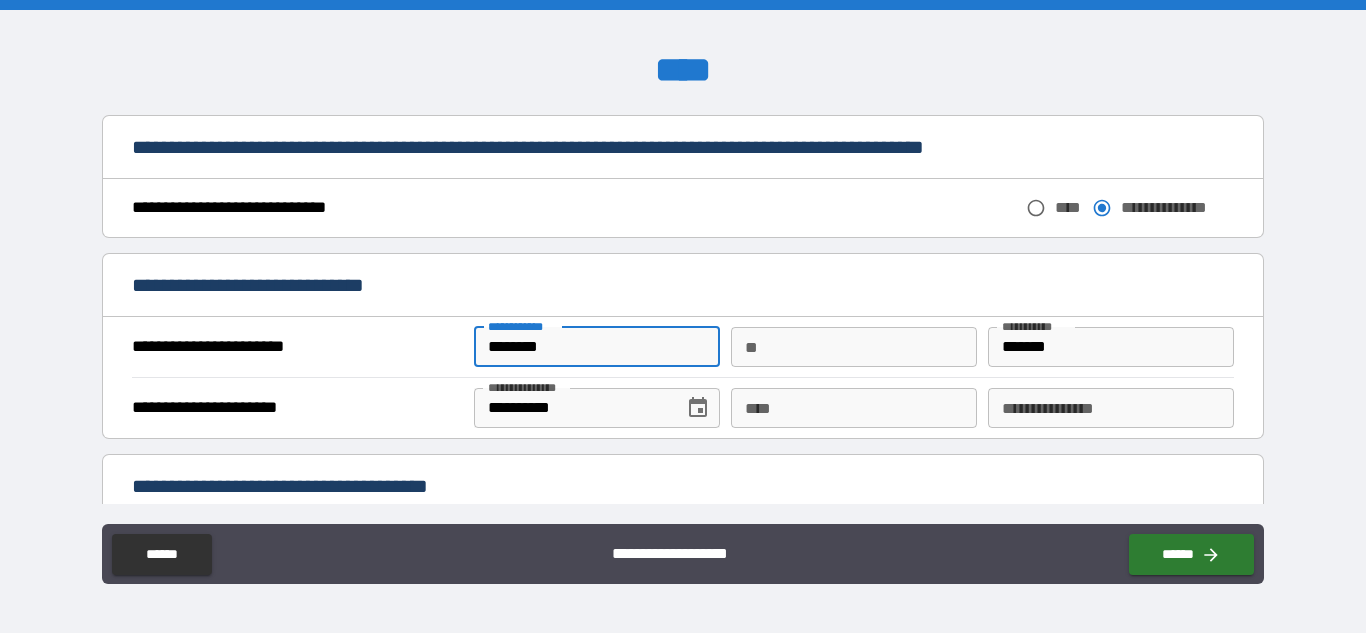 type on "********" 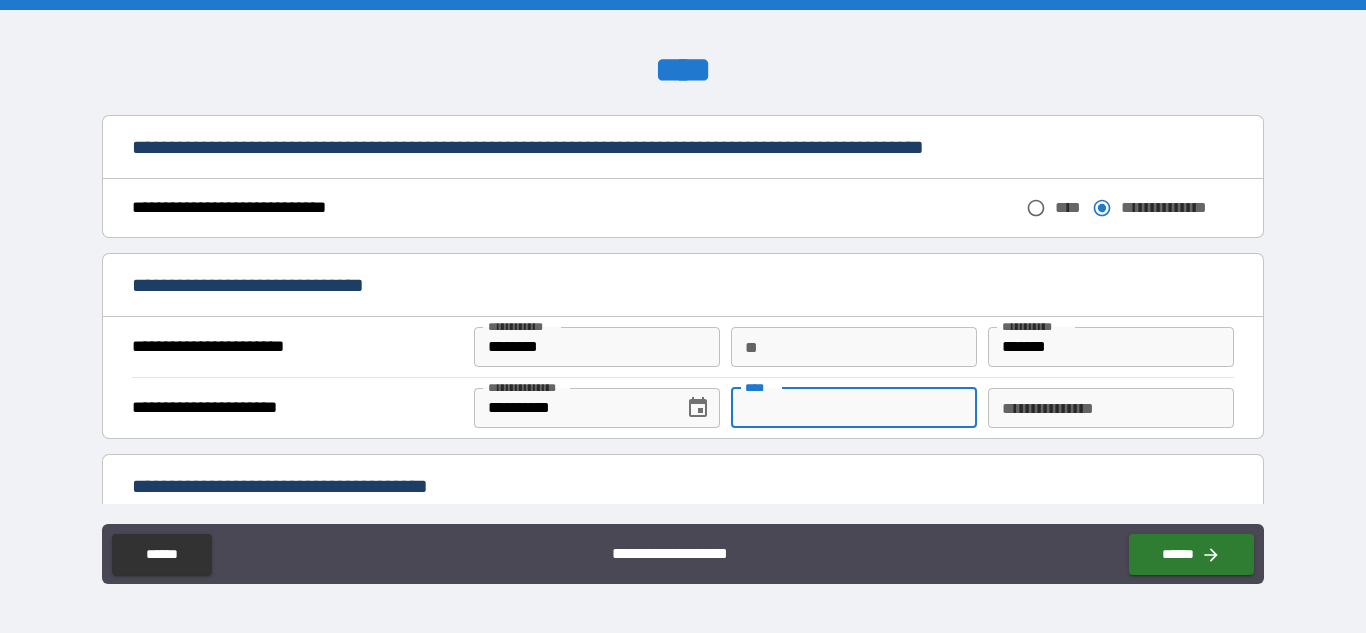 click on "****" at bounding box center [854, 408] 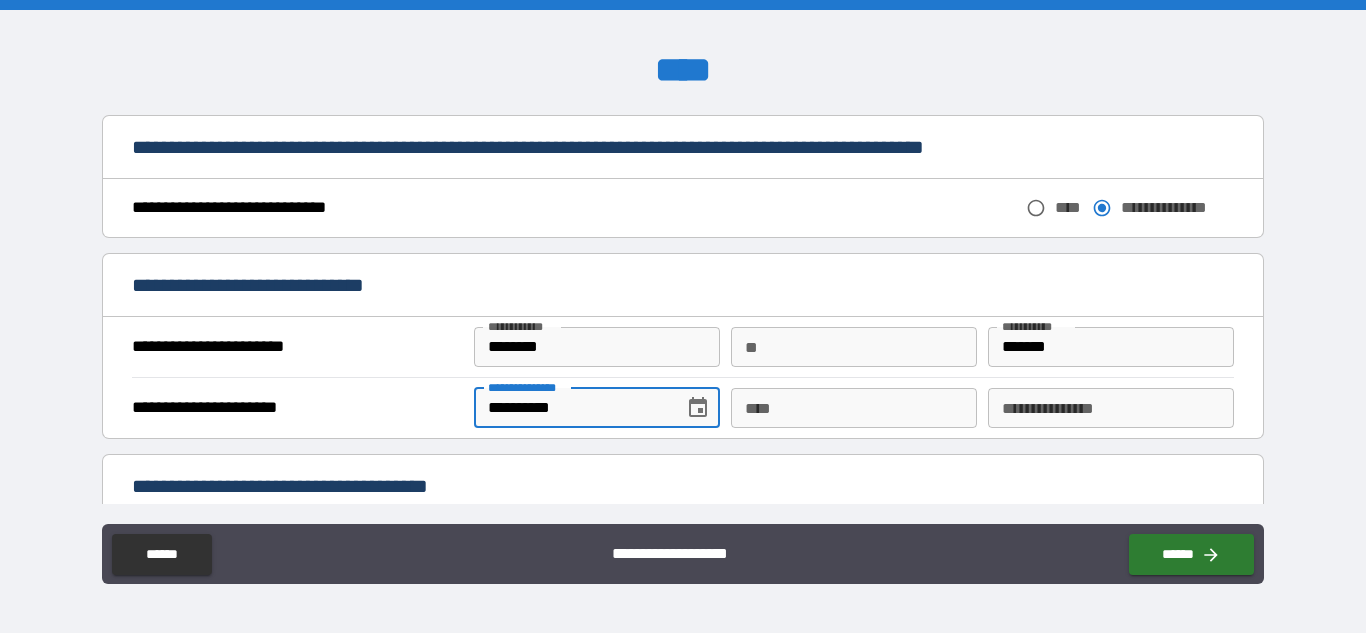 click on "**********" at bounding box center (572, 408) 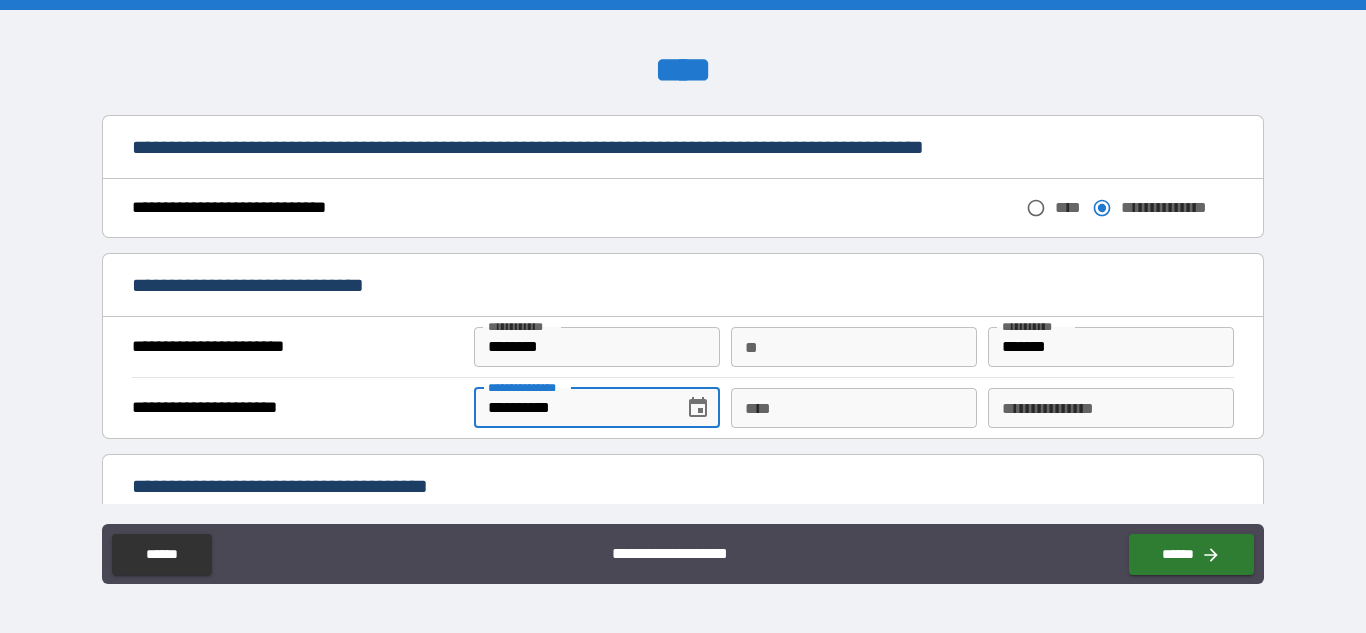 click on "**********" at bounding box center [572, 408] 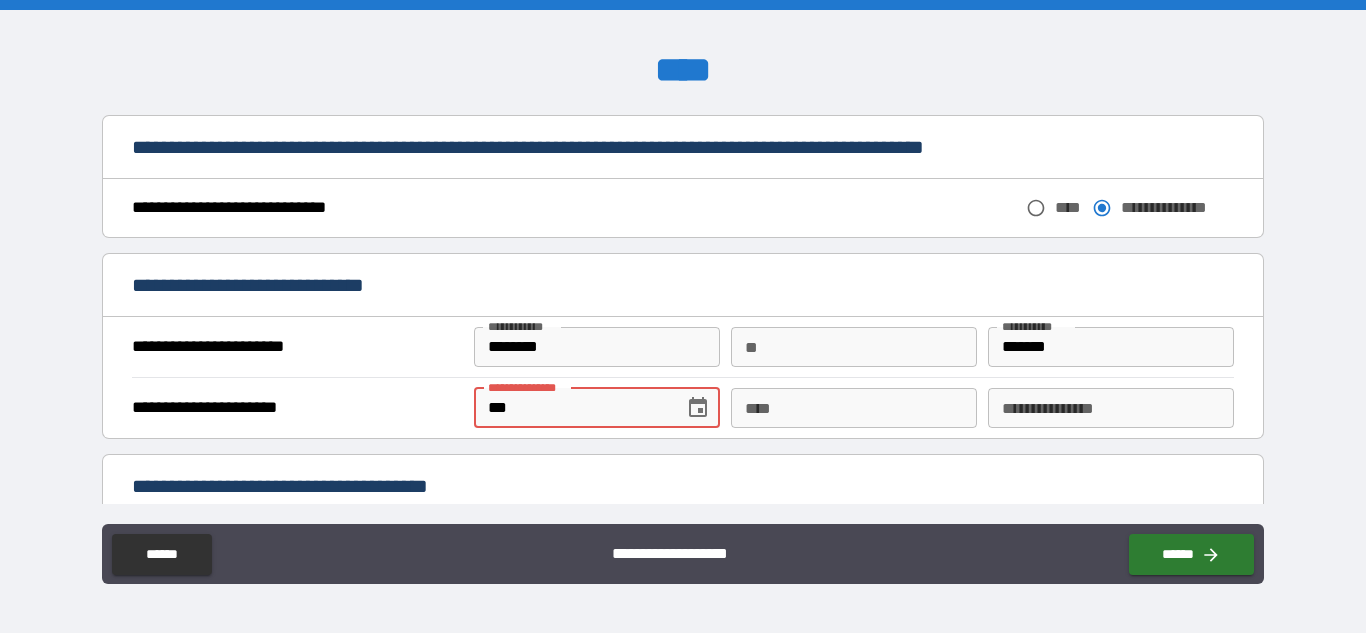 type on "*" 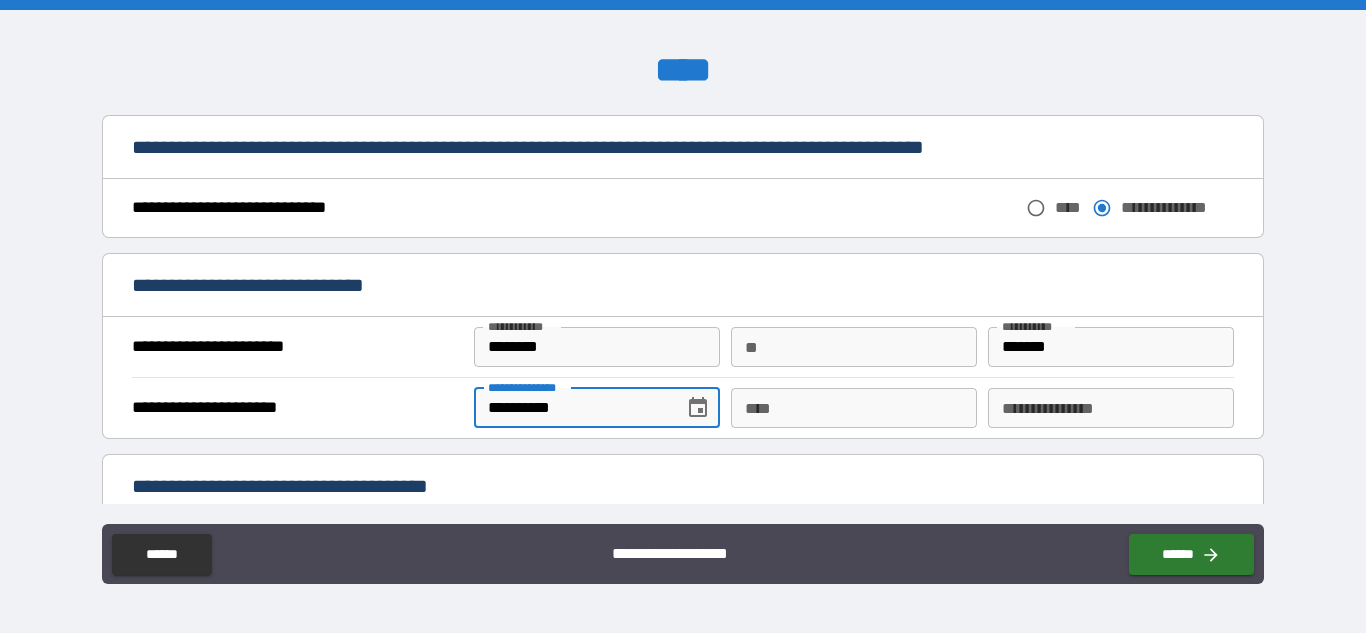 type on "**********" 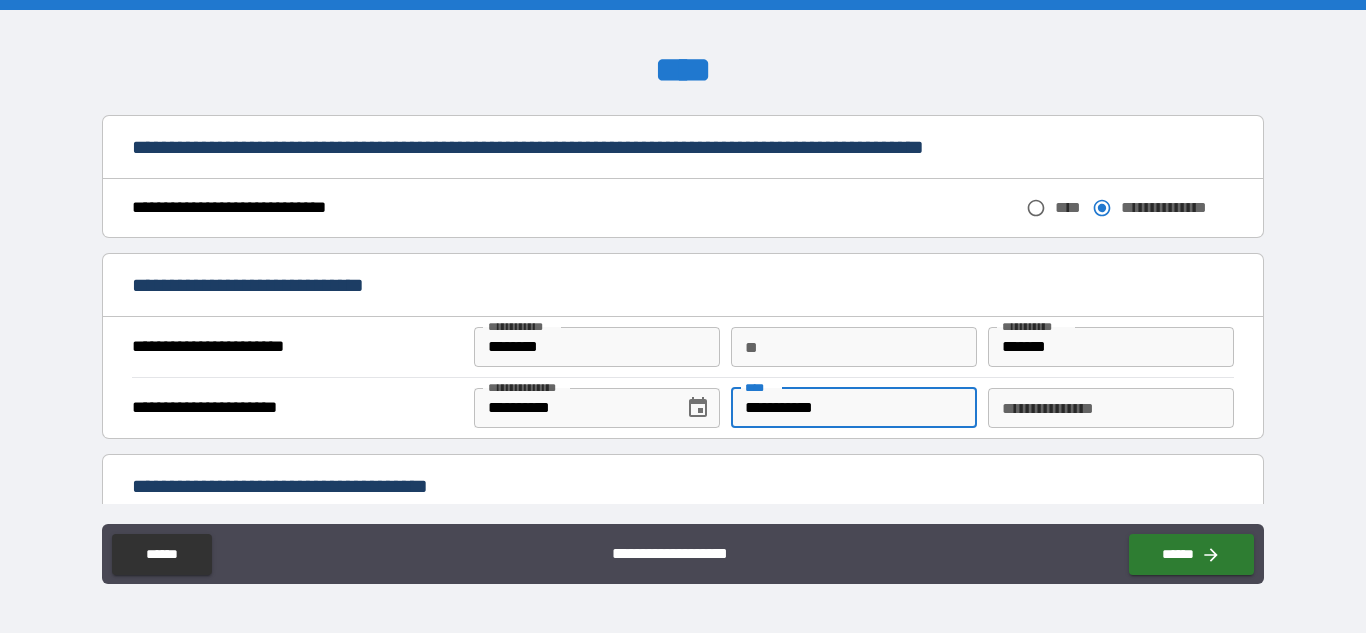 type on "**********" 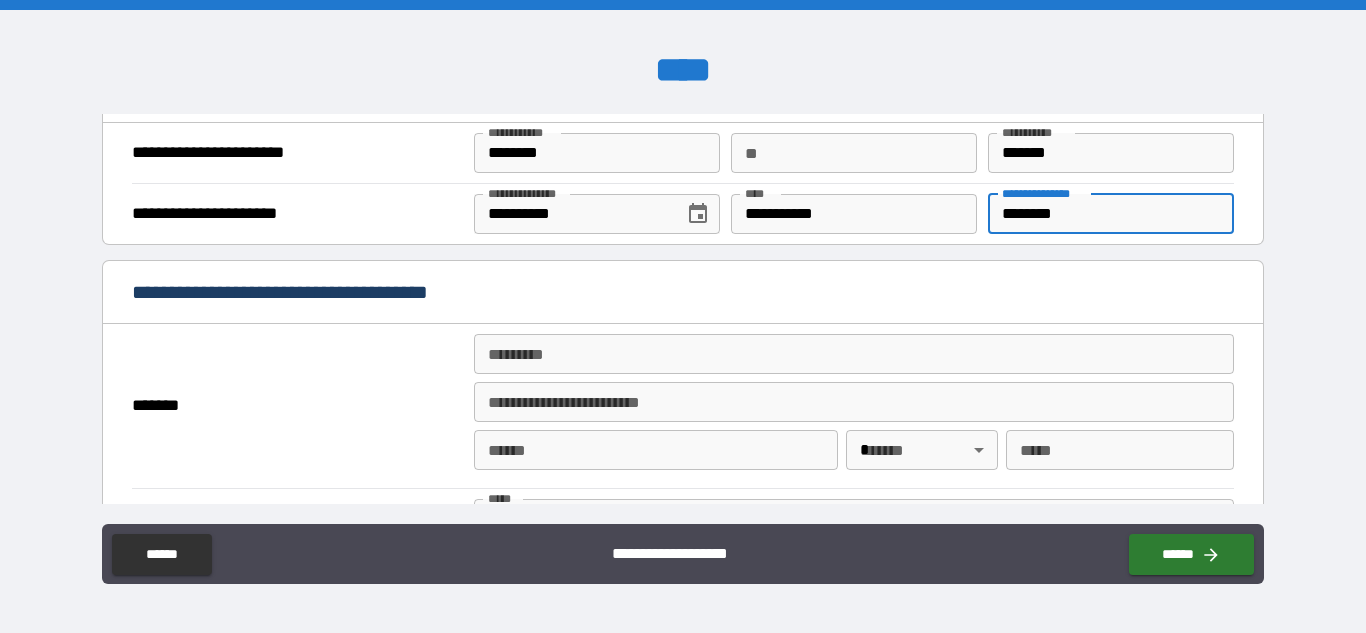 scroll, scrollTop: 1301, scrollLeft: 0, axis: vertical 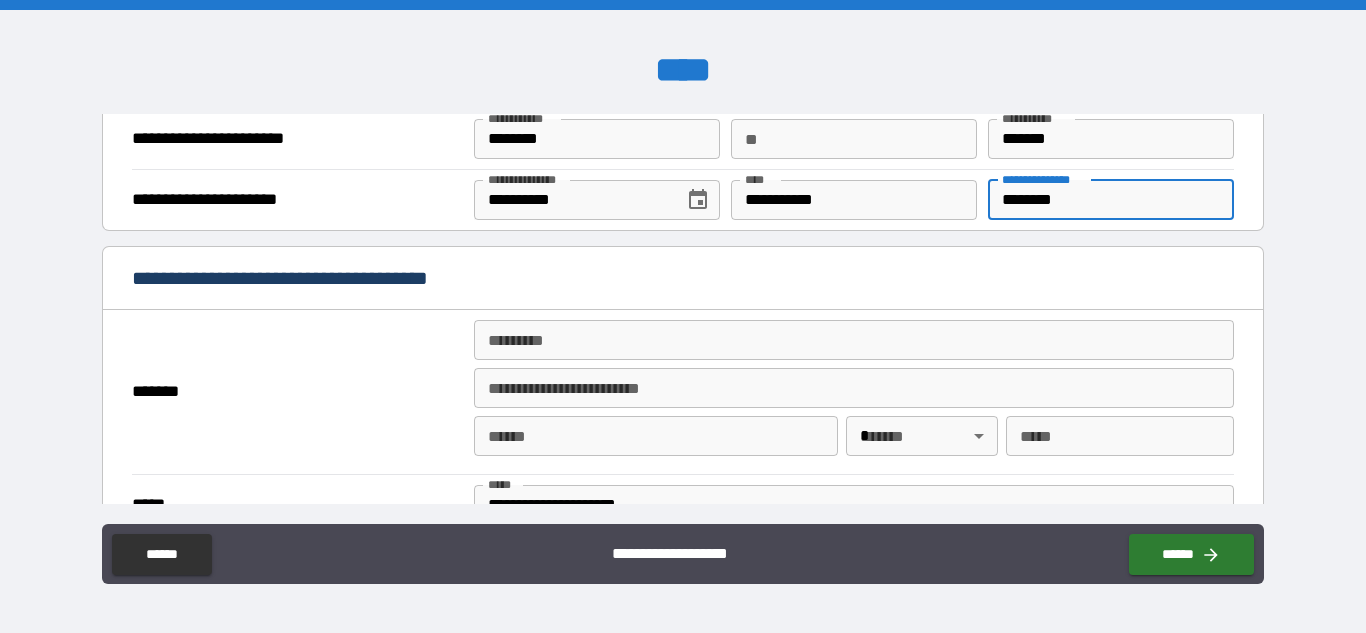 type on "********" 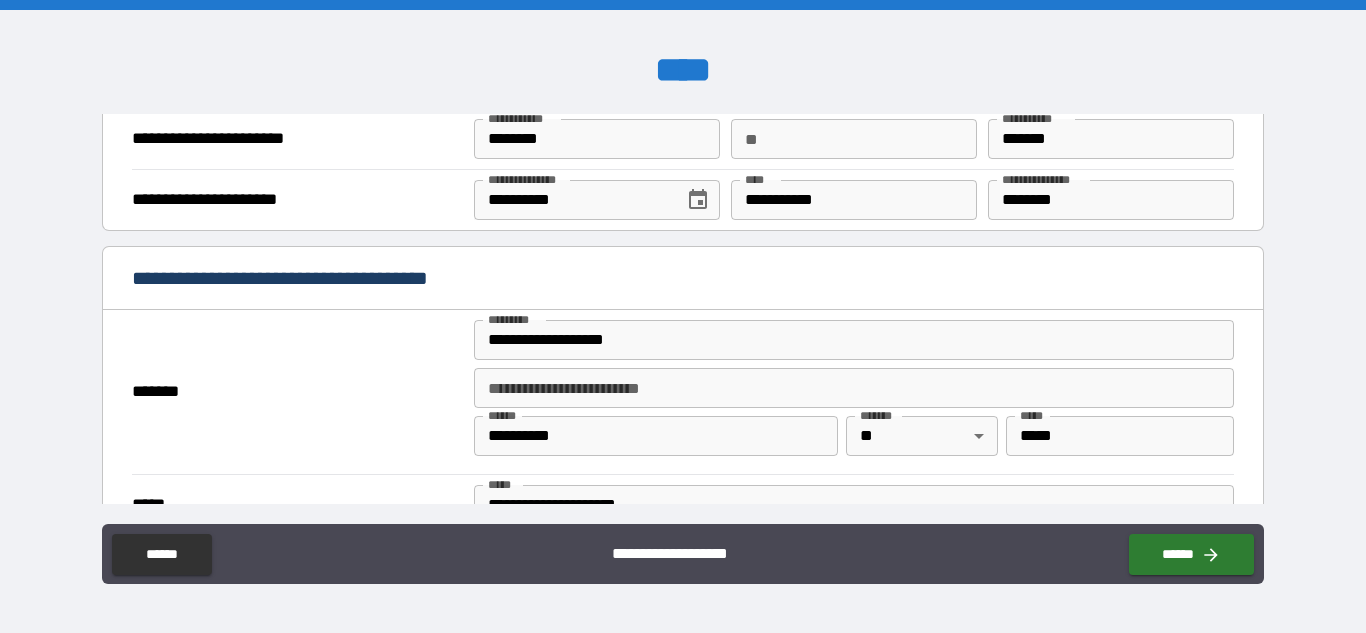 type on "**********" 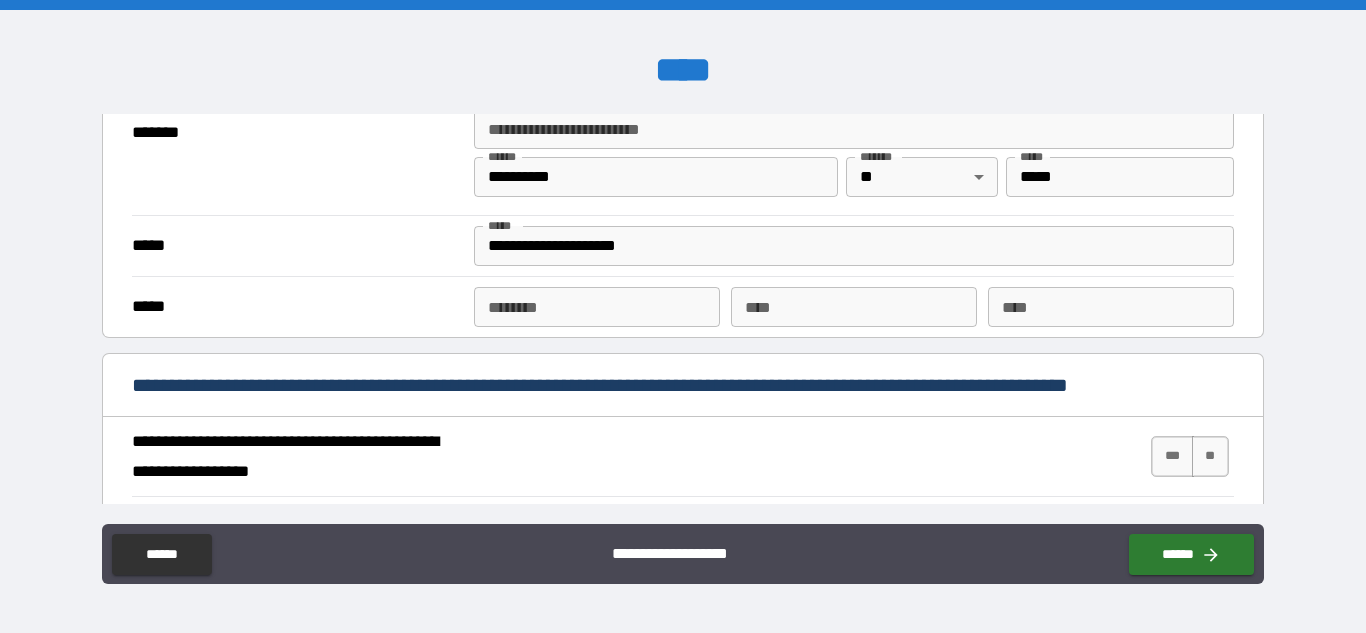 scroll, scrollTop: 1570, scrollLeft: 0, axis: vertical 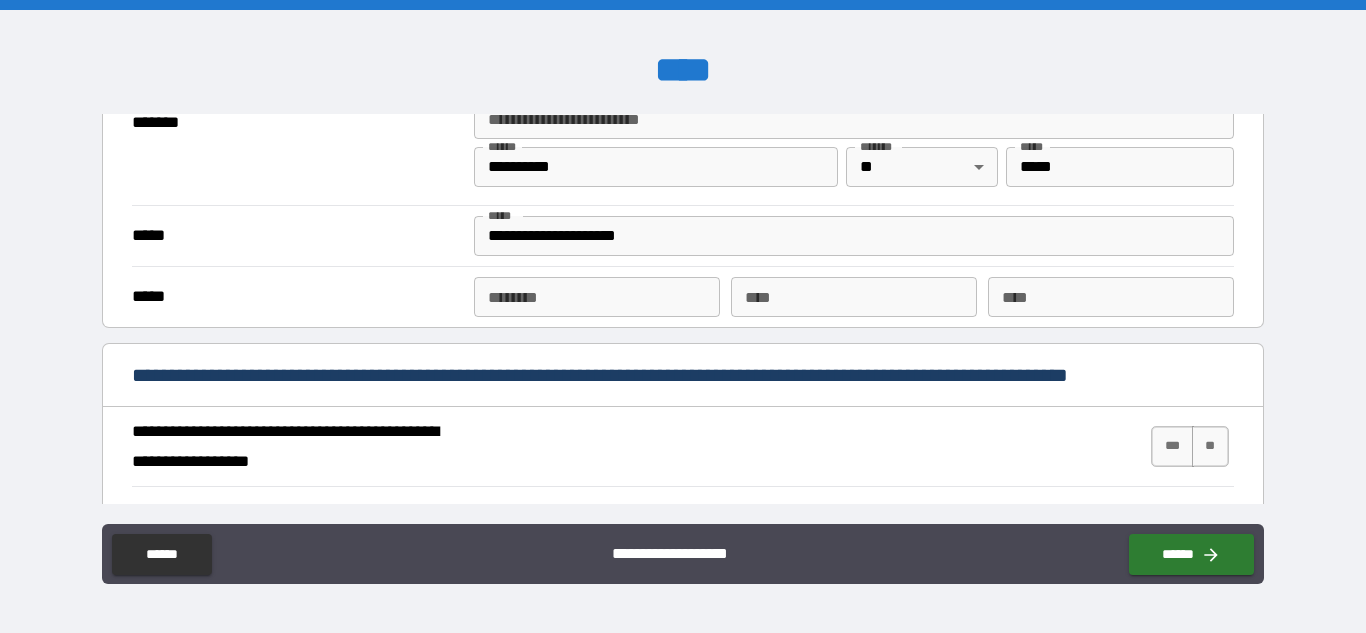 click on "******   *" at bounding box center (597, 297) 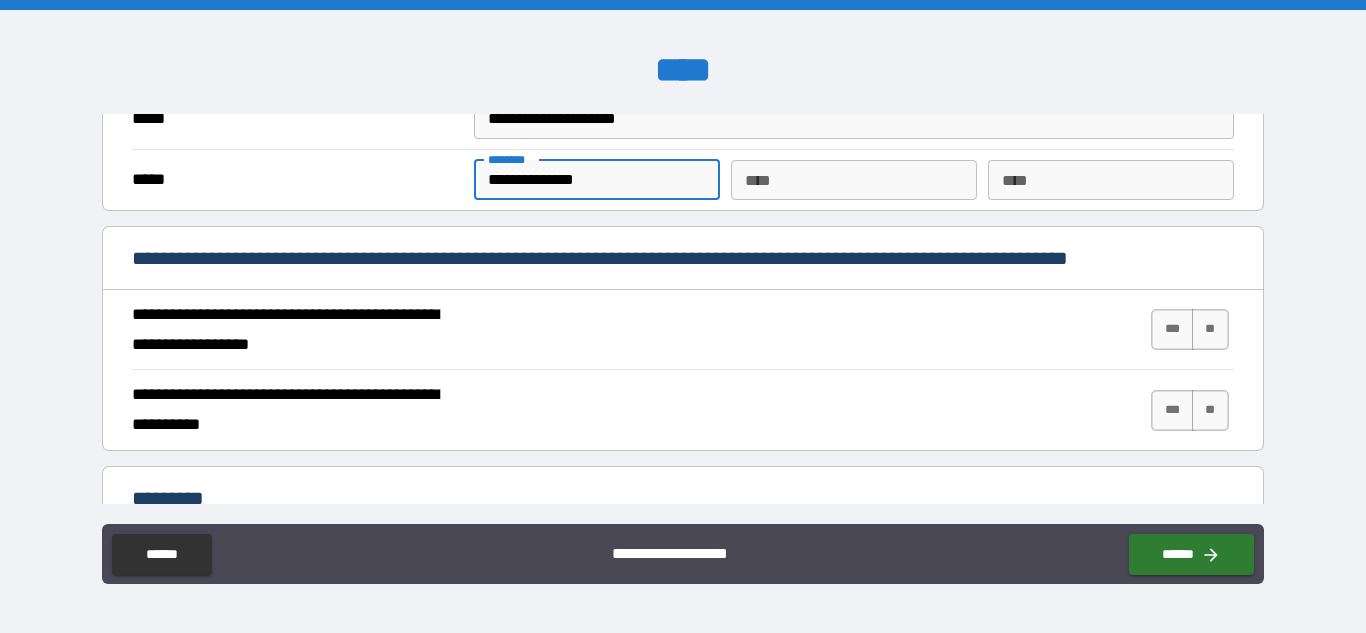 scroll, scrollTop: 1688, scrollLeft: 0, axis: vertical 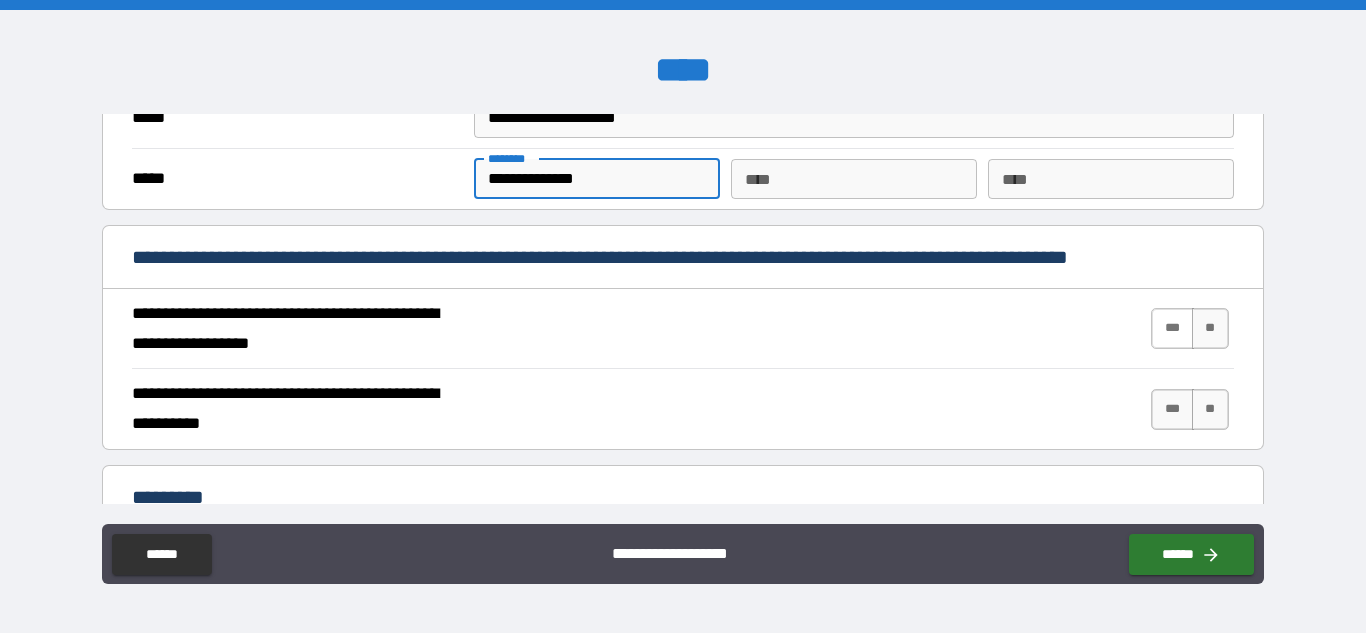 type on "**********" 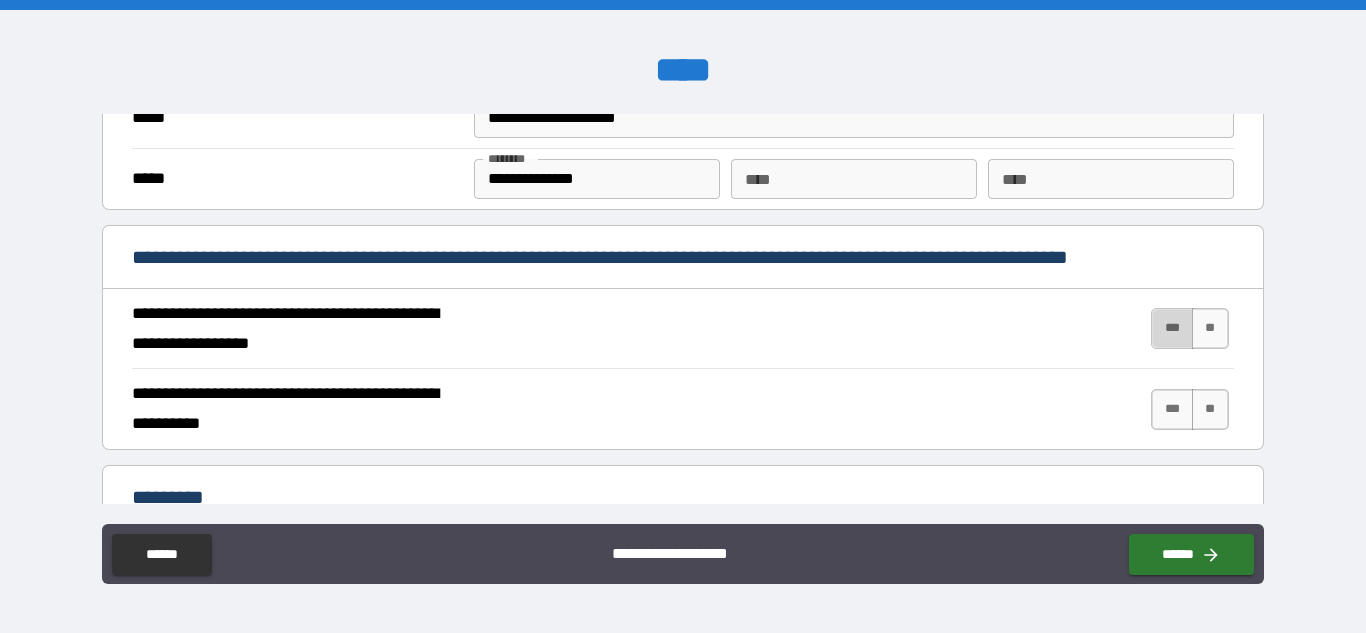 click on "***" at bounding box center [1172, 328] 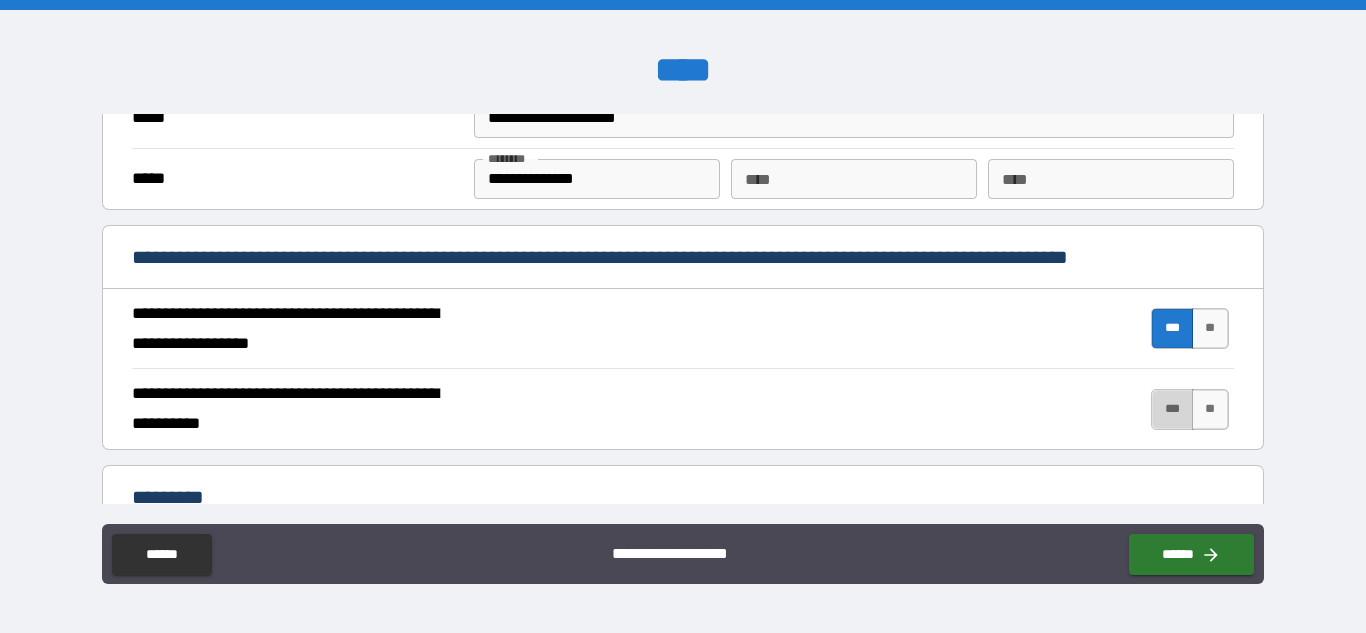 click on "***" at bounding box center [1172, 409] 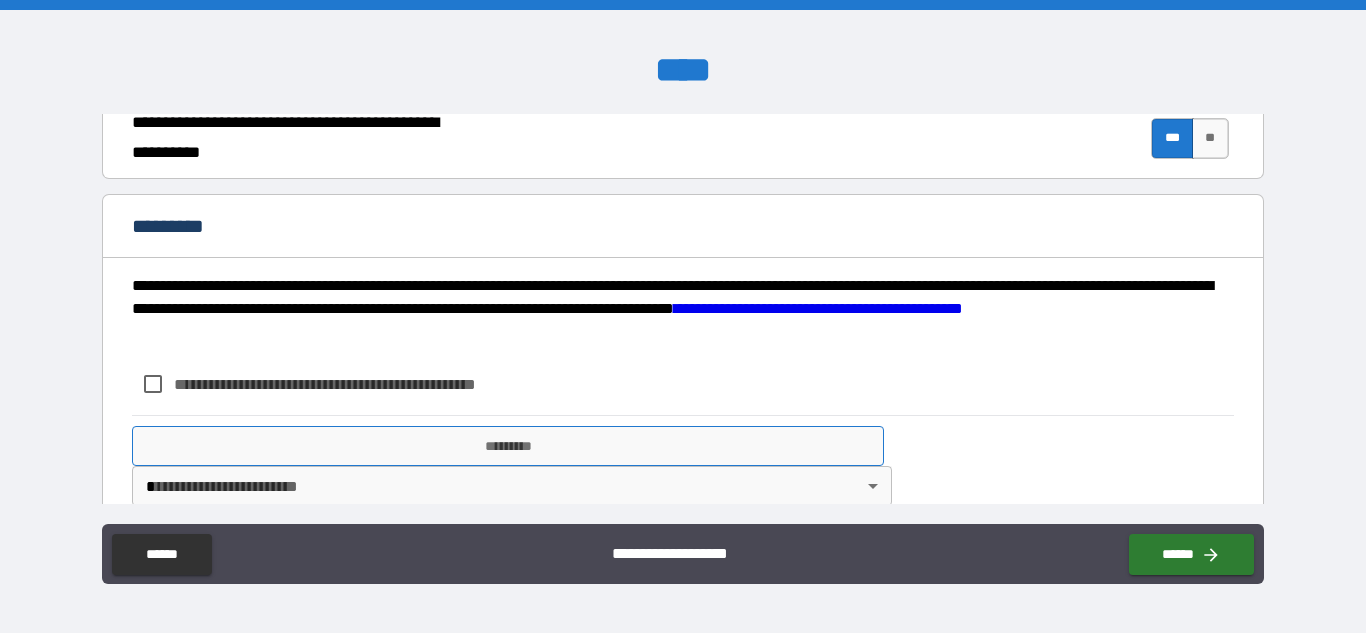scroll, scrollTop: 1992, scrollLeft: 0, axis: vertical 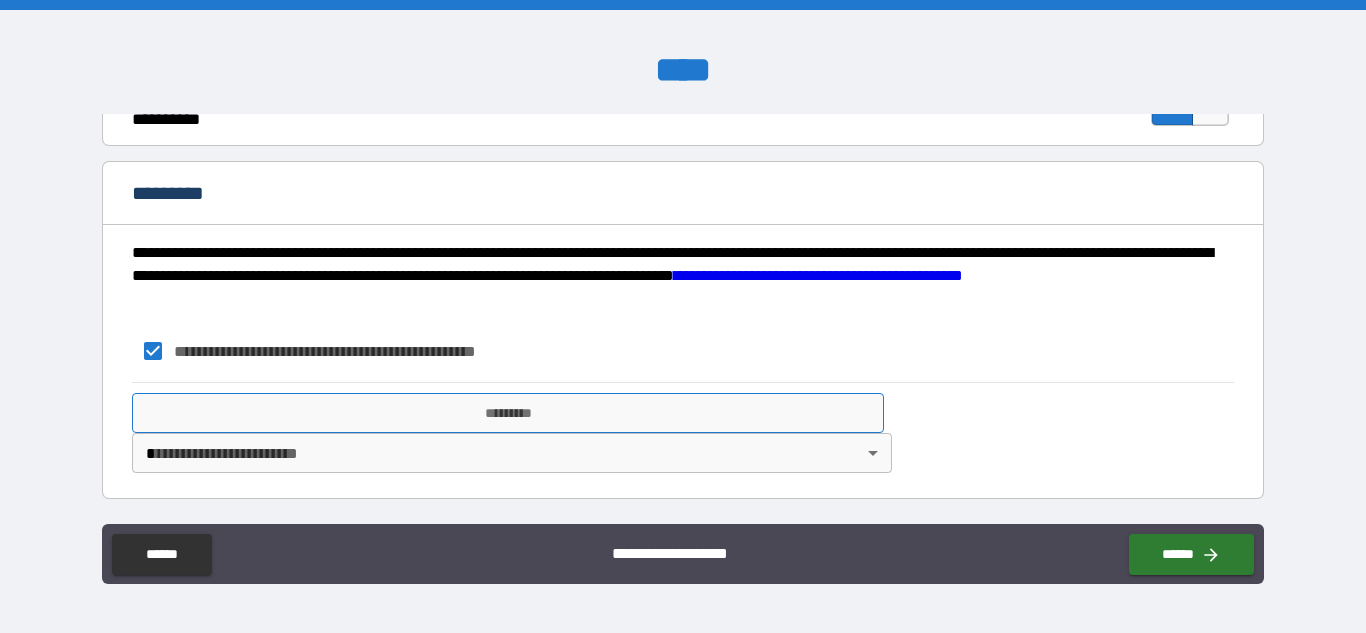 click on "*********" at bounding box center [508, 413] 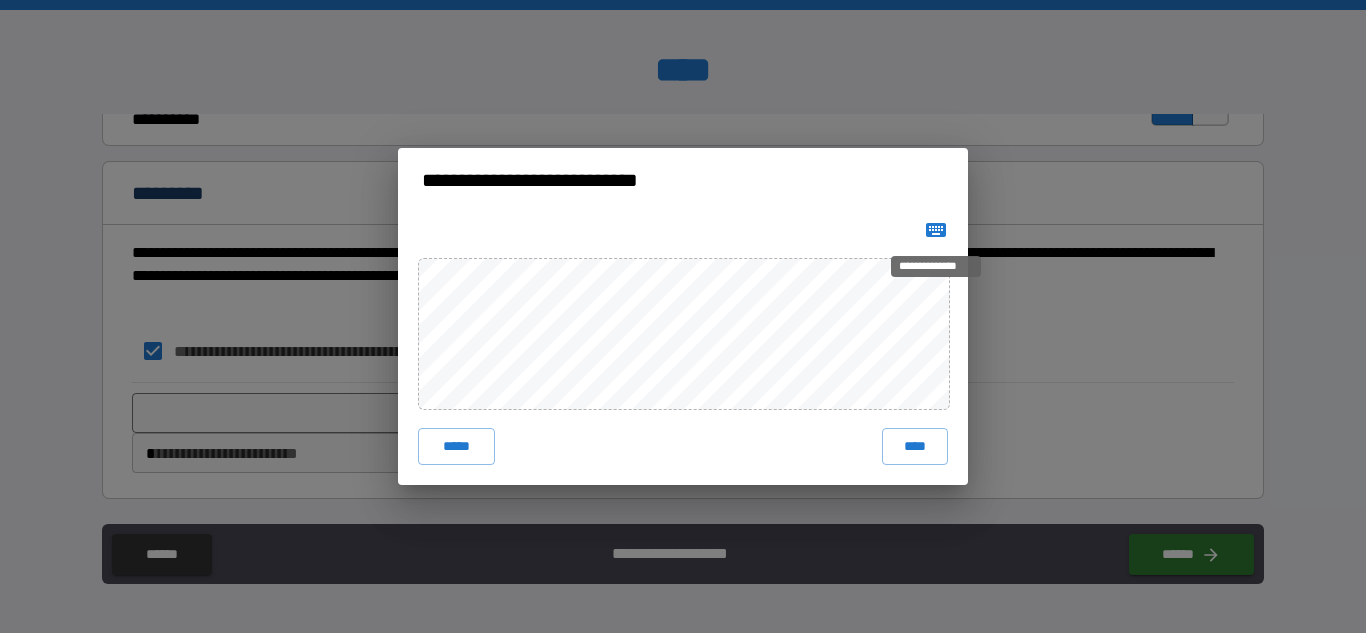 click 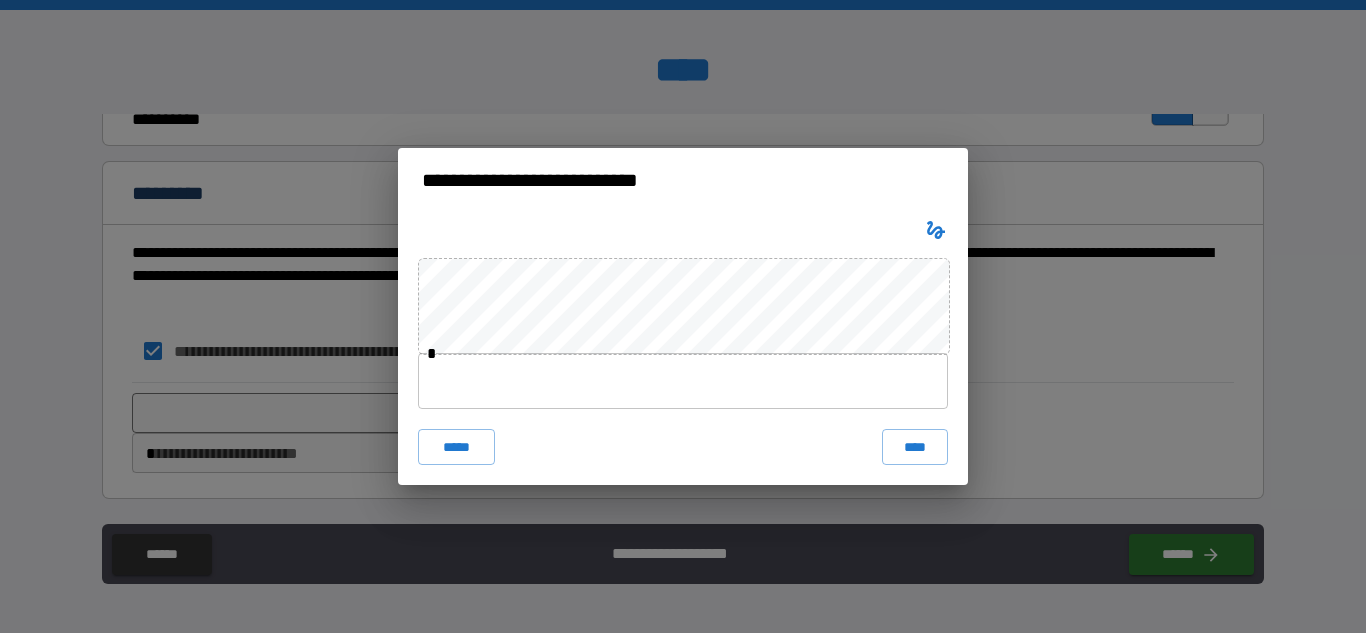 click at bounding box center (683, 381) 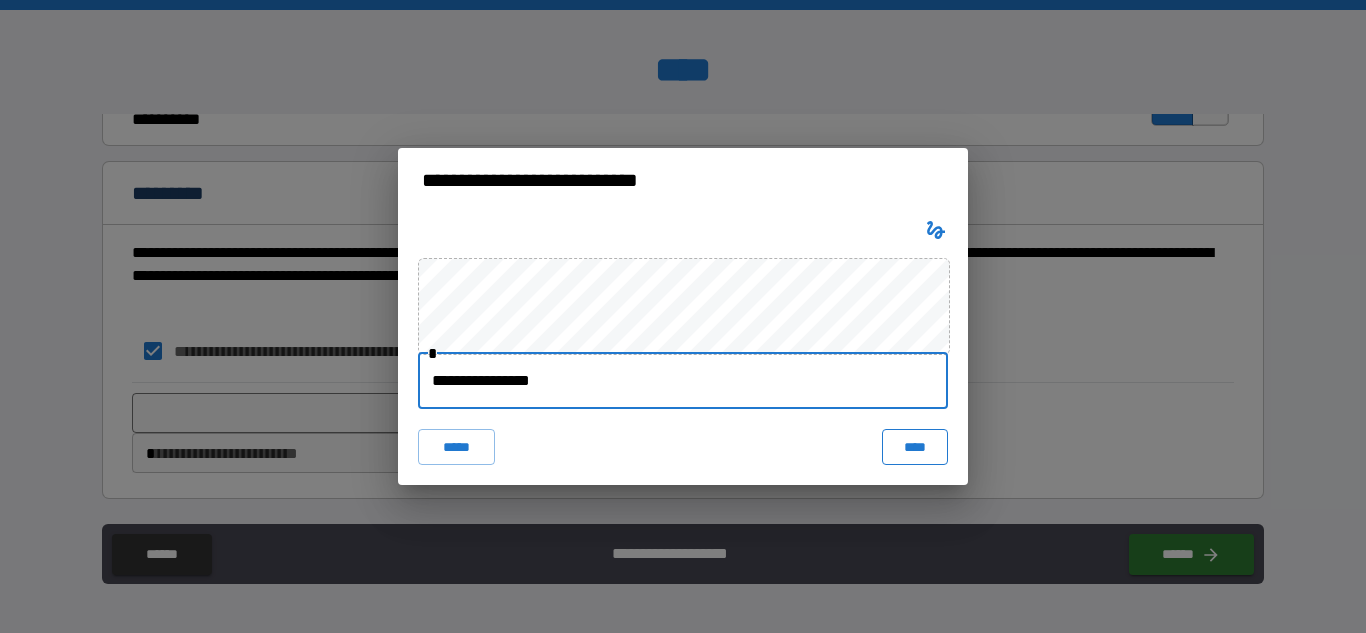 type on "**********" 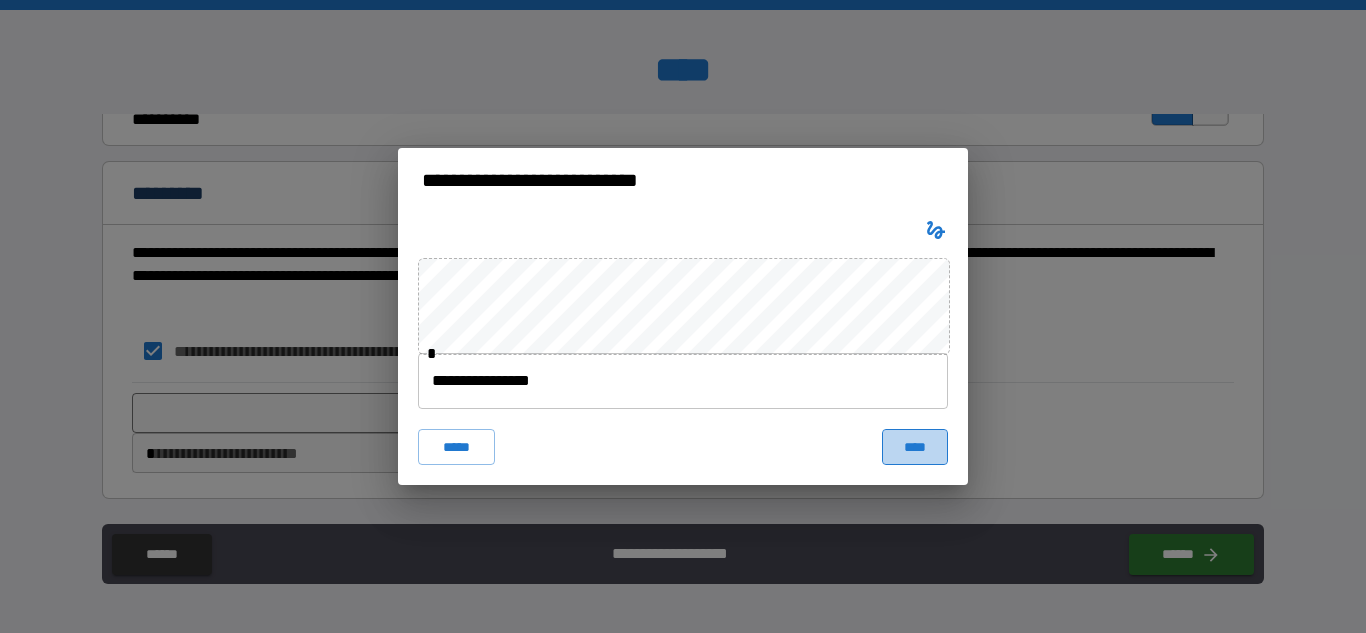 click on "****" at bounding box center (915, 447) 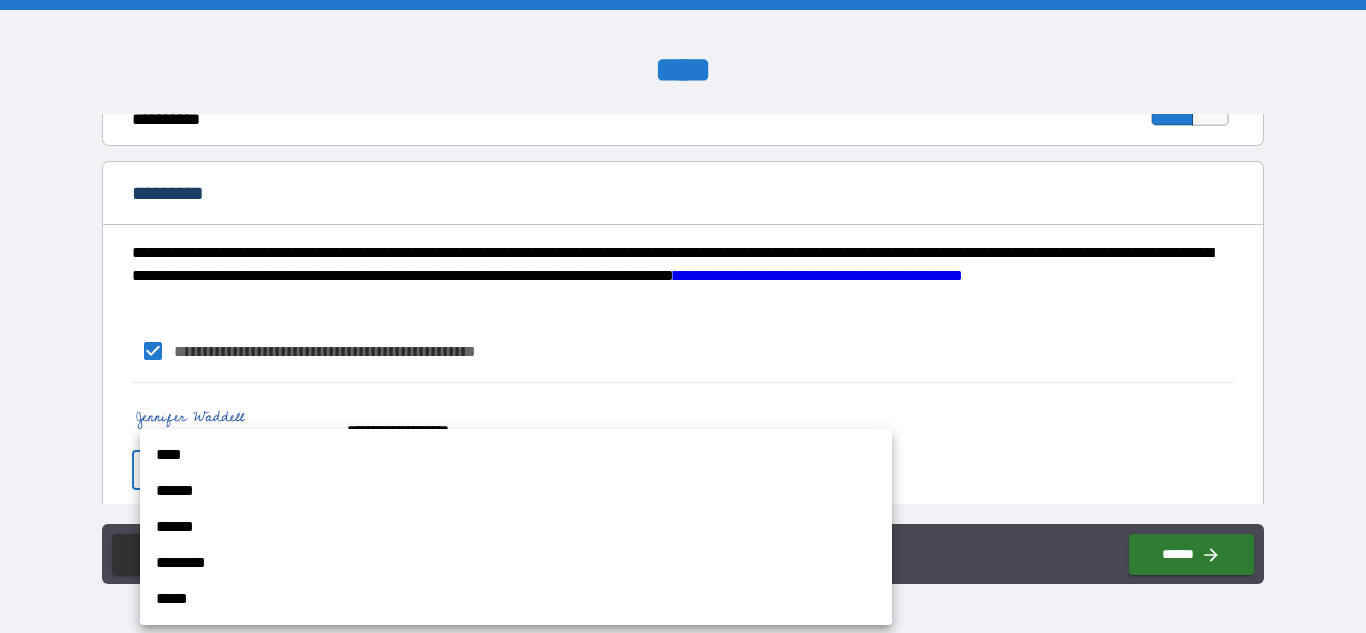 click on "**********" at bounding box center [683, 316] 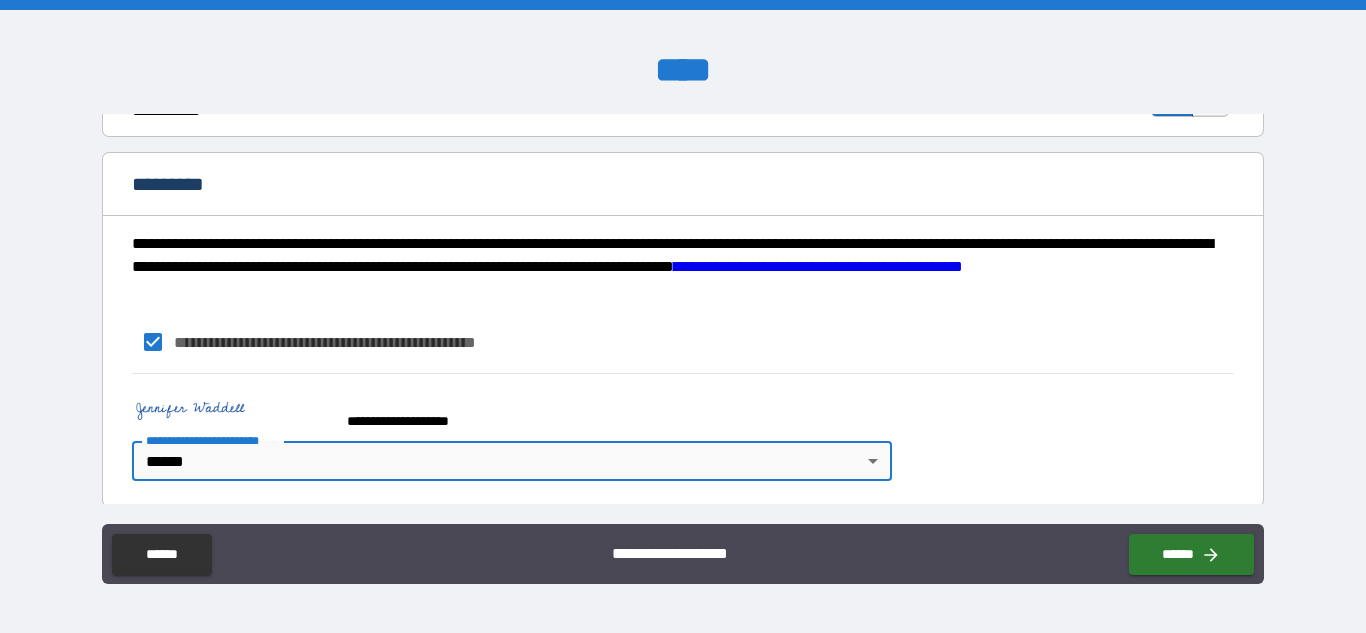 scroll, scrollTop: 2009, scrollLeft: 0, axis: vertical 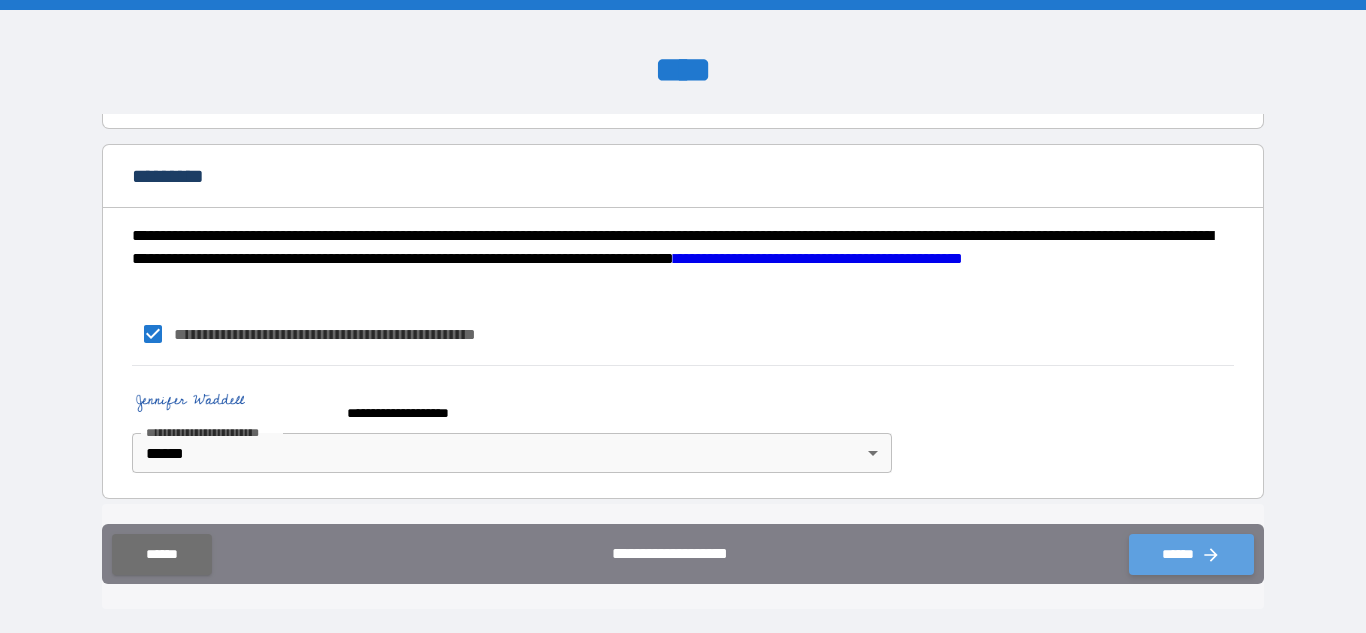 click 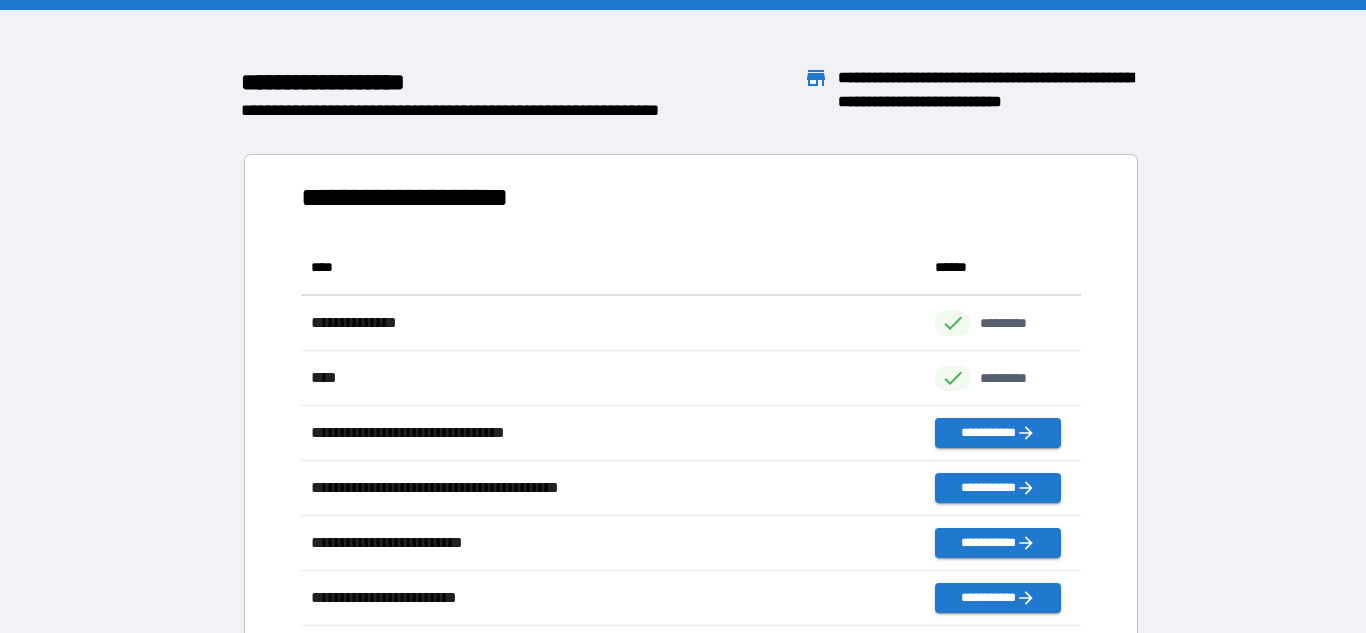 scroll, scrollTop: 1, scrollLeft: 1, axis: both 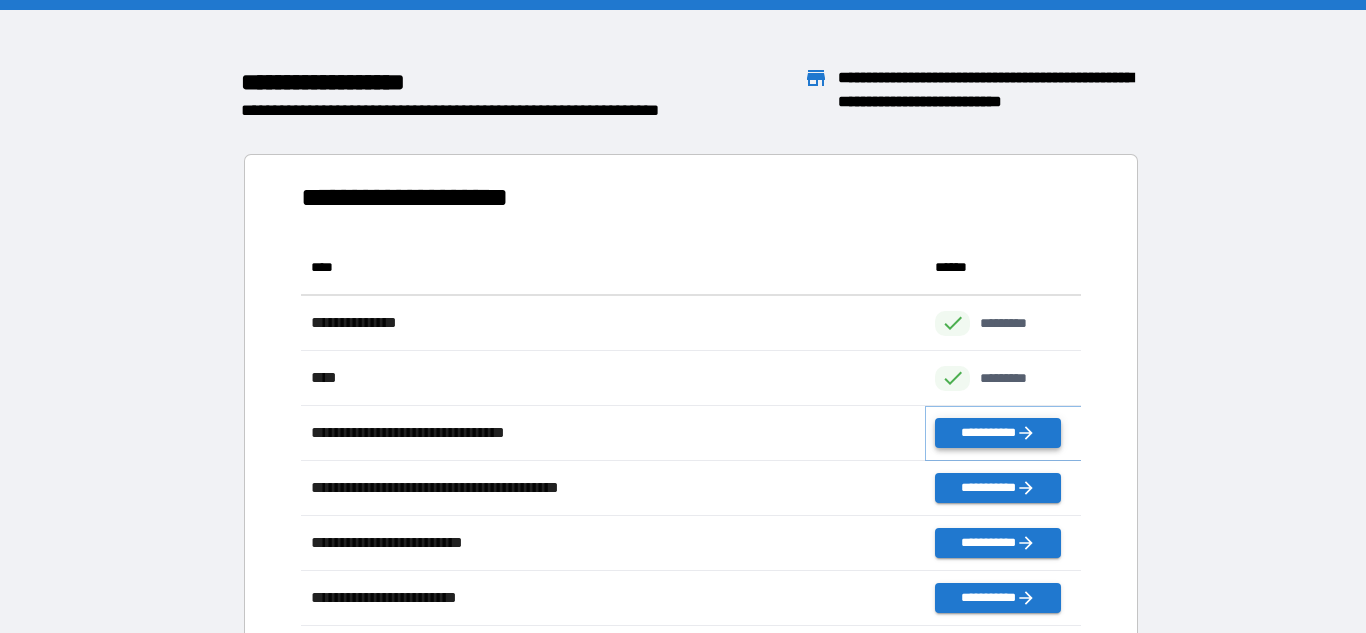 click on "**********" at bounding box center [997, 433] 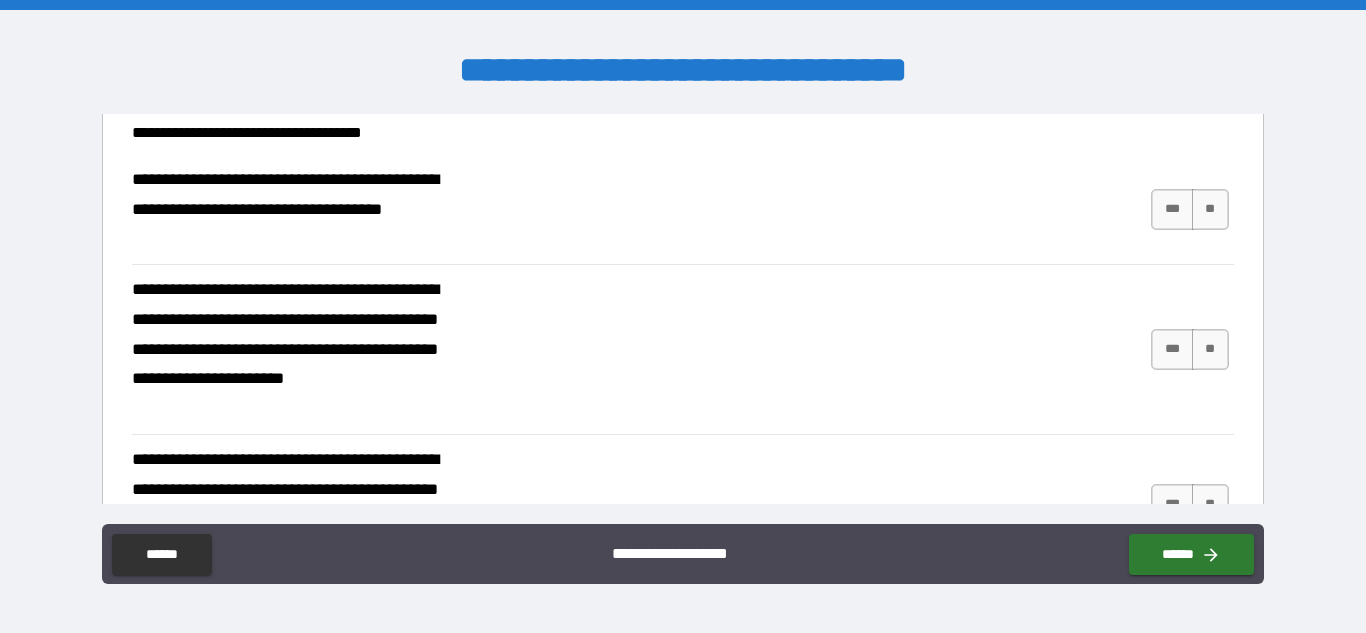 scroll, scrollTop: 427, scrollLeft: 0, axis: vertical 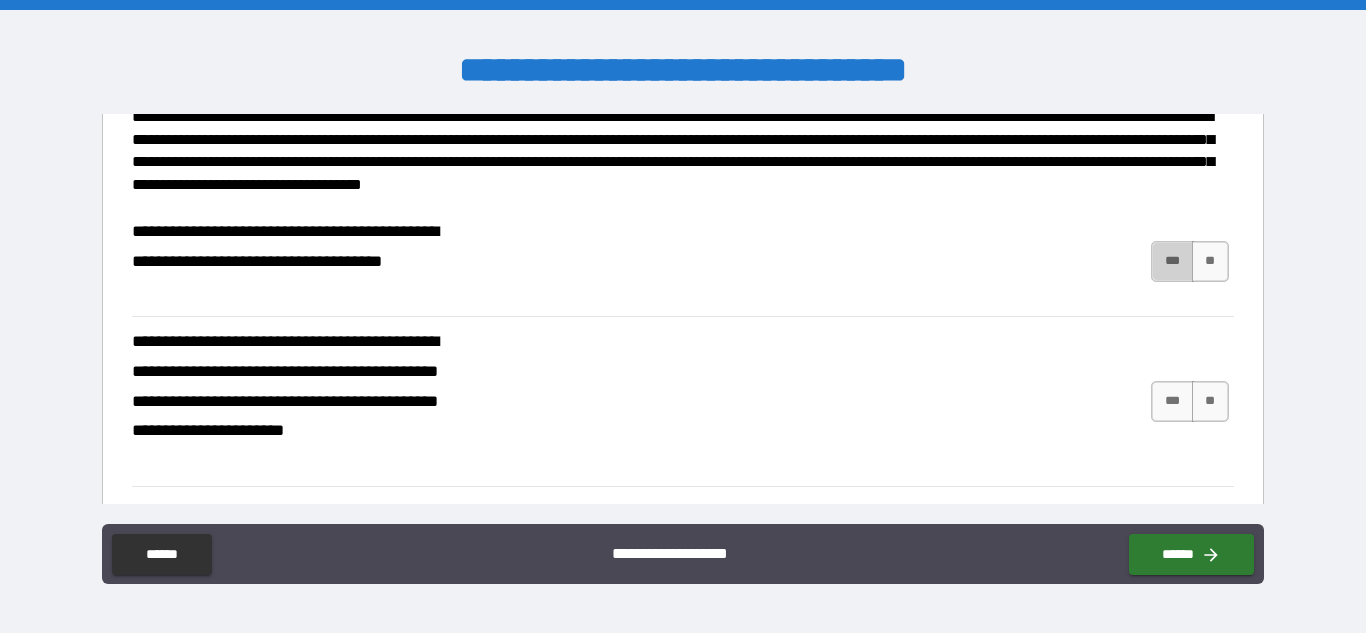 drag, startPoint x: 1153, startPoint y: 255, endPoint x: 1144, endPoint y: 342, distance: 87.46428 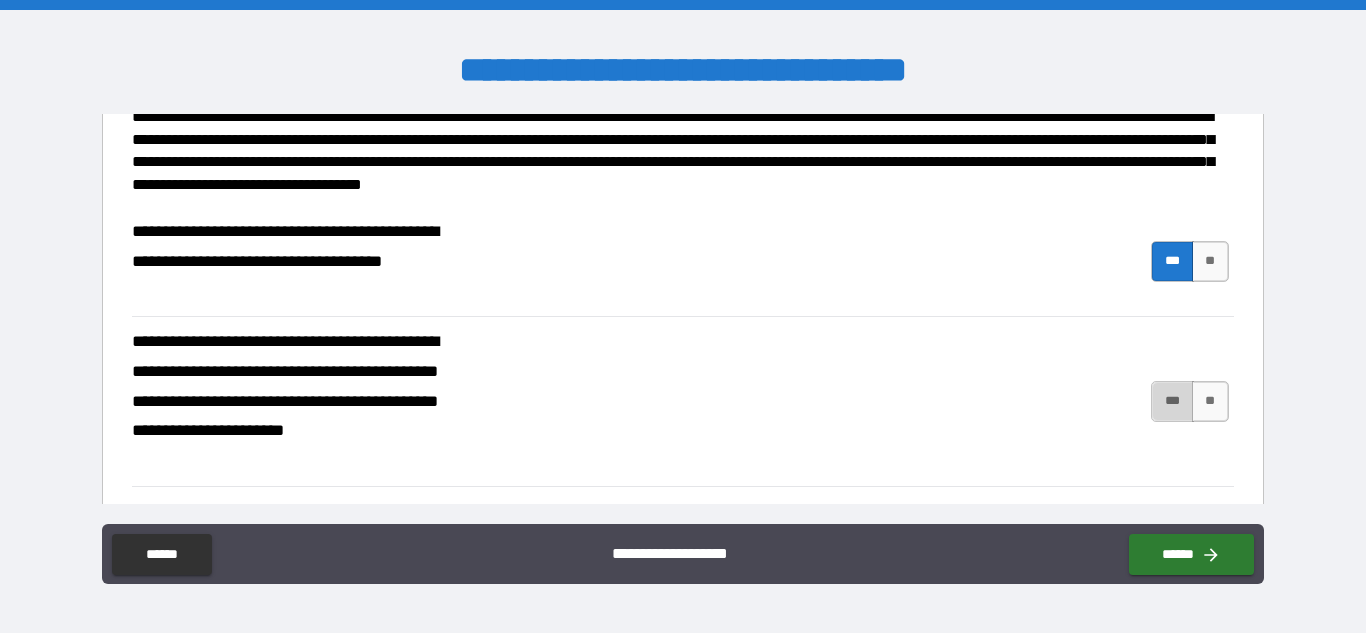 click on "***" at bounding box center [1172, 401] 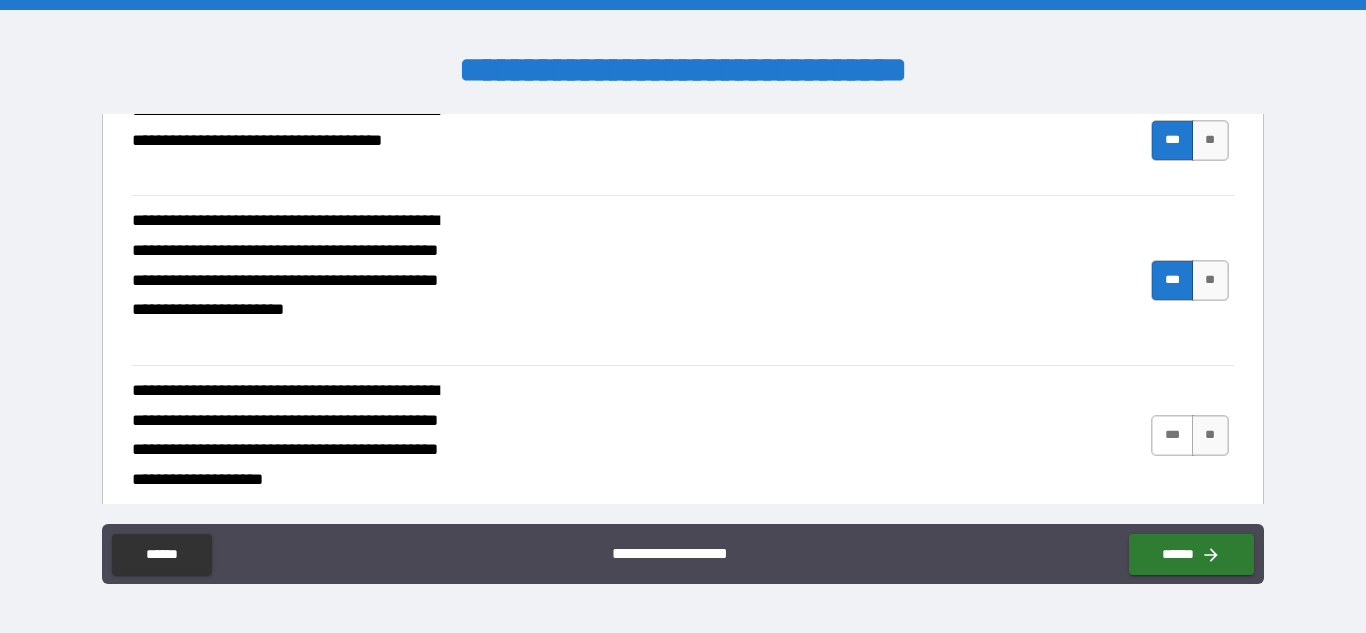 scroll, scrollTop: 734, scrollLeft: 0, axis: vertical 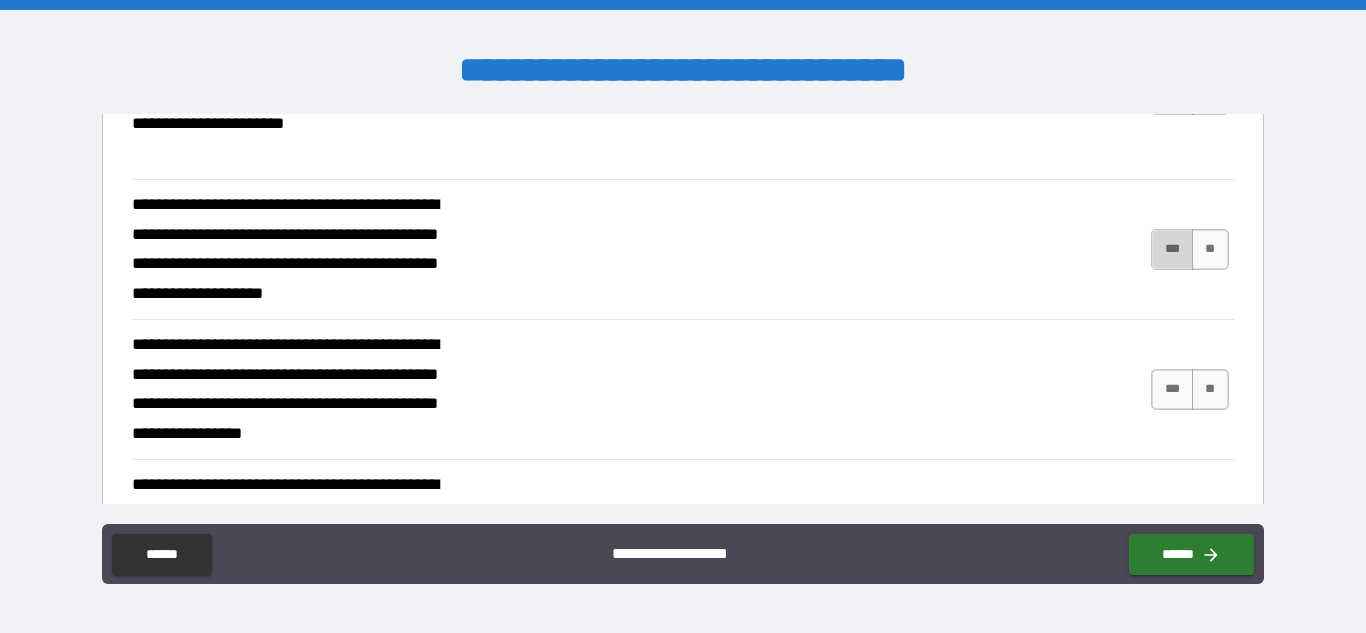 click on "***" at bounding box center [1172, 249] 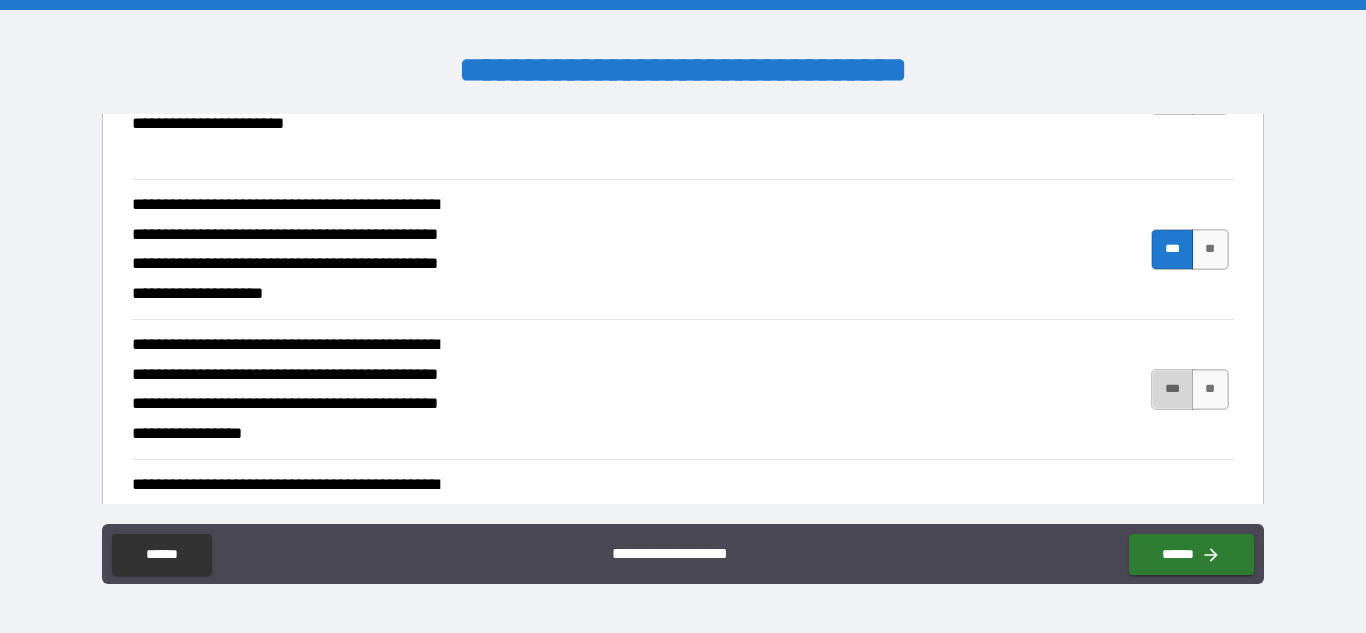 click on "***" at bounding box center (1172, 389) 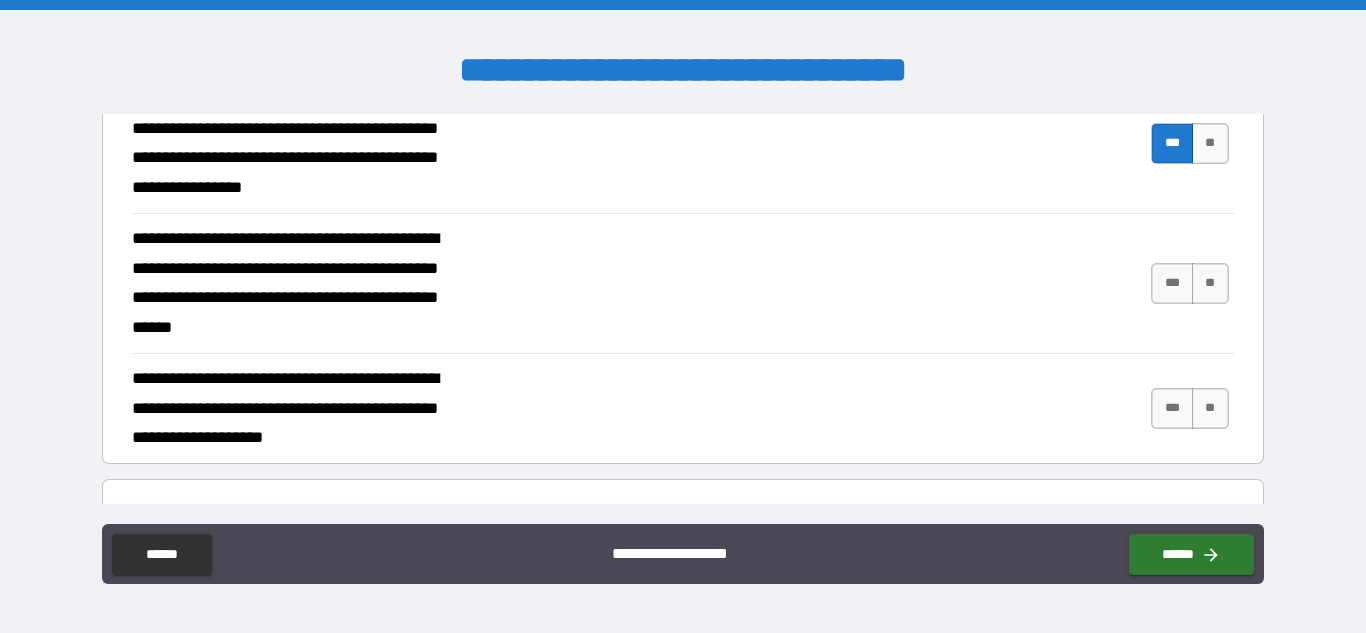 scroll, scrollTop: 1002, scrollLeft: 0, axis: vertical 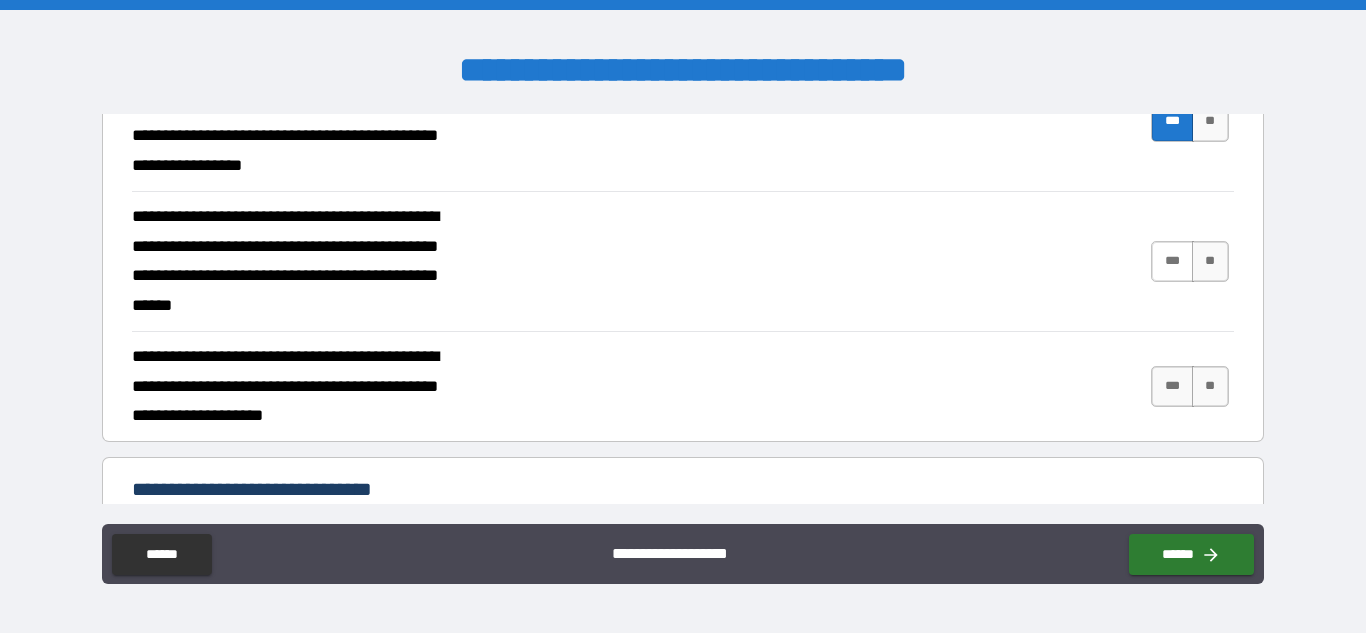 click on "***" at bounding box center (1172, 261) 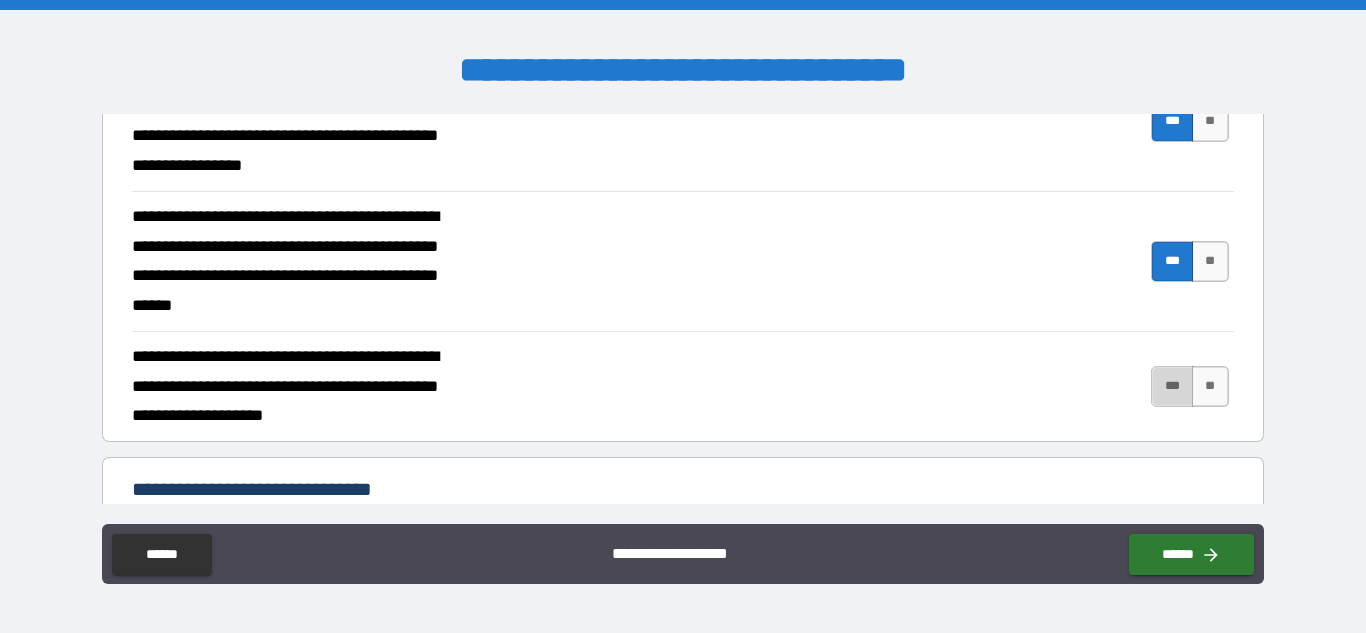 click on "***" at bounding box center [1172, 386] 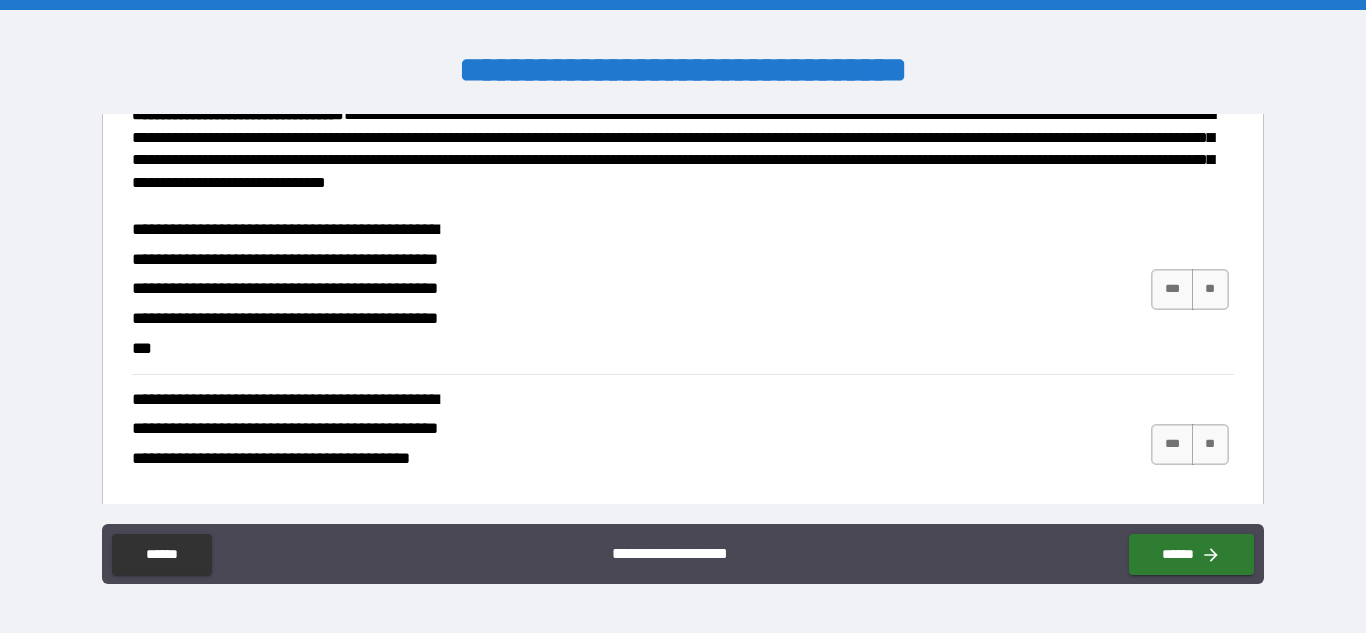 scroll, scrollTop: 1409, scrollLeft: 0, axis: vertical 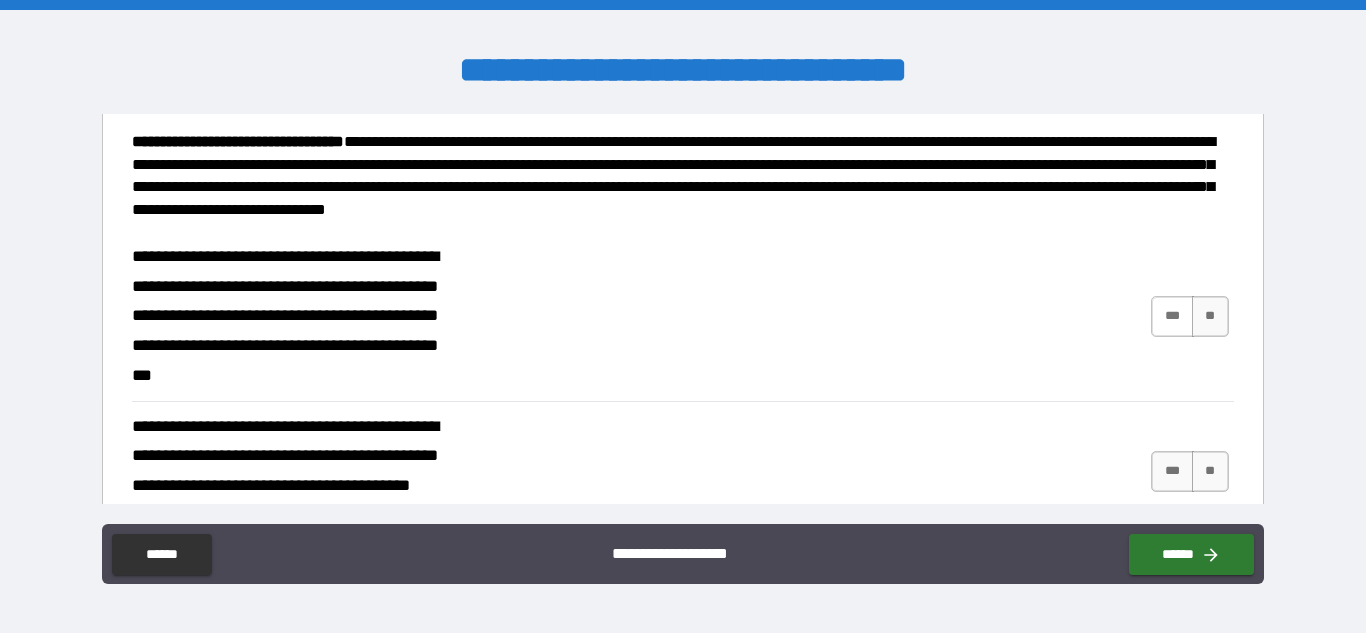 click on "***" at bounding box center [1172, 316] 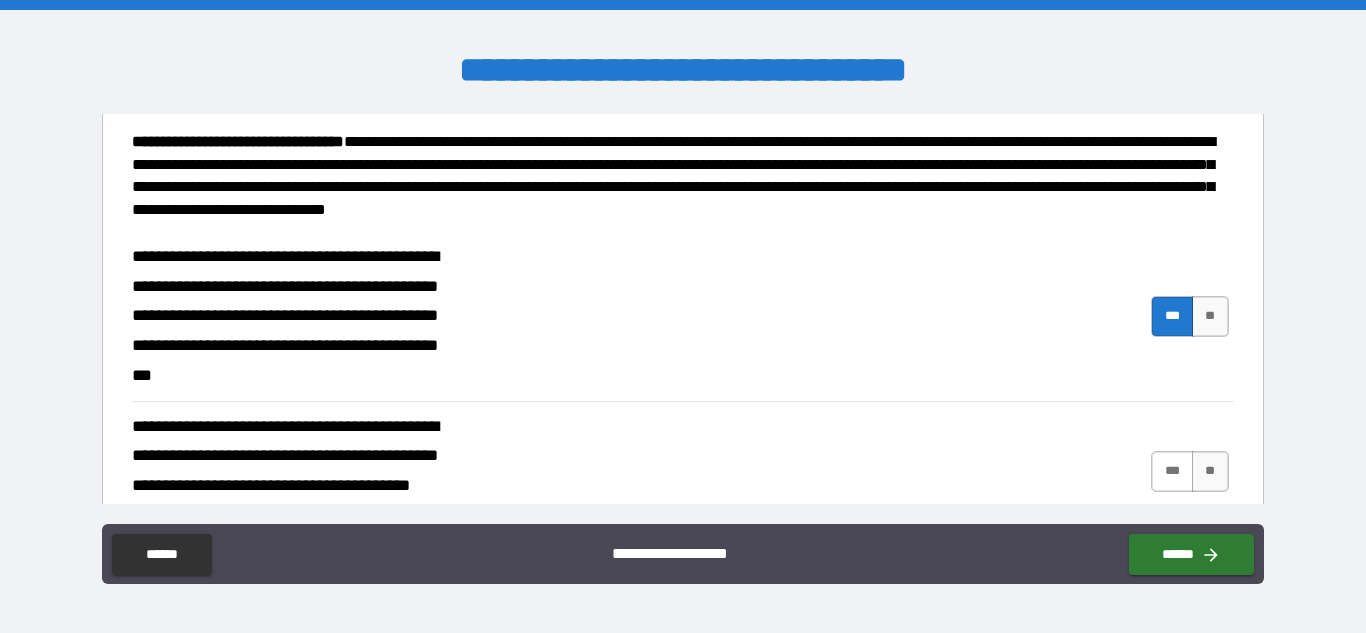 click on "***" at bounding box center [1172, 471] 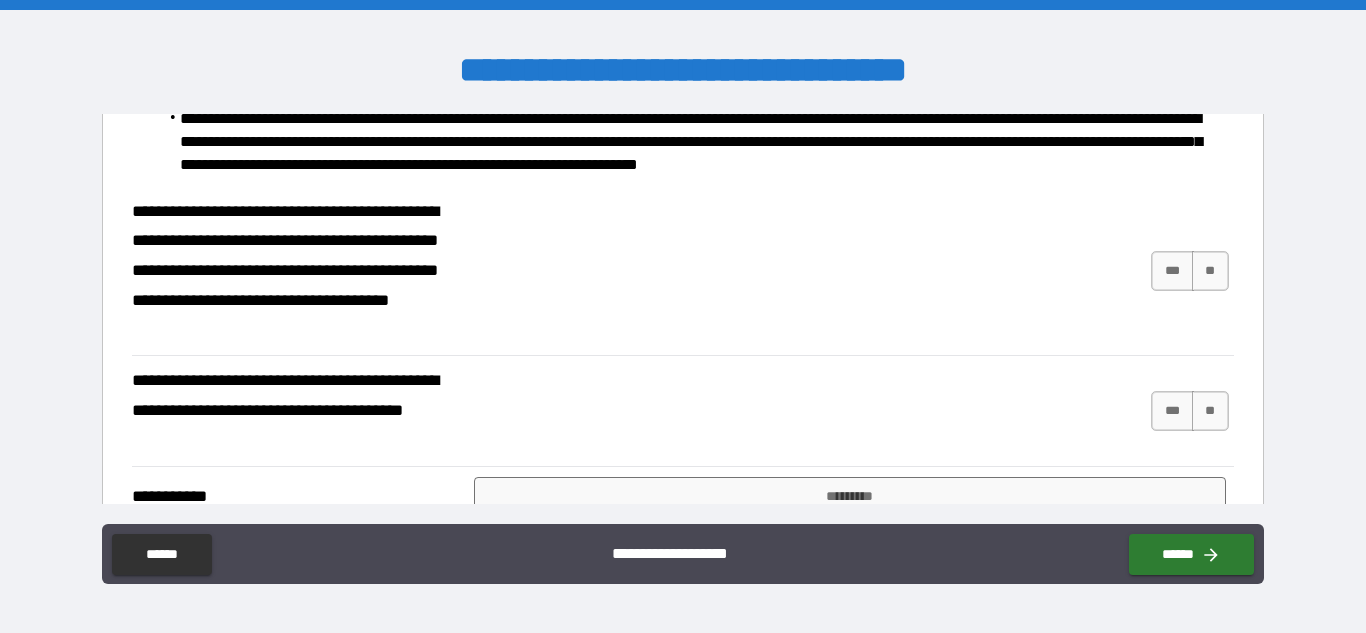 scroll, scrollTop: 2280, scrollLeft: 0, axis: vertical 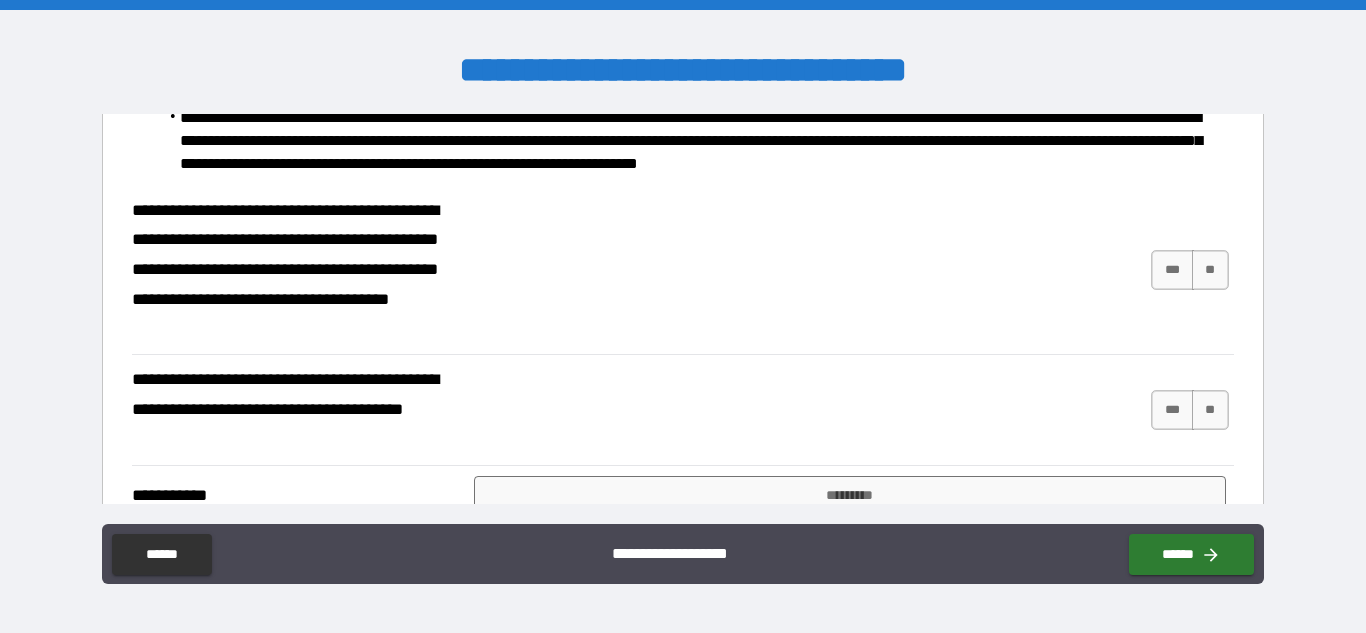 drag, startPoint x: 1178, startPoint y: 278, endPoint x: 1185, endPoint y: 313, distance: 35.69314 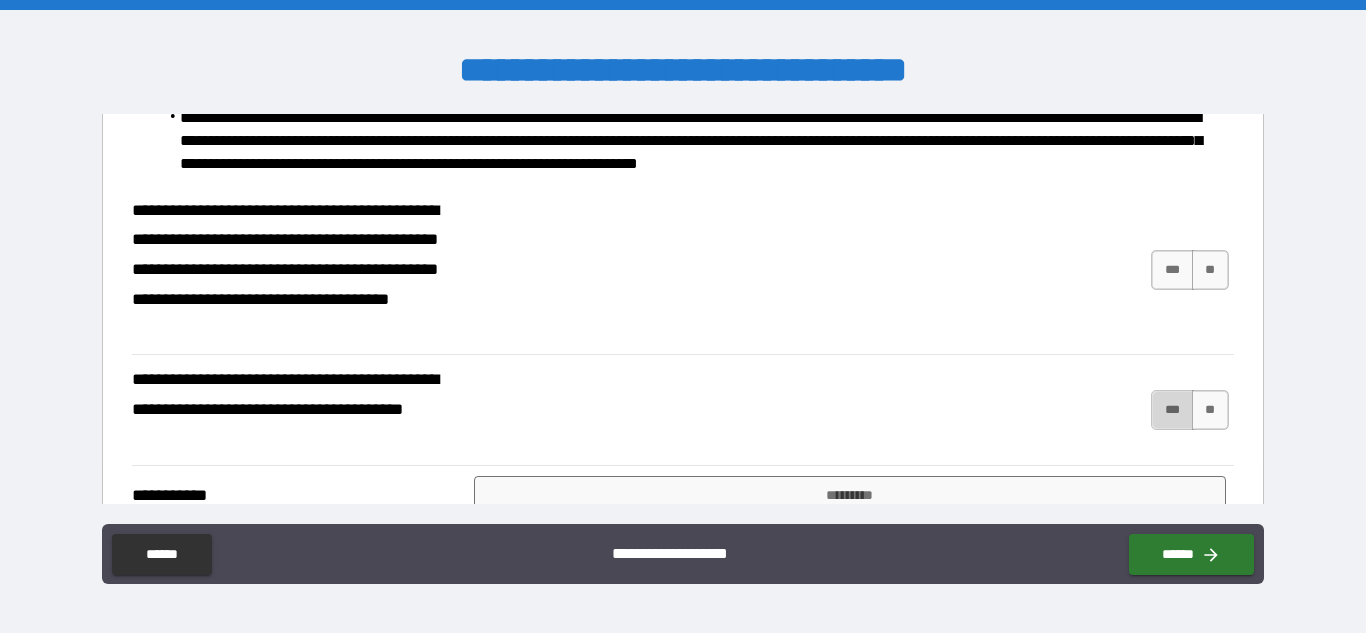 click on "***" at bounding box center [1172, 410] 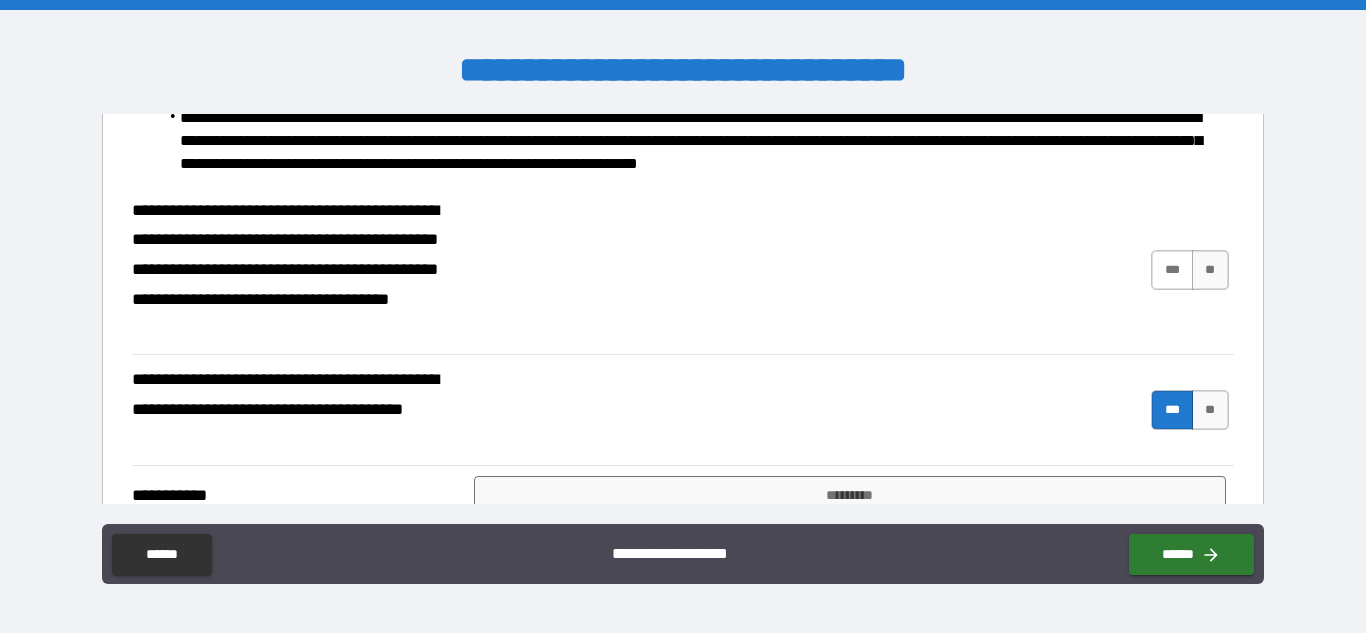 click on "***" at bounding box center [1172, 270] 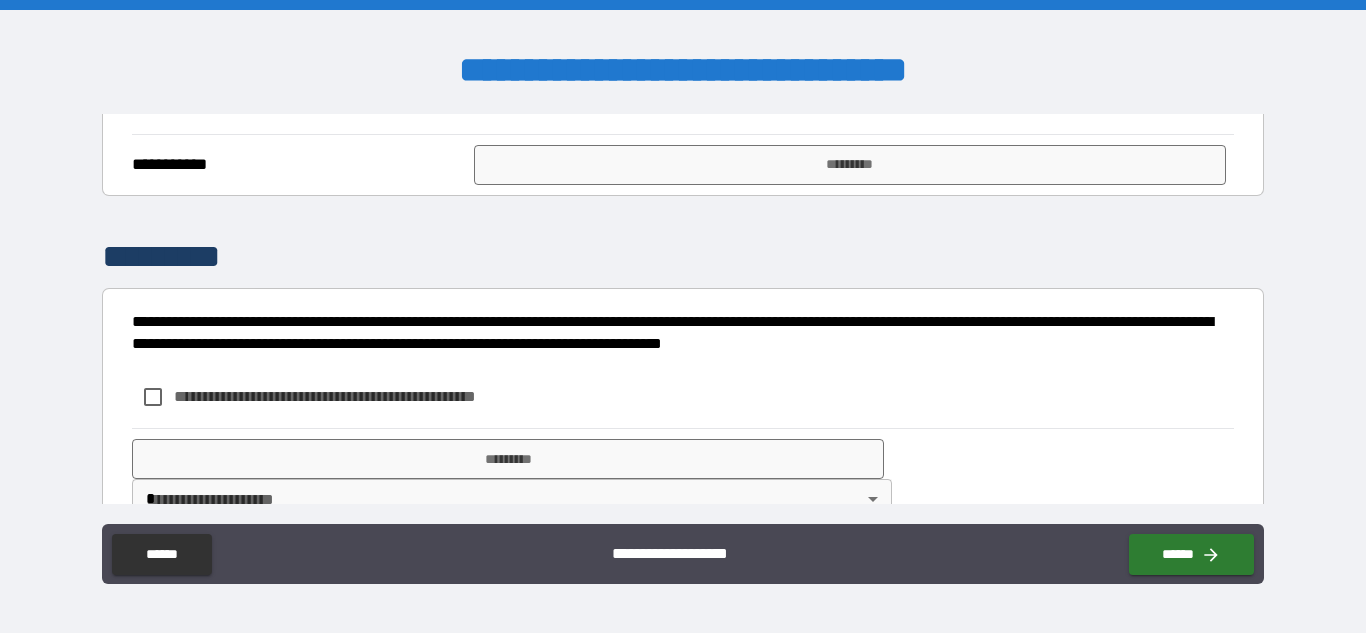 scroll, scrollTop: 2584, scrollLeft: 0, axis: vertical 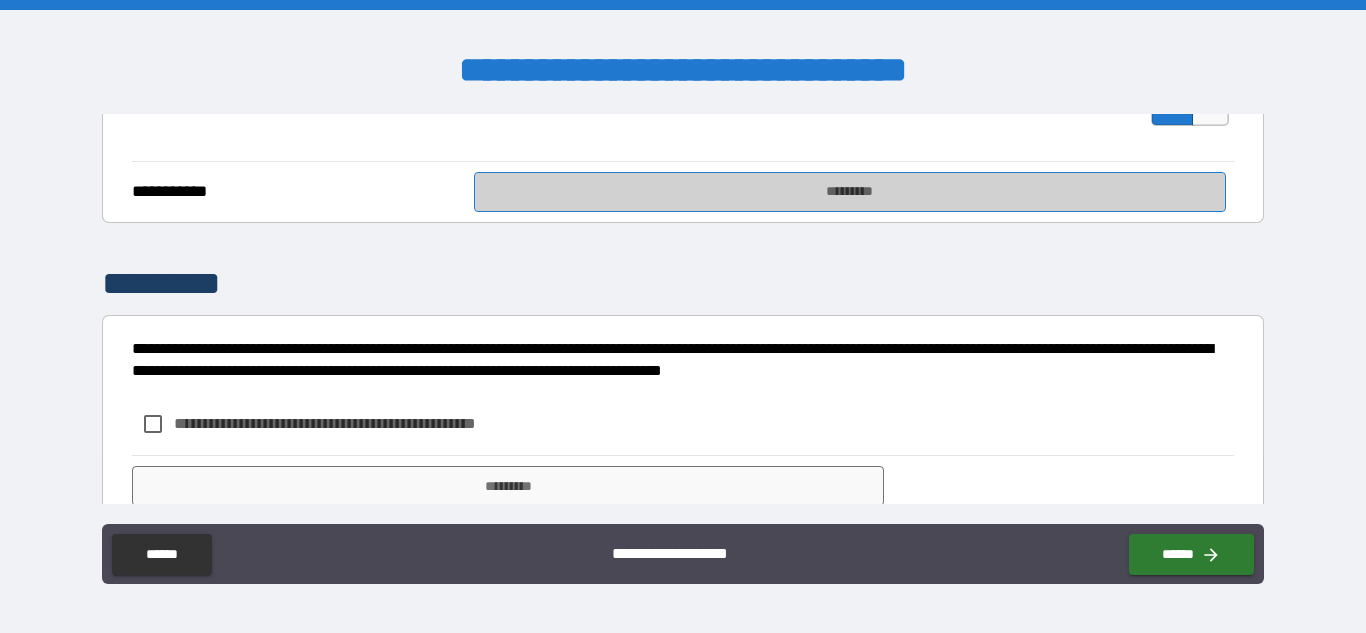 click on "*********" at bounding box center (850, 192) 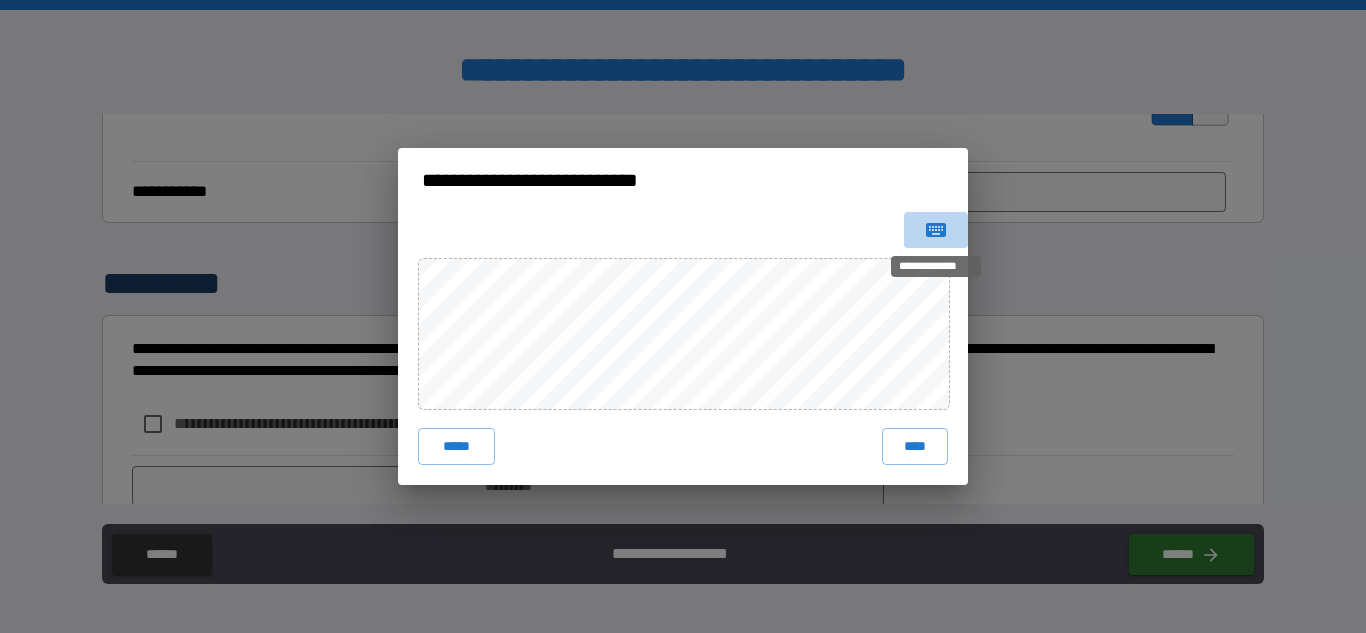 click 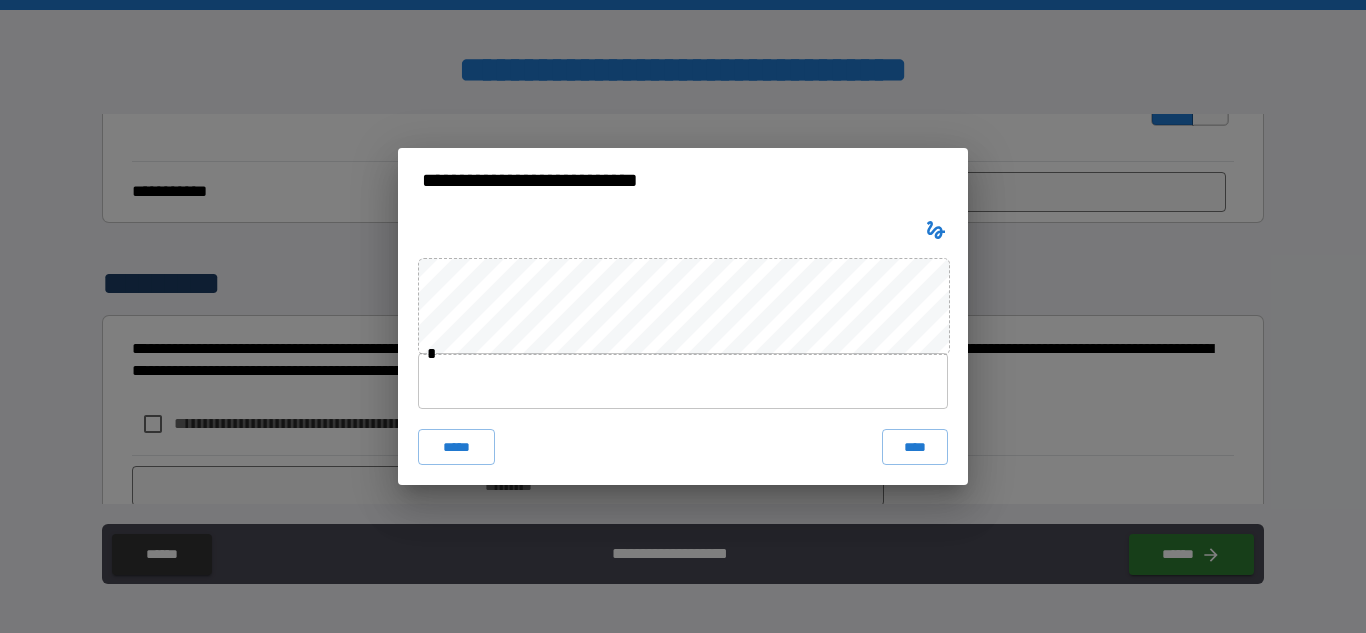 click at bounding box center [683, 381] 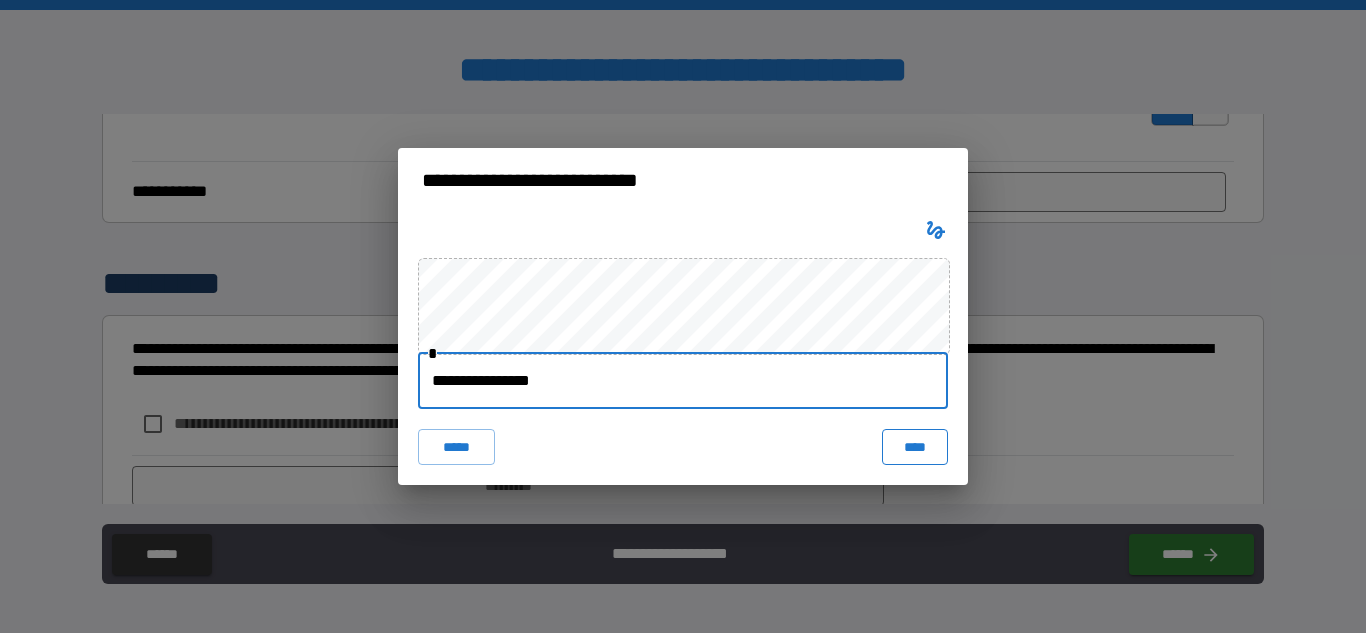 type on "**********" 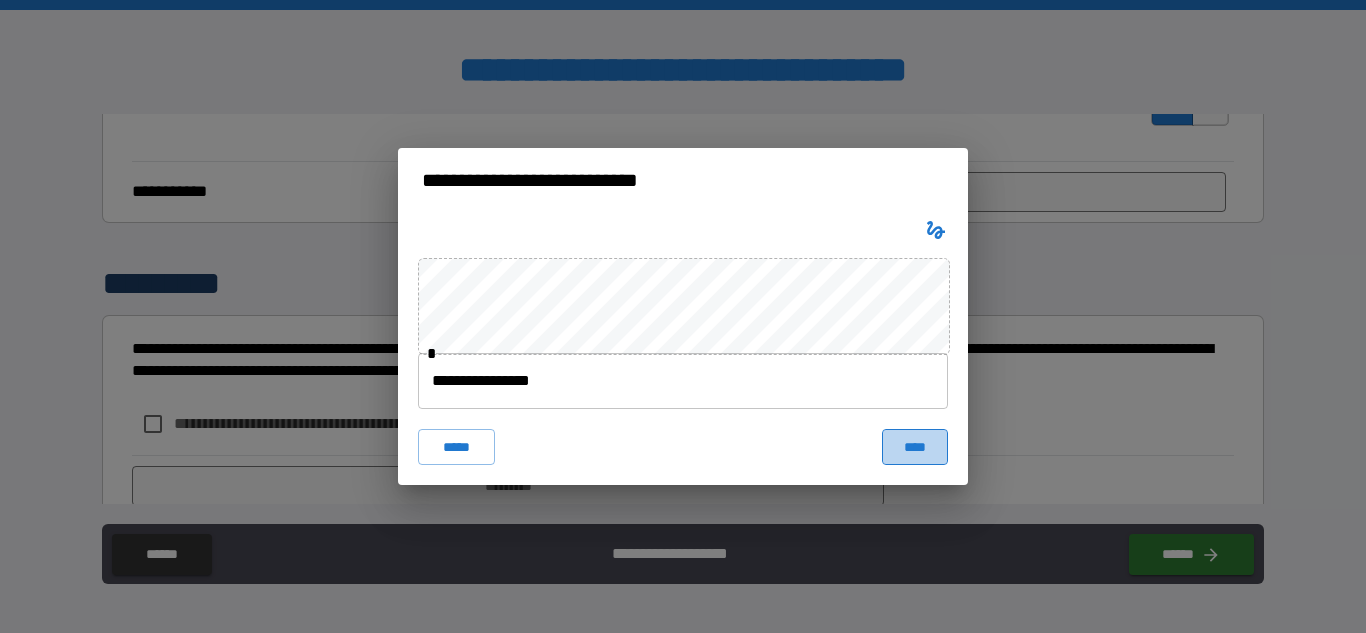 click on "****" at bounding box center (915, 447) 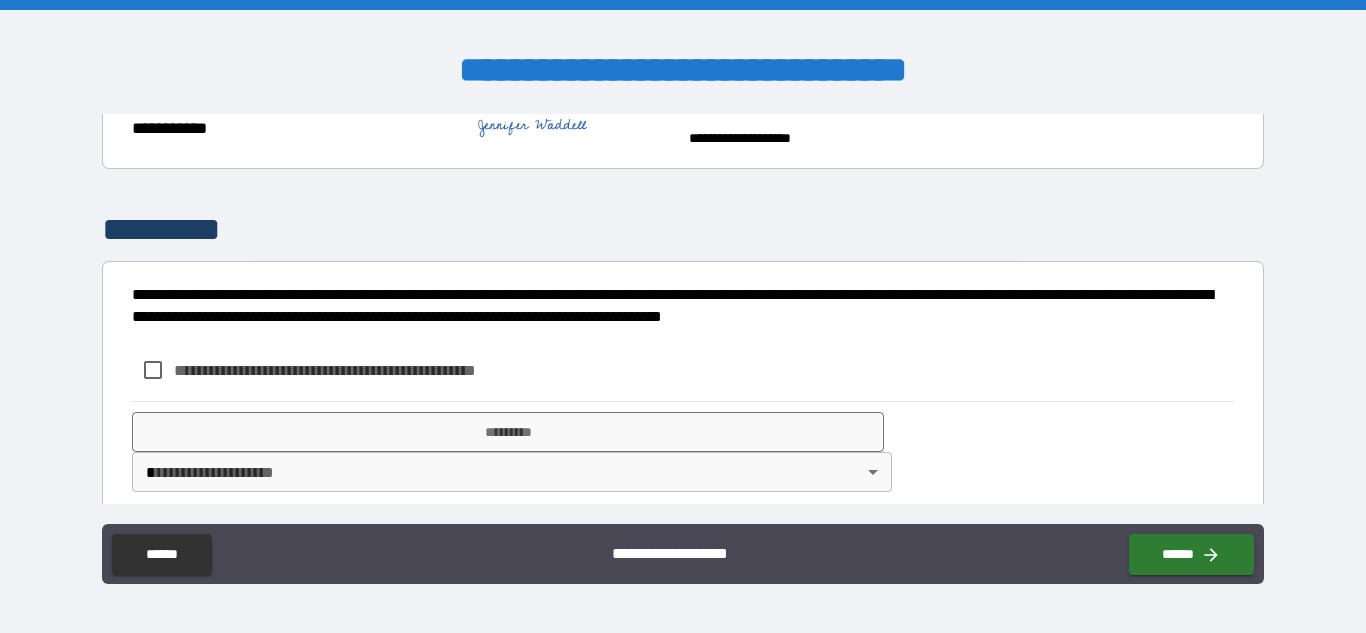 scroll, scrollTop: 2674, scrollLeft: 0, axis: vertical 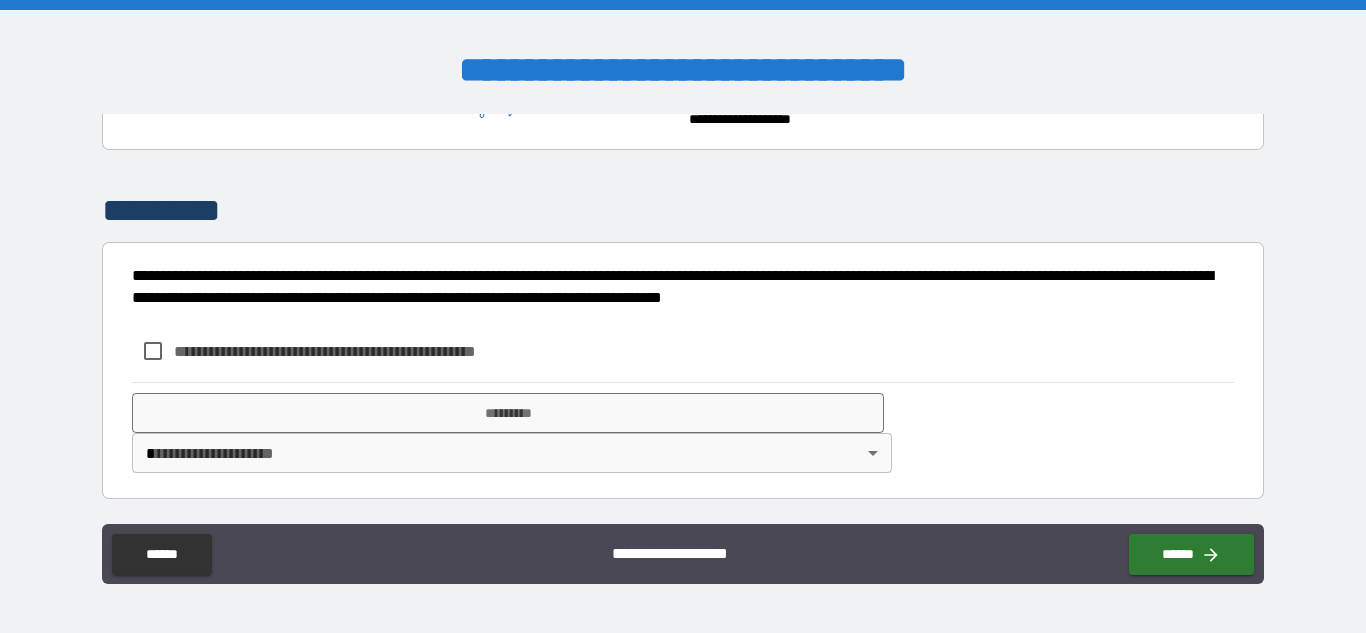 click on "**********" at bounding box center [358, 351] 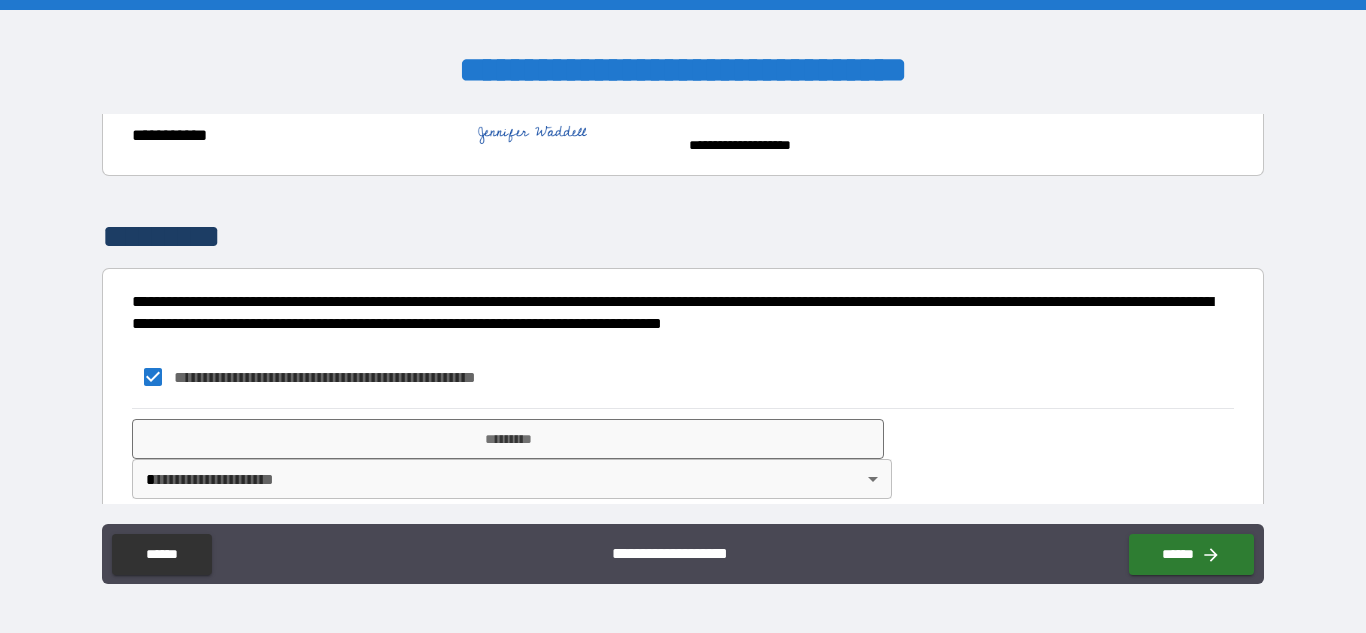 scroll, scrollTop: 2674, scrollLeft: 0, axis: vertical 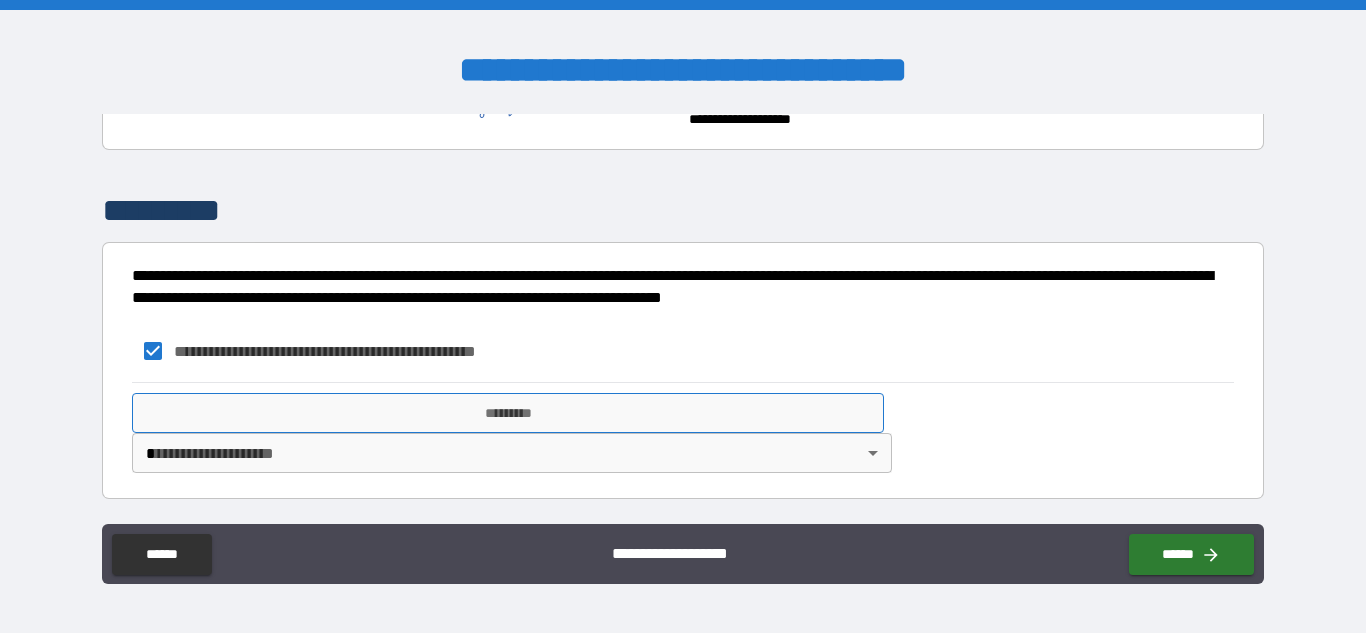 click on "*********" at bounding box center (508, 413) 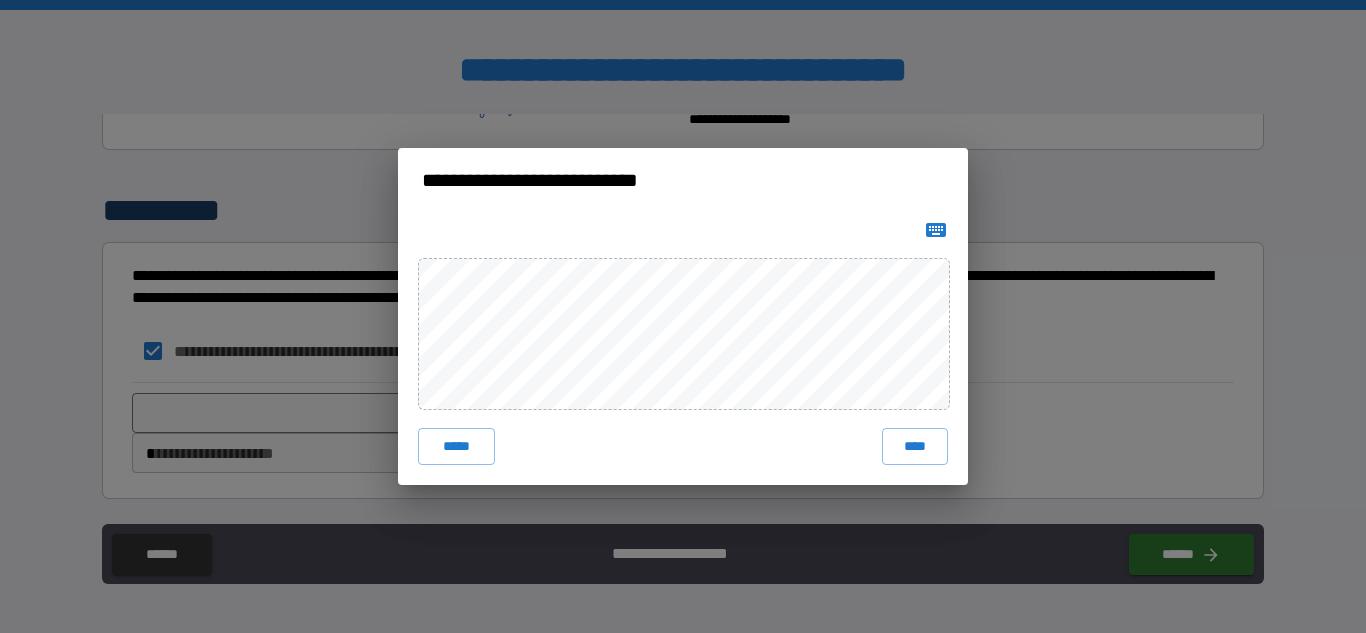 click 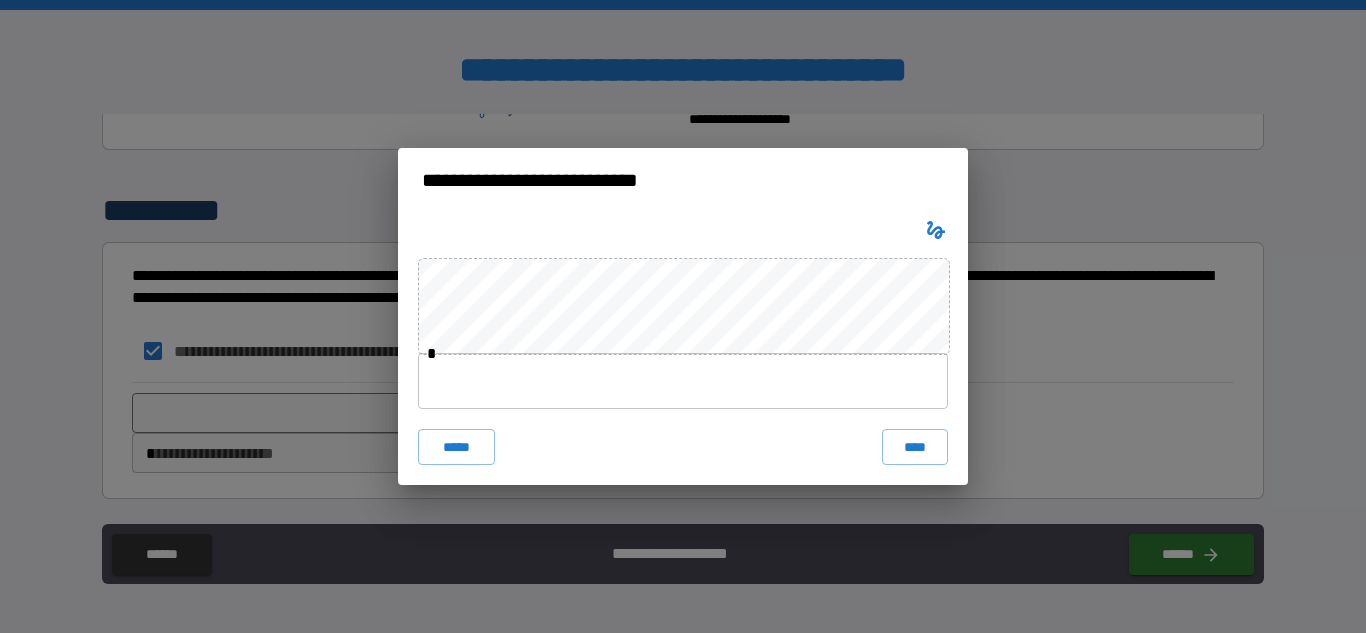 click at bounding box center (683, 381) 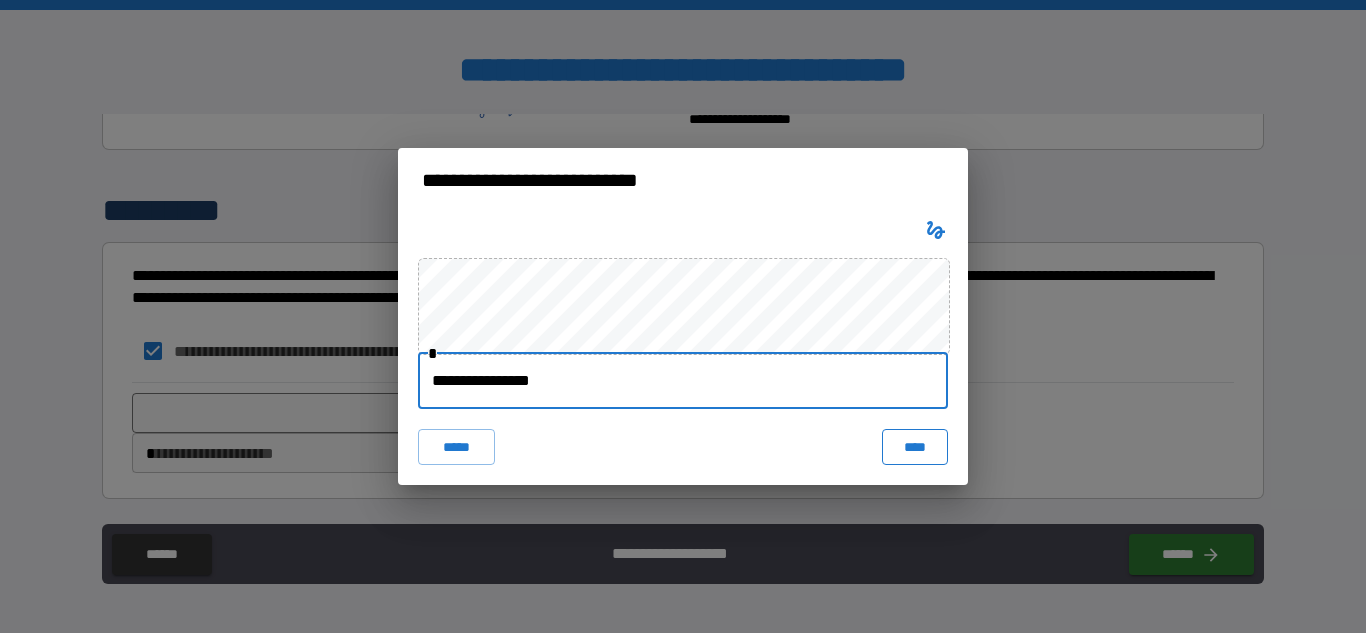 type on "**********" 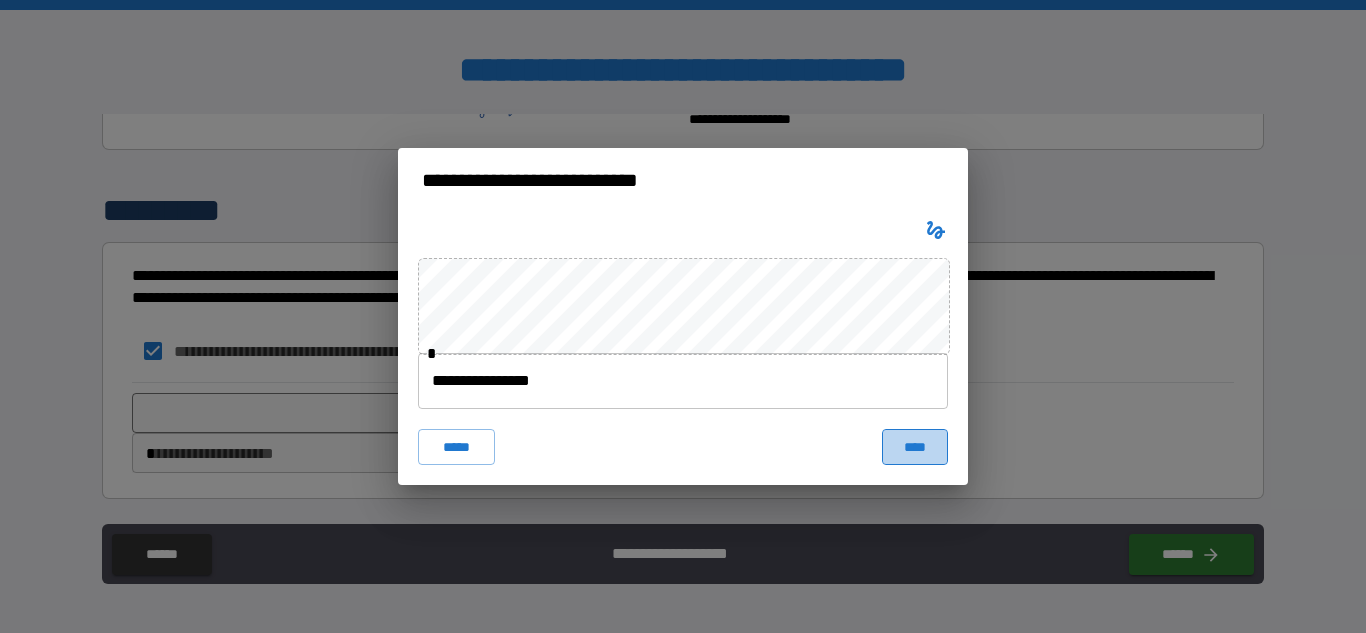click on "****" at bounding box center [915, 447] 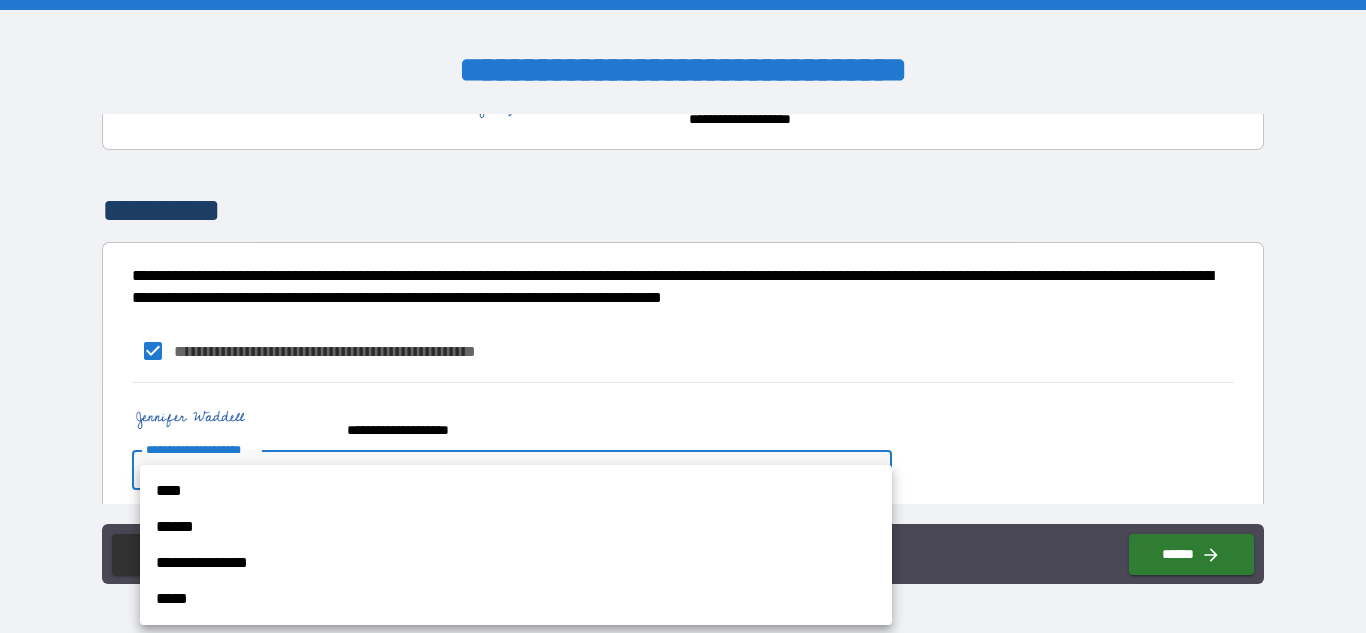 click on "**********" at bounding box center (683, 316) 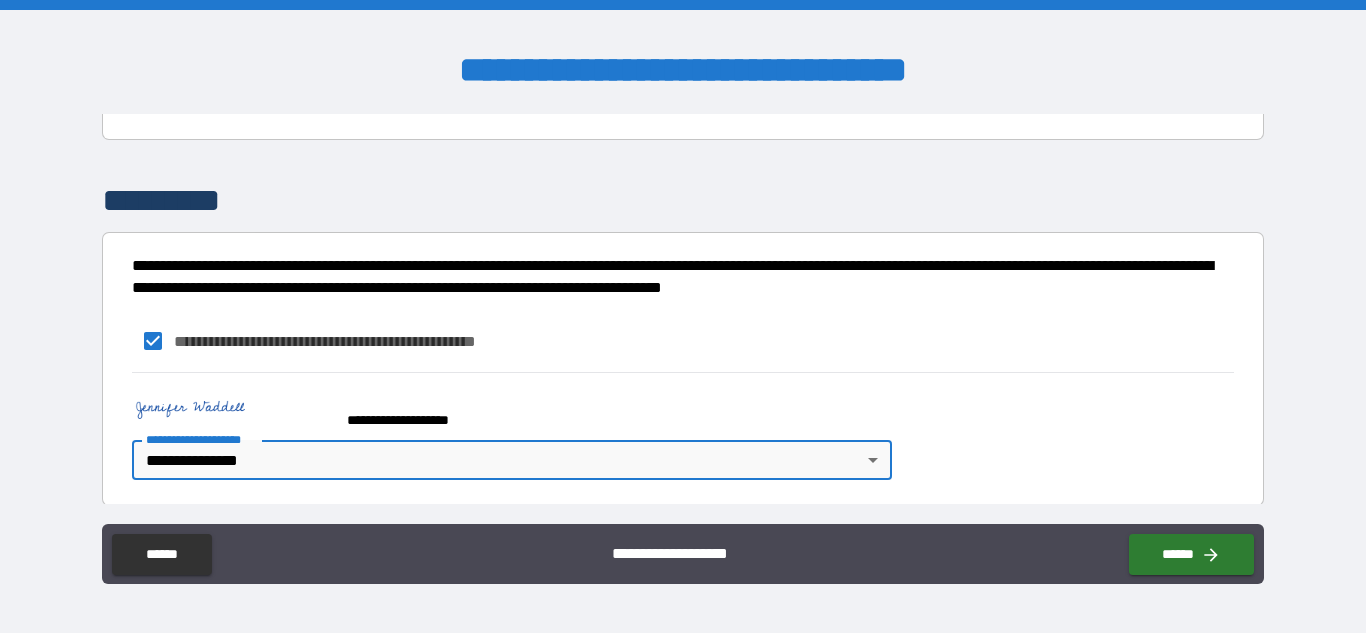 scroll, scrollTop: 2691, scrollLeft: 0, axis: vertical 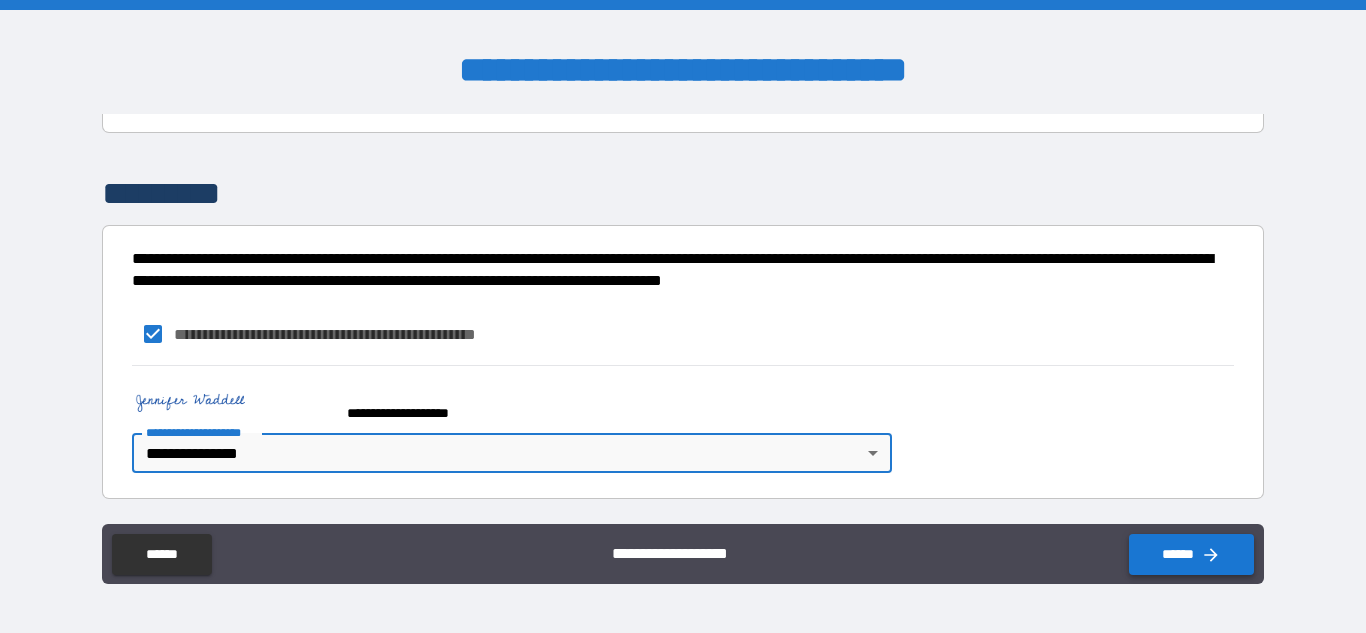 click on "******" at bounding box center (1191, 554) 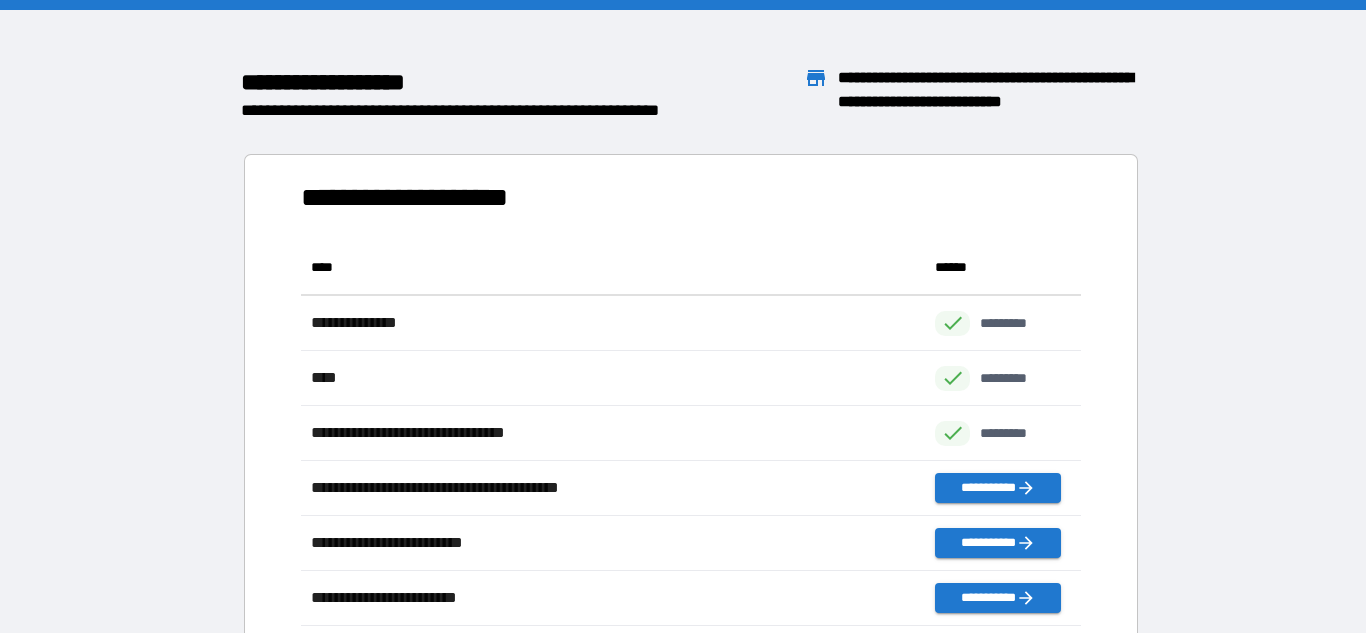 scroll, scrollTop: 1, scrollLeft: 1, axis: both 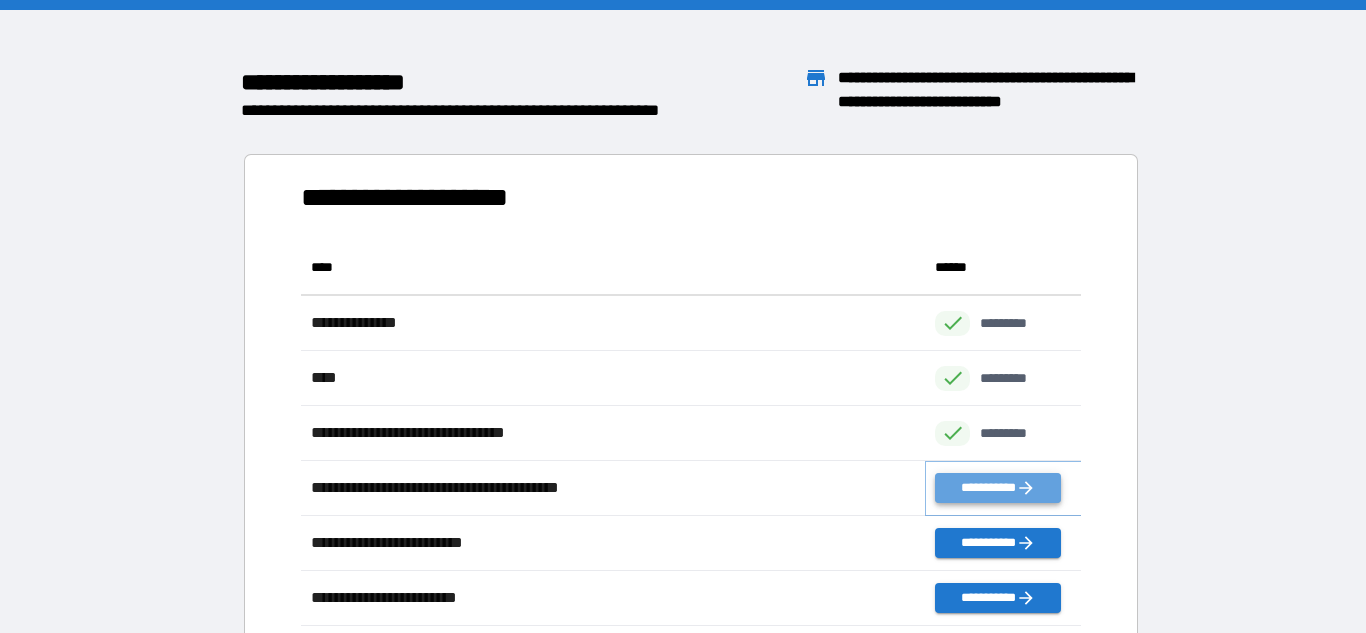 click on "**********" at bounding box center [997, 488] 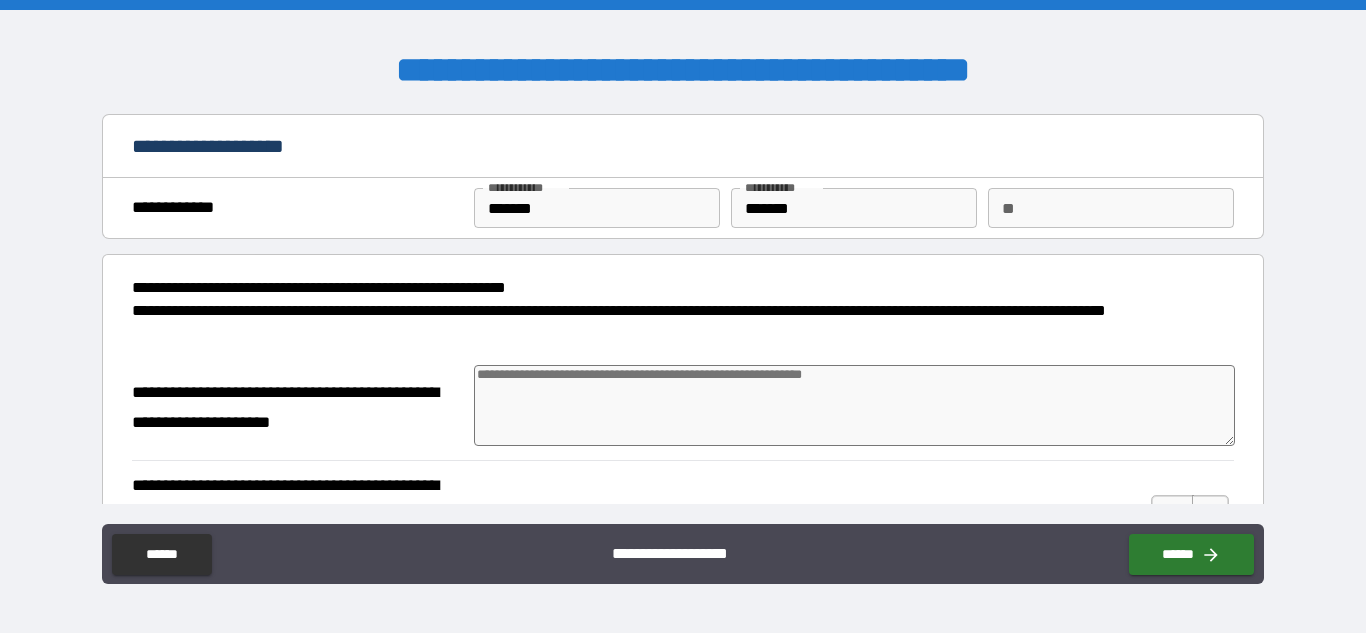 click at bounding box center [854, 405] 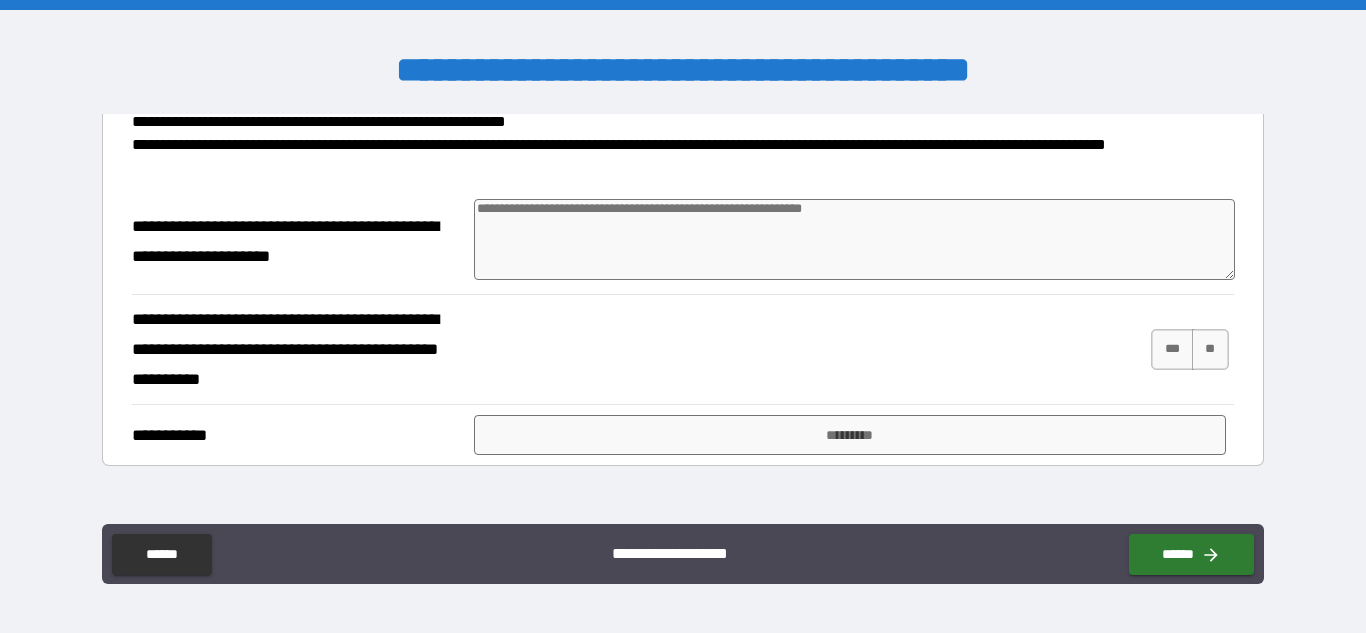 scroll, scrollTop: 169, scrollLeft: 0, axis: vertical 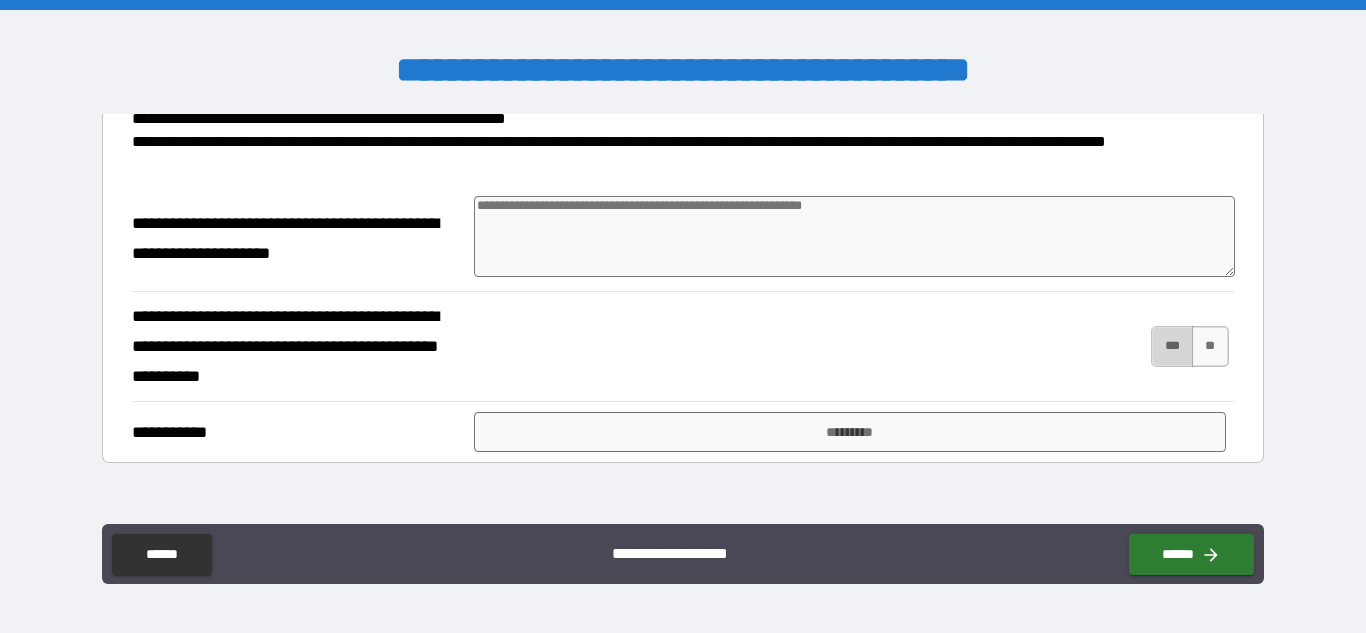 click on "***" at bounding box center [1172, 346] 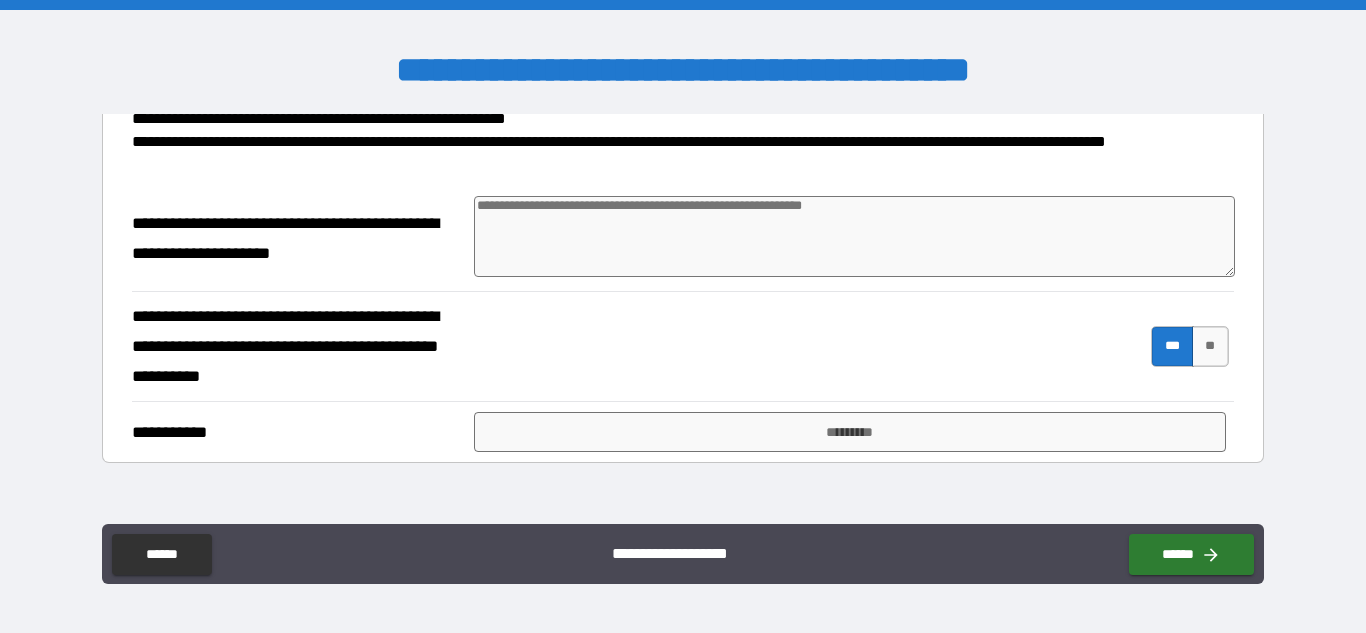 type on "*" 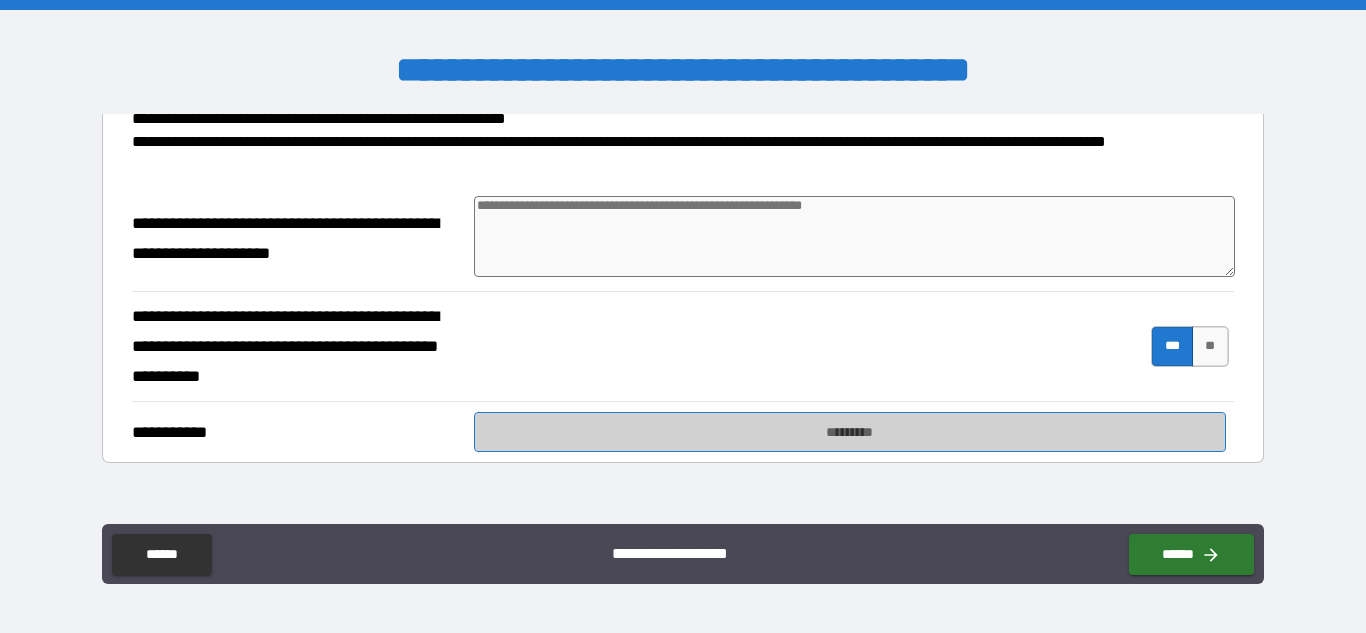 click on "*********" at bounding box center [850, 432] 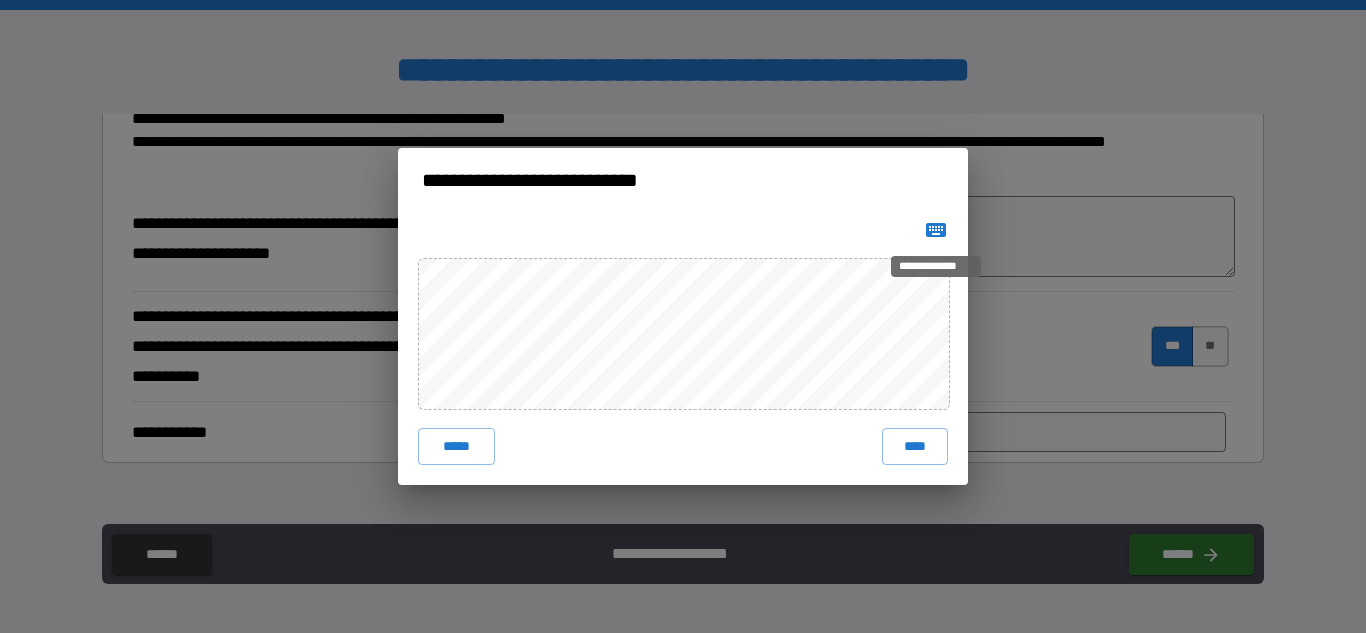 click 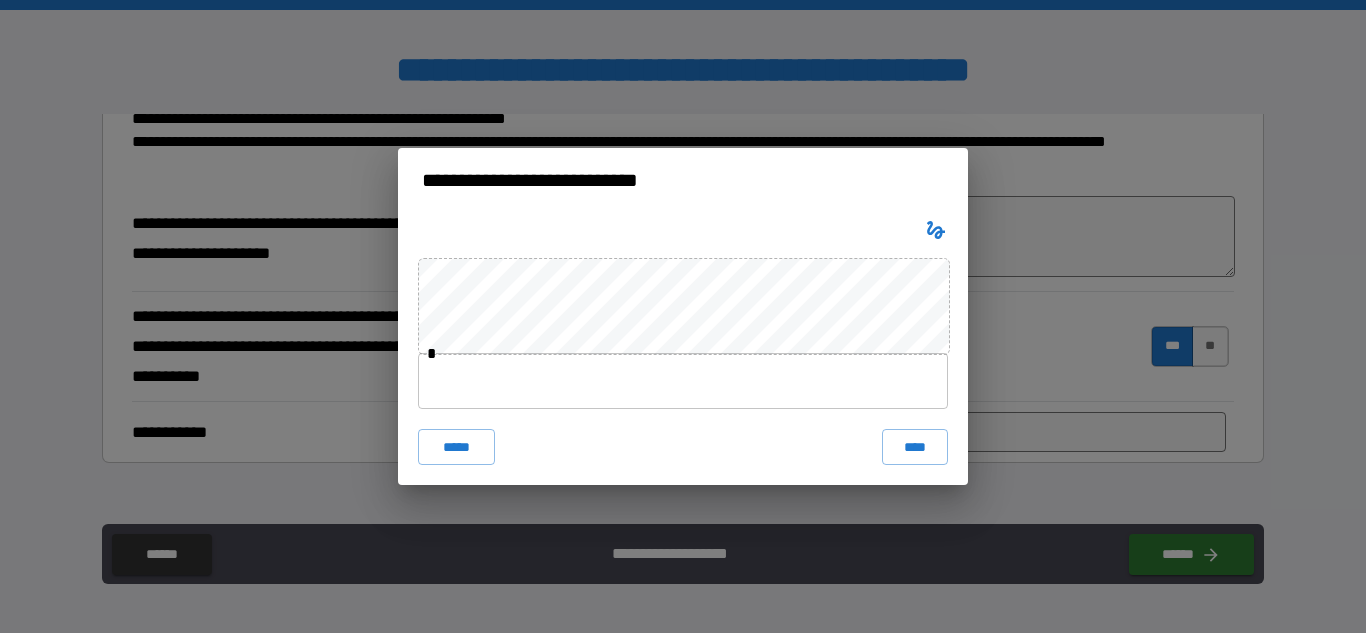 click at bounding box center (683, 381) 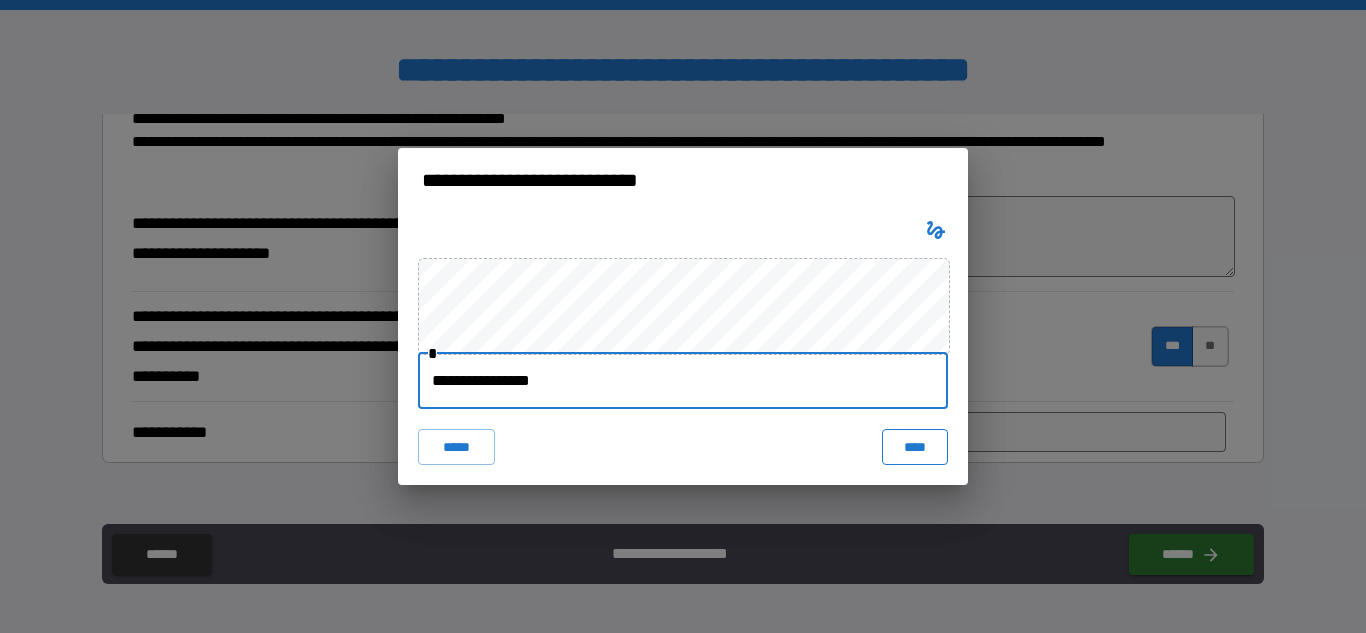 type on "**********" 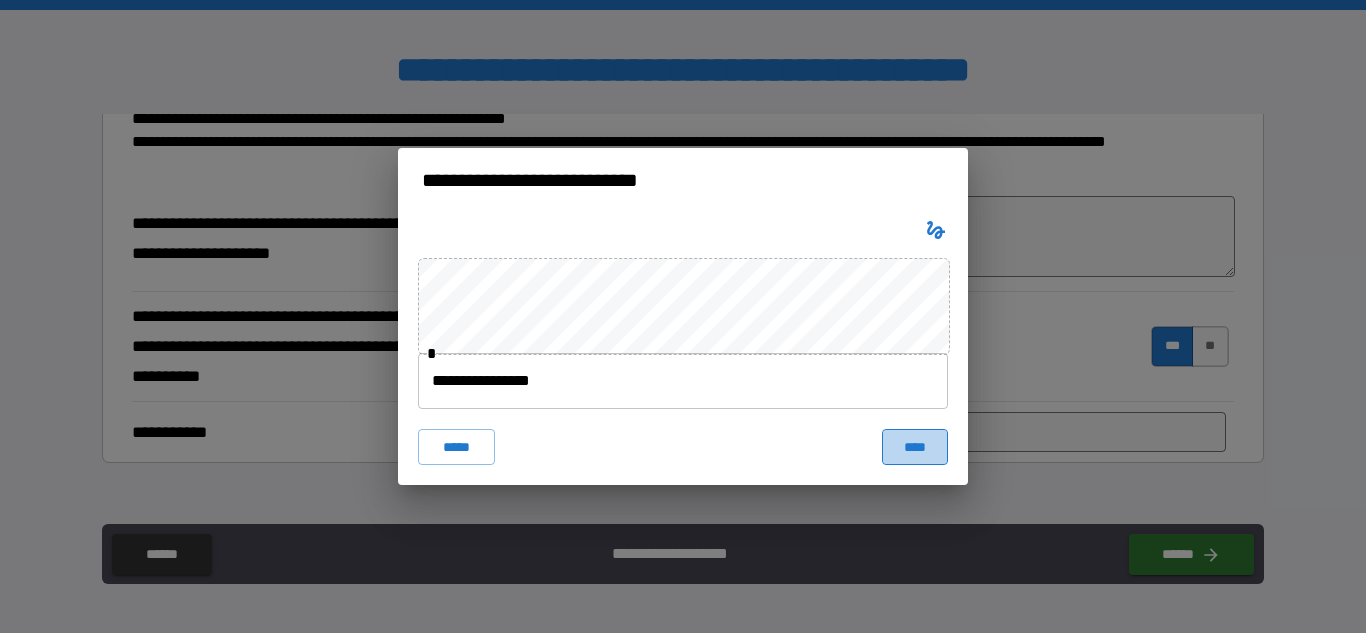 click on "****" at bounding box center [915, 447] 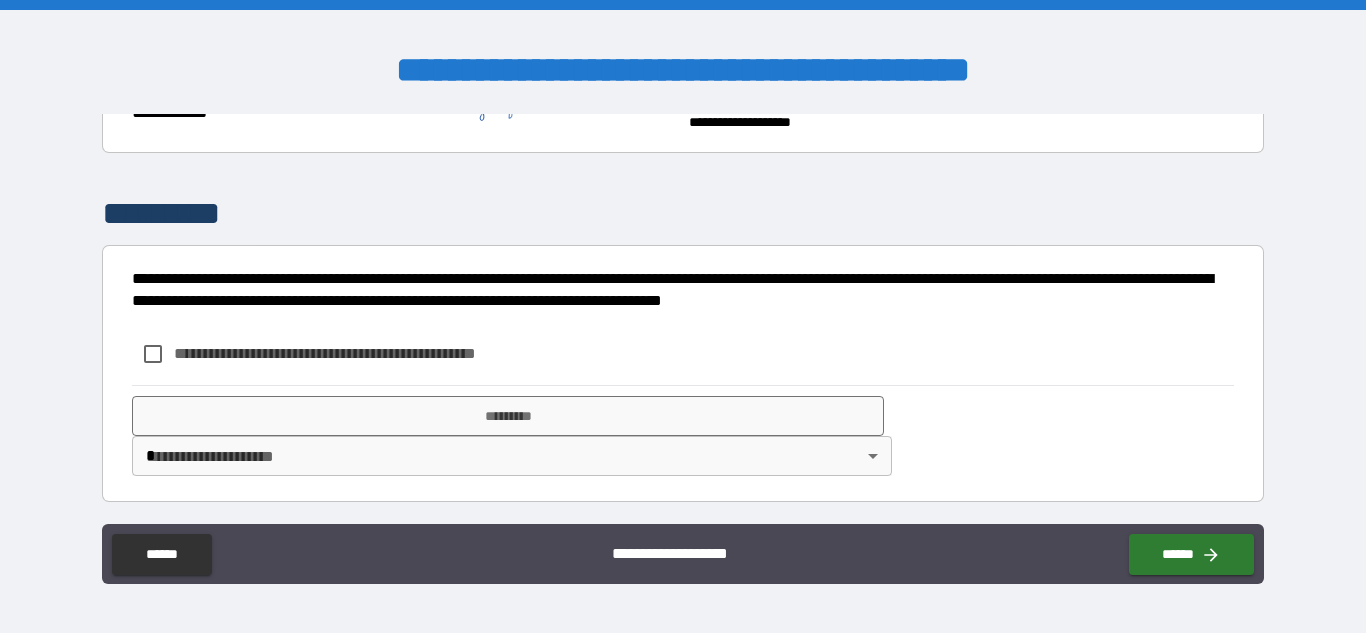 scroll, scrollTop: 500, scrollLeft: 0, axis: vertical 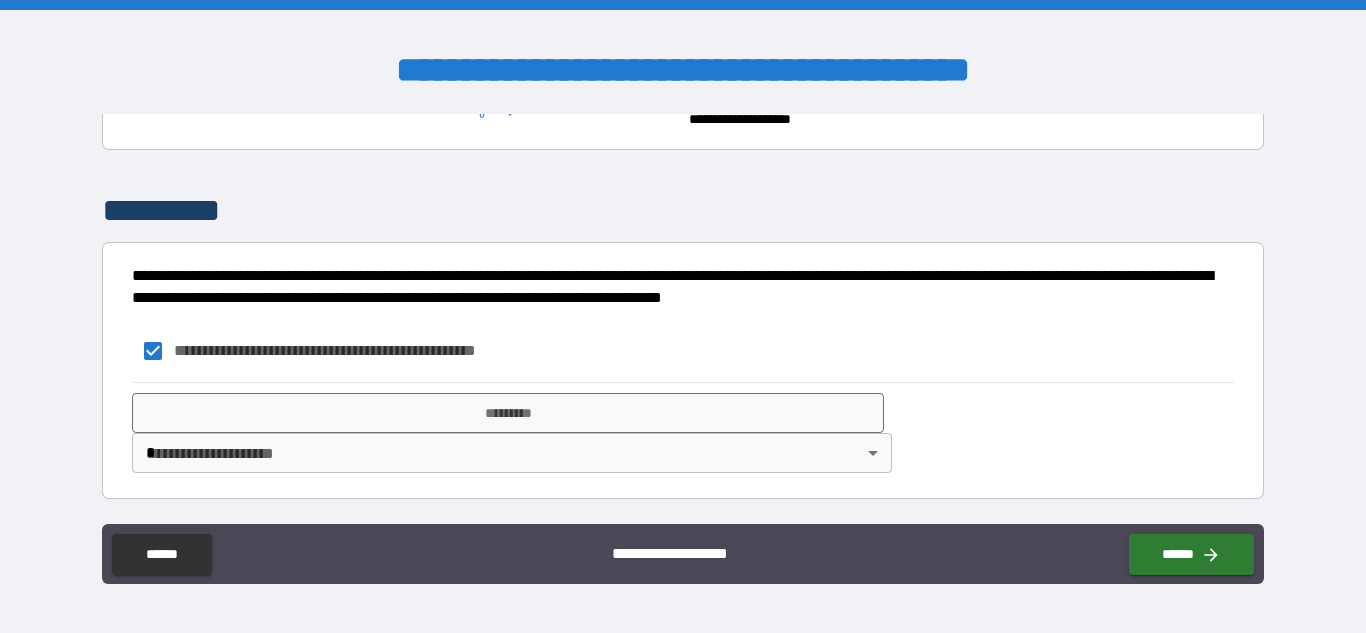 type on "*" 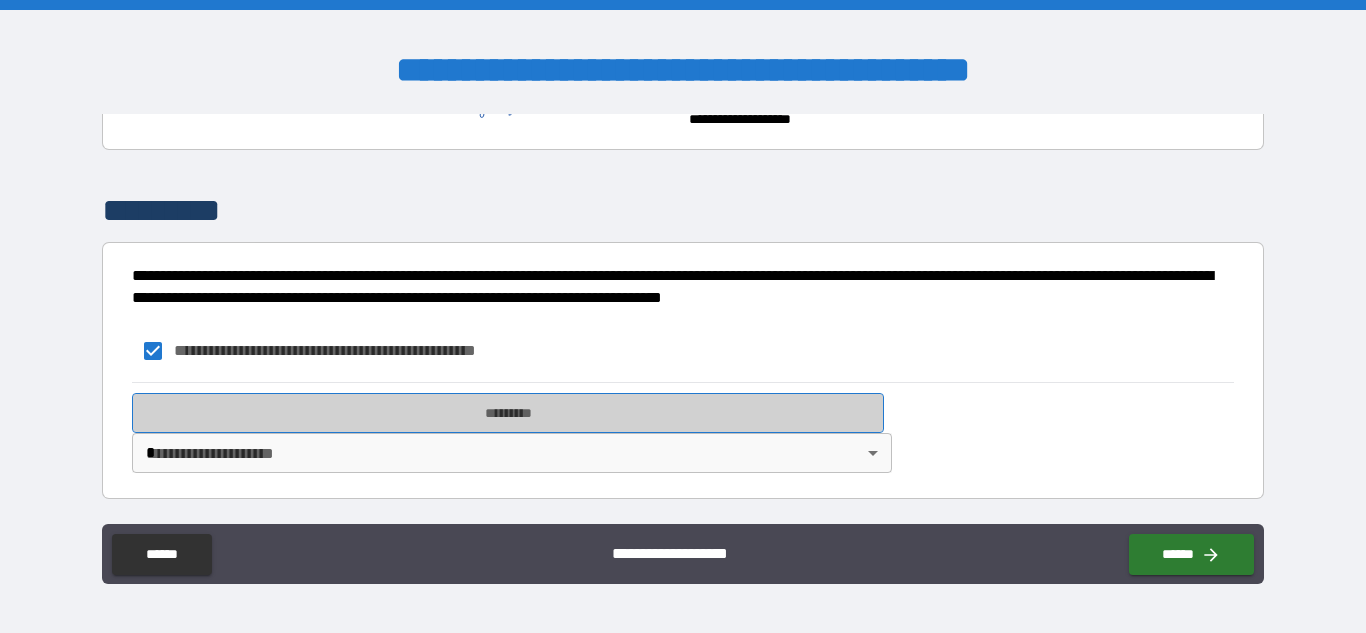 click on "*********" at bounding box center [508, 413] 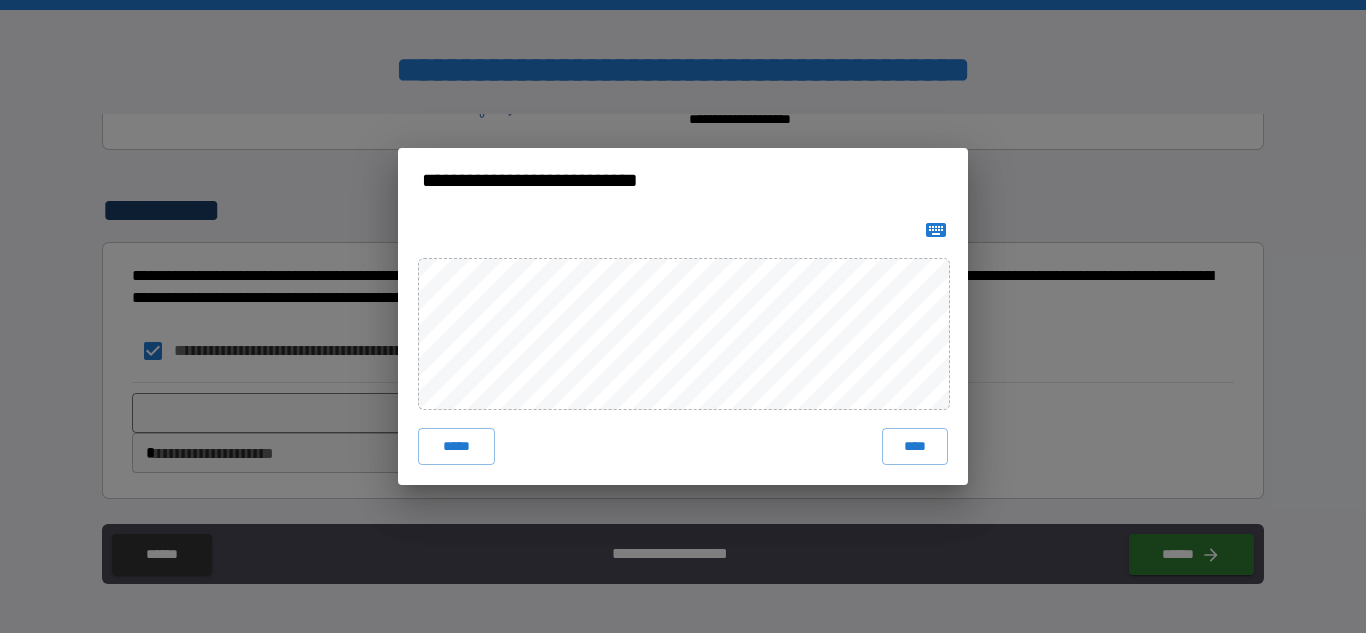 click 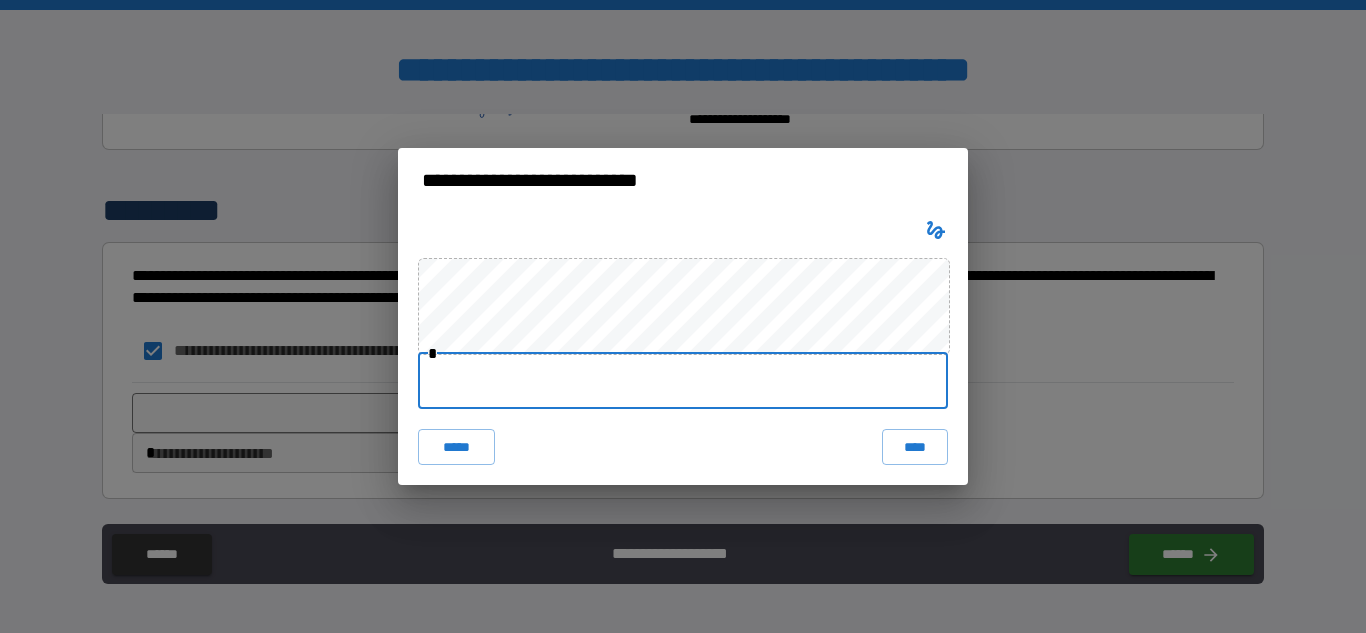 click at bounding box center (683, 381) 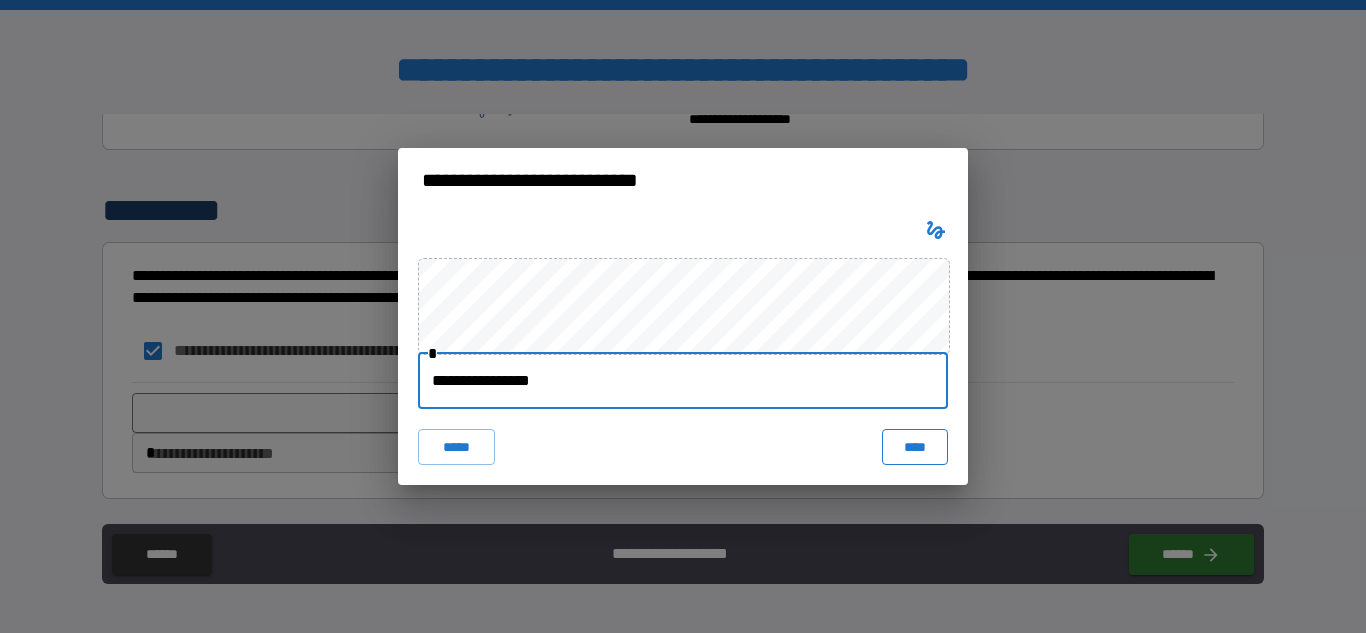type on "**********" 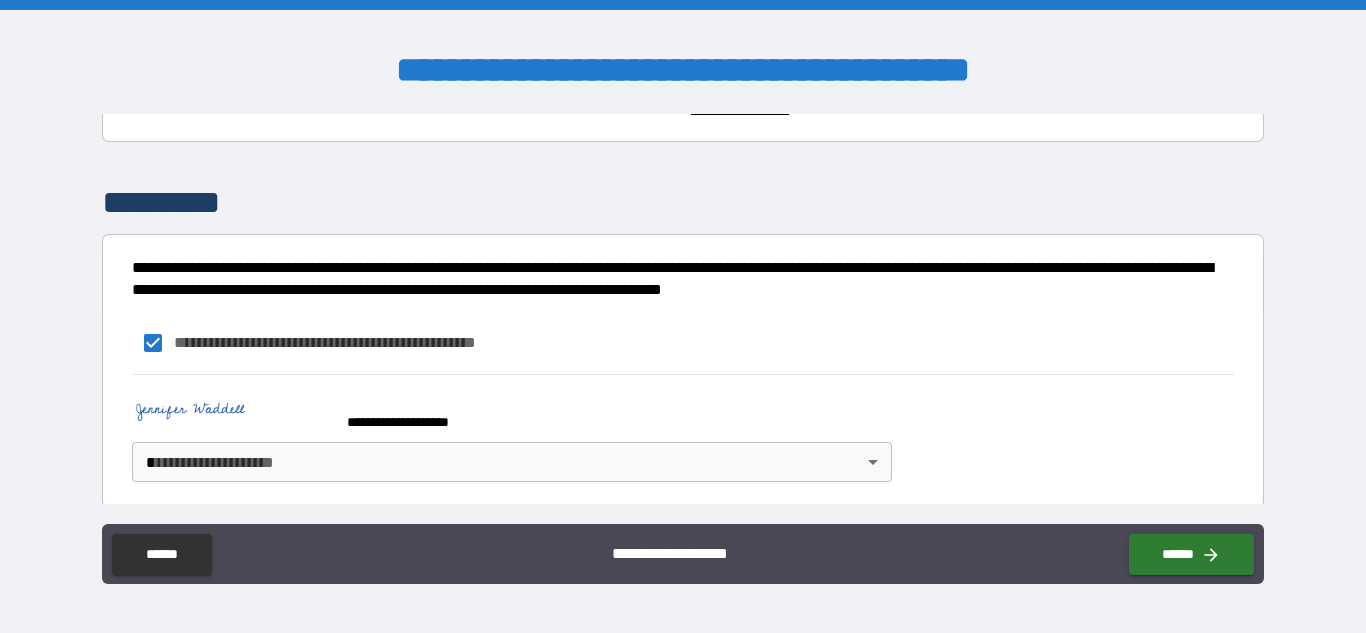scroll, scrollTop: 517, scrollLeft: 0, axis: vertical 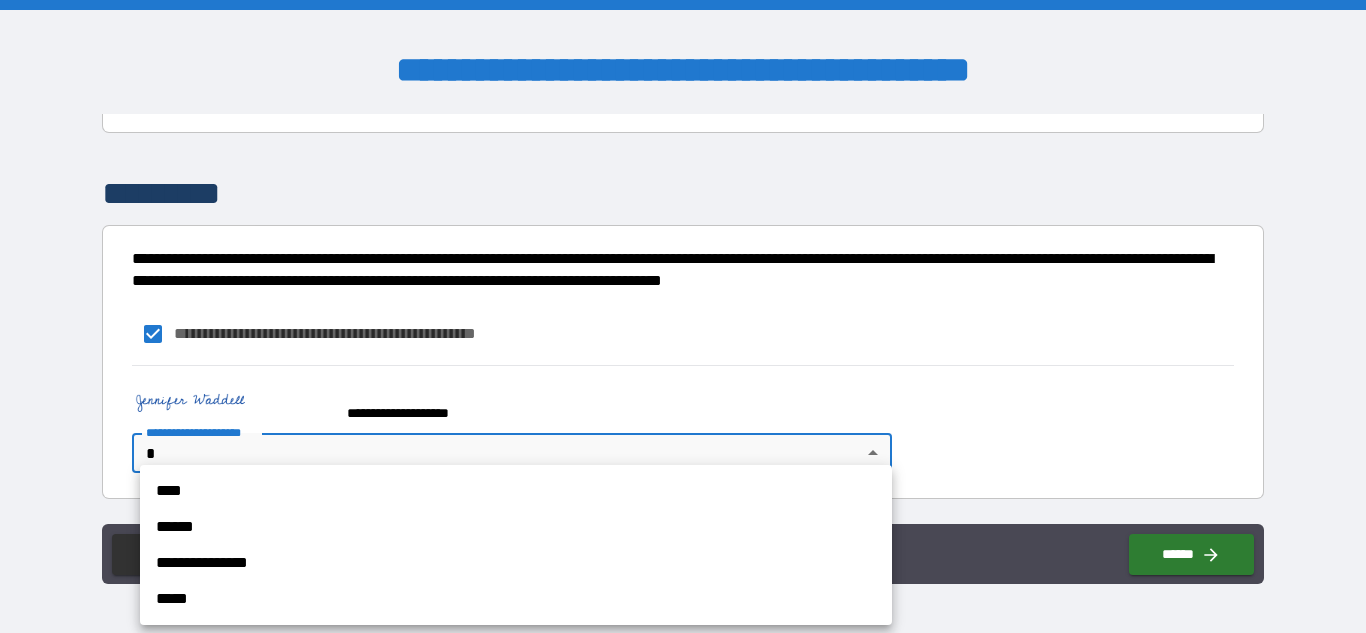 click on "**********" at bounding box center [683, 316] 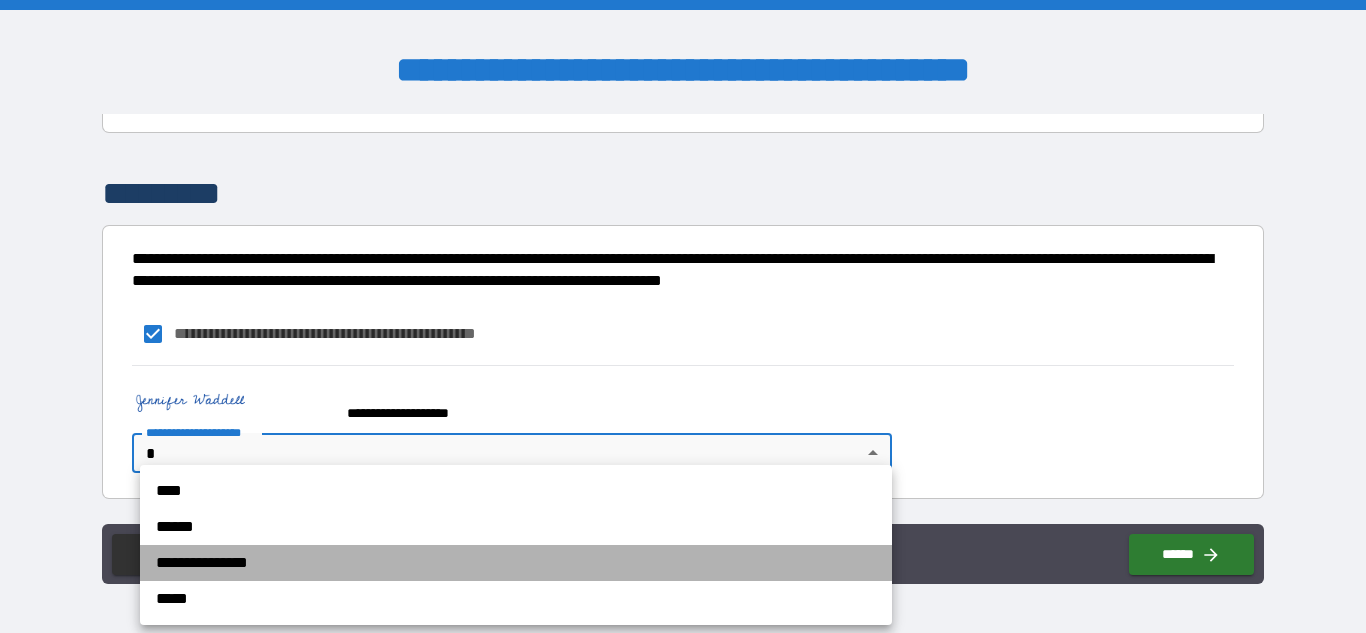 click on "**********" at bounding box center [516, 563] 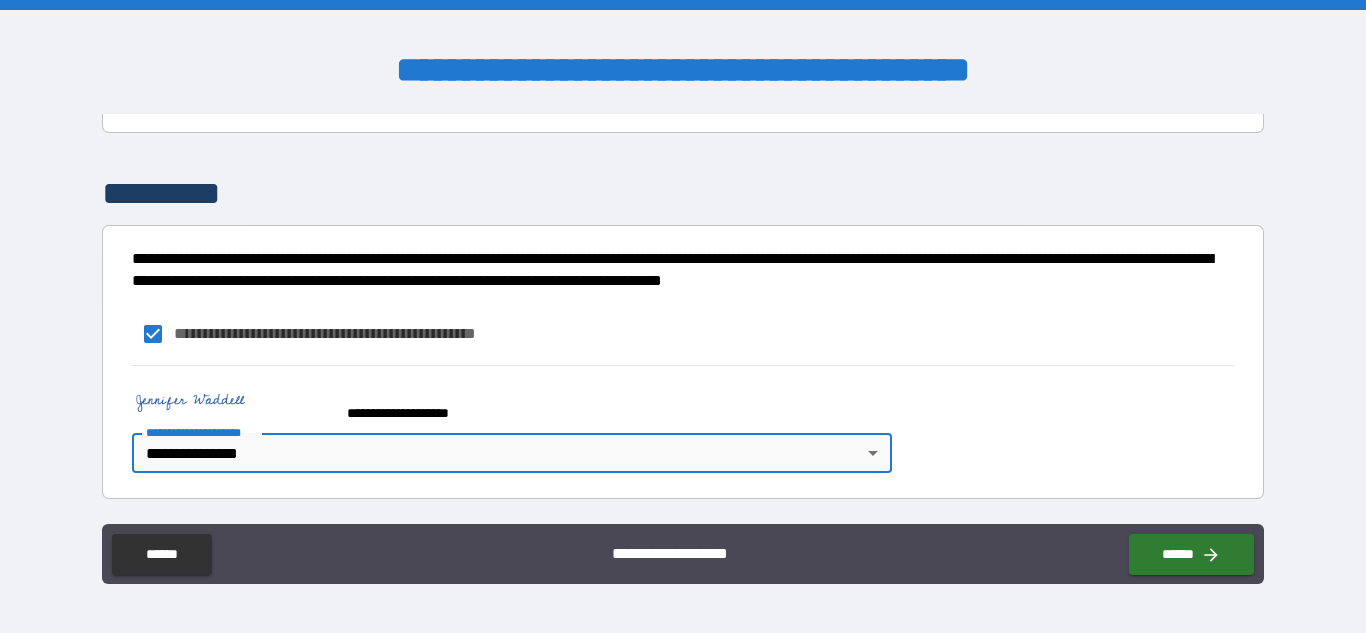 type on "*" 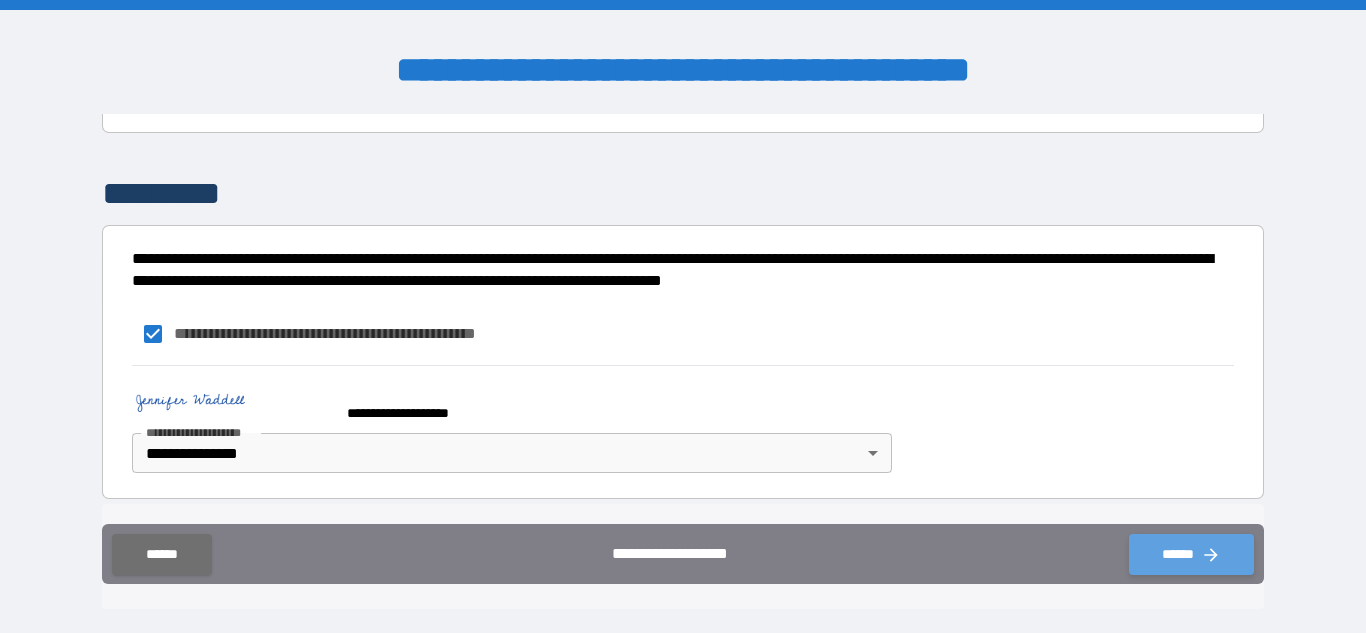 click on "******" at bounding box center (1191, 554) 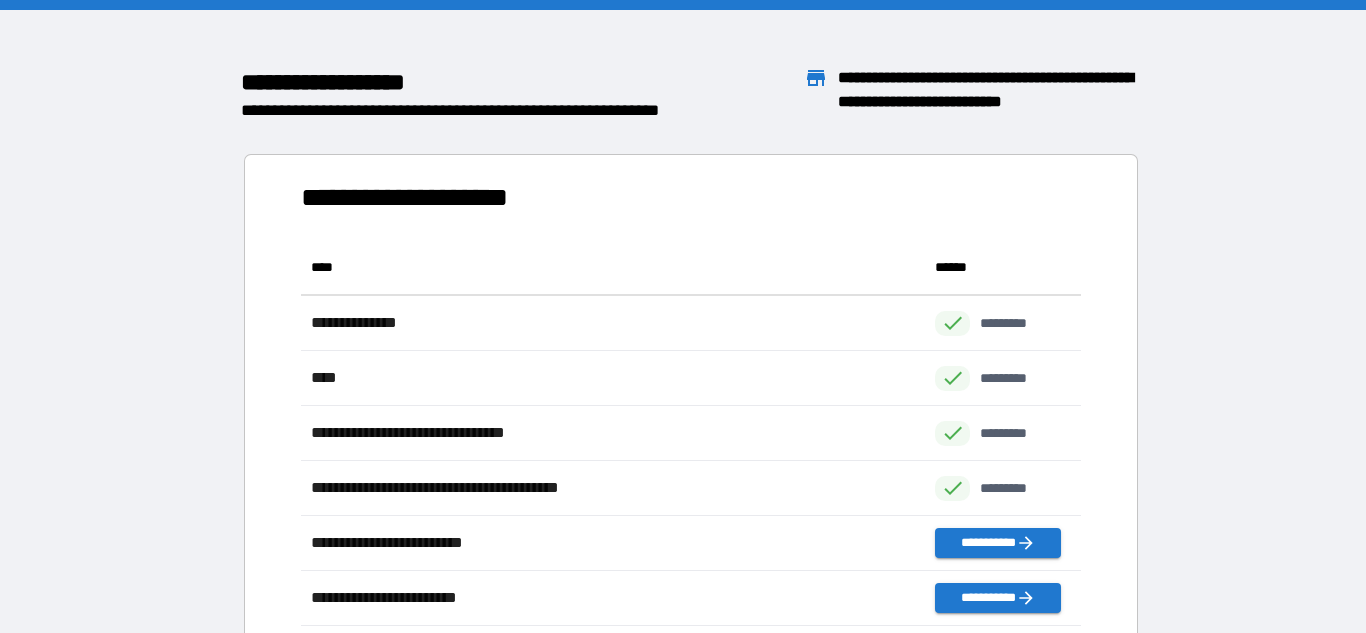 scroll, scrollTop: 1, scrollLeft: 1, axis: both 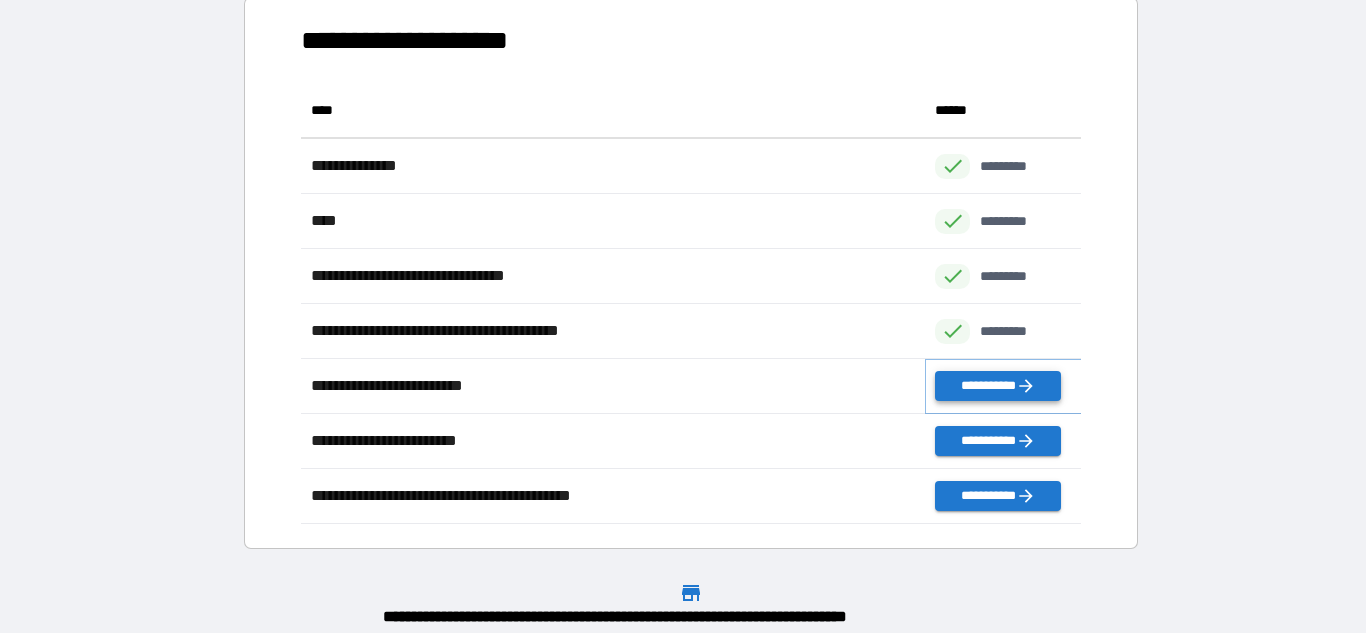 click on "**********" at bounding box center [997, 386] 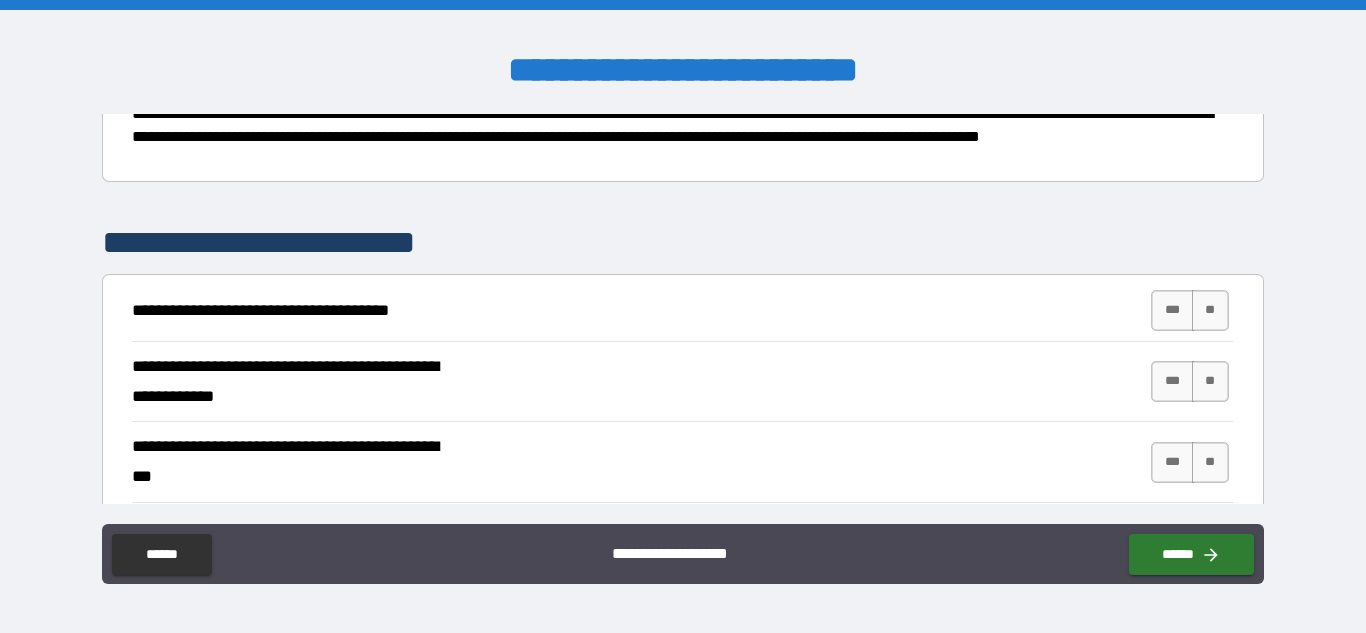 scroll, scrollTop: 276, scrollLeft: 0, axis: vertical 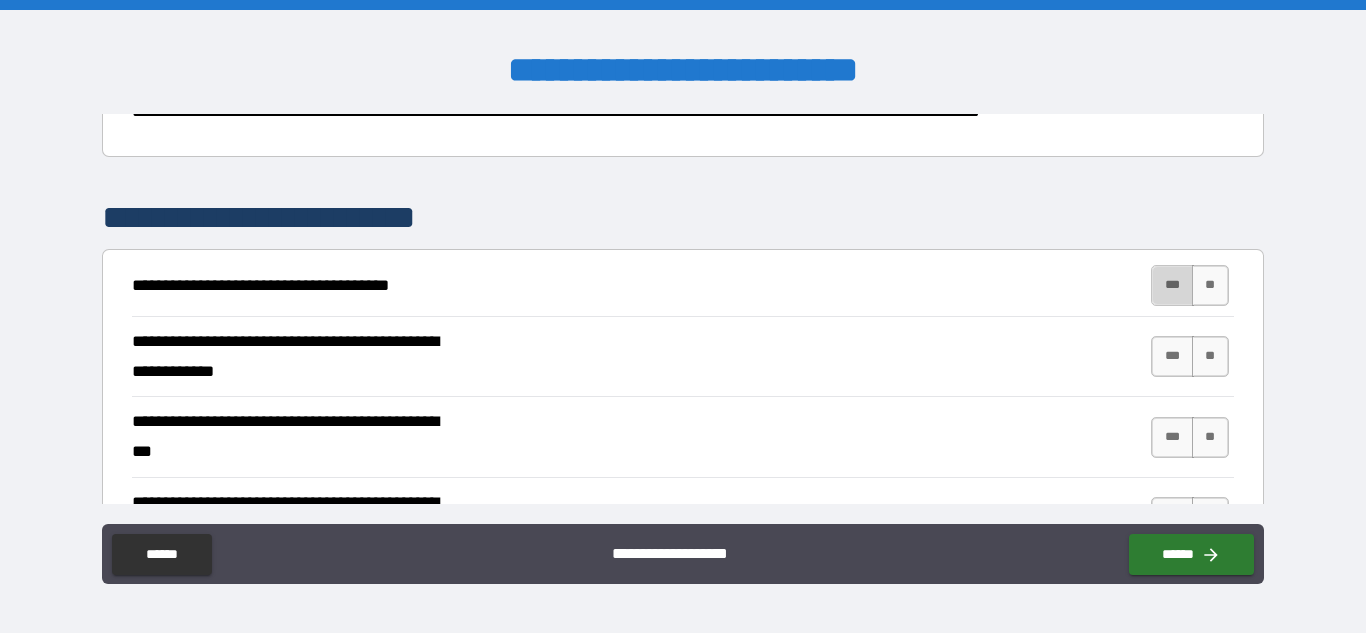 click on "***" at bounding box center [1172, 285] 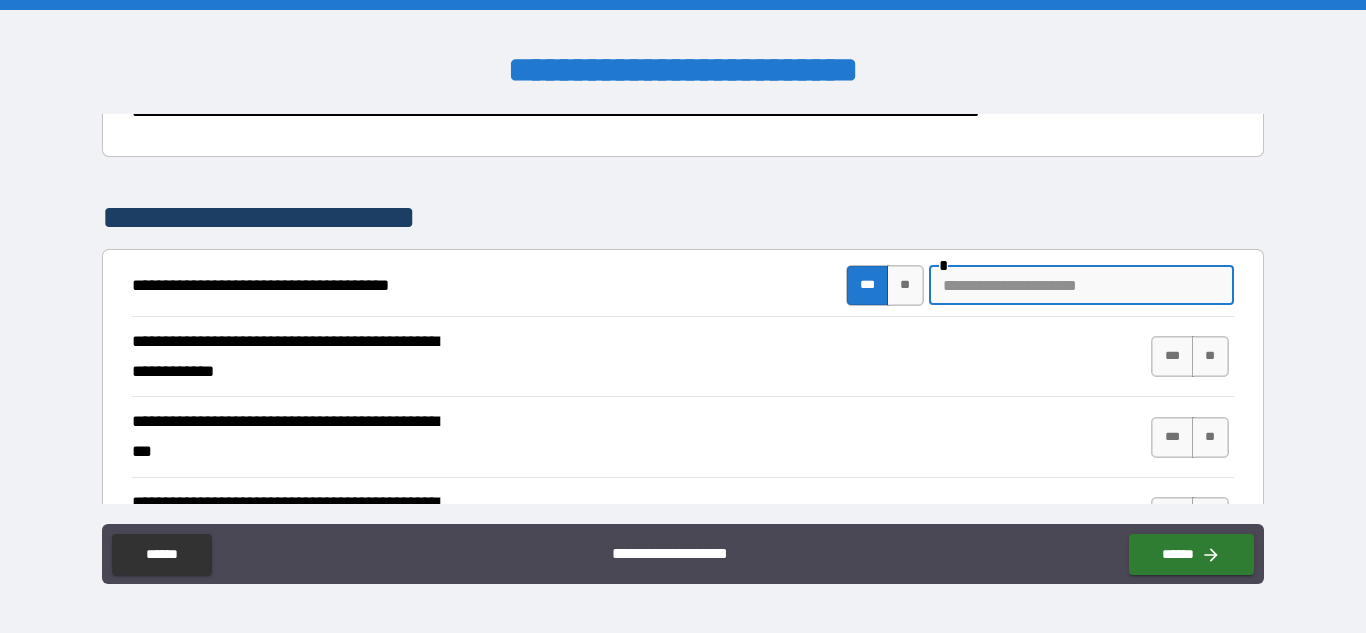 click at bounding box center (1081, 285) 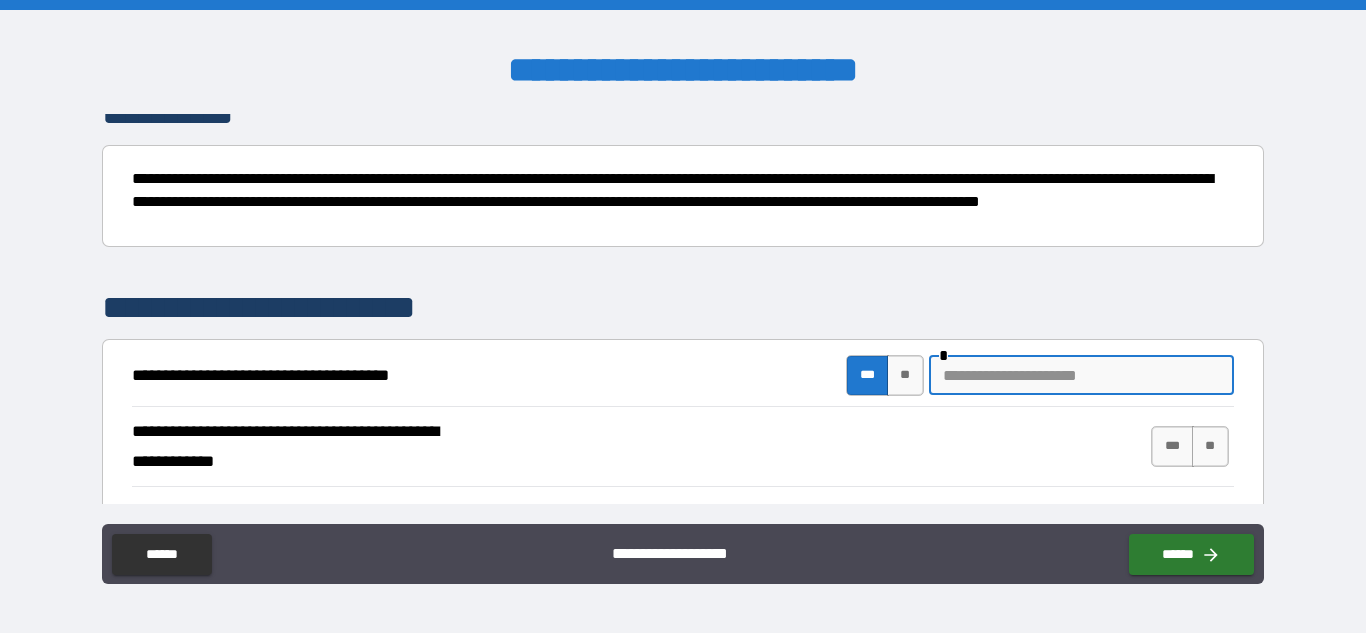 scroll, scrollTop: 164, scrollLeft: 0, axis: vertical 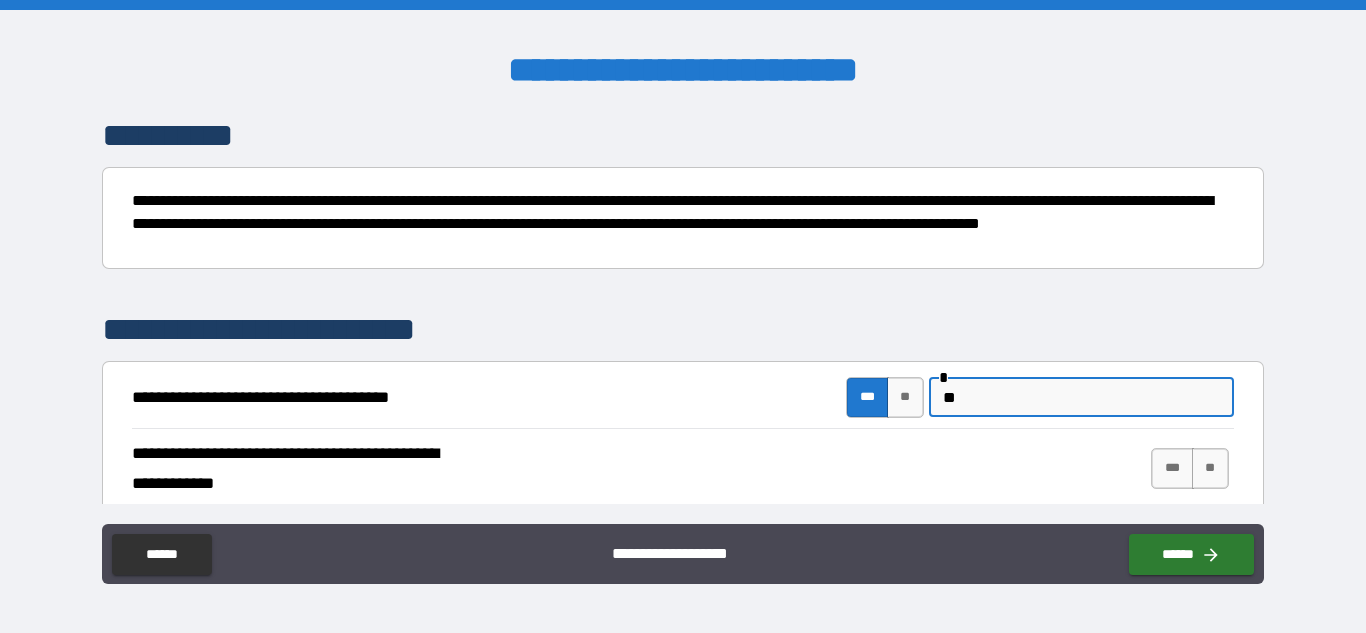 type on "*" 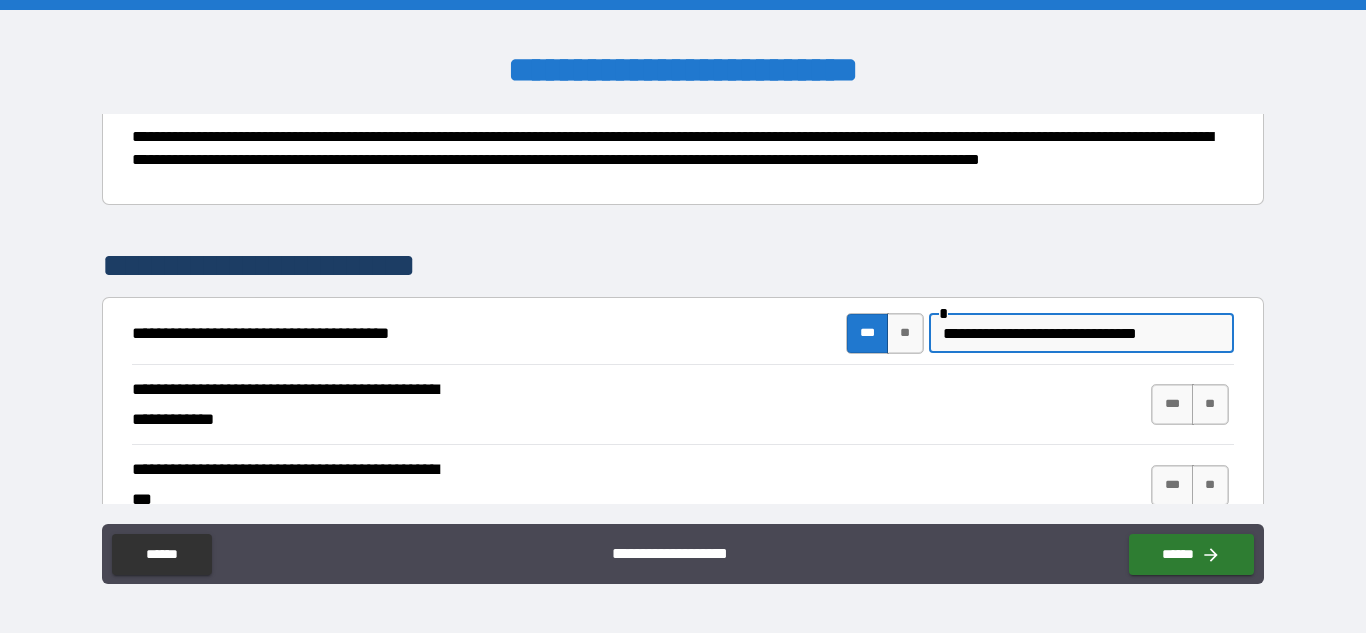 scroll, scrollTop: 233, scrollLeft: 0, axis: vertical 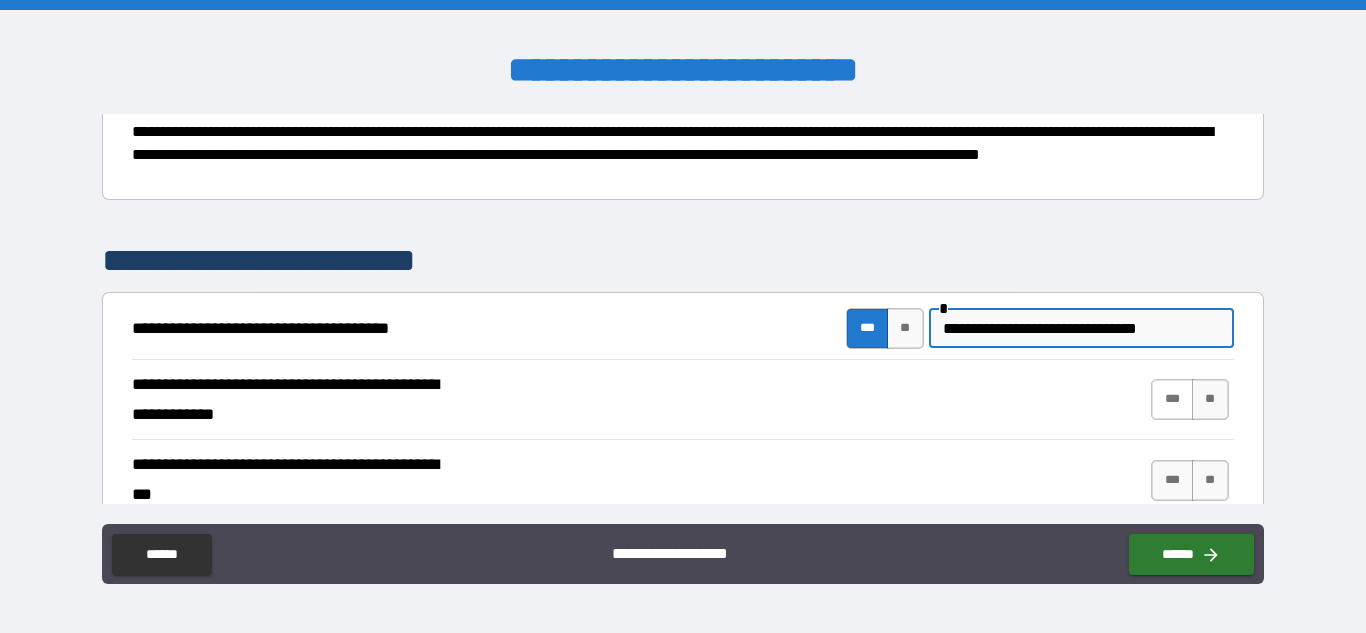 type on "**********" 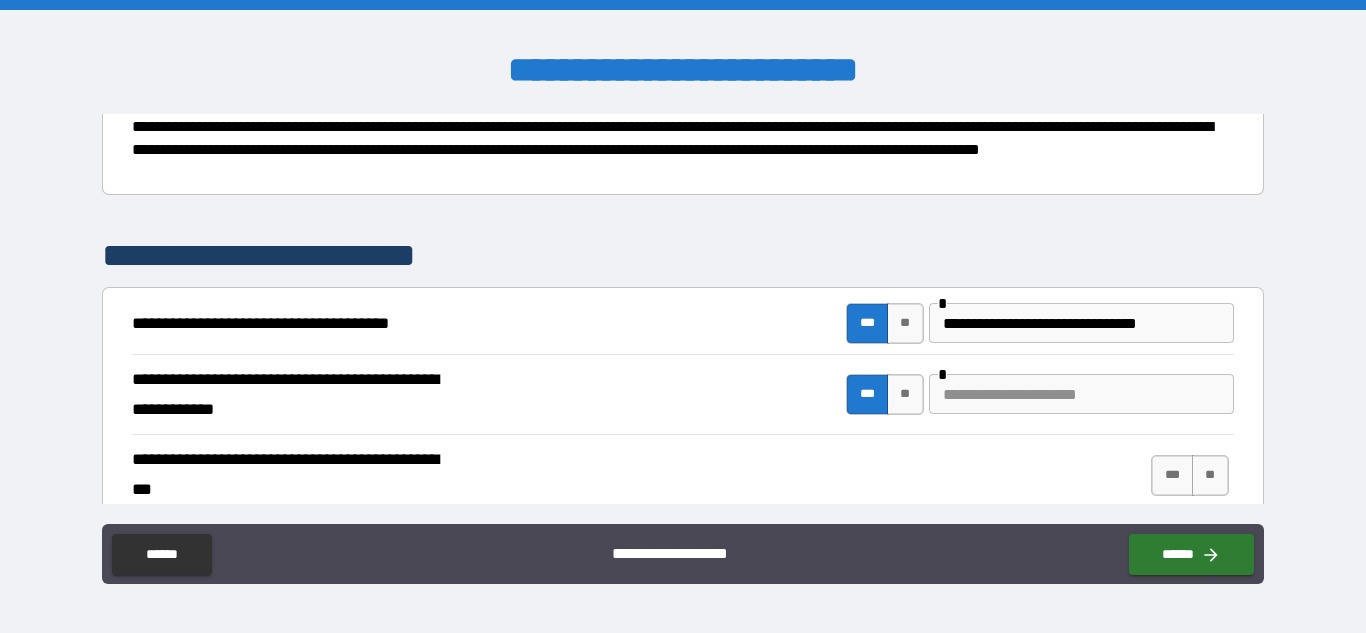 scroll, scrollTop: 243, scrollLeft: 0, axis: vertical 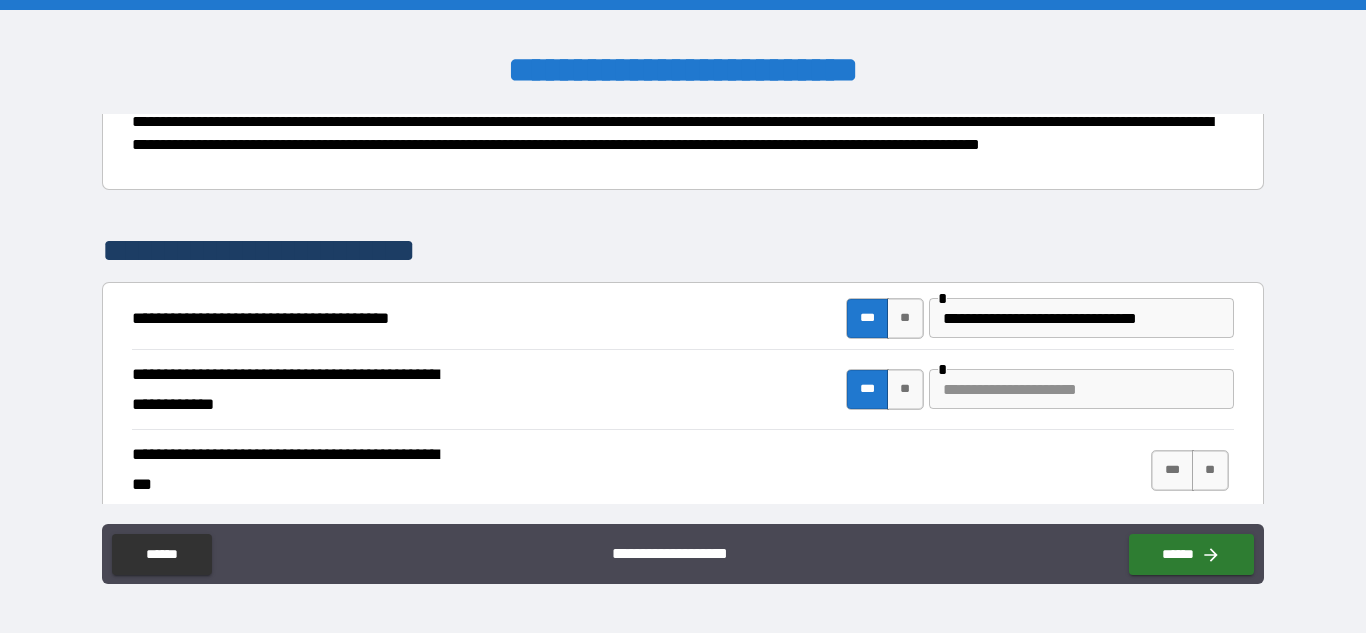 click at bounding box center [1081, 389] 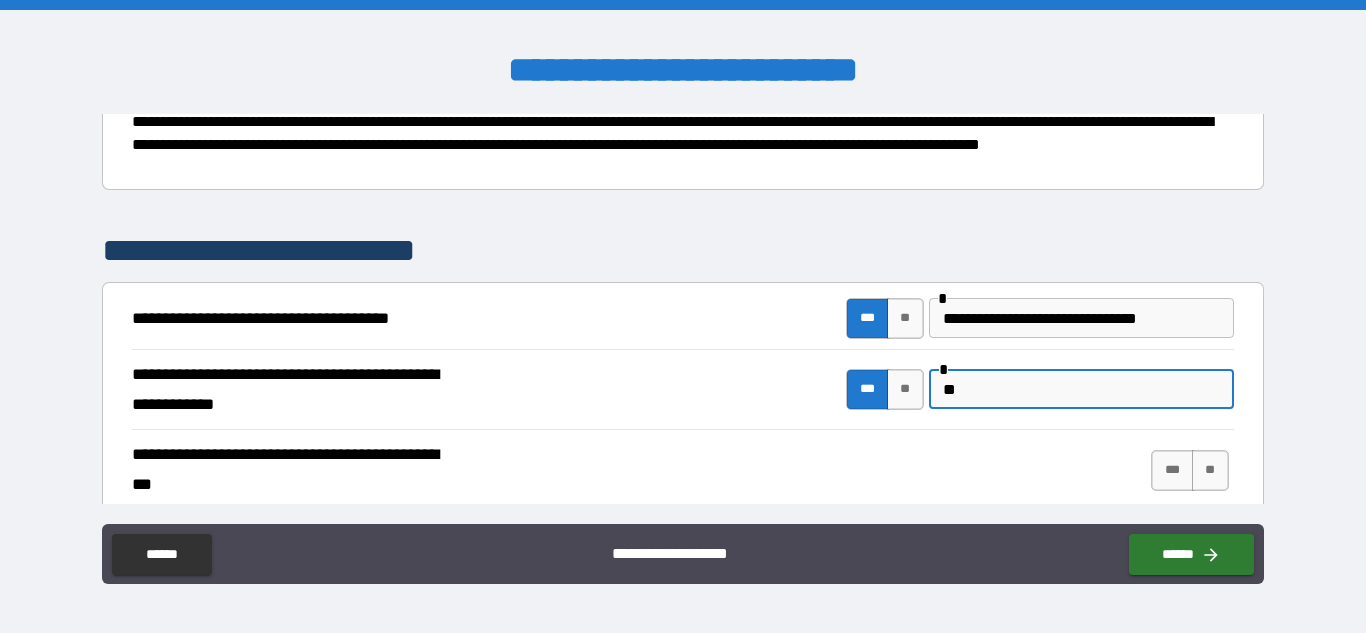 type on "*" 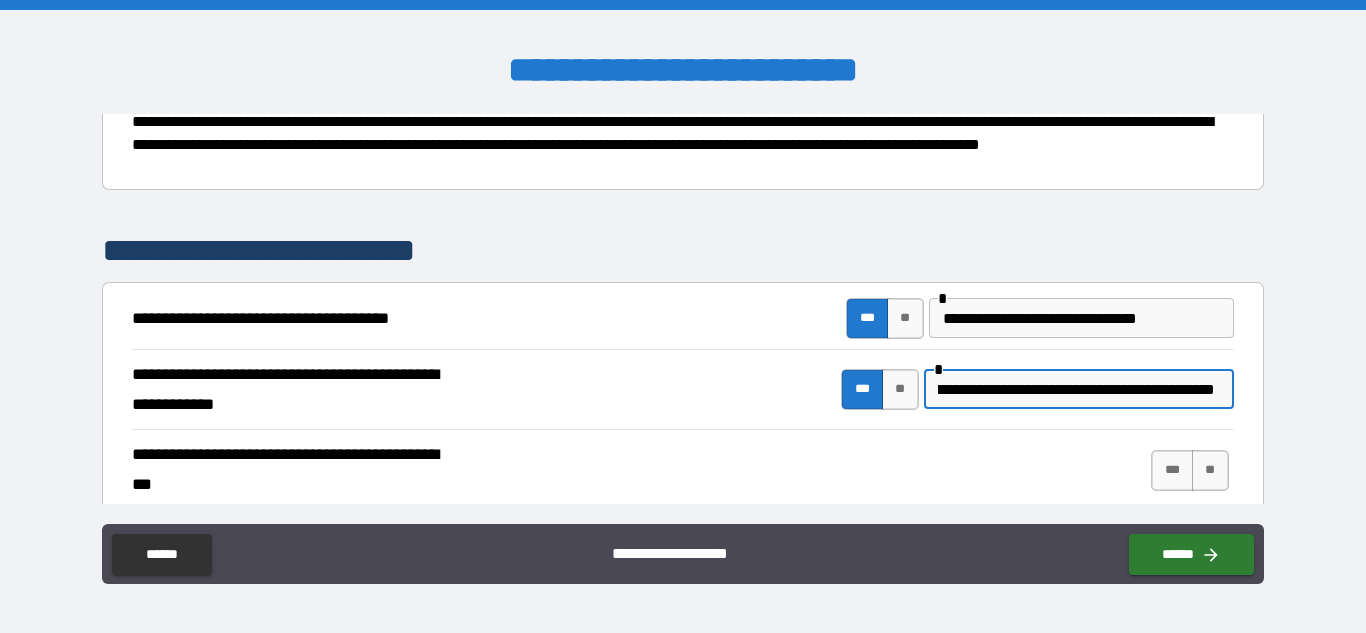 scroll, scrollTop: 0, scrollLeft: 341, axis: horizontal 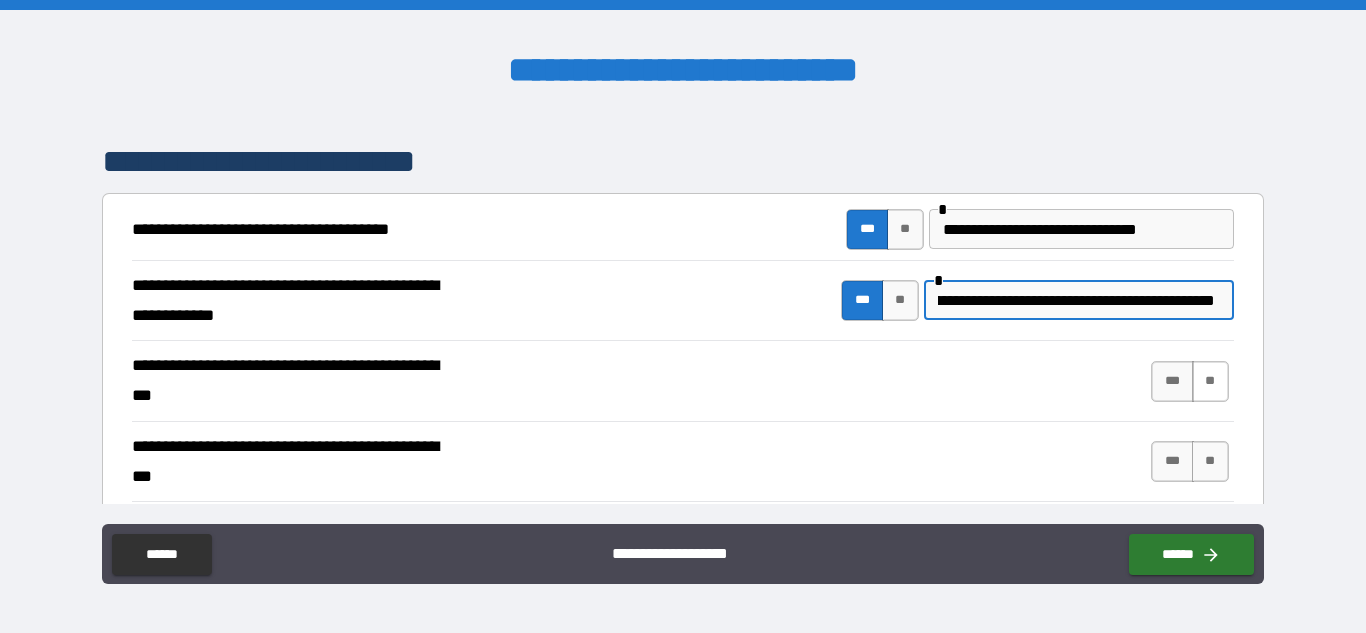type on "**********" 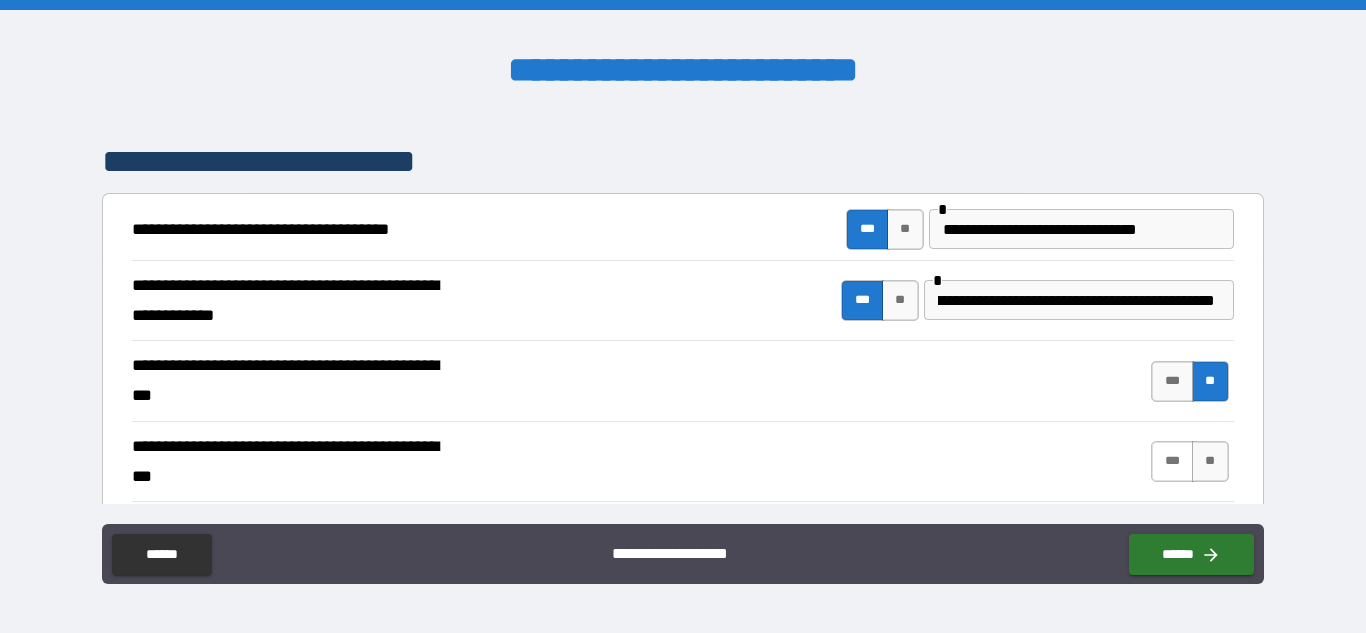 scroll, scrollTop: 0, scrollLeft: 0, axis: both 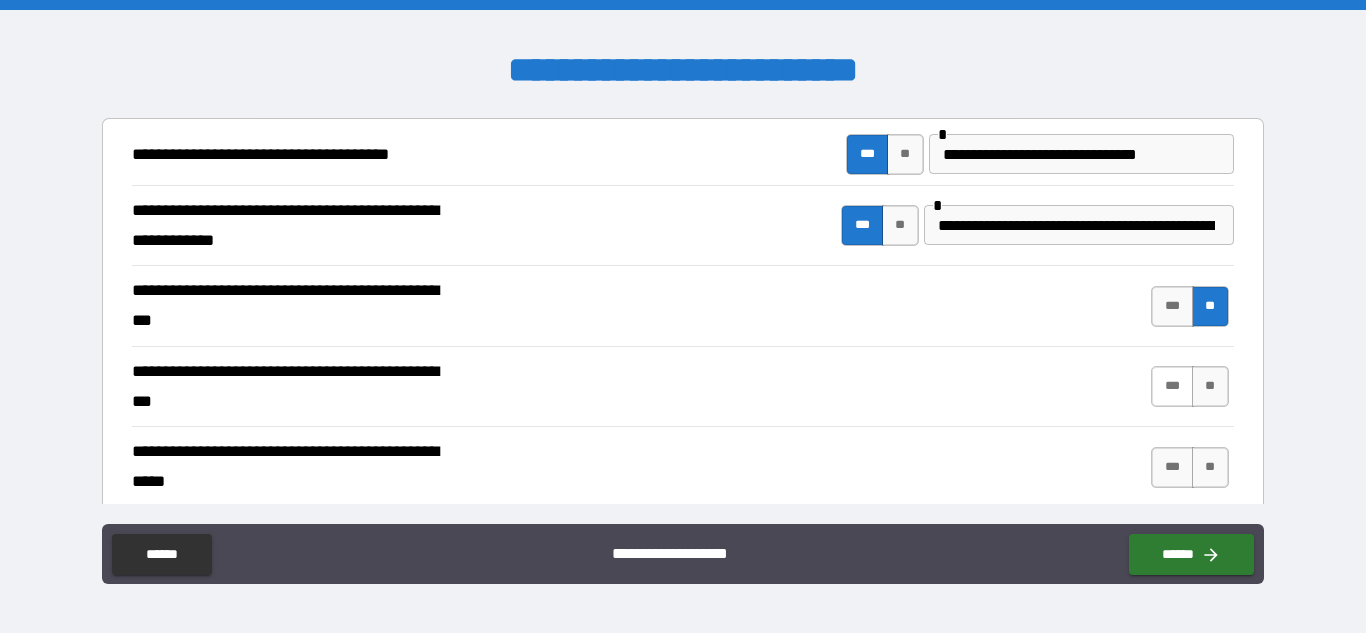 click on "***" at bounding box center (1172, 386) 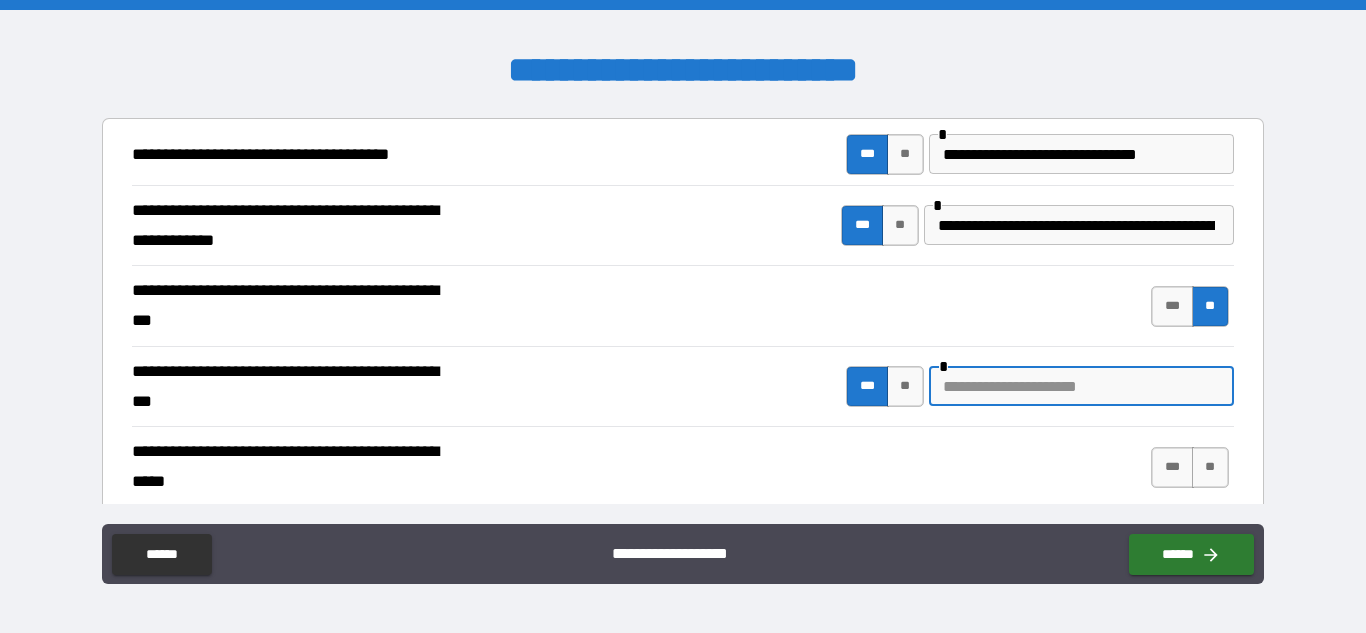 click at bounding box center (1081, 386) 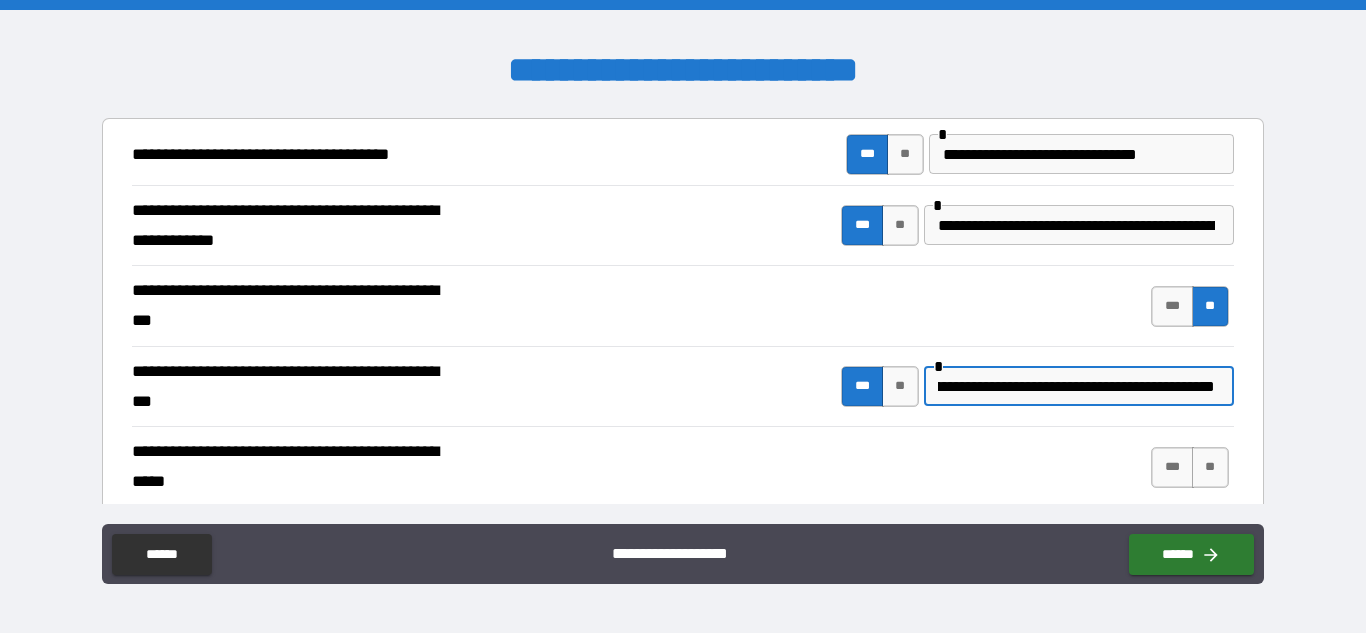 scroll, scrollTop: 0, scrollLeft: 148, axis: horizontal 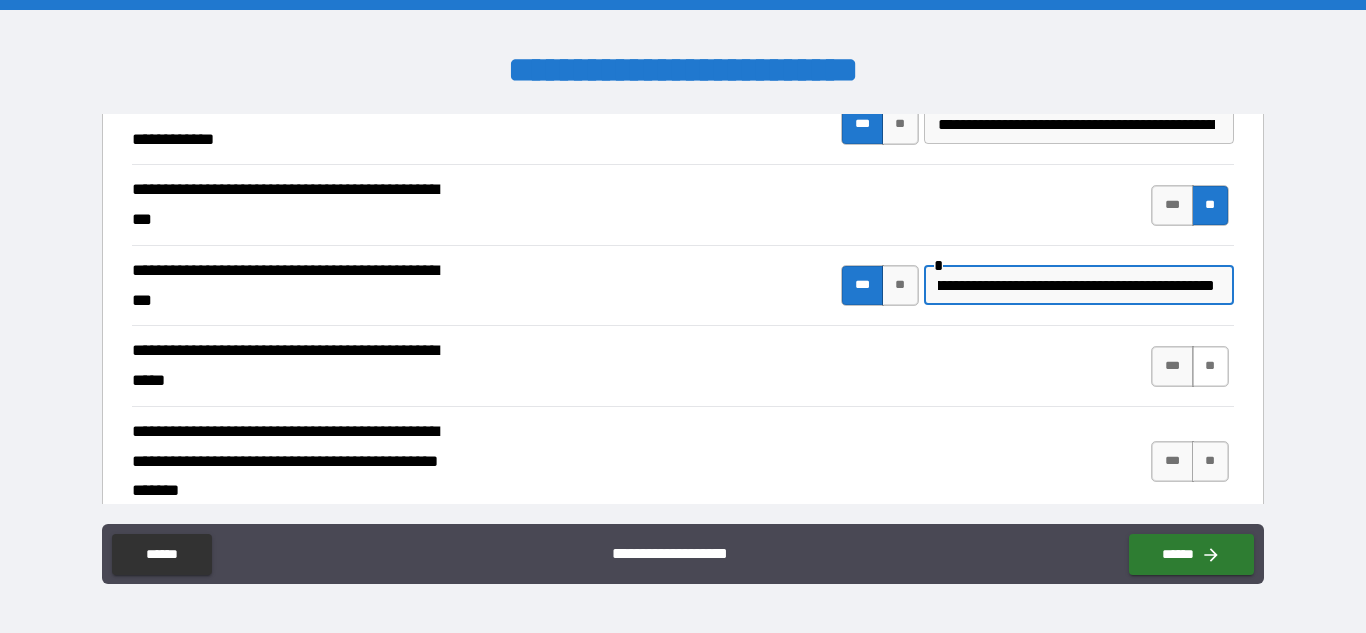type on "**********" 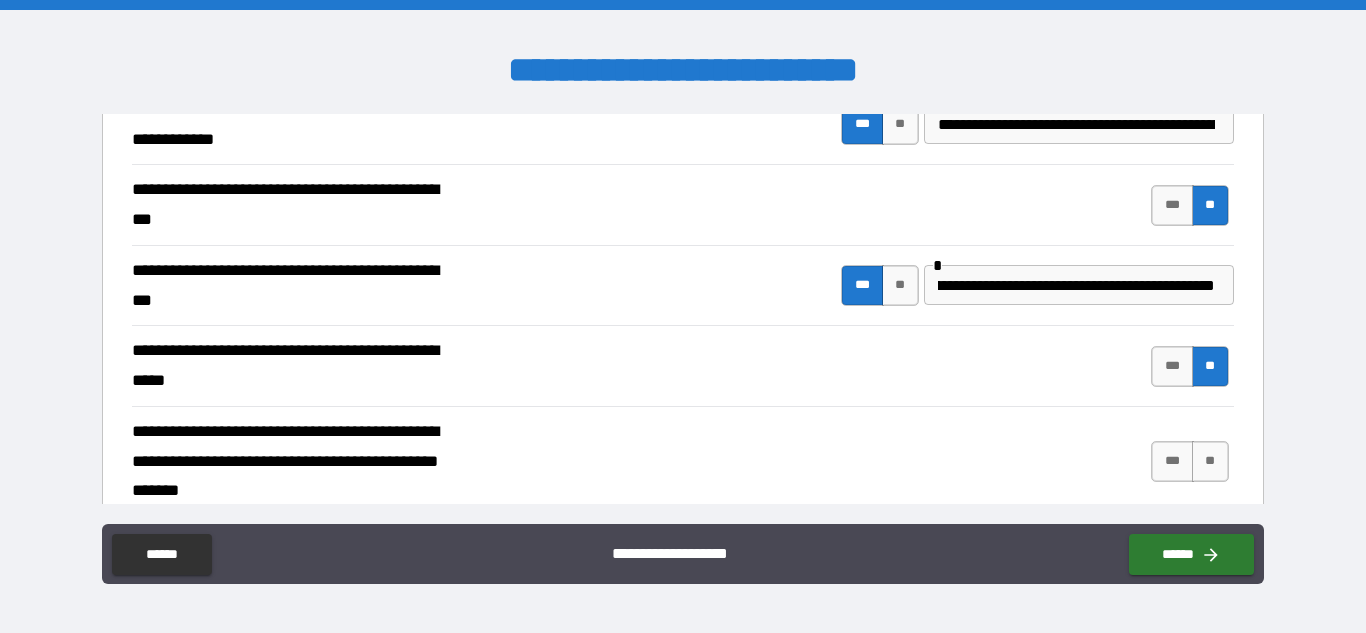 scroll, scrollTop: 0, scrollLeft: 0, axis: both 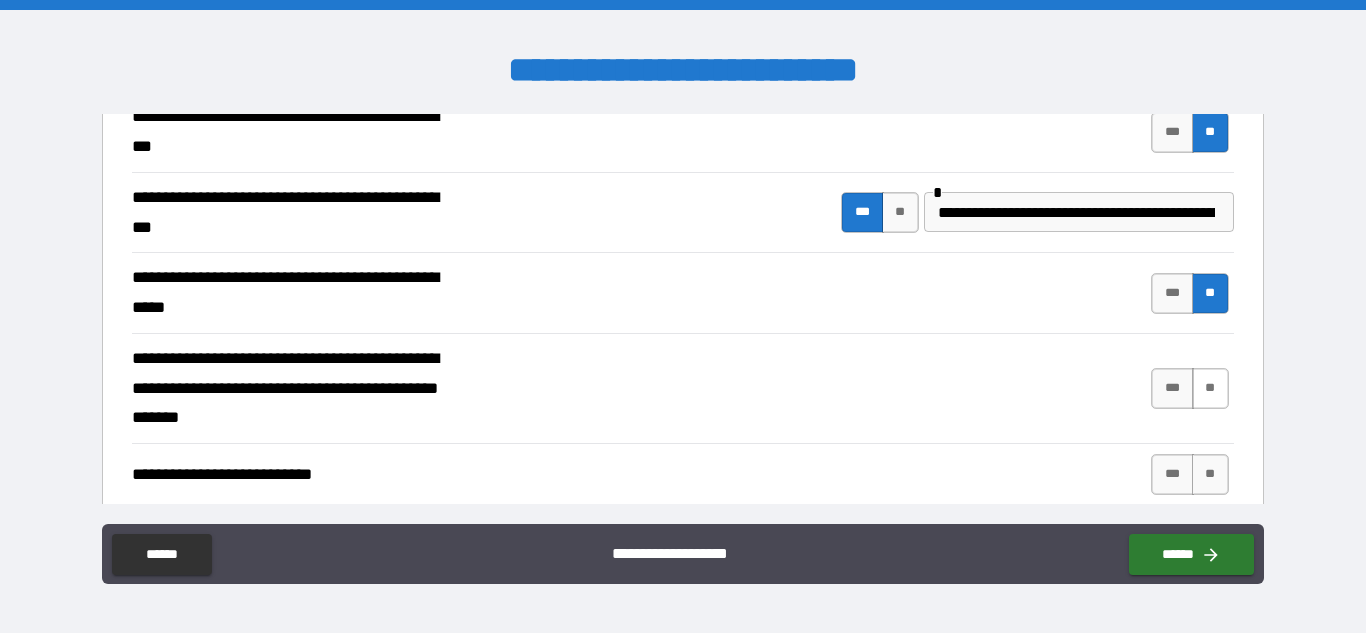 click on "**" at bounding box center (1210, 388) 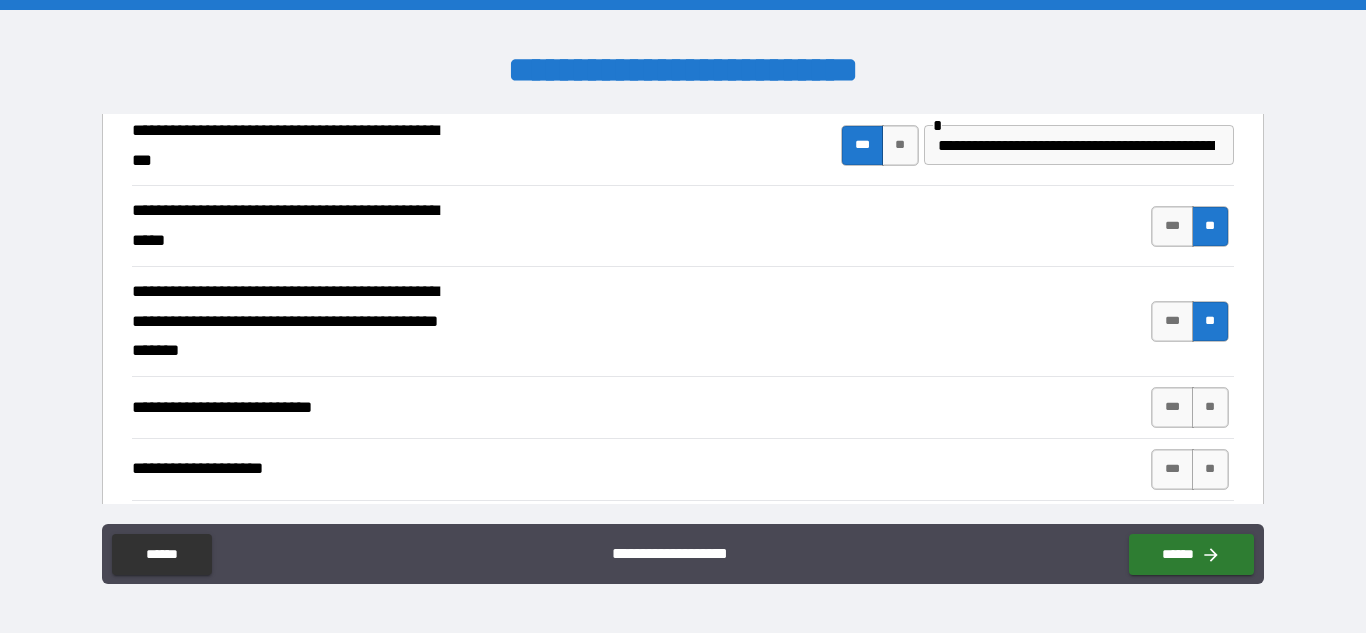 scroll, scrollTop: 653, scrollLeft: 0, axis: vertical 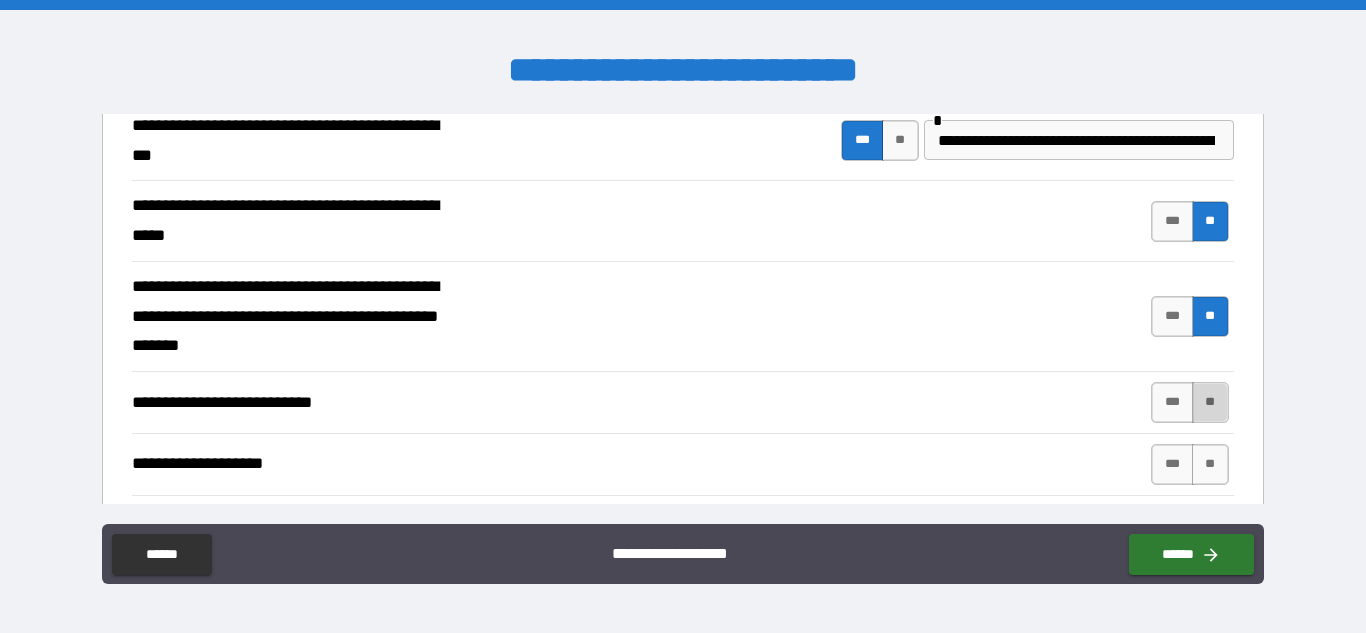 click on "**" at bounding box center [1210, 402] 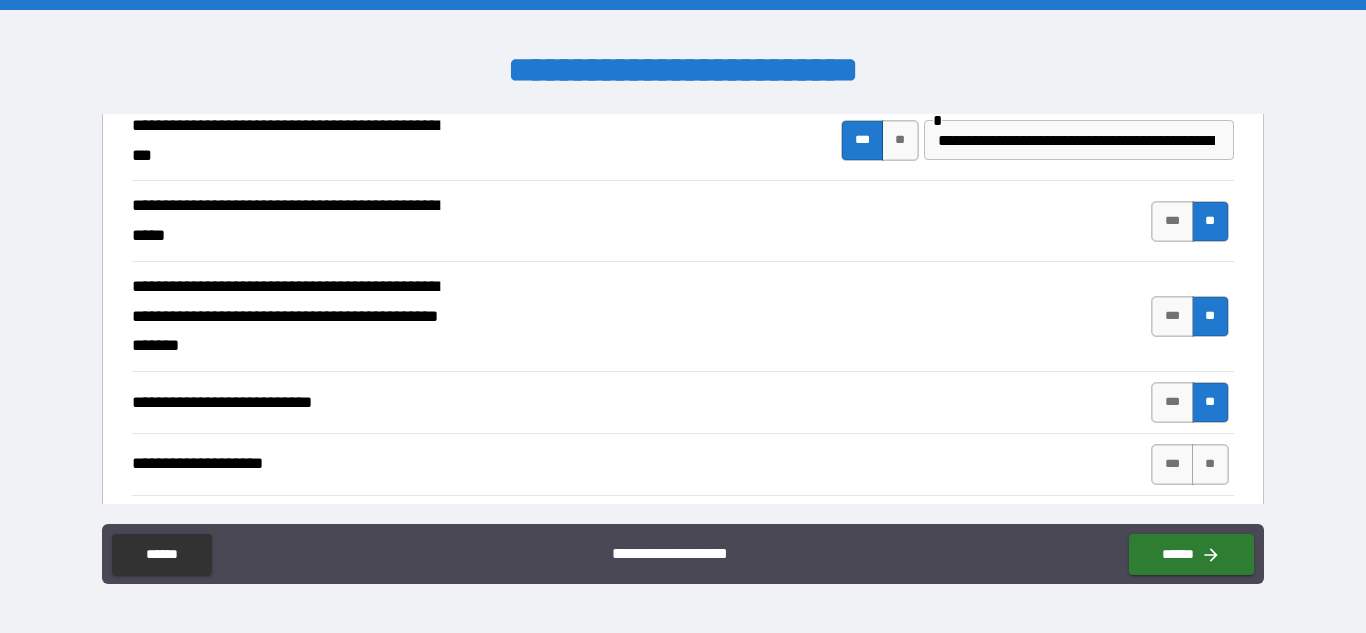 scroll, scrollTop: 716, scrollLeft: 0, axis: vertical 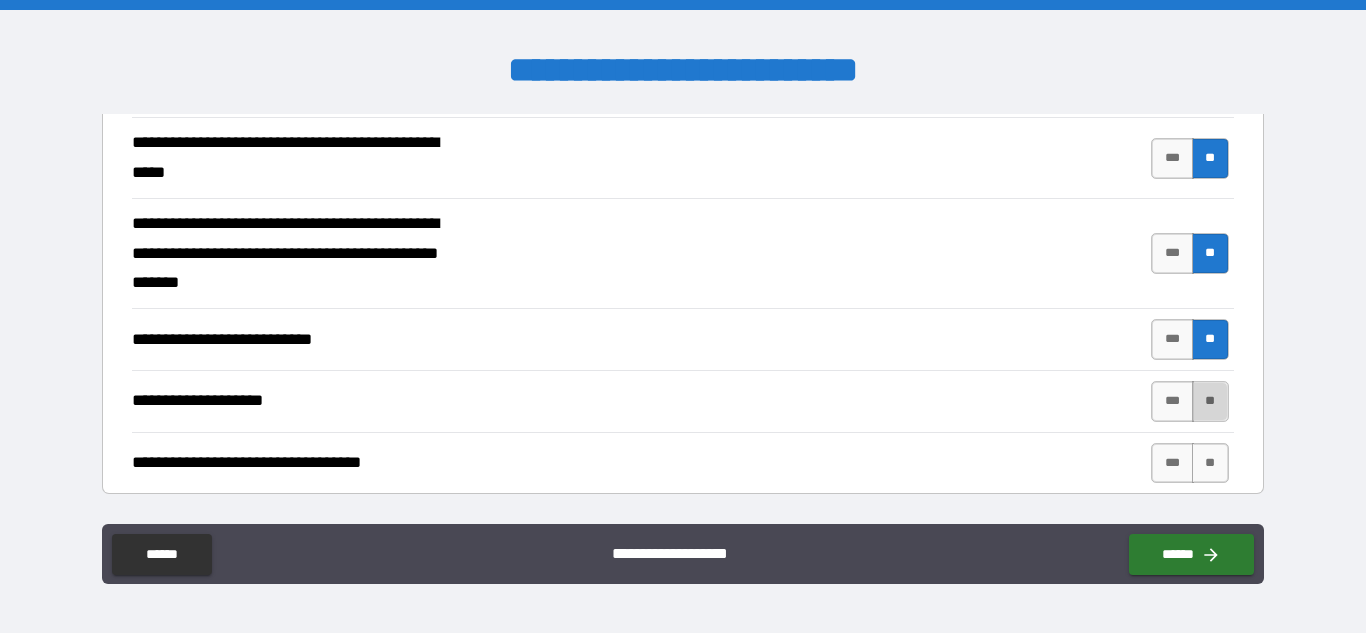 click on "**" at bounding box center [1210, 401] 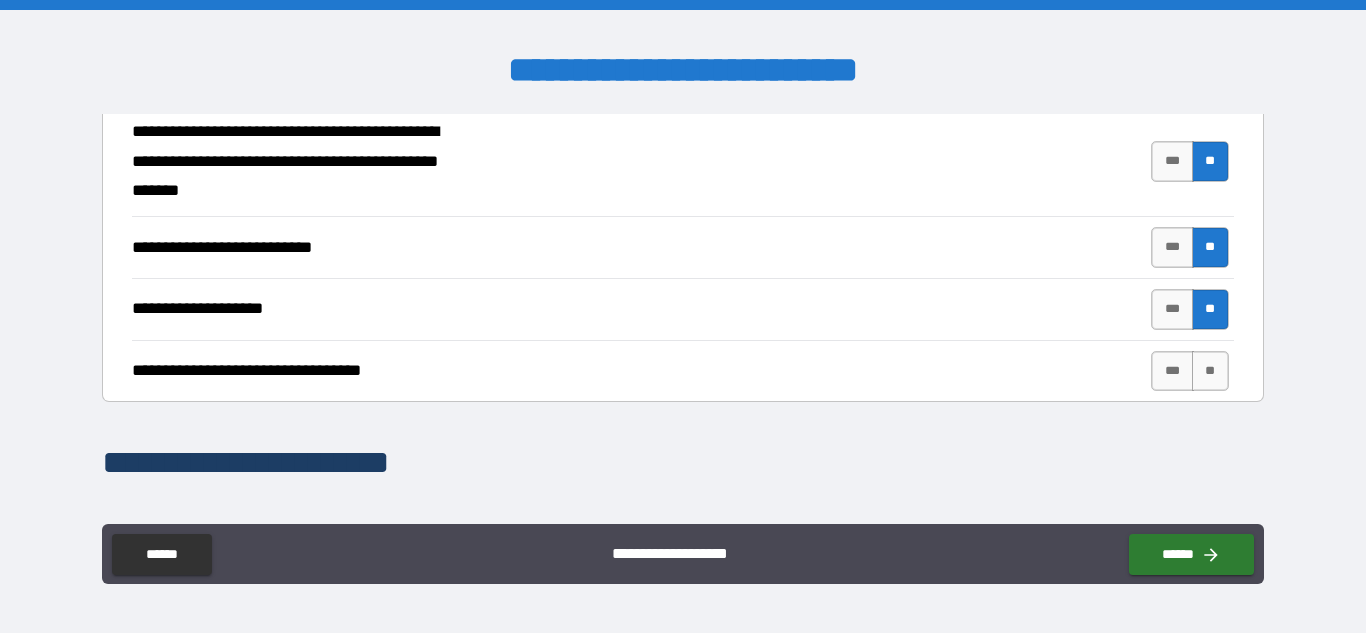 scroll, scrollTop: 809, scrollLeft: 0, axis: vertical 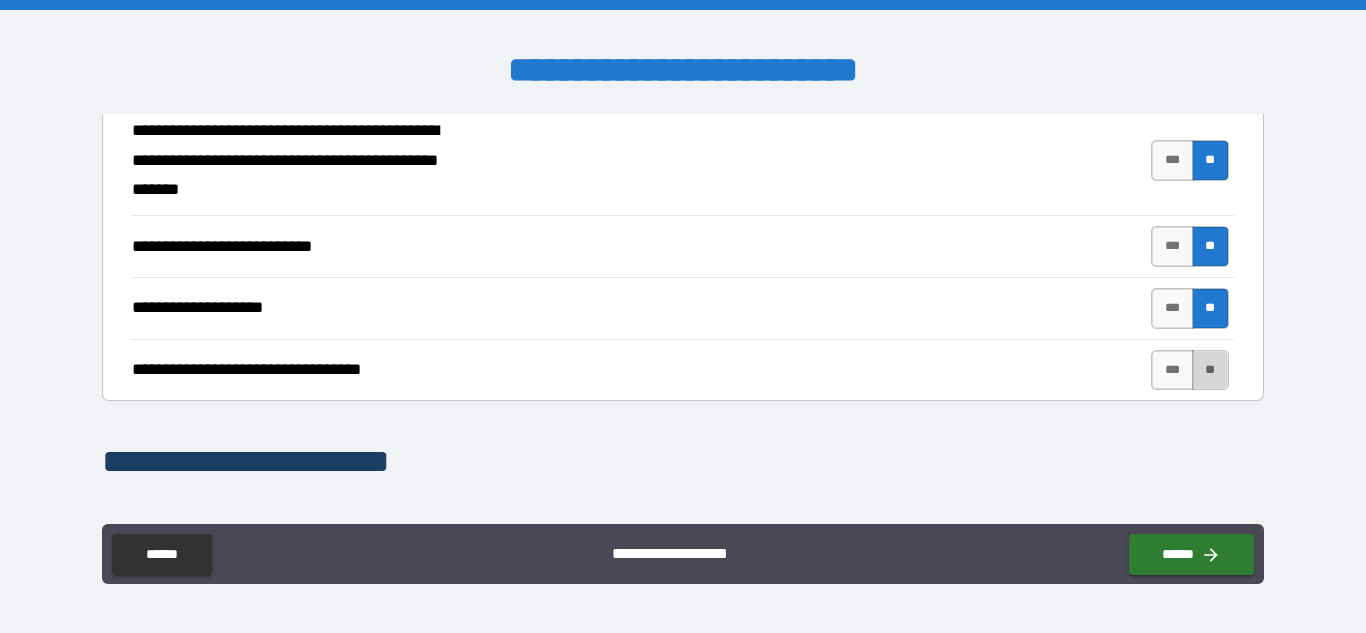 click on "**" at bounding box center (1210, 370) 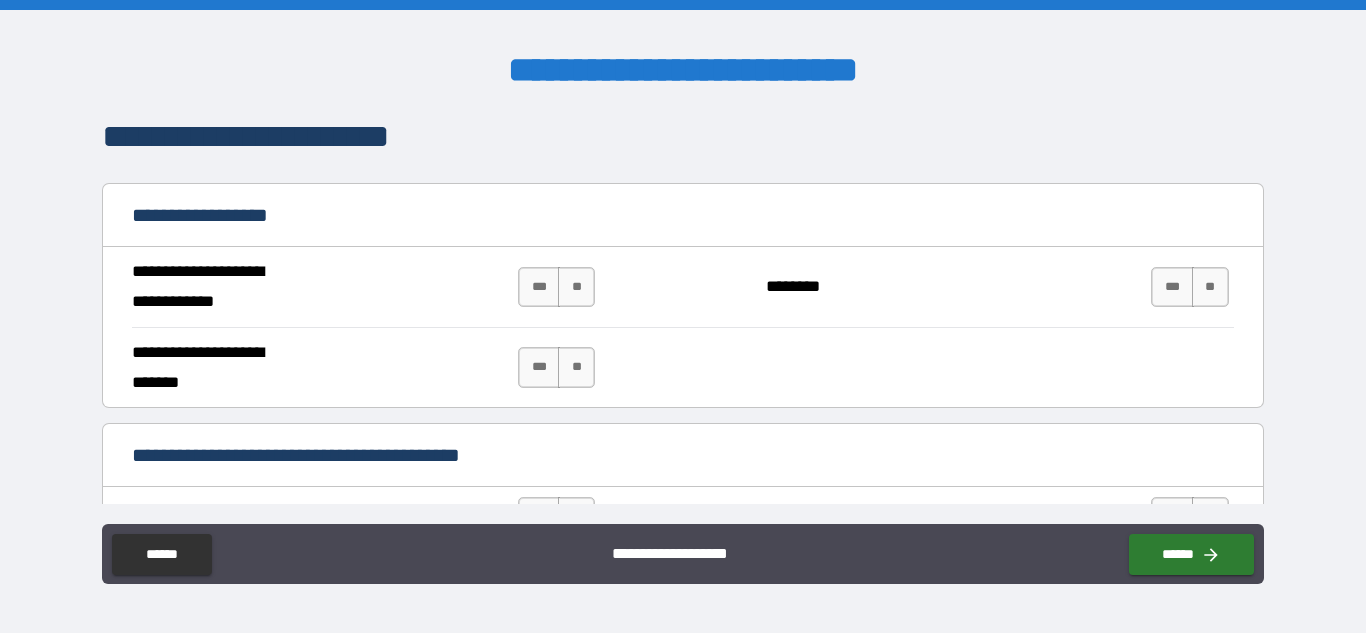 scroll, scrollTop: 1141, scrollLeft: 0, axis: vertical 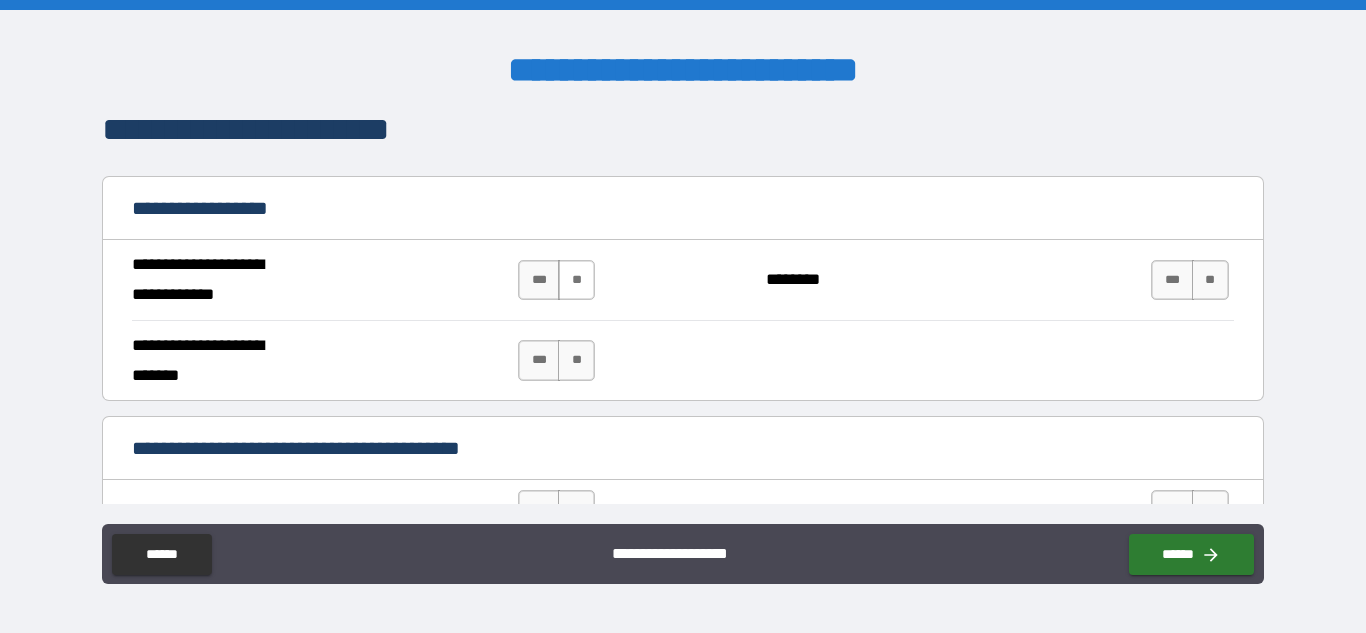 click on "**" at bounding box center [576, 280] 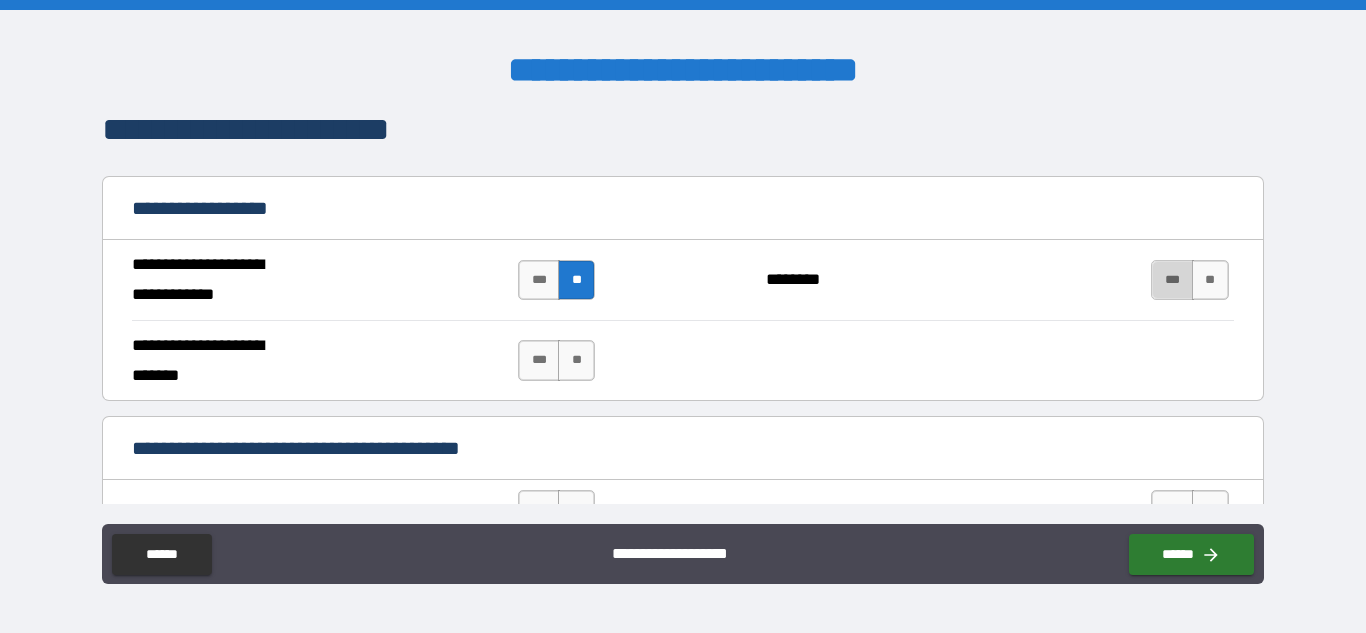 click on "***" at bounding box center (1172, 280) 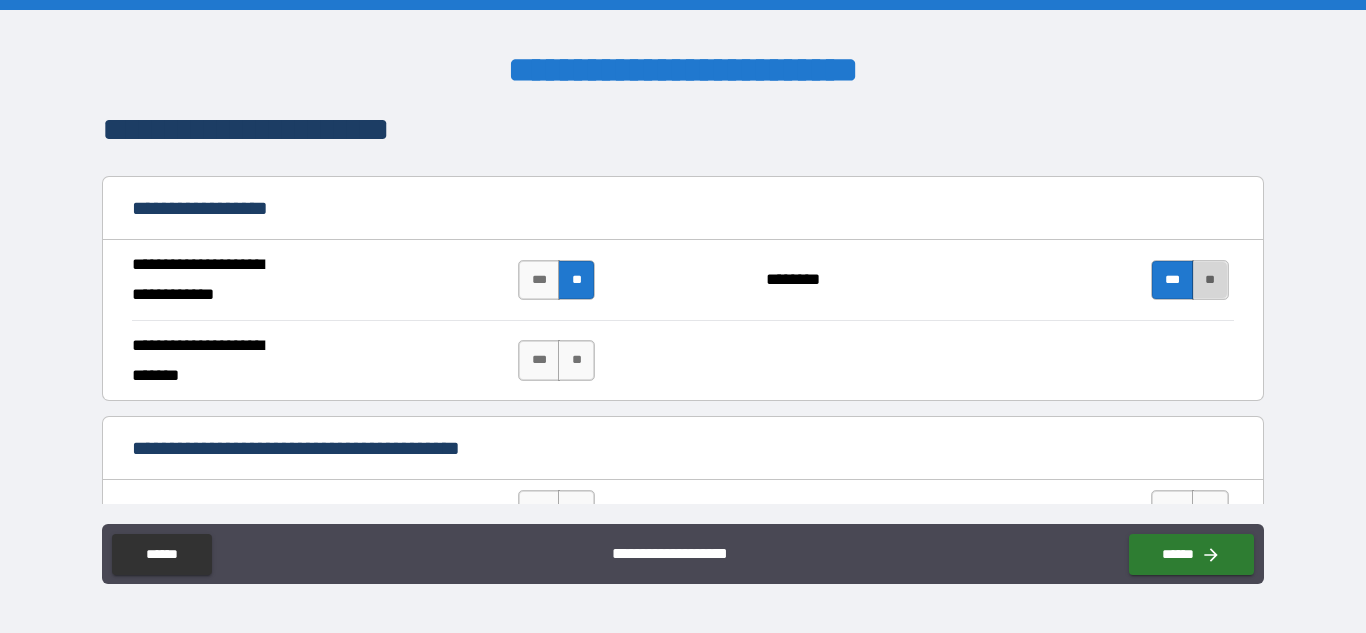 click on "**" at bounding box center [1210, 280] 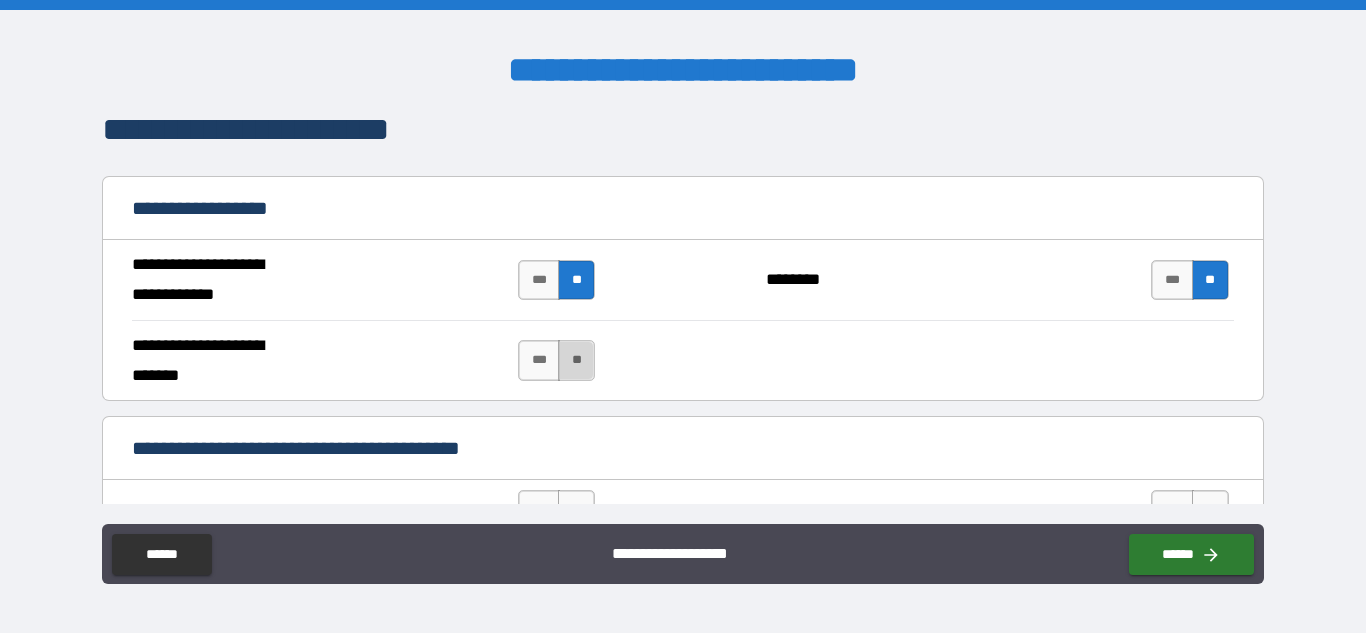 click on "**" at bounding box center (576, 360) 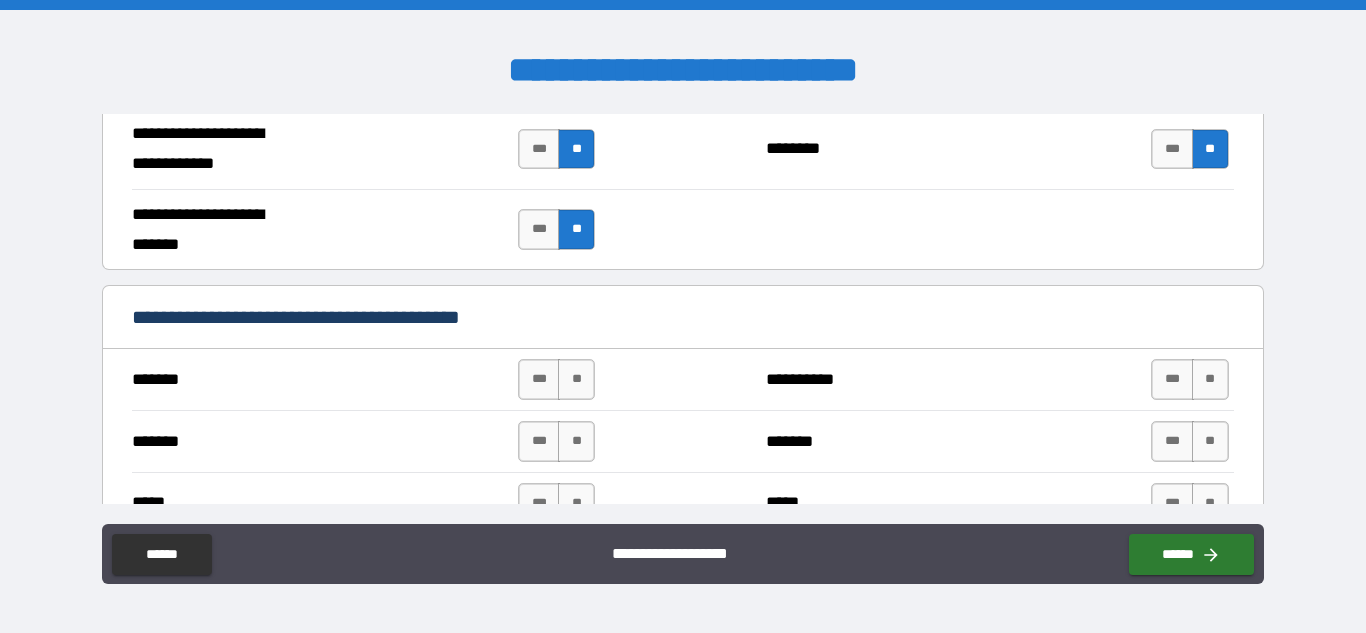 scroll, scrollTop: 1315, scrollLeft: 0, axis: vertical 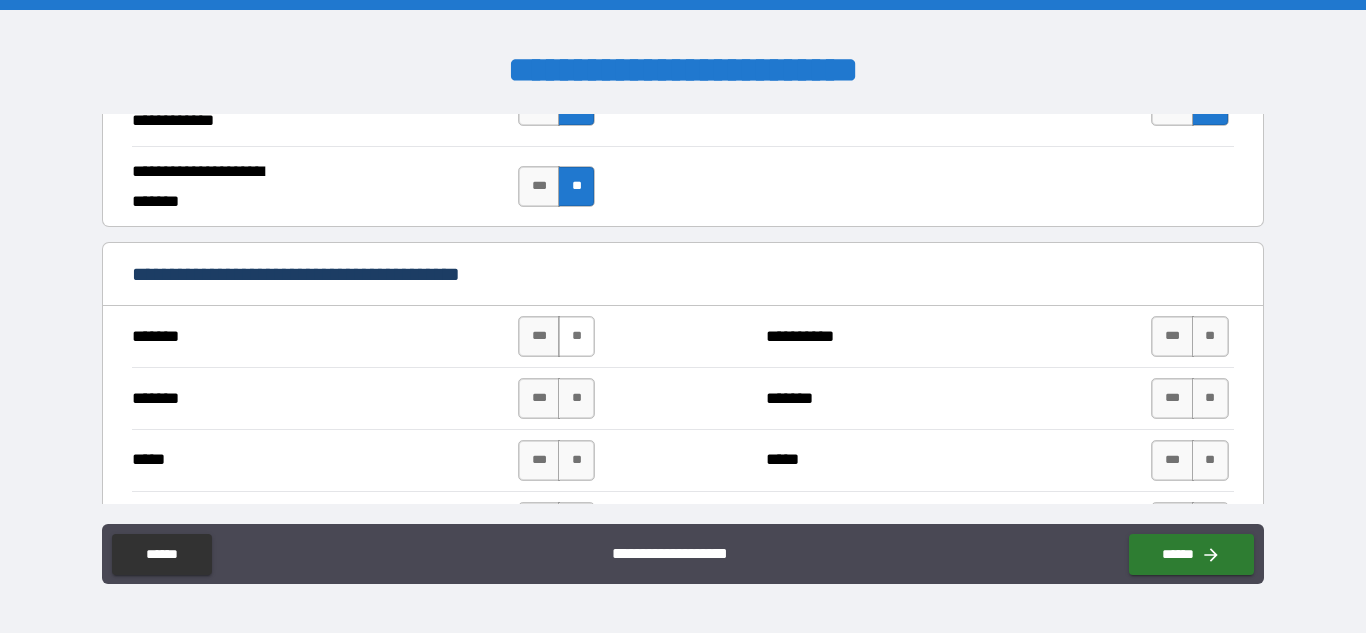 click on "**" at bounding box center [576, 336] 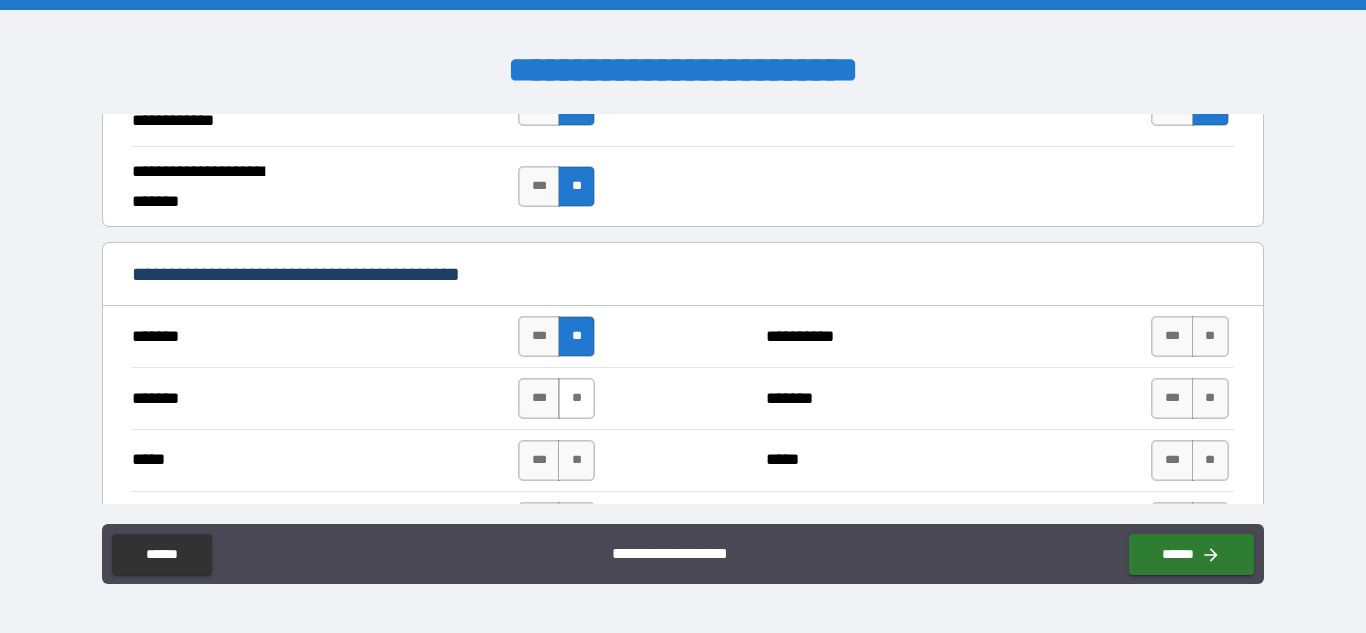 click on "**" at bounding box center [576, 398] 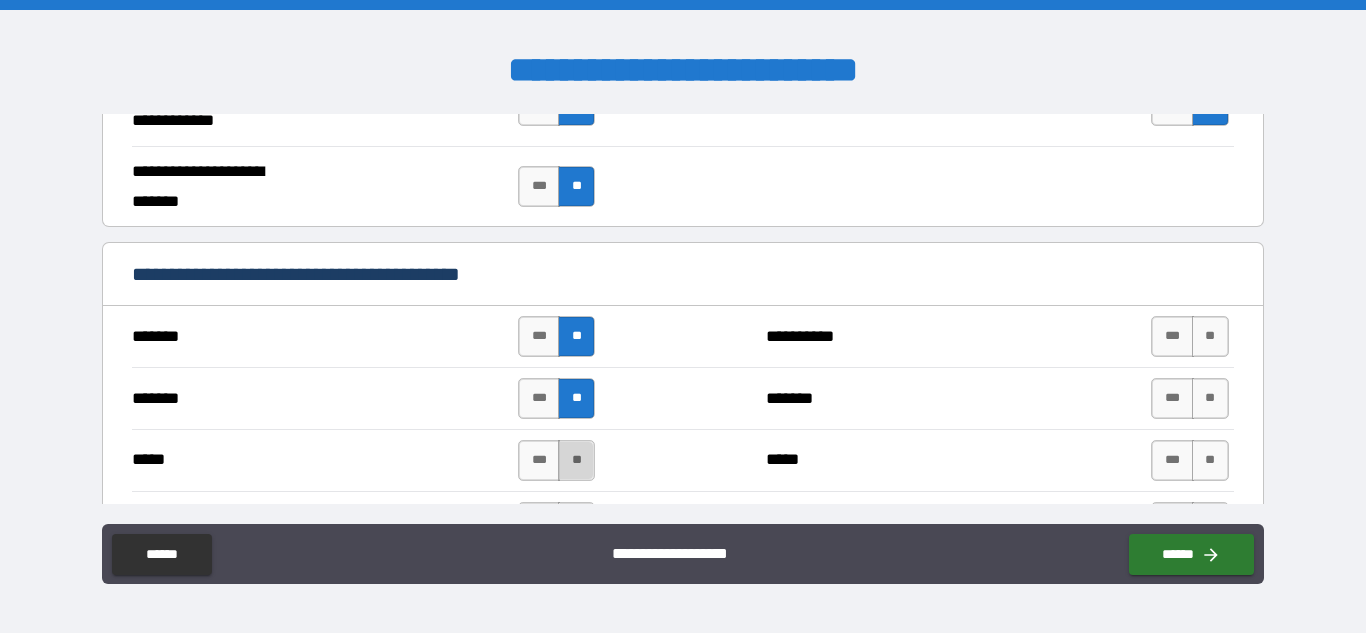 click on "**" at bounding box center (576, 460) 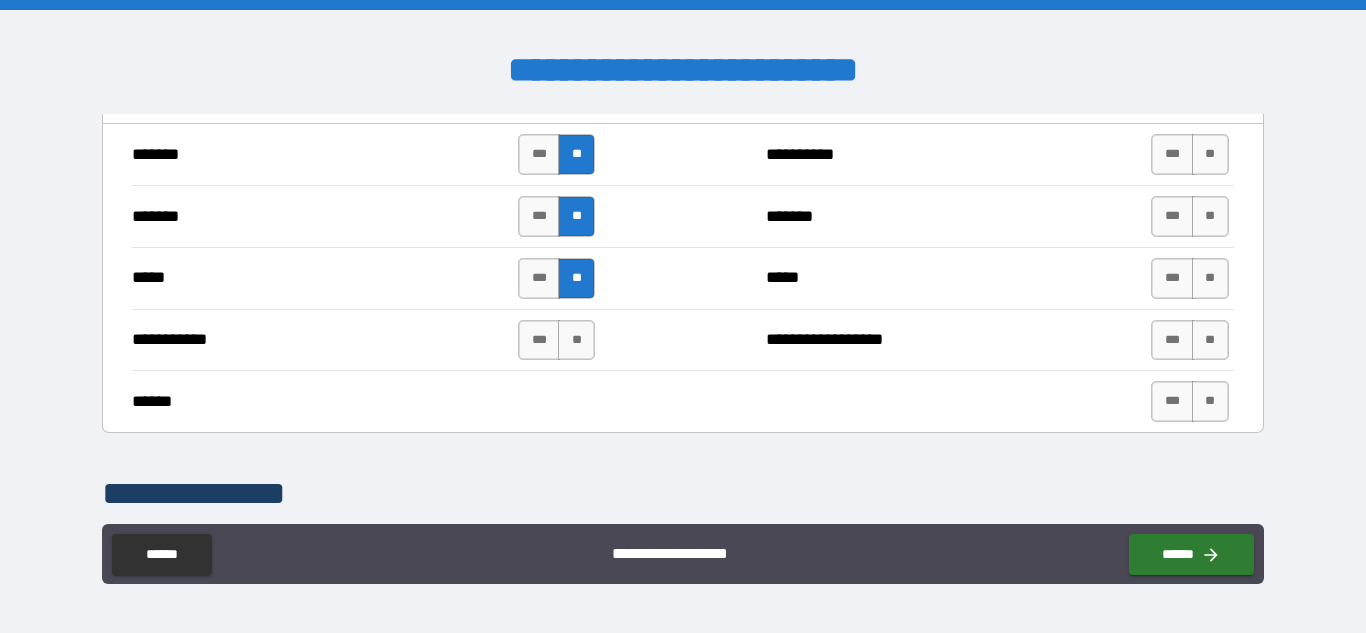 scroll, scrollTop: 1506, scrollLeft: 0, axis: vertical 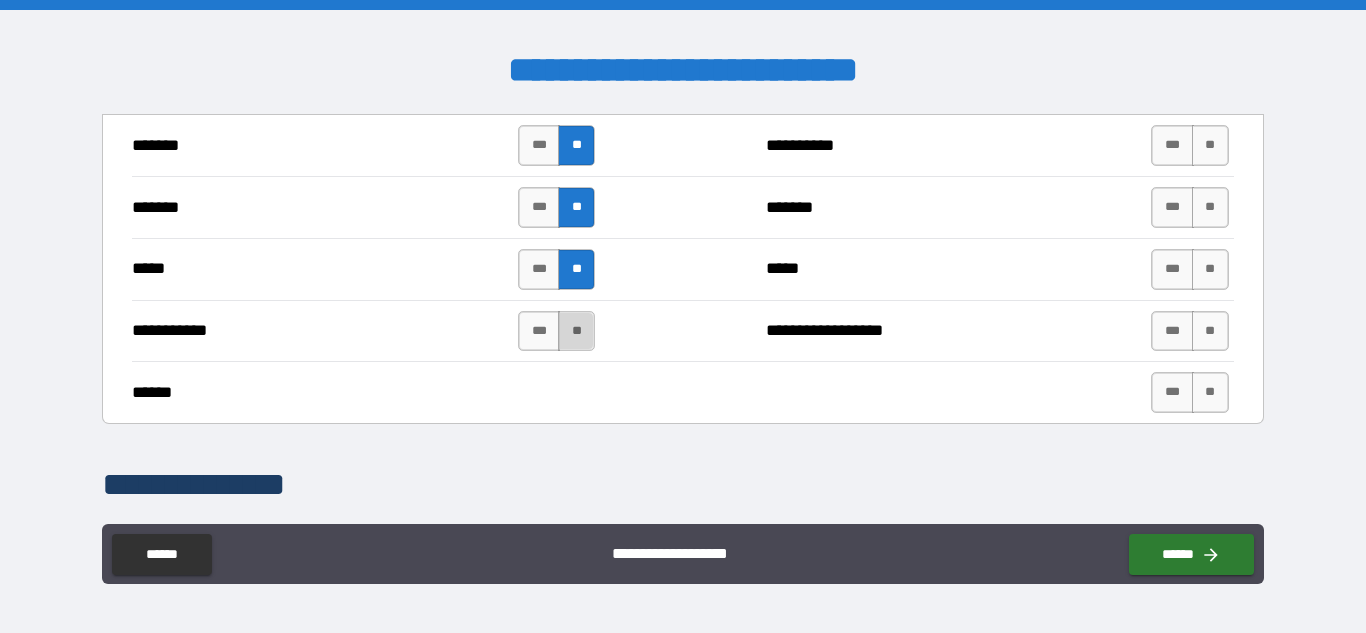 click on "**" at bounding box center (576, 331) 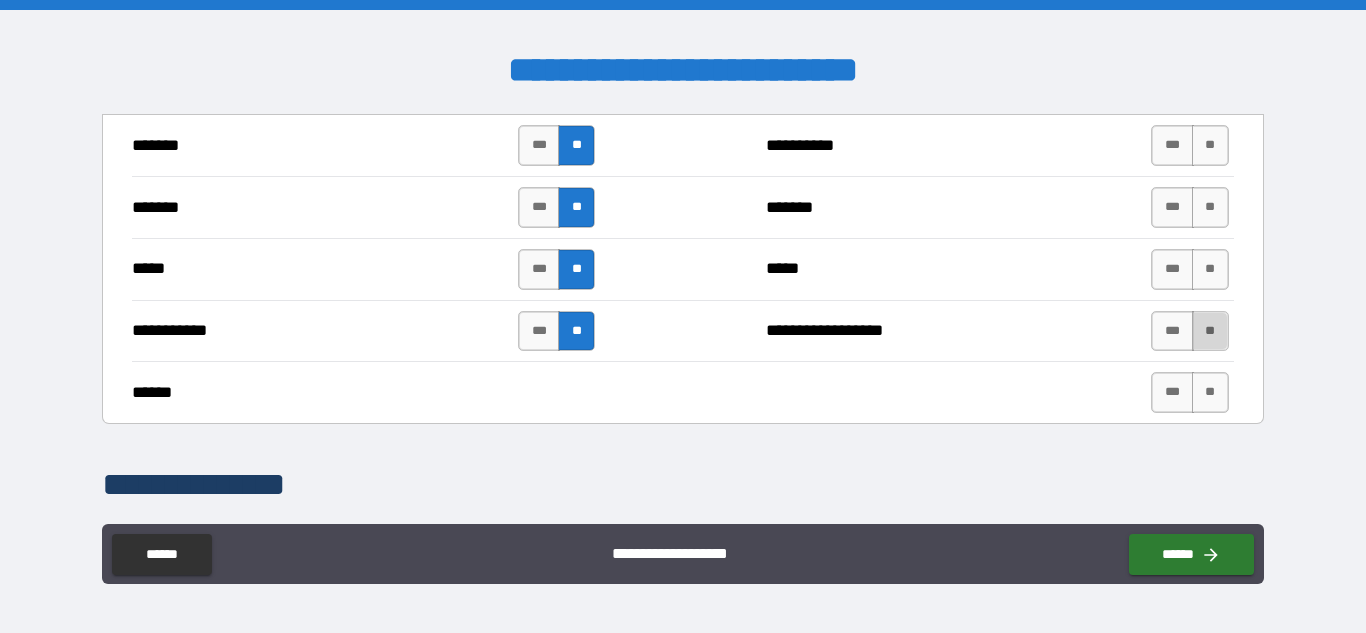 click on "**" at bounding box center (1210, 331) 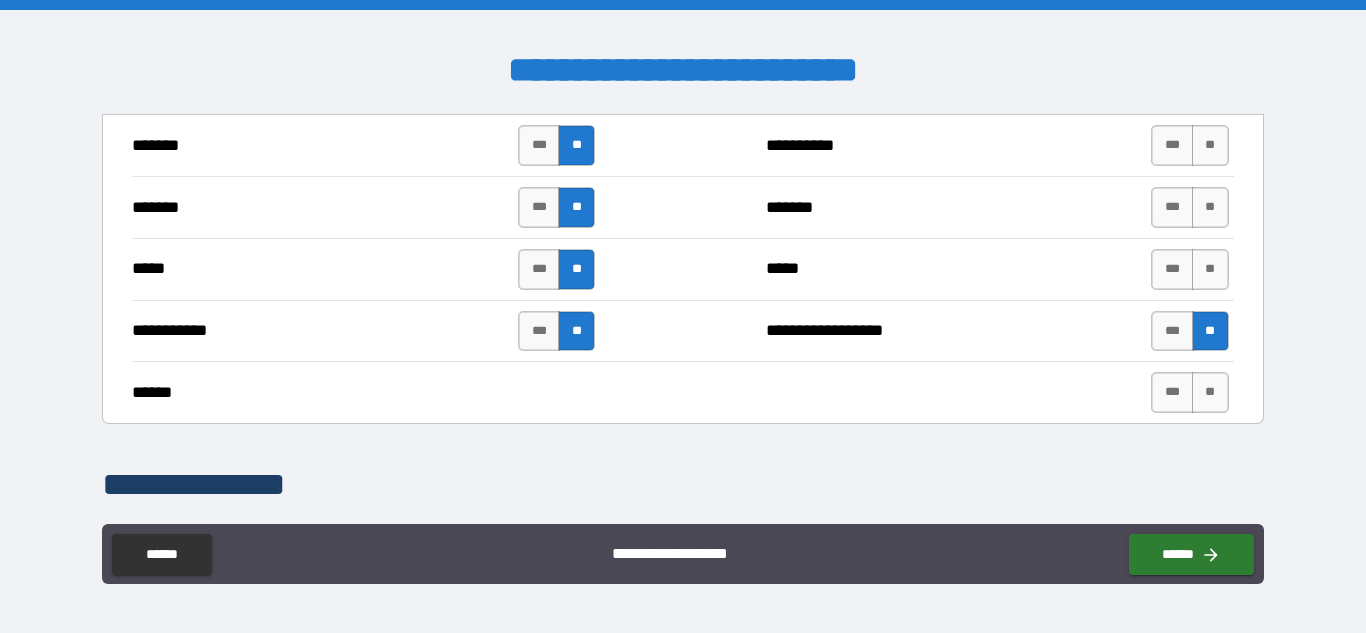 drag, startPoint x: 1210, startPoint y: 274, endPoint x: 1209, endPoint y: 241, distance: 33.01515 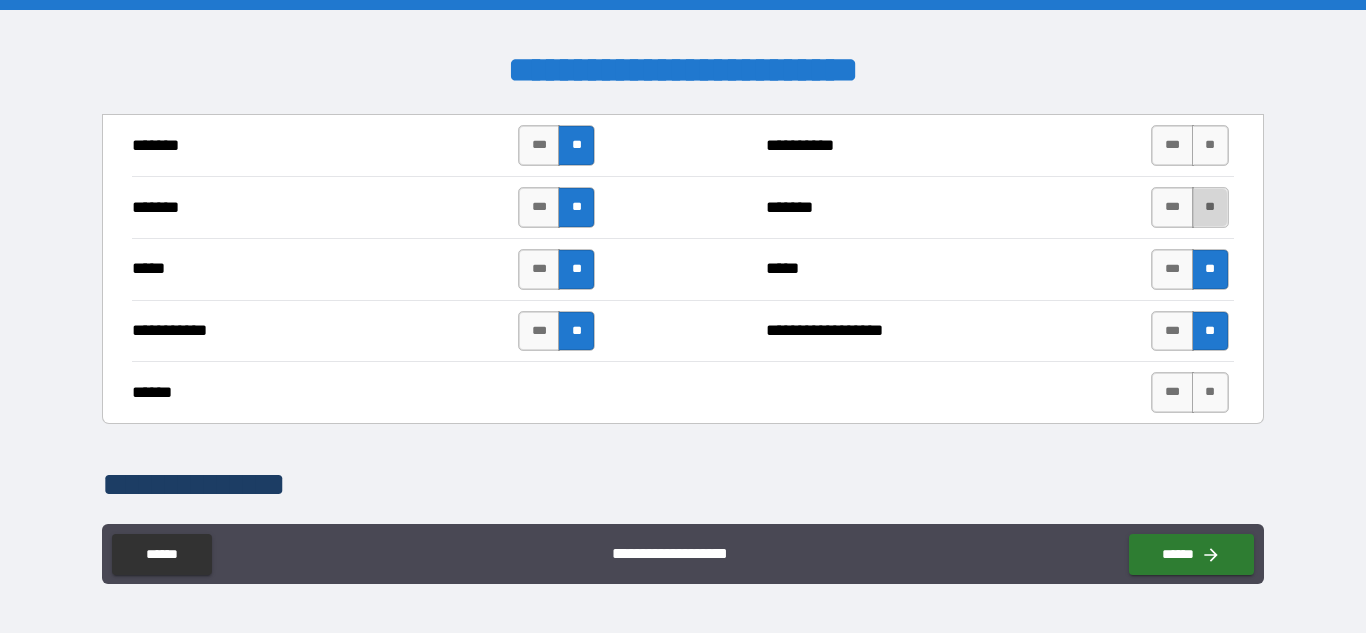 click on "**" at bounding box center [1210, 207] 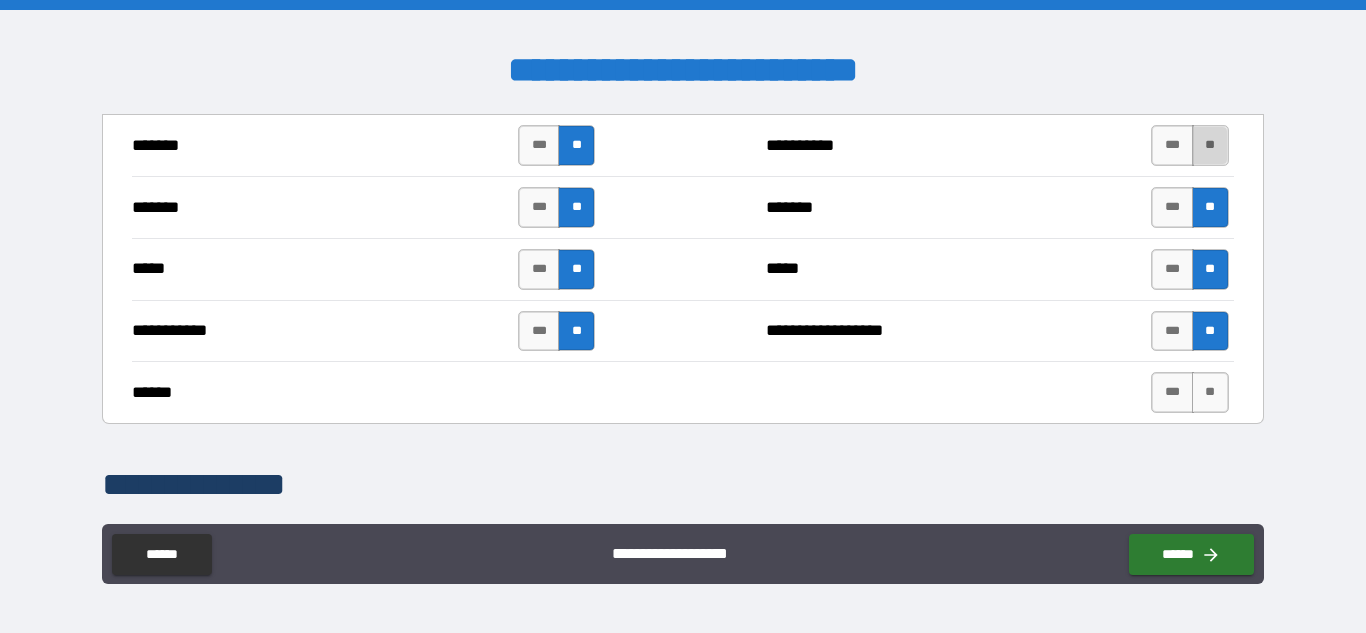 click on "**" at bounding box center (1210, 145) 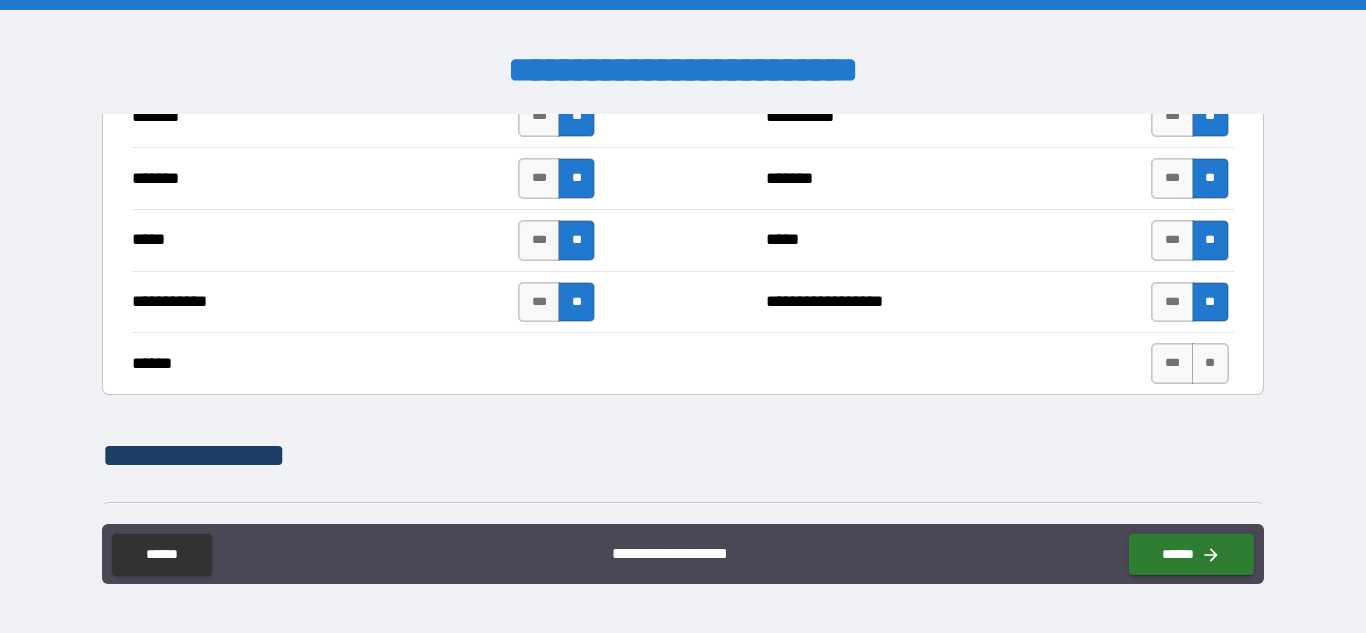 scroll, scrollTop: 1689, scrollLeft: 0, axis: vertical 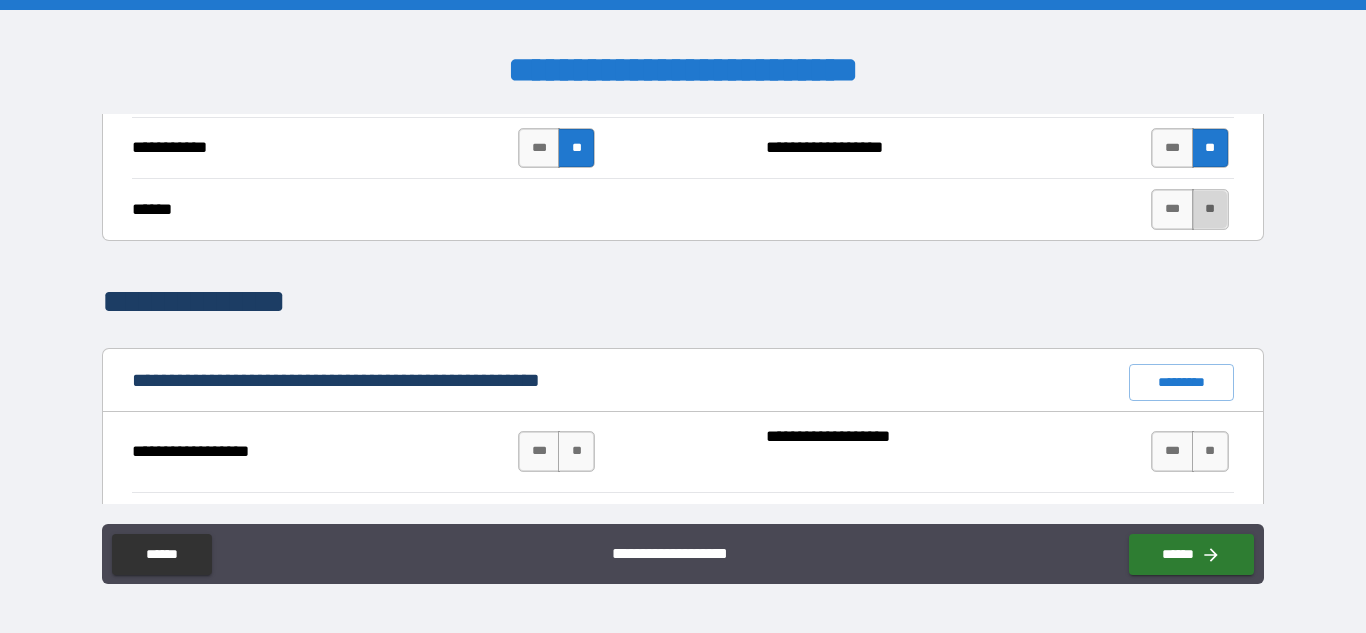 click on "**" at bounding box center [1210, 209] 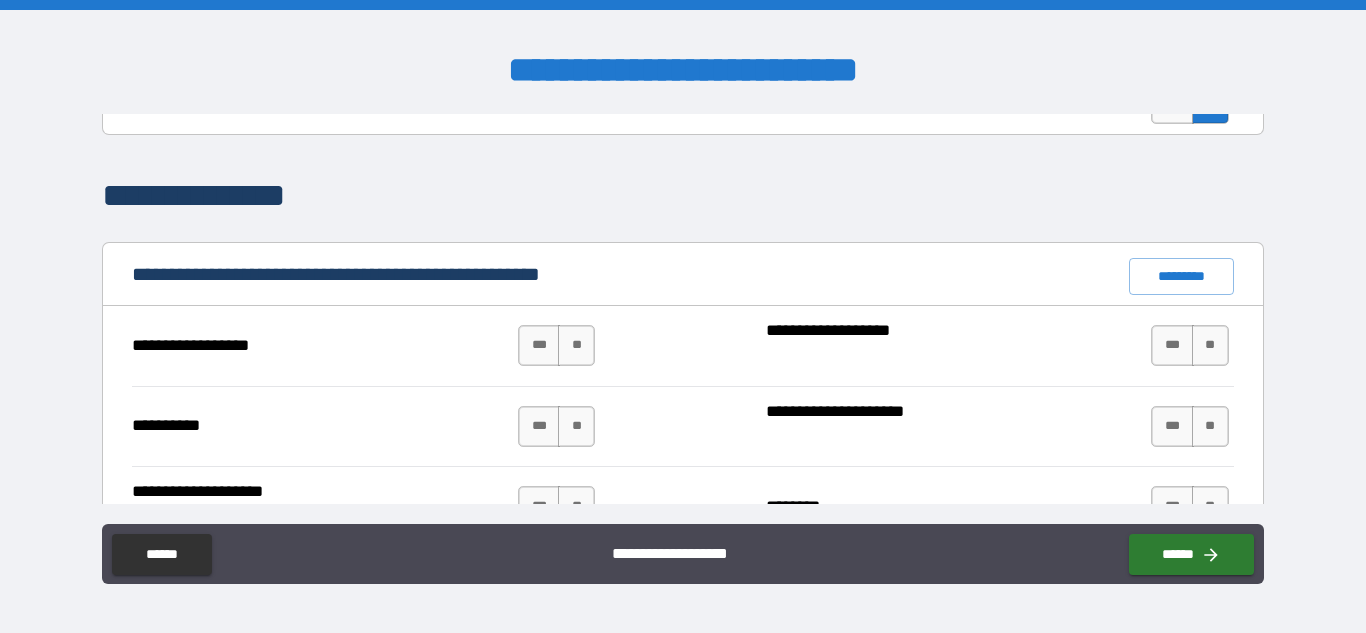 scroll, scrollTop: 1796, scrollLeft: 0, axis: vertical 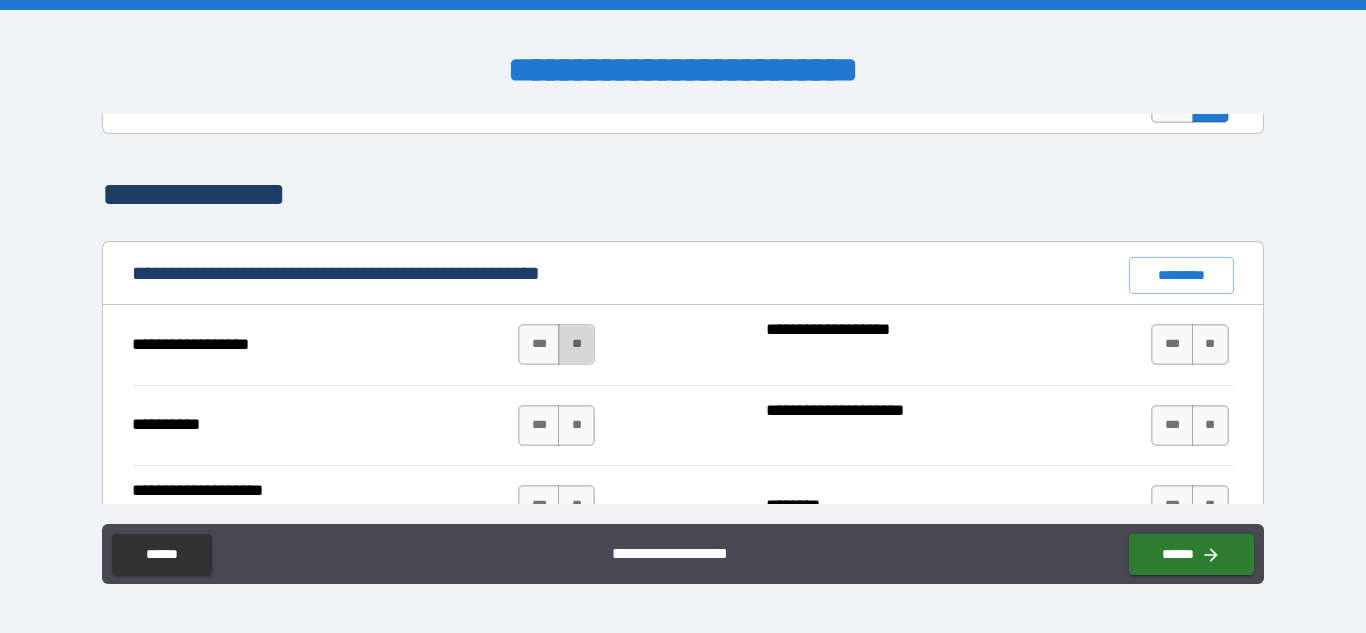 click on "**" at bounding box center [576, 344] 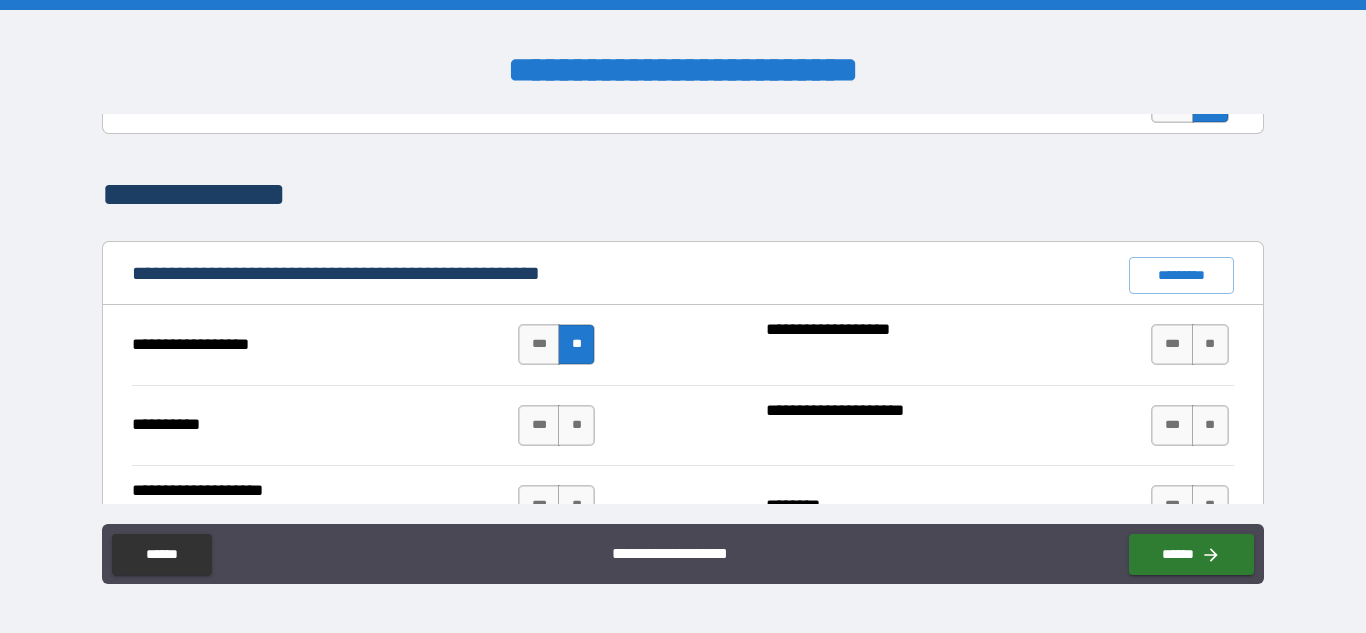 click on "*** **" at bounding box center (1189, 344) 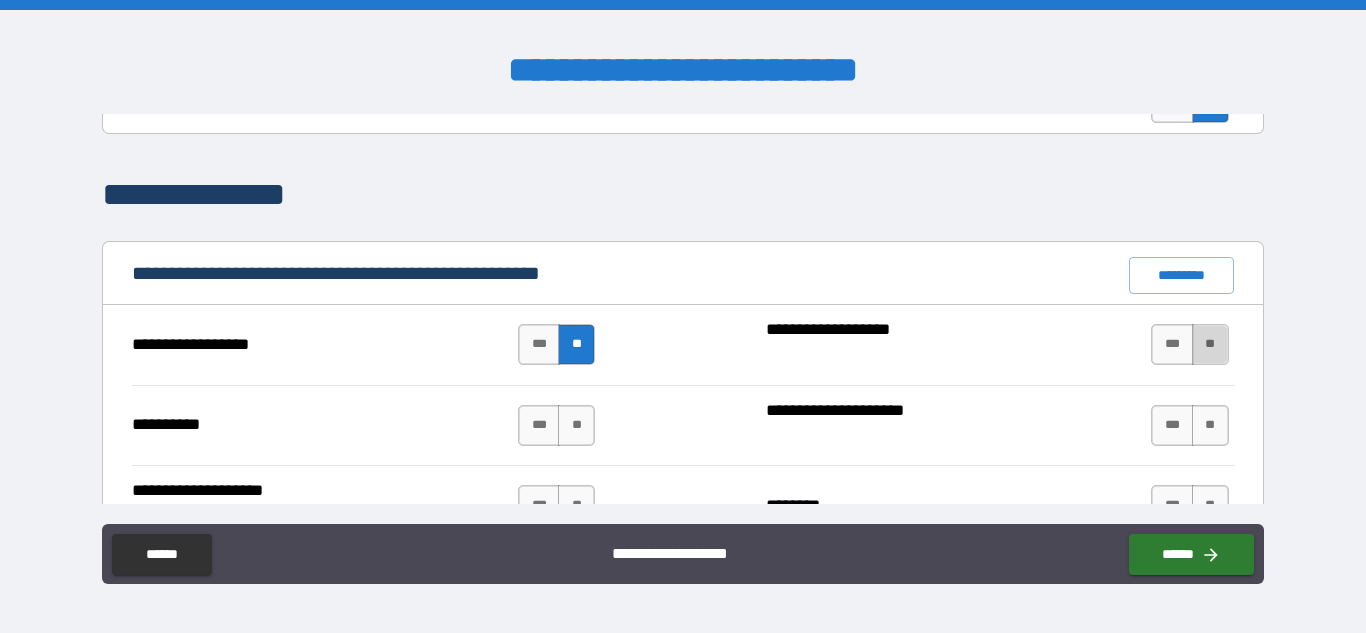 click on "**" at bounding box center (1210, 344) 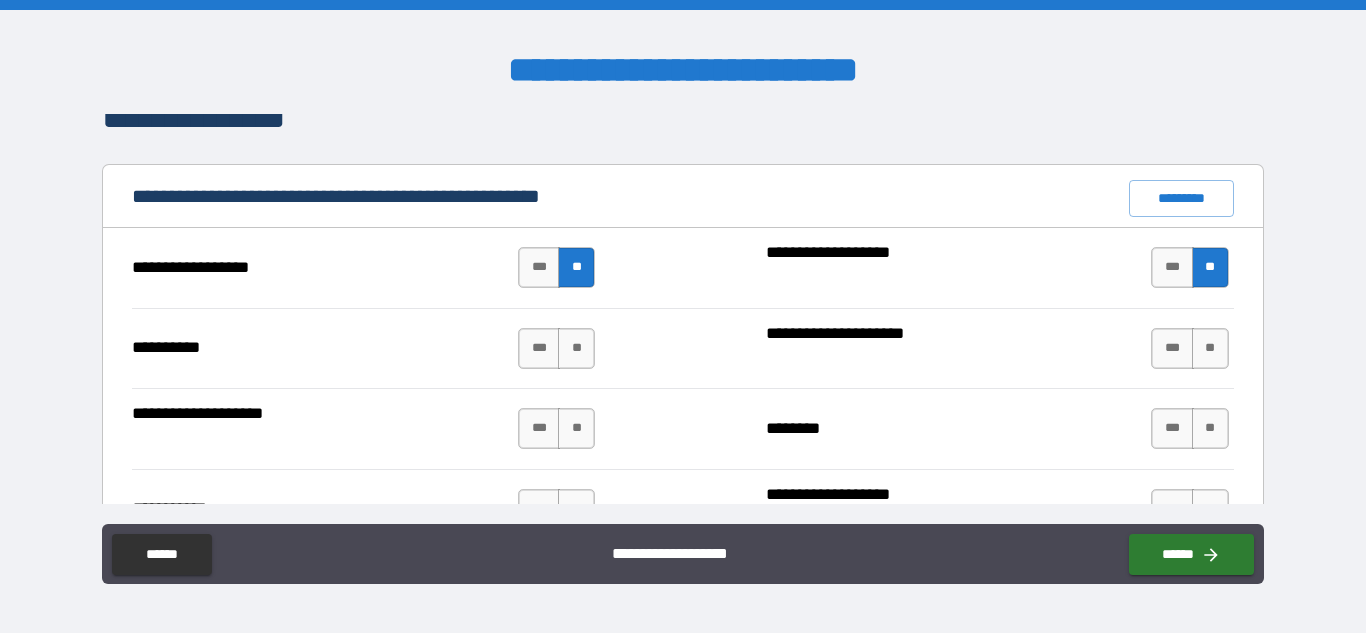 scroll, scrollTop: 1914, scrollLeft: 0, axis: vertical 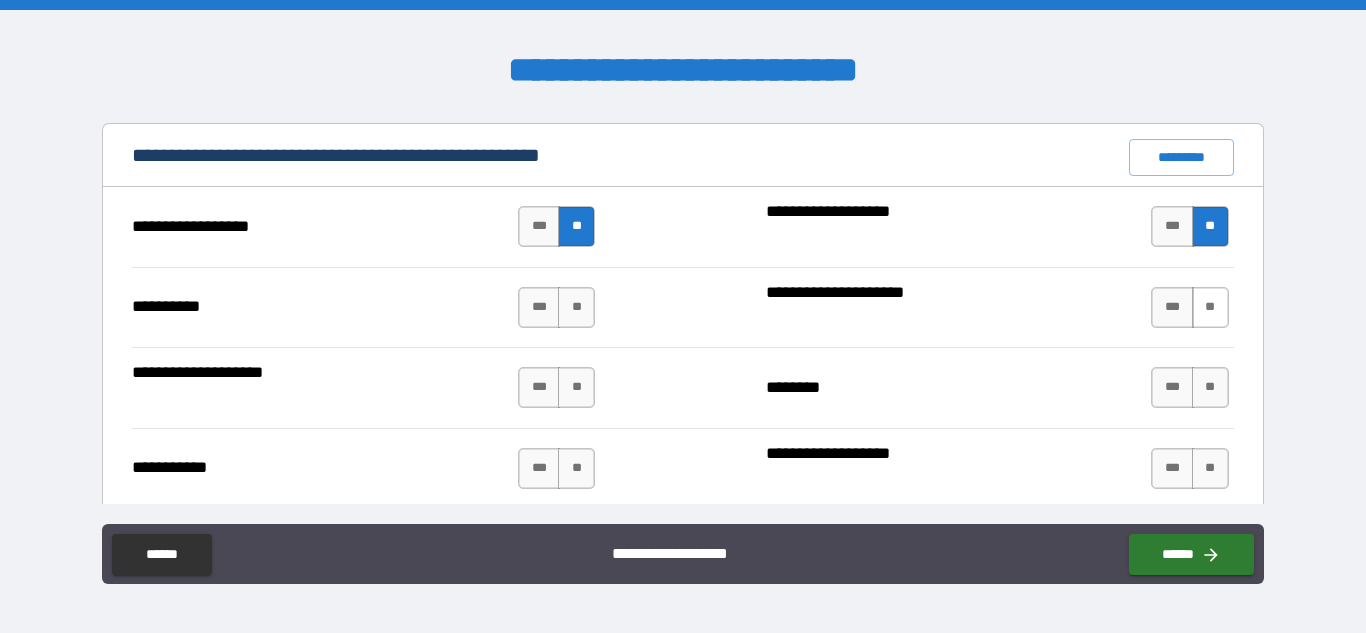 click on "**" at bounding box center [1210, 307] 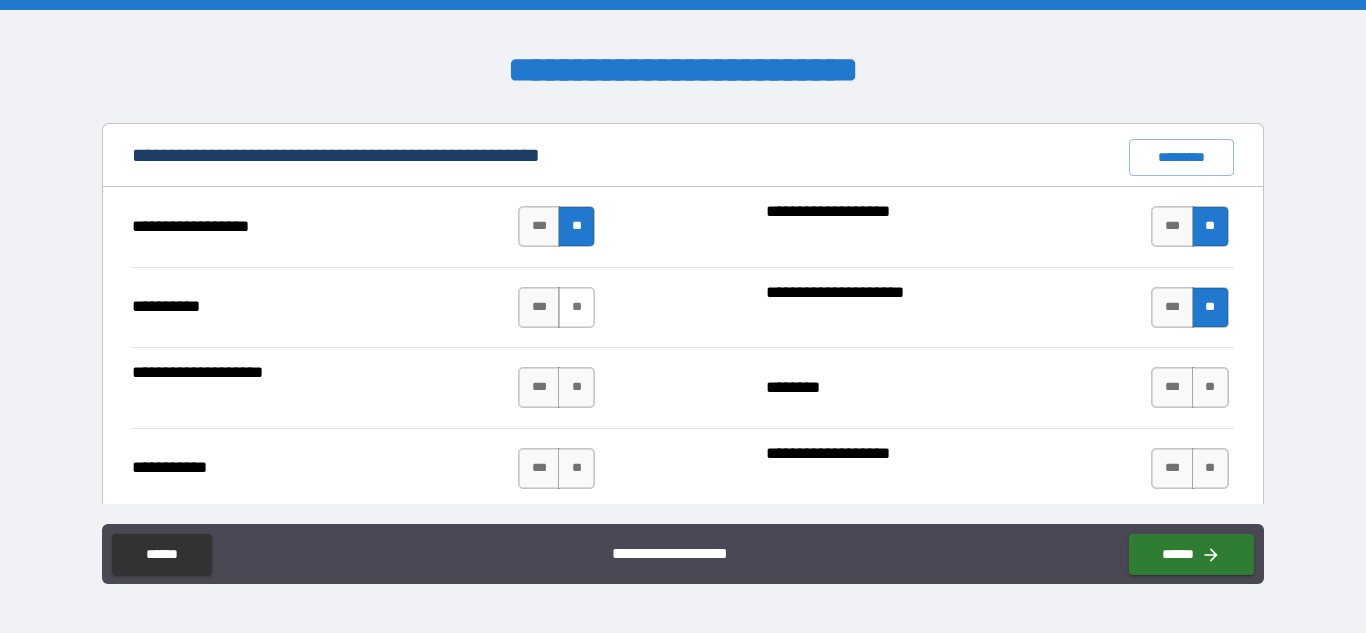 click on "**" at bounding box center [576, 307] 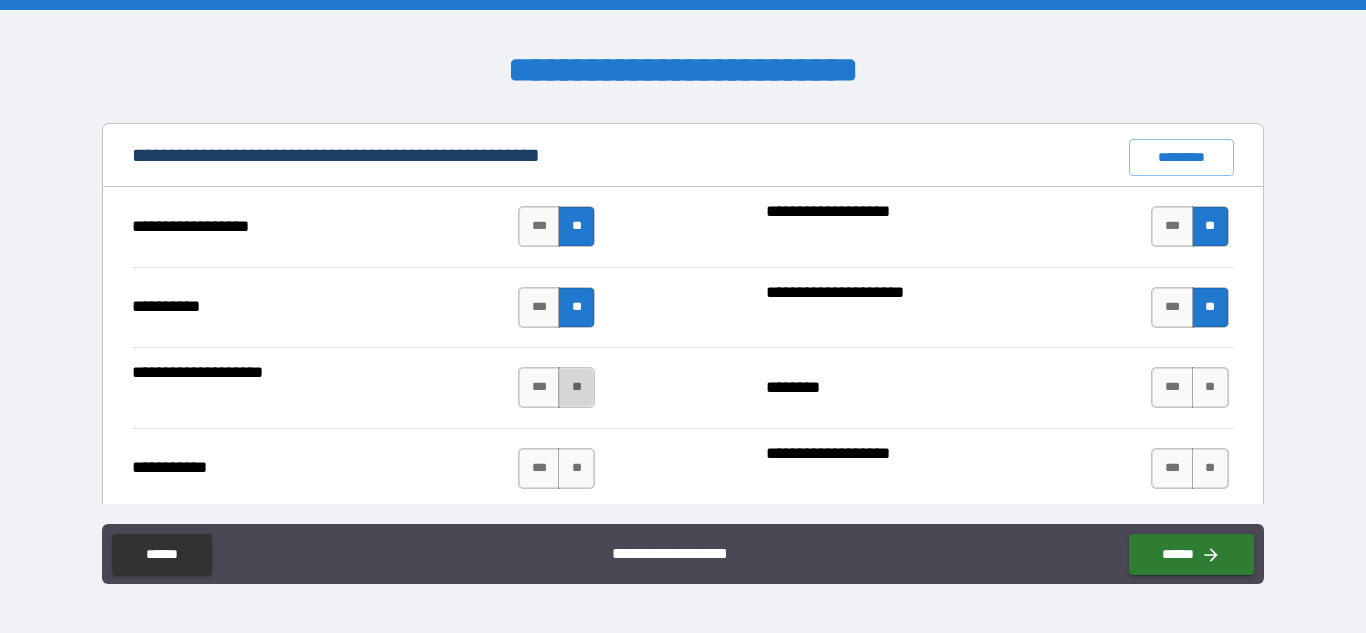 click on "**" at bounding box center [576, 387] 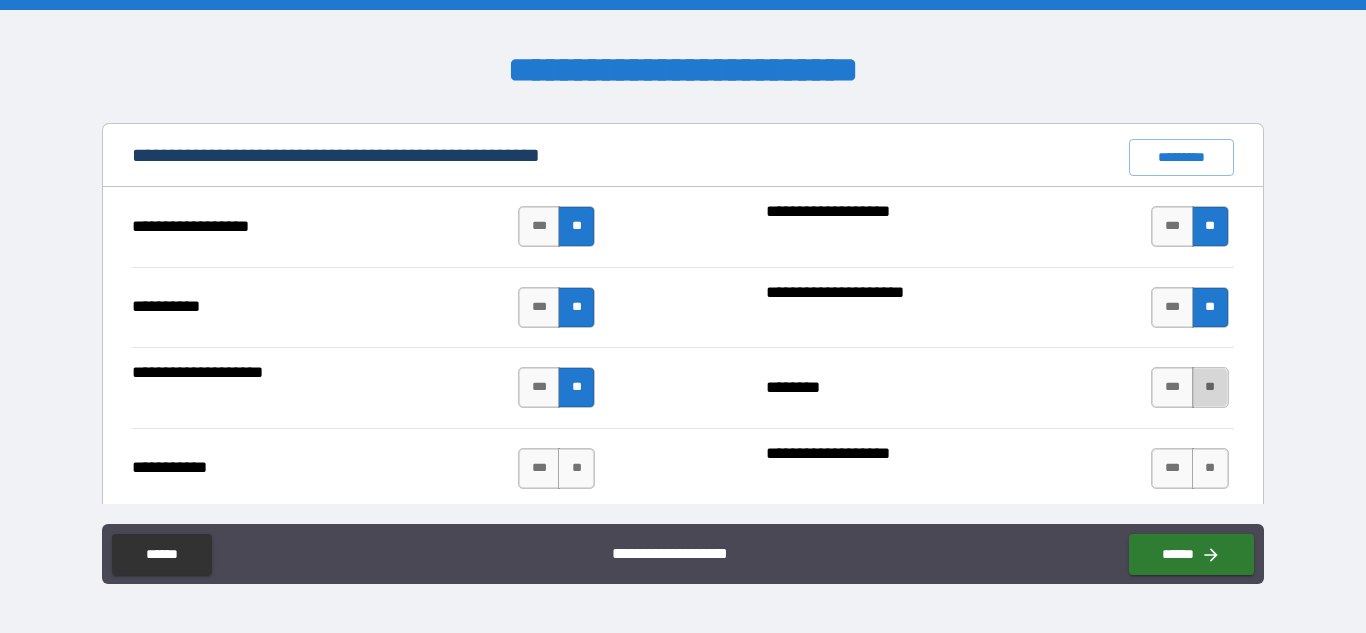 click on "**" at bounding box center [1210, 387] 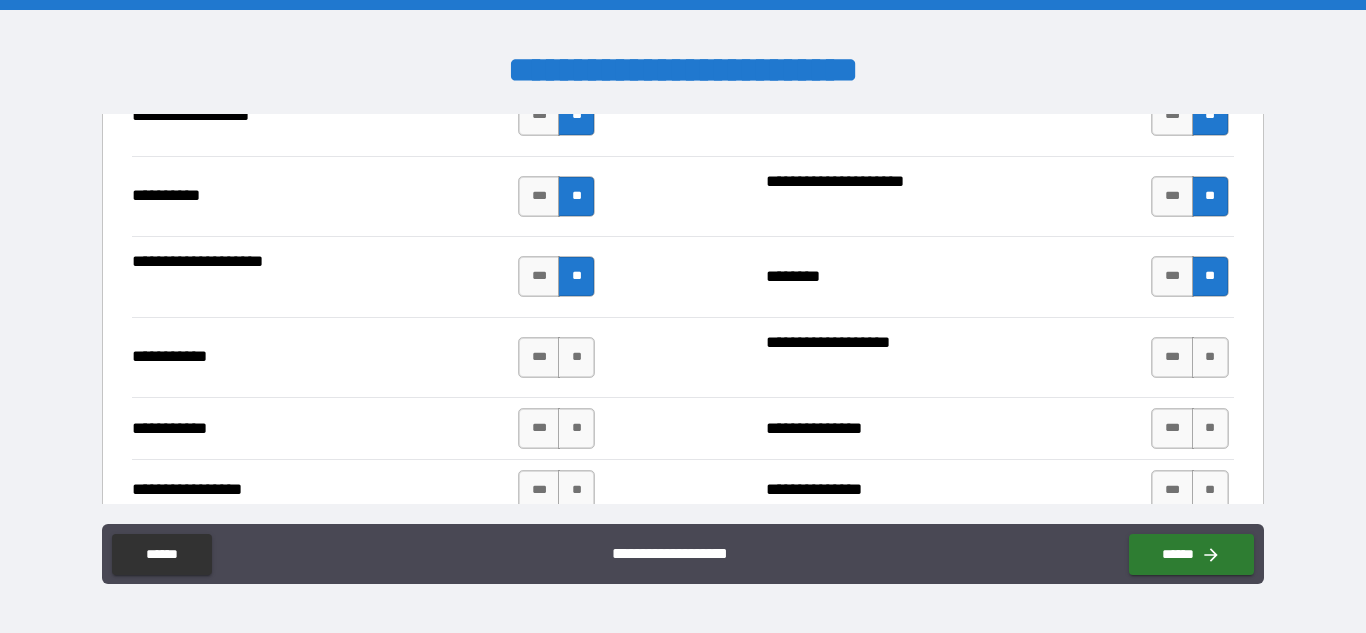 scroll, scrollTop: 2100, scrollLeft: 0, axis: vertical 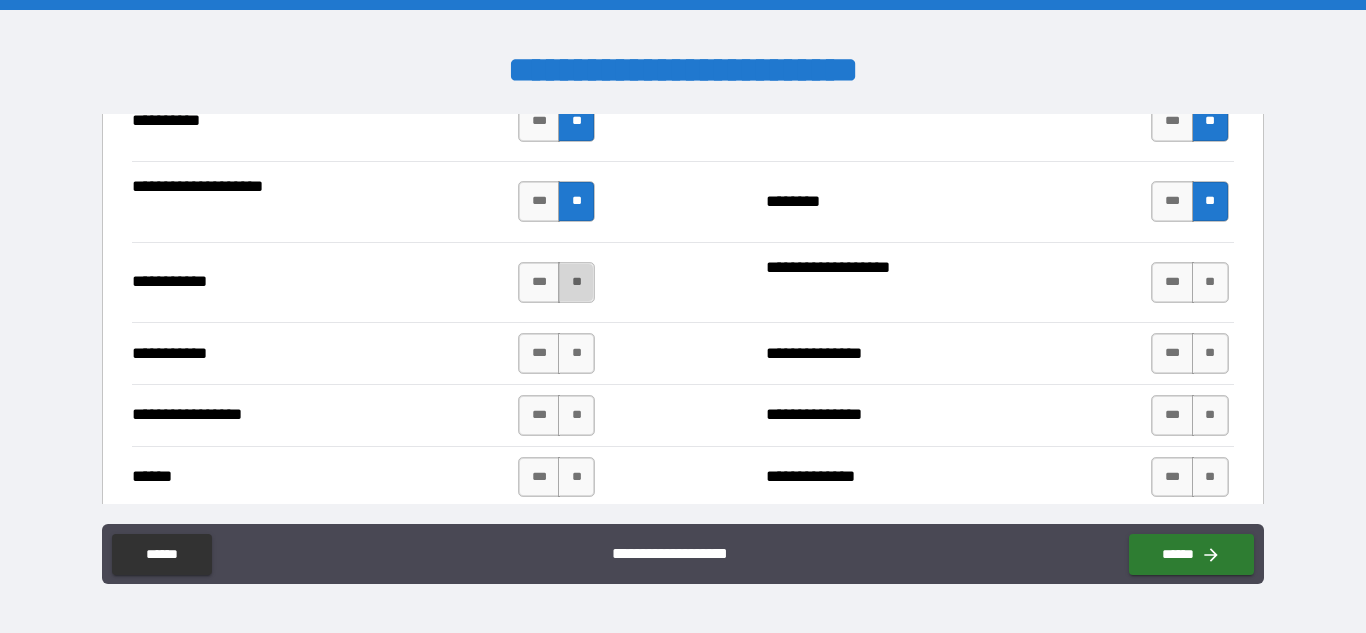 click on "**" at bounding box center (576, 282) 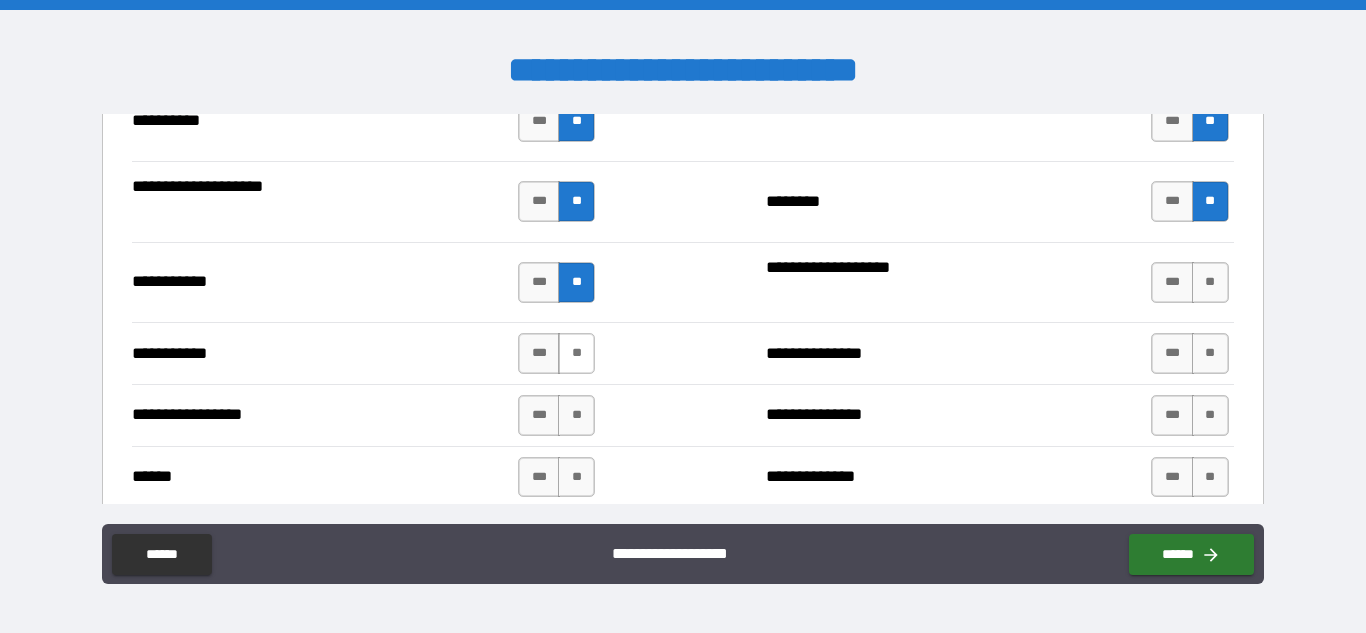 click on "**" at bounding box center (576, 353) 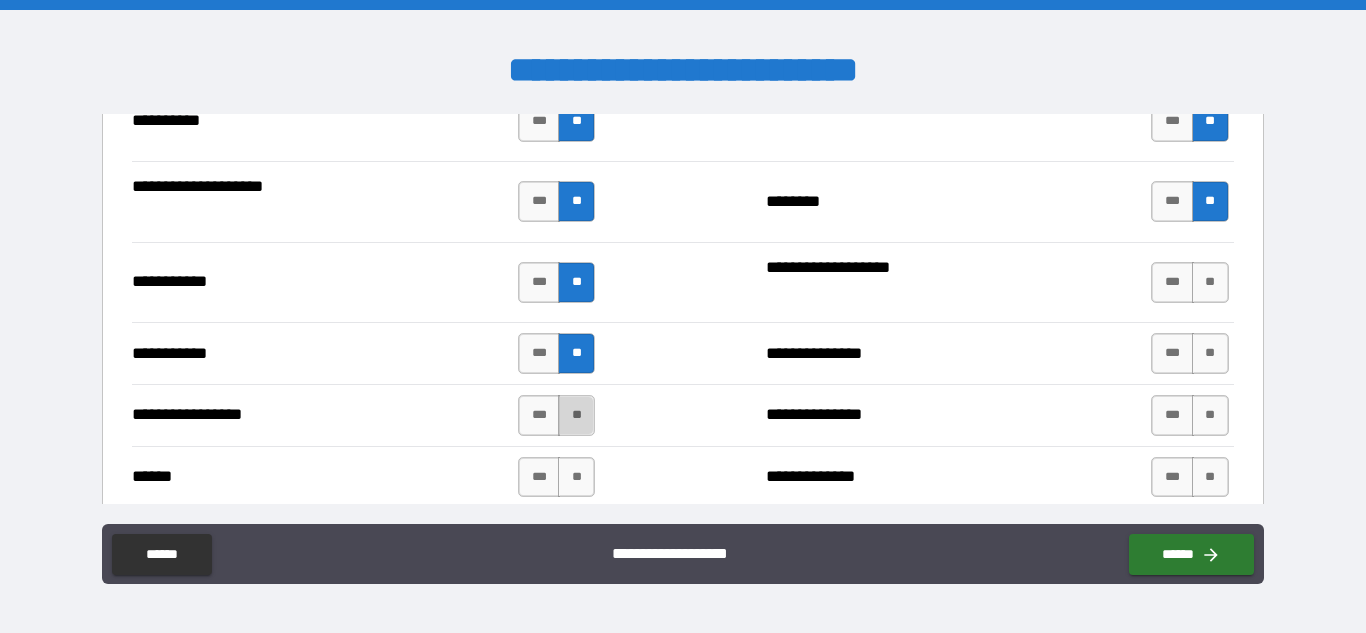 click on "**" at bounding box center [576, 415] 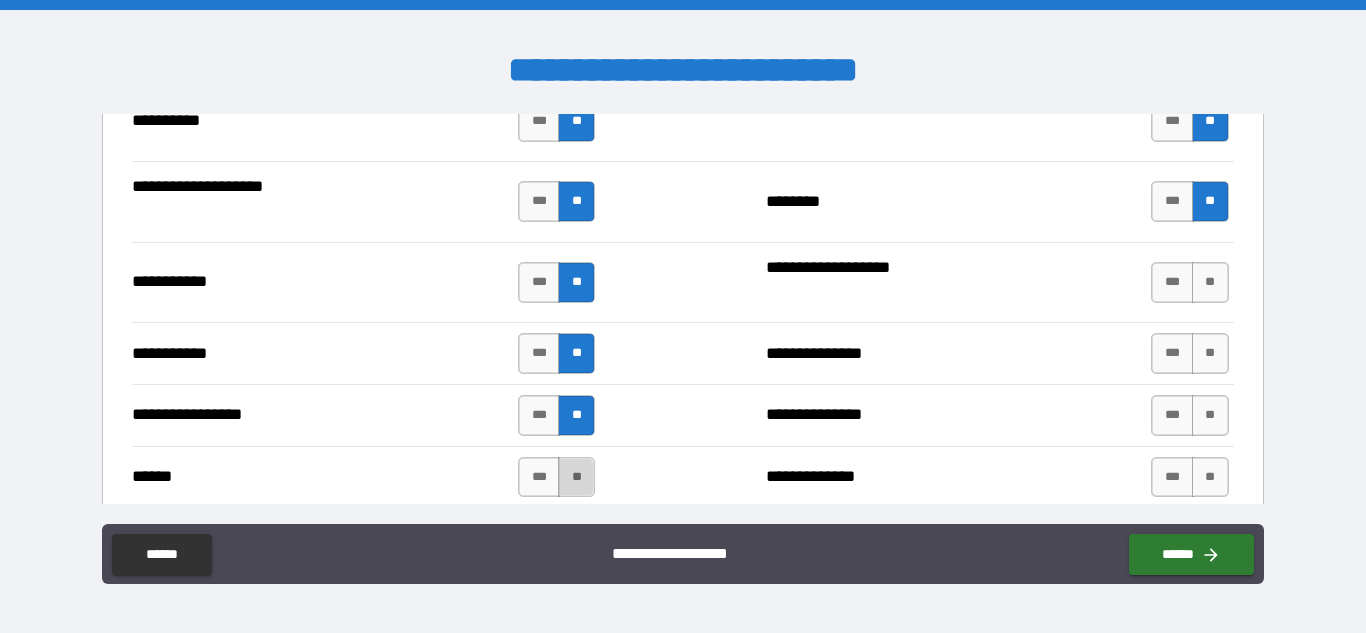 click on "**" at bounding box center (576, 477) 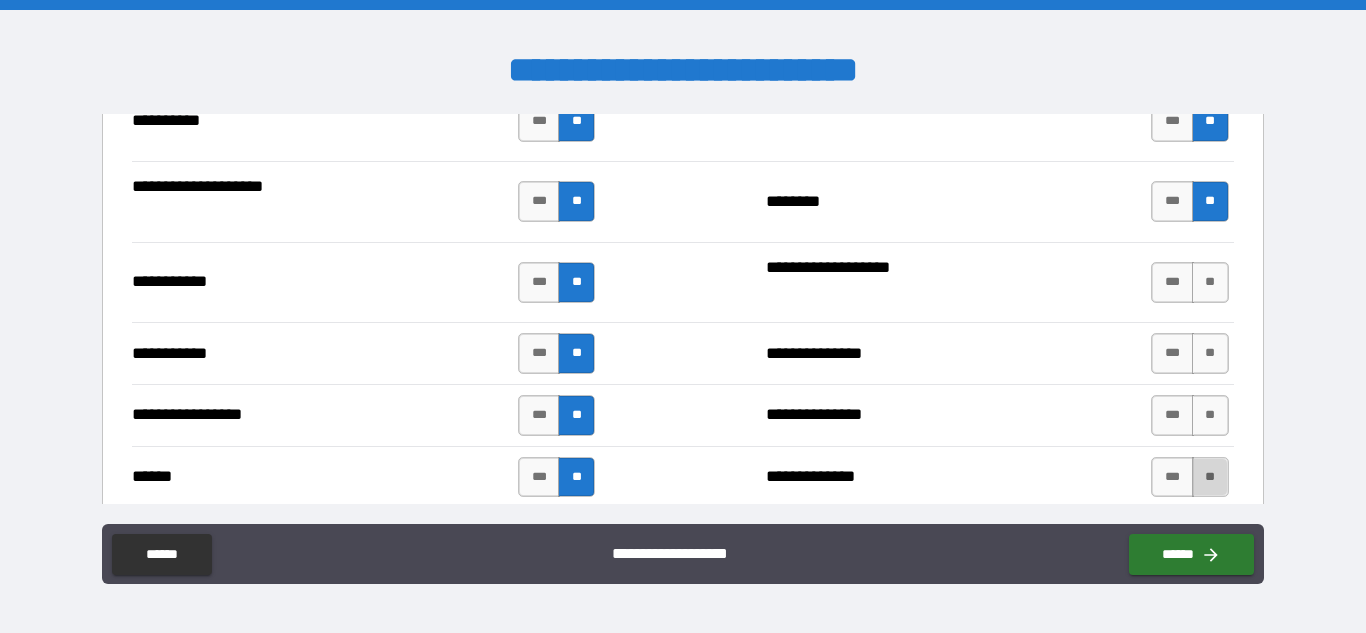 click on "**" at bounding box center (1210, 477) 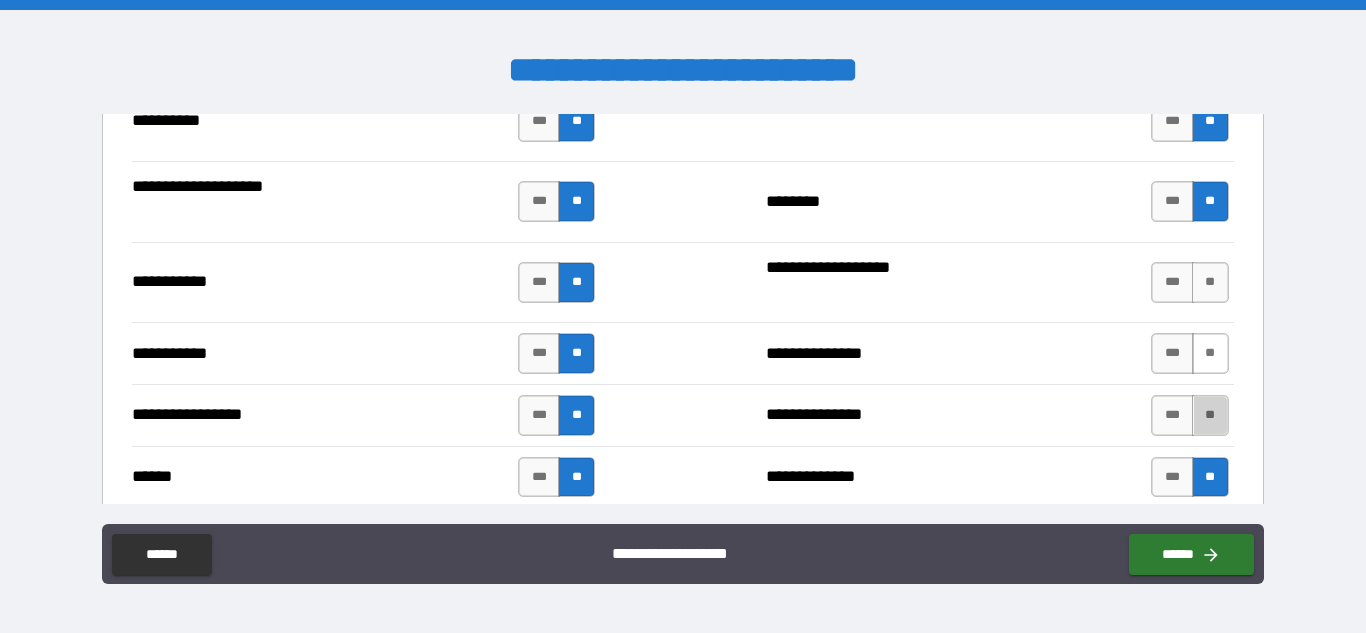 drag, startPoint x: 1197, startPoint y: 416, endPoint x: 1204, endPoint y: 364, distance: 52.46904 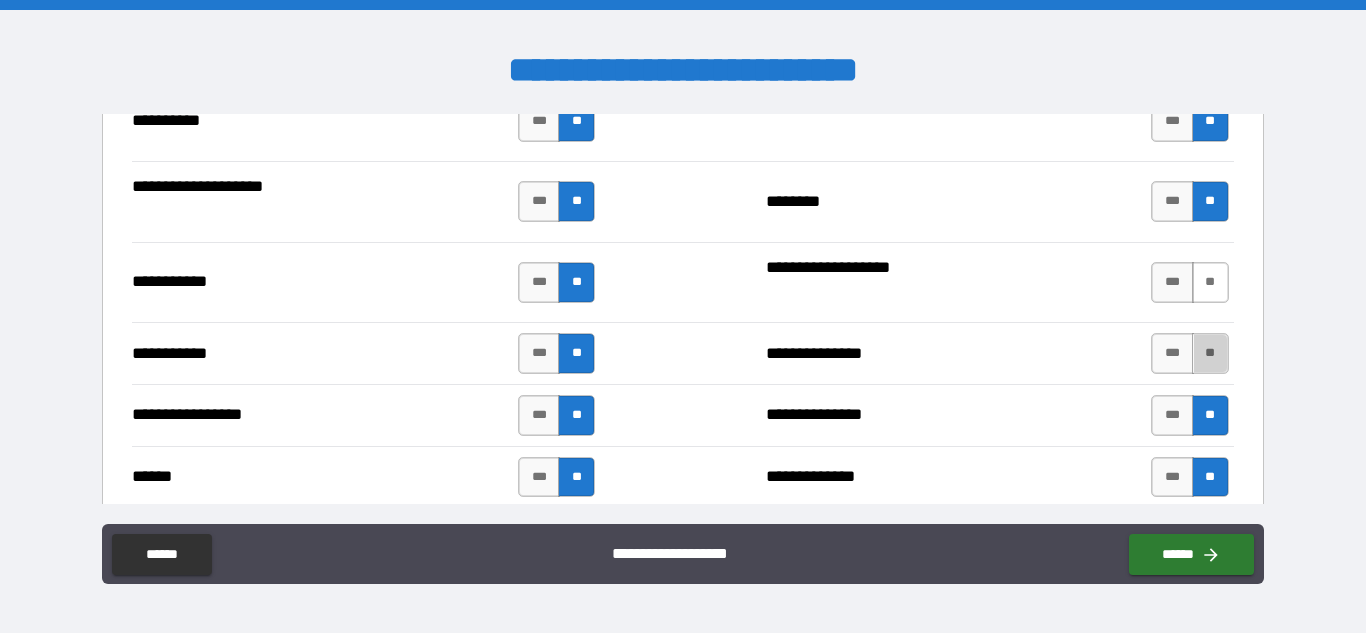 drag, startPoint x: 1204, startPoint y: 364, endPoint x: 1208, endPoint y: 295, distance: 69.115845 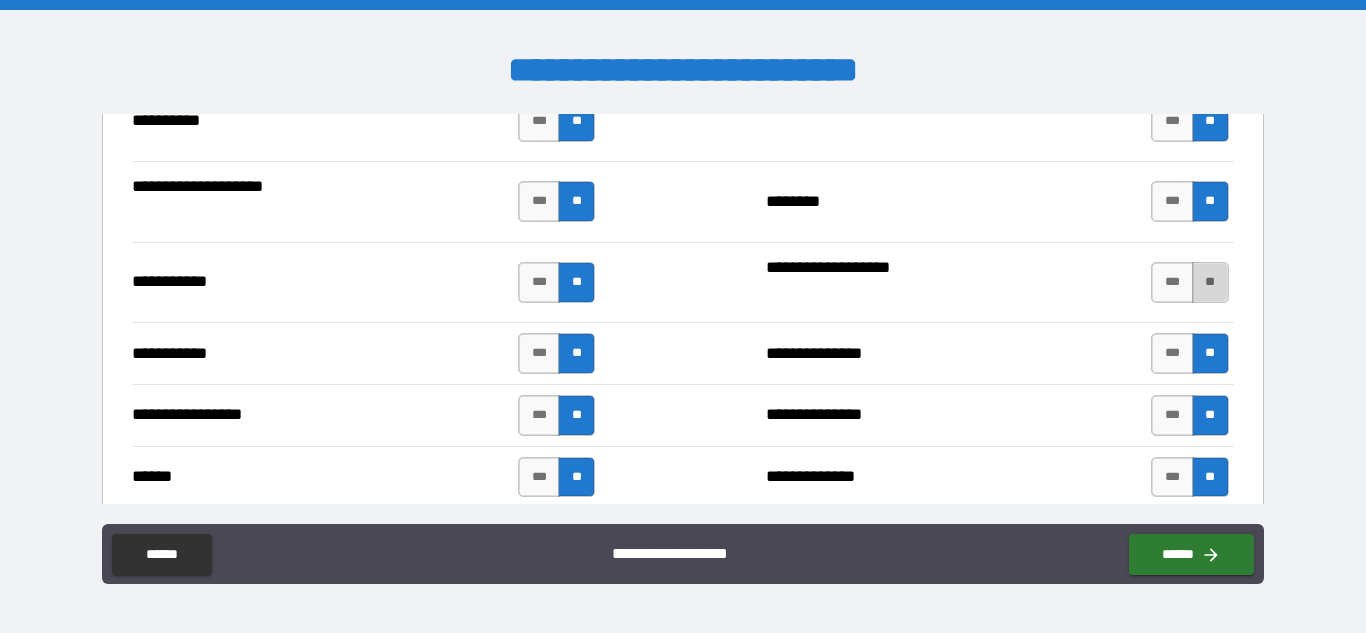 click on "**" at bounding box center (1210, 282) 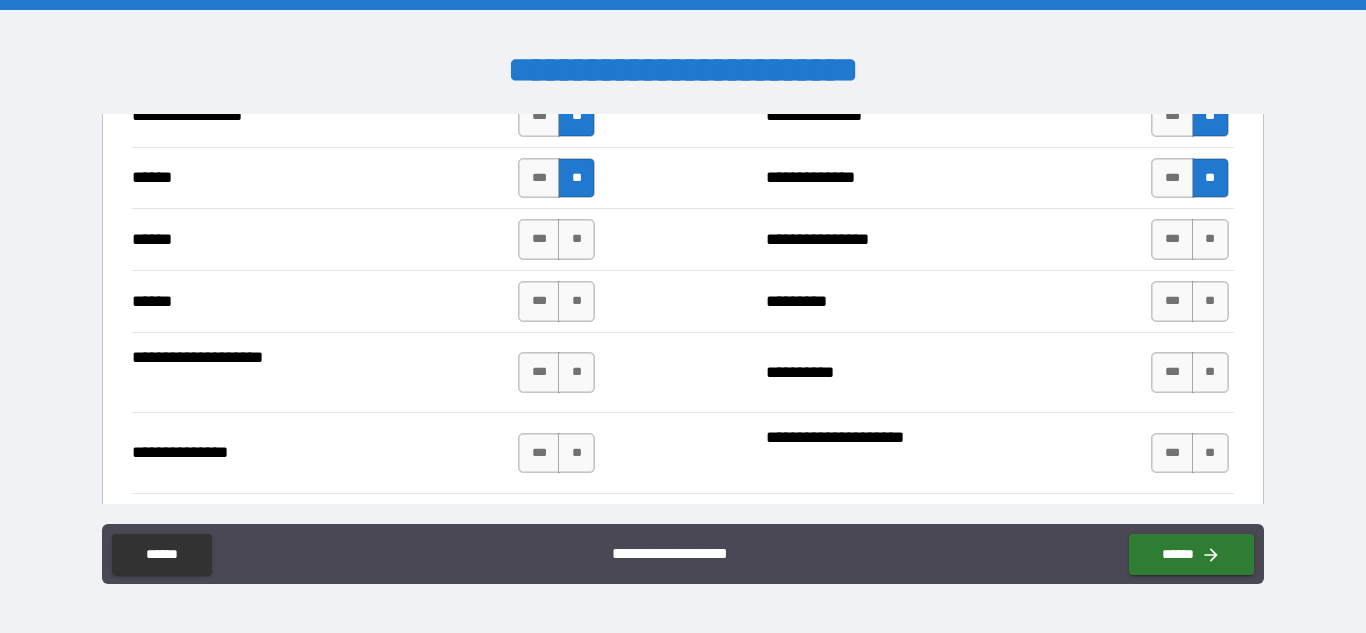 scroll, scrollTop: 2417, scrollLeft: 0, axis: vertical 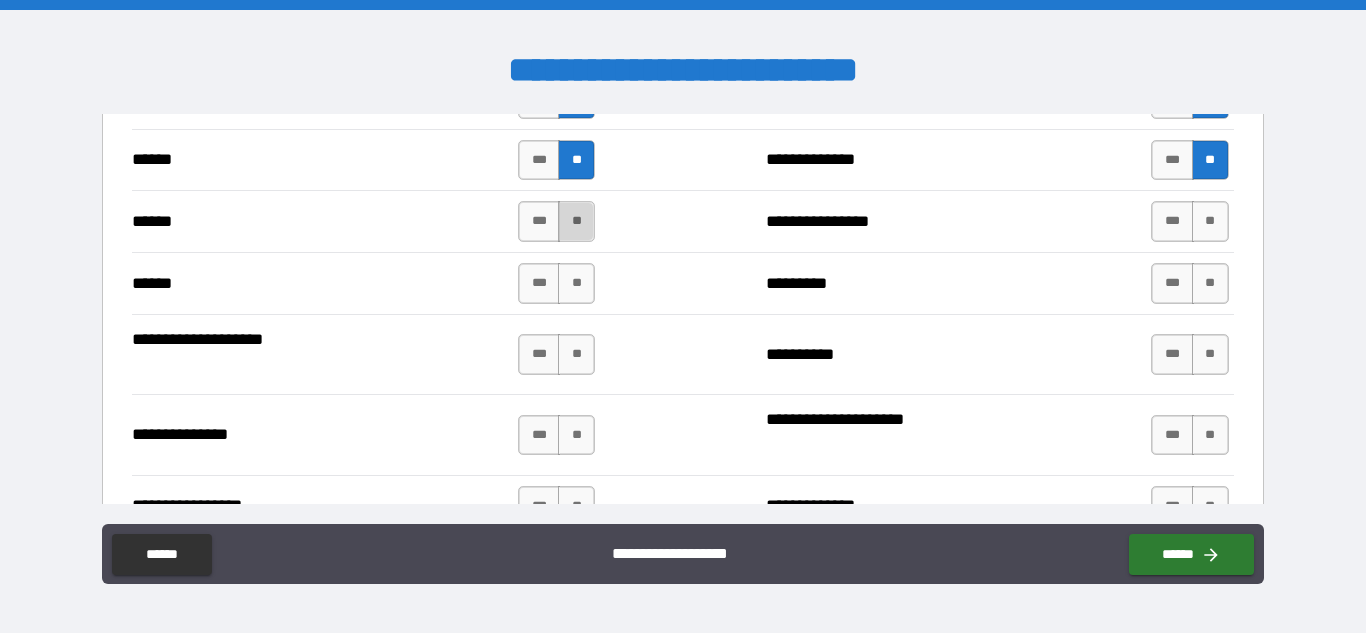 click on "**" at bounding box center [576, 221] 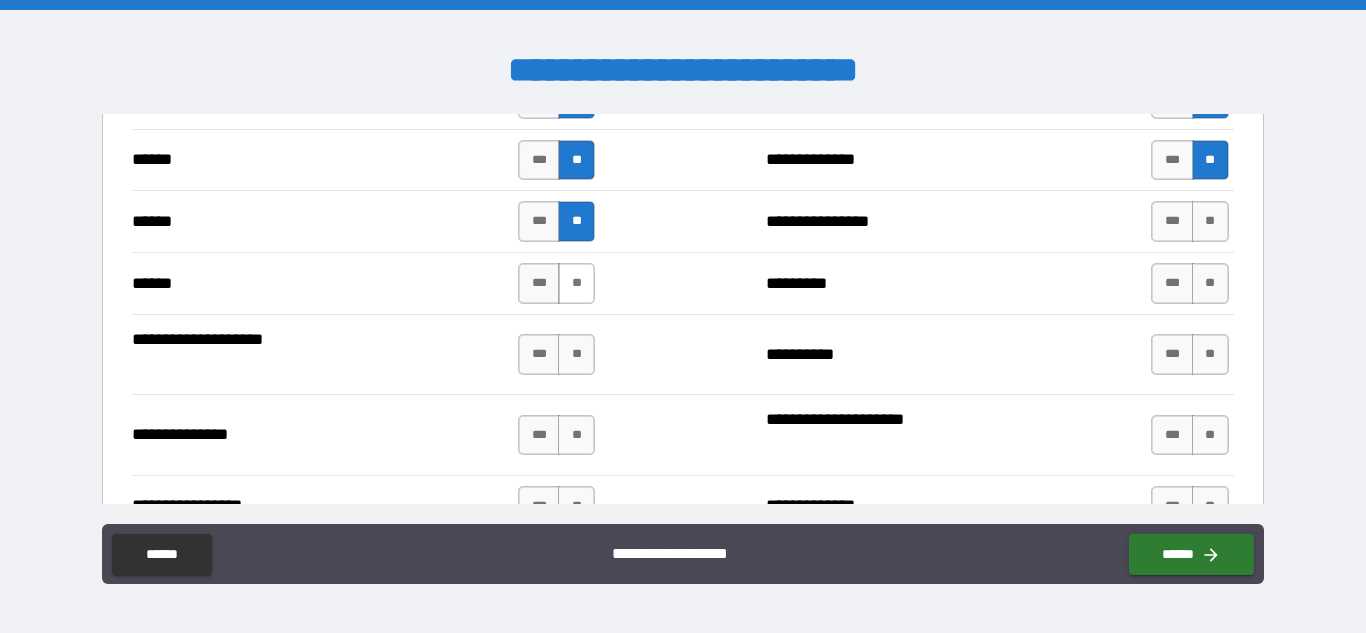 click on "**" at bounding box center (576, 283) 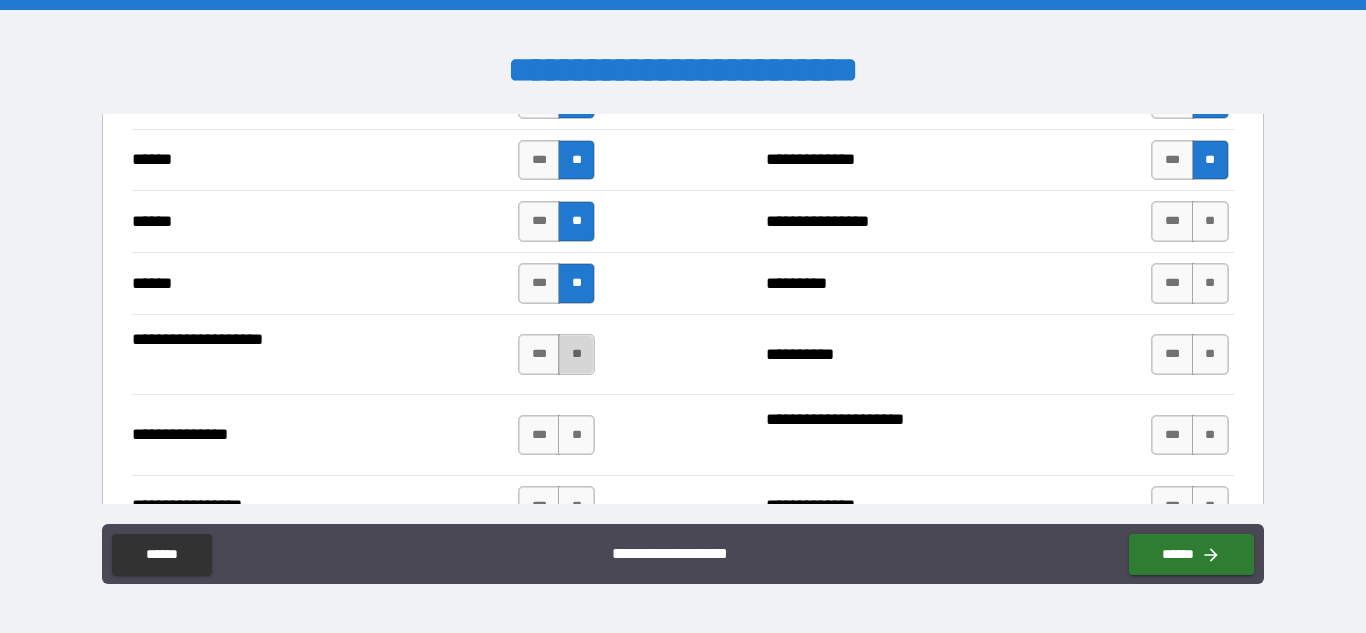 click on "**" at bounding box center [576, 354] 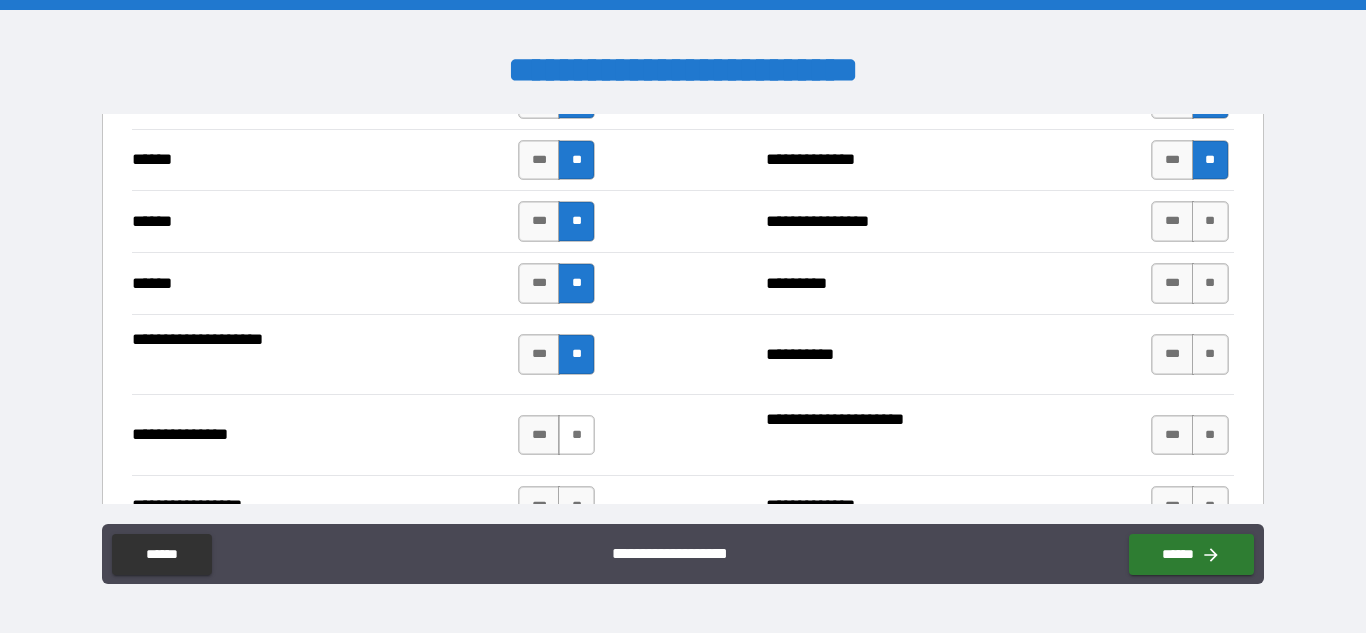 click on "**" at bounding box center (576, 435) 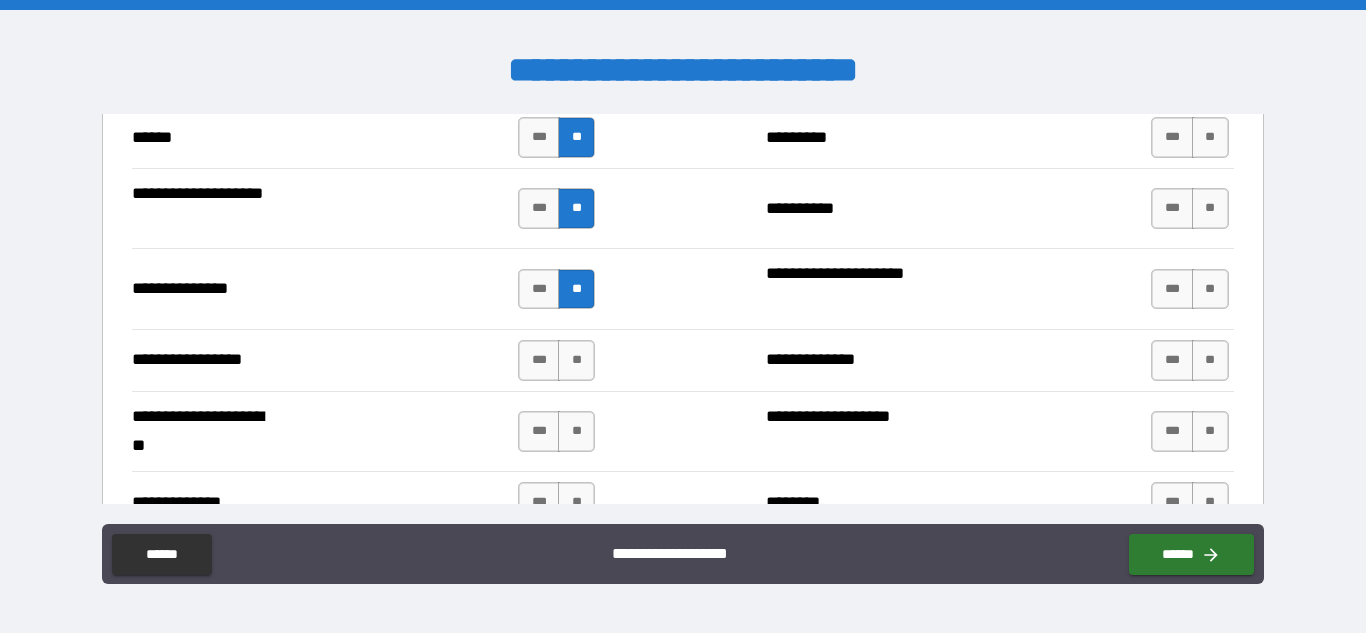 scroll, scrollTop: 2564, scrollLeft: 0, axis: vertical 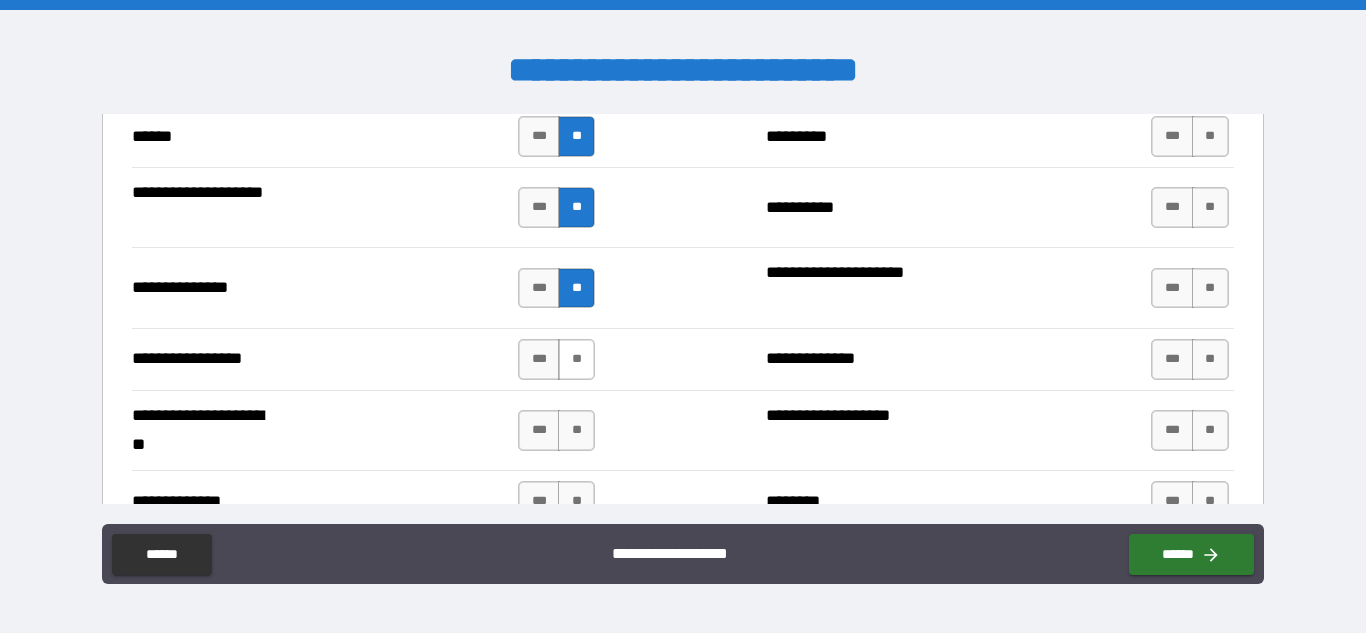 click on "**" at bounding box center [576, 359] 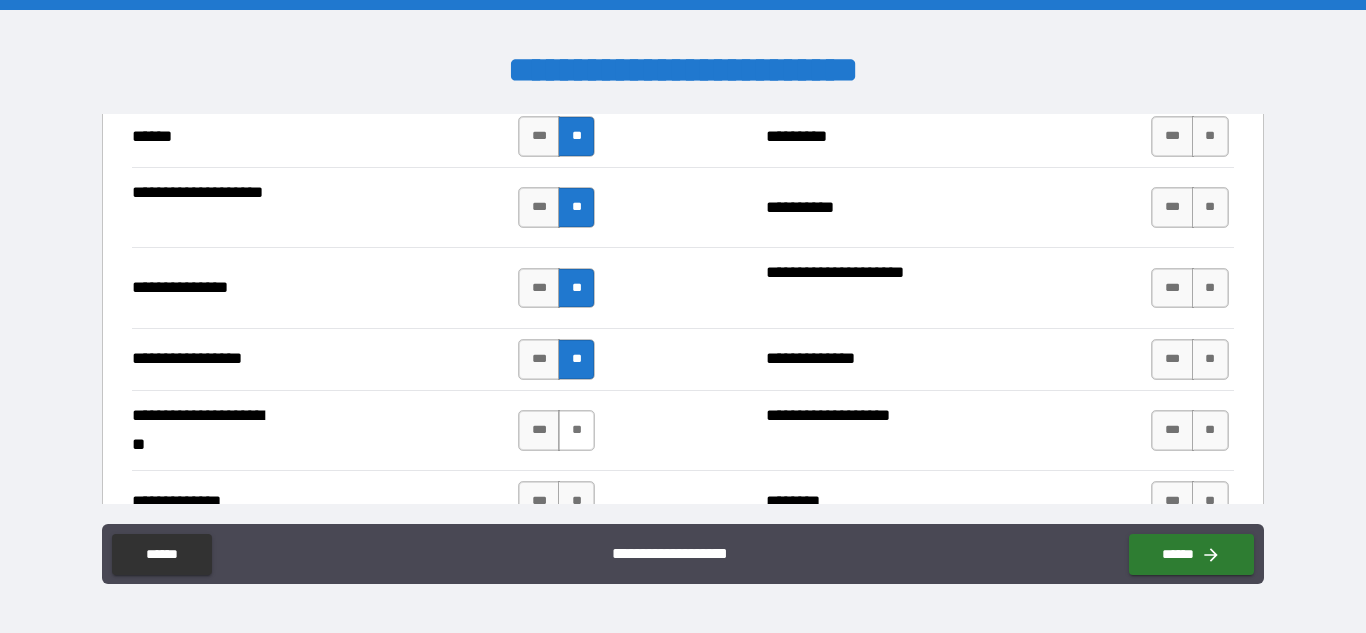 click on "**" at bounding box center [576, 430] 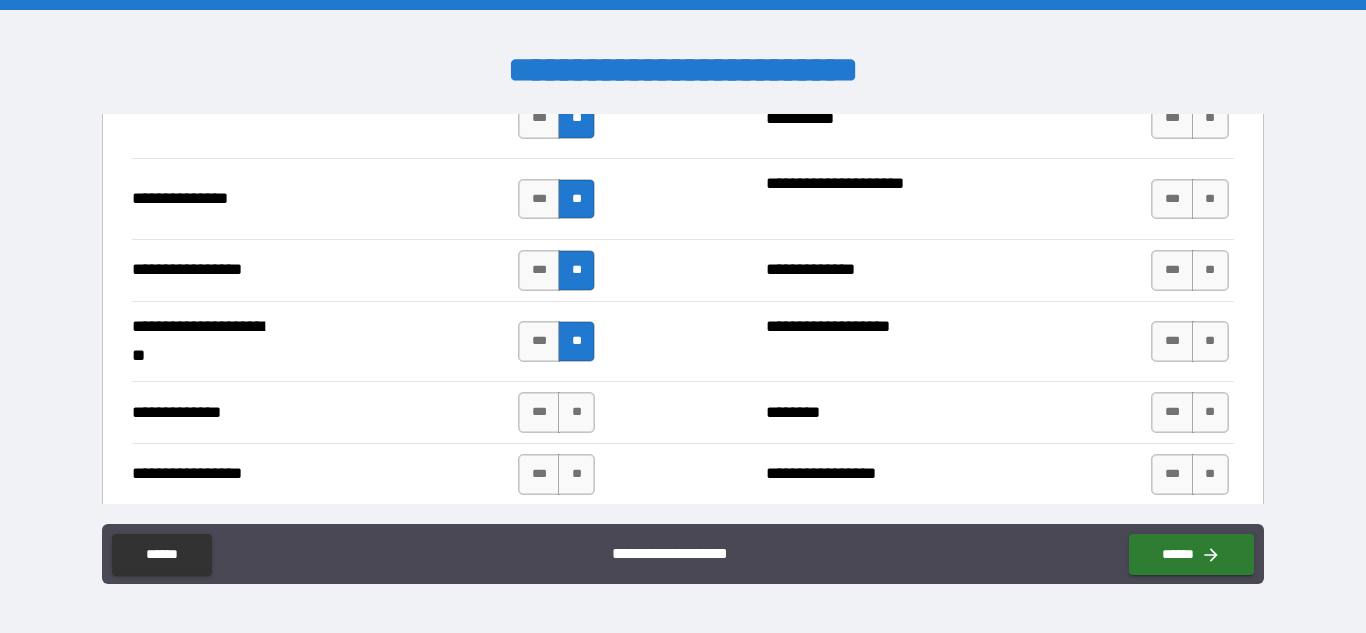 scroll, scrollTop: 2689, scrollLeft: 0, axis: vertical 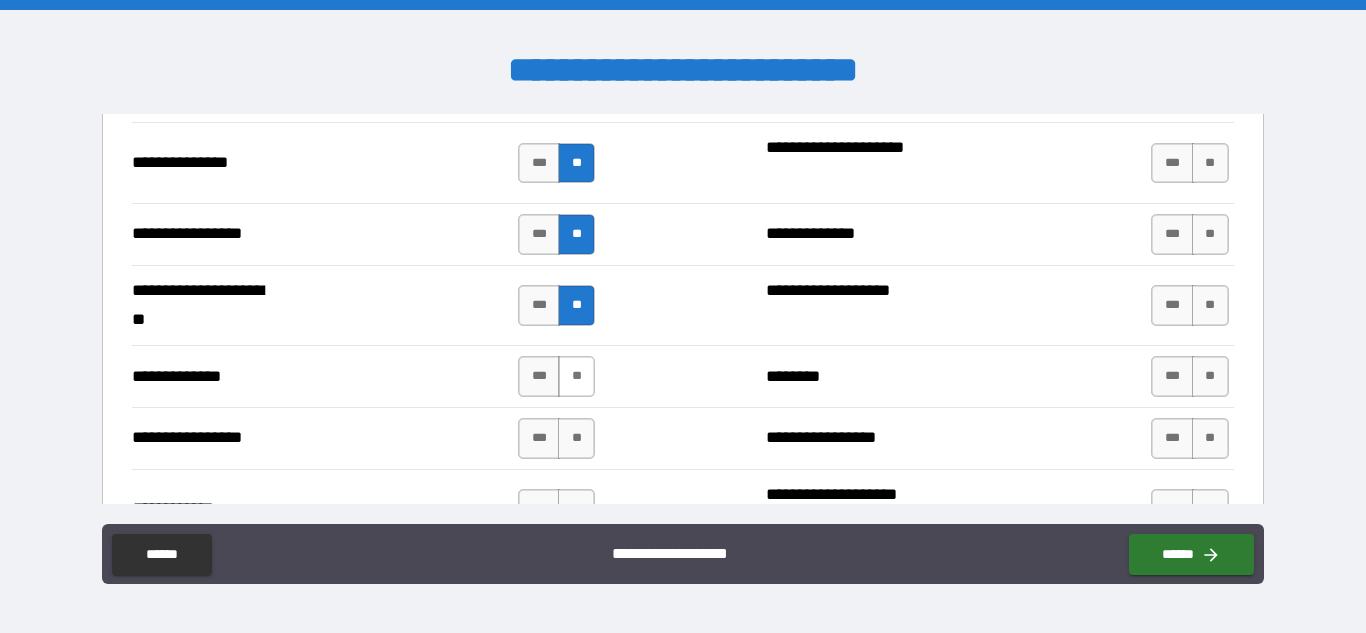 click on "**" at bounding box center [576, 376] 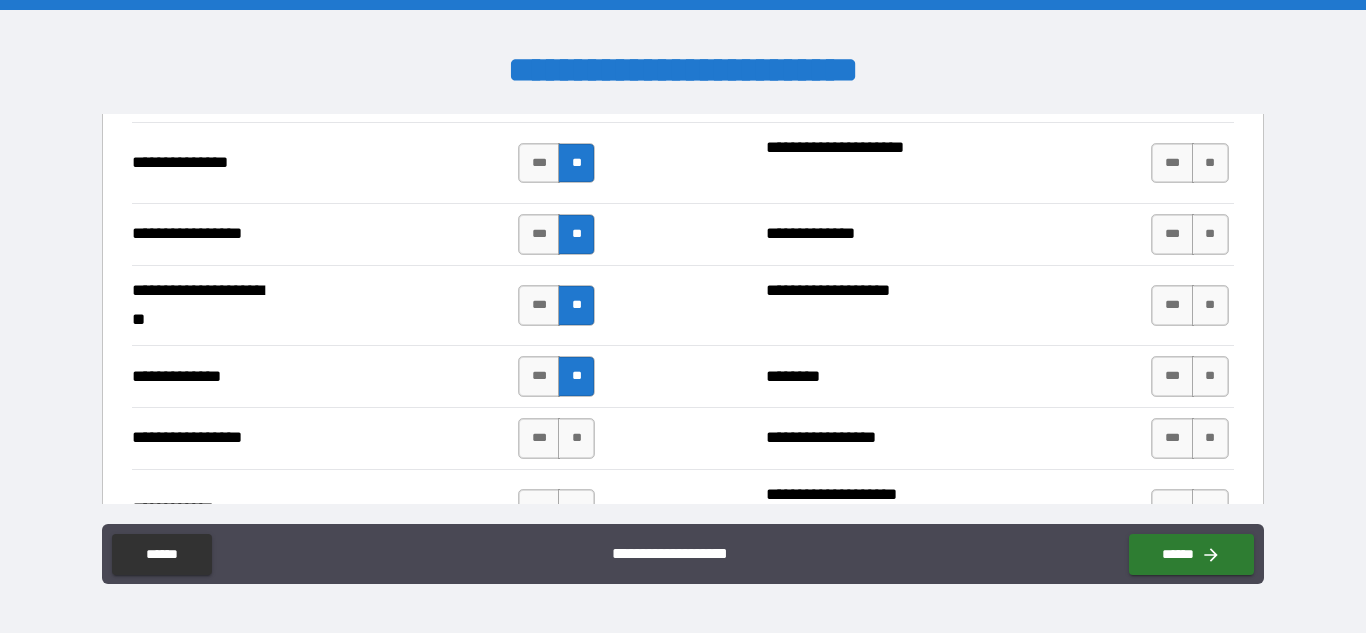 drag, startPoint x: 580, startPoint y: 442, endPoint x: 570, endPoint y: 475, distance: 34.48188 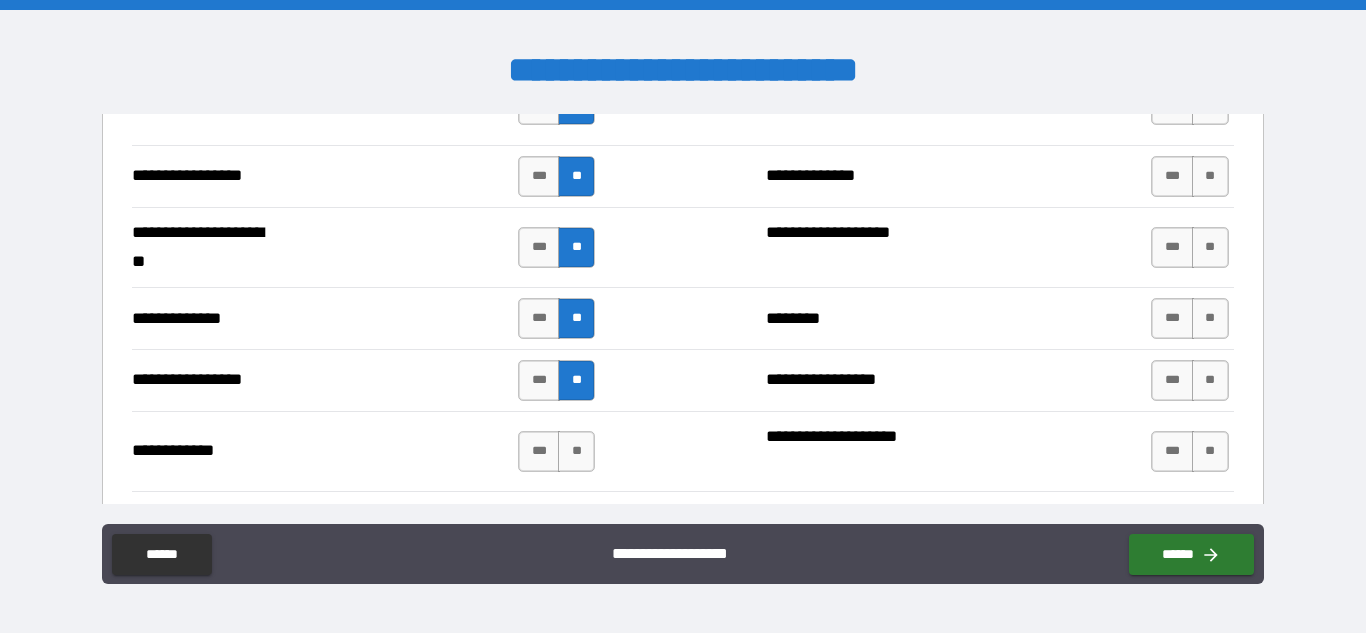 scroll, scrollTop: 2772, scrollLeft: 0, axis: vertical 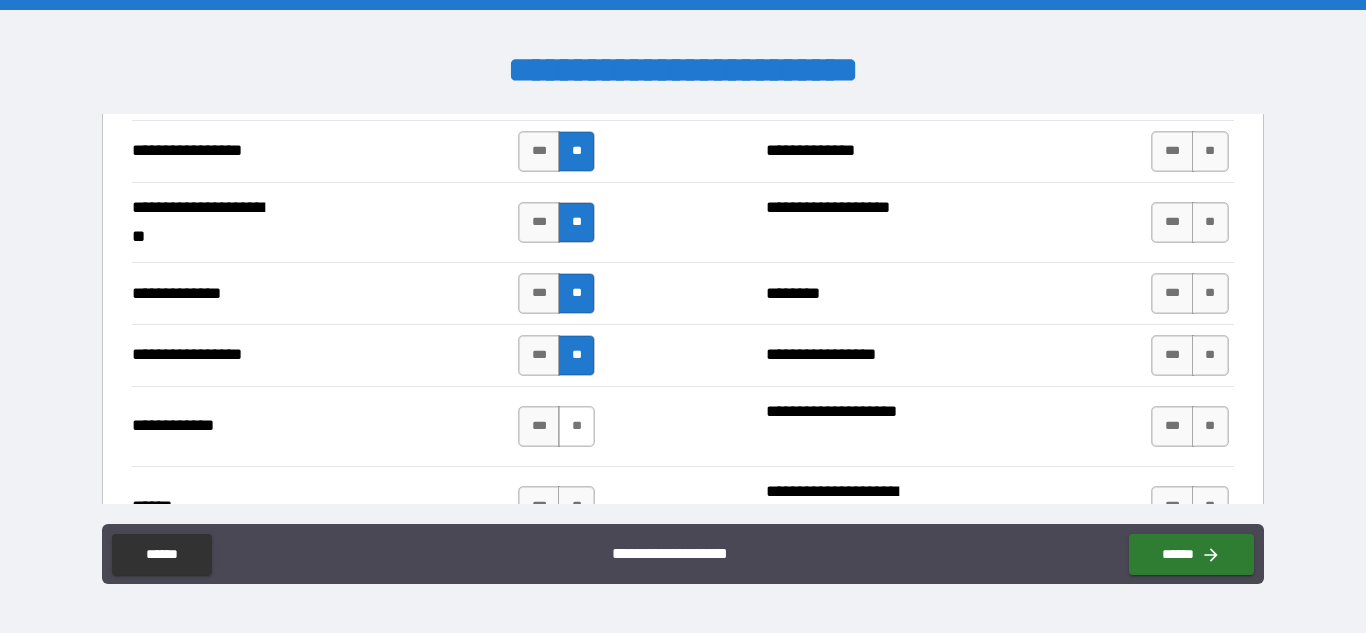 click on "**" at bounding box center (576, 426) 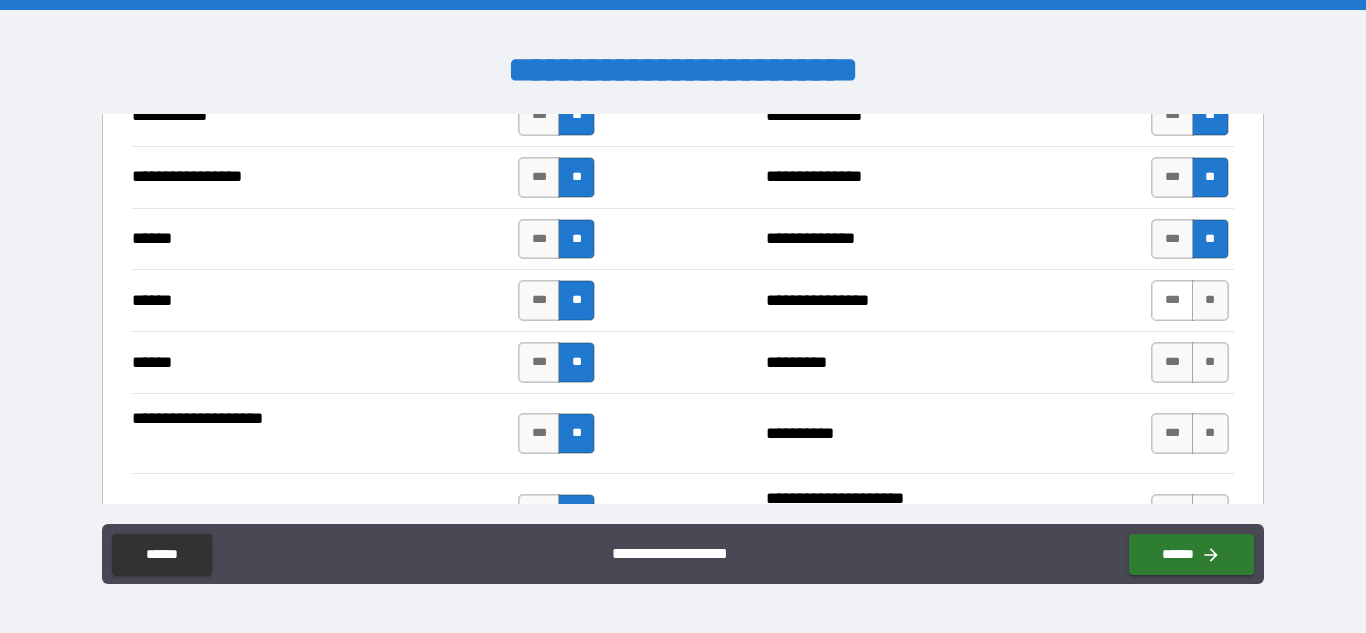 scroll, scrollTop: 2324, scrollLeft: 0, axis: vertical 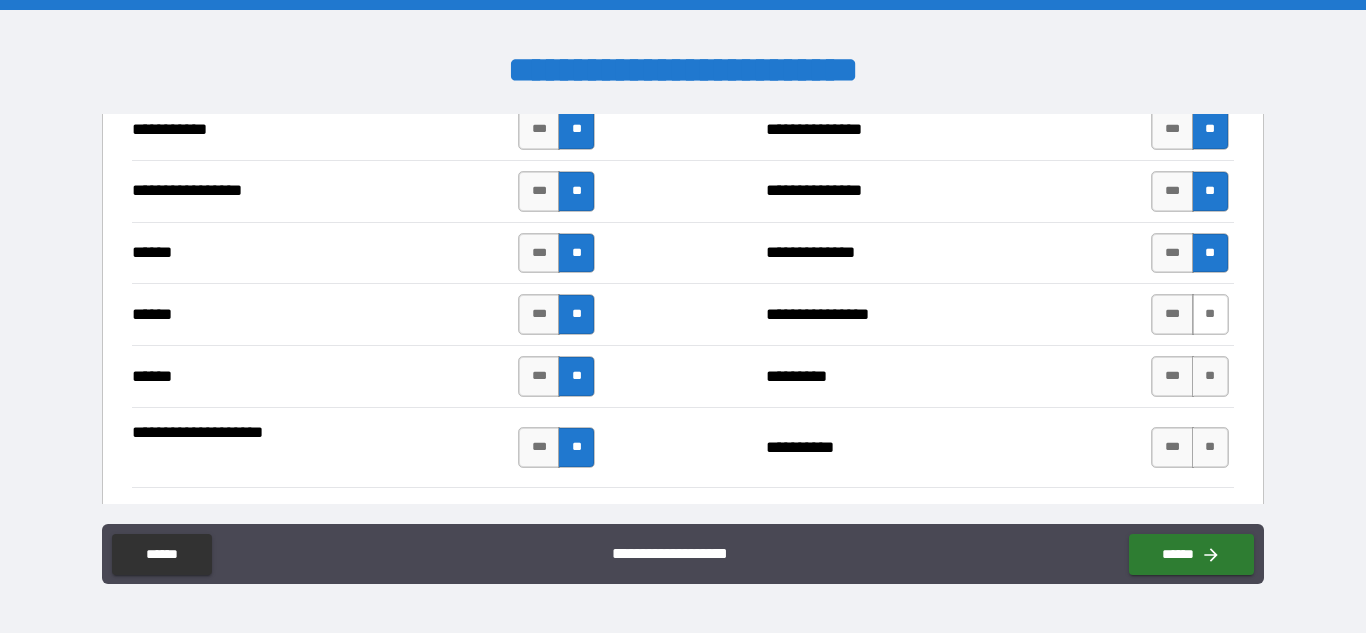 click on "**" at bounding box center (1210, 314) 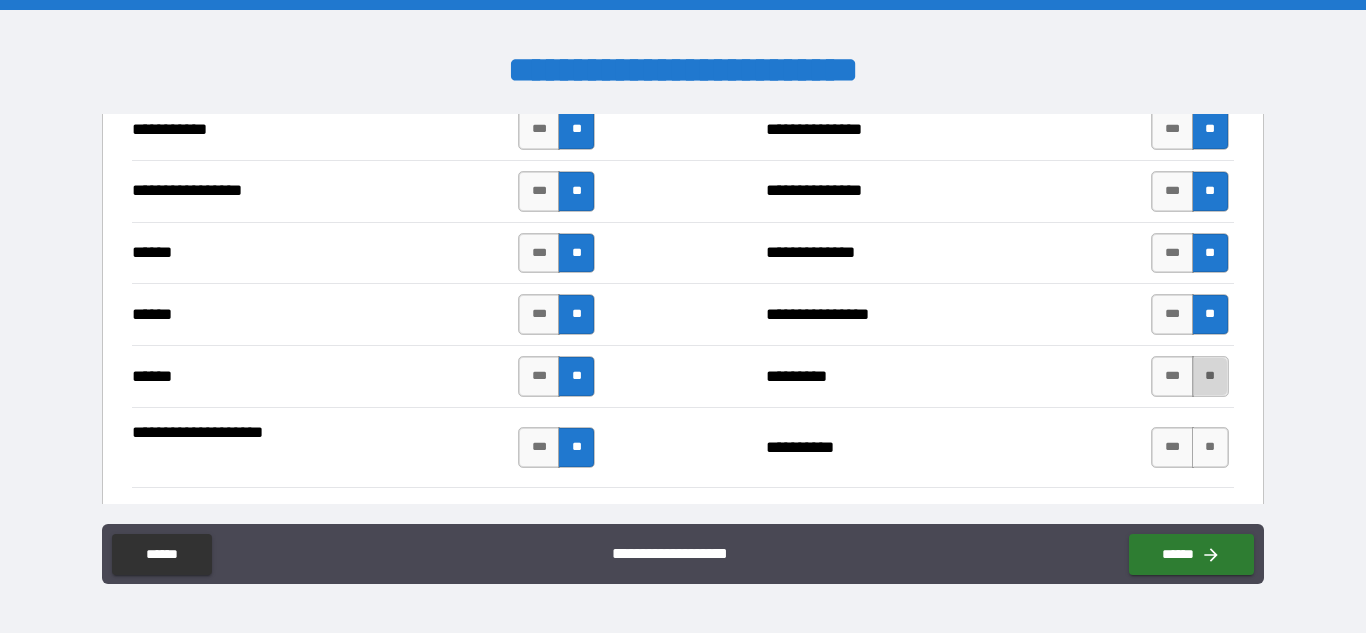 click on "**" at bounding box center (1210, 376) 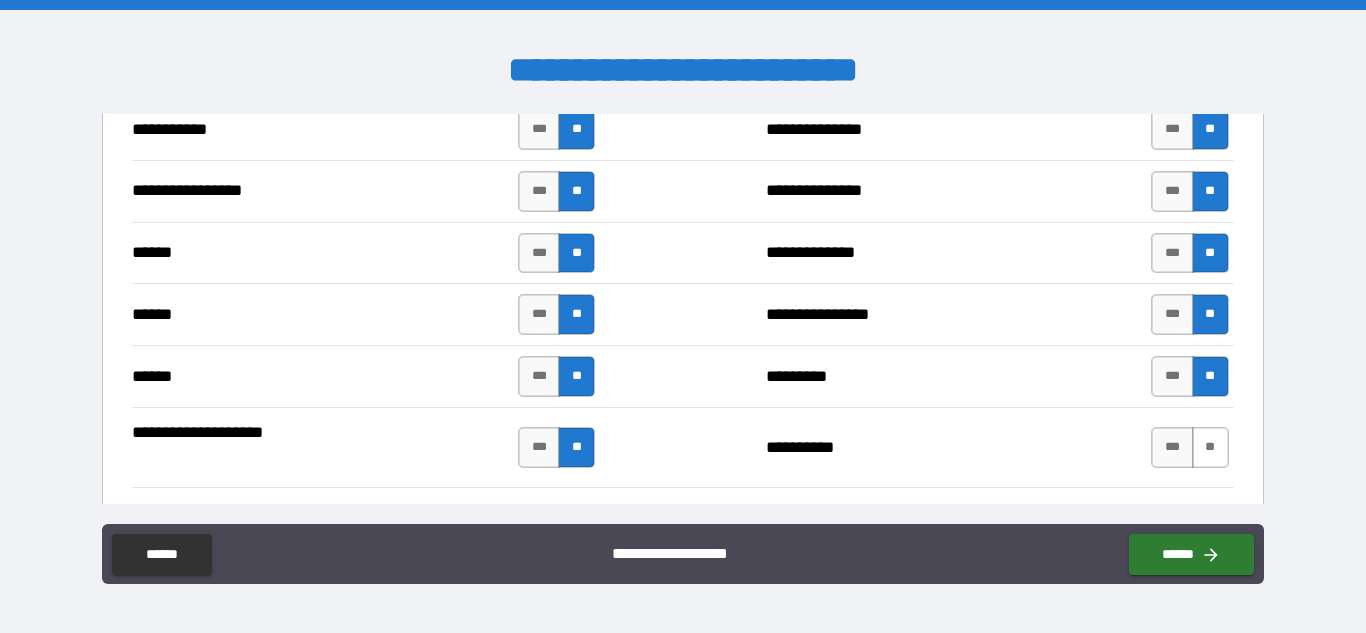 click on "**" at bounding box center (1210, 447) 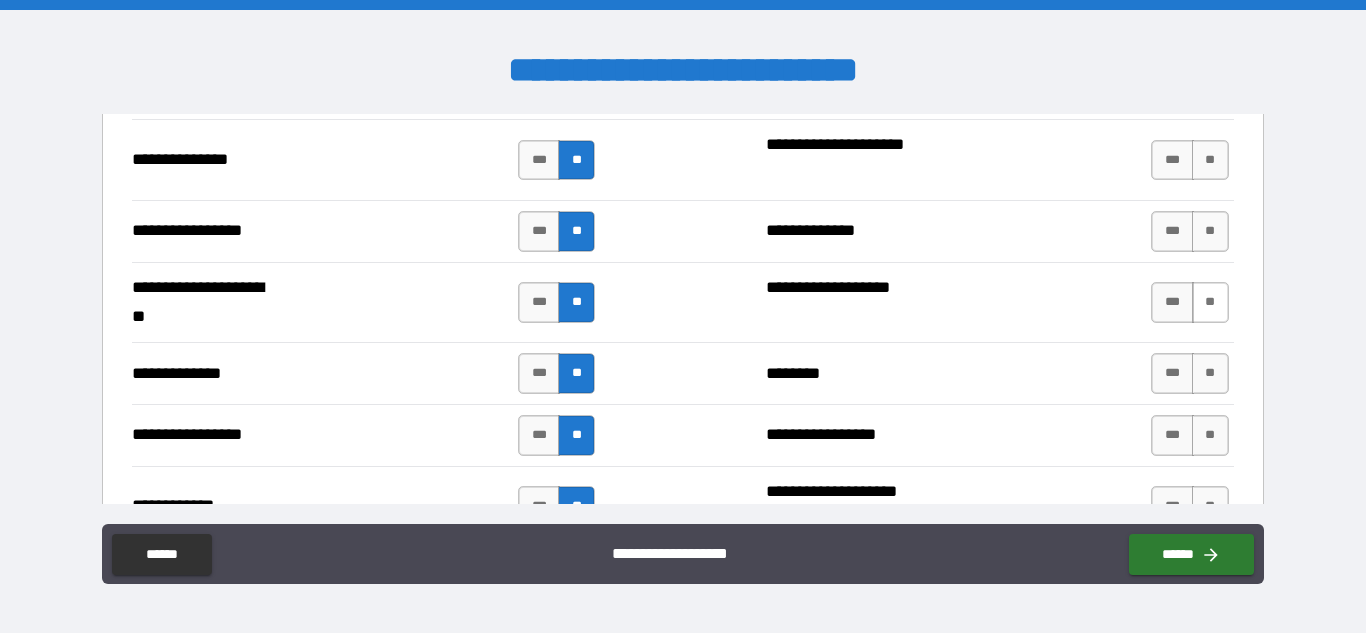 scroll, scrollTop: 2672, scrollLeft: 0, axis: vertical 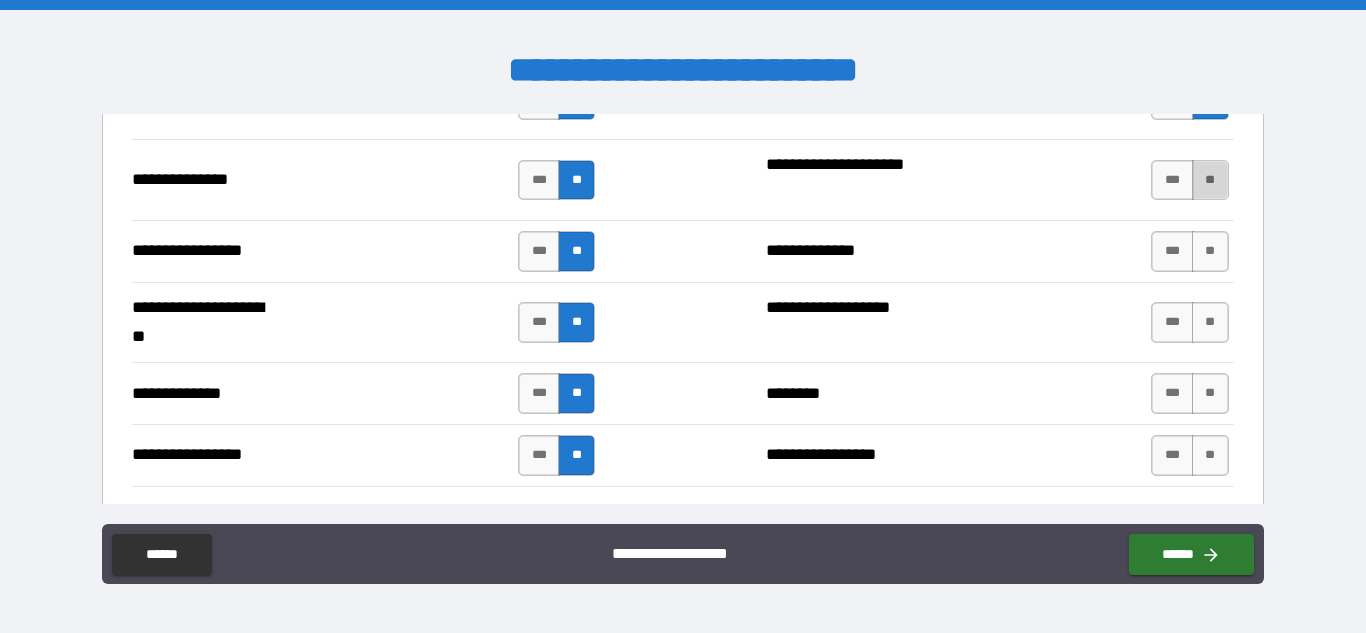 click on "**" at bounding box center [1210, 180] 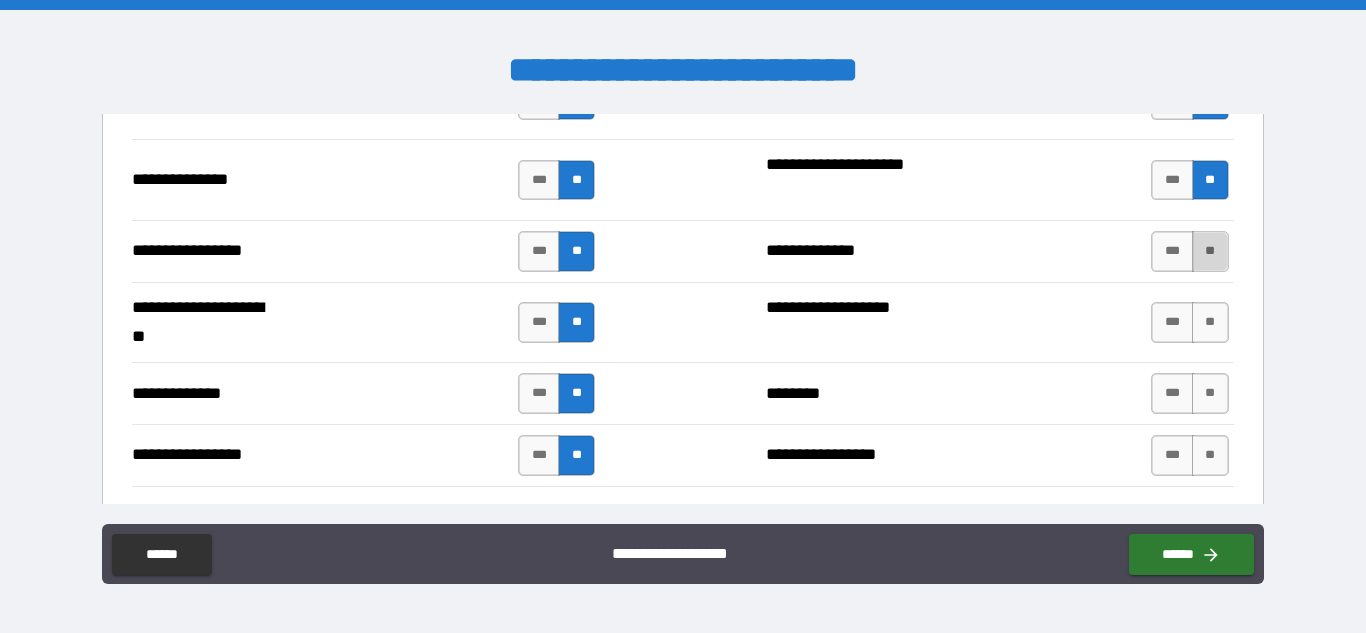 click on "**" at bounding box center (1210, 251) 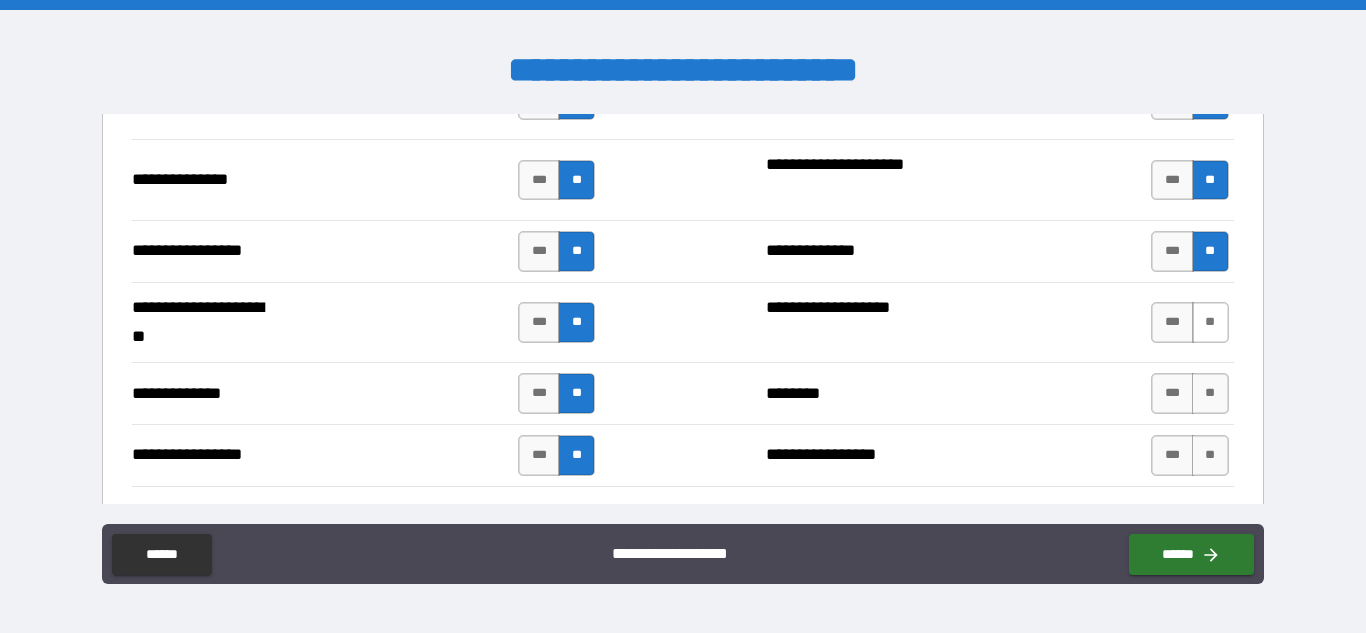 click on "**" at bounding box center (1210, 322) 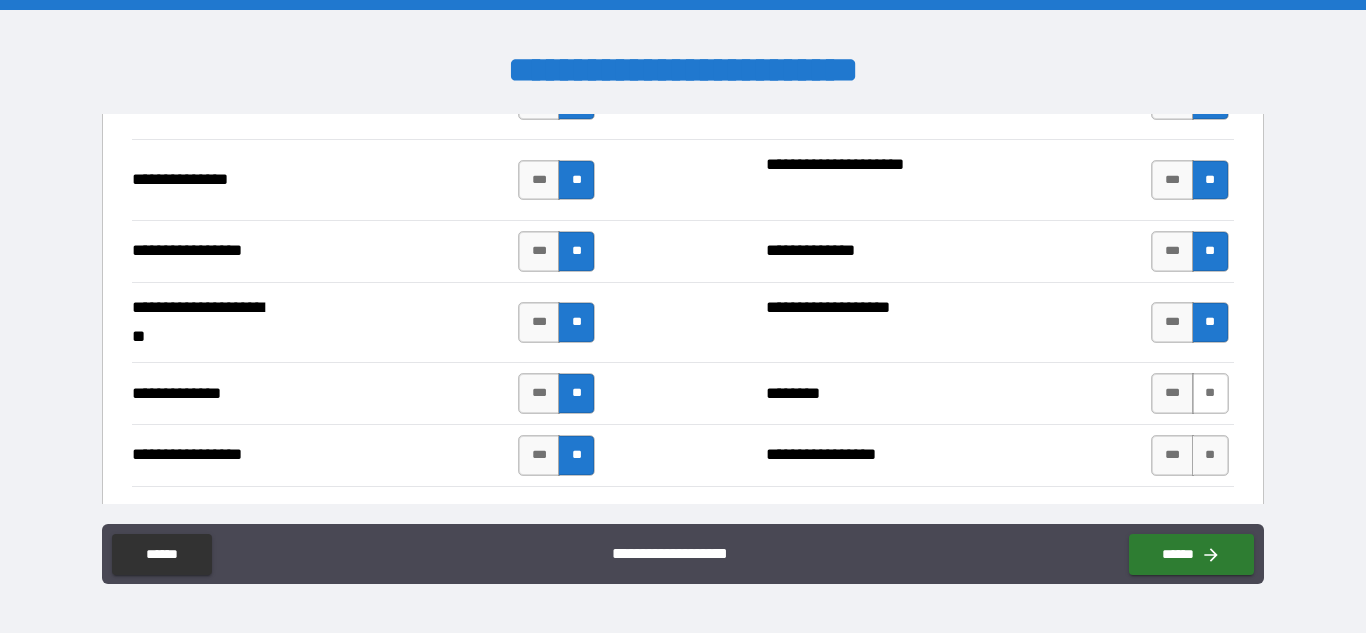 click on "**" at bounding box center (1210, 393) 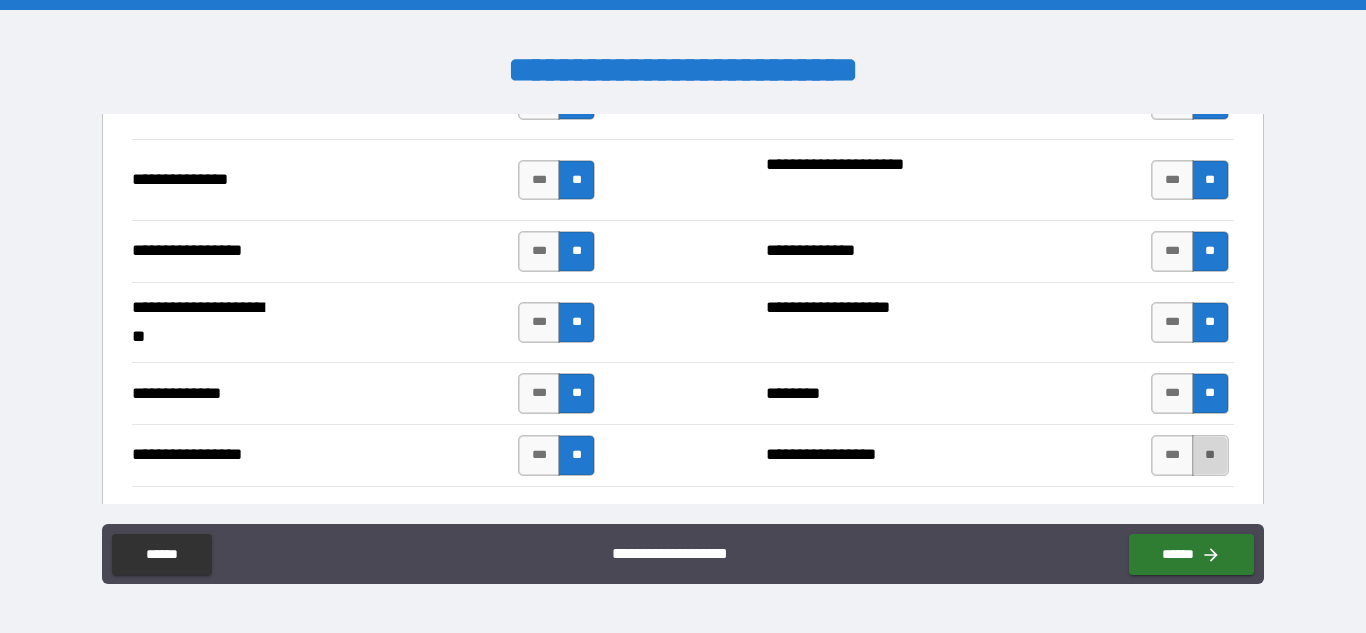 click on "**" at bounding box center [1210, 455] 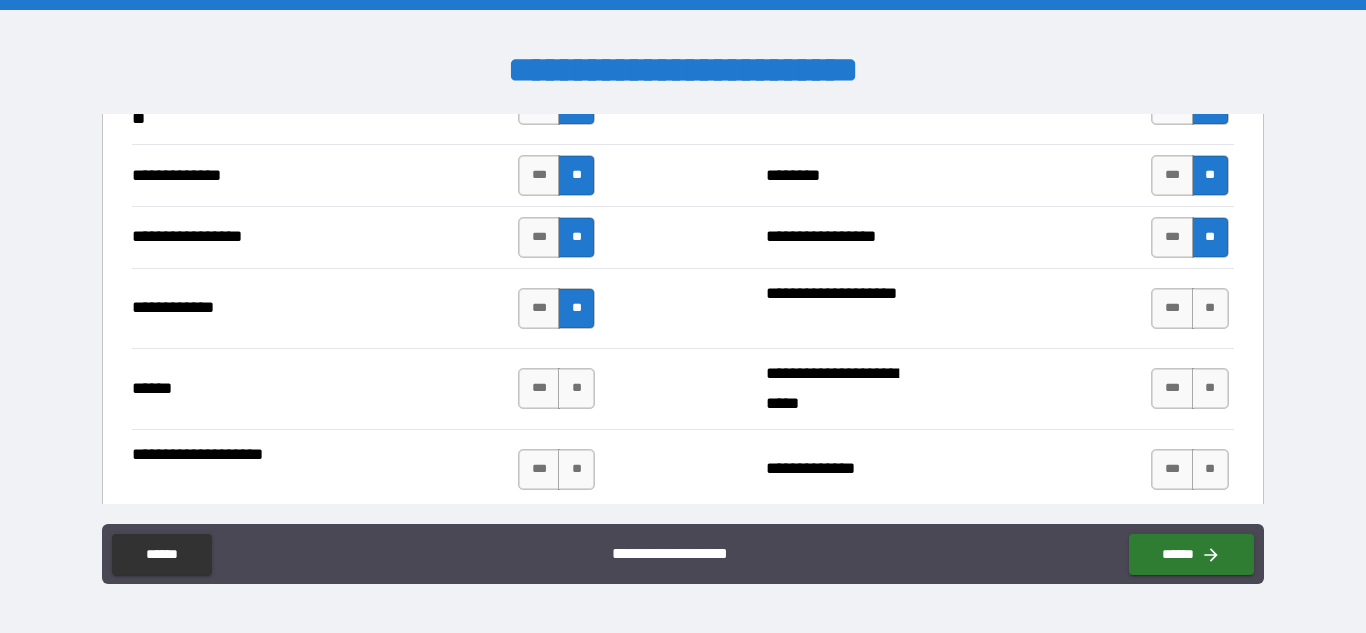 scroll, scrollTop: 2998, scrollLeft: 0, axis: vertical 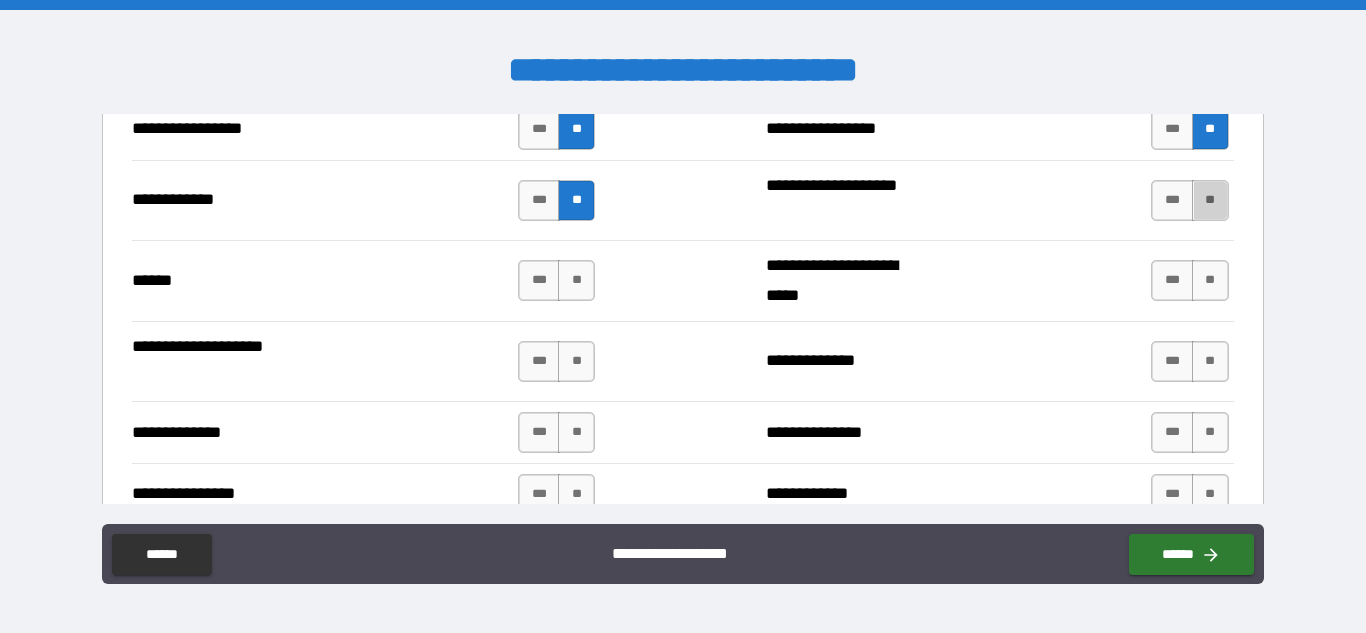 drag, startPoint x: 1193, startPoint y: 202, endPoint x: 1207, endPoint y: 311, distance: 109.89541 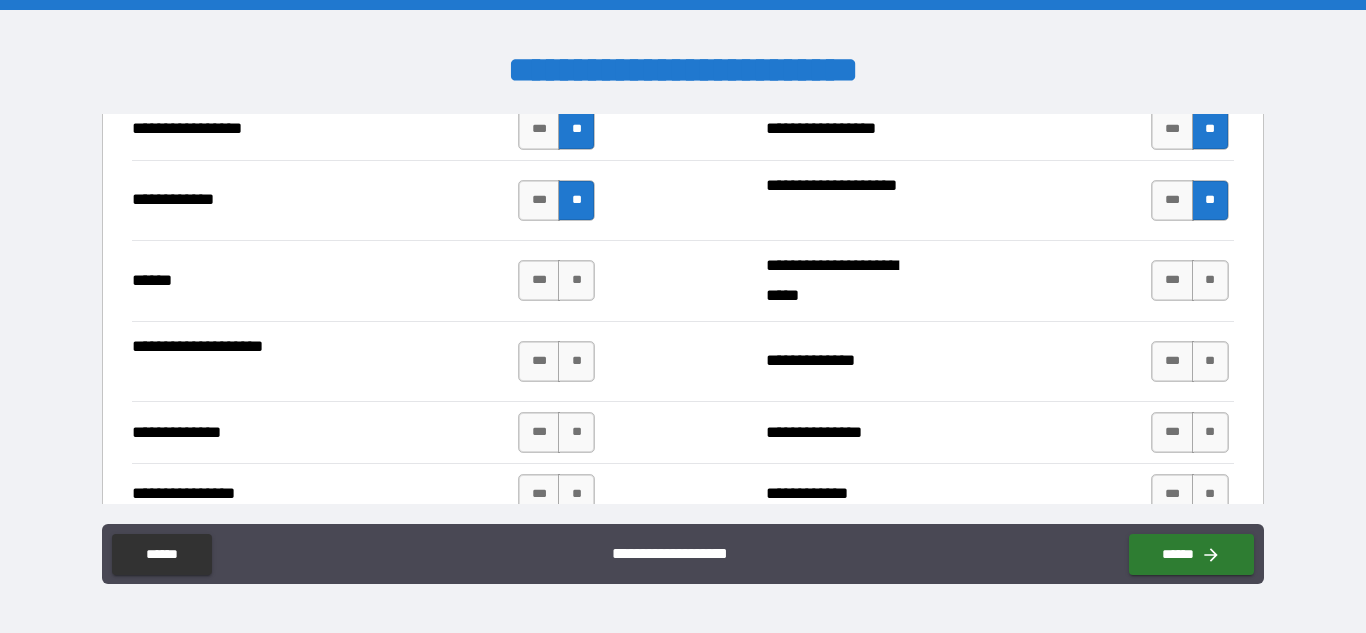click on "*** **" at bounding box center [1189, 280] 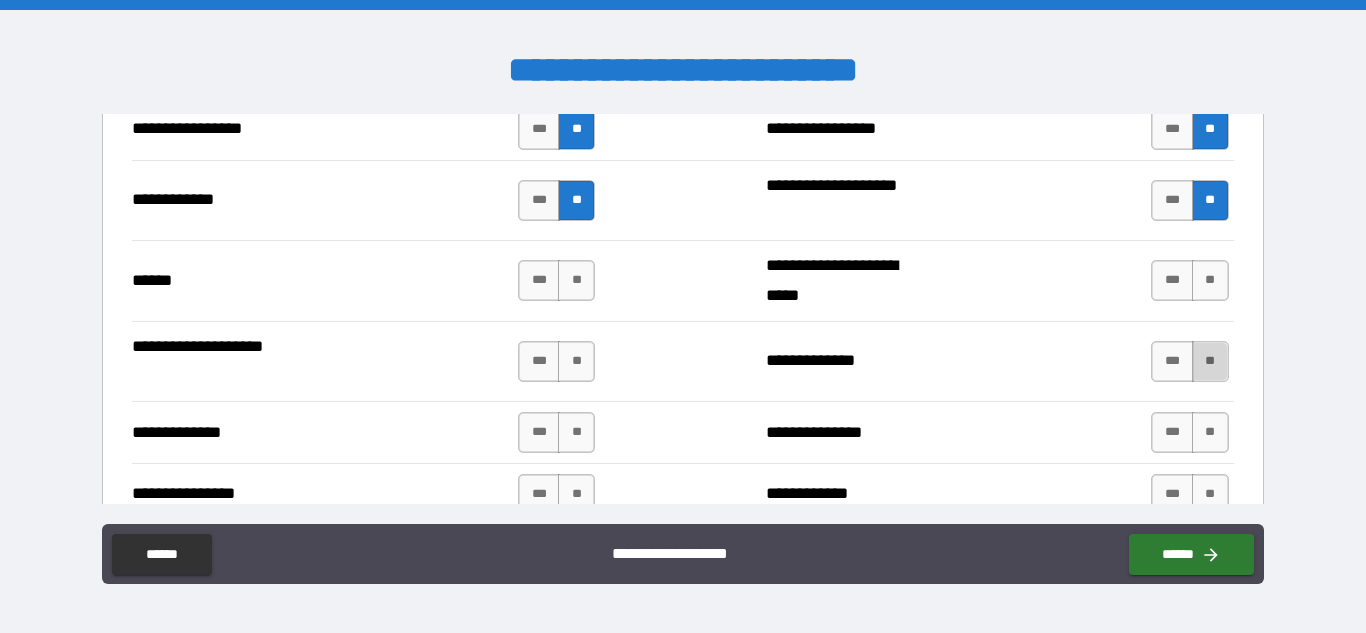 click on "**" at bounding box center (1210, 361) 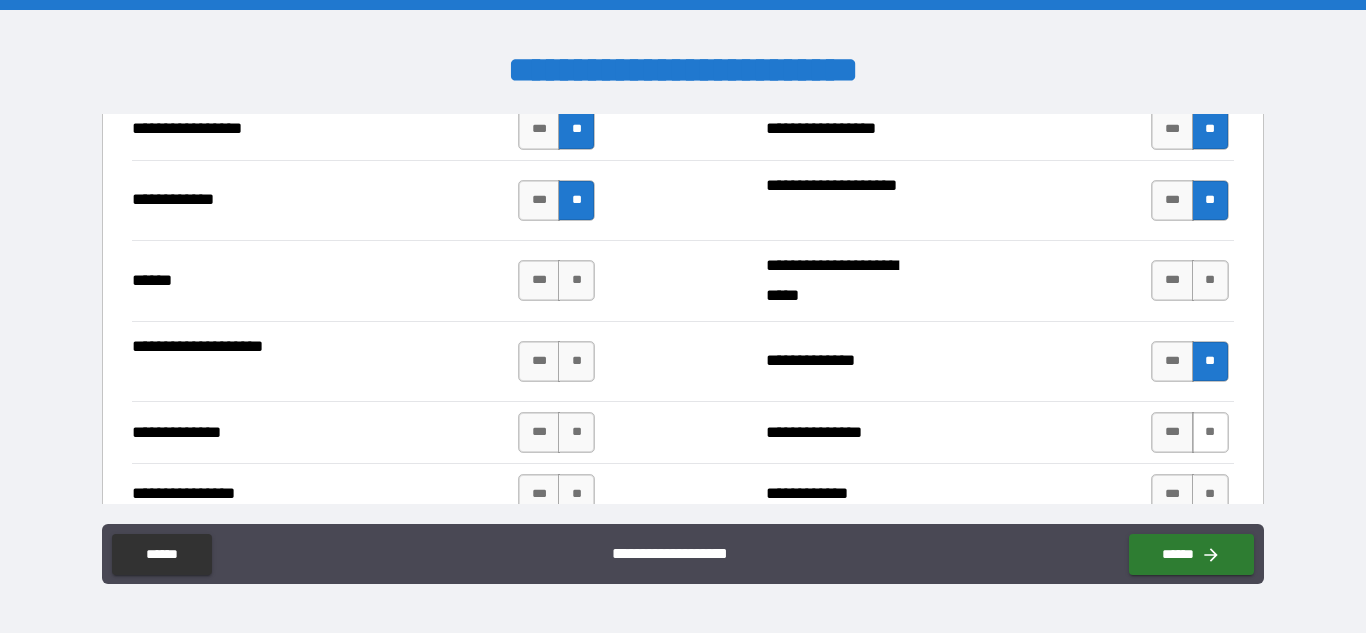 click on "**" at bounding box center [1210, 432] 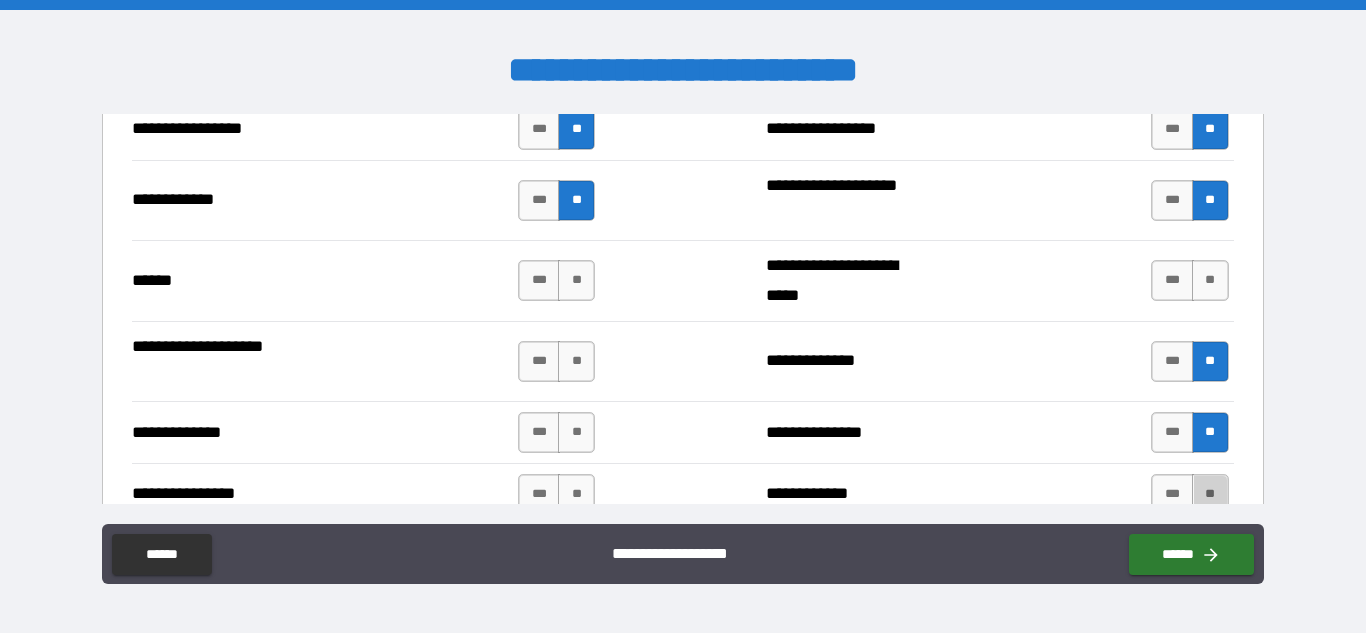 drag, startPoint x: 1197, startPoint y: 487, endPoint x: 844, endPoint y: 517, distance: 354.2725 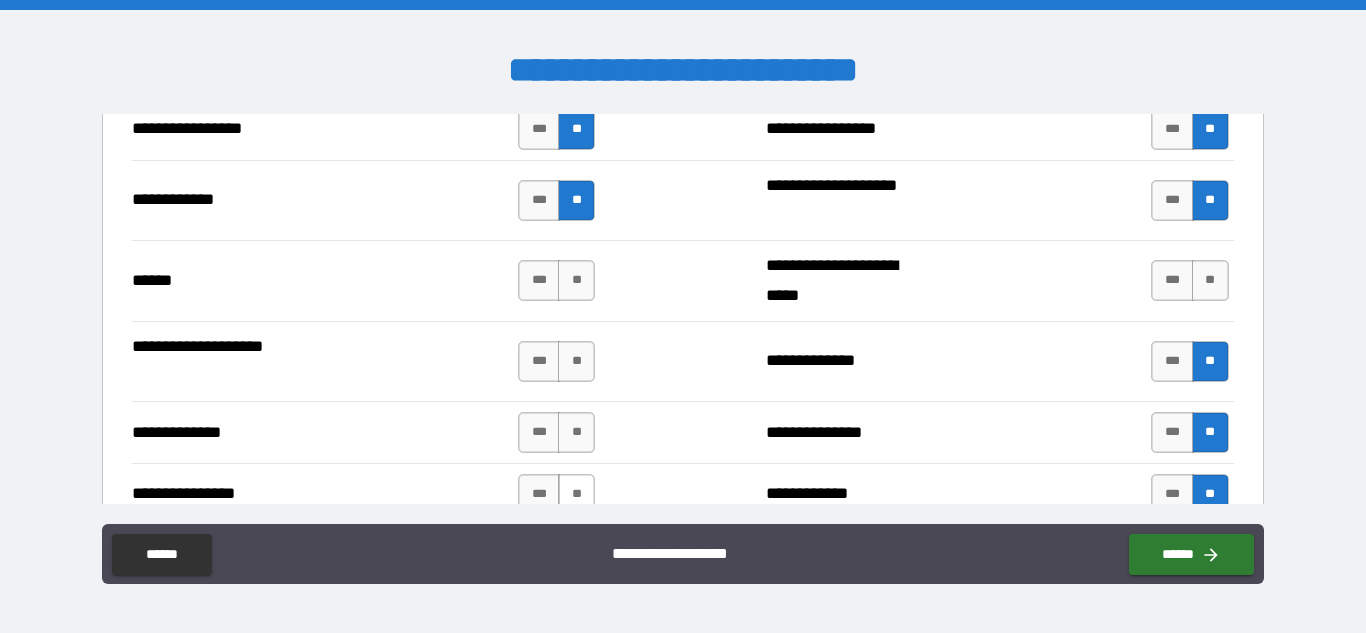 click on "**" at bounding box center (576, 494) 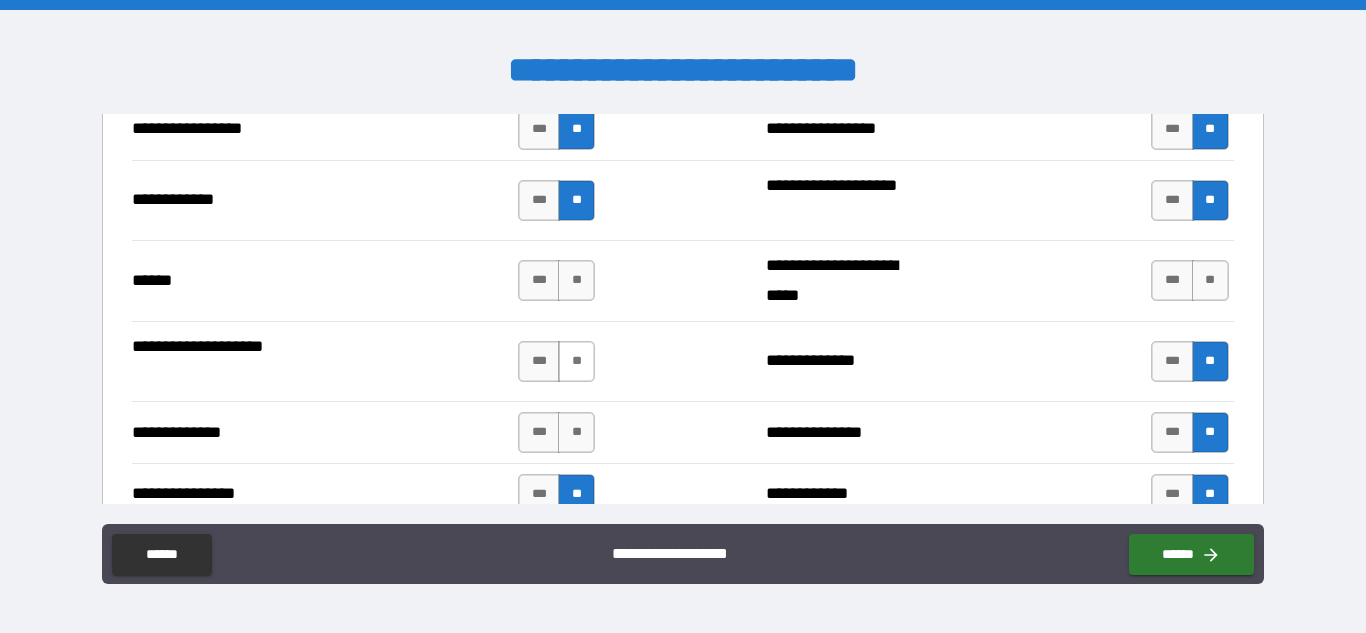 drag, startPoint x: 575, startPoint y: 438, endPoint x: 570, endPoint y: 369, distance: 69.18092 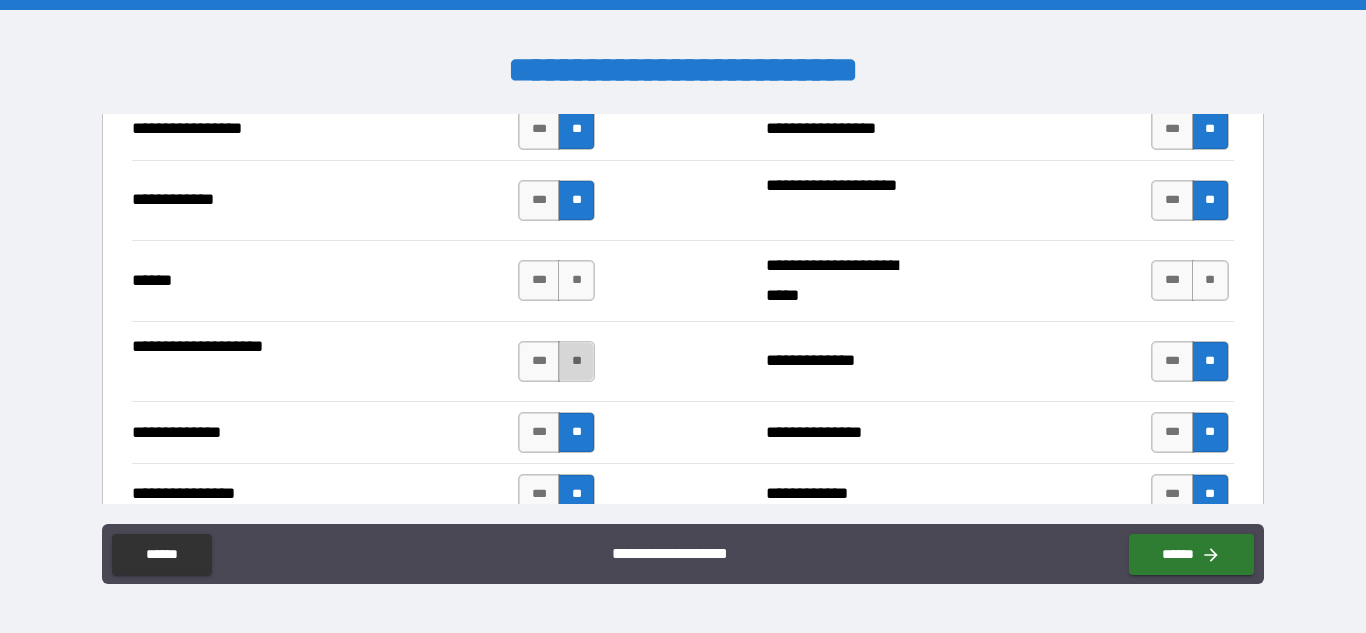 click on "**" at bounding box center (576, 361) 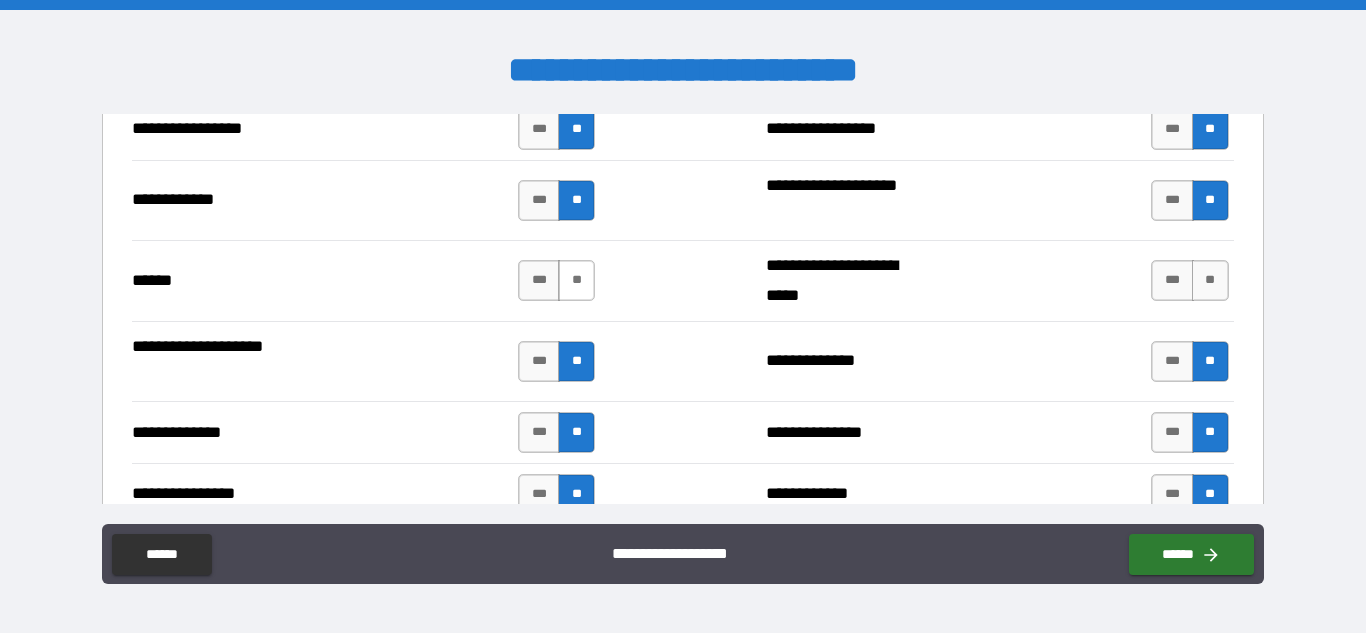 click on "**" at bounding box center [576, 280] 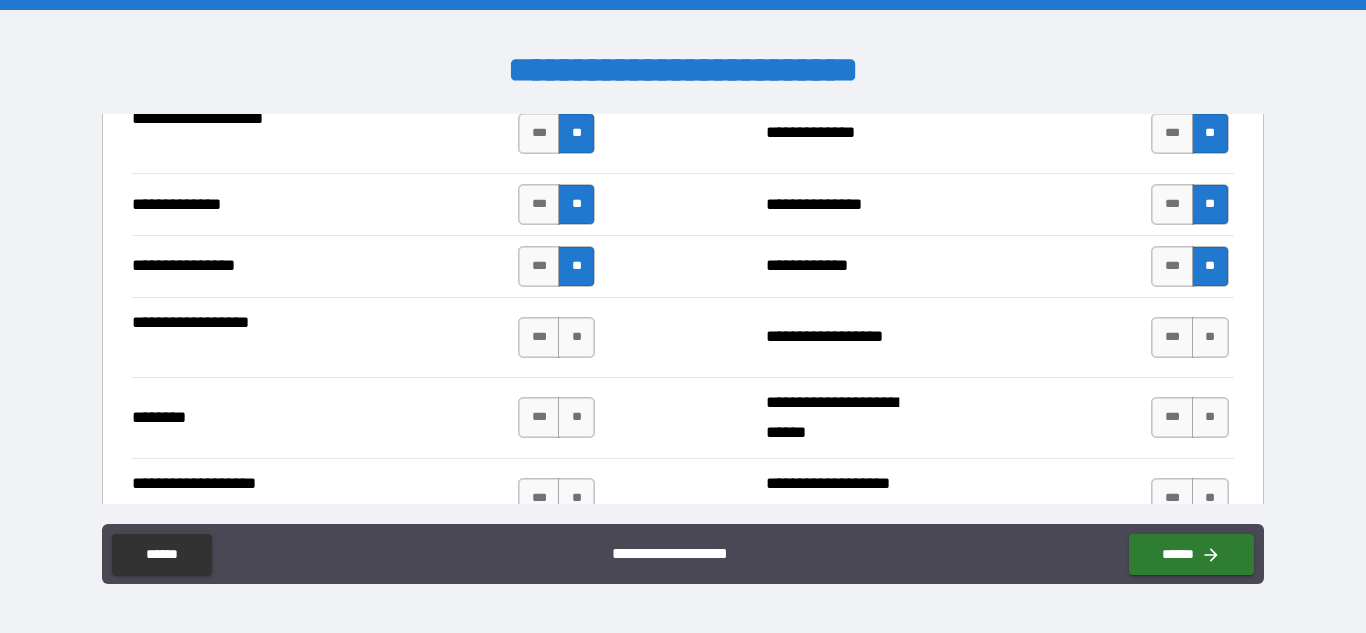 scroll, scrollTop: 3251, scrollLeft: 0, axis: vertical 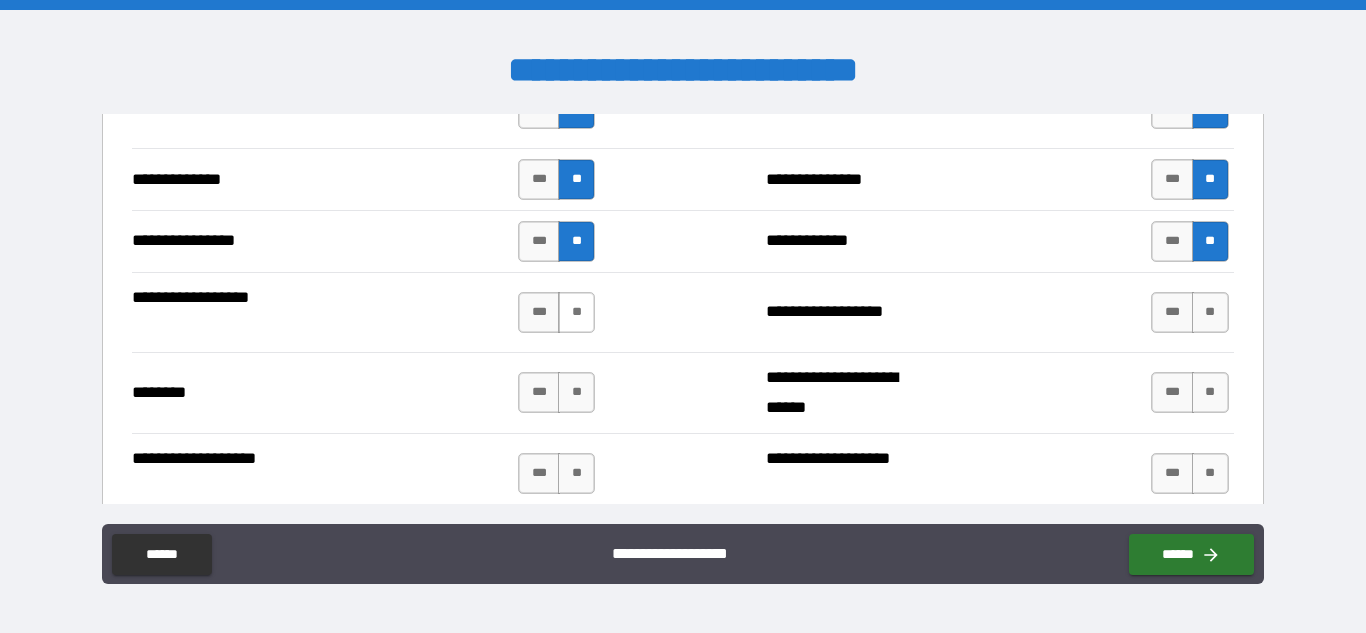 click on "**" at bounding box center [576, 312] 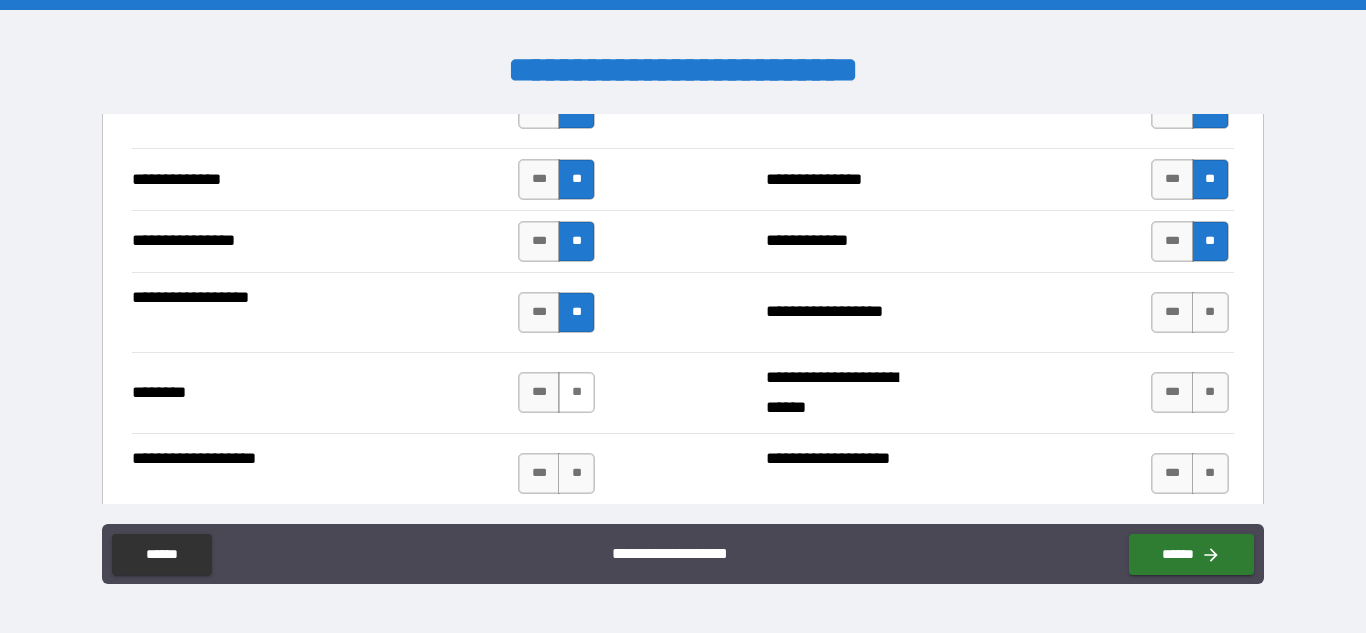 click on "**" at bounding box center [576, 392] 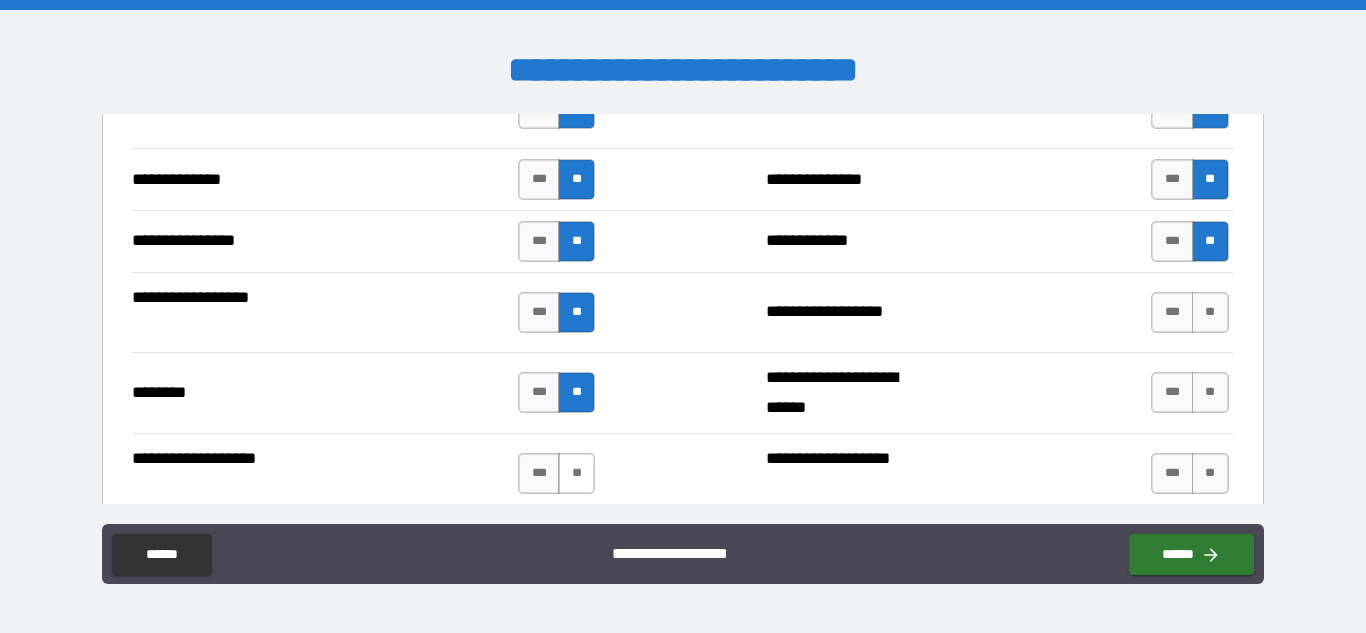 click on "**" at bounding box center [576, 473] 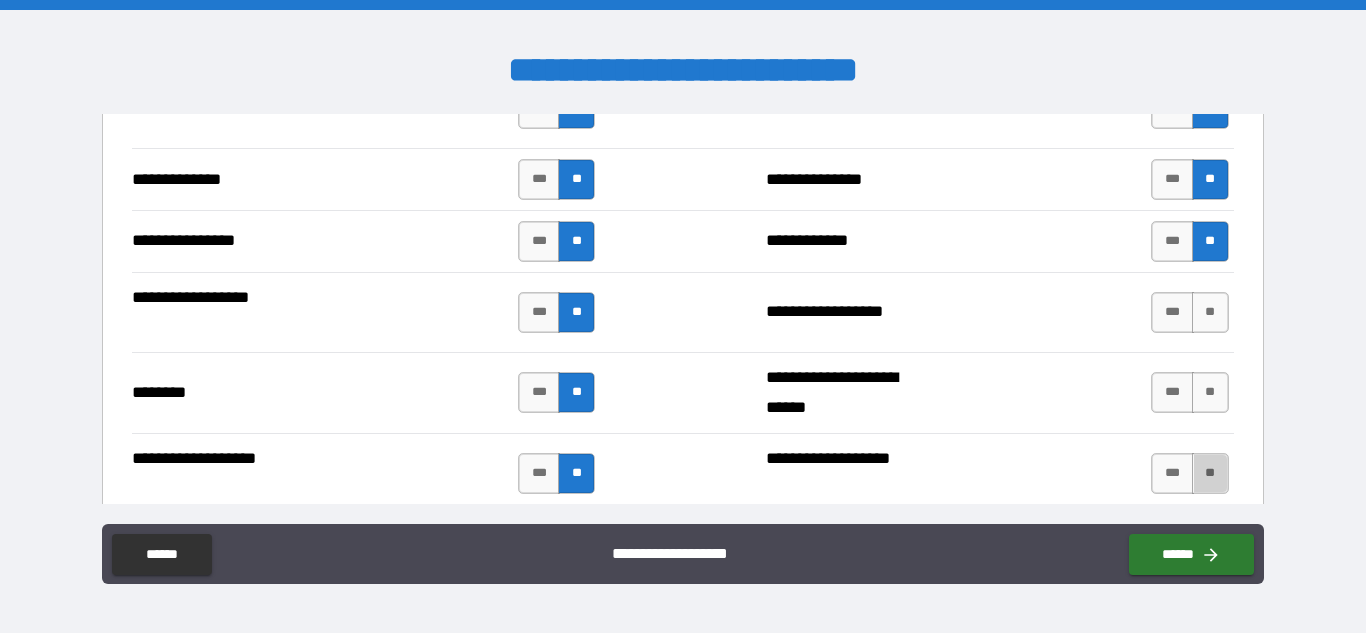 drag, startPoint x: 1205, startPoint y: 474, endPoint x: 1194, endPoint y: 414, distance: 61 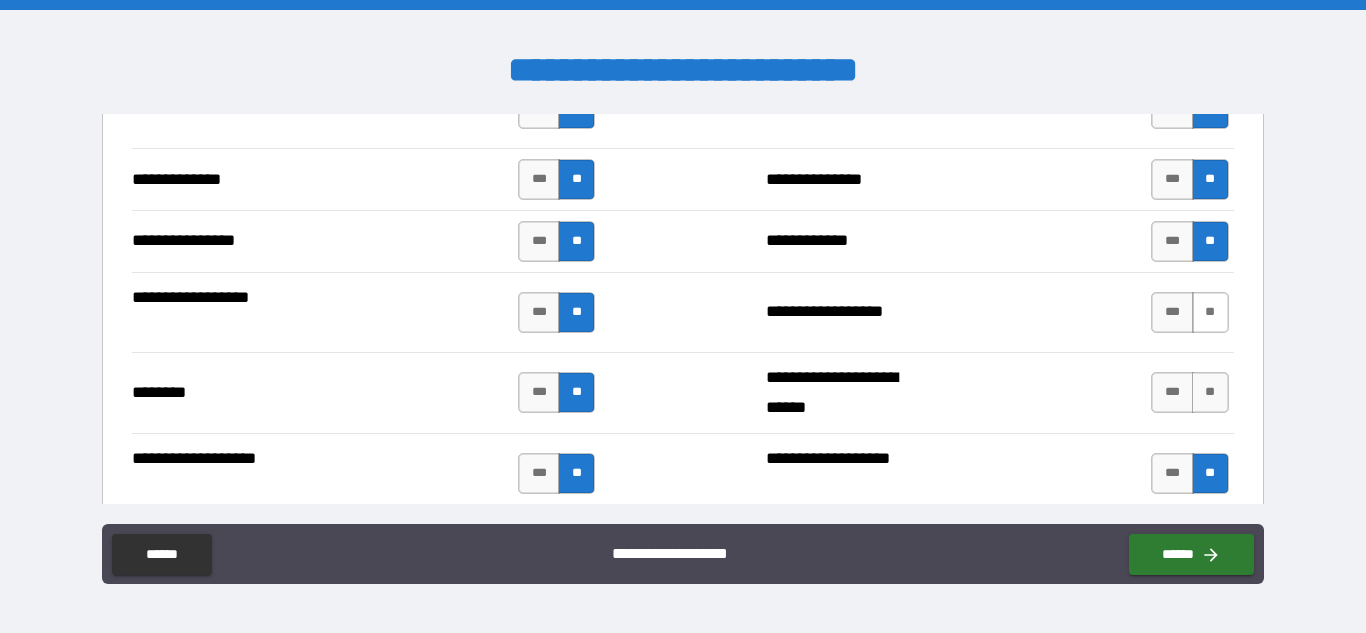 drag, startPoint x: 1192, startPoint y: 401, endPoint x: 1195, endPoint y: 314, distance: 87.05171 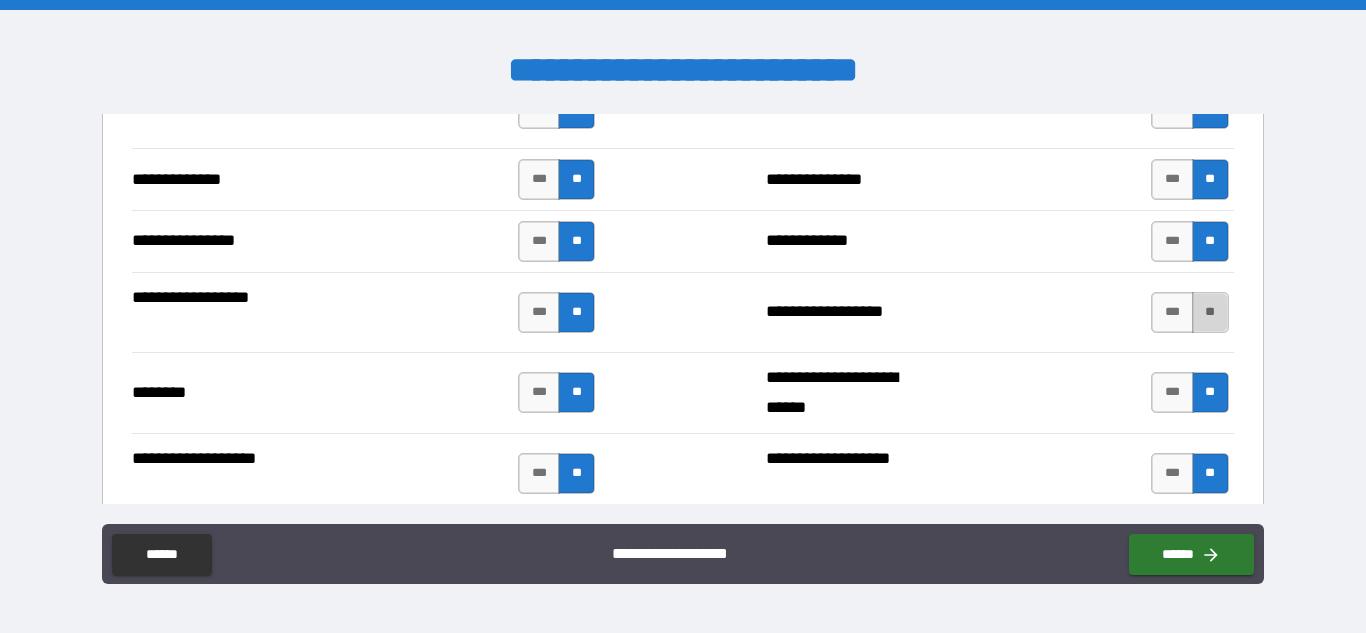 click on "**" at bounding box center (1210, 312) 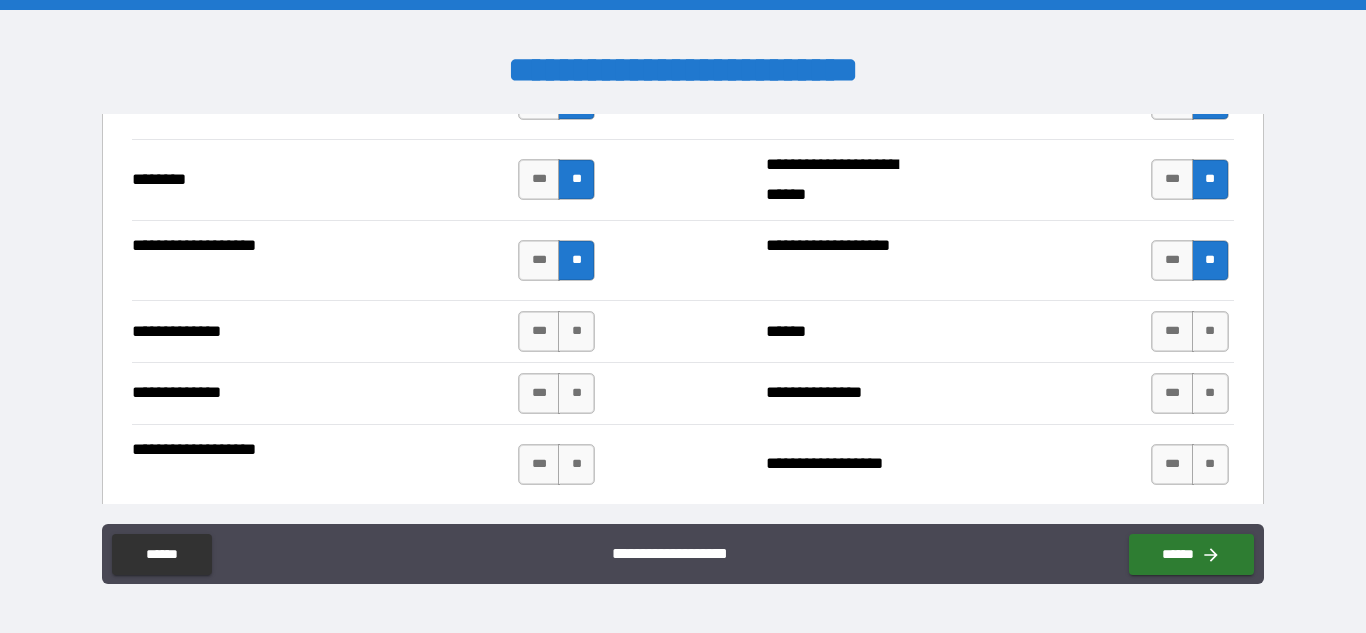 scroll, scrollTop: 3538, scrollLeft: 0, axis: vertical 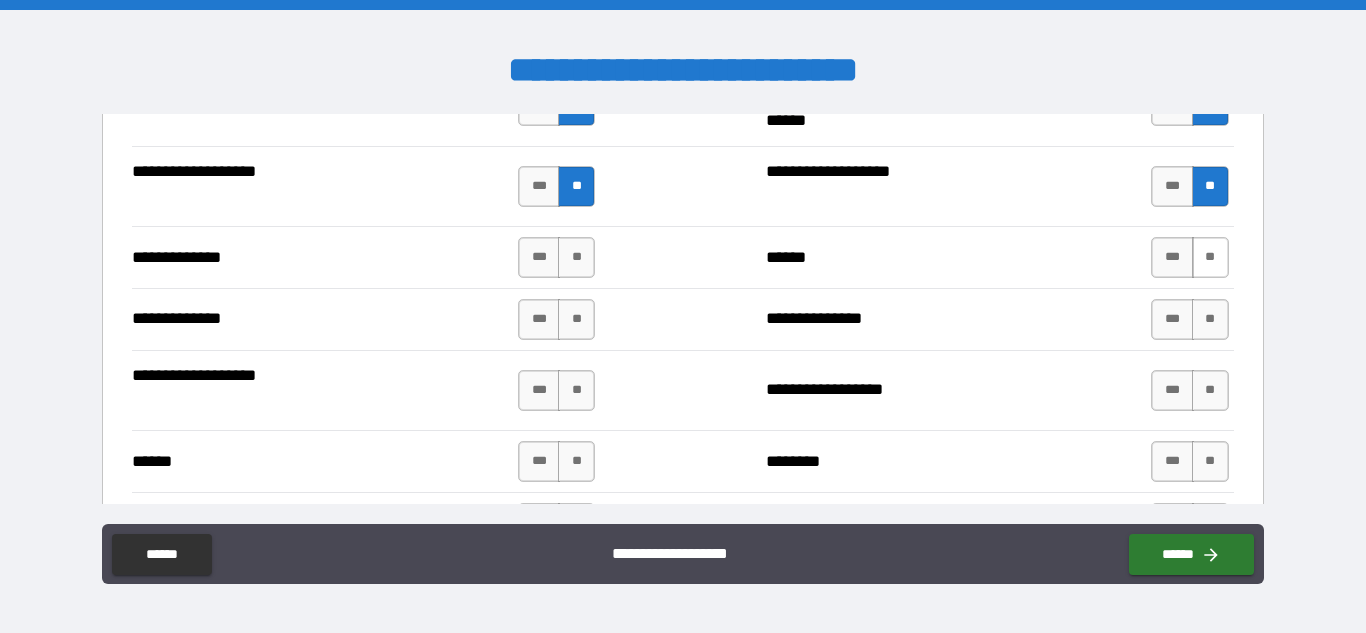 click on "**" at bounding box center (1210, 257) 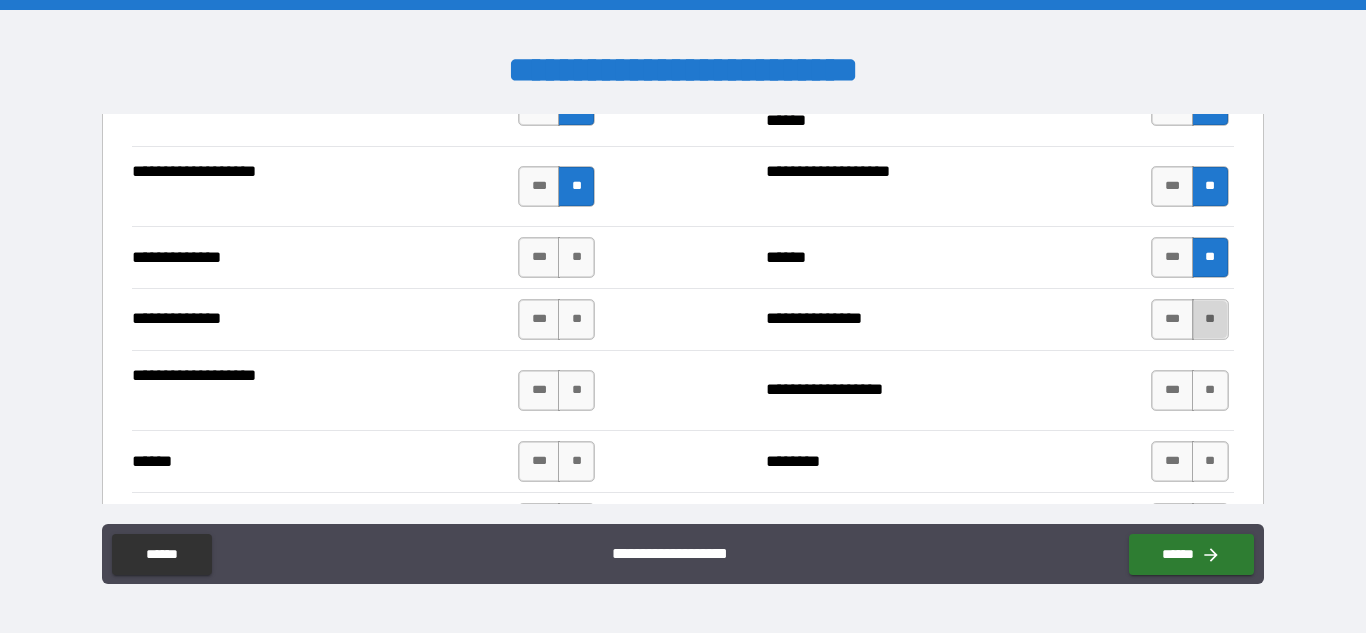 click on "**" at bounding box center (1210, 319) 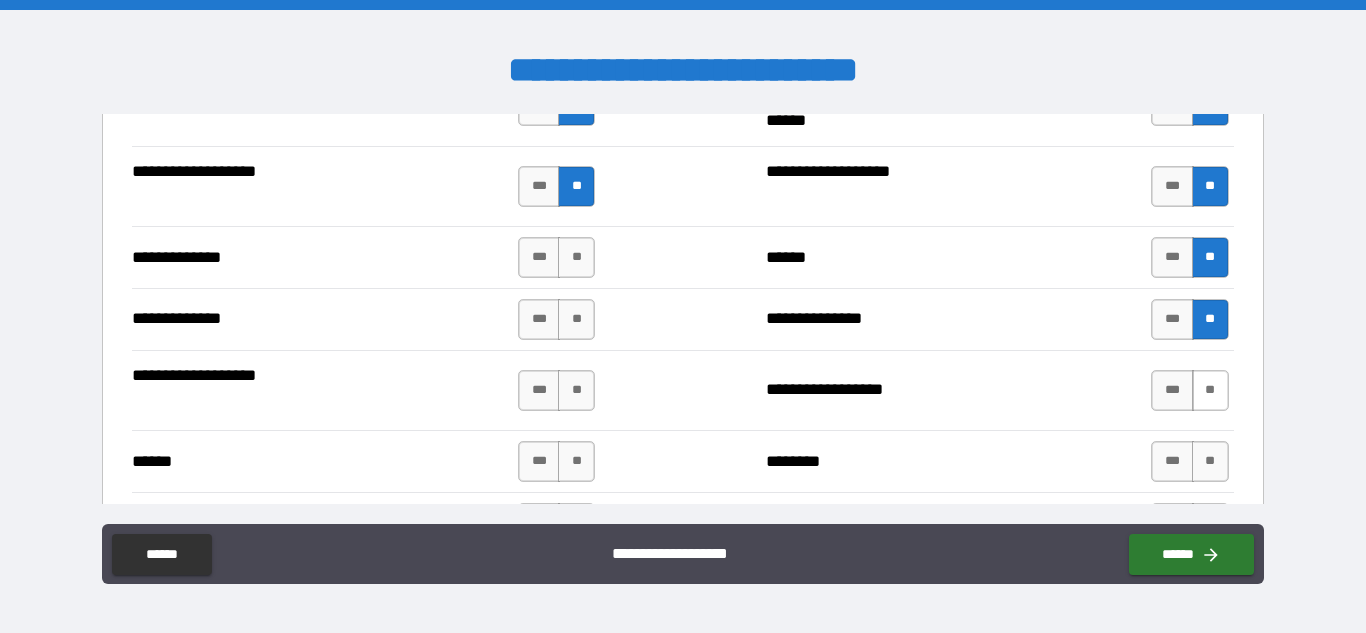 click on "**" at bounding box center (1210, 390) 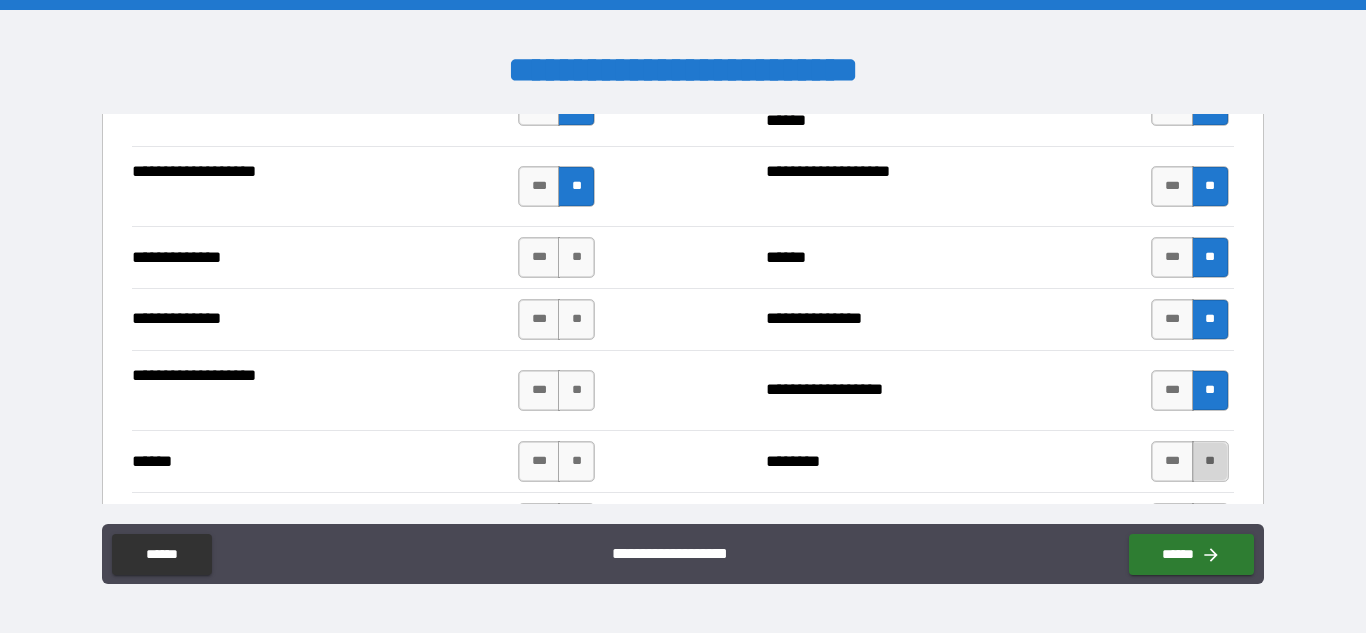 click on "**" at bounding box center [1210, 461] 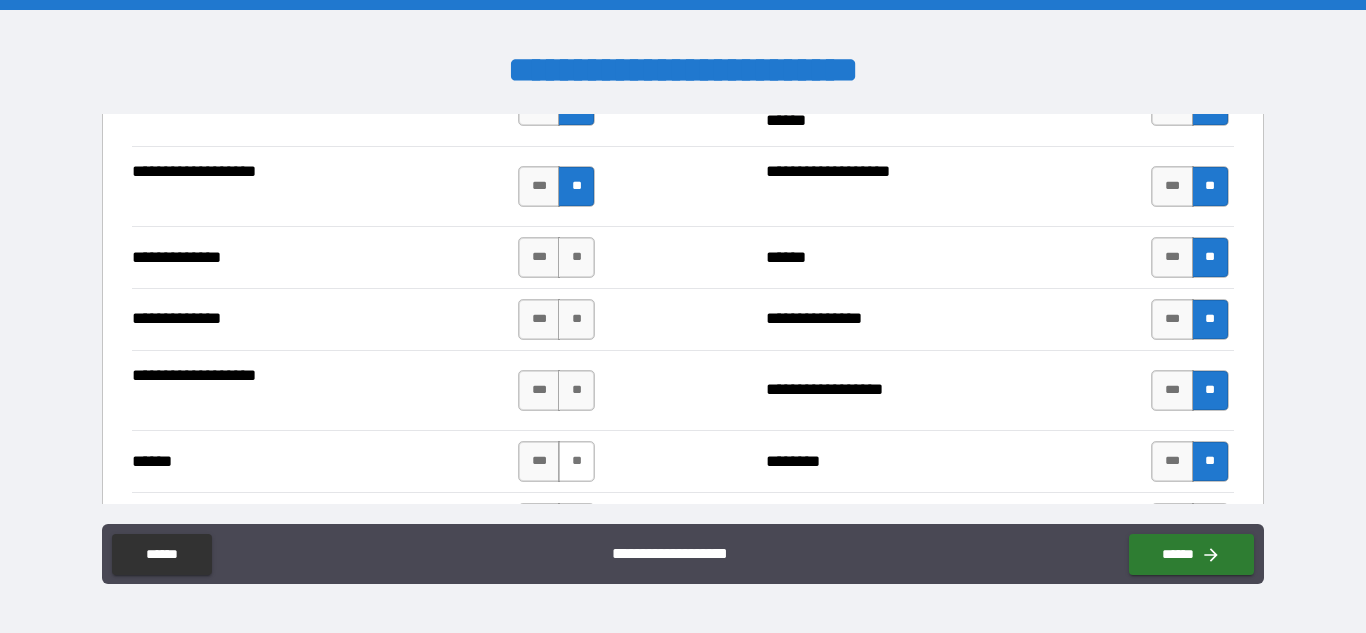 click on "**" at bounding box center [576, 461] 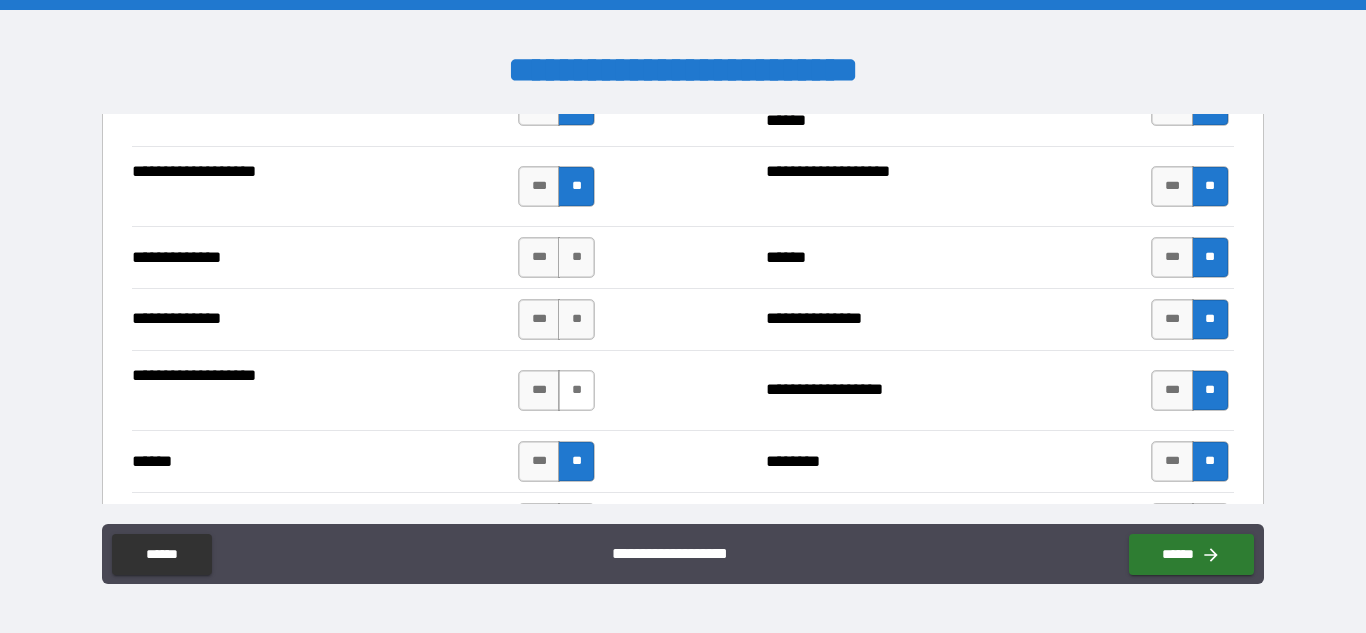 click on "**" at bounding box center (576, 390) 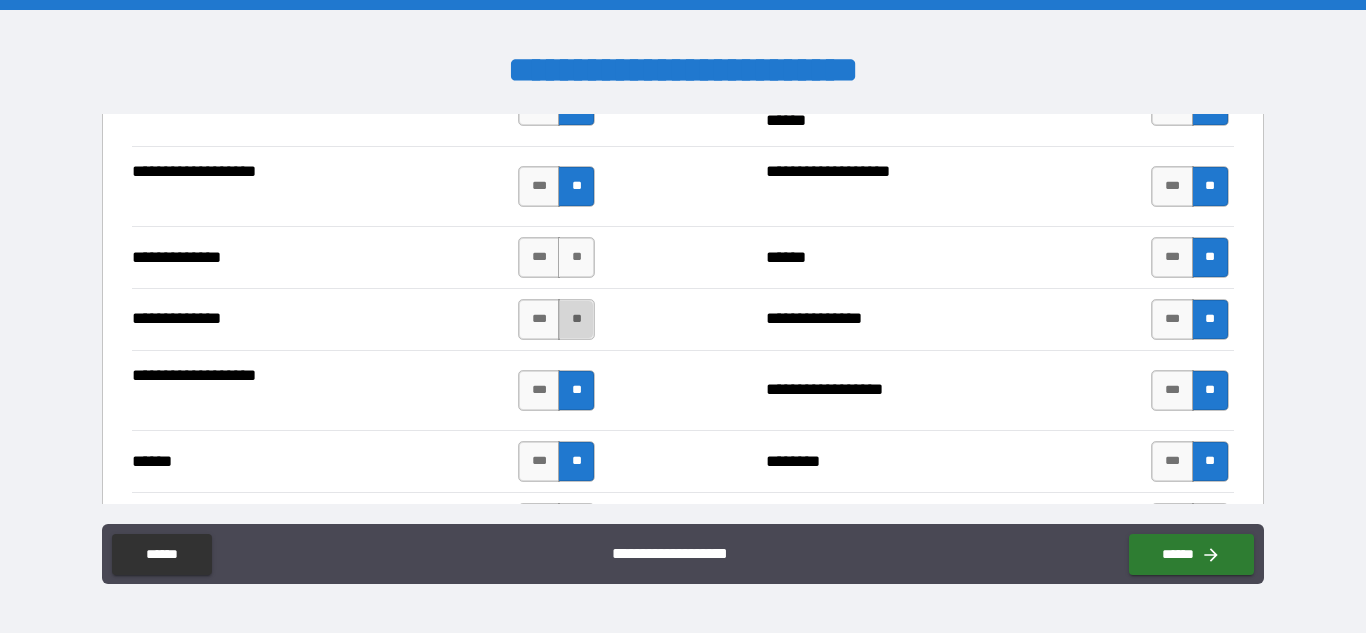 click on "**" at bounding box center [576, 319] 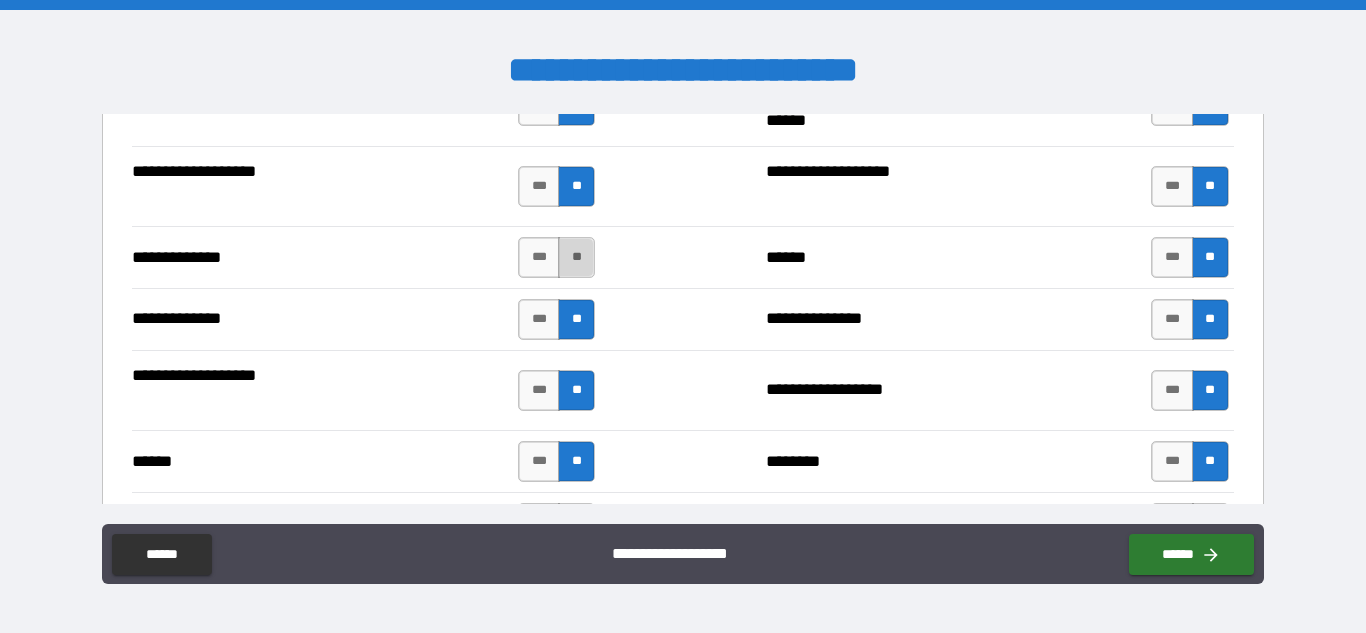 click on "**" at bounding box center [576, 257] 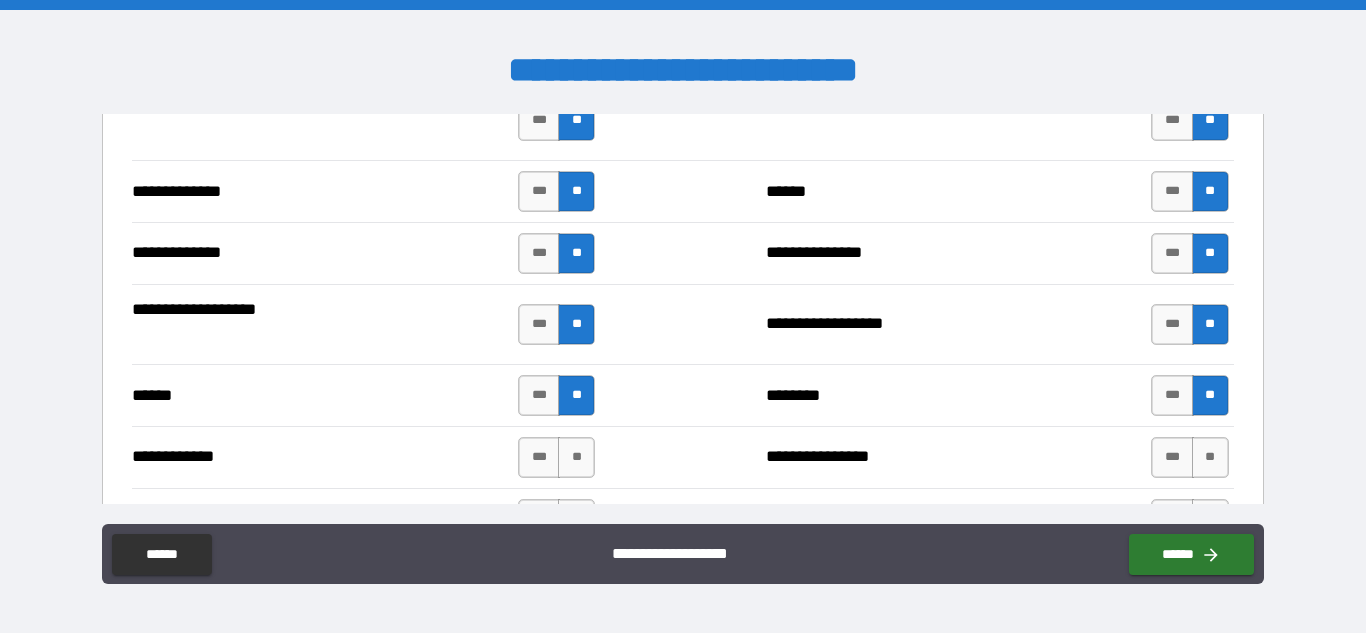 scroll, scrollTop: 3900, scrollLeft: 0, axis: vertical 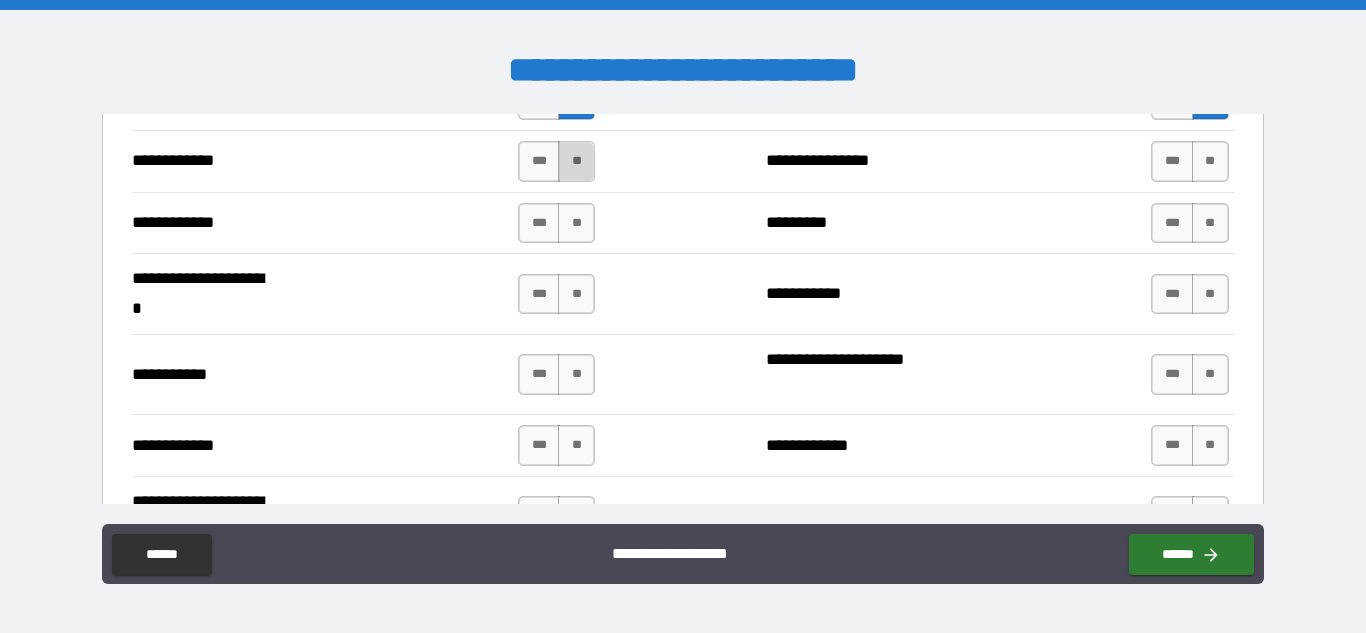 click on "**" at bounding box center [576, 161] 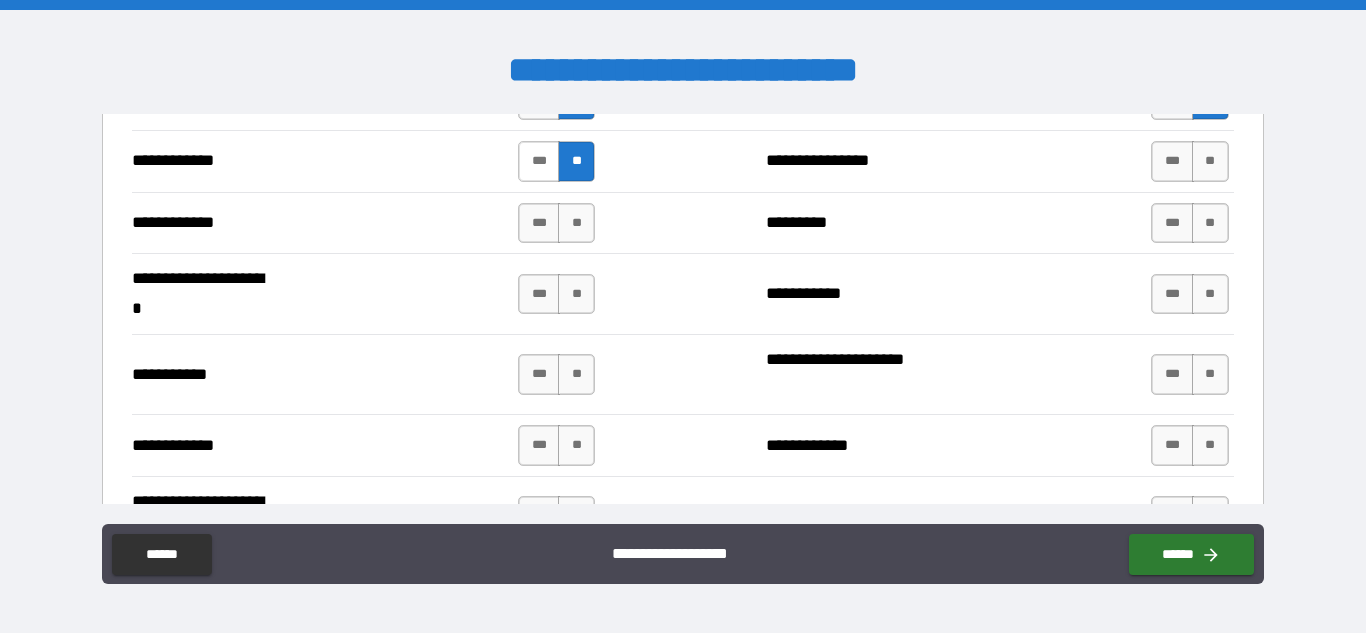 click on "***" at bounding box center [539, 161] 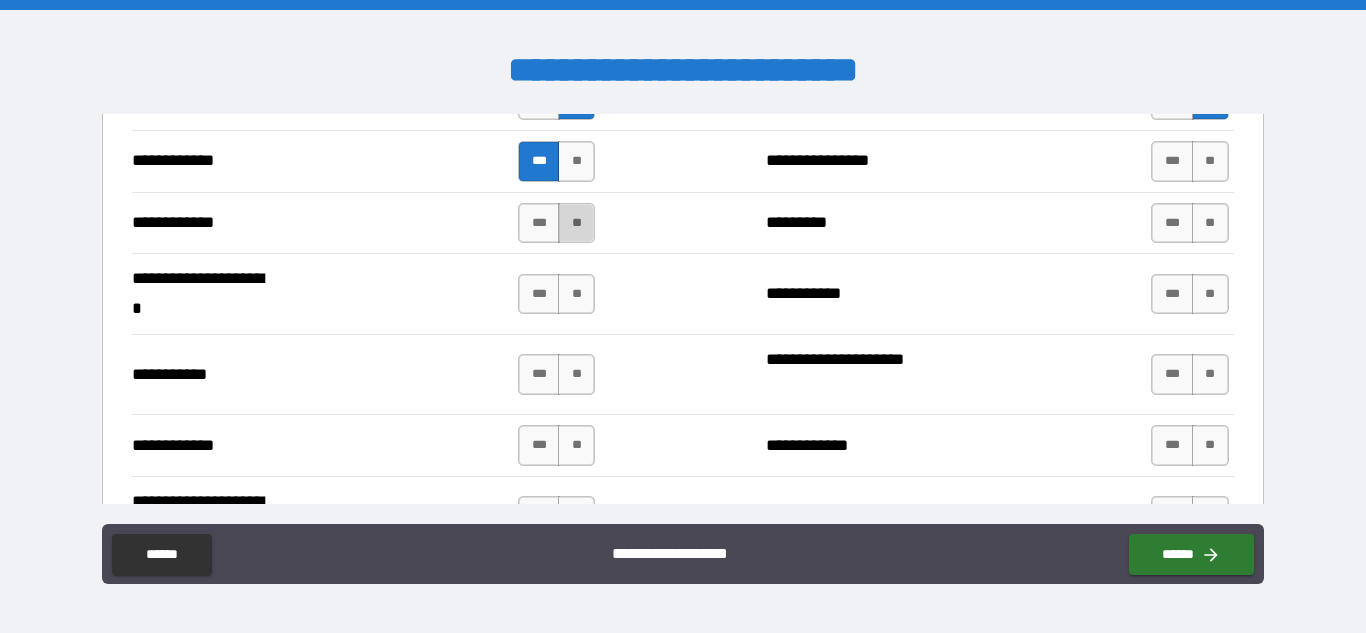 click on "**" at bounding box center (576, 223) 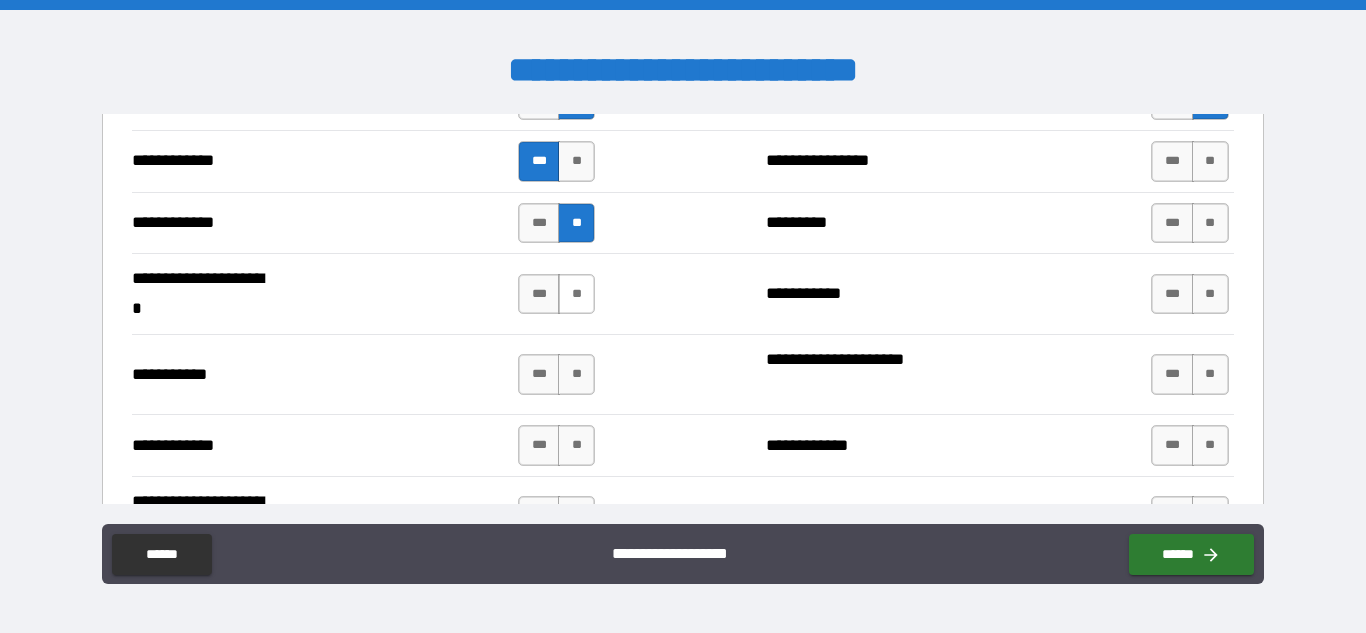 click on "**" at bounding box center [576, 294] 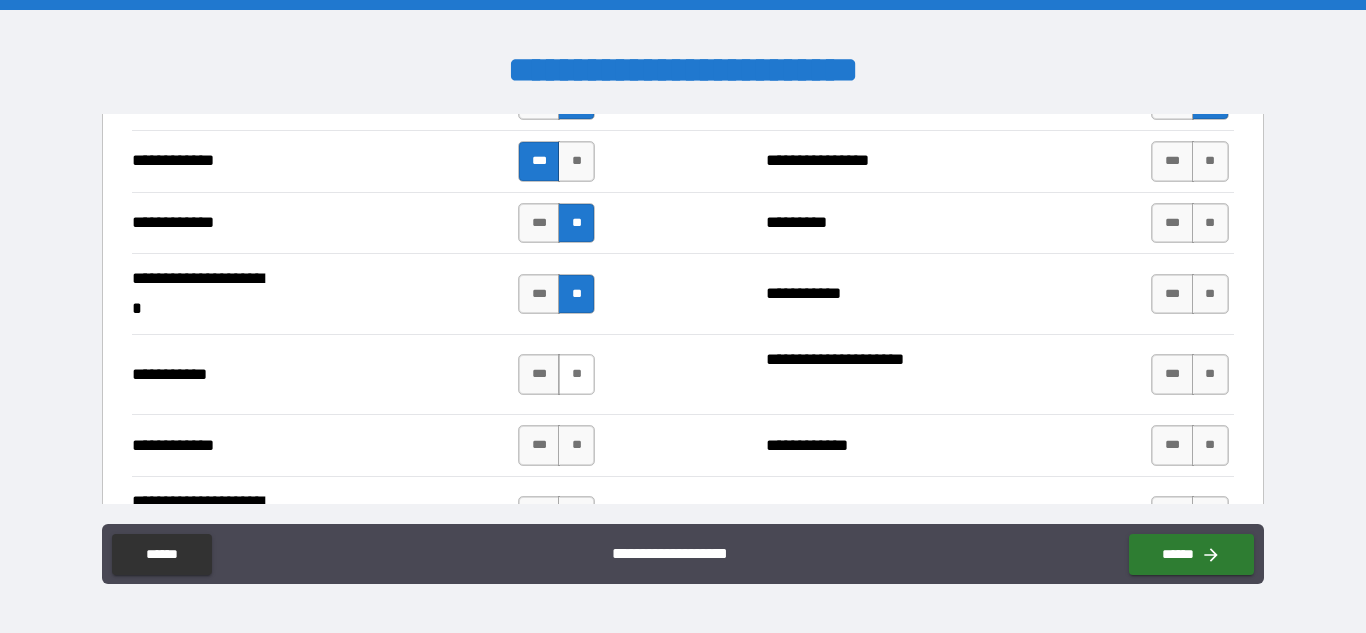 click on "**" at bounding box center (576, 374) 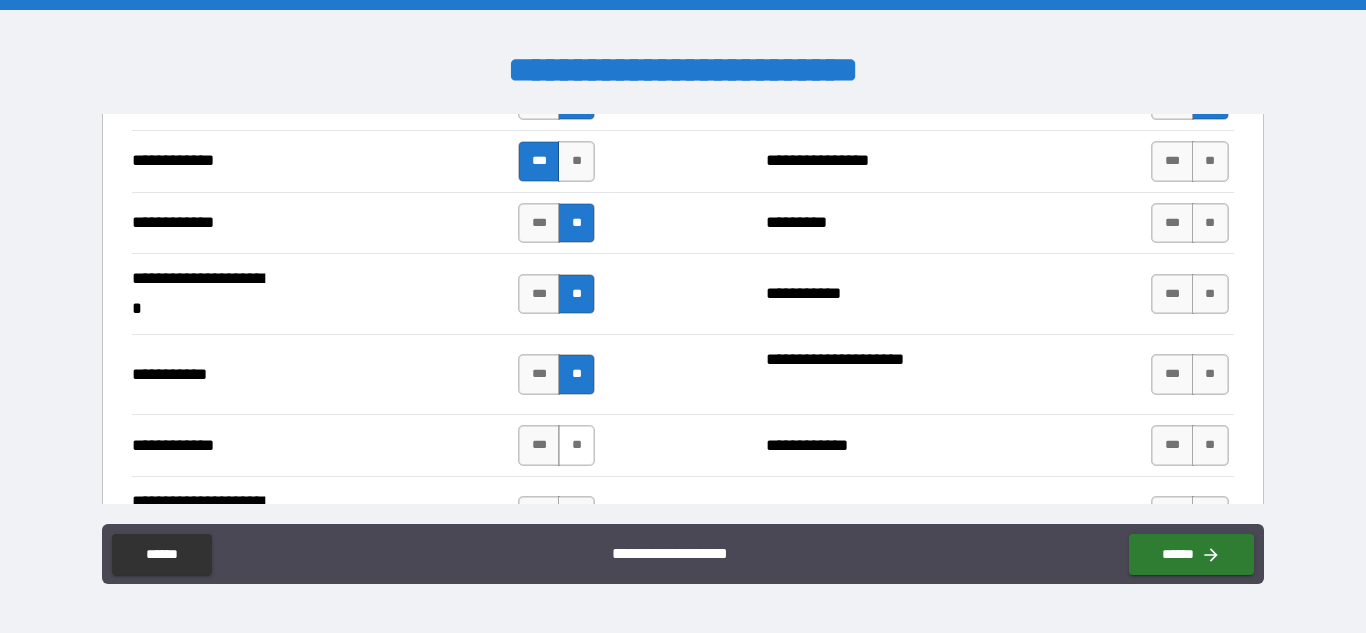 click on "**" at bounding box center [576, 445] 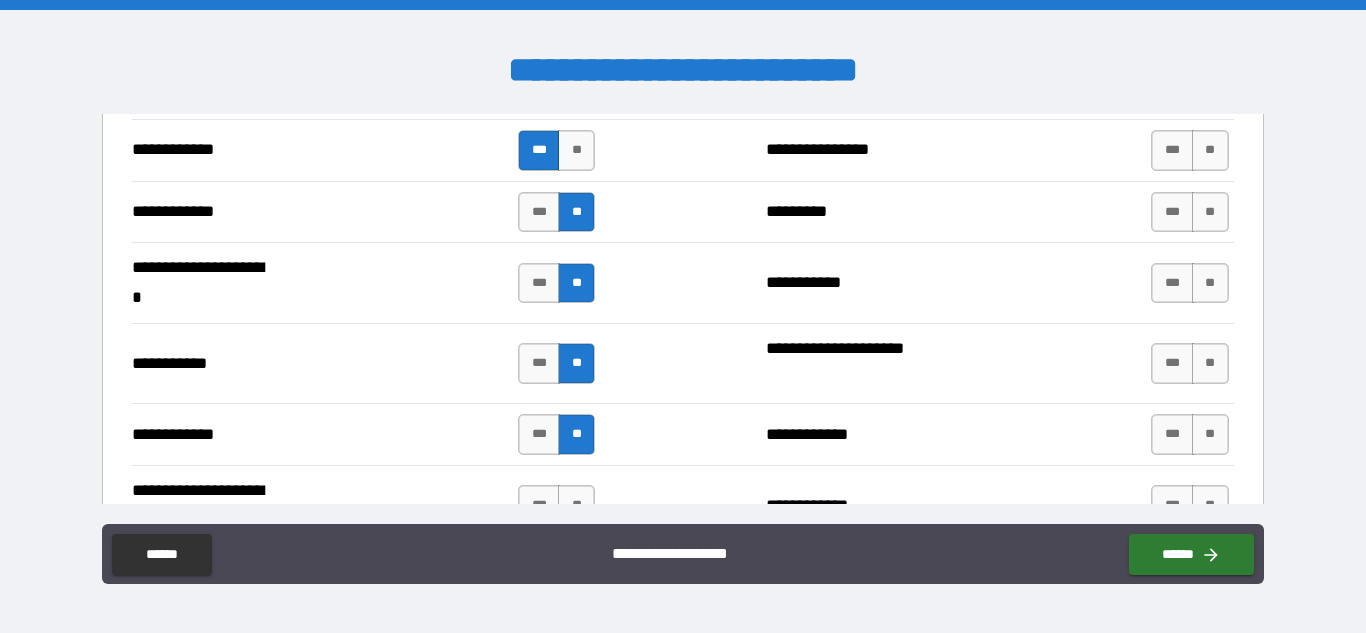 scroll, scrollTop: 3902, scrollLeft: 0, axis: vertical 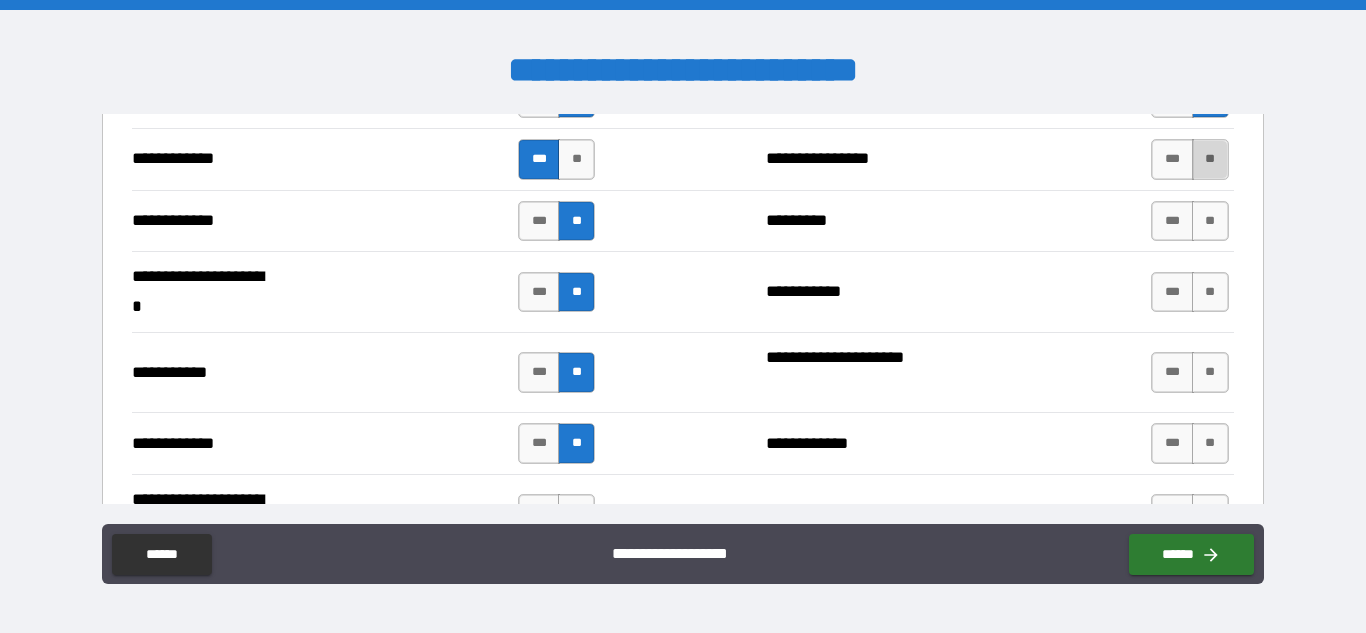 click on "**" at bounding box center (1210, 159) 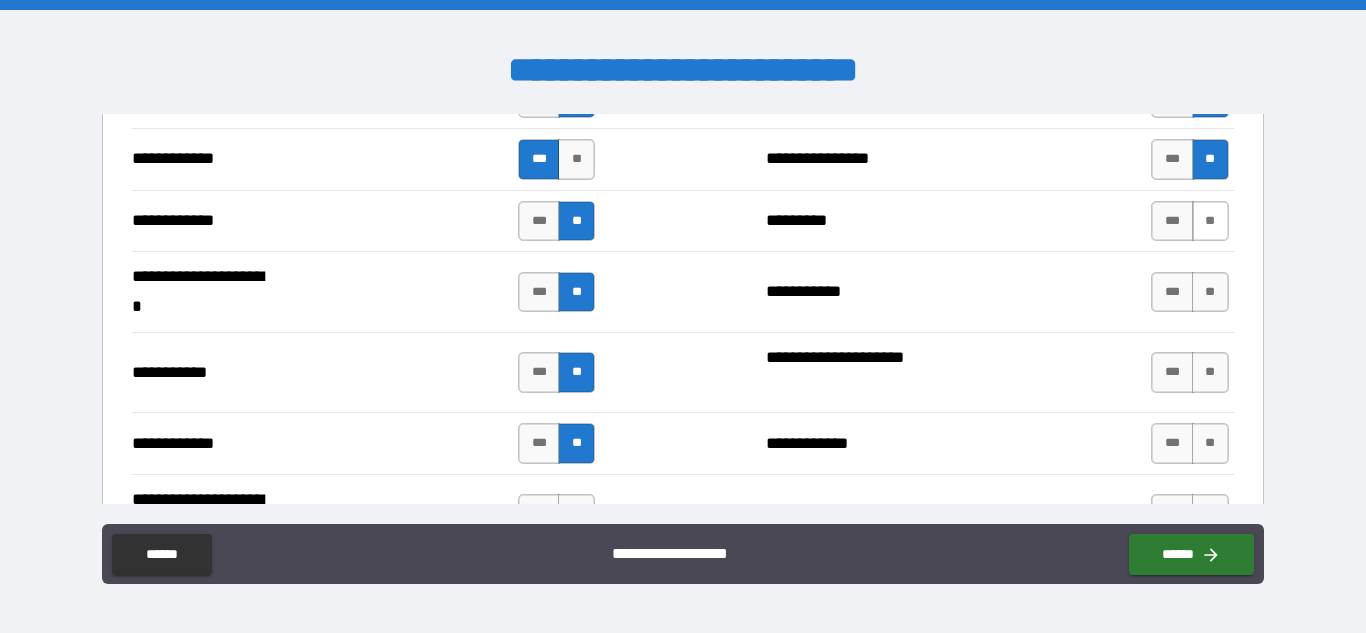 click on "**" at bounding box center [1210, 221] 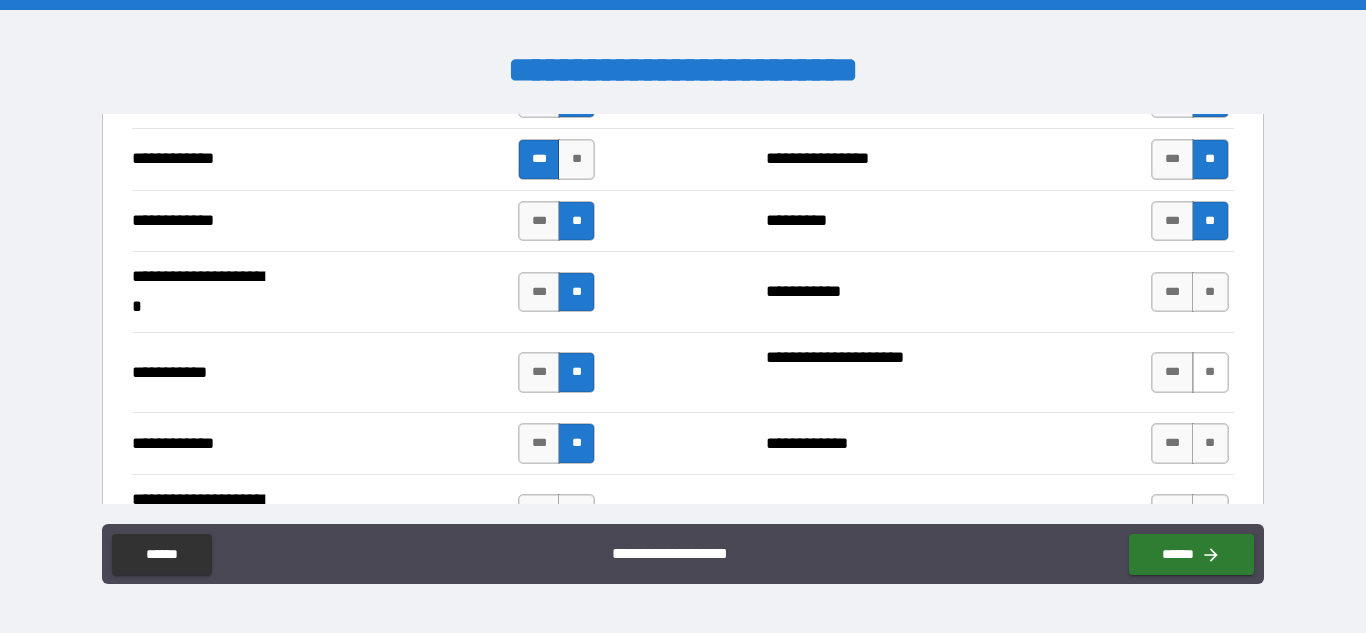drag, startPoint x: 1197, startPoint y: 303, endPoint x: 1208, endPoint y: 364, distance: 61.983868 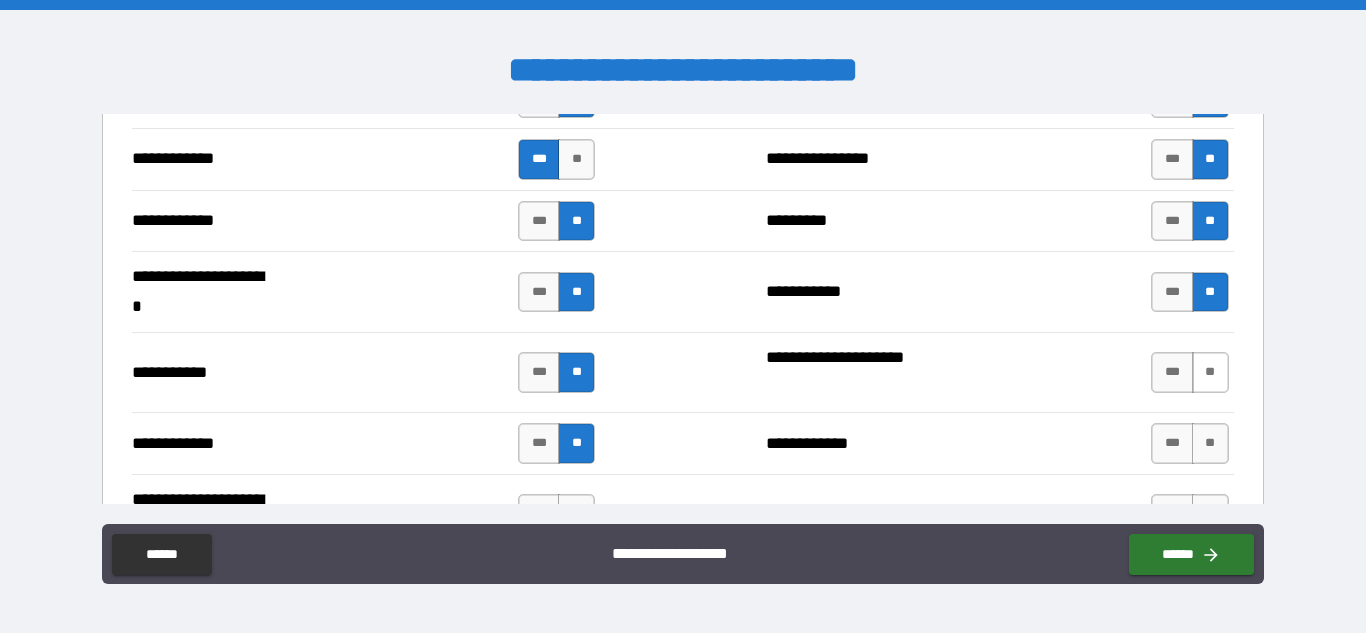 click on "**" at bounding box center [1210, 372] 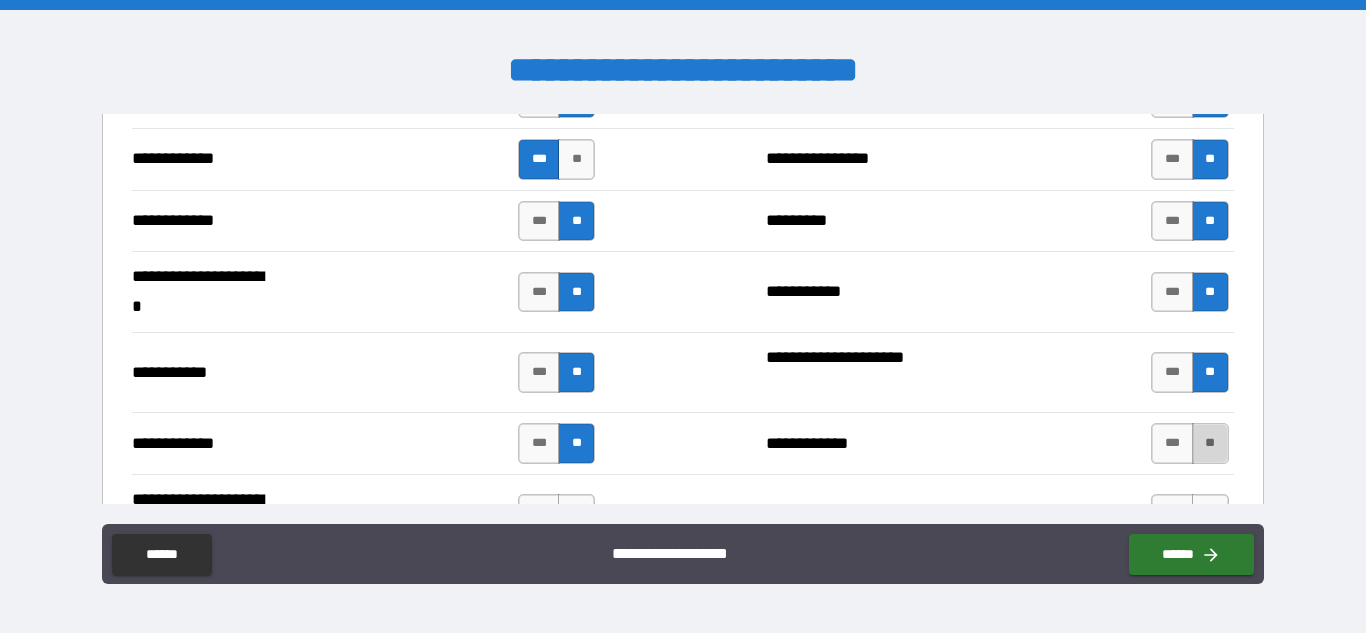 click on "**" at bounding box center [1210, 443] 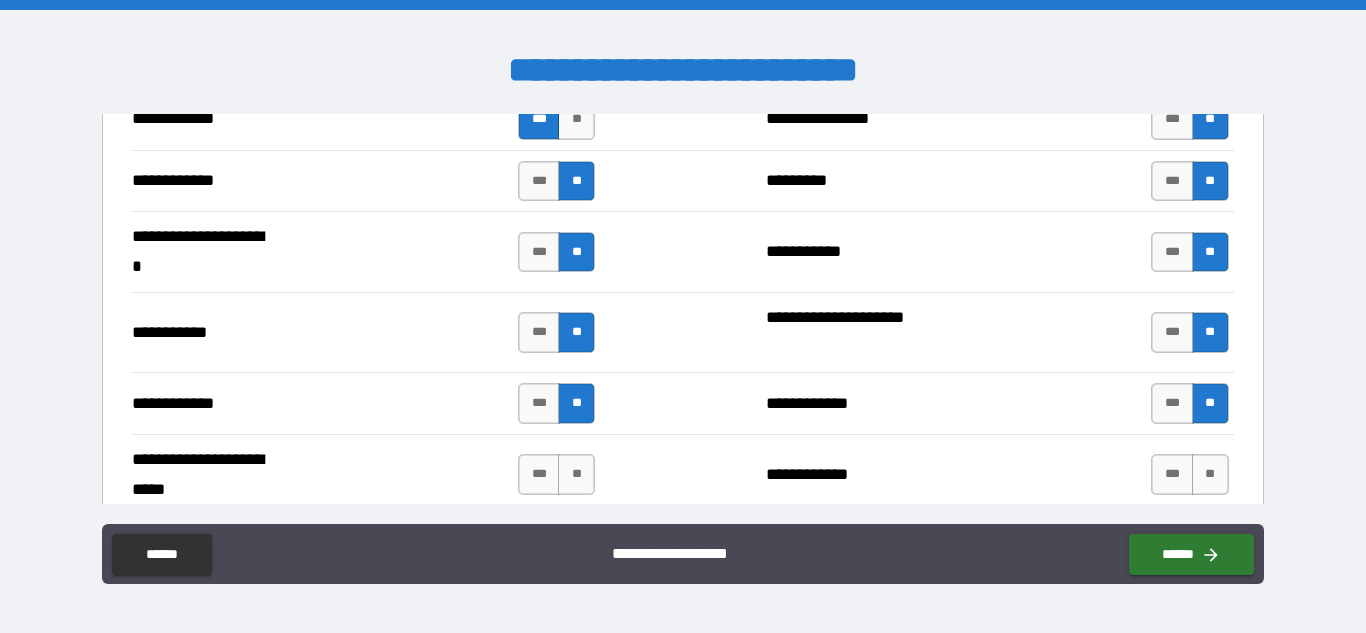 scroll, scrollTop: 3958, scrollLeft: 0, axis: vertical 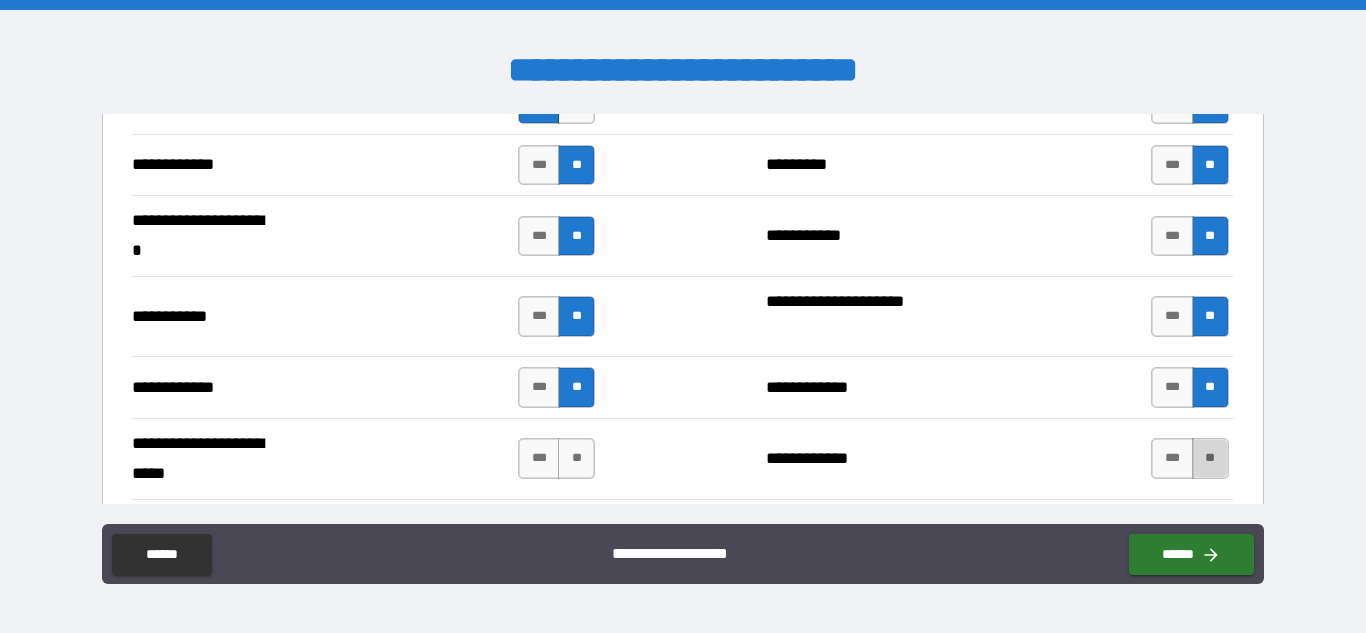 click on "**" at bounding box center [1210, 458] 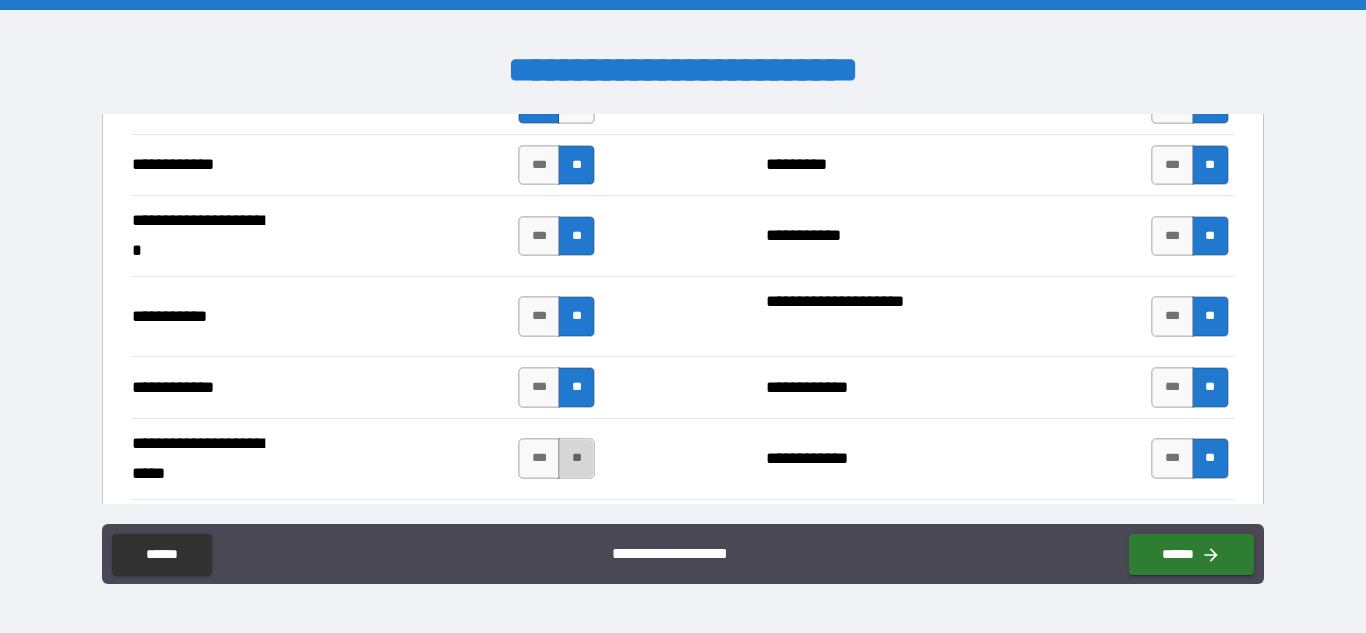 click on "**" at bounding box center (576, 458) 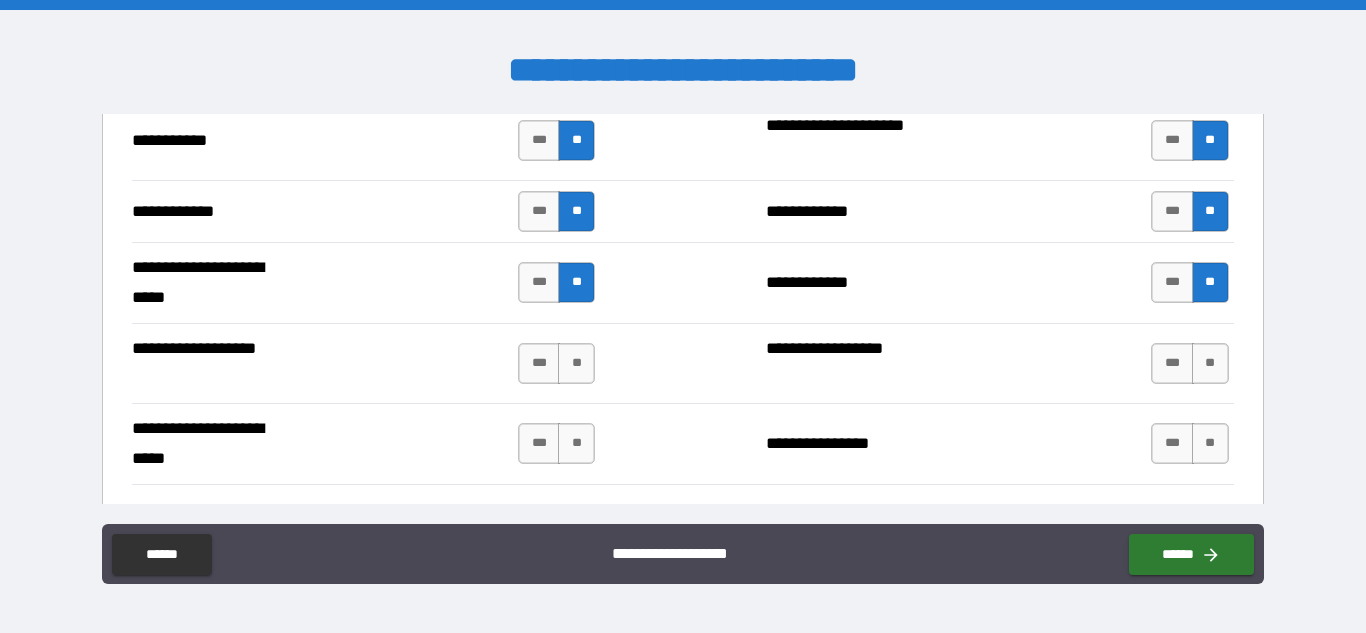 scroll, scrollTop: 4246, scrollLeft: 0, axis: vertical 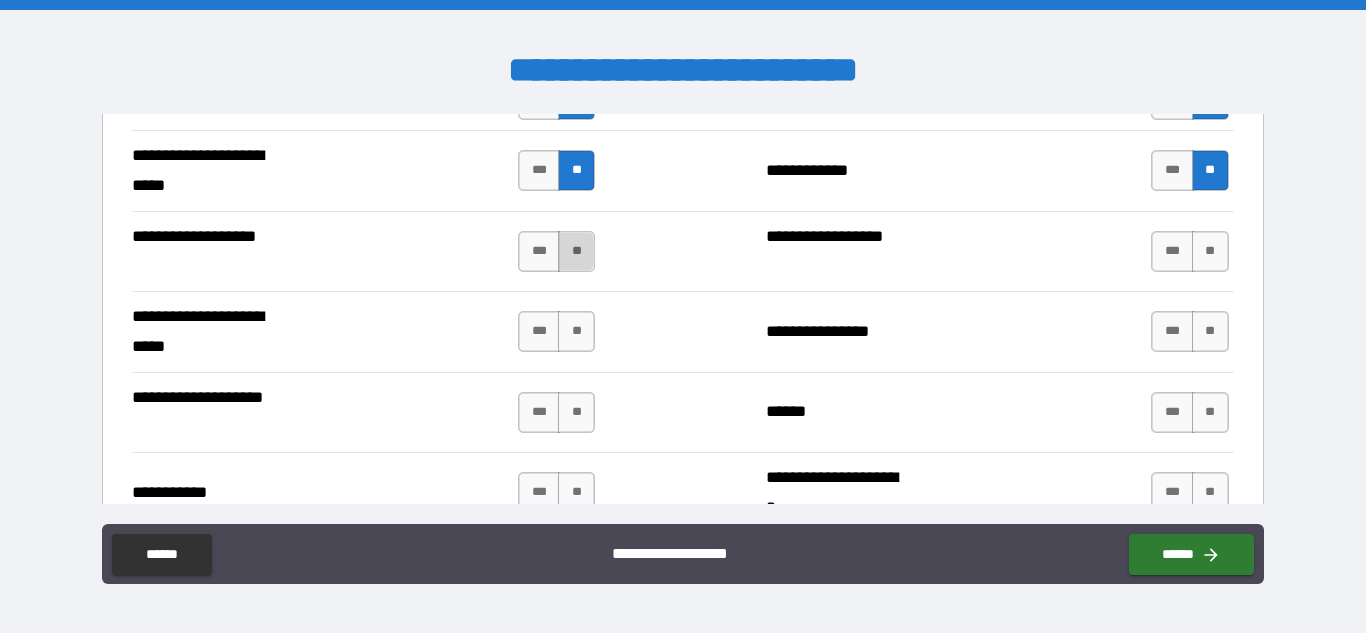 click on "**" at bounding box center (576, 251) 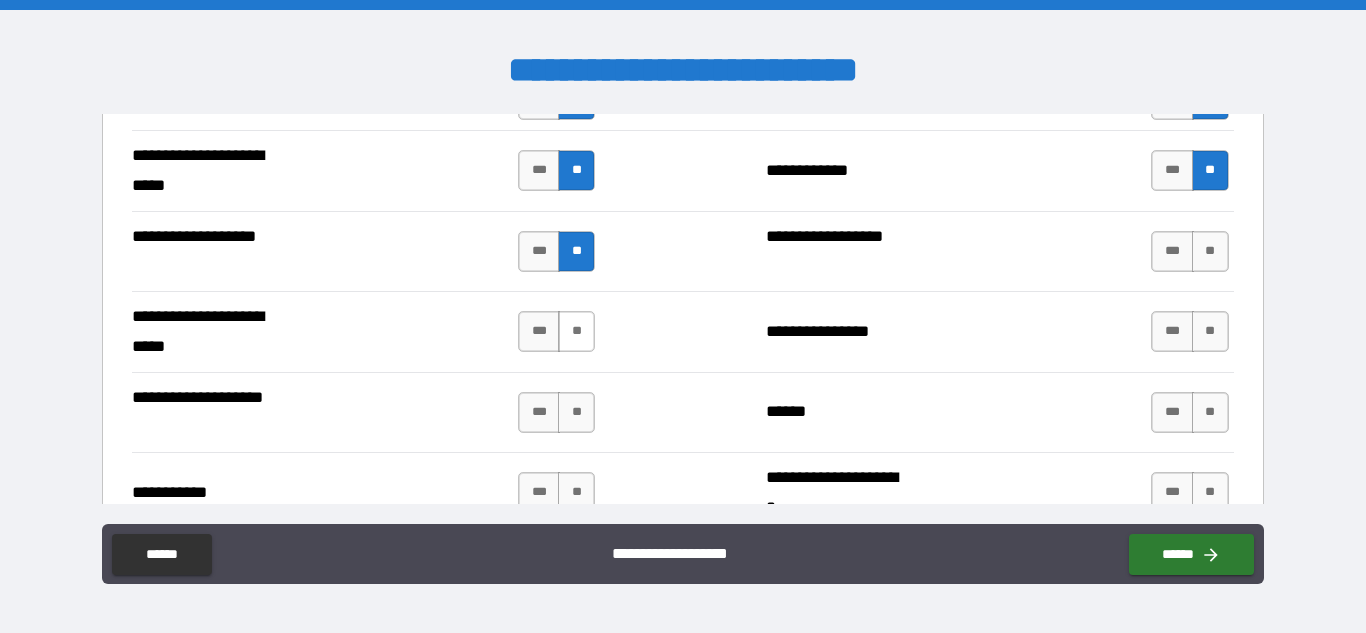click on "**" at bounding box center [576, 331] 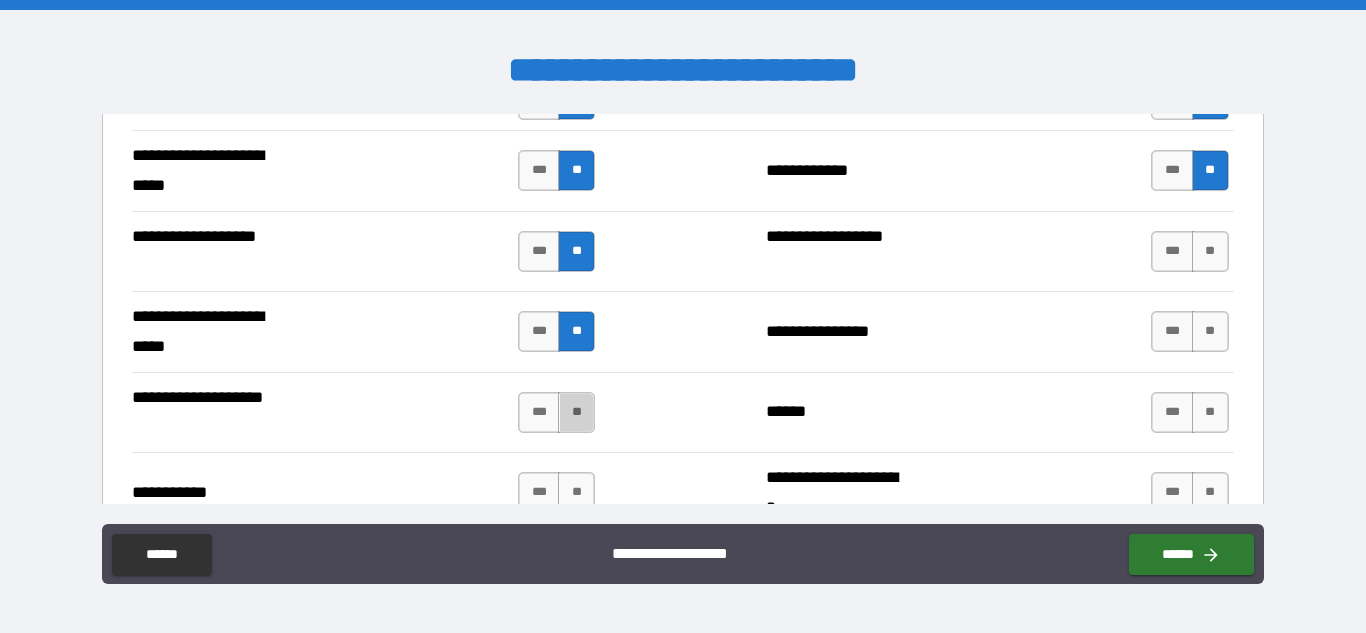 drag, startPoint x: 575, startPoint y: 394, endPoint x: 591, endPoint y: 483, distance: 90.426765 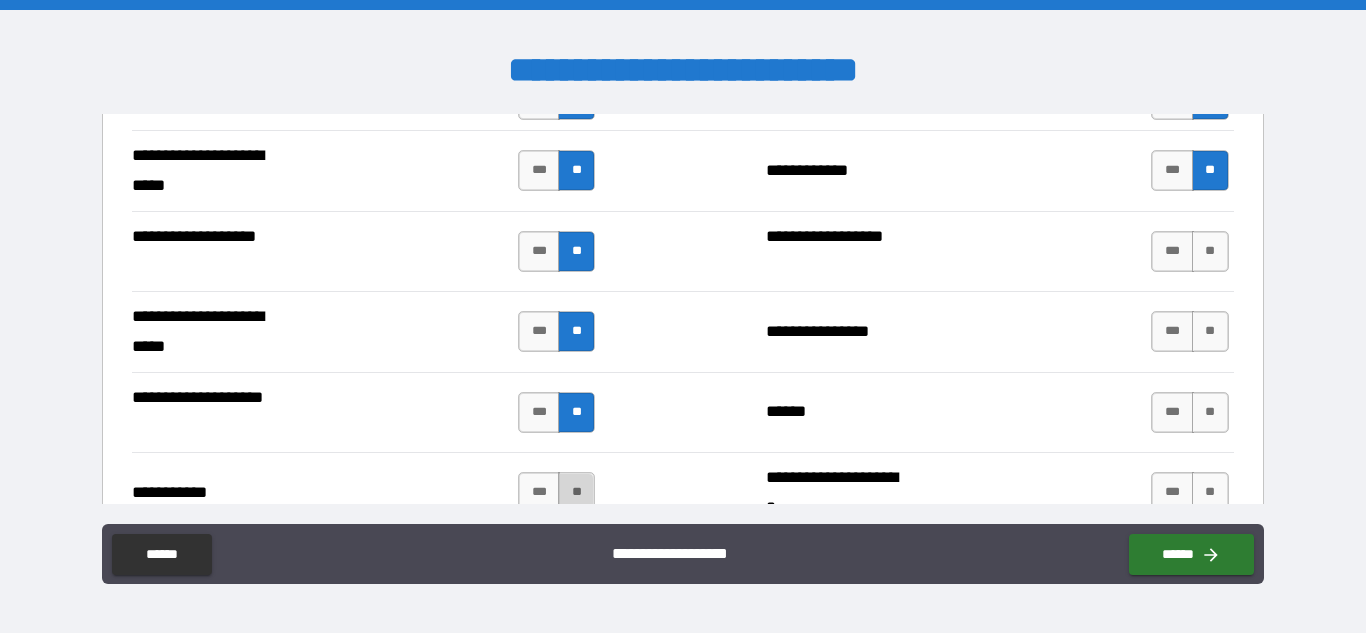 click on "**" at bounding box center [576, 492] 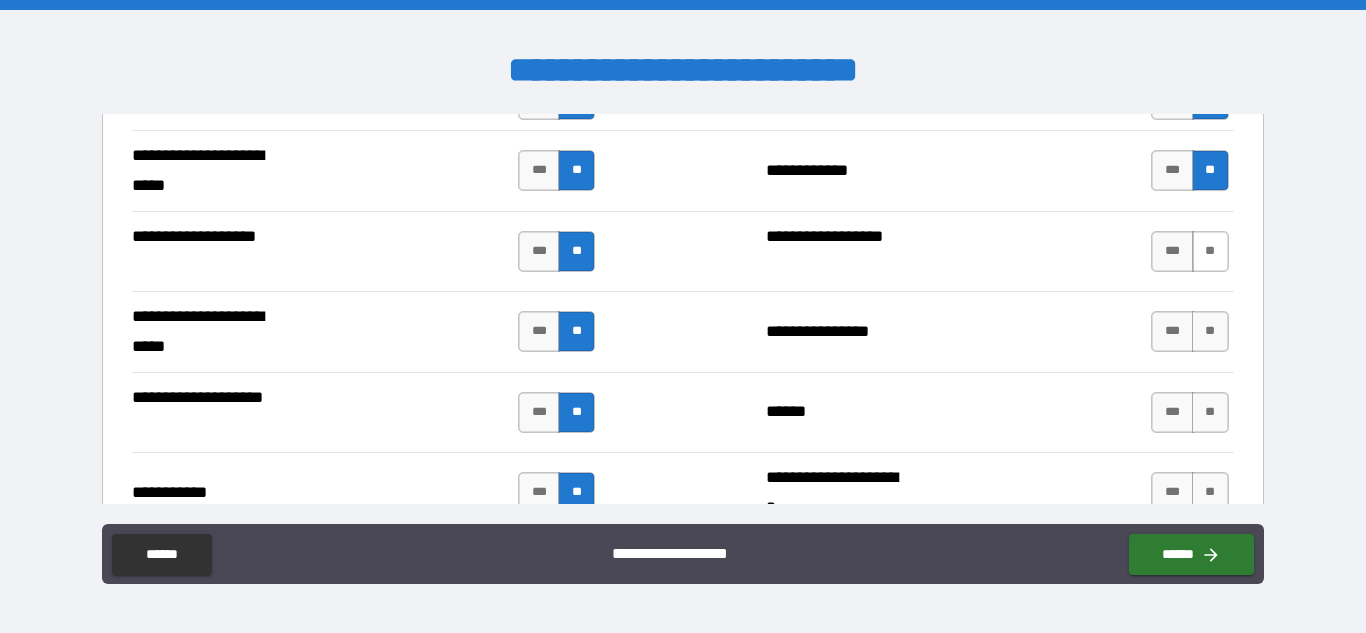 click on "**" at bounding box center [1210, 251] 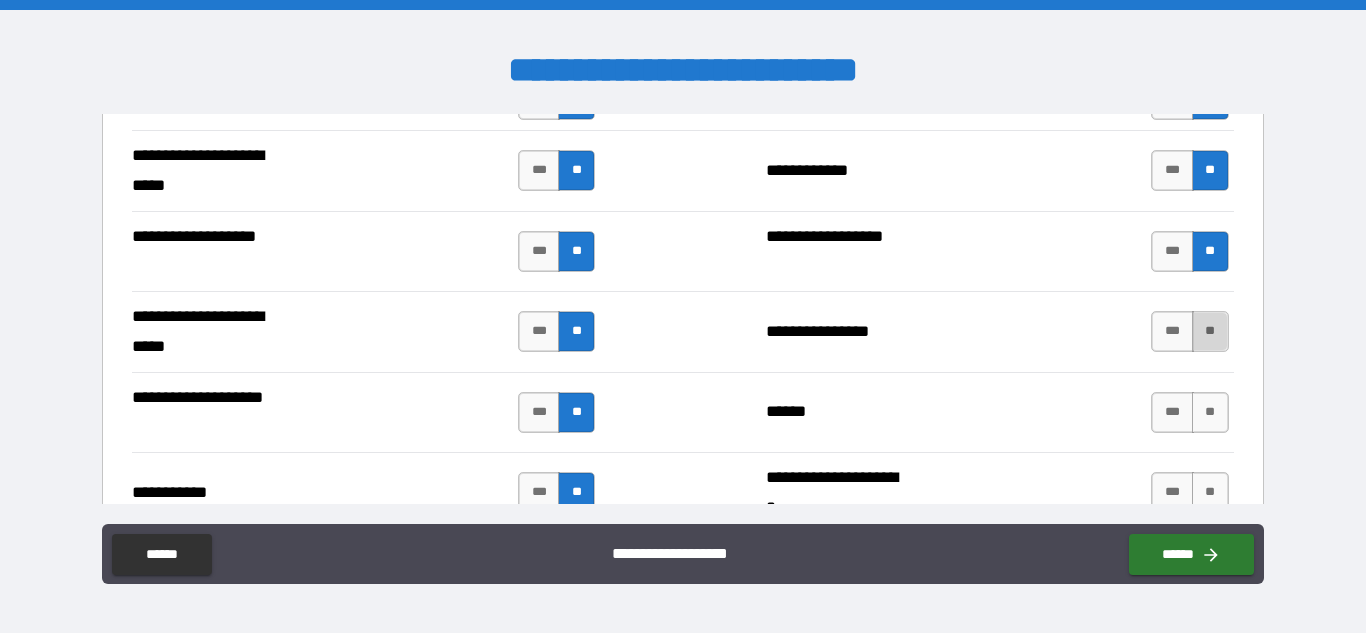 click on "**" at bounding box center [1210, 331] 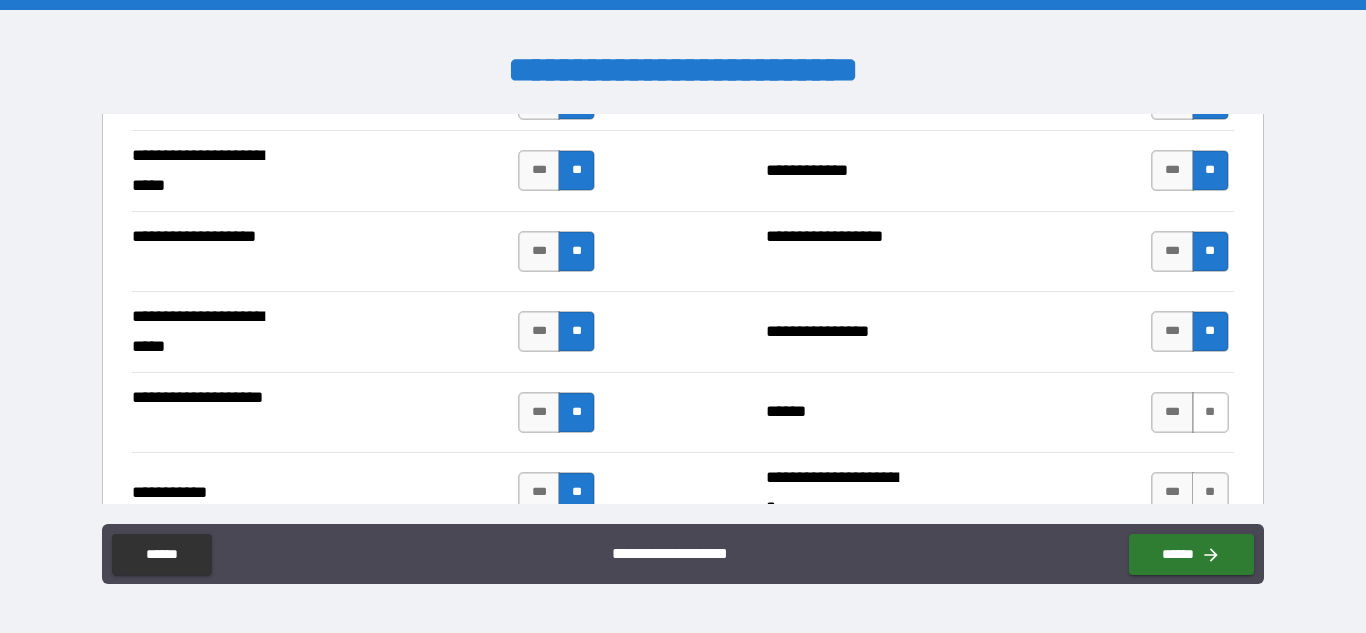 click on "**" at bounding box center (1210, 412) 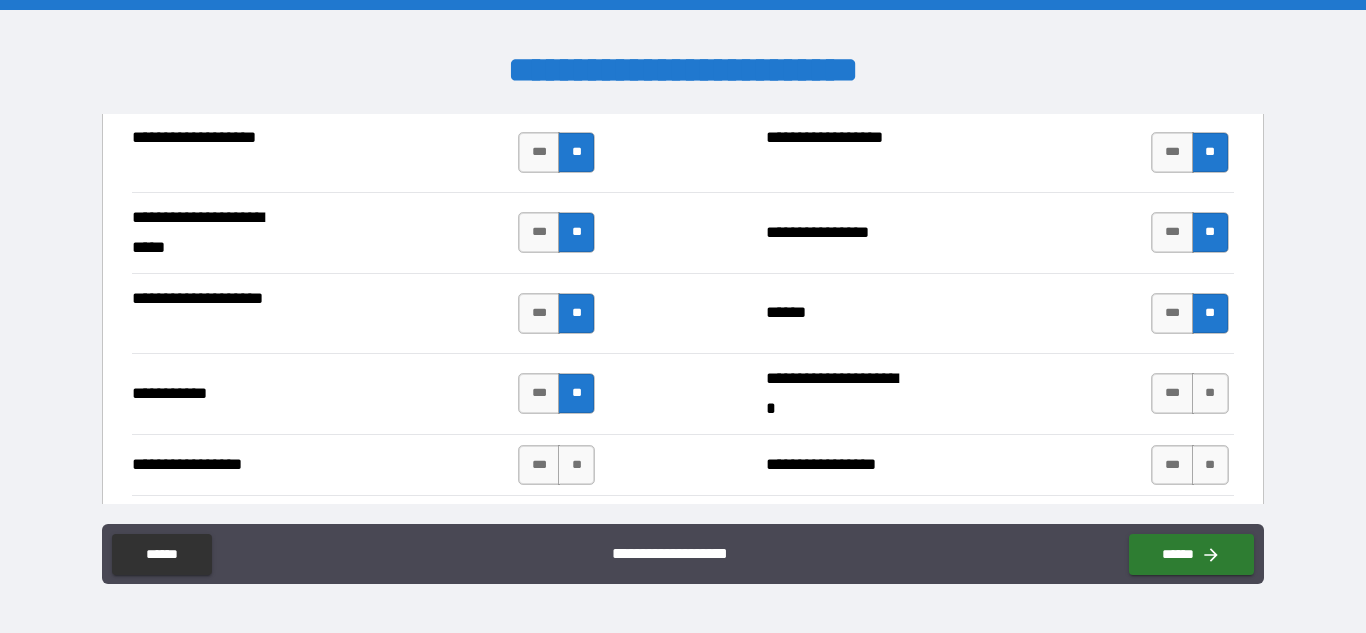 scroll, scrollTop: 4353, scrollLeft: 0, axis: vertical 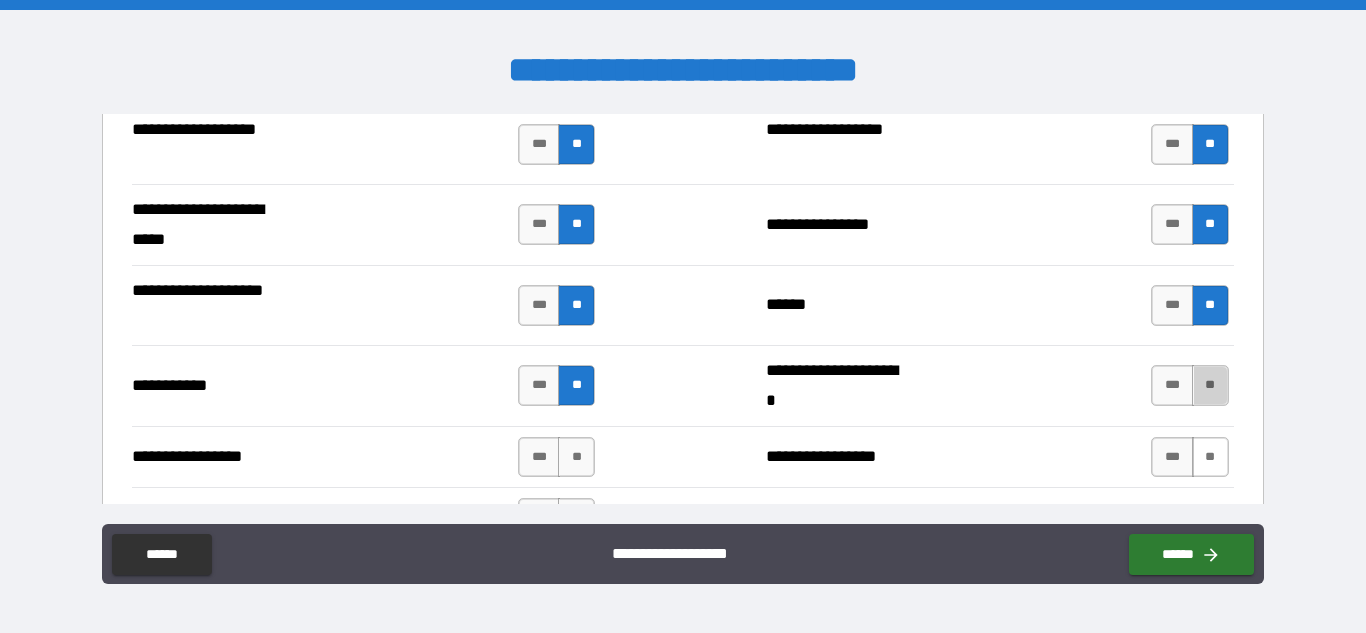 drag, startPoint x: 1187, startPoint y: 380, endPoint x: 1200, endPoint y: 444, distance: 65.30697 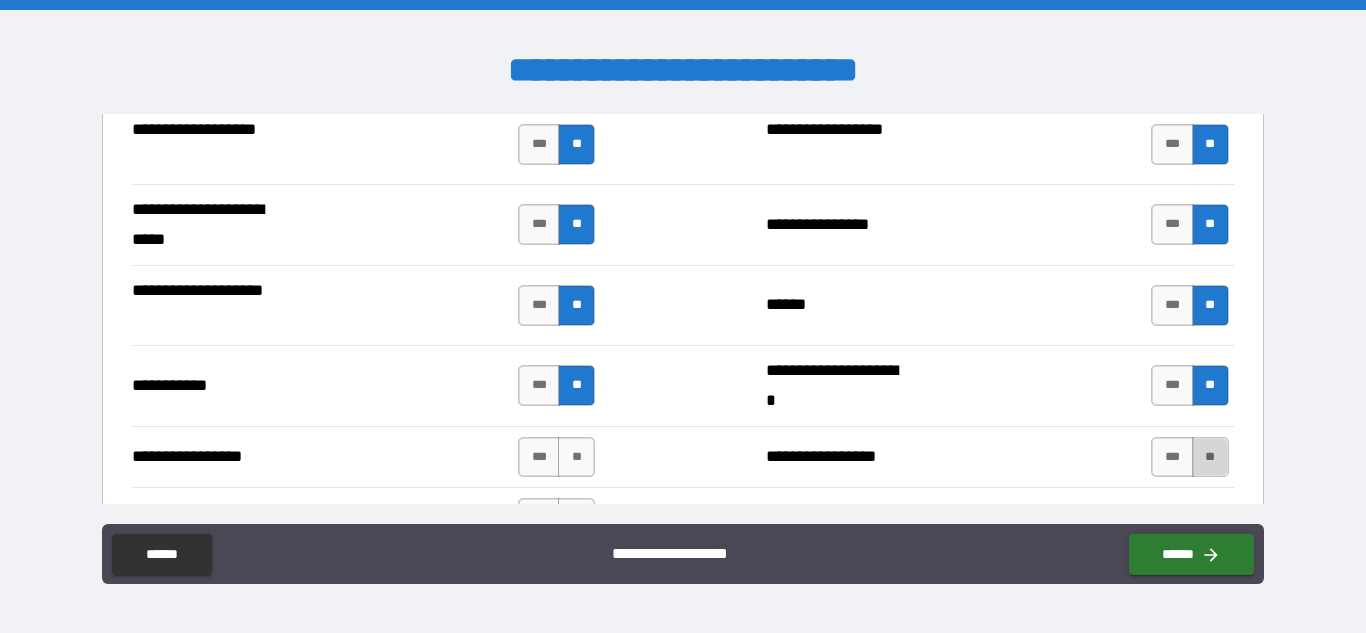 click on "**" at bounding box center (1210, 457) 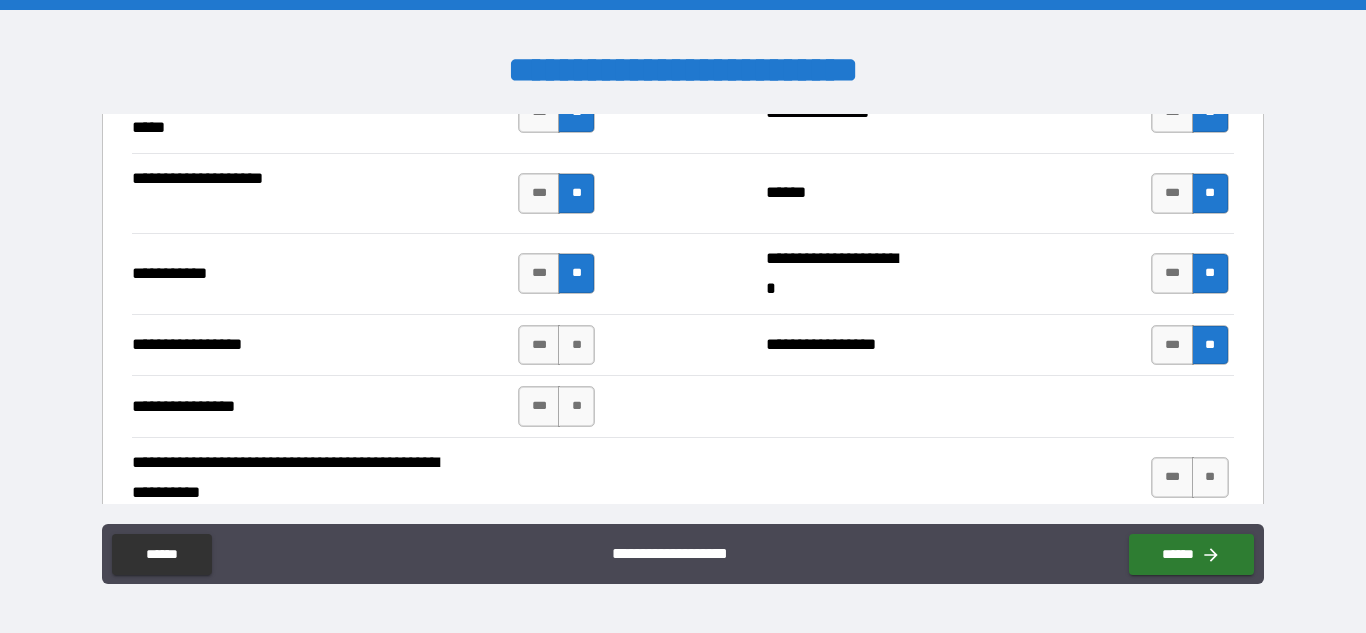 scroll, scrollTop: 4468, scrollLeft: 0, axis: vertical 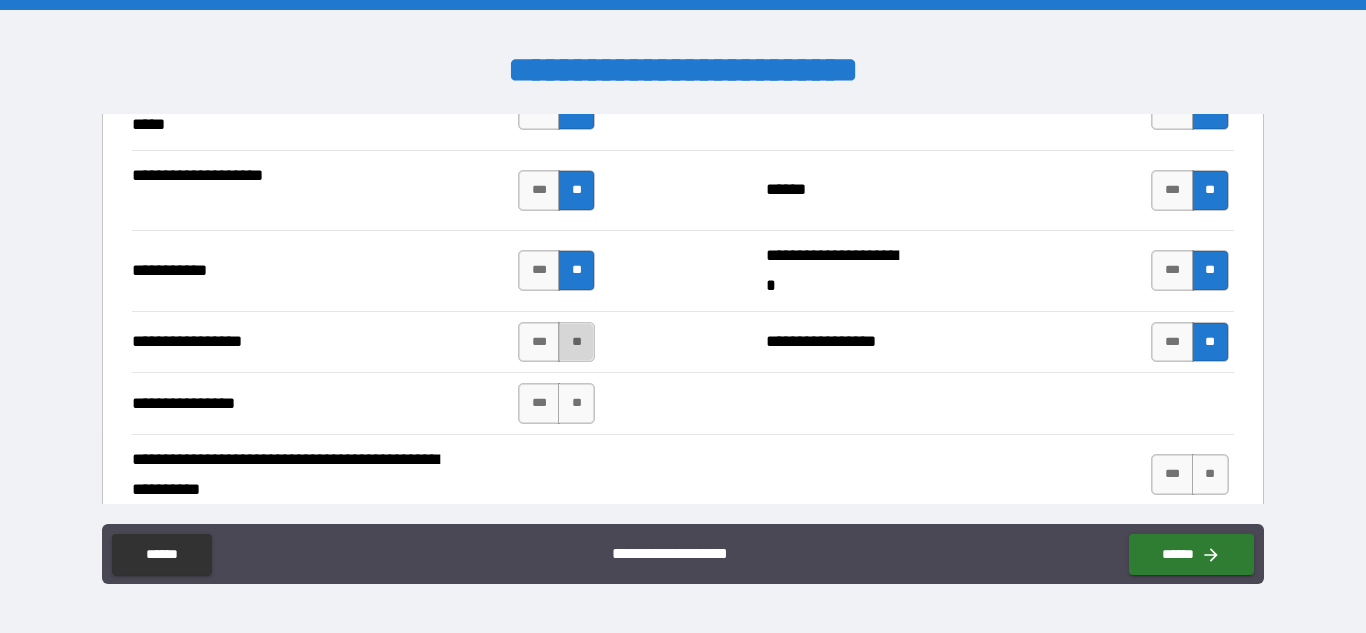 click on "**" at bounding box center (576, 342) 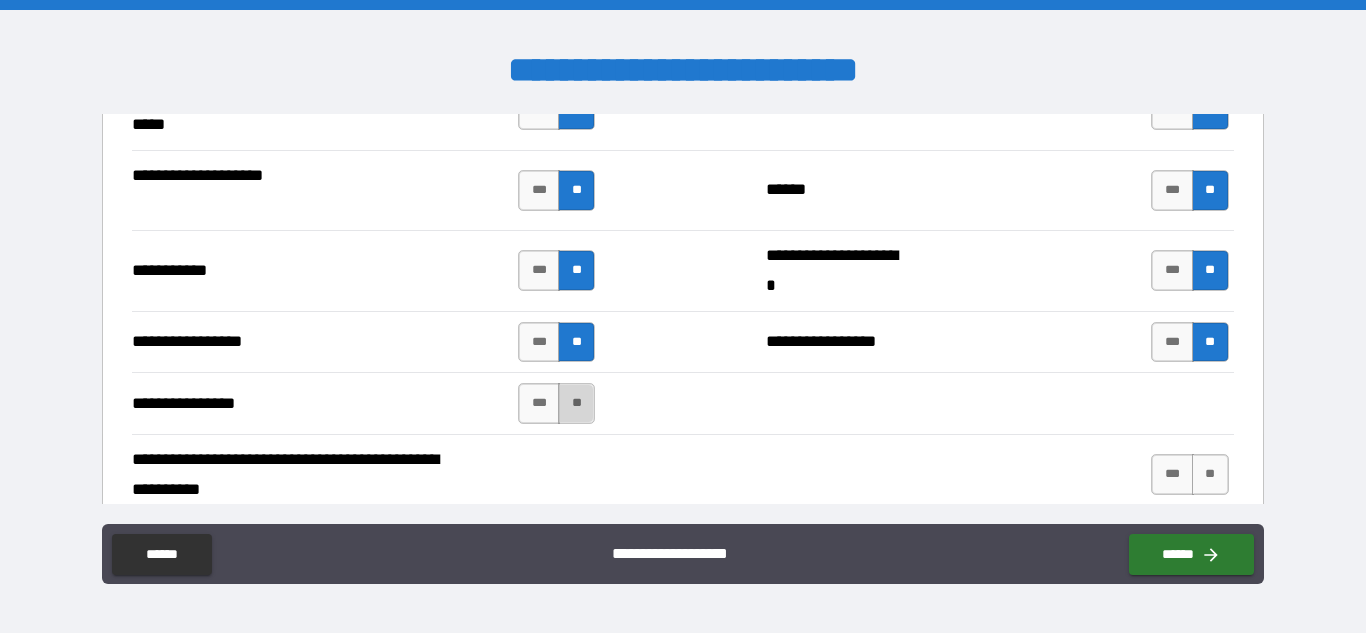 click on "**" at bounding box center [576, 403] 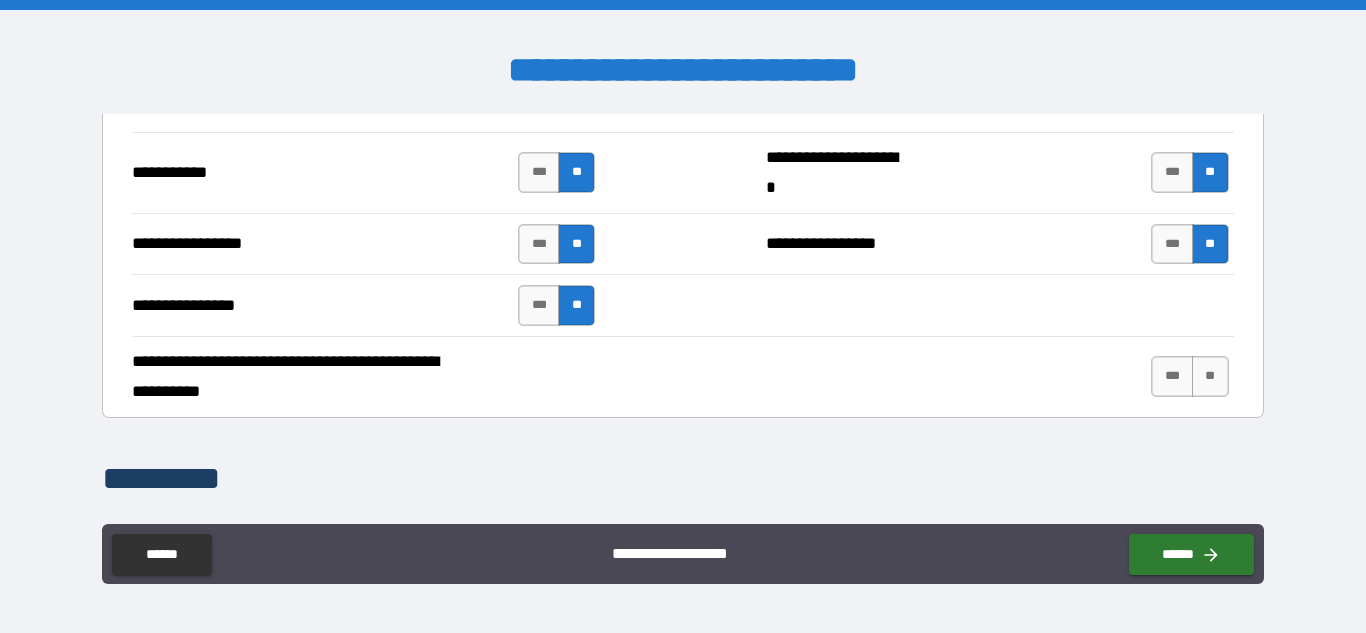 scroll, scrollTop: 4593, scrollLeft: 0, axis: vertical 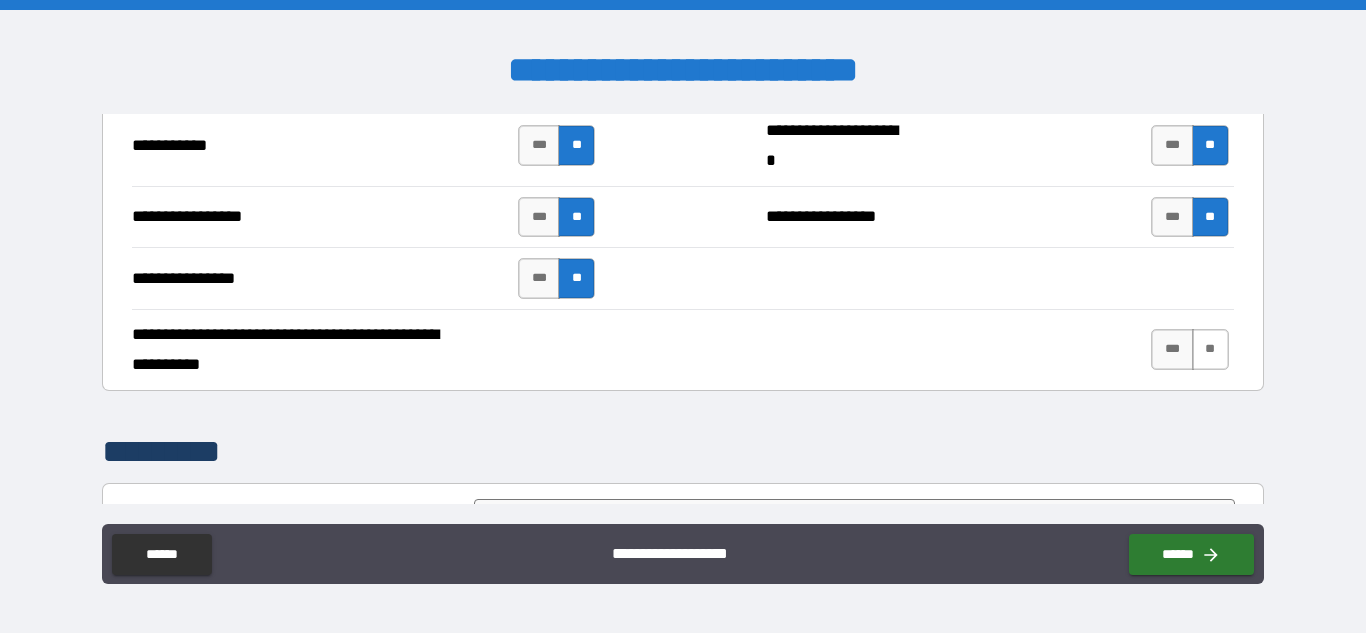 click on "**" at bounding box center [1210, 349] 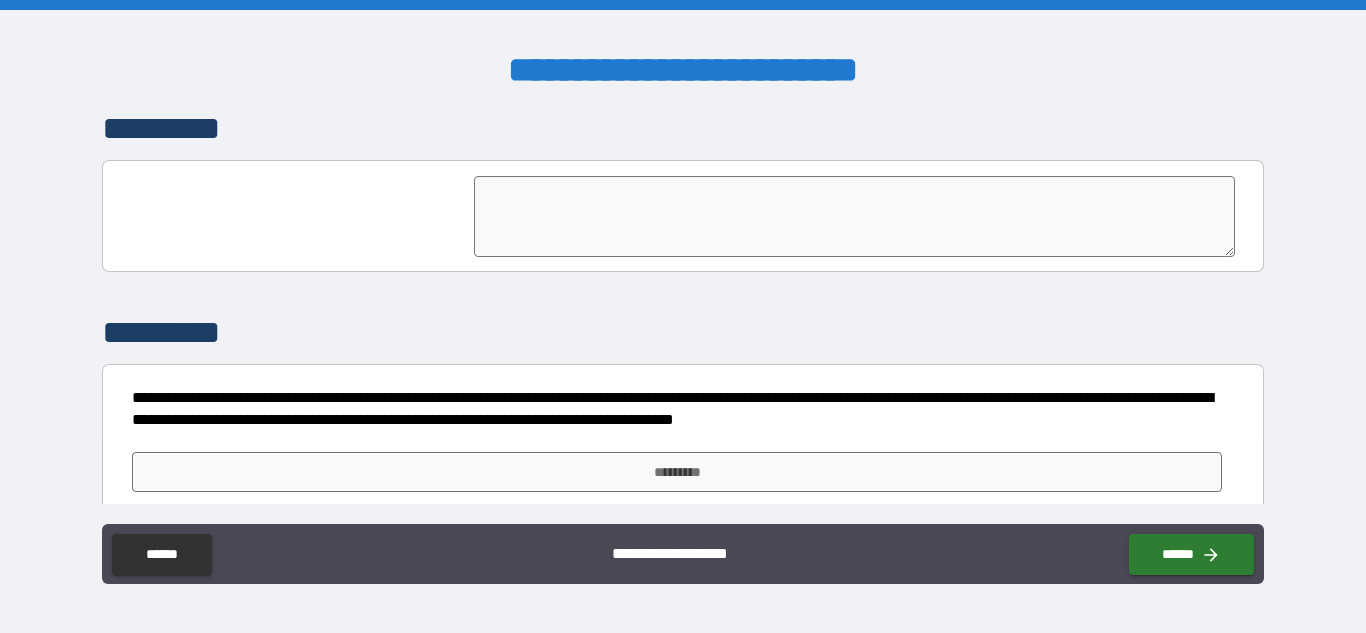 scroll, scrollTop: 4935, scrollLeft: 0, axis: vertical 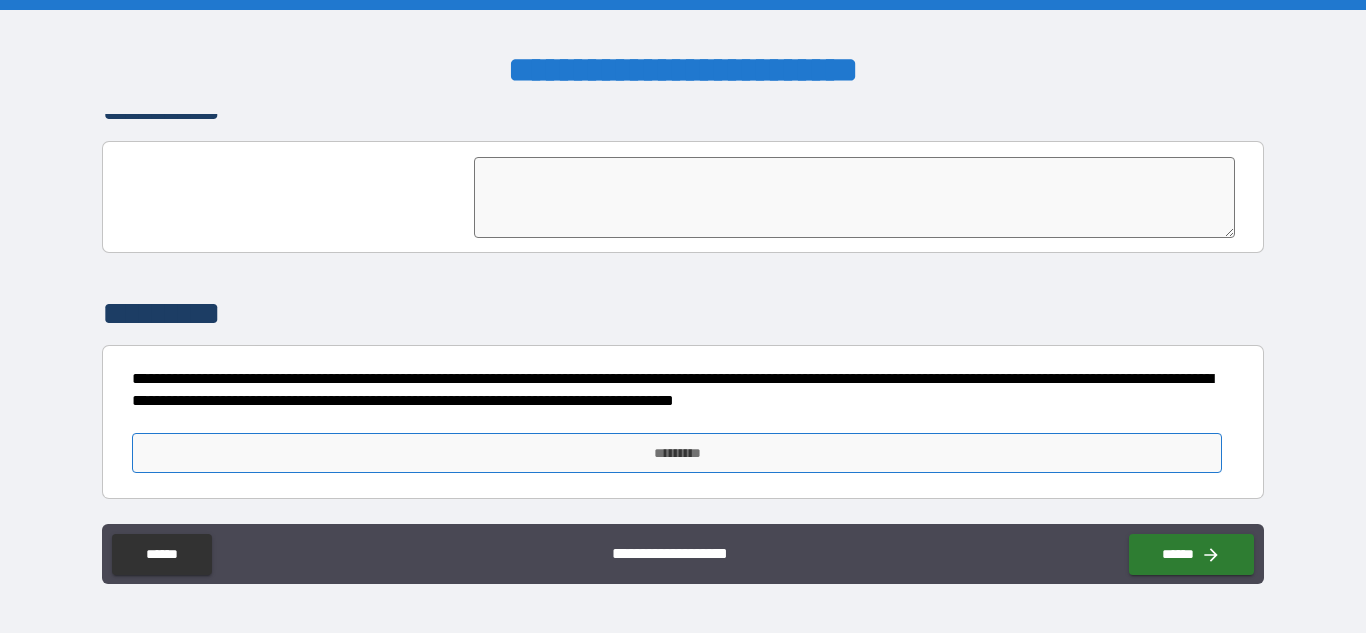 click on "*********" at bounding box center (677, 453) 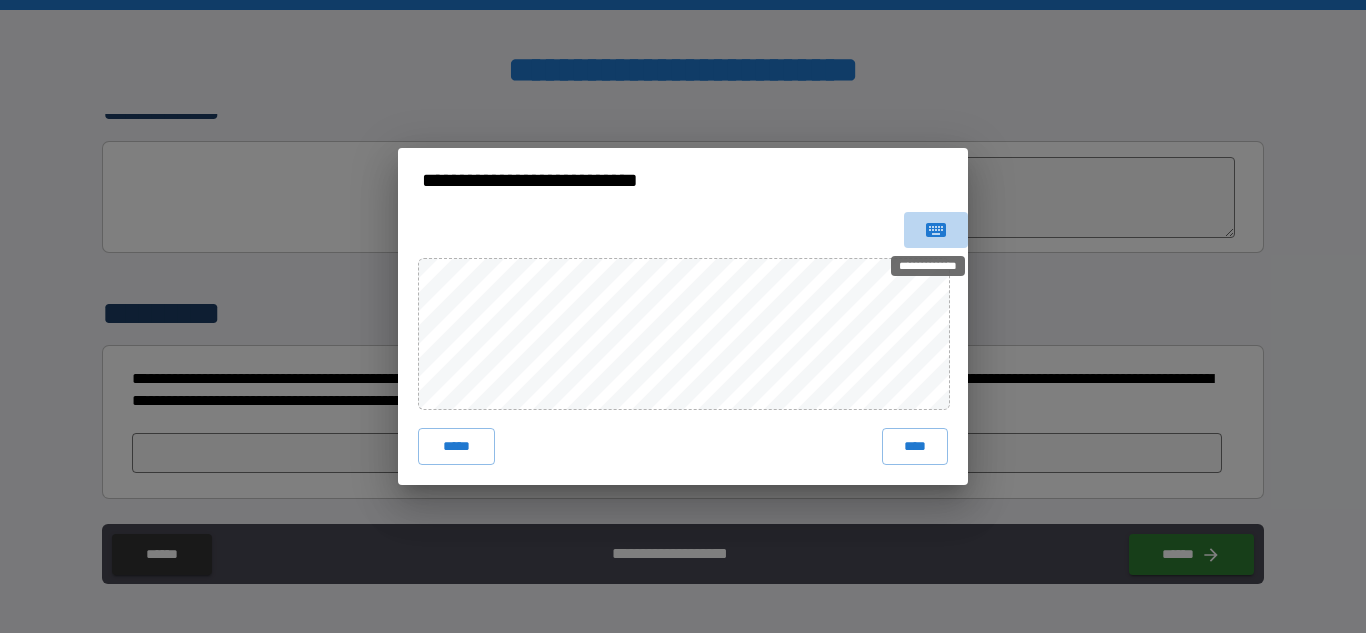 click 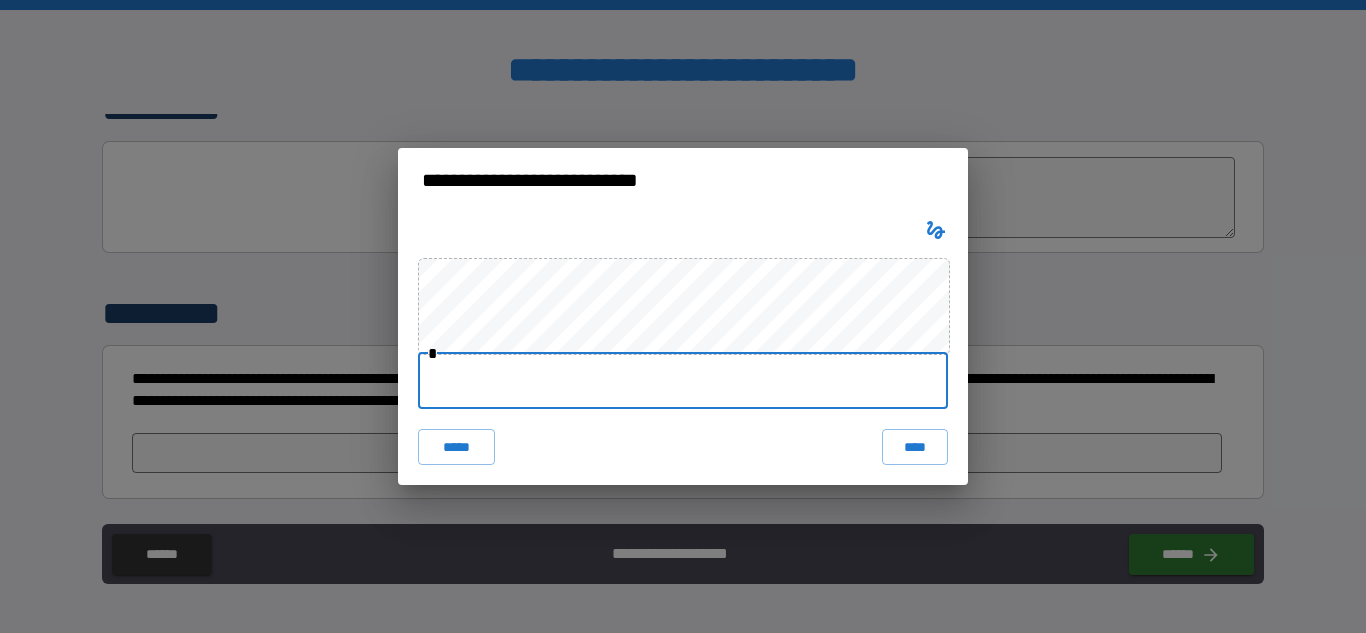 click at bounding box center [683, 381] 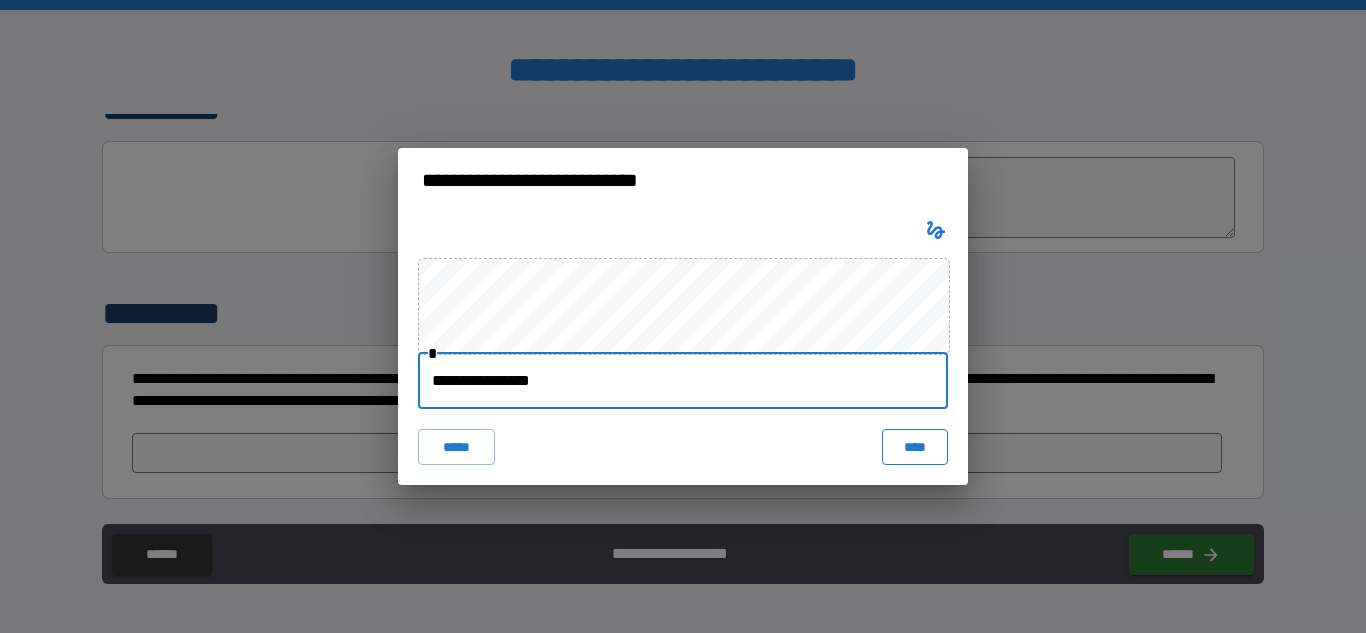 type on "**********" 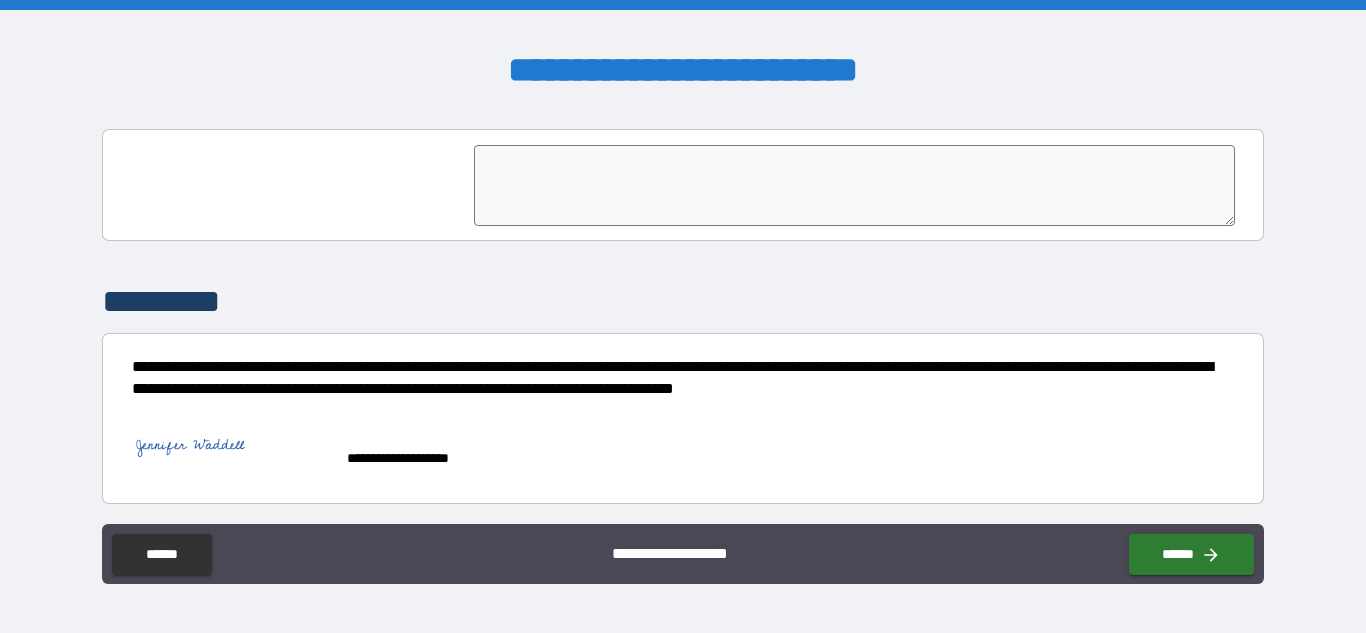 scroll, scrollTop: 4952, scrollLeft: 0, axis: vertical 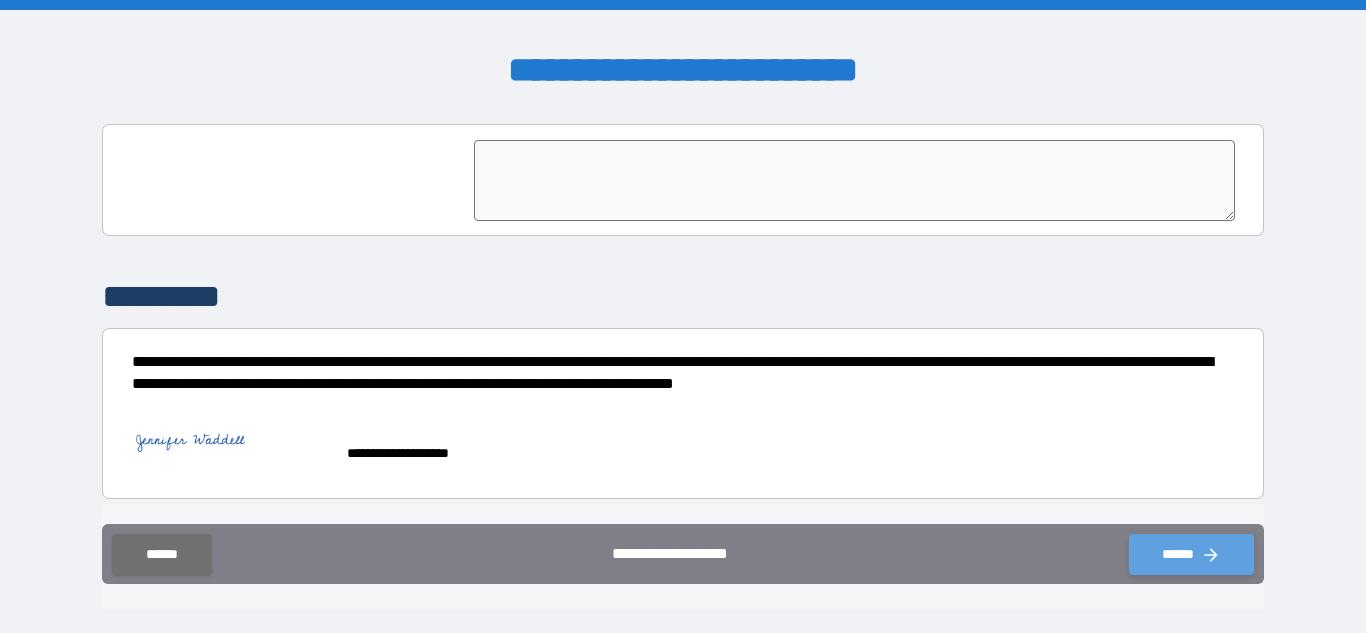 click 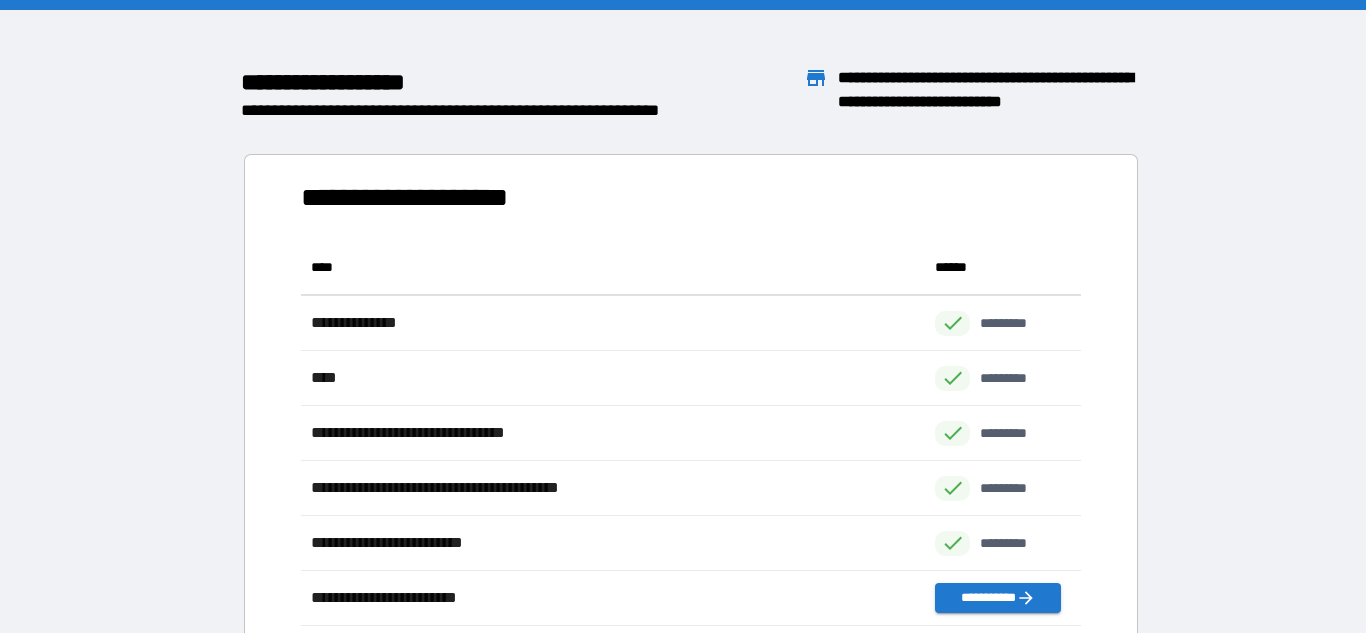 scroll, scrollTop: 1, scrollLeft: 1, axis: both 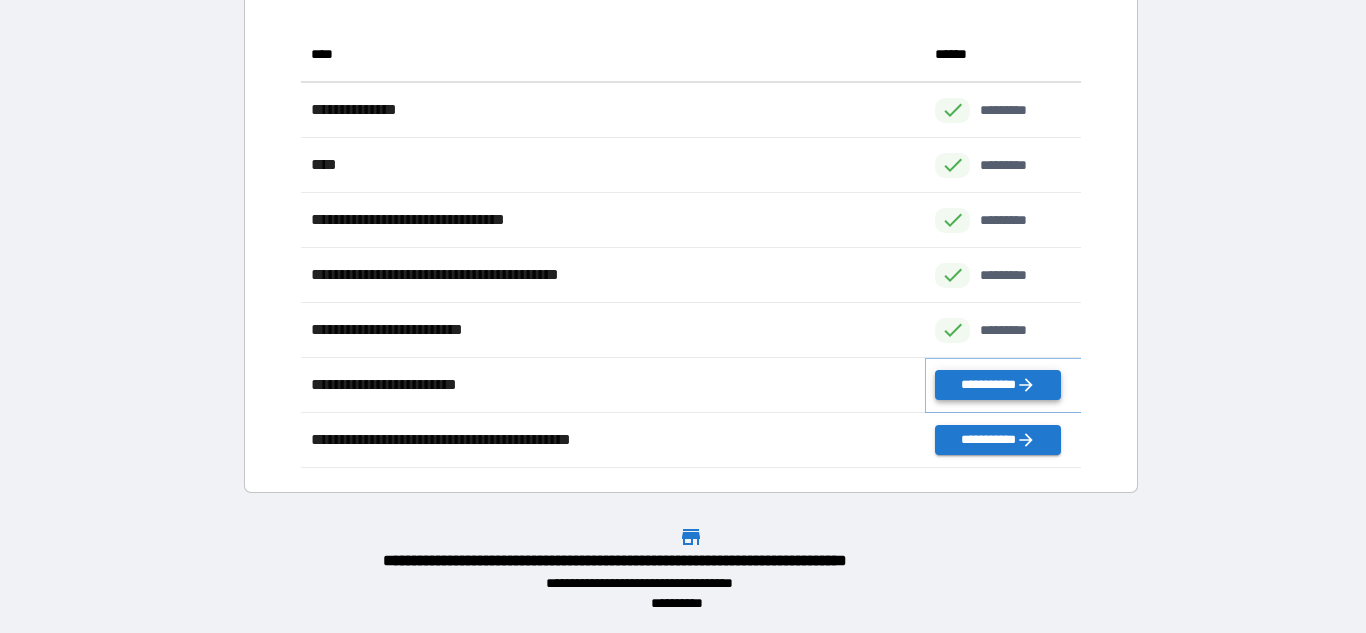 click on "**********" at bounding box center [997, 385] 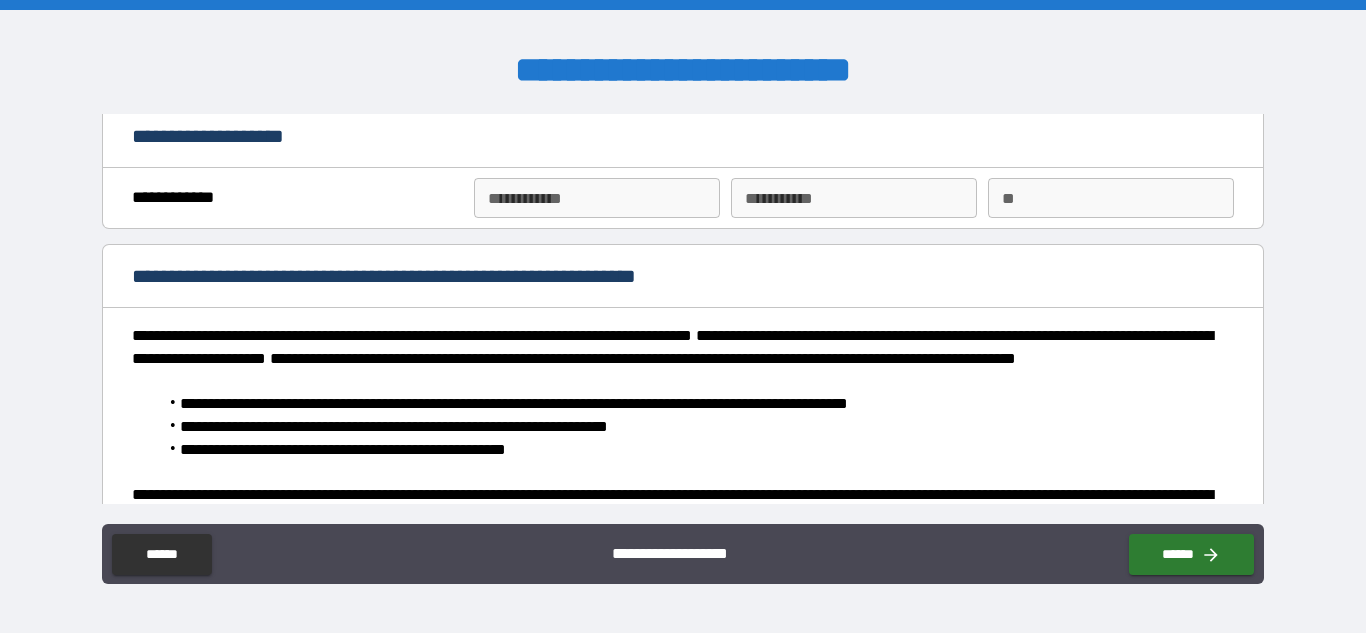scroll, scrollTop: 21, scrollLeft: 0, axis: vertical 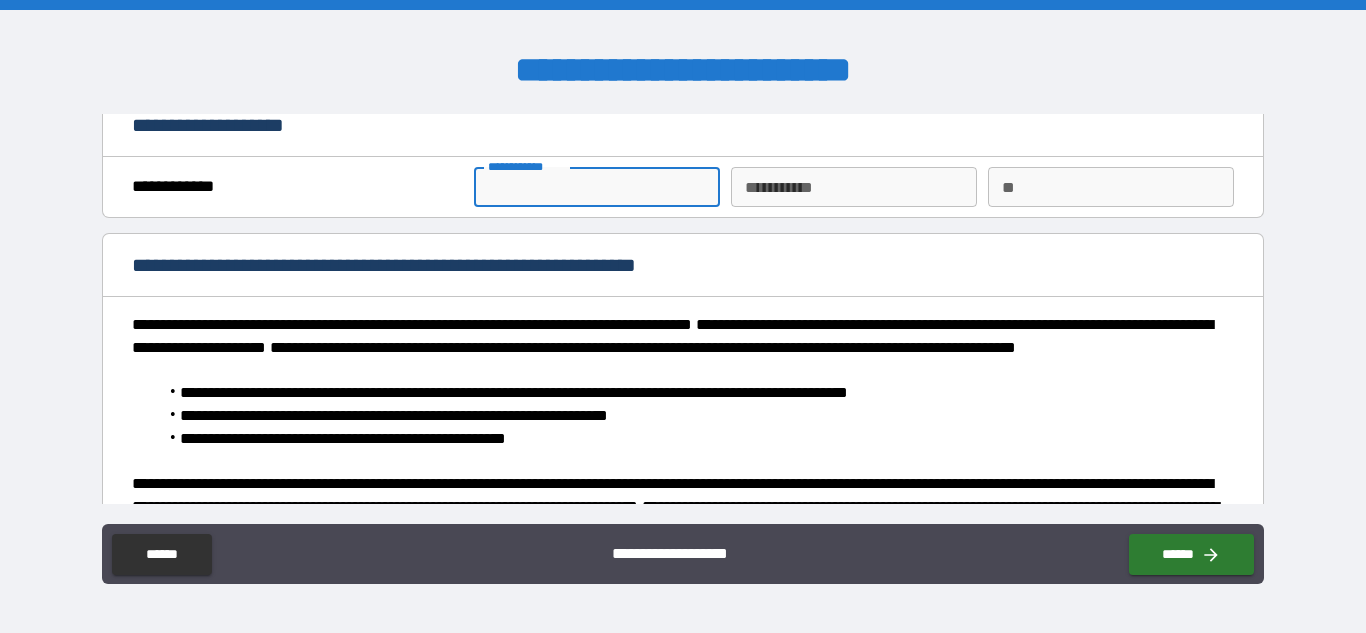 click on "**********" at bounding box center [597, 187] 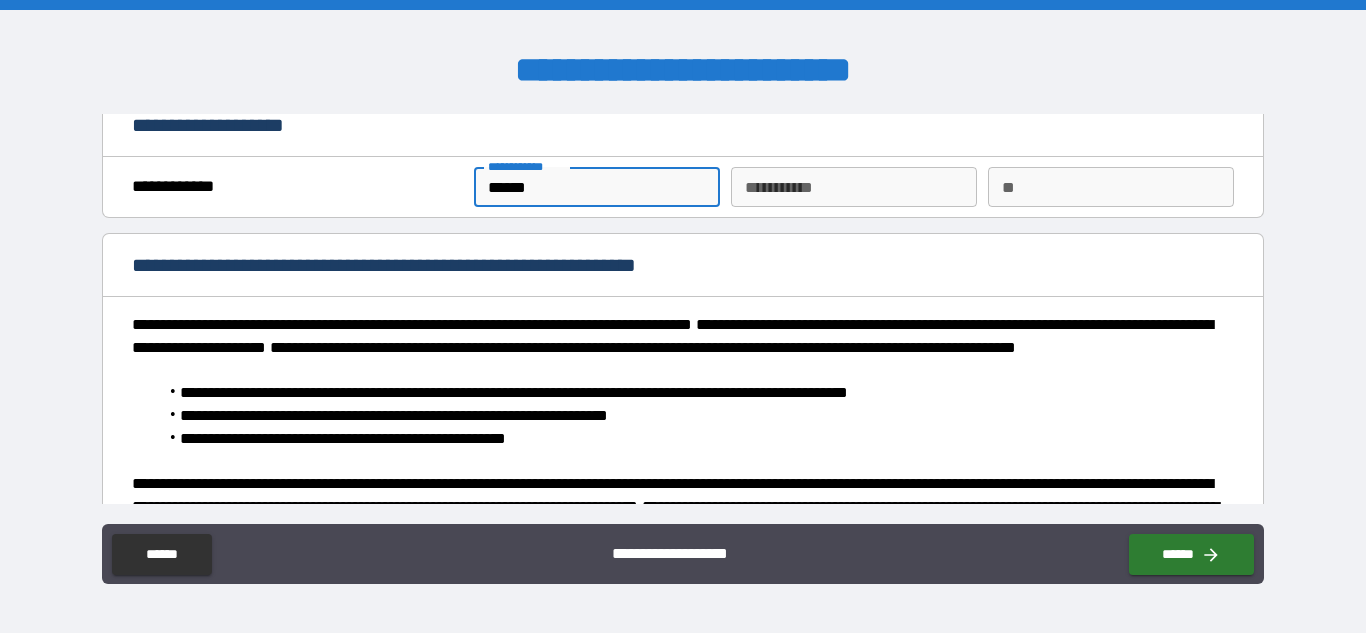 type on "******" 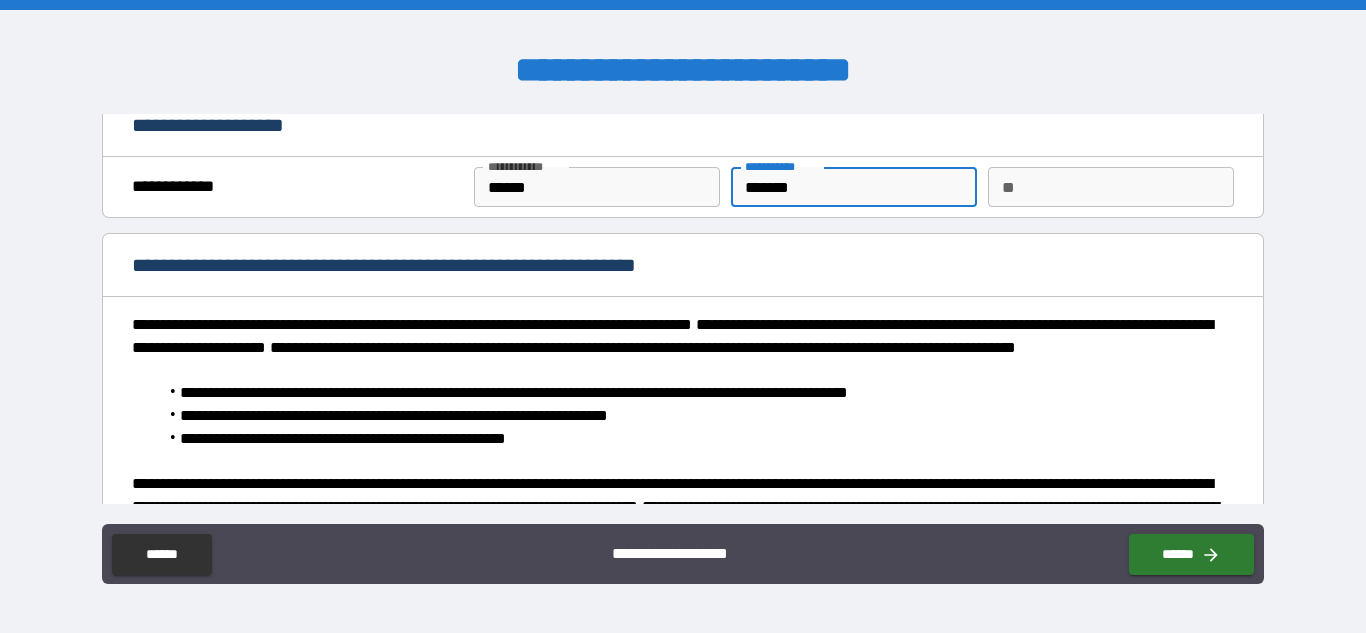 type on "*******" 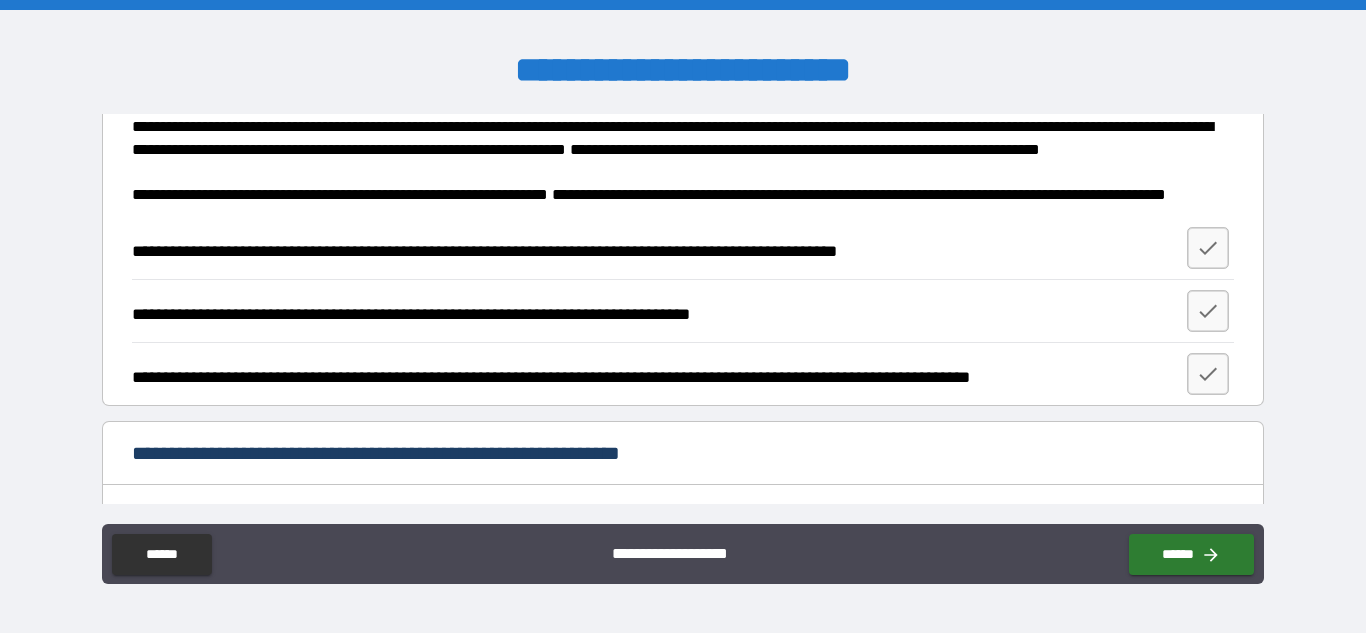scroll, scrollTop: 468, scrollLeft: 0, axis: vertical 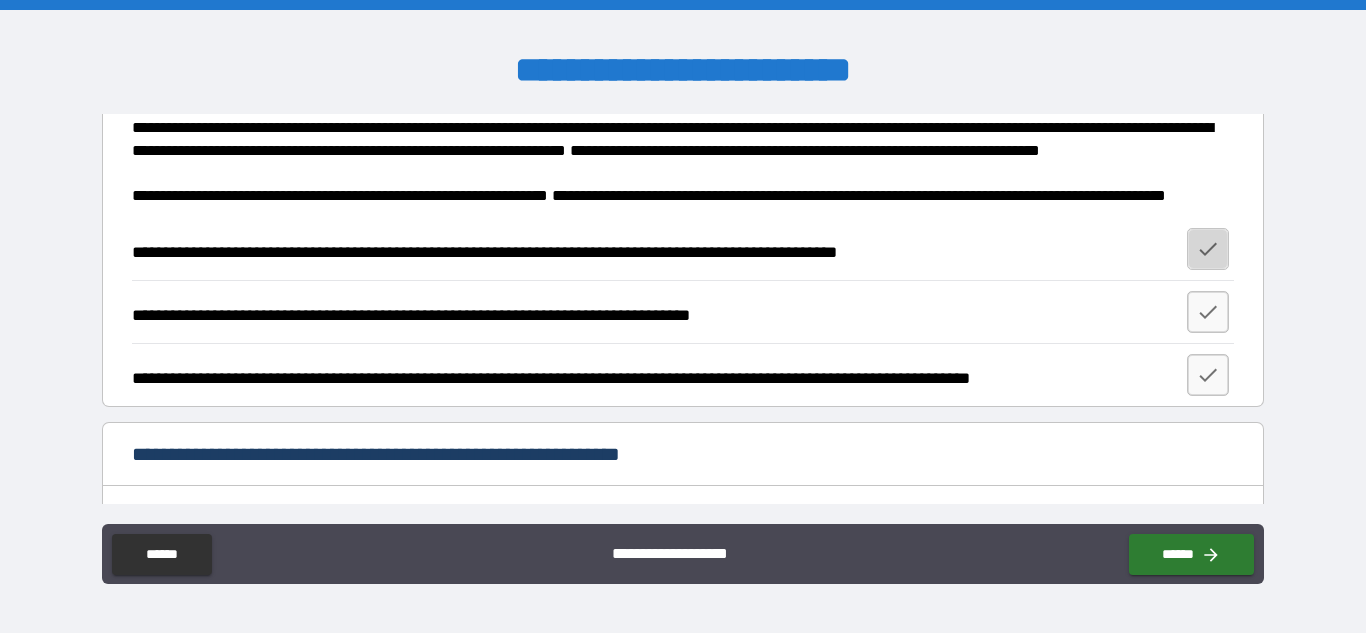 click 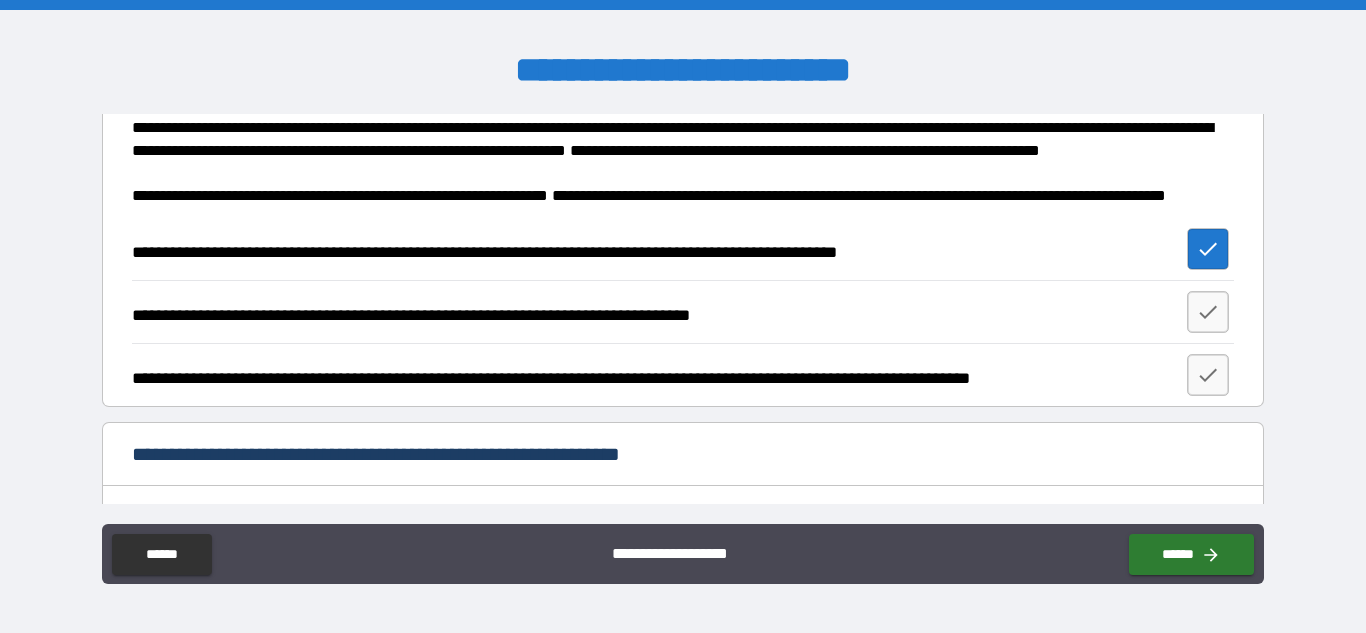 drag, startPoint x: 1200, startPoint y: 380, endPoint x: 1199, endPoint y: 414, distance: 34.0147 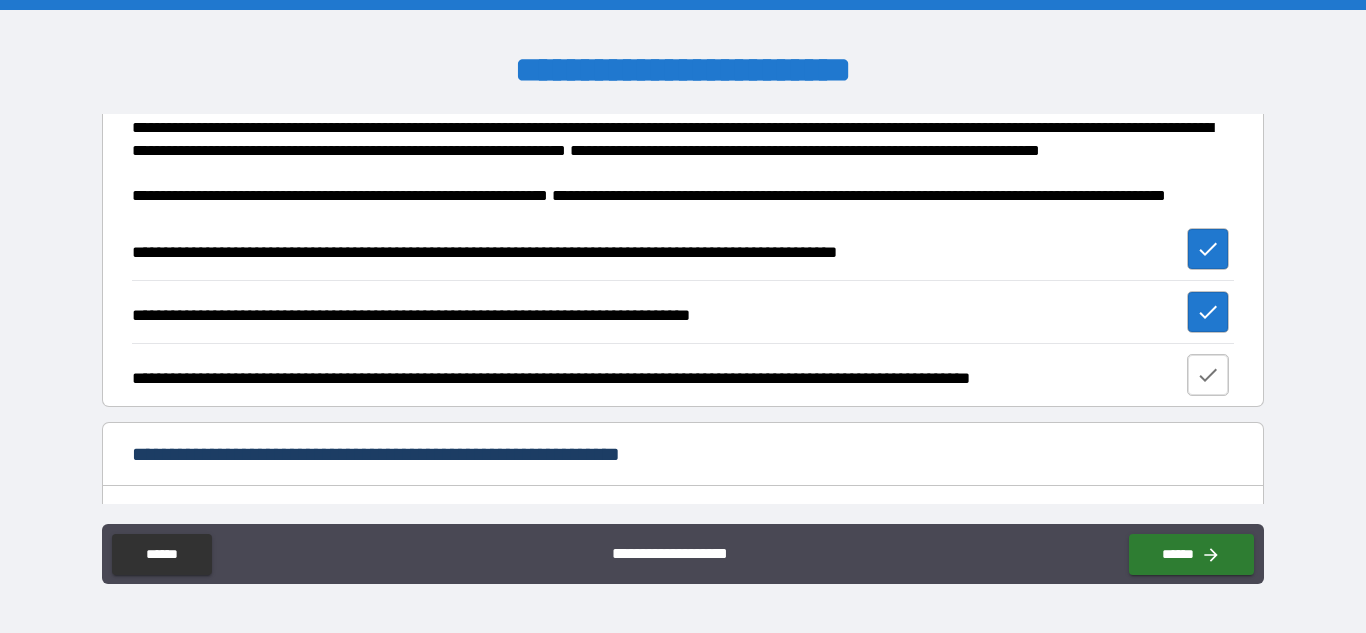 click 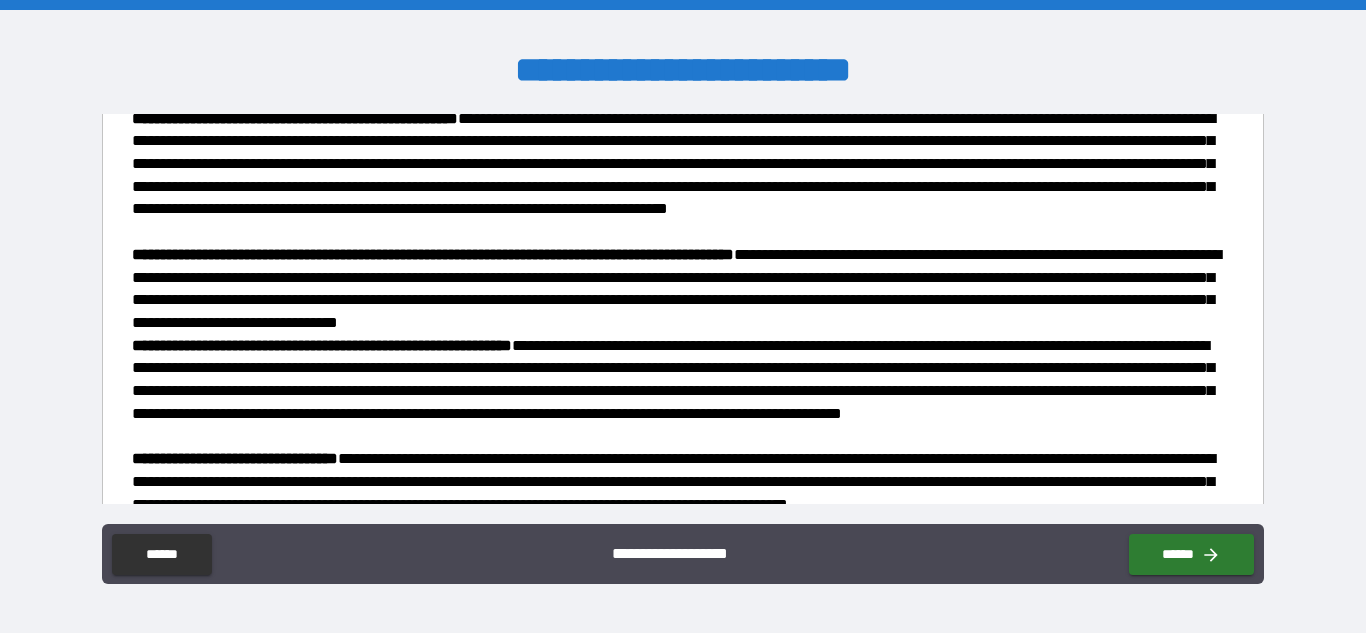 scroll, scrollTop: 3383, scrollLeft: 0, axis: vertical 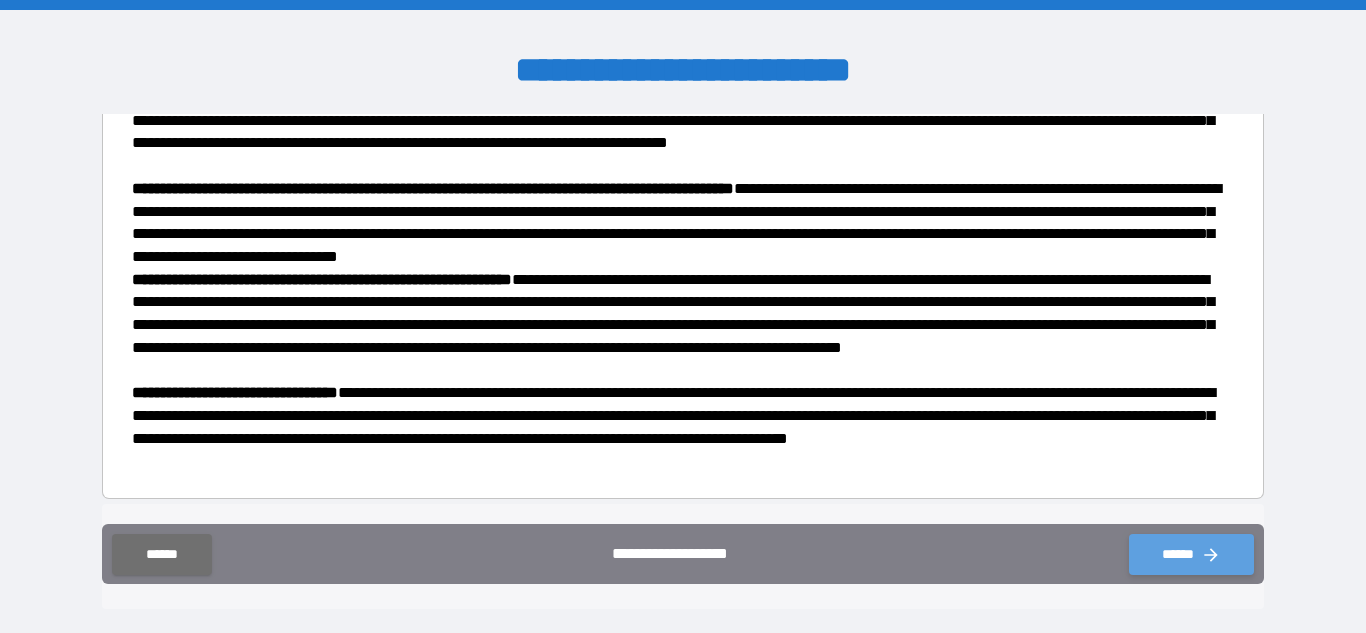 click on "******" at bounding box center [1191, 554] 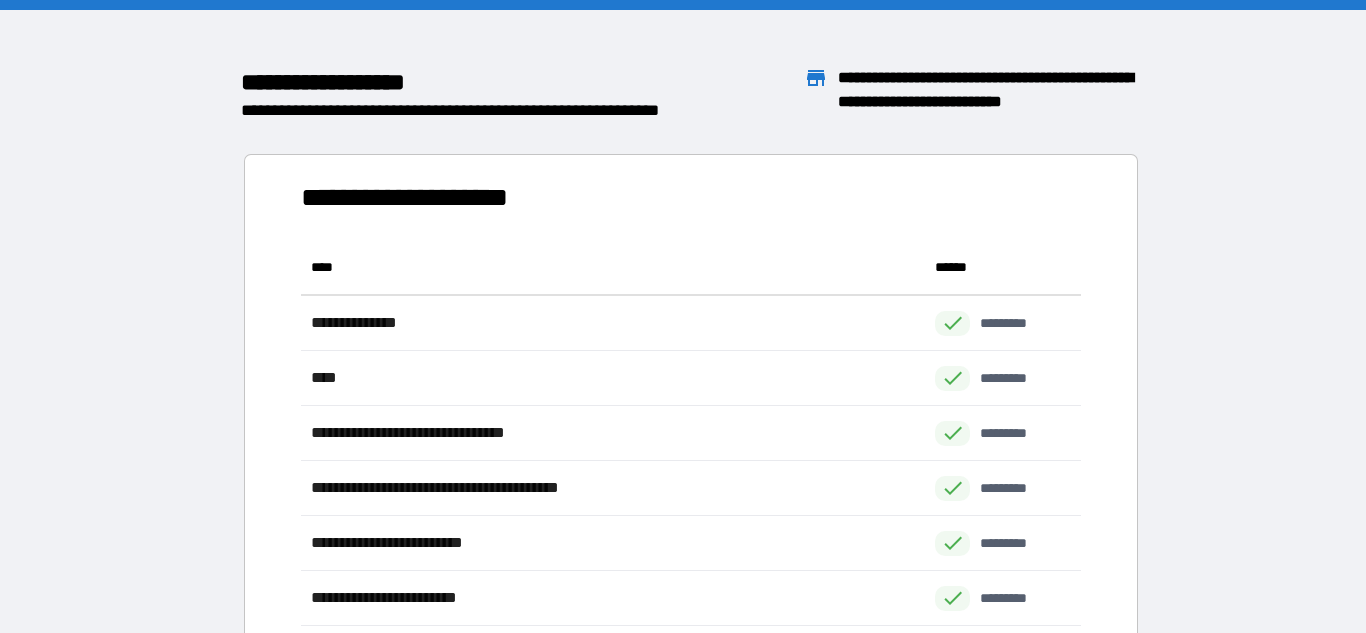scroll, scrollTop: 1, scrollLeft: 1, axis: both 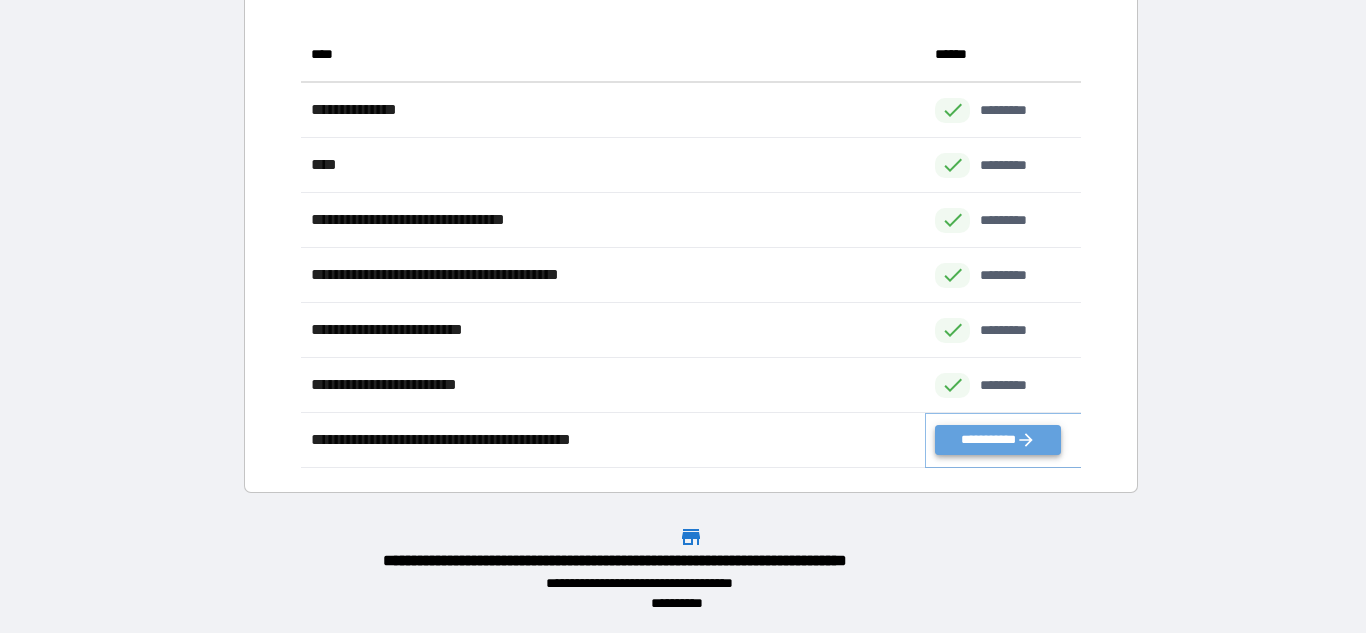 click on "**********" at bounding box center (997, 440) 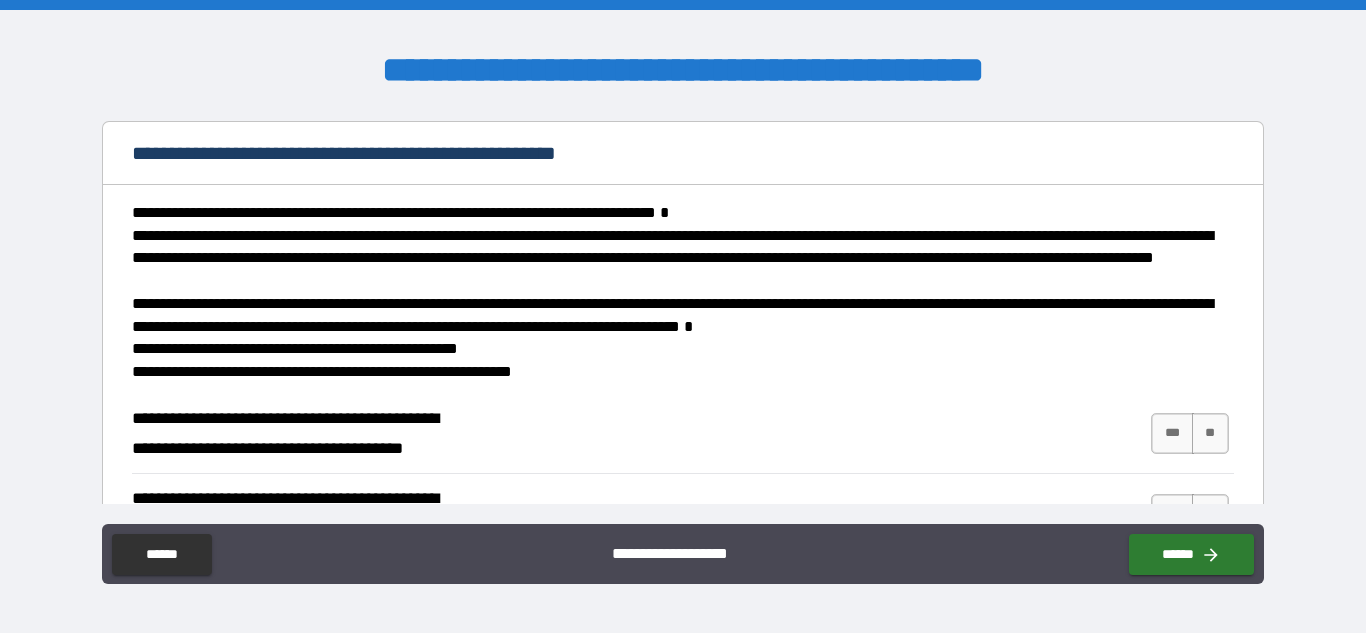 scroll, scrollTop: 179, scrollLeft: 0, axis: vertical 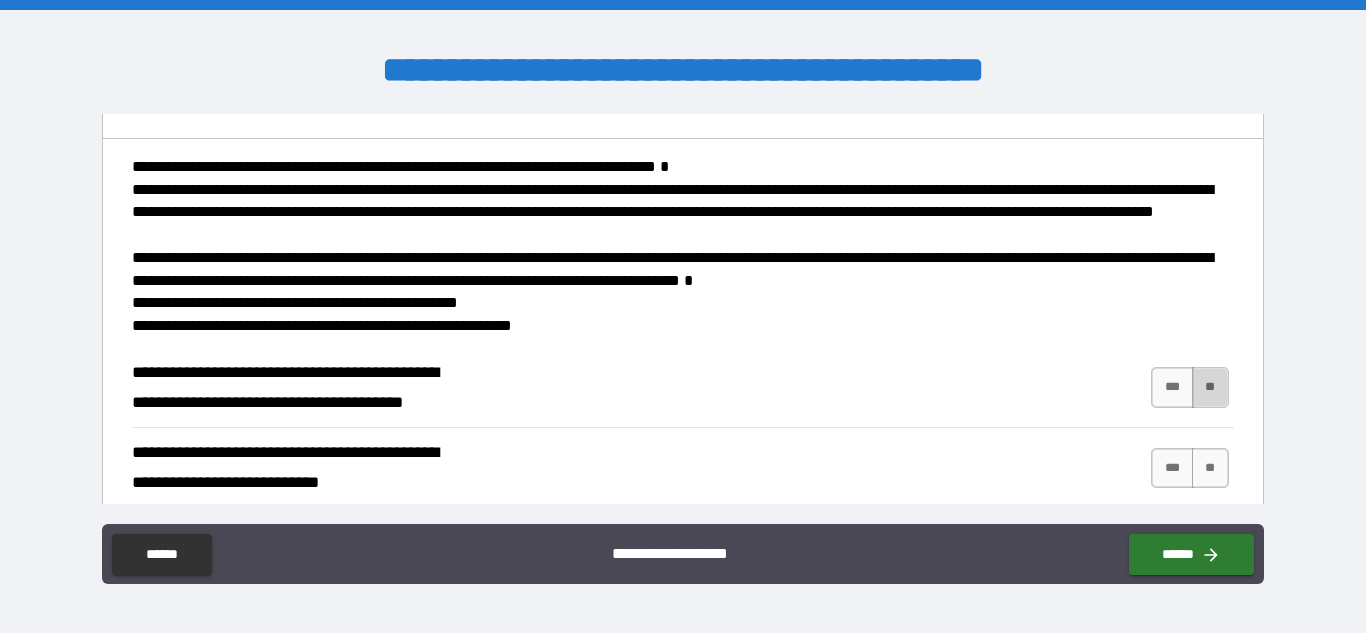 click on "**" at bounding box center [1210, 387] 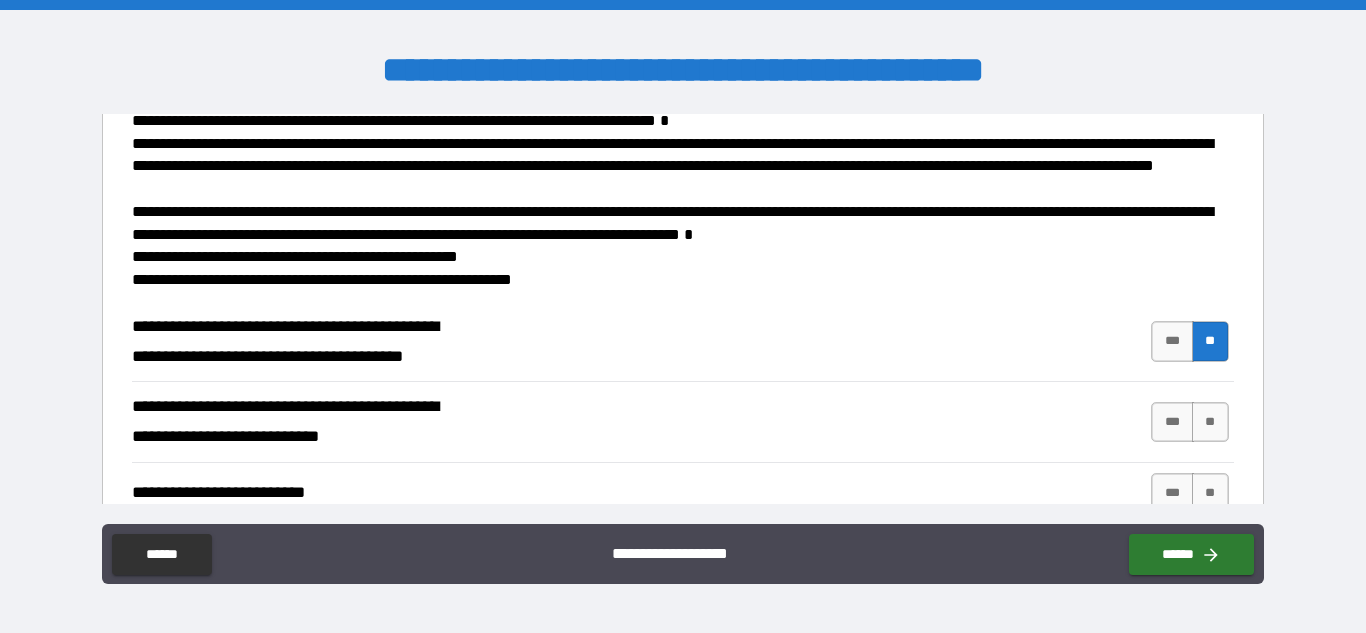 scroll, scrollTop: 288, scrollLeft: 0, axis: vertical 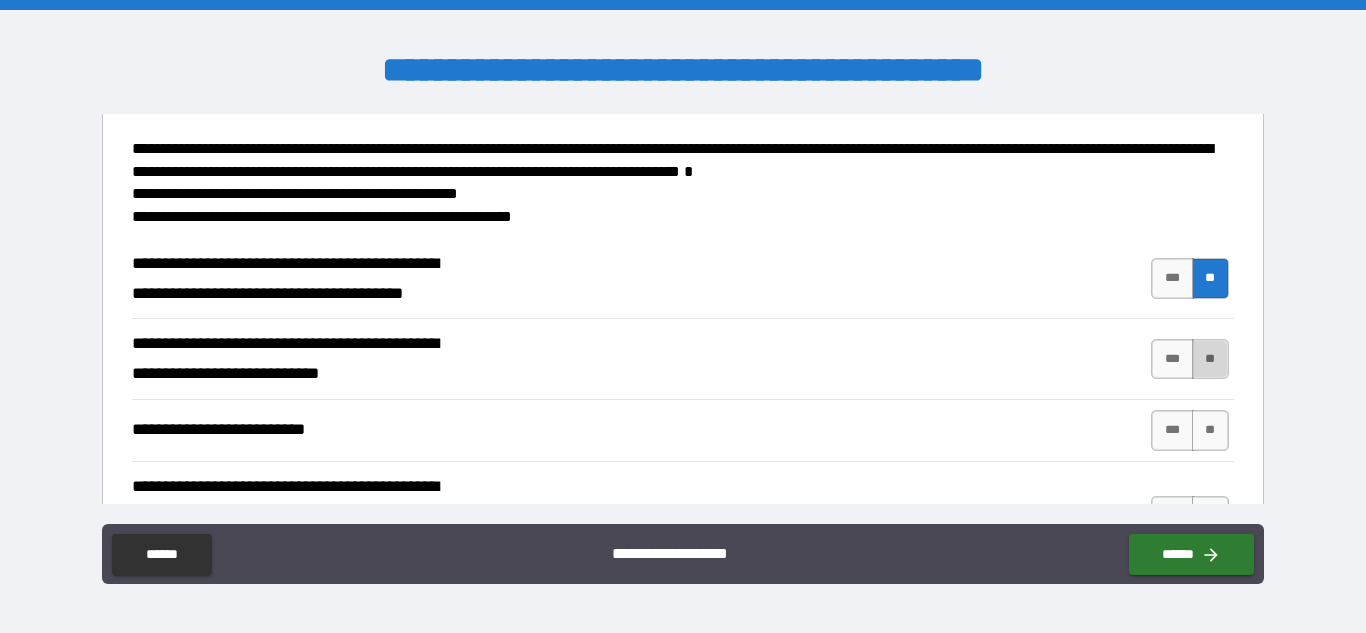 click on "**" at bounding box center (1210, 359) 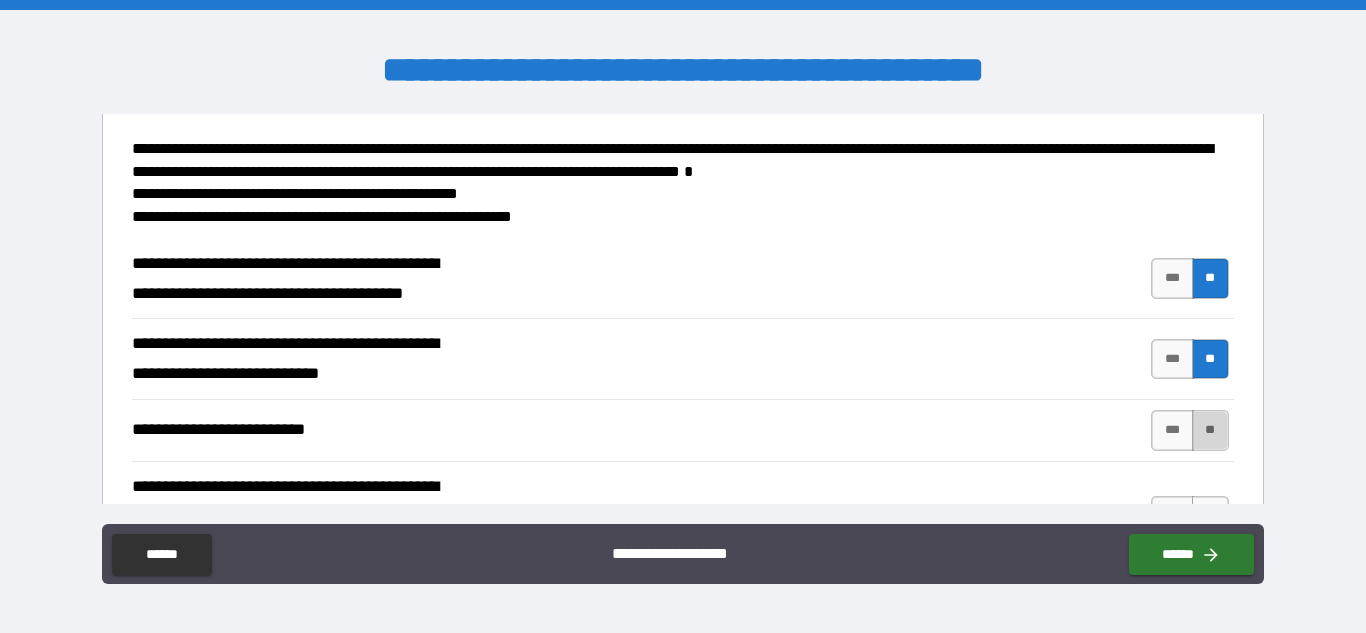 click on "**" at bounding box center [1210, 430] 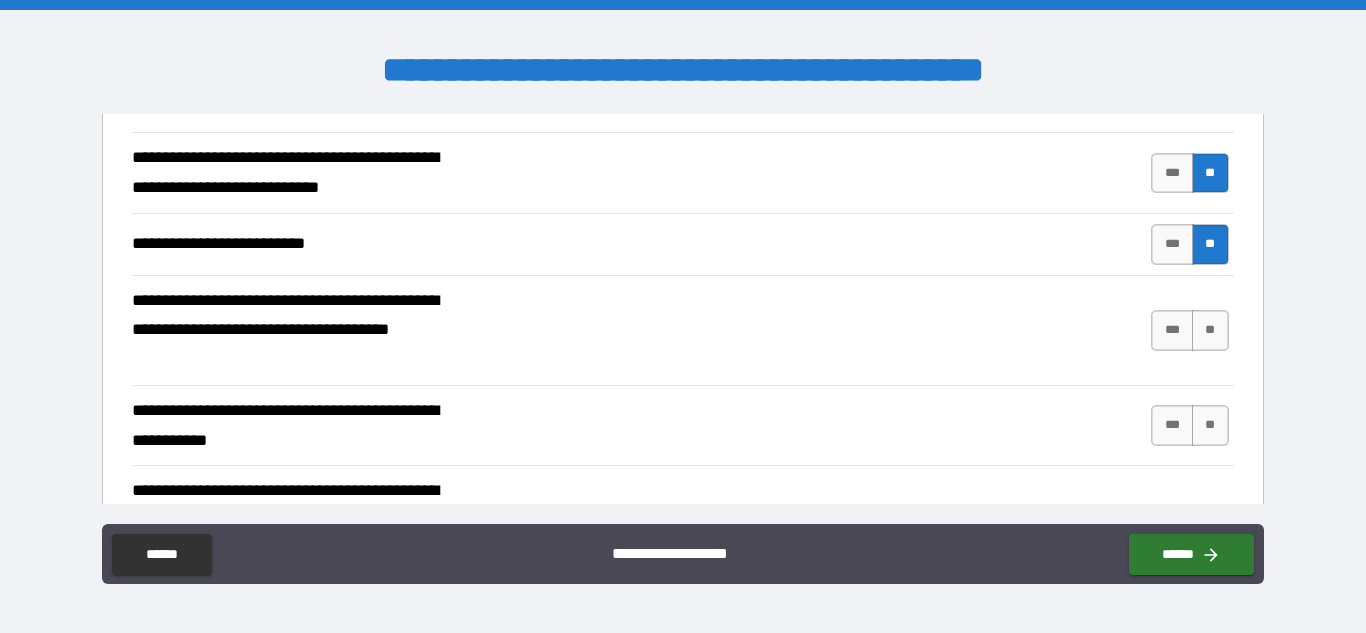 scroll, scrollTop: 475, scrollLeft: 0, axis: vertical 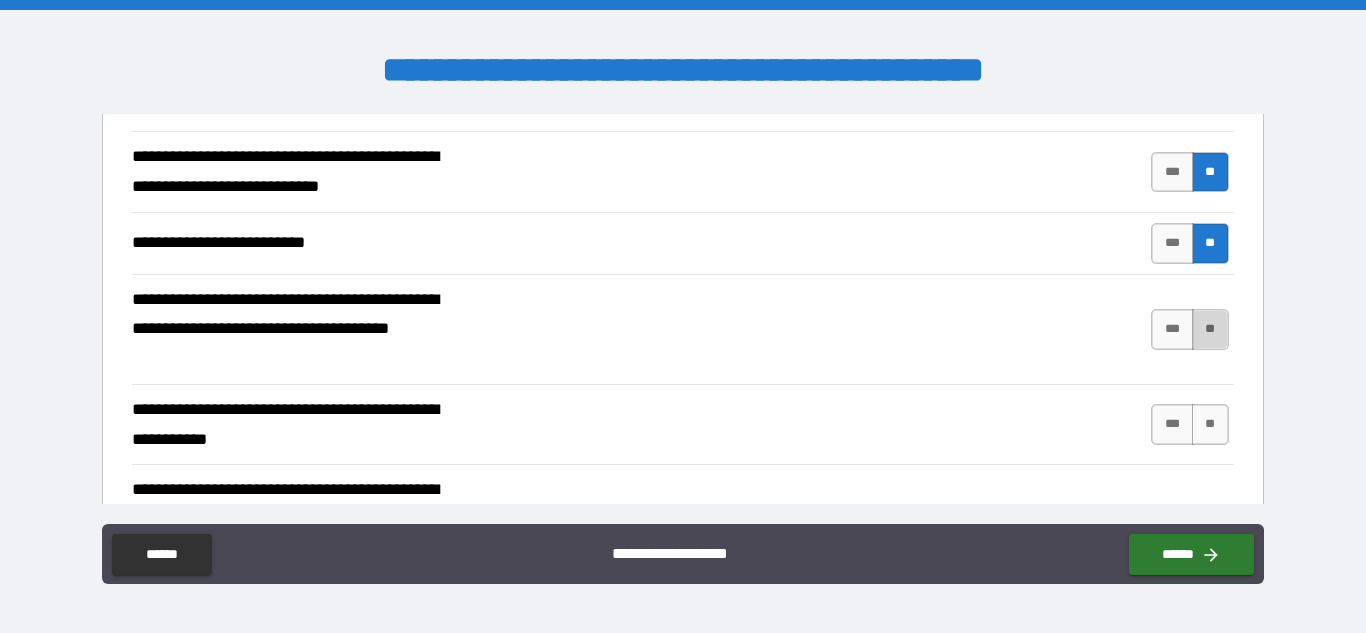 click on "**" at bounding box center [1210, 329] 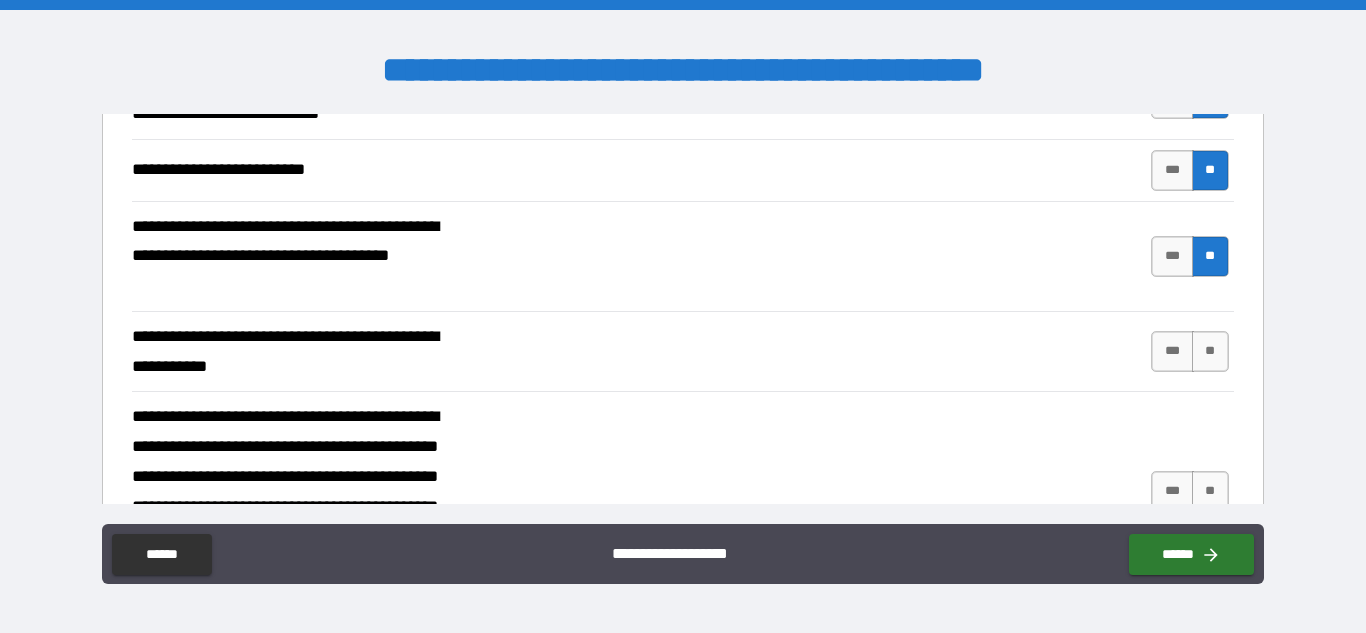 scroll, scrollTop: 605, scrollLeft: 0, axis: vertical 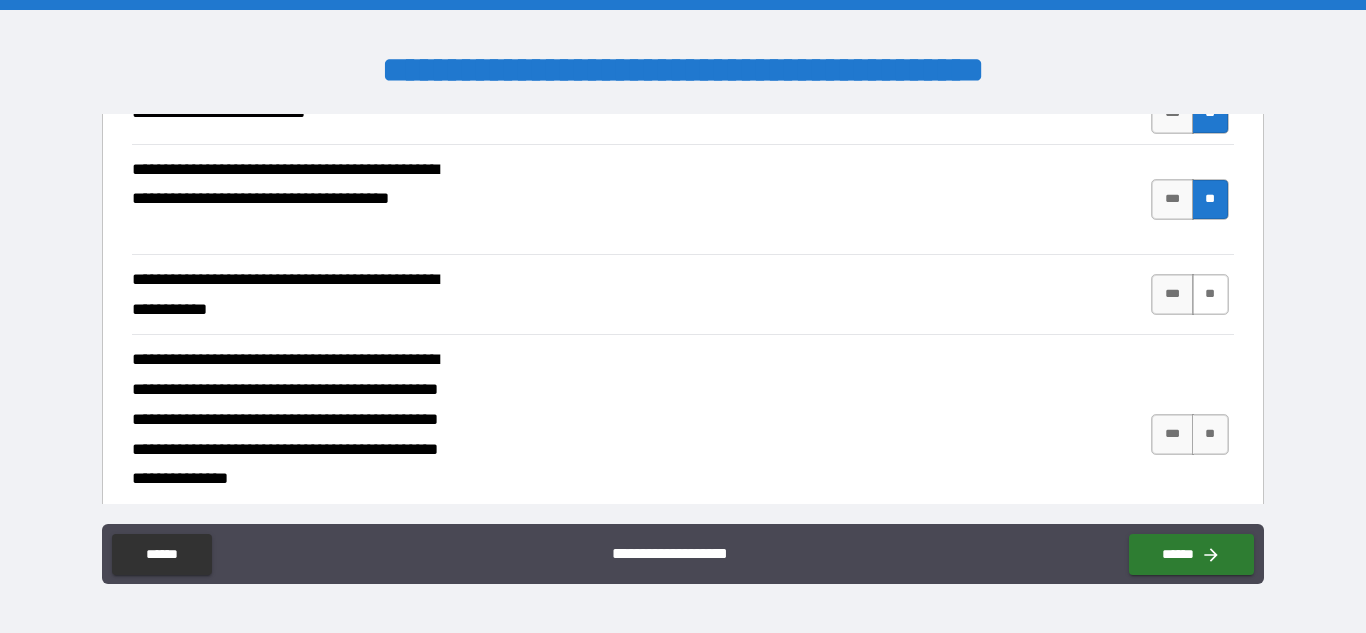 click on "**" at bounding box center [1210, 294] 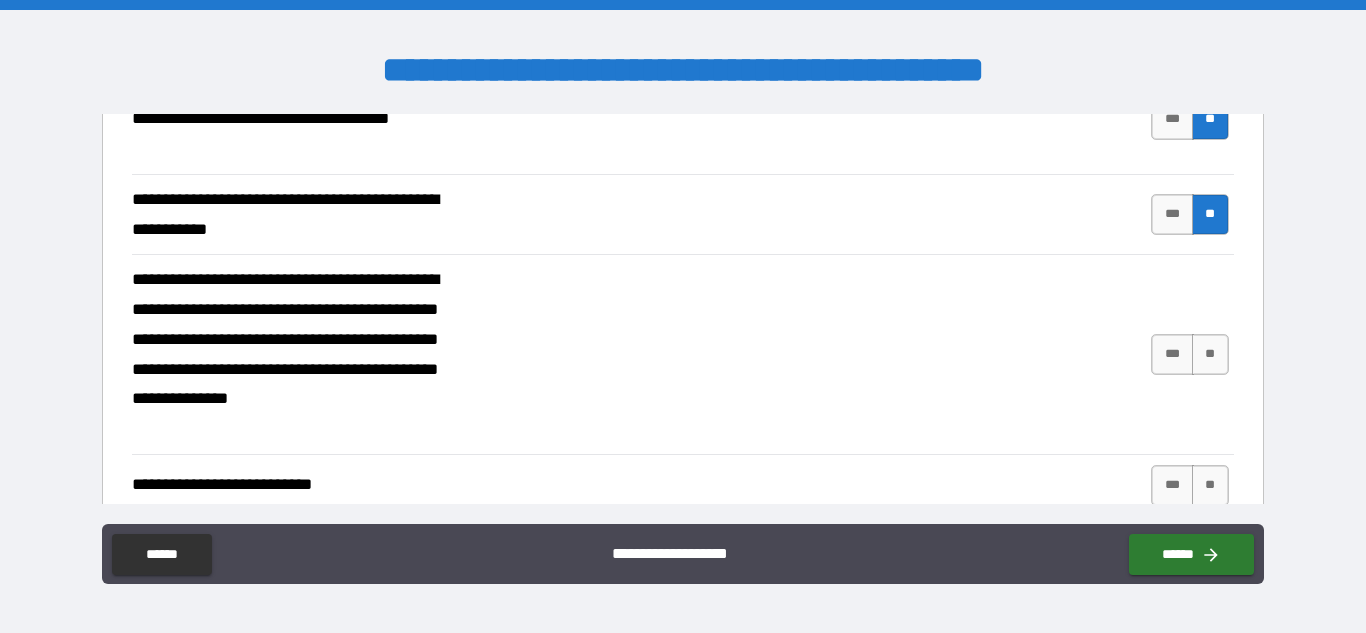 scroll, scrollTop: 739, scrollLeft: 0, axis: vertical 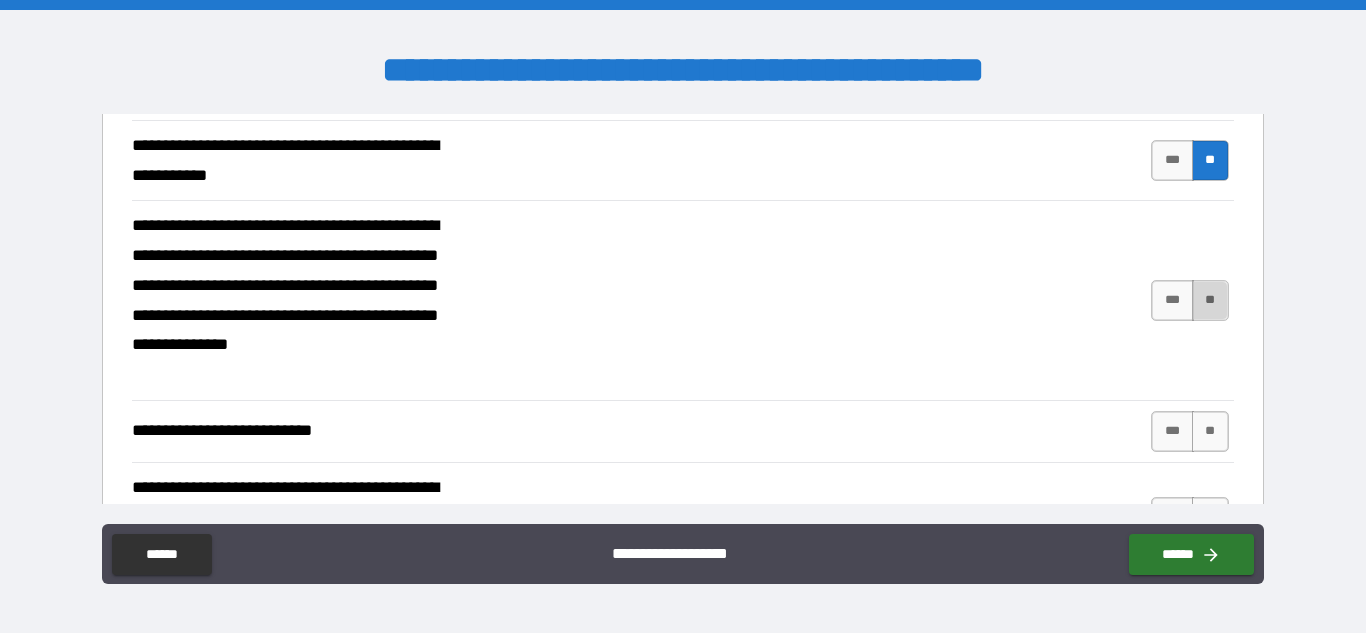 click on "**" at bounding box center (1210, 300) 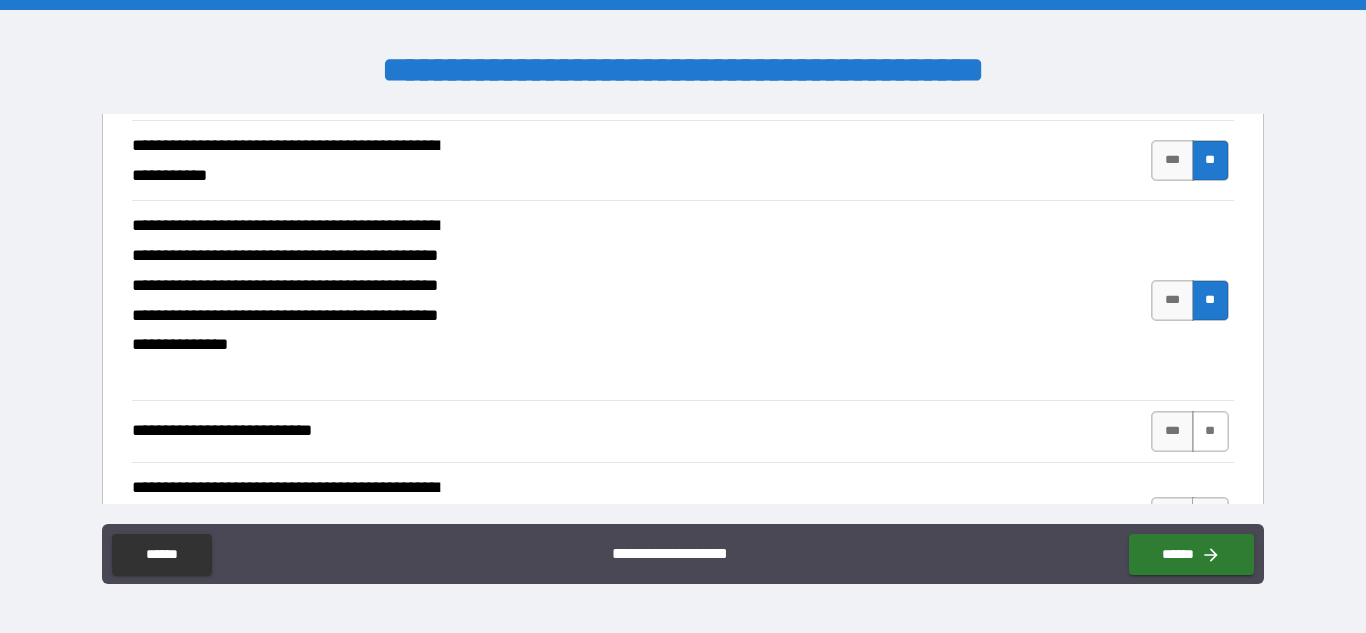 click on "**" at bounding box center [1210, 431] 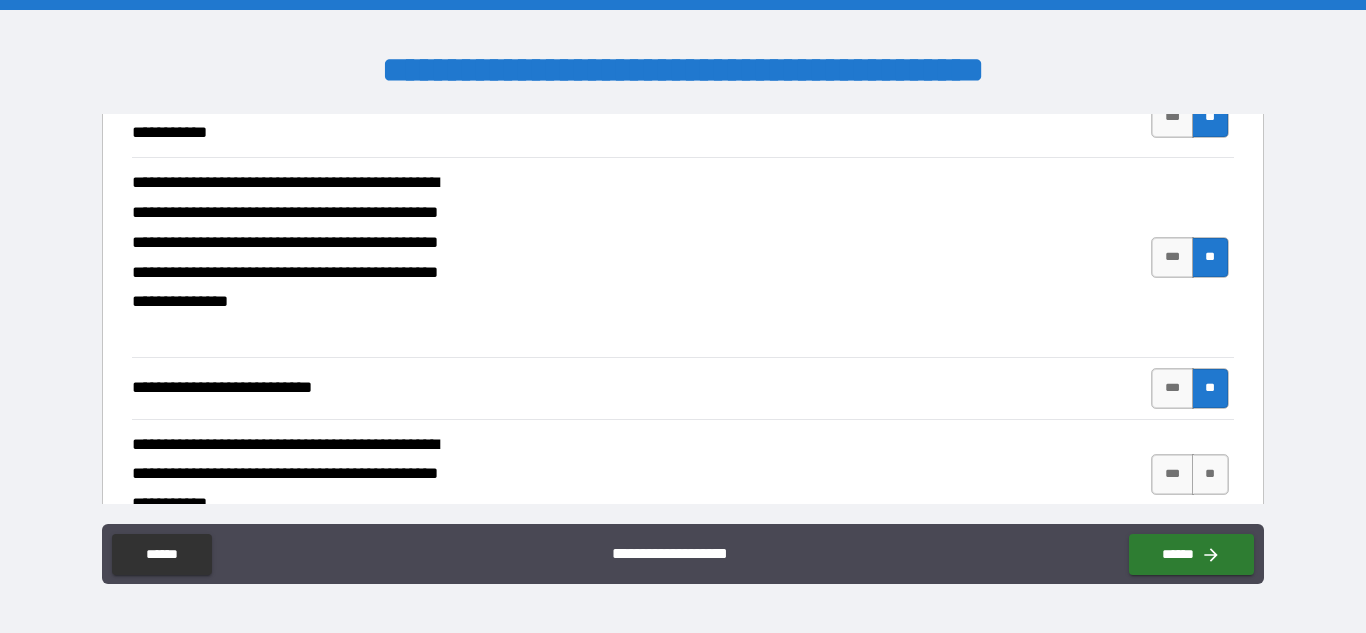 scroll, scrollTop: 868, scrollLeft: 0, axis: vertical 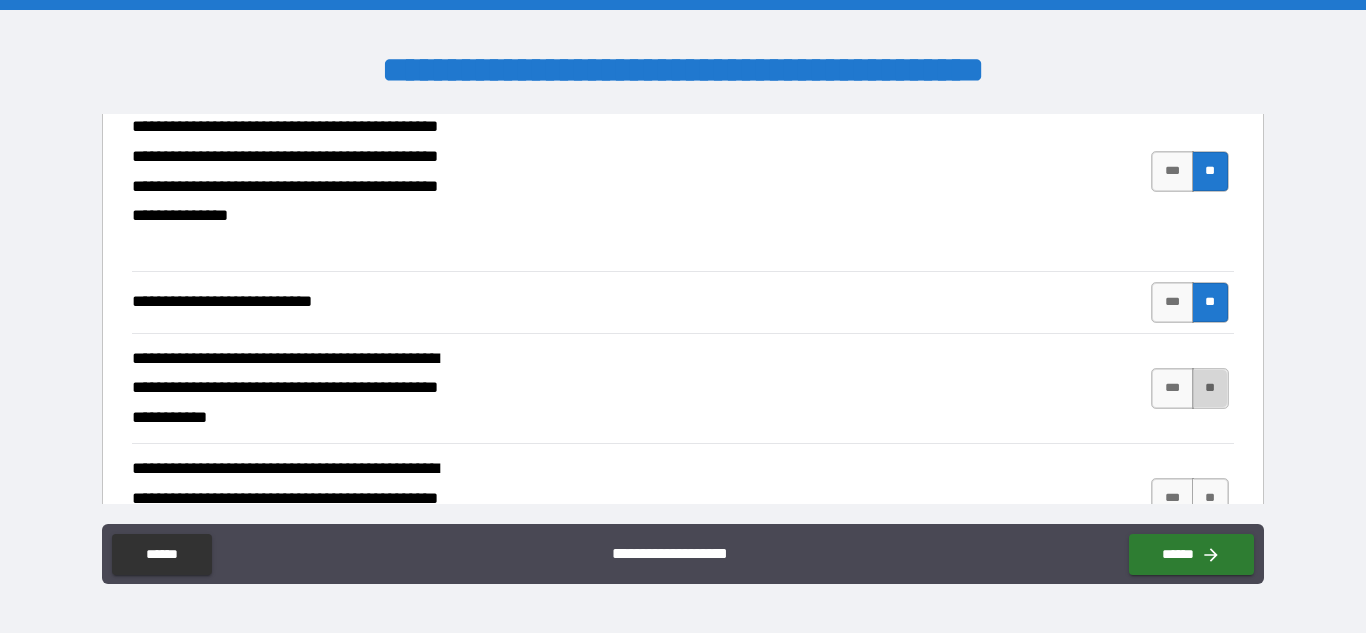 click on "**" at bounding box center [1210, 388] 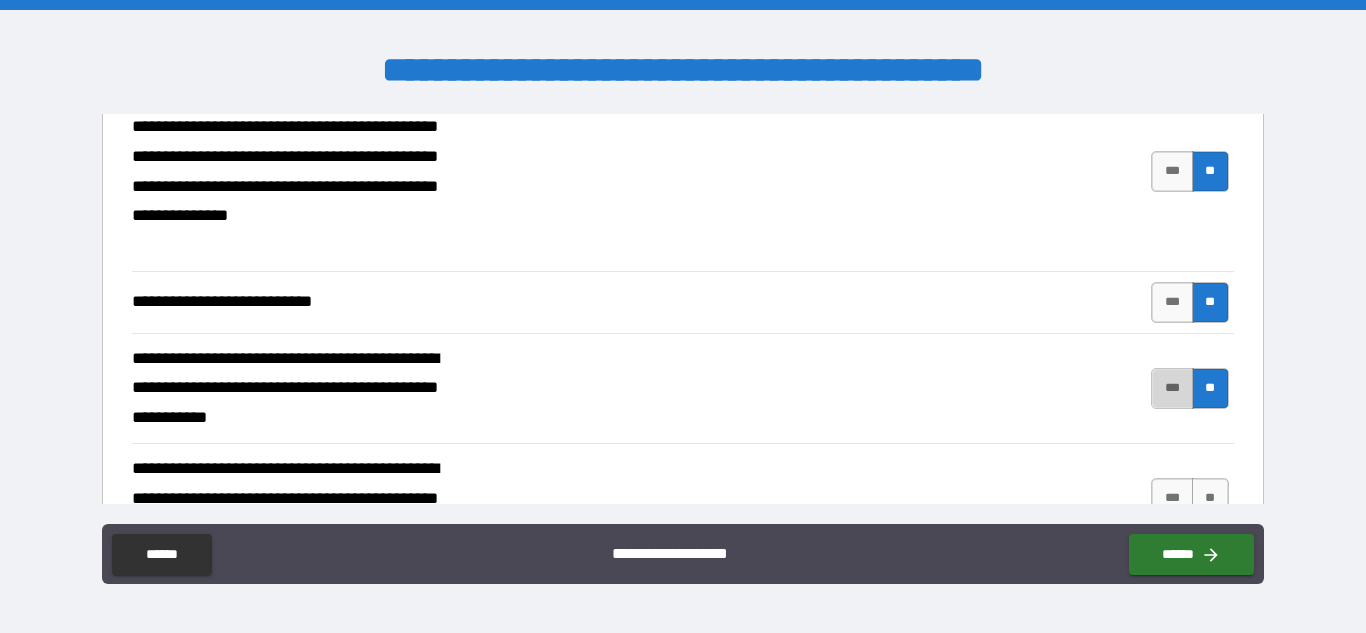 click on "***" at bounding box center [1172, 388] 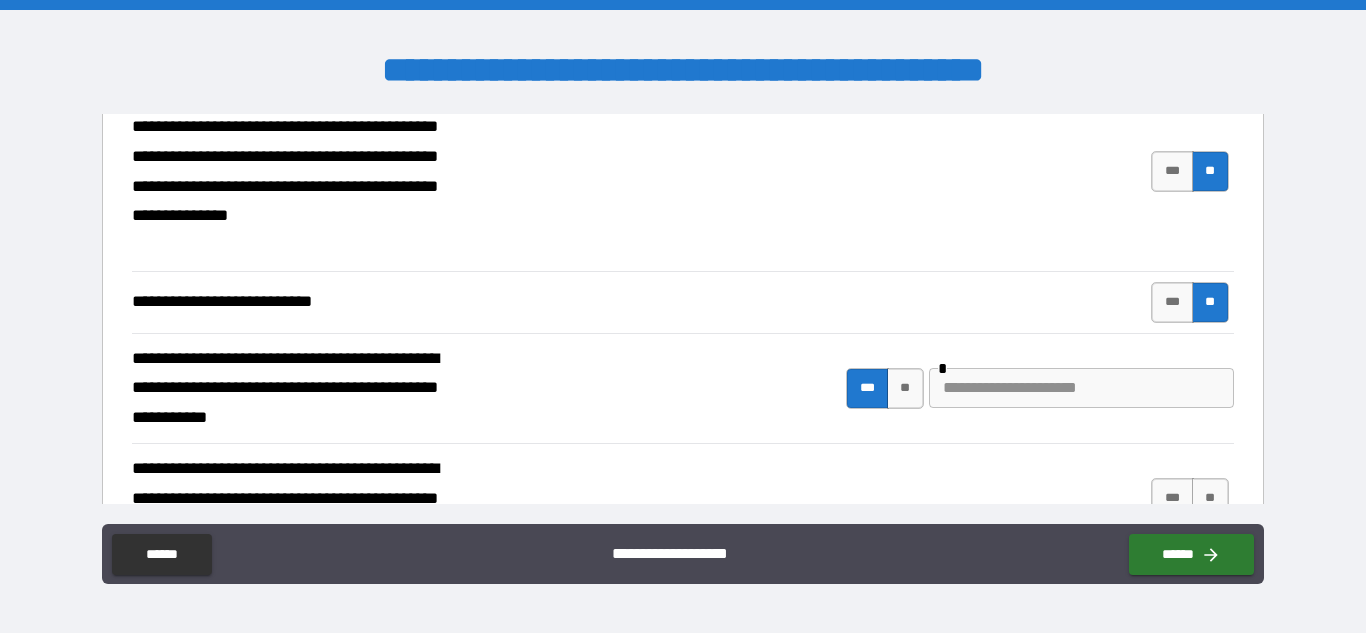 click at bounding box center [1081, 388] 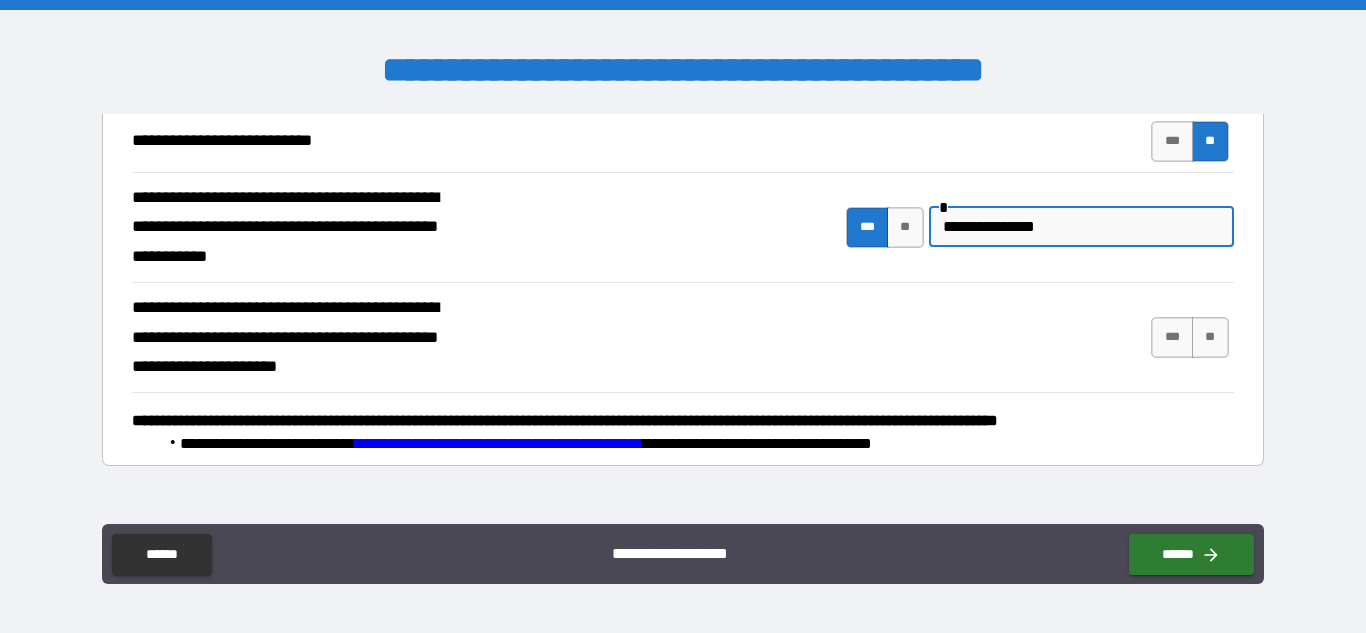scroll, scrollTop: 1051, scrollLeft: 0, axis: vertical 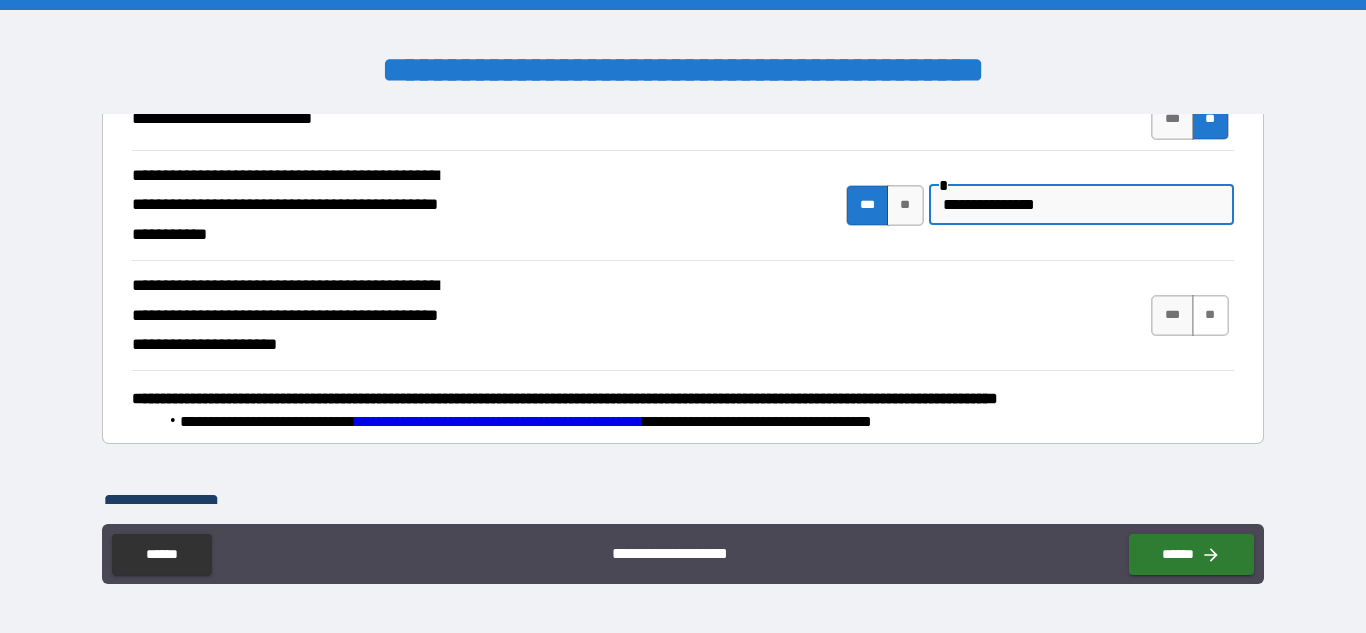 type on "**********" 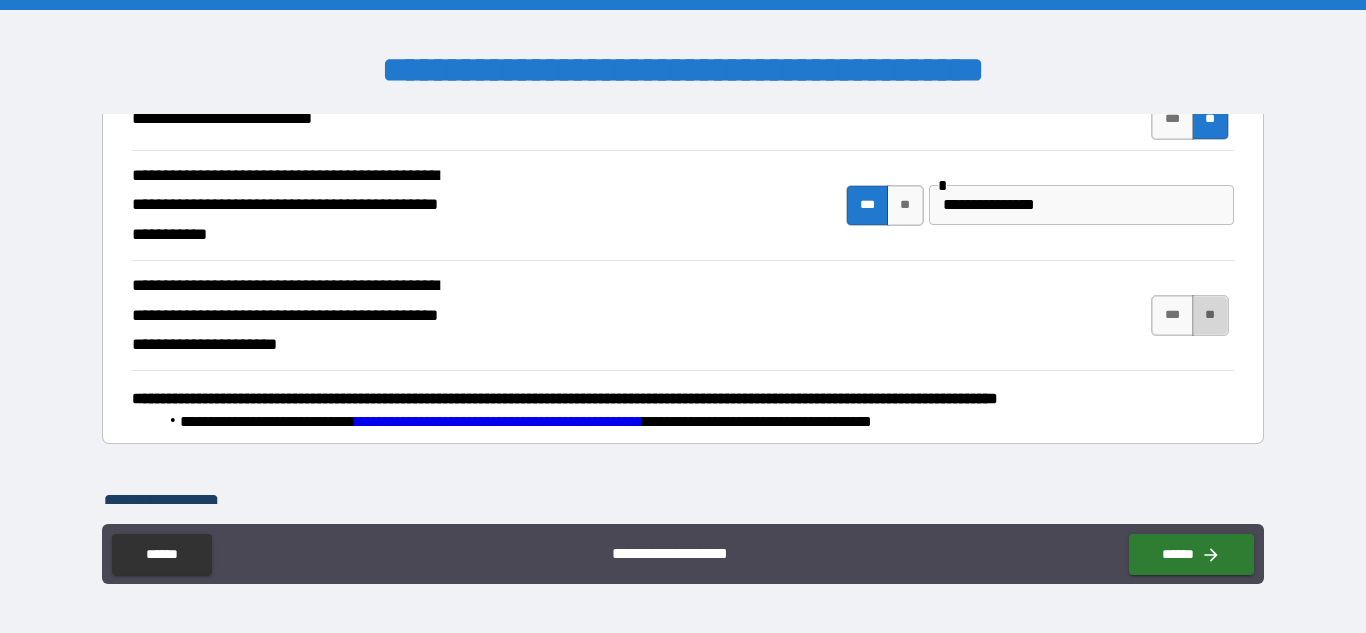 click on "**" at bounding box center [1210, 315] 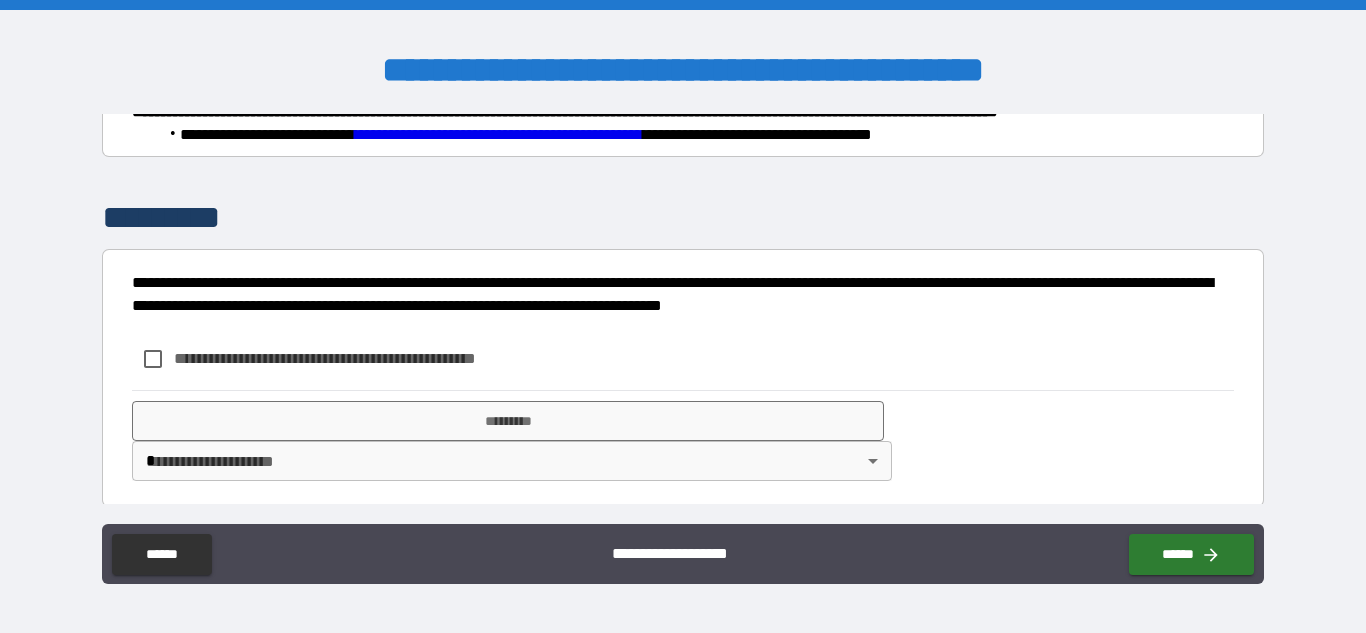 scroll, scrollTop: 1339, scrollLeft: 0, axis: vertical 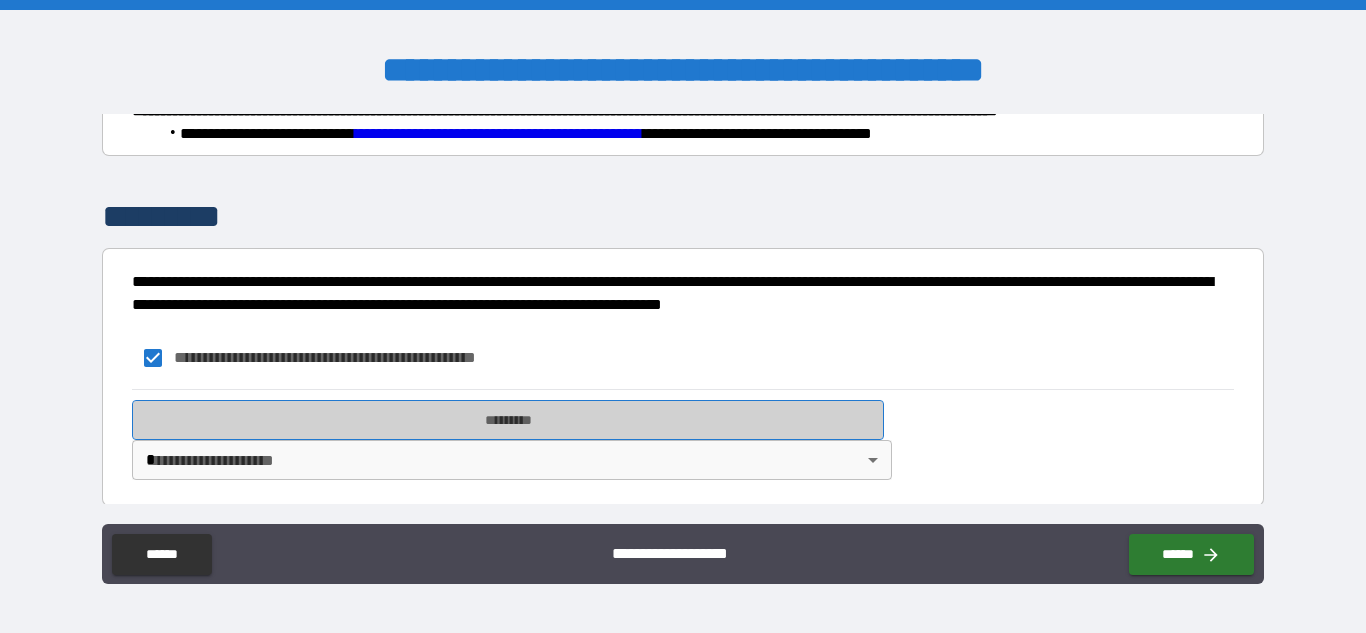 click on "*********" at bounding box center [508, 420] 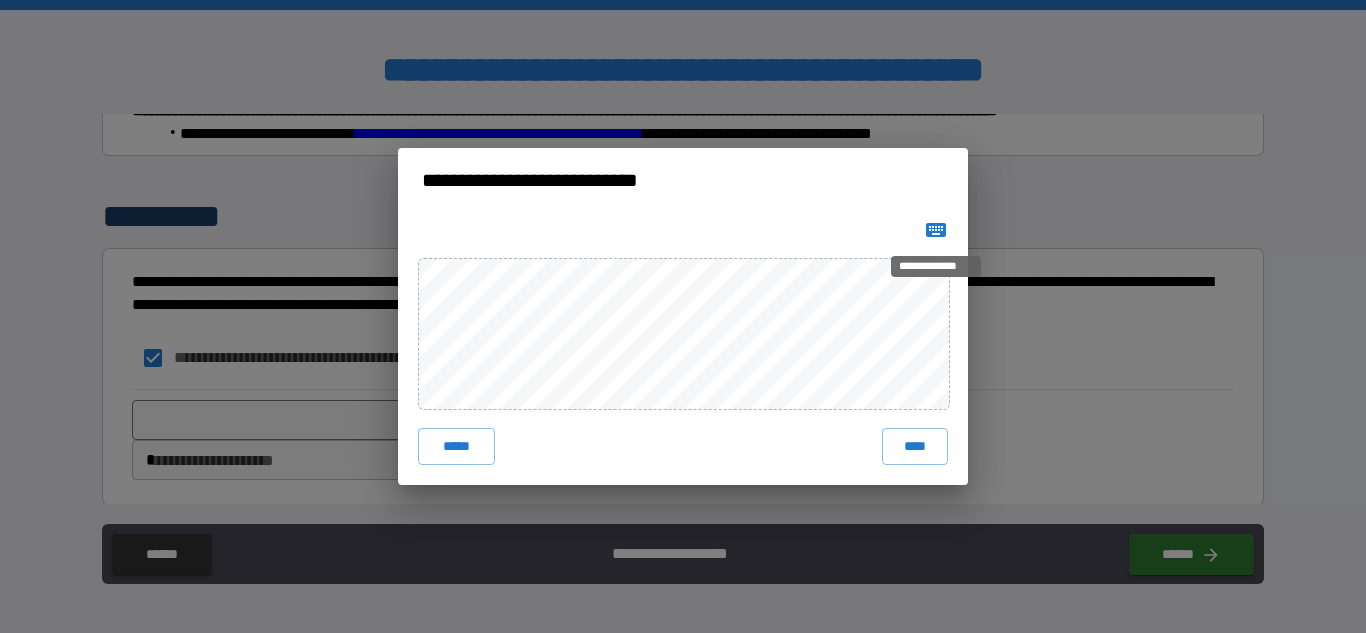 click 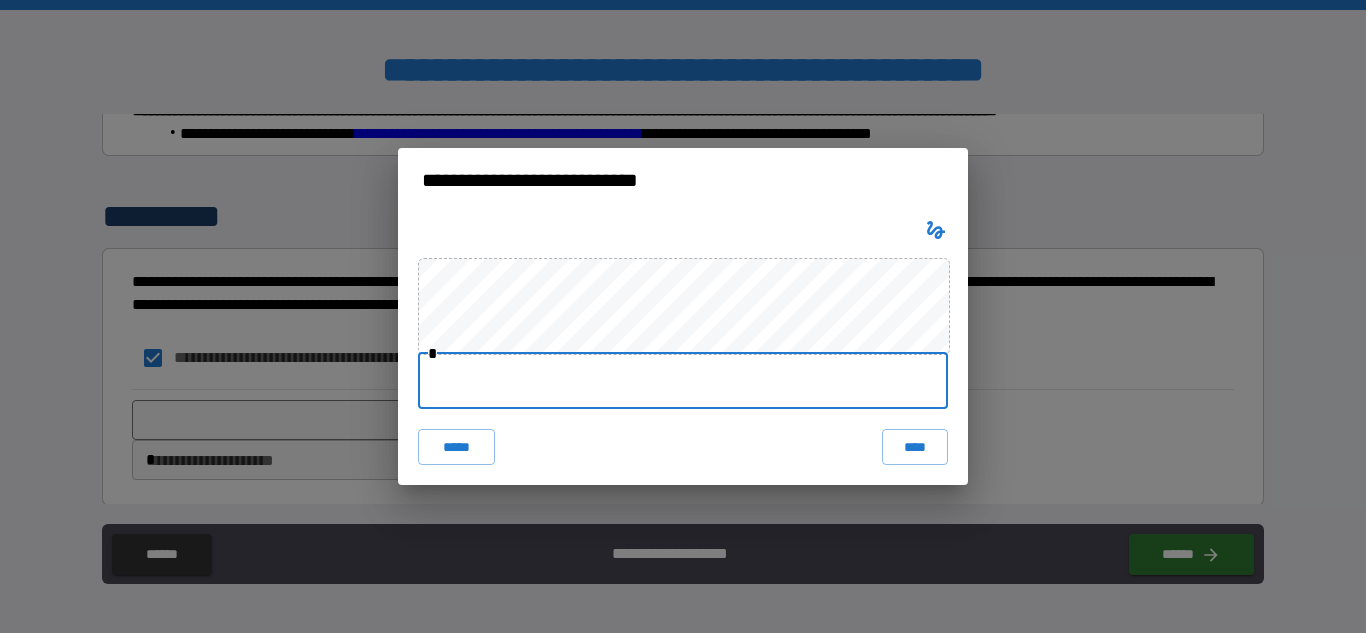 click at bounding box center (683, 381) 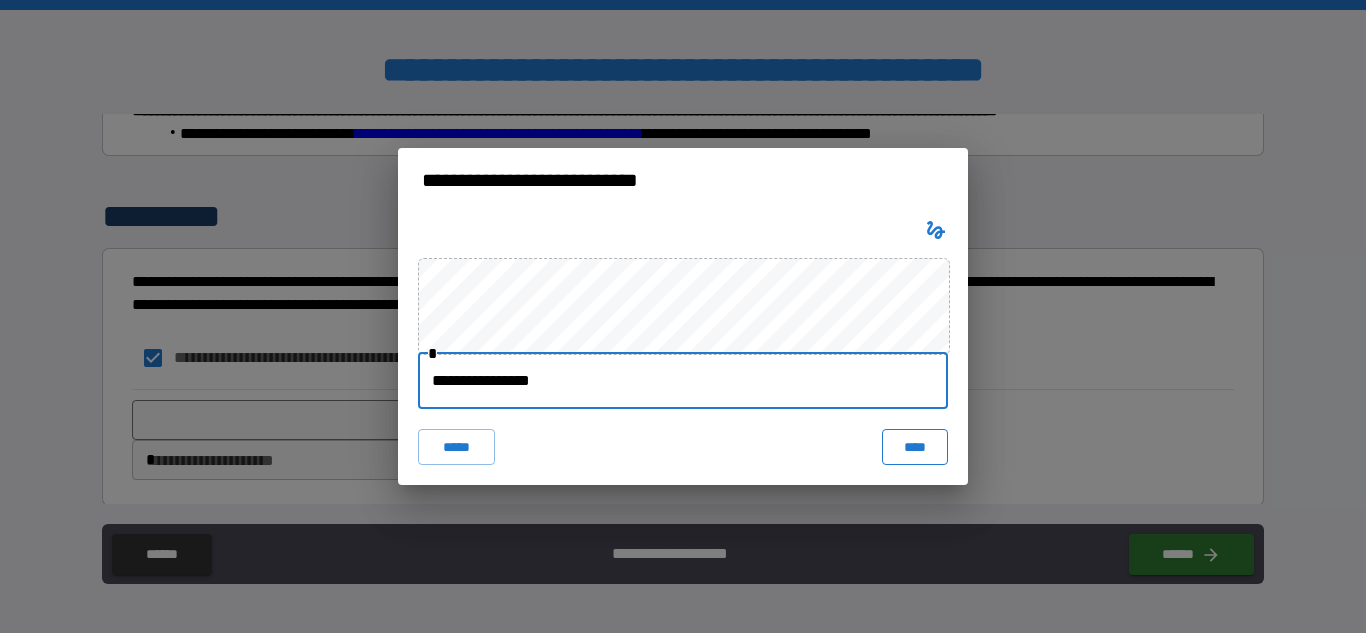 type on "**********" 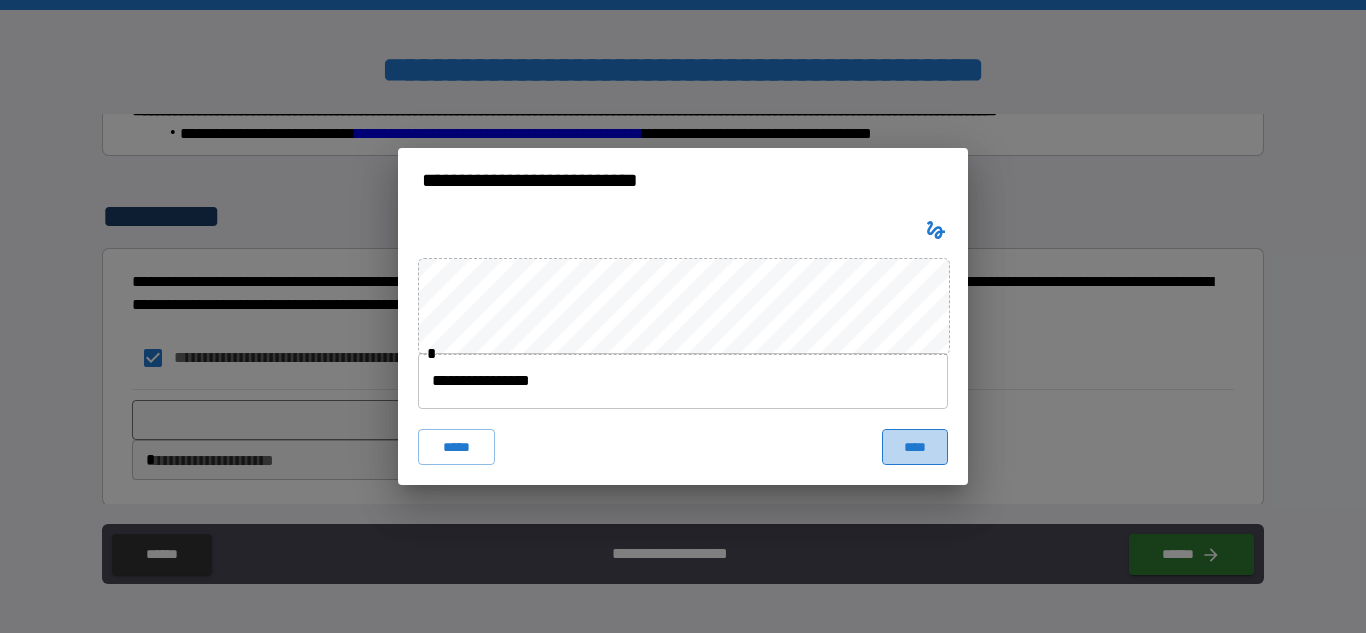 click on "****" at bounding box center [915, 447] 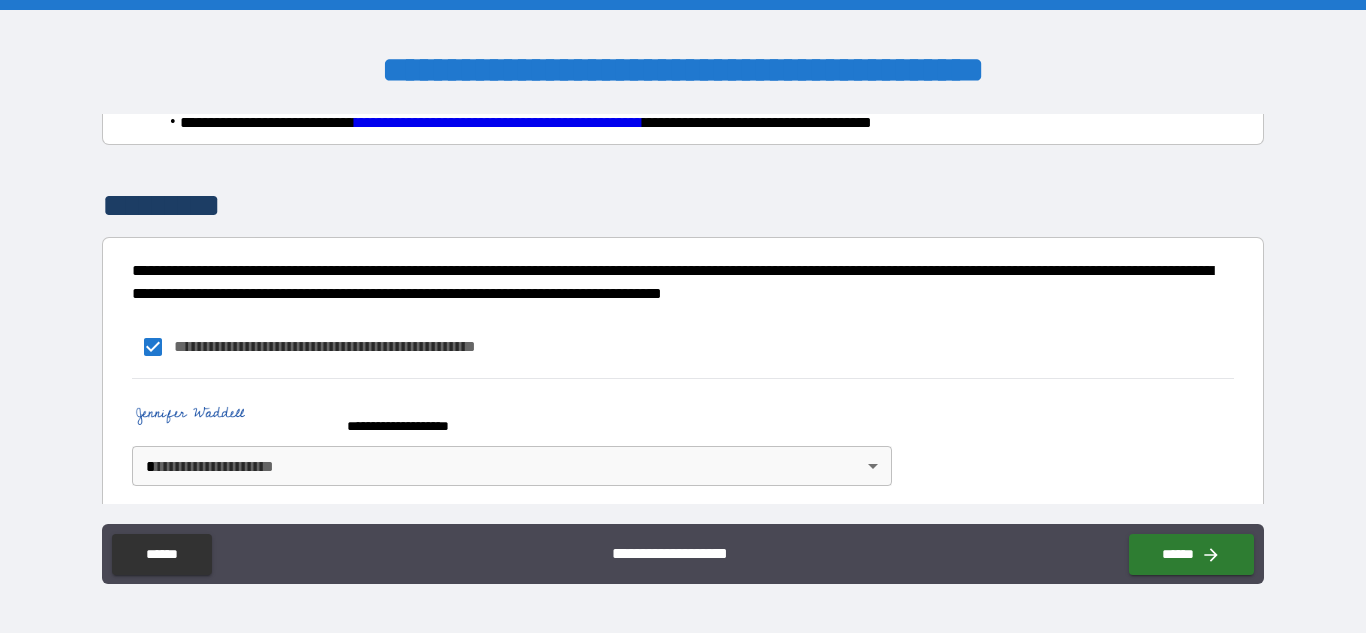 scroll, scrollTop: 1363, scrollLeft: 0, axis: vertical 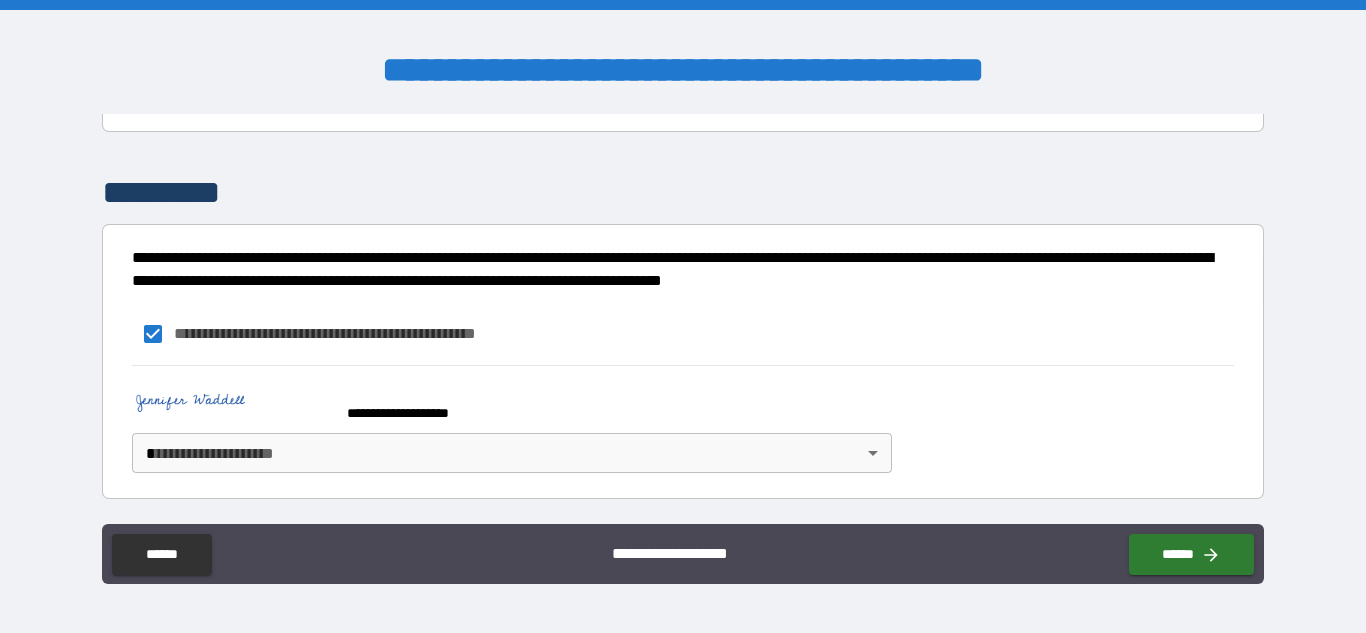 click on "**********" at bounding box center [683, 316] 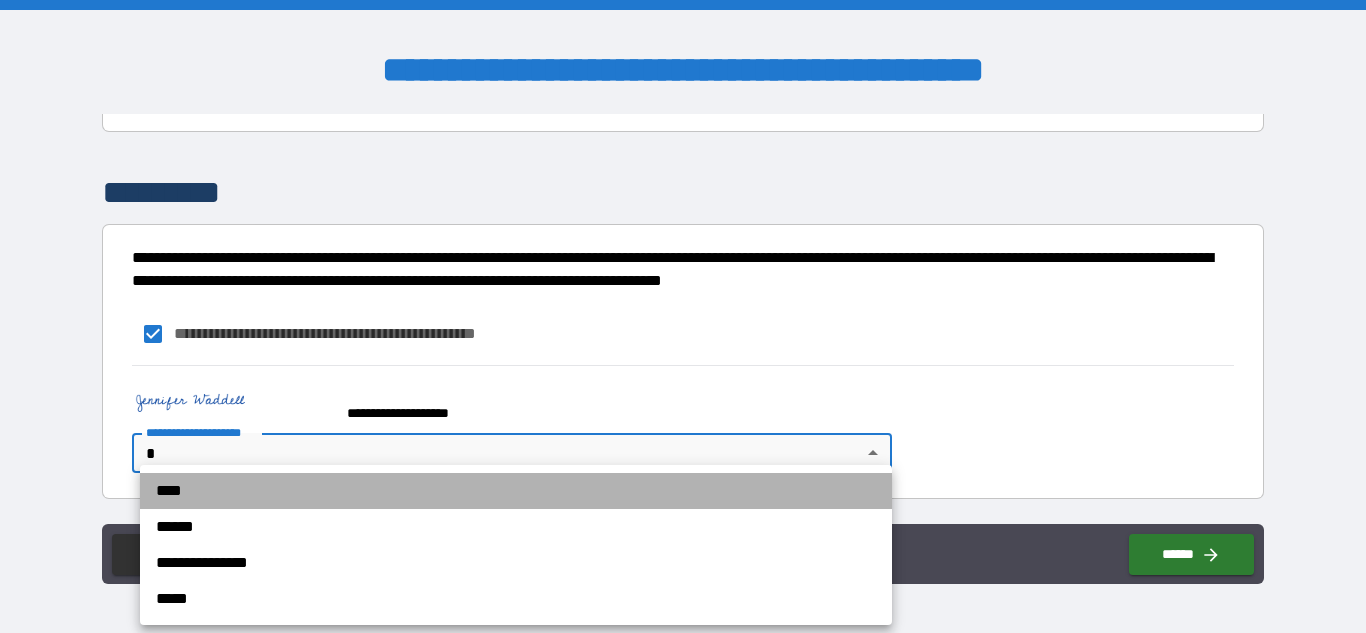 click on "****" at bounding box center (516, 491) 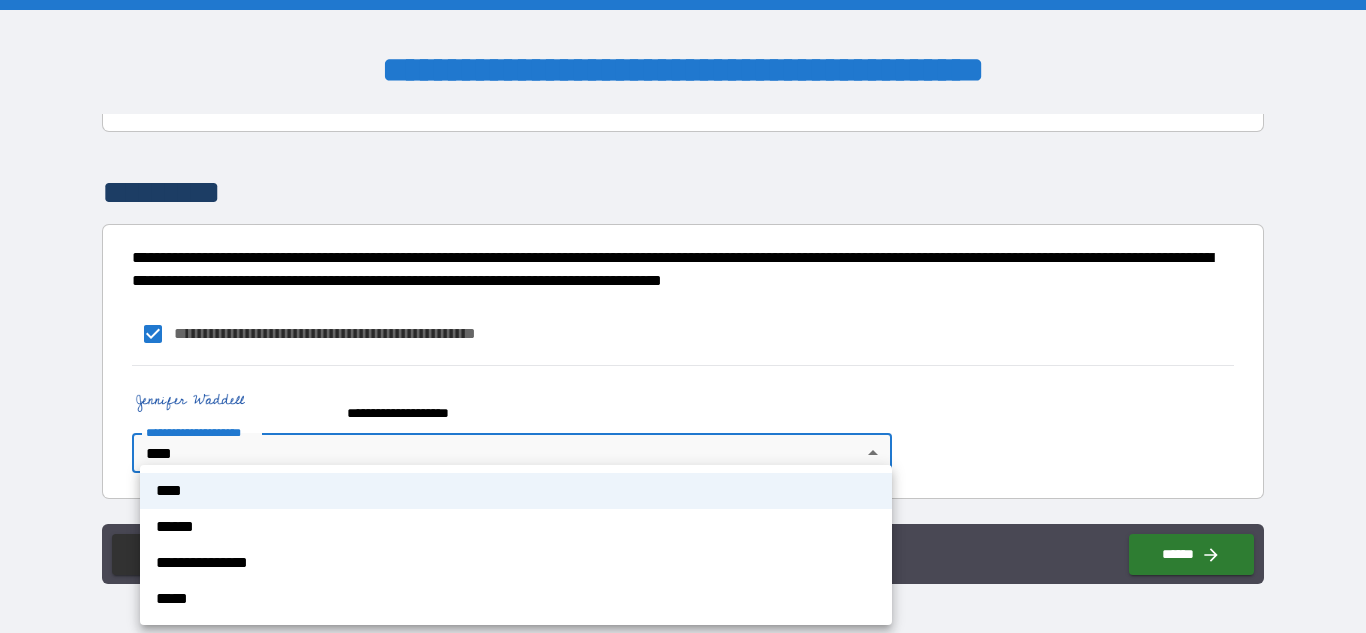 click on "**********" at bounding box center (683, 316) 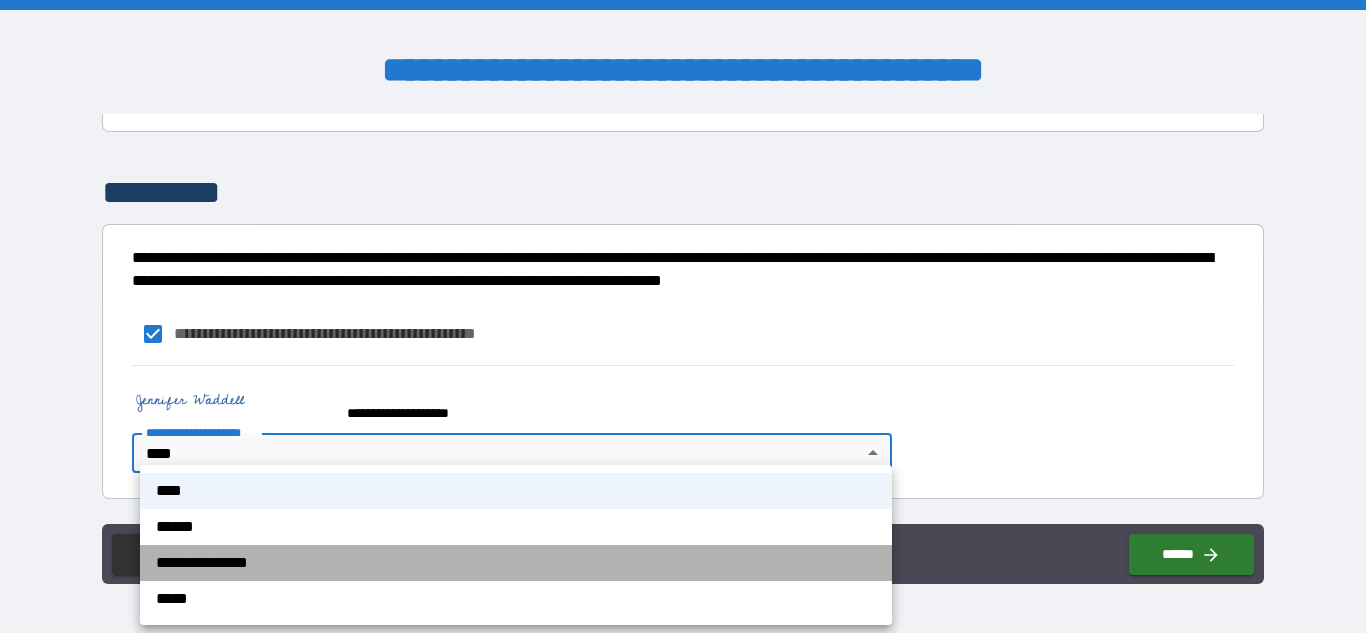 click on "**********" at bounding box center (516, 563) 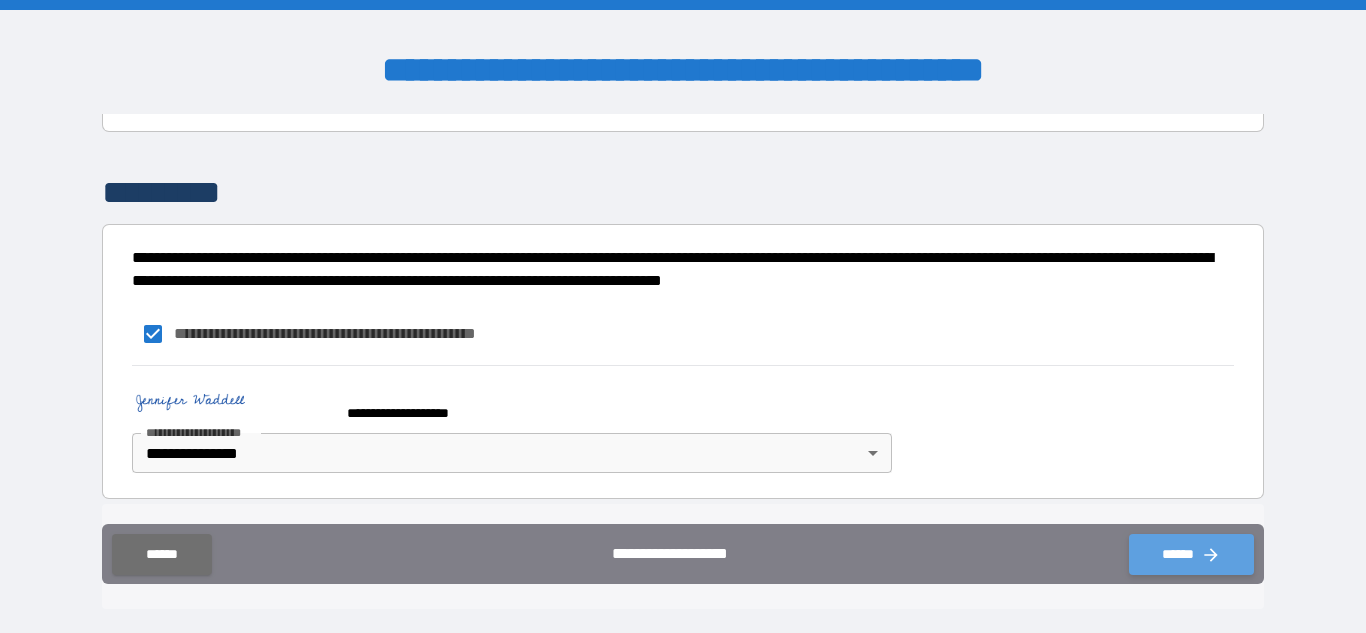click on "******" at bounding box center (1191, 554) 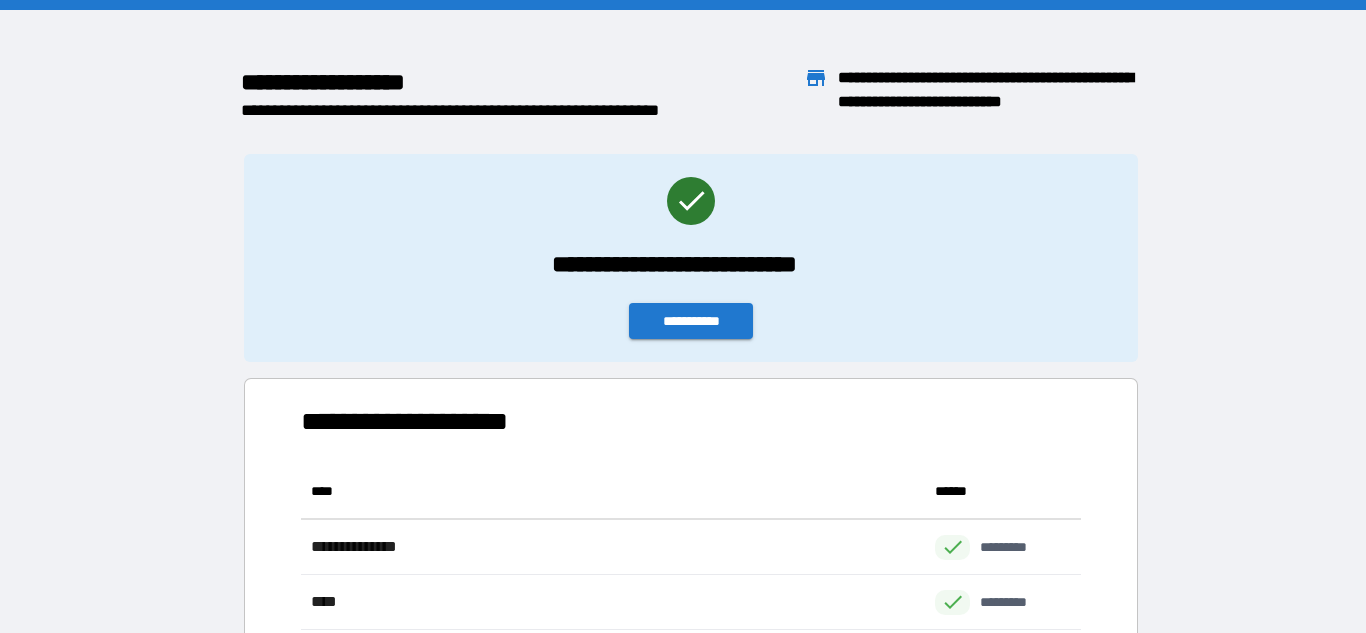 scroll, scrollTop: 1, scrollLeft: 1, axis: both 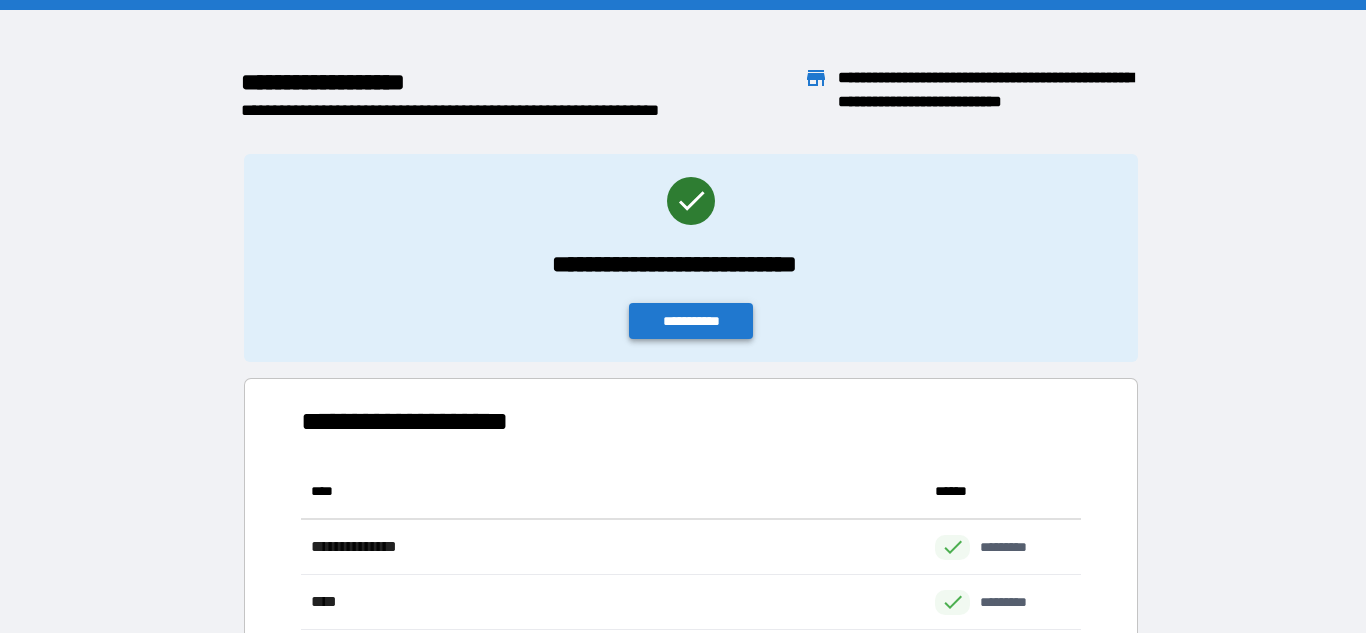 click on "**********" at bounding box center [691, 321] 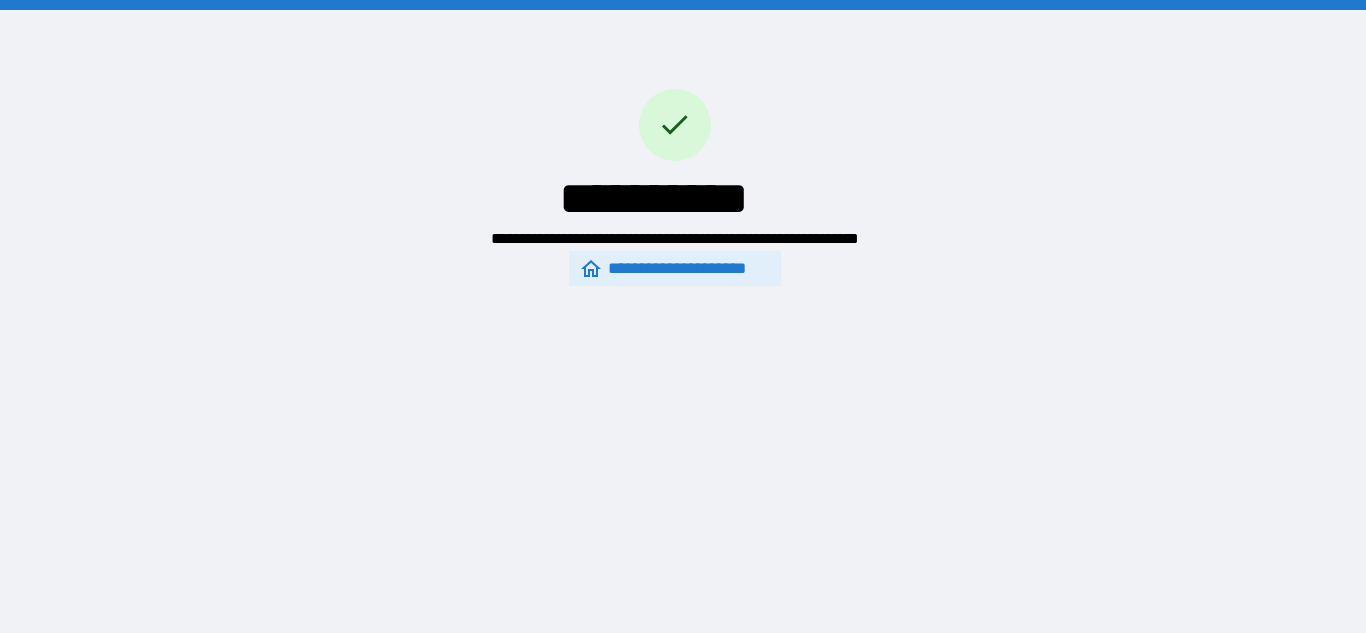 click on "**********" at bounding box center (674, 269) 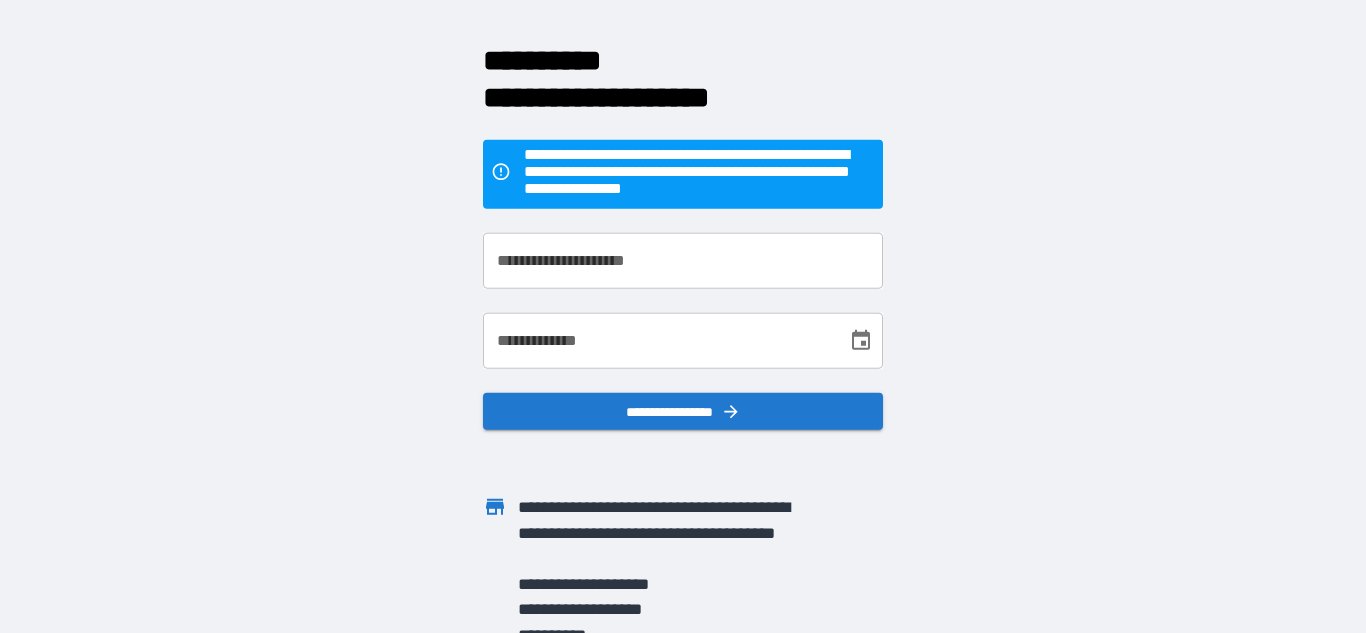 scroll, scrollTop: 0, scrollLeft: 0, axis: both 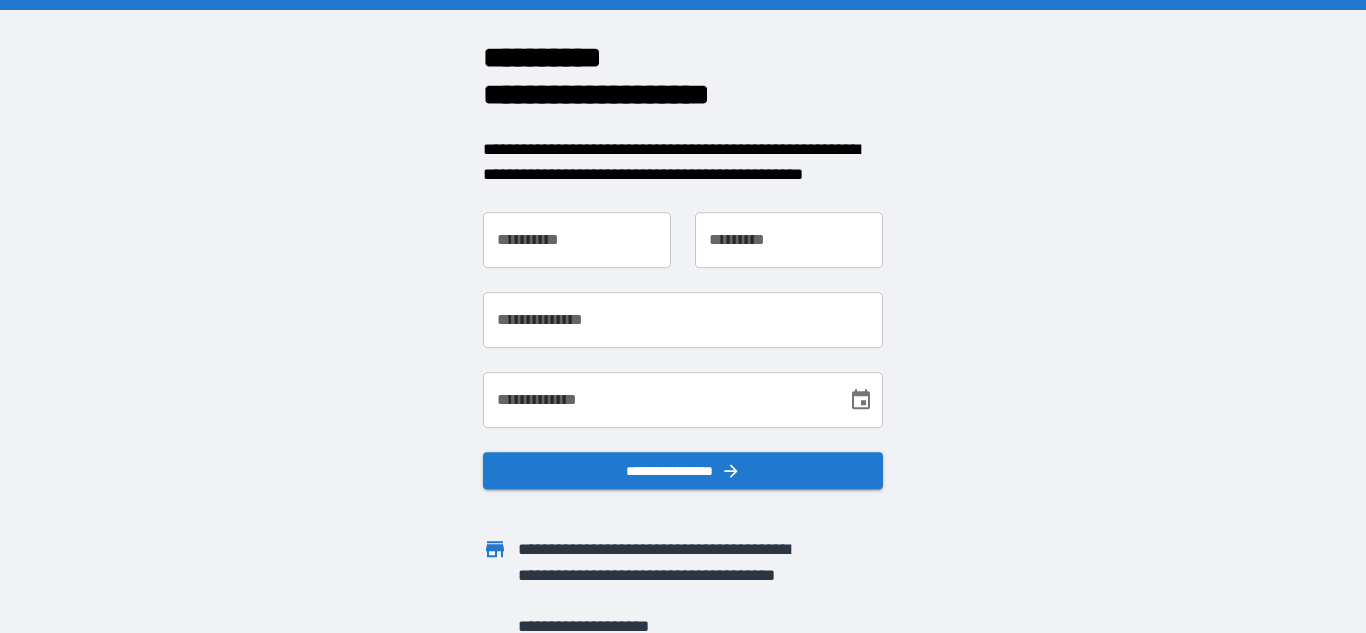 click on "**********" at bounding box center [577, 240] 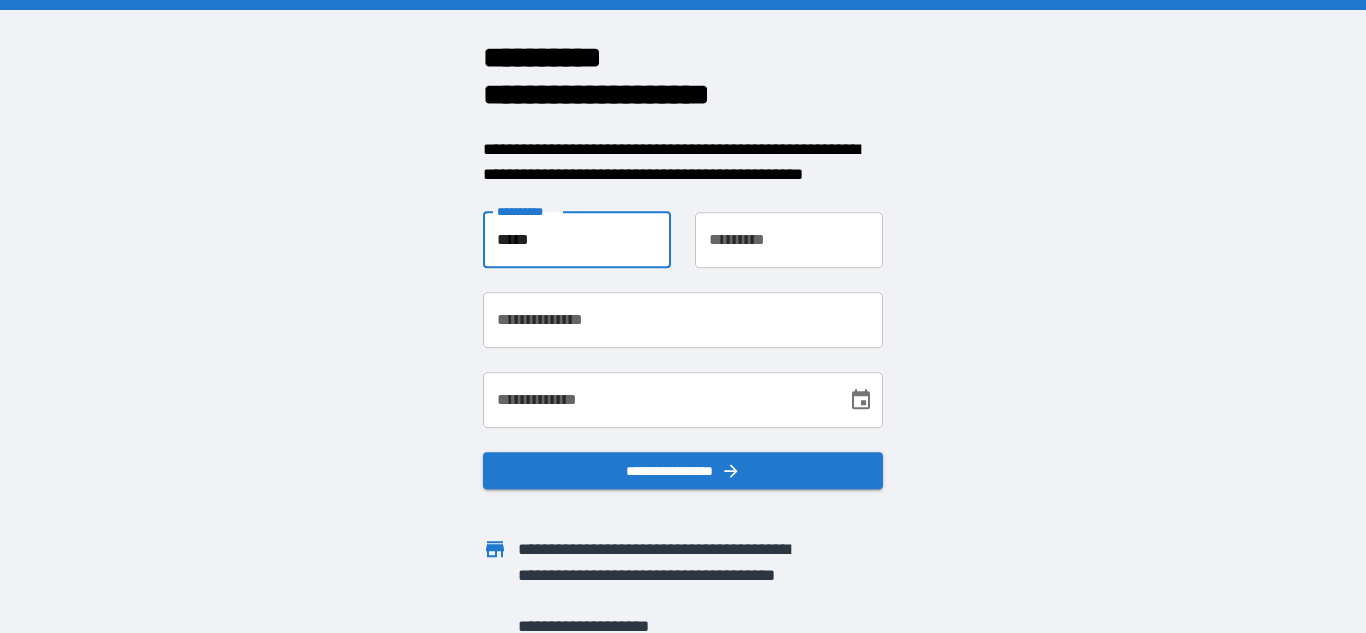 type on "*****" 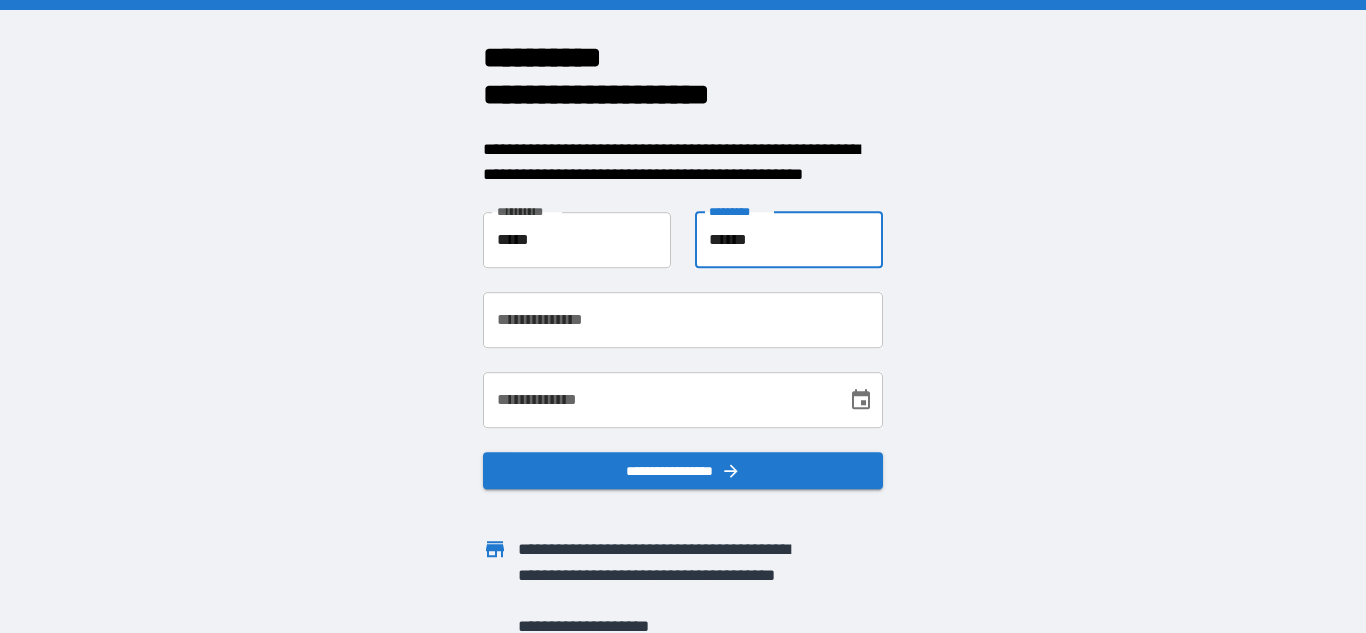 type on "******" 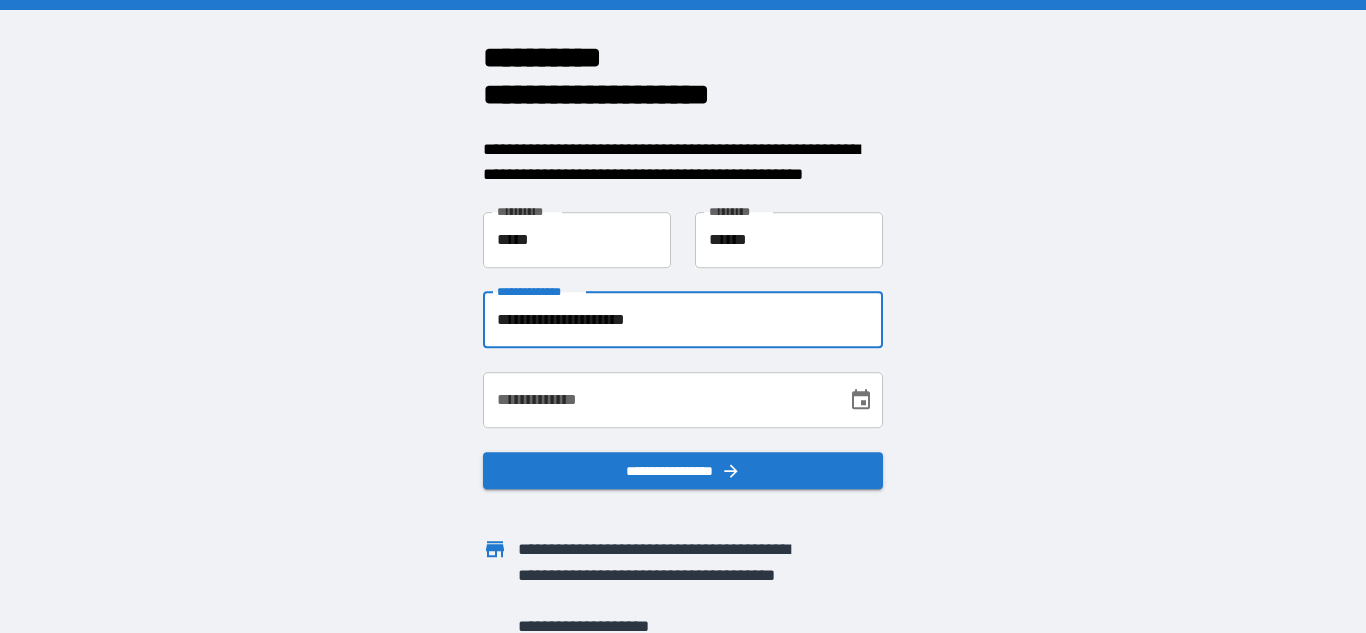 type on "**********" 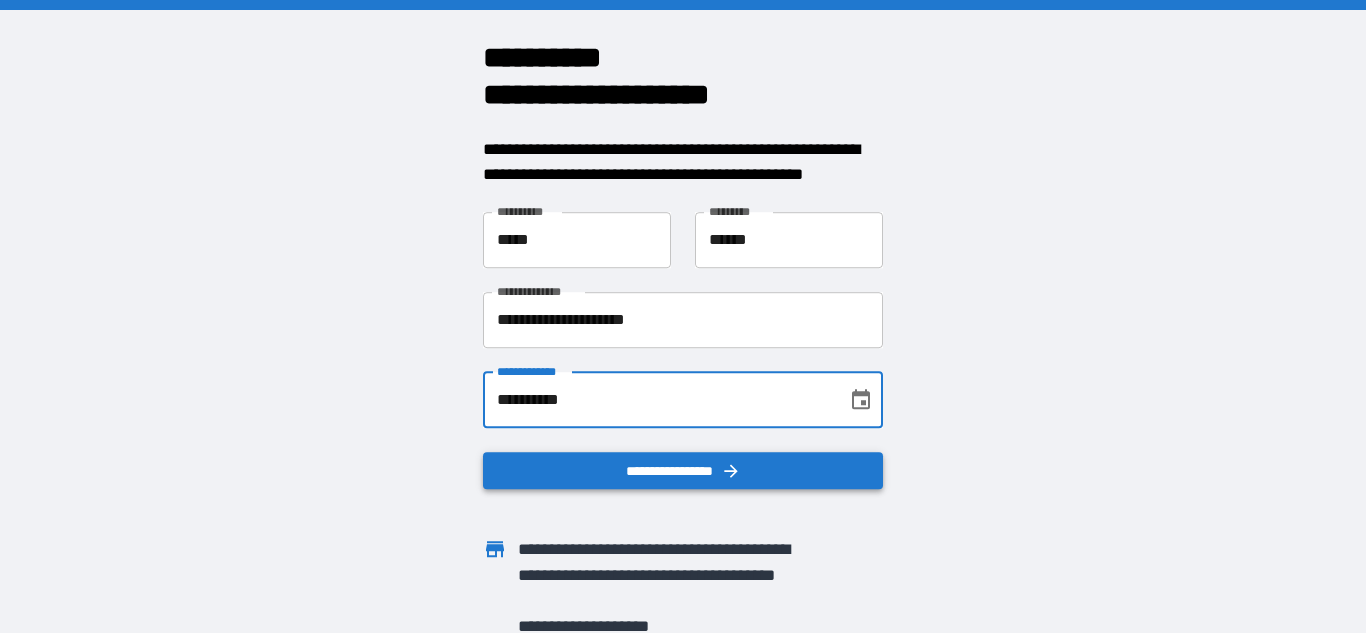 type on "**********" 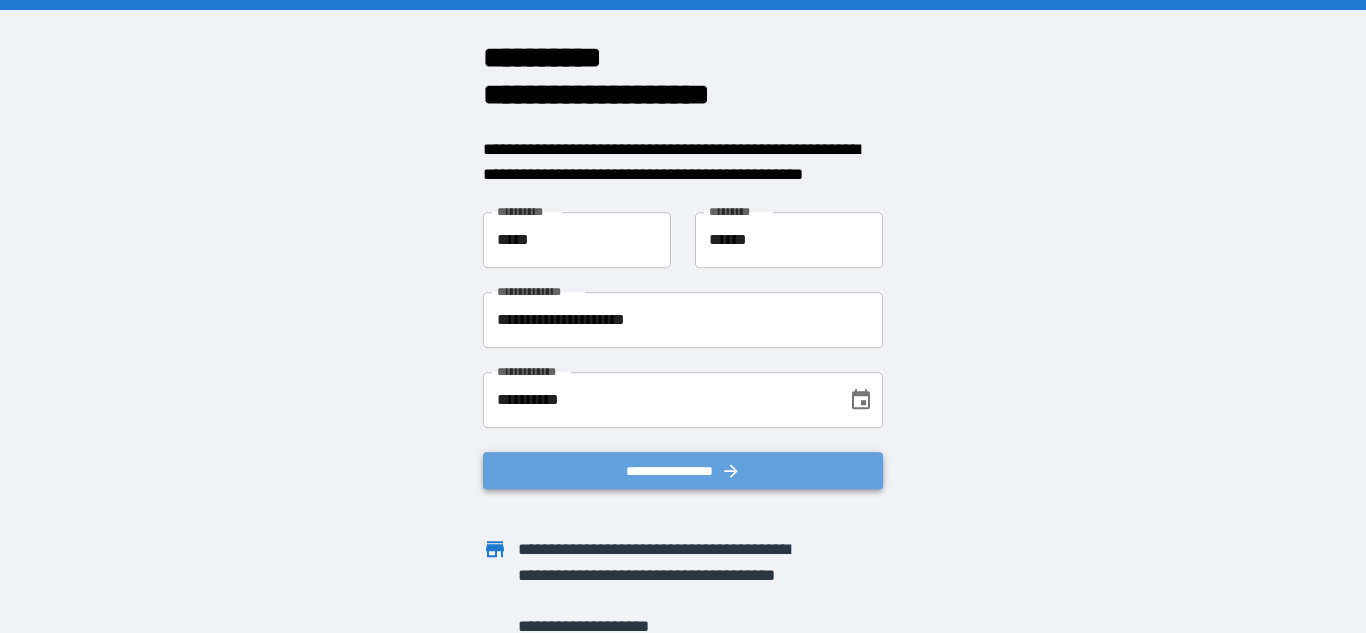 click on "**********" at bounding box center [683, 471] 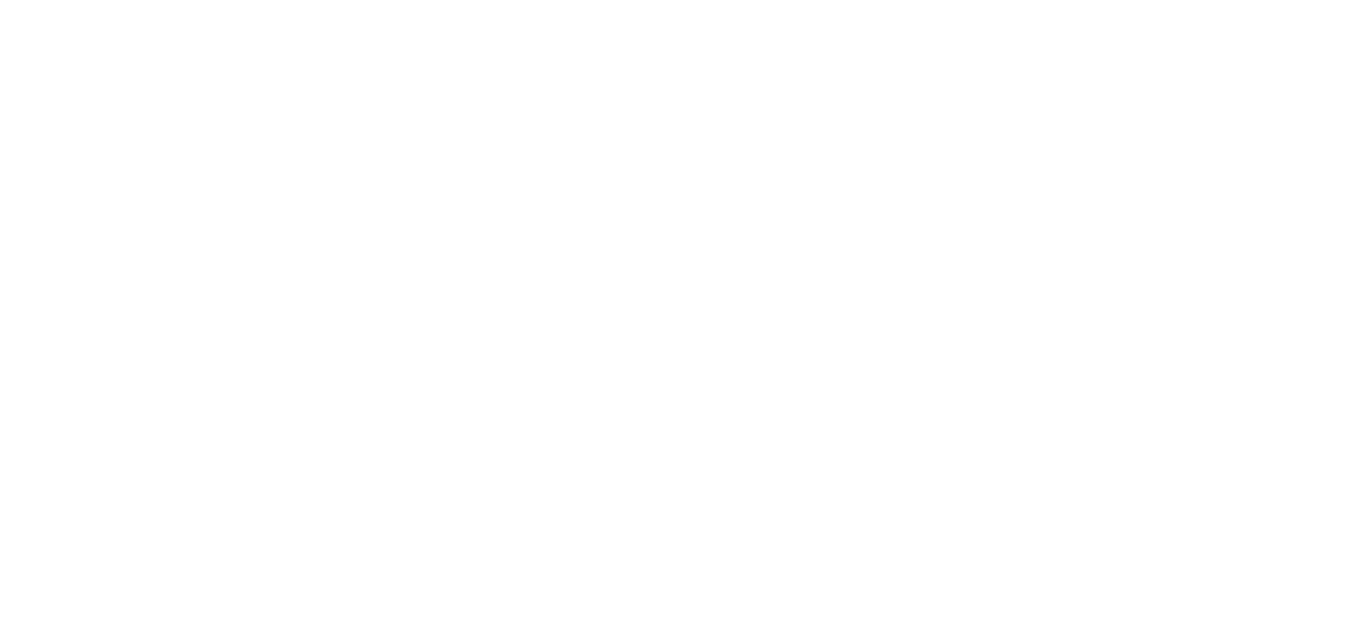 scroll, scrollTop: 0, scrollLeft: 0, axis: both 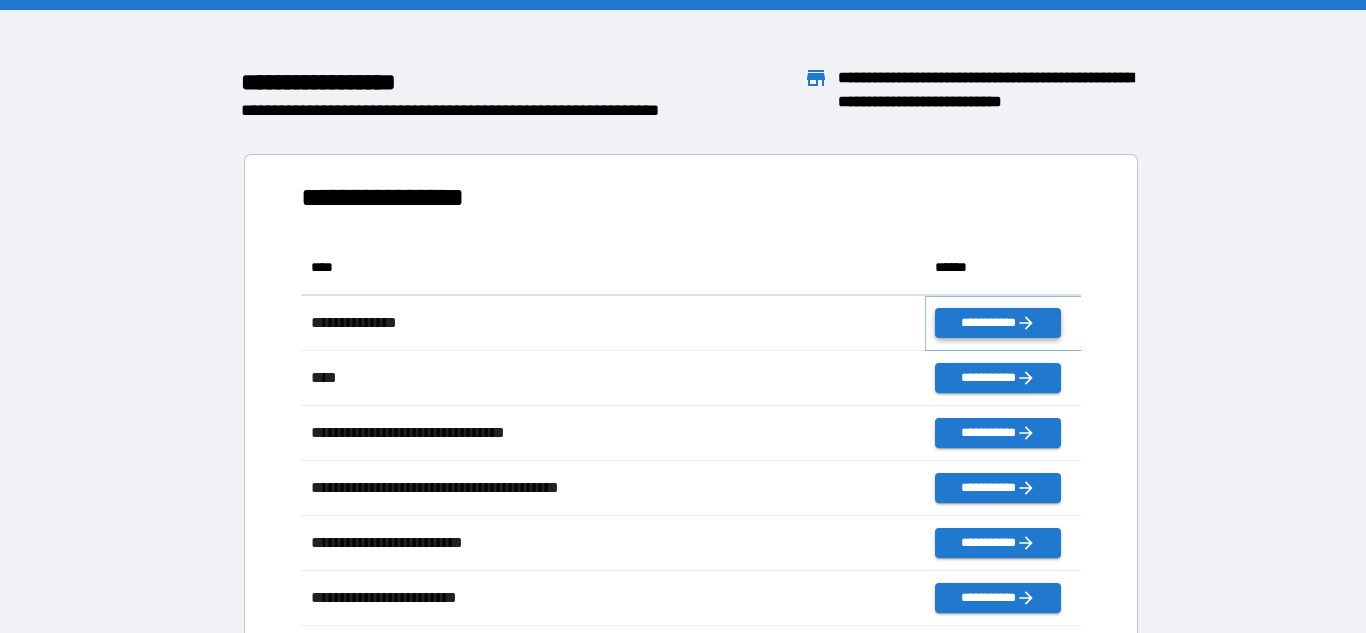 click on "**********" at bounding box center [997, 323] 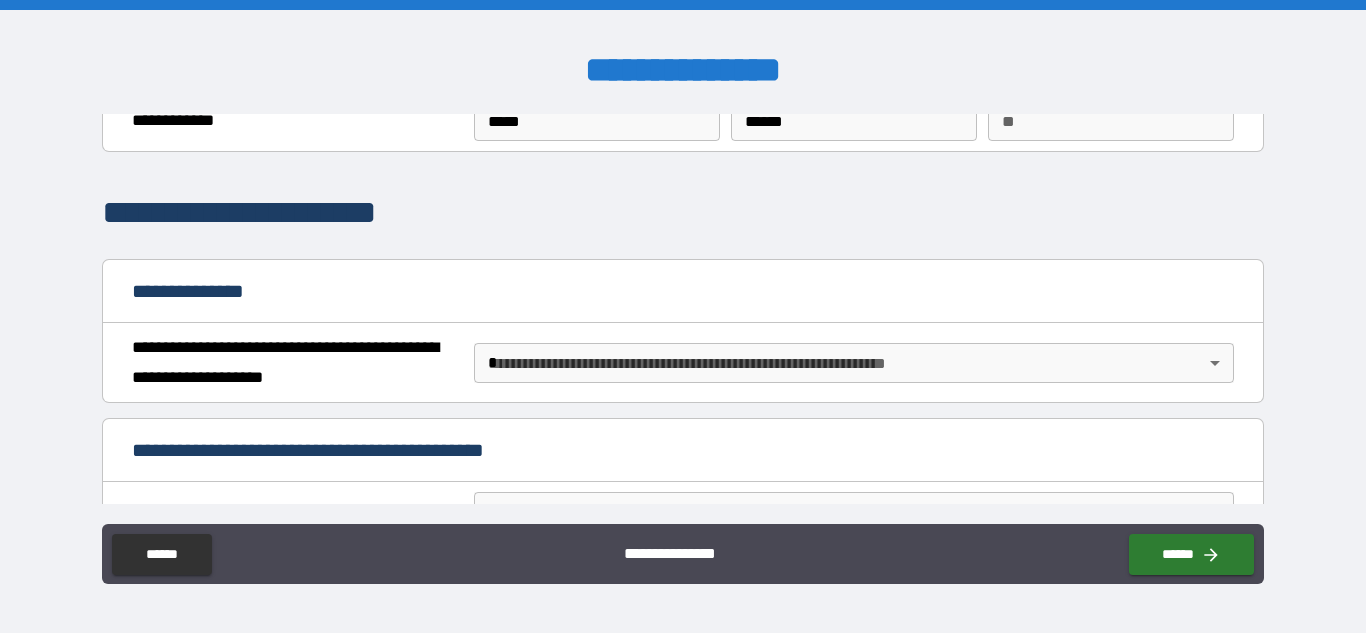 scroll, scrollTop: 104, scrollLeft: 0, axis: vertical 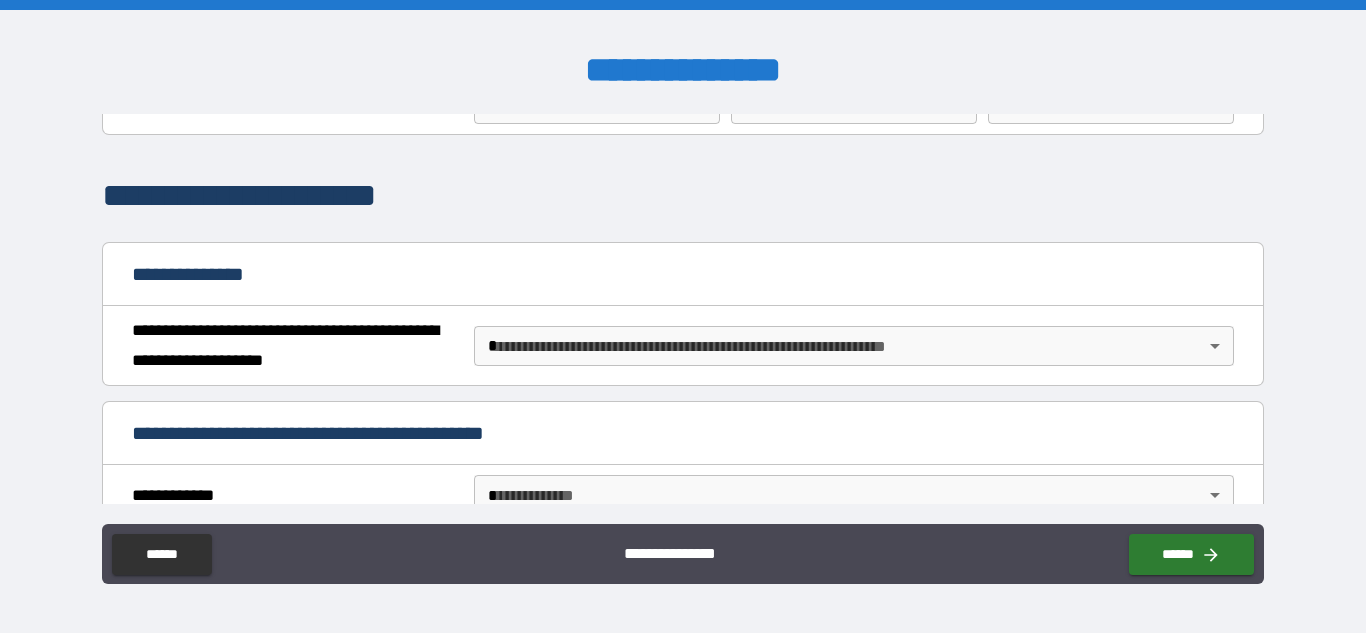 click on "**********" at bounding box center [683, 316] 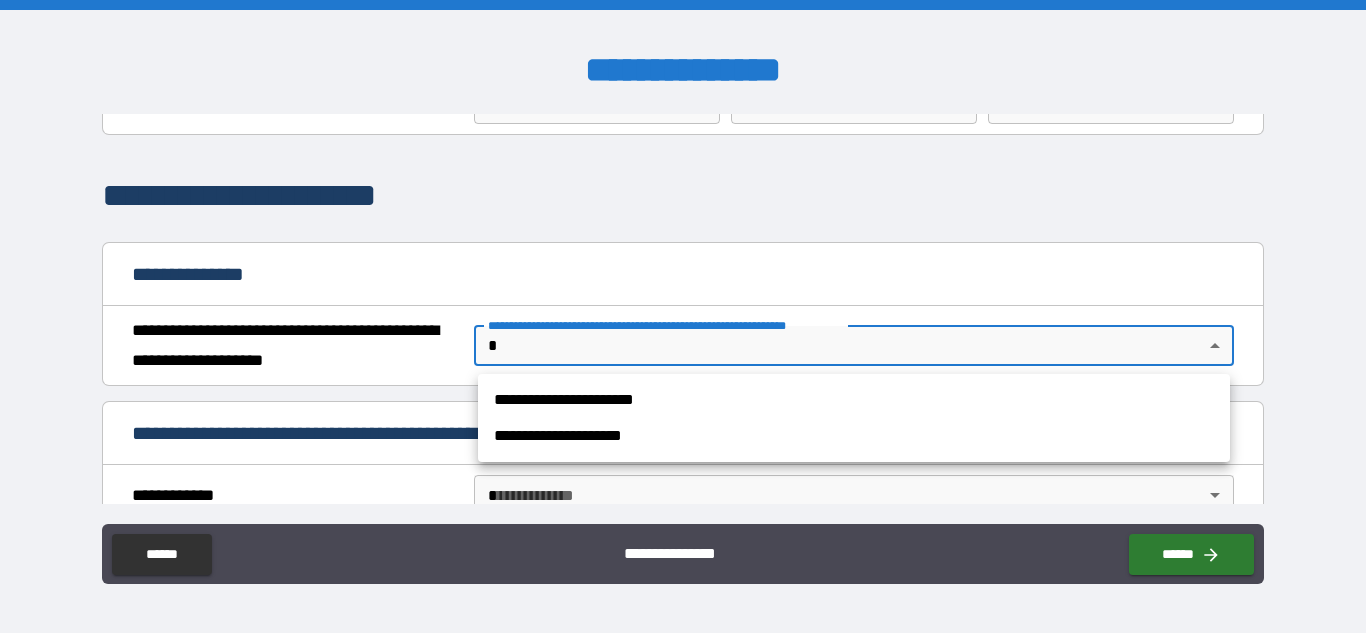 click on "**********" at bounding box center [854, 400] 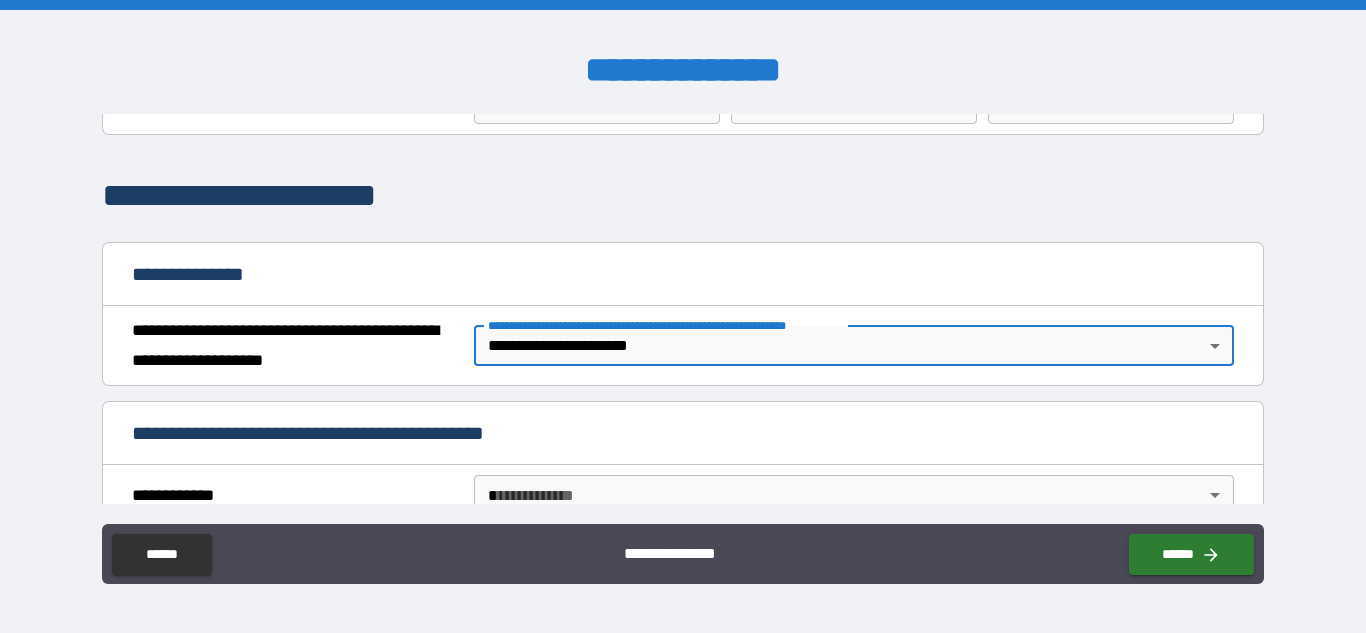 click on "**********" at bounding box center (682, 433) 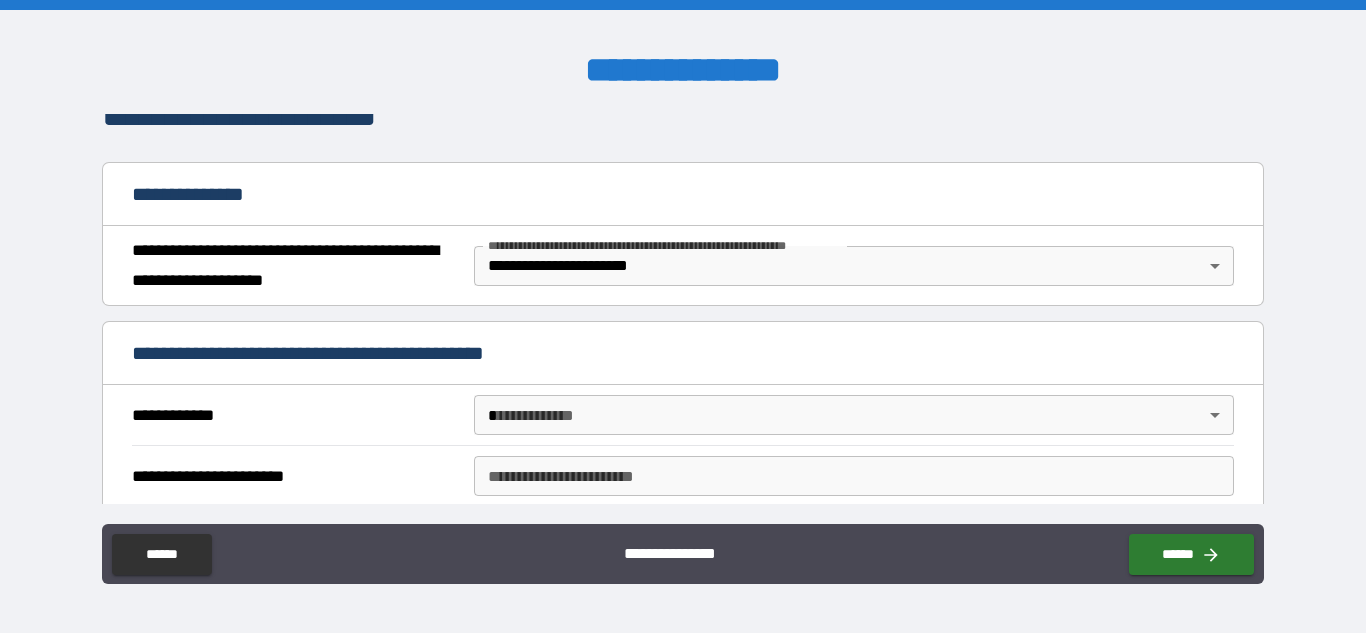 scroll, scrollTop: 235, scrollLeft: 0, axis: vertical 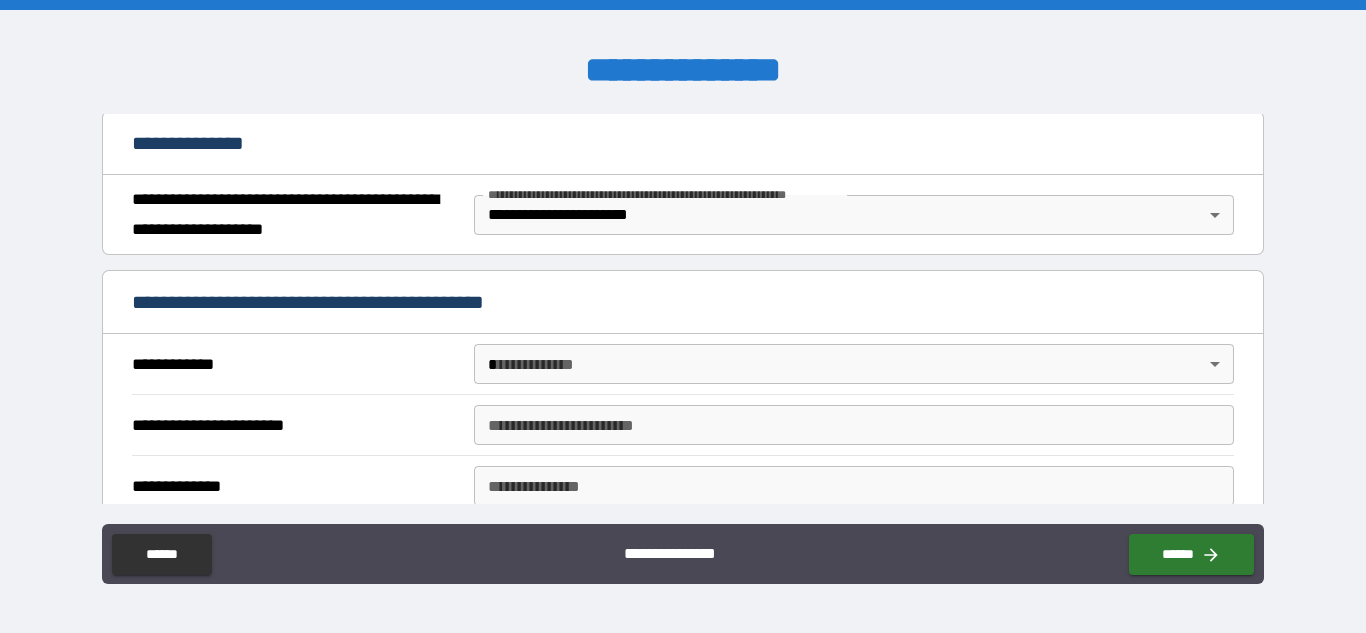click on "**********" at bounding box center (683, 316) 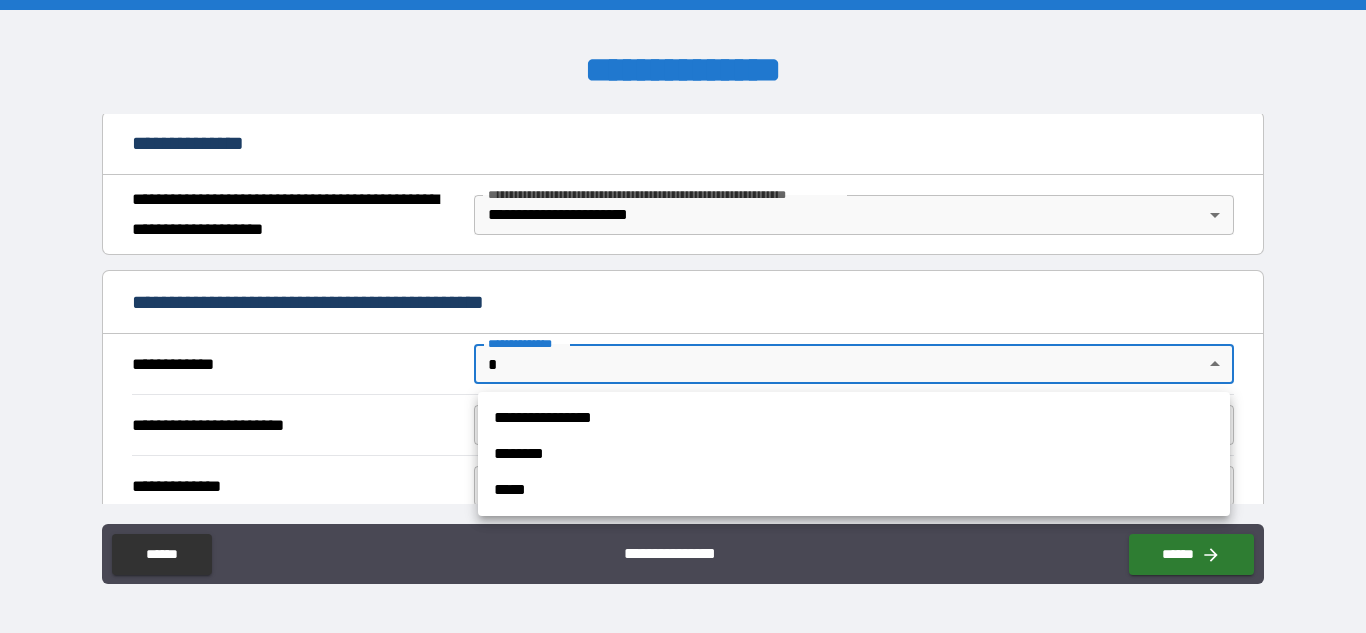 click on "**********" at bounding box center [854, 418] 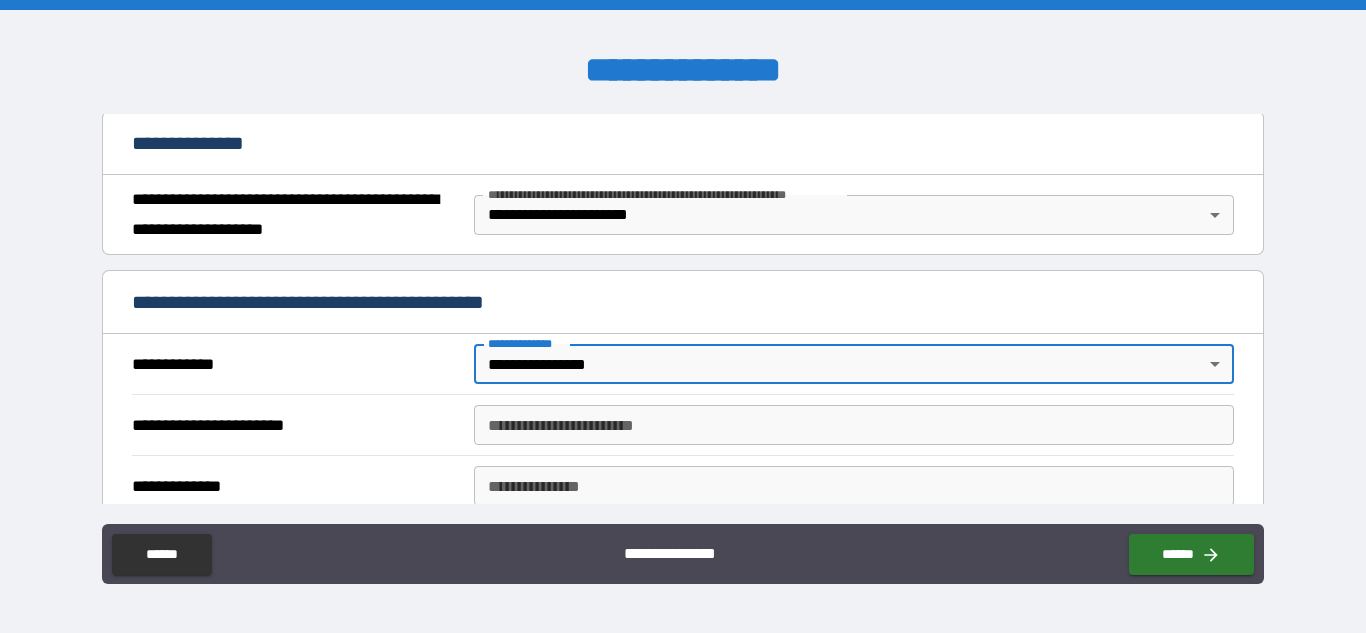 click on "**********" at bounding box center [854, 425] 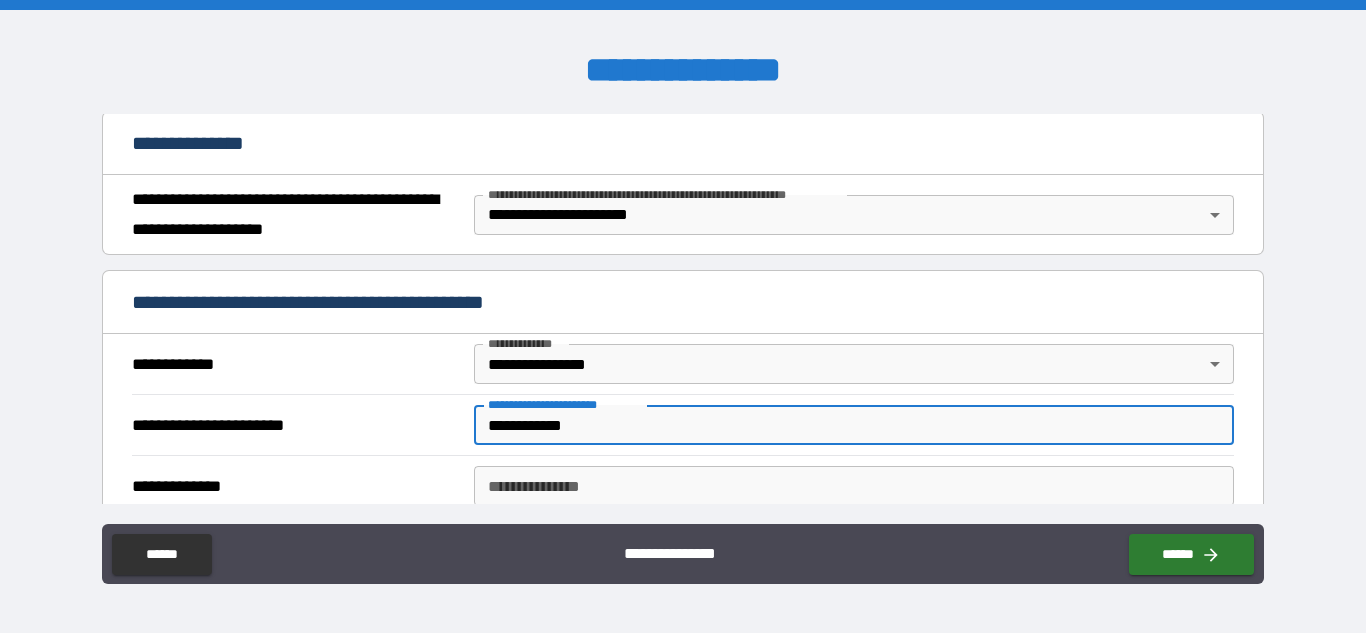type on "**********" 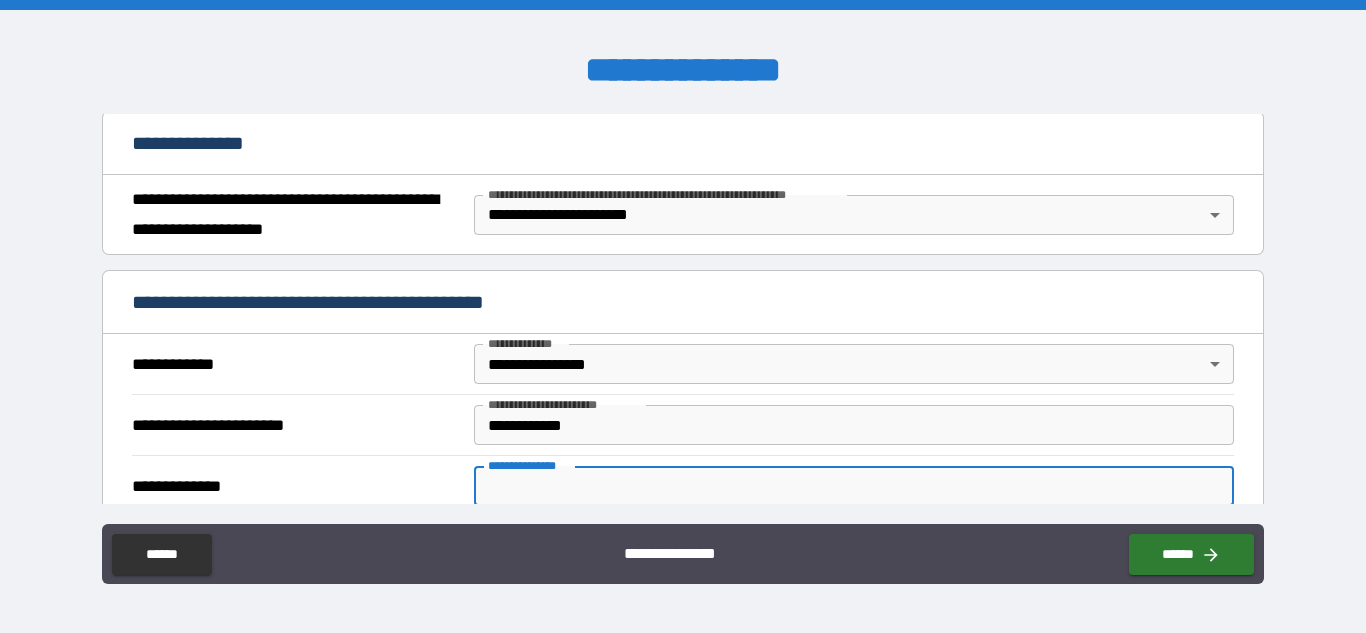 scroll, scrollTop: 237, scrollLeft: 0, axis: vertical 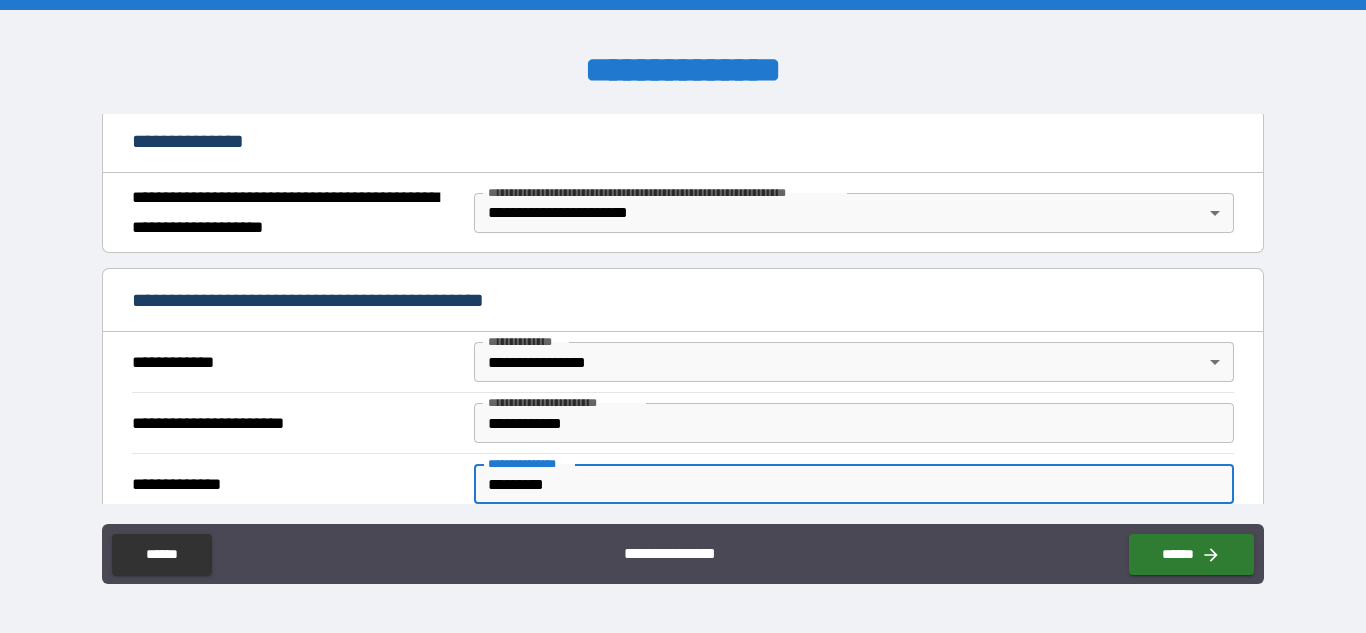 type on "*********" 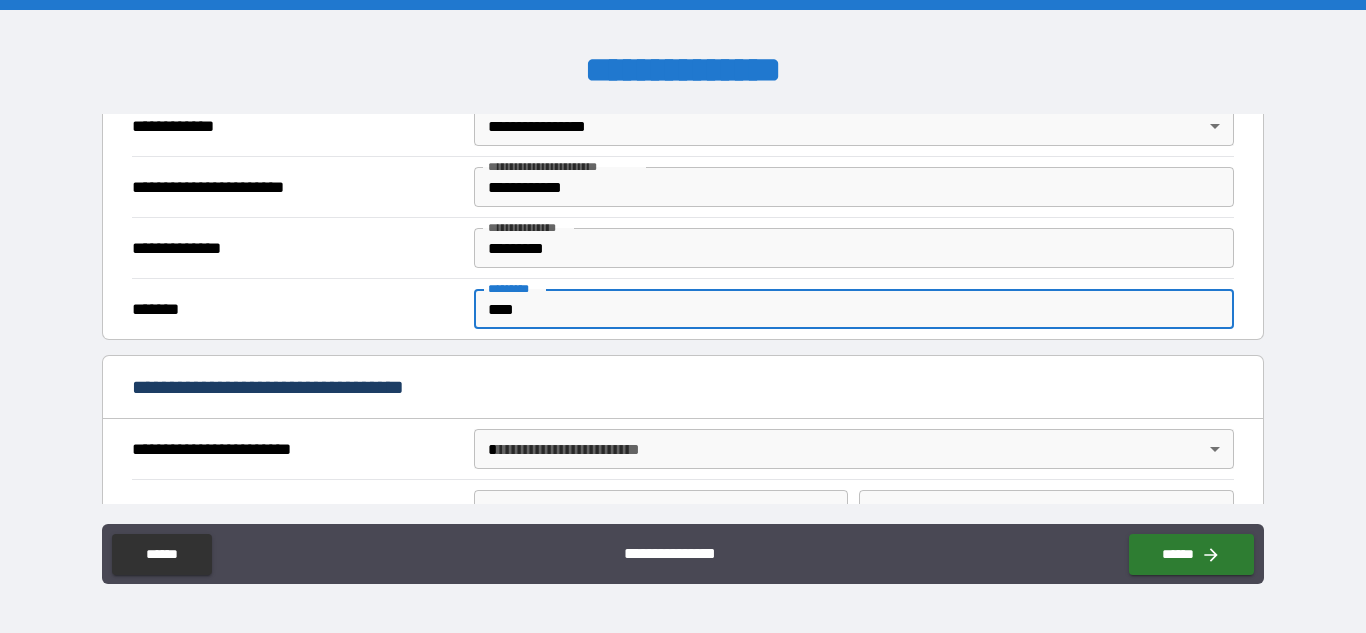 type on "****" 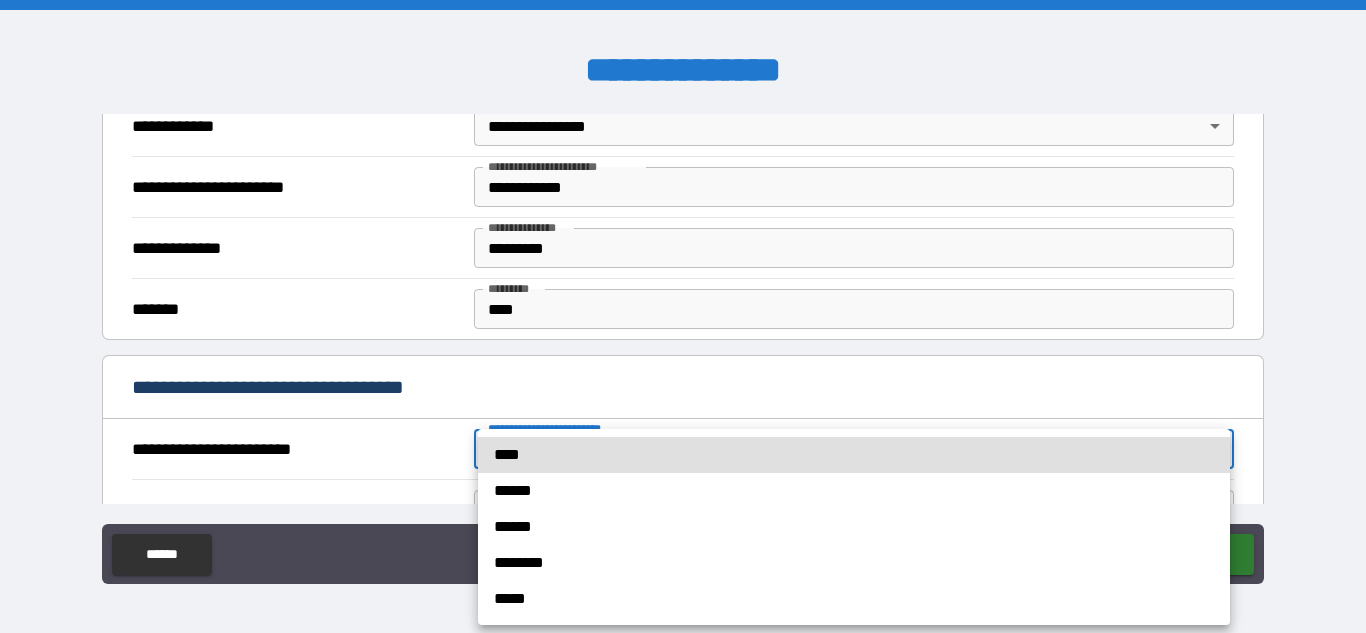 click on "**********" at bounding box center [683, 316] 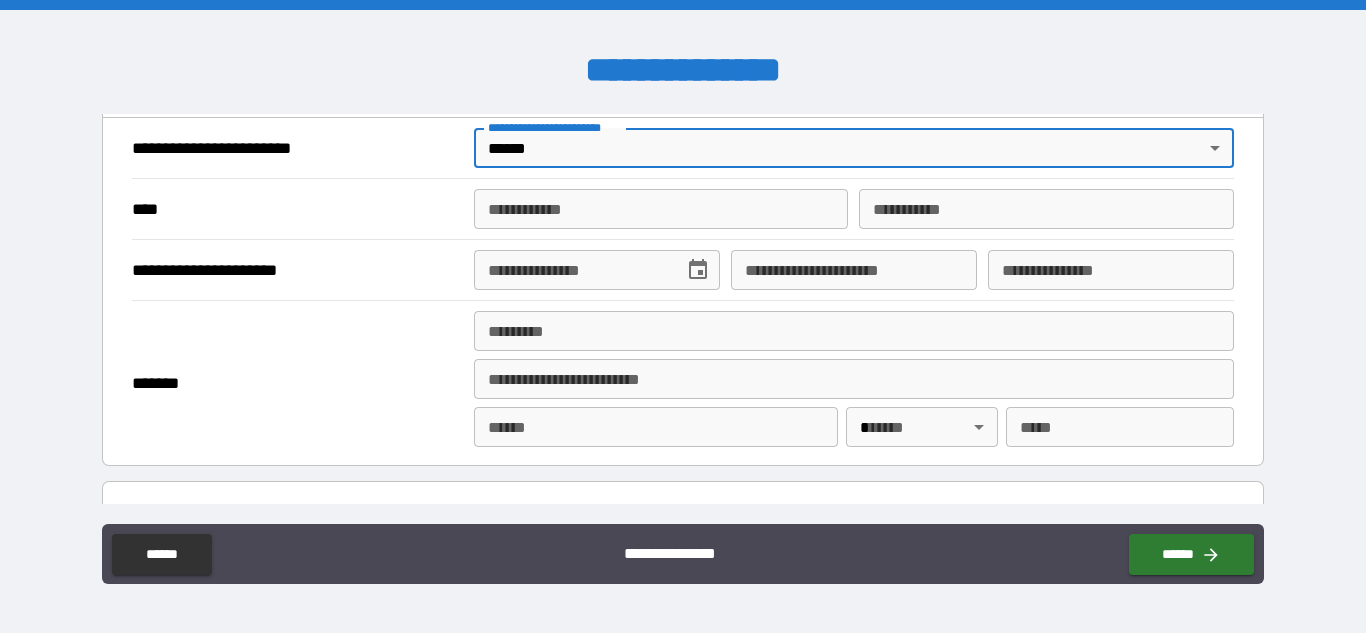 scroll, scrollTop: 781, scrollLeft: 0, axis: vertical 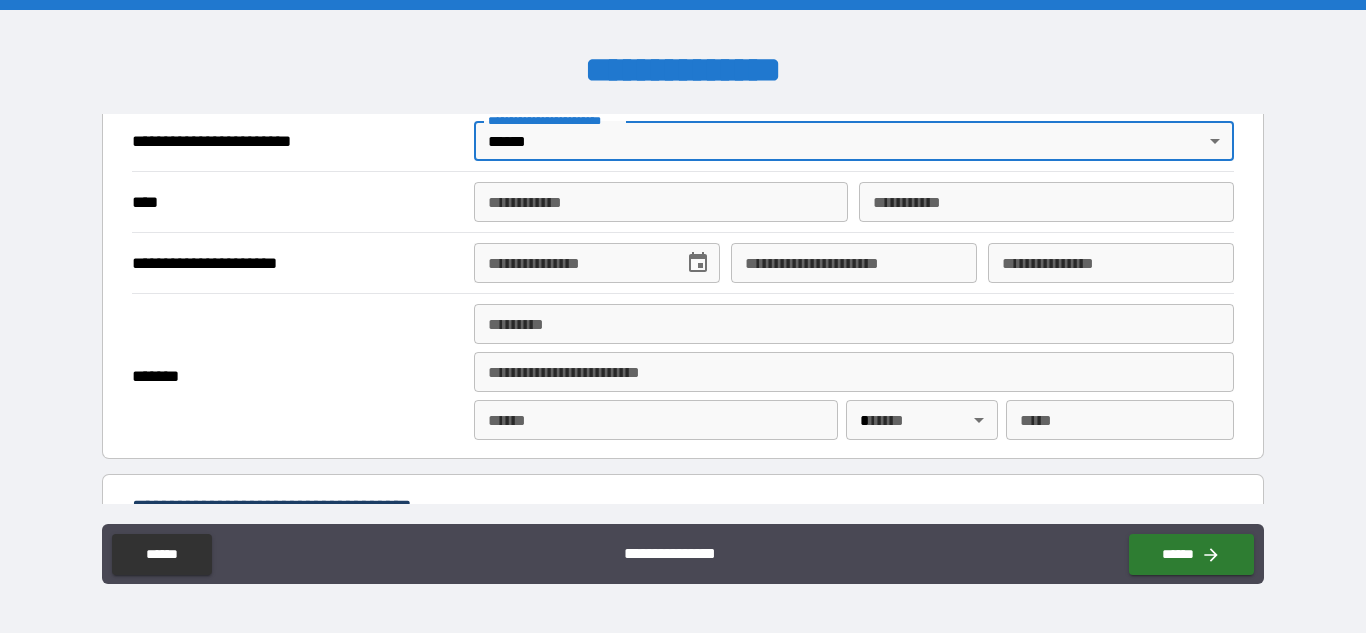 click on "**********" at bounding box center [661, 202] 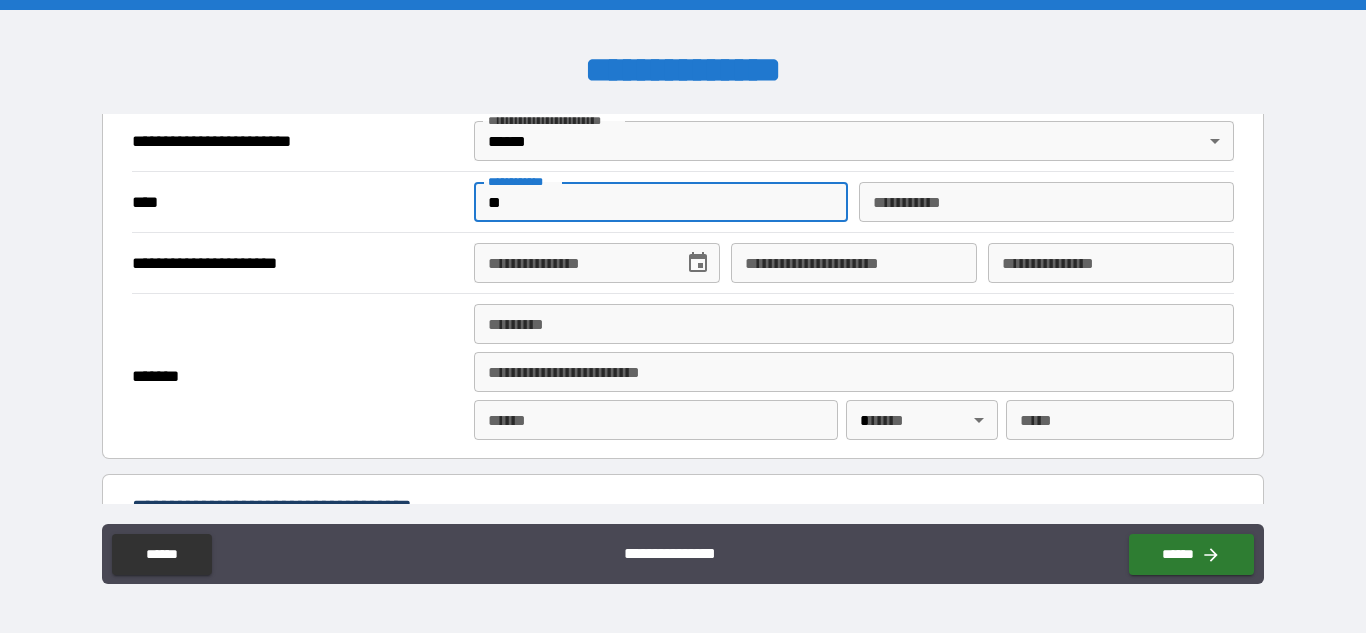 type on "*" 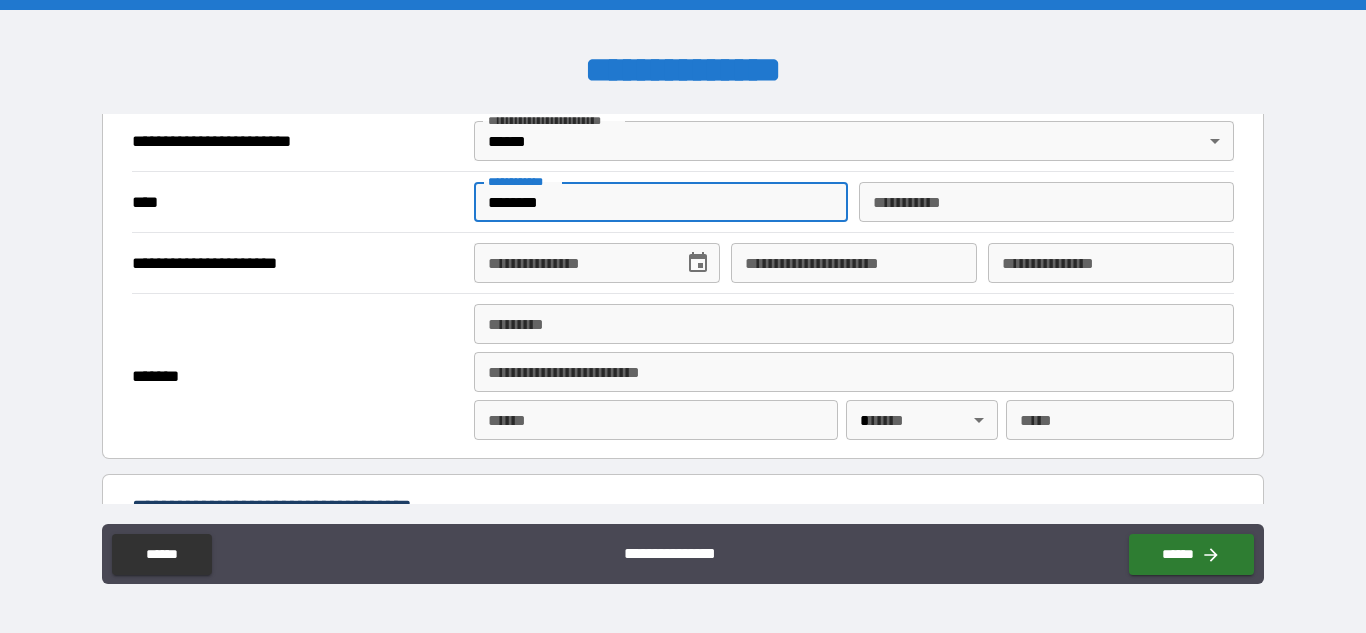 type on "********" 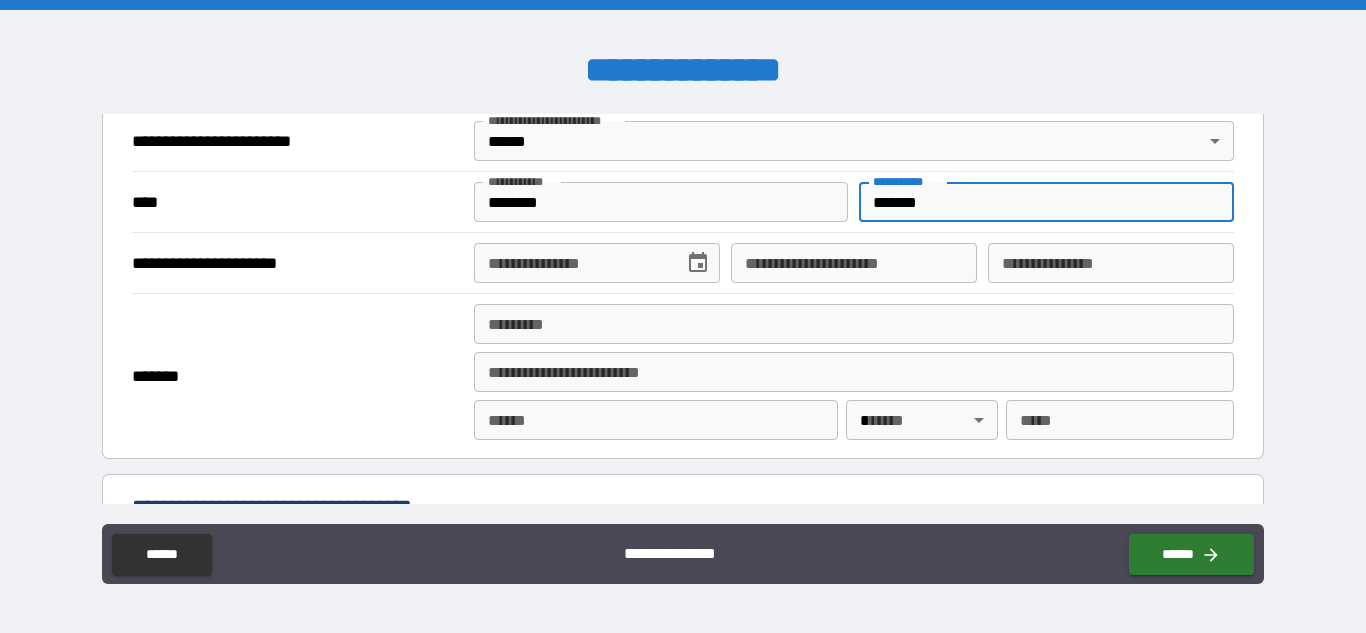 type on "*******" 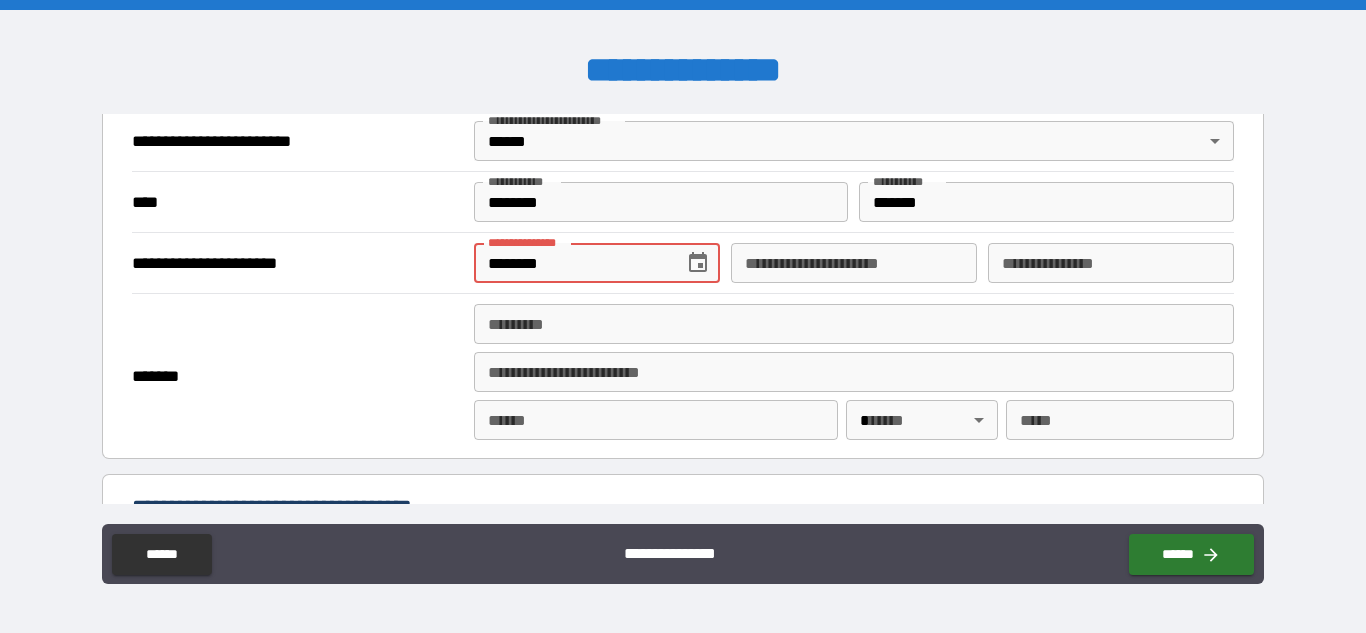 type on "********" 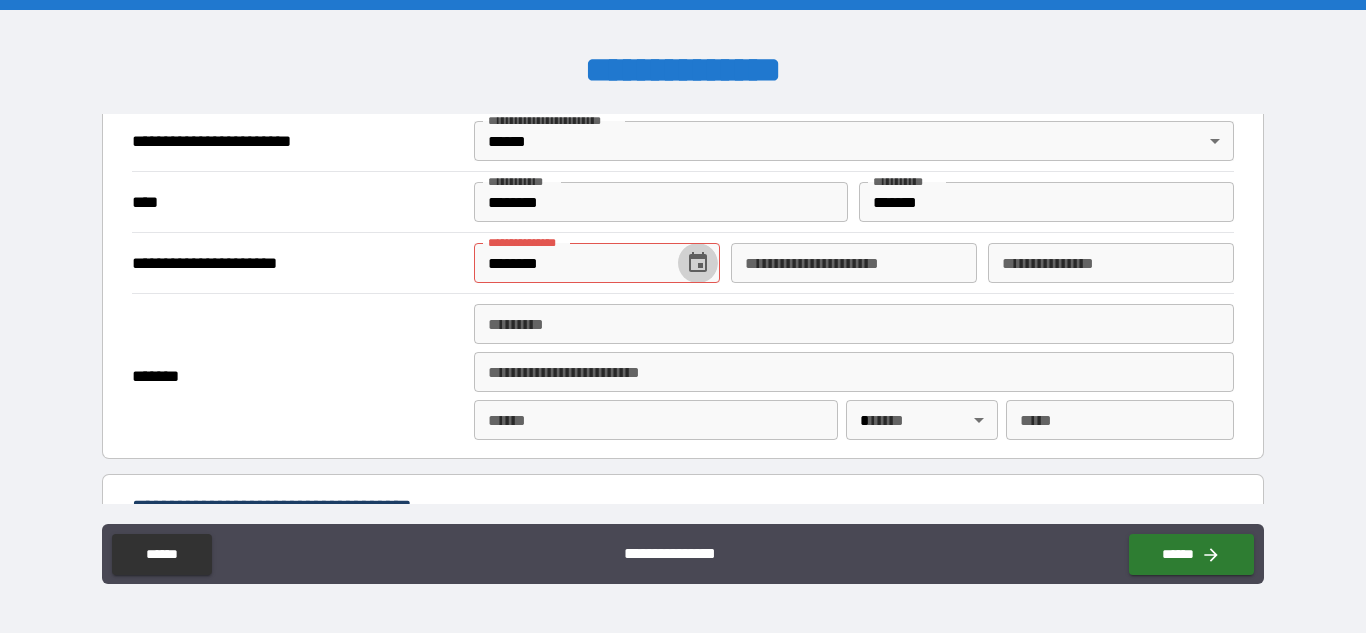 type 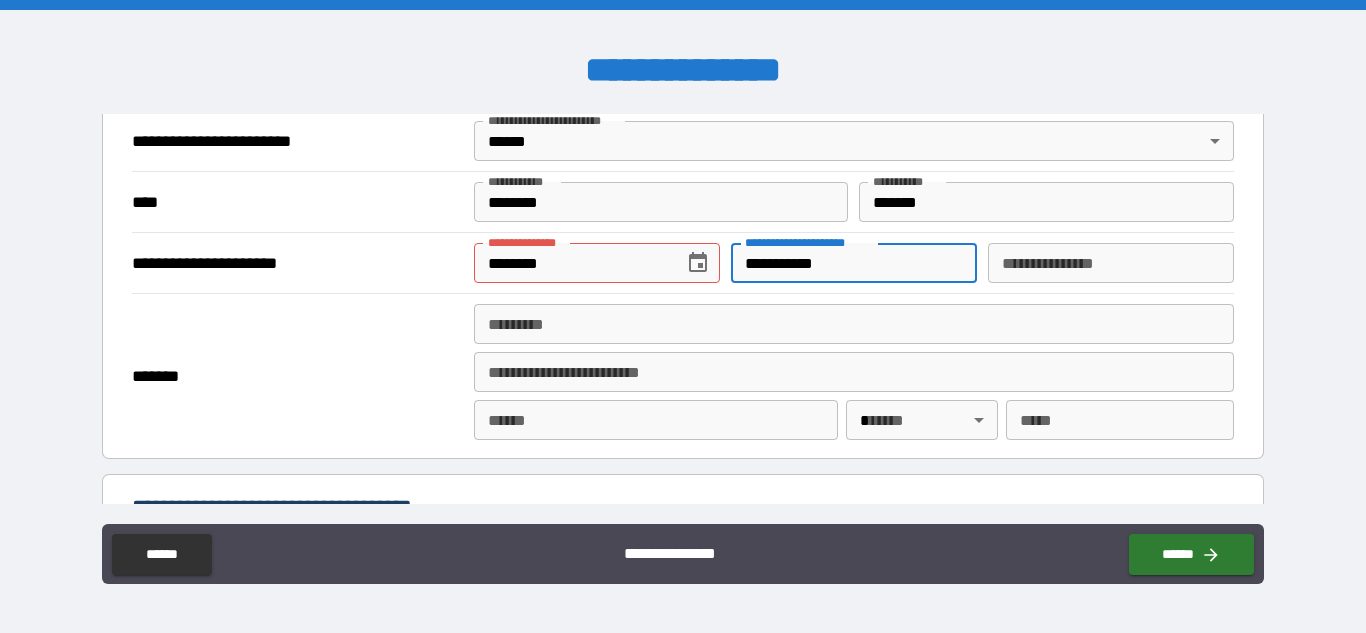 type on "**********" 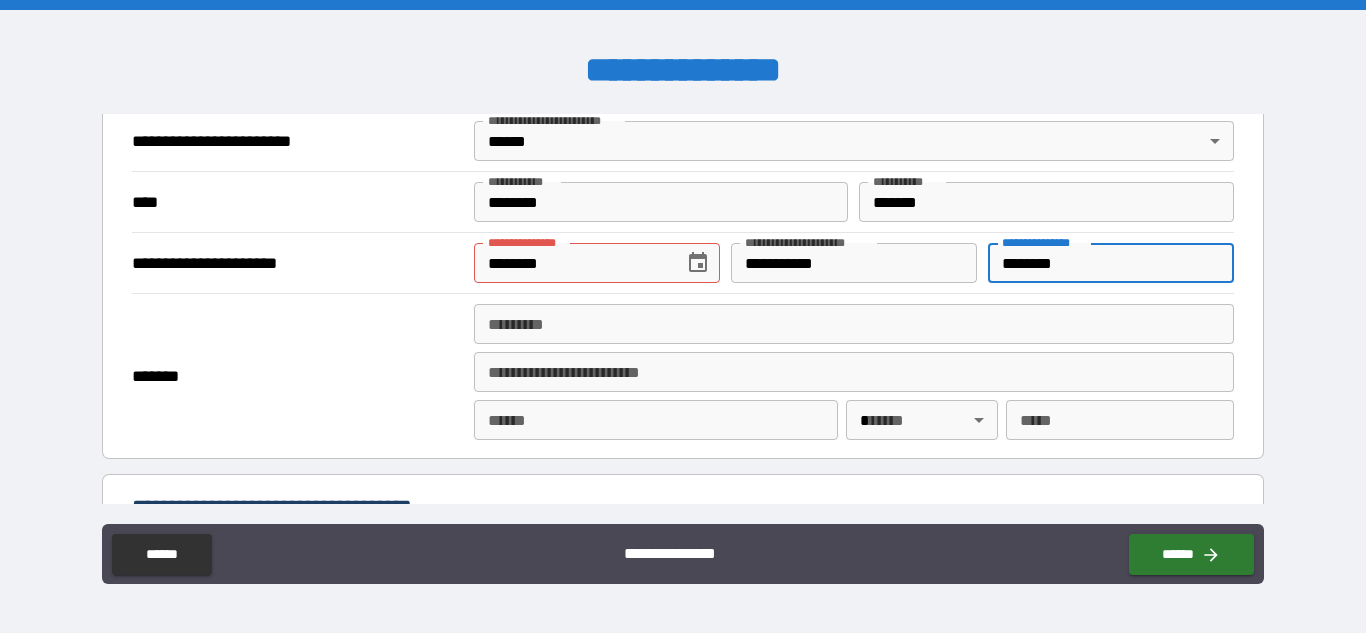 type on "********" 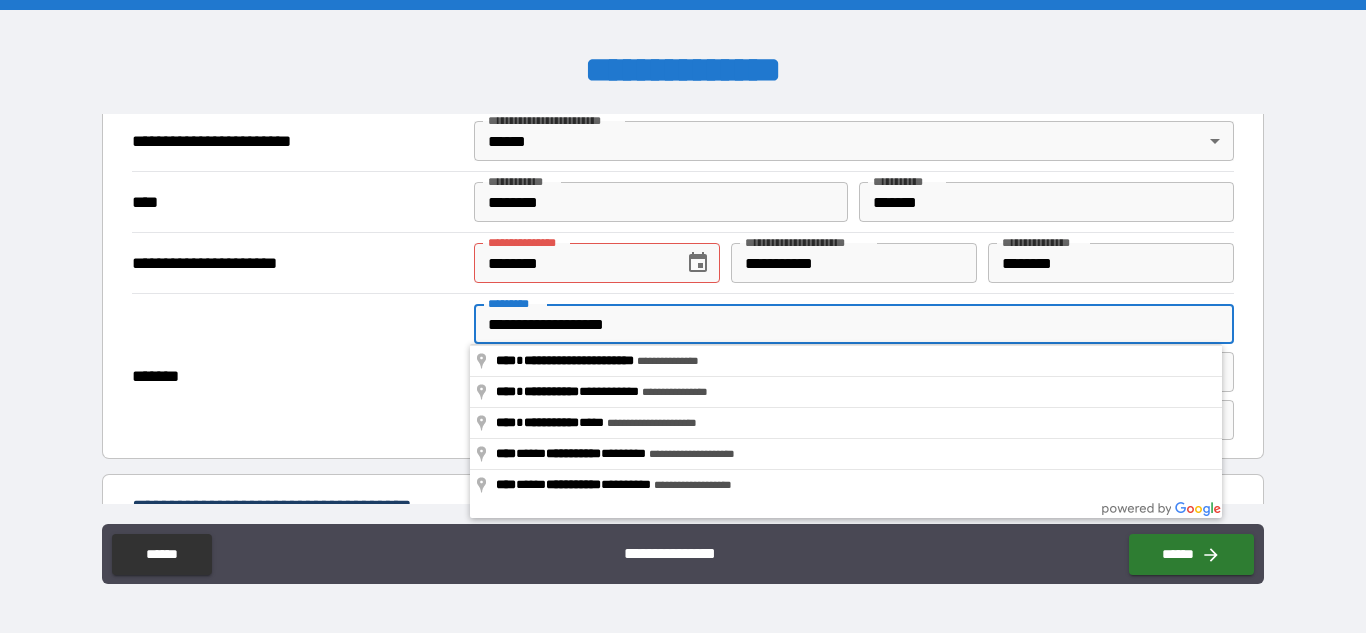 type on "**********" 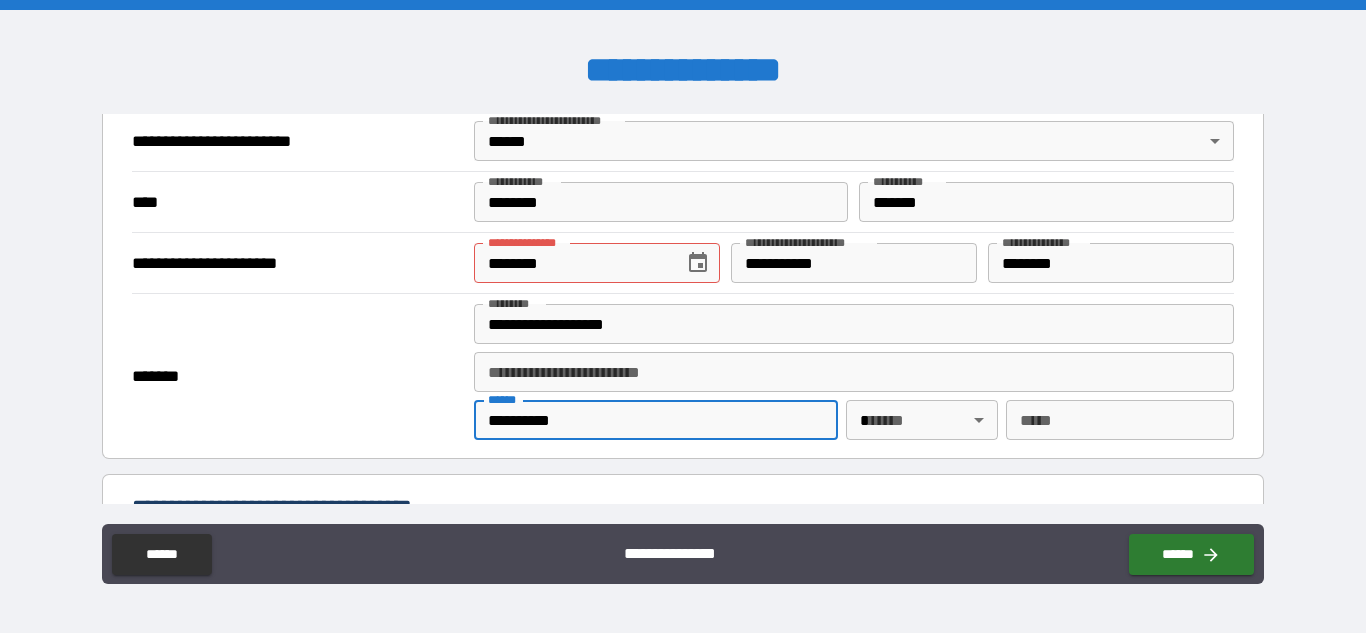 type on "**********" 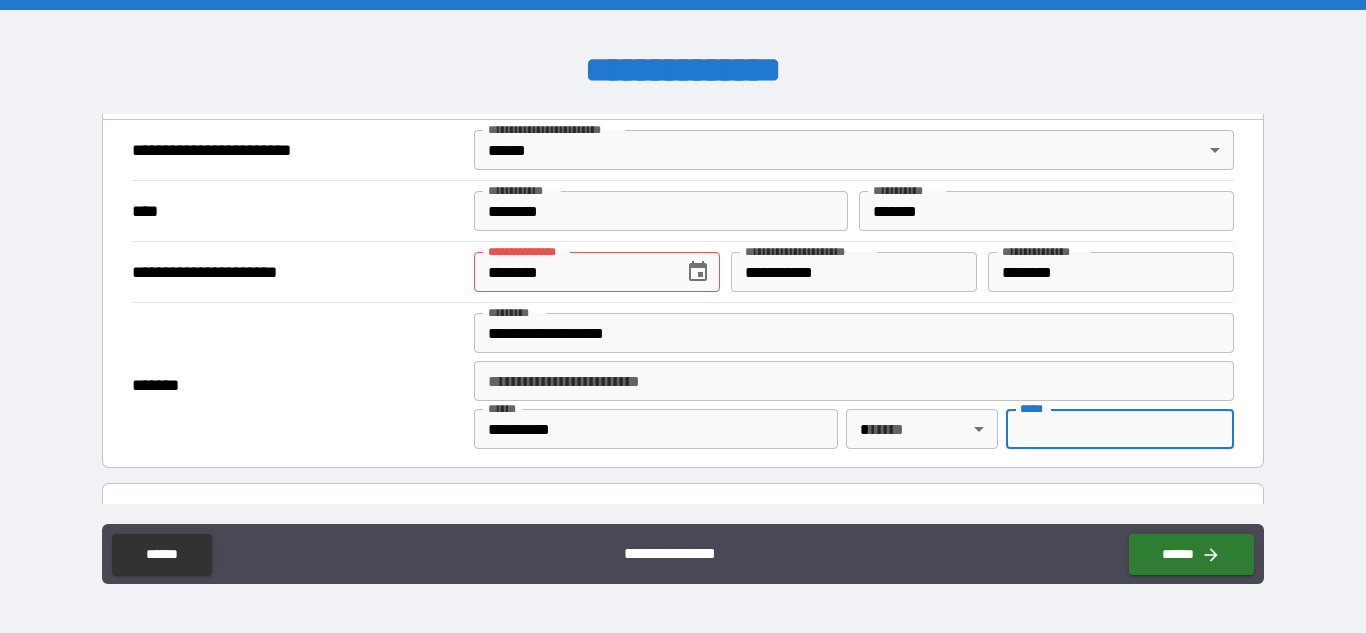 scroll, scrollTop: 771, scrollLeft: 0, axis: vertical 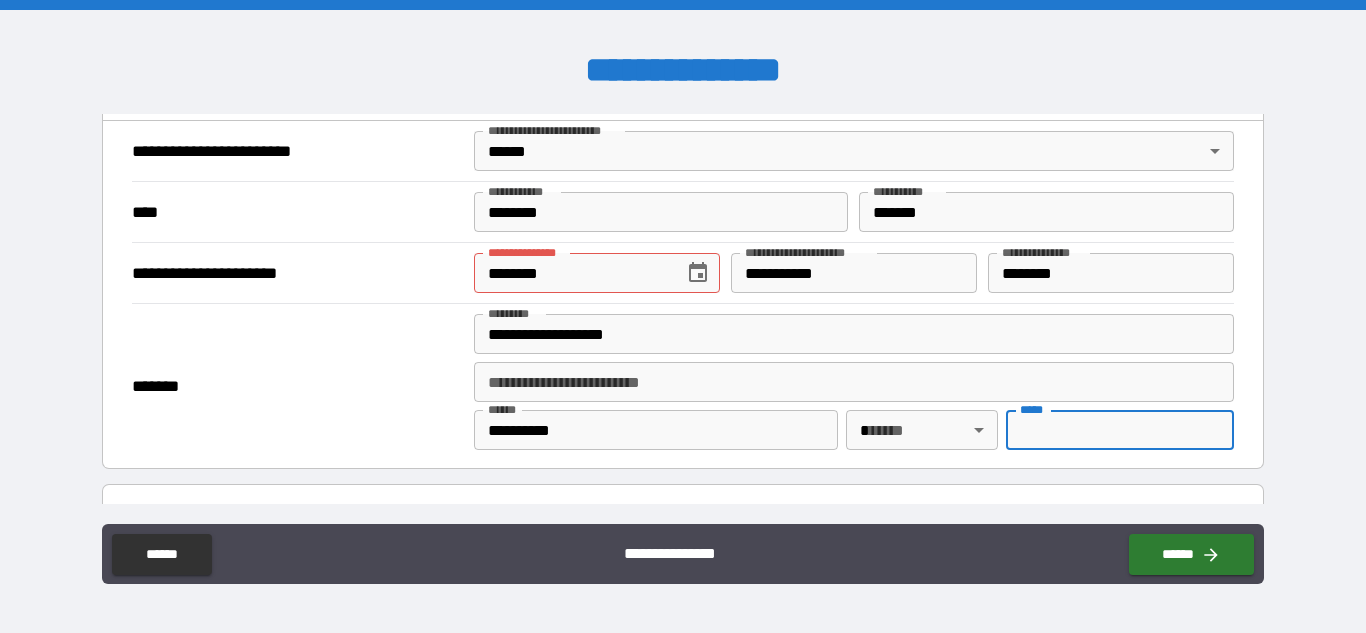 click on "**********" at bounding box center [683, 316] 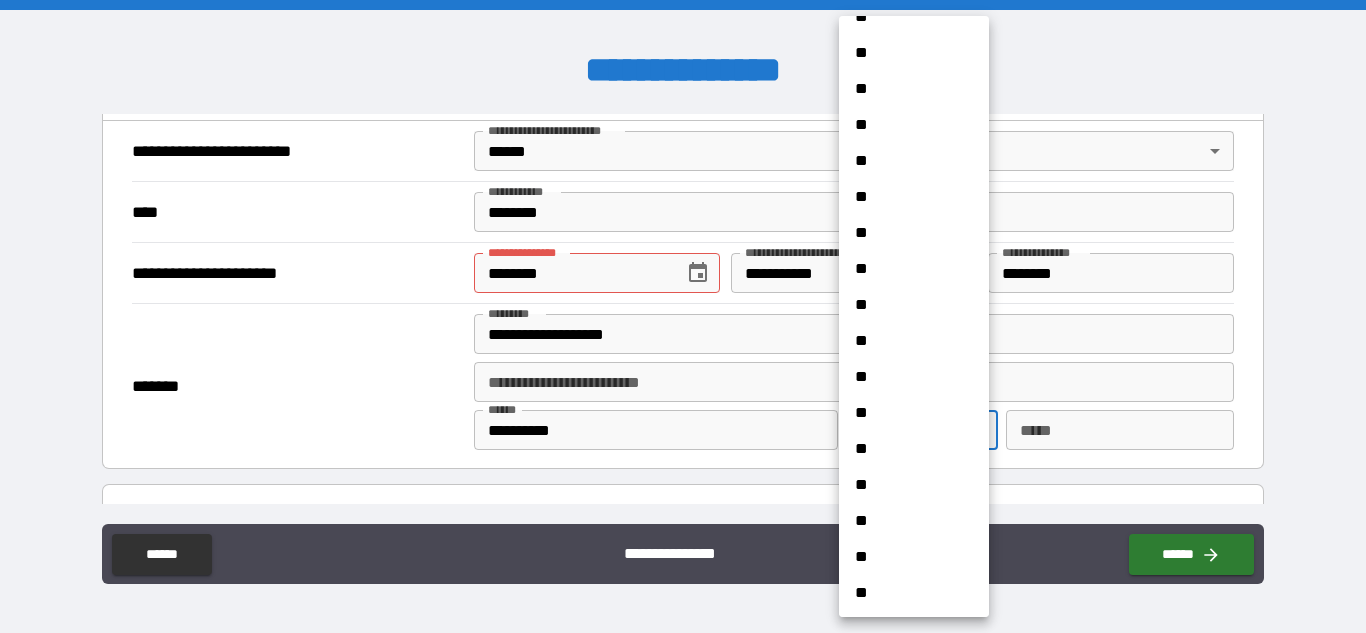 scroll, scrollTop: 938, scrollLeft: 0, axis: vertical 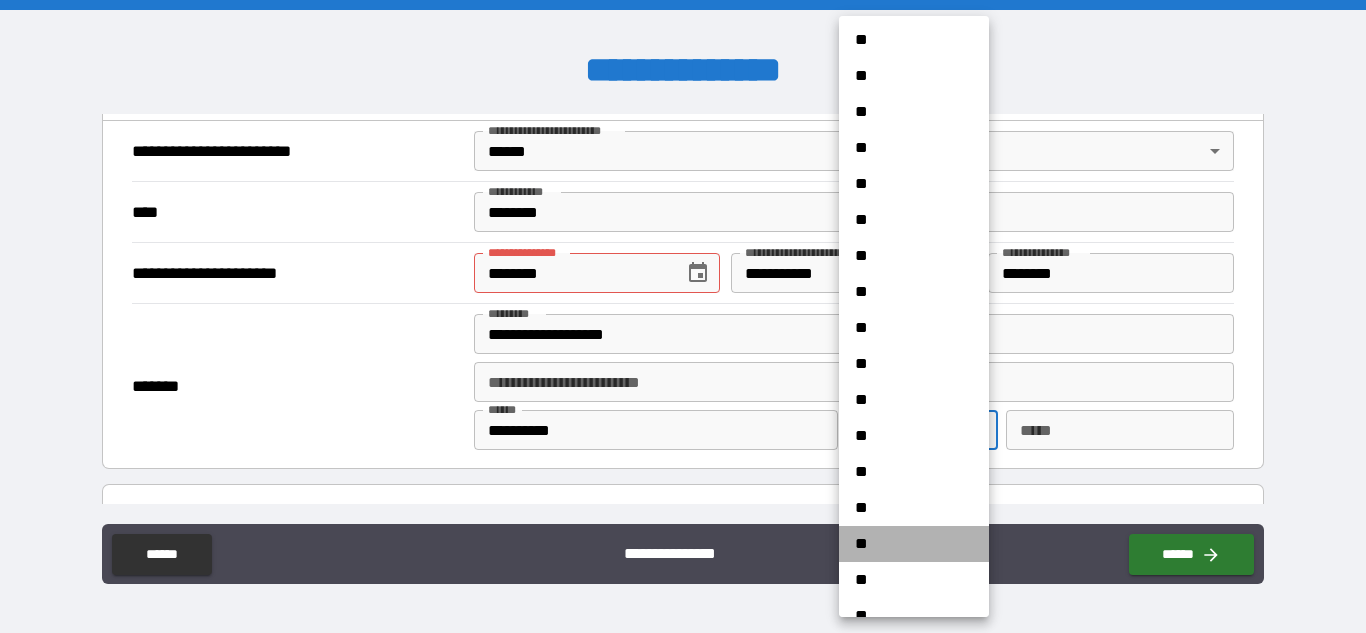 click on "**" at bounding box center [914, 544] 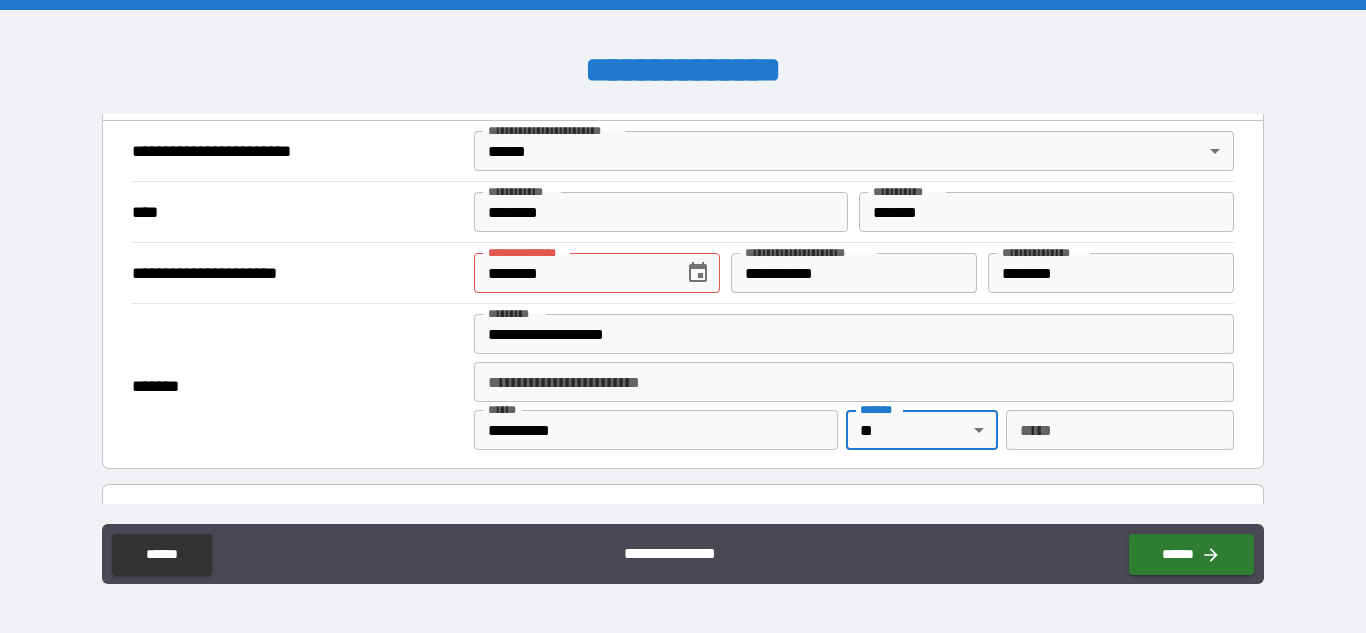 click on "***   *" at bounding box center [1120, 430] 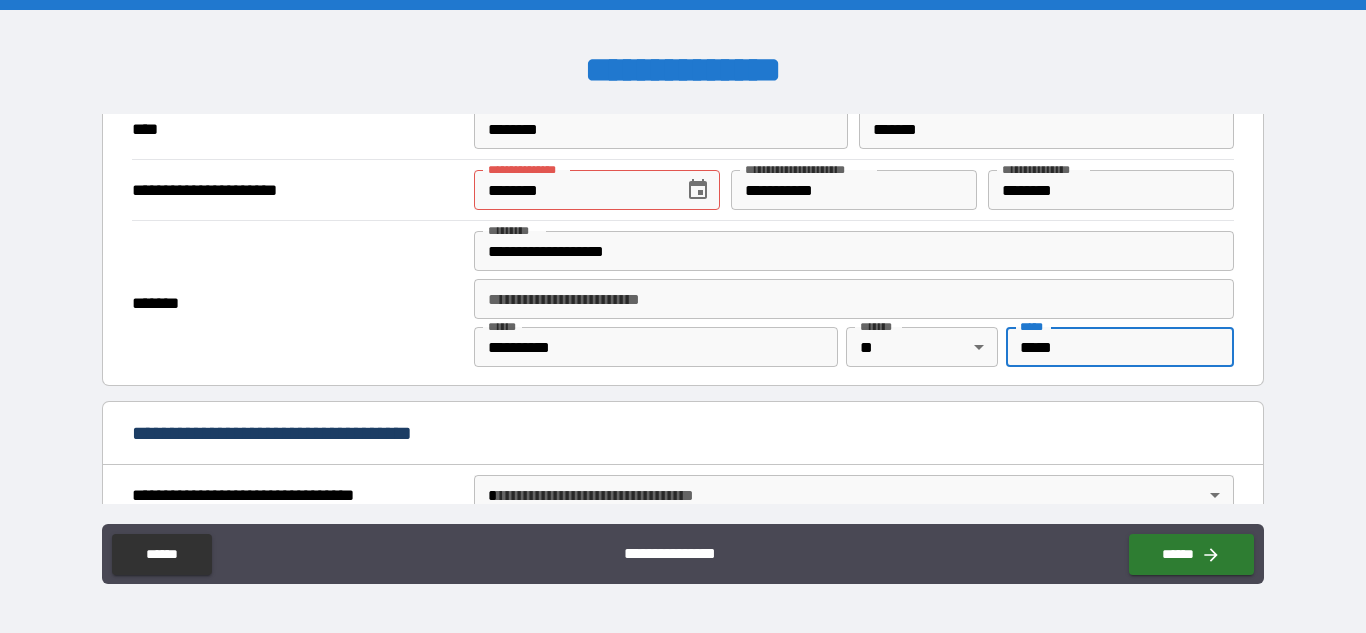 scroll, scrollTop: 969, scrollLeft: 0, axis: vertical 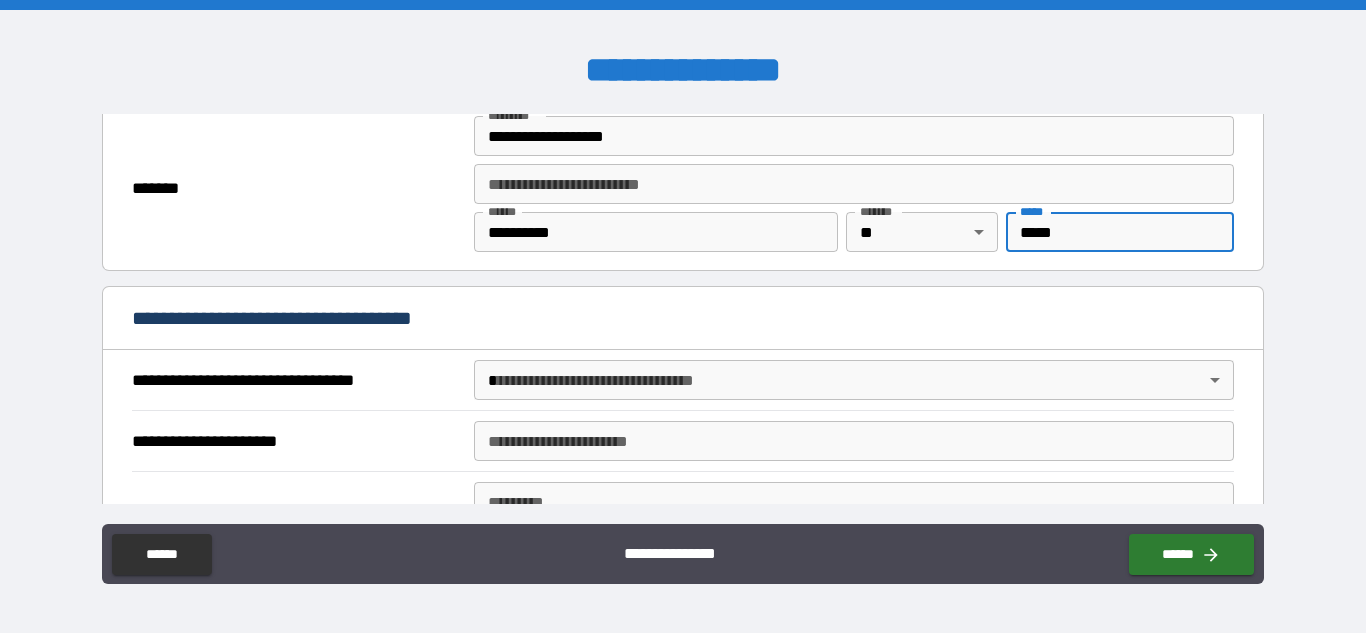 type on "*****" 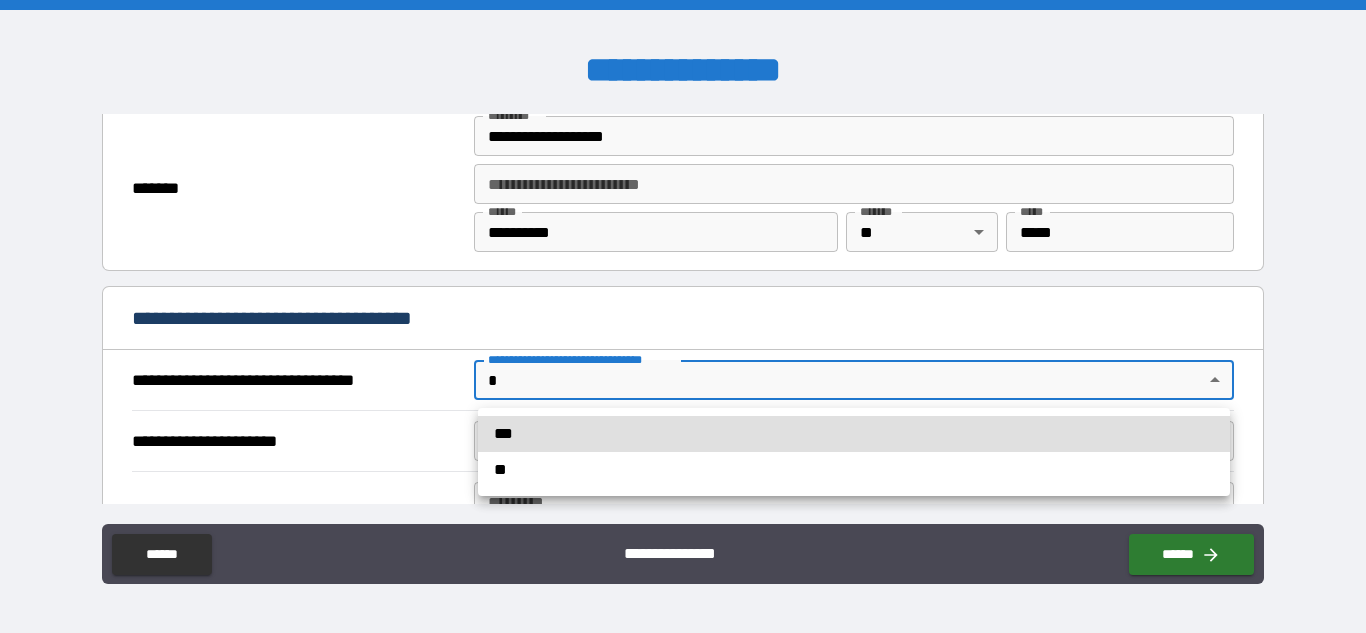 click on "**********" at bounding box center [683, 316] 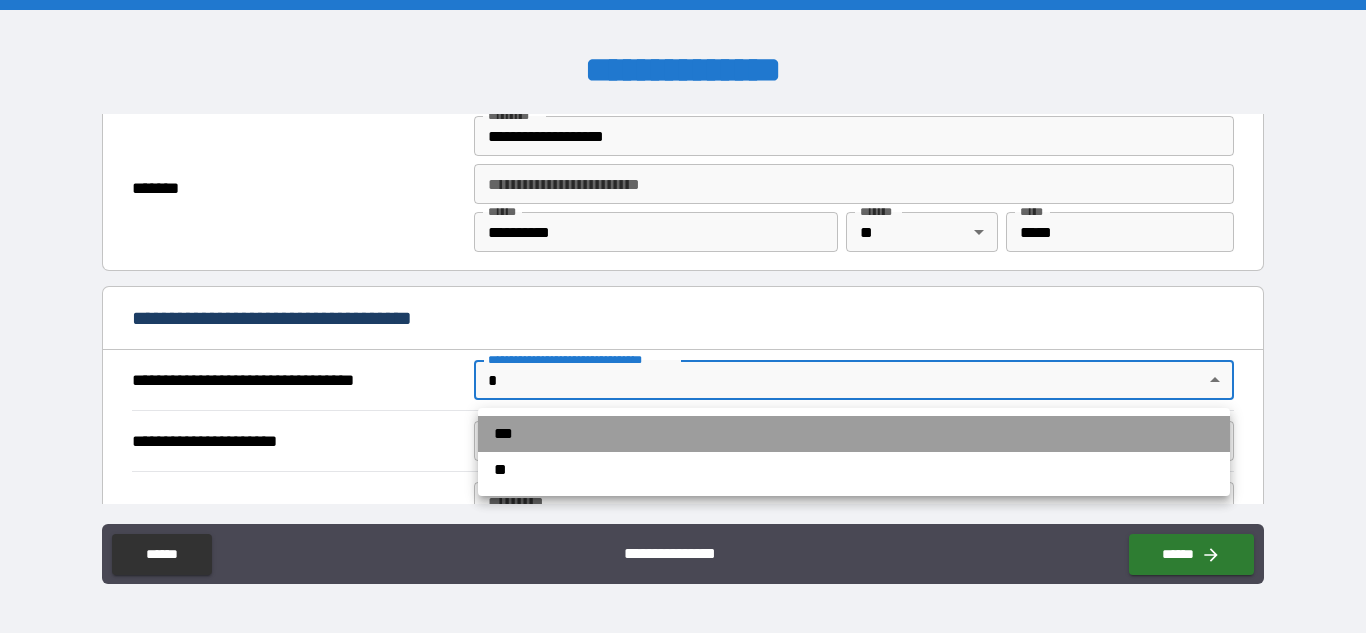 click on "***" at bounding box center (854, 434) 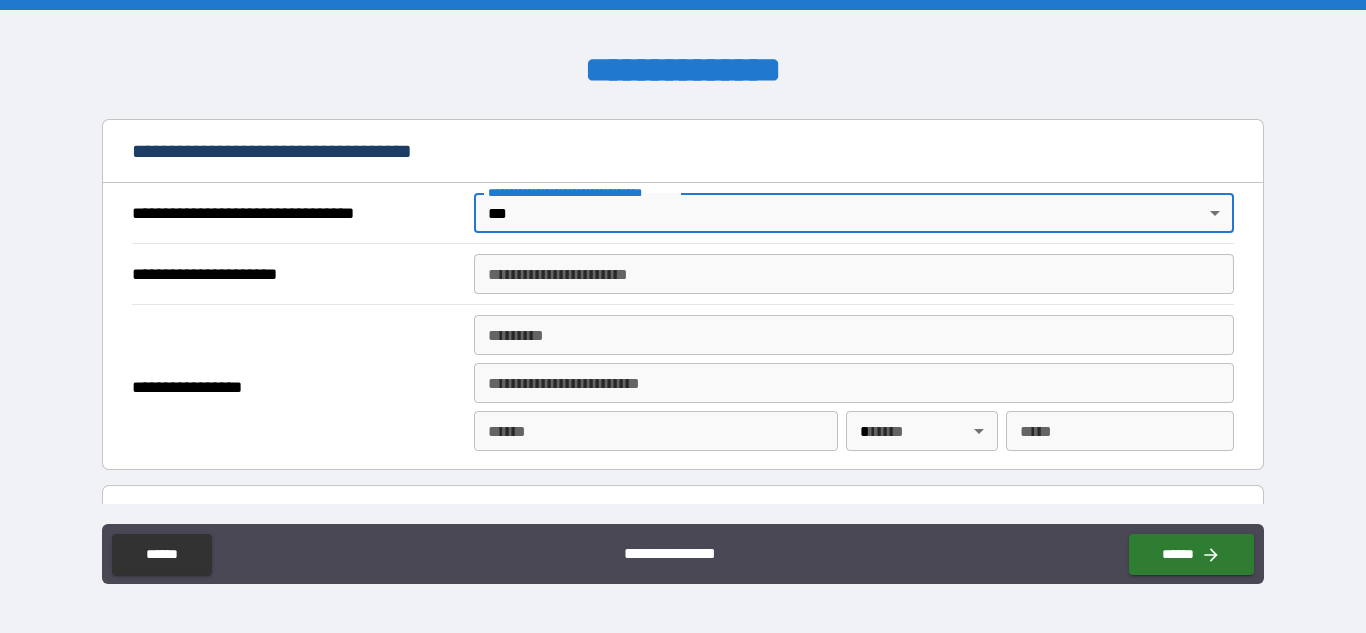 scroll, scrollTop: 1156, scrollLeft: 0, axis: vertical 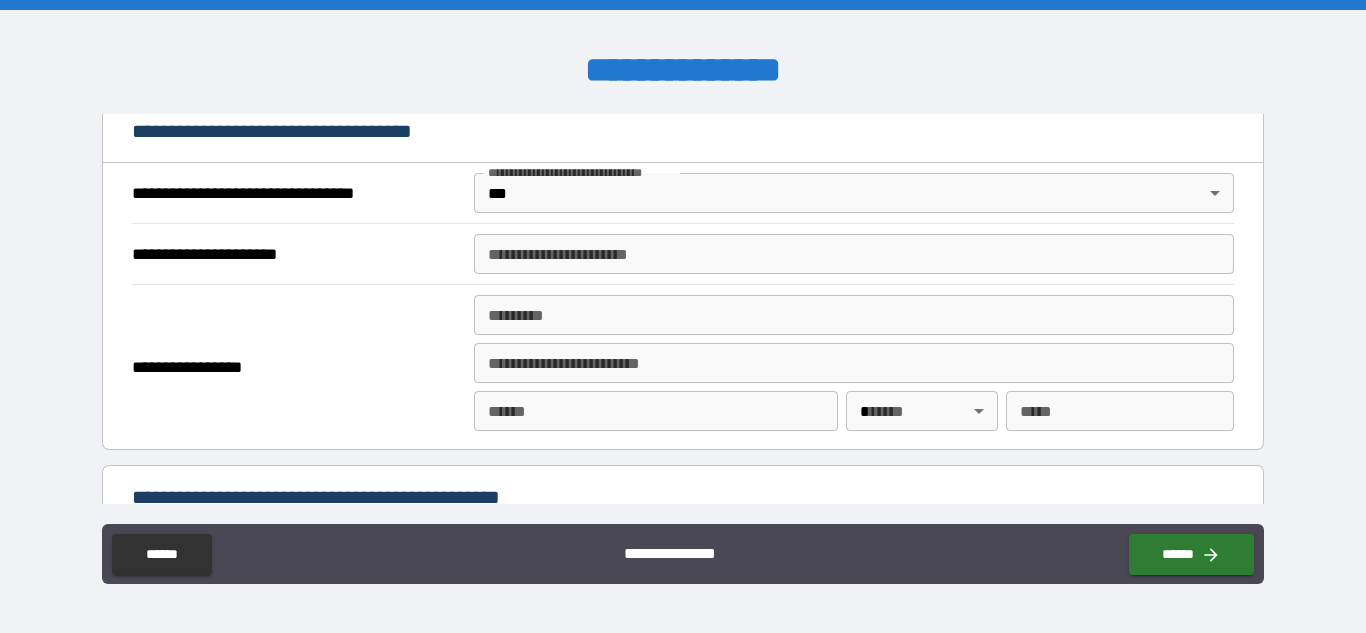 drag, startPoint x: 549, startPoint y: 231, endPoint x: 554, endPoint y: 245, distance: 14.866069 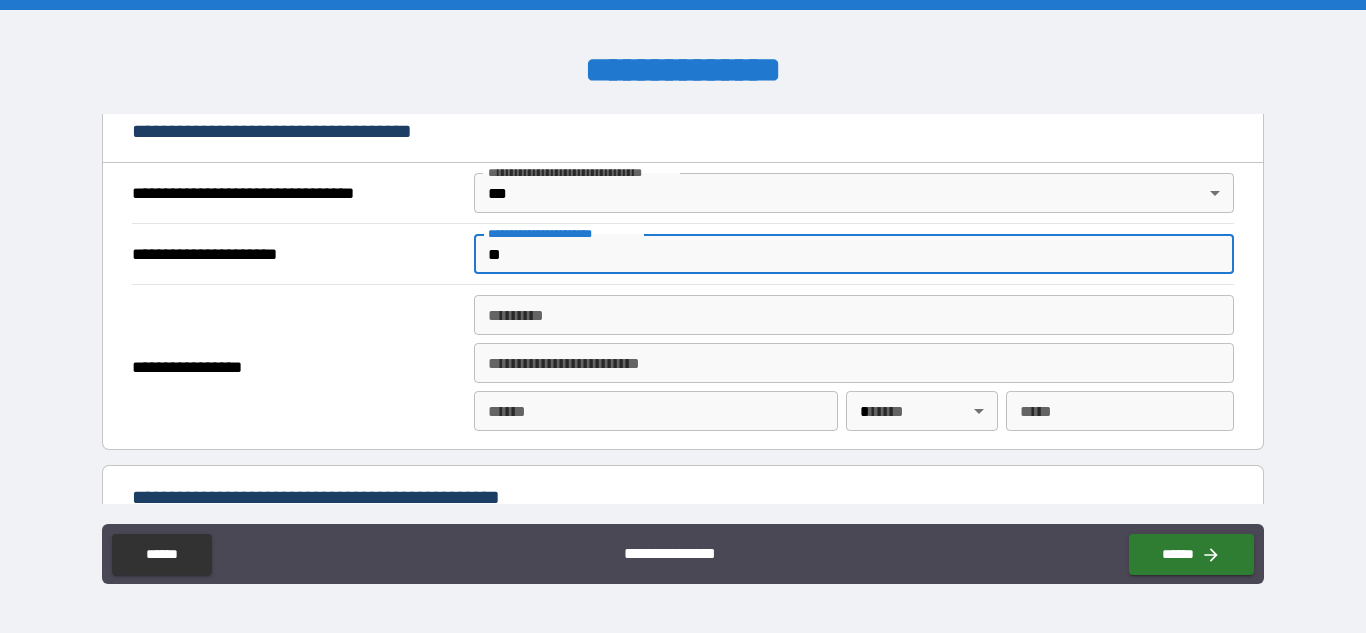 type on "*" 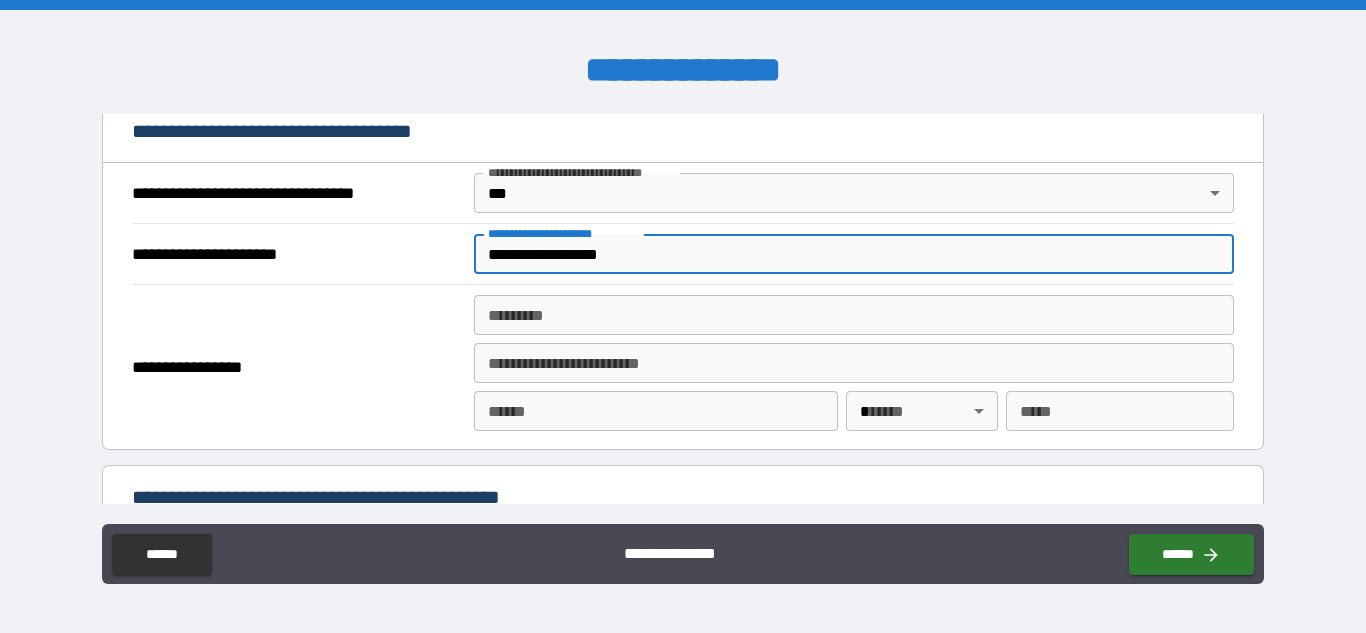 type on "**********" 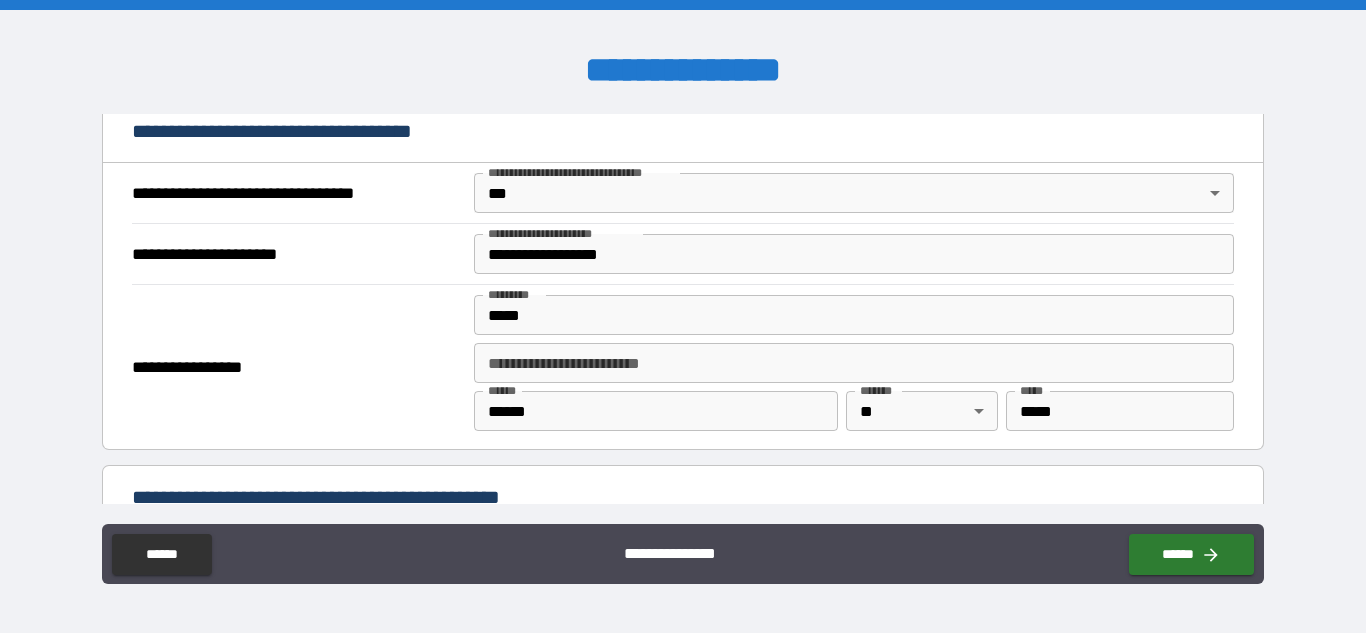 type on "**********" 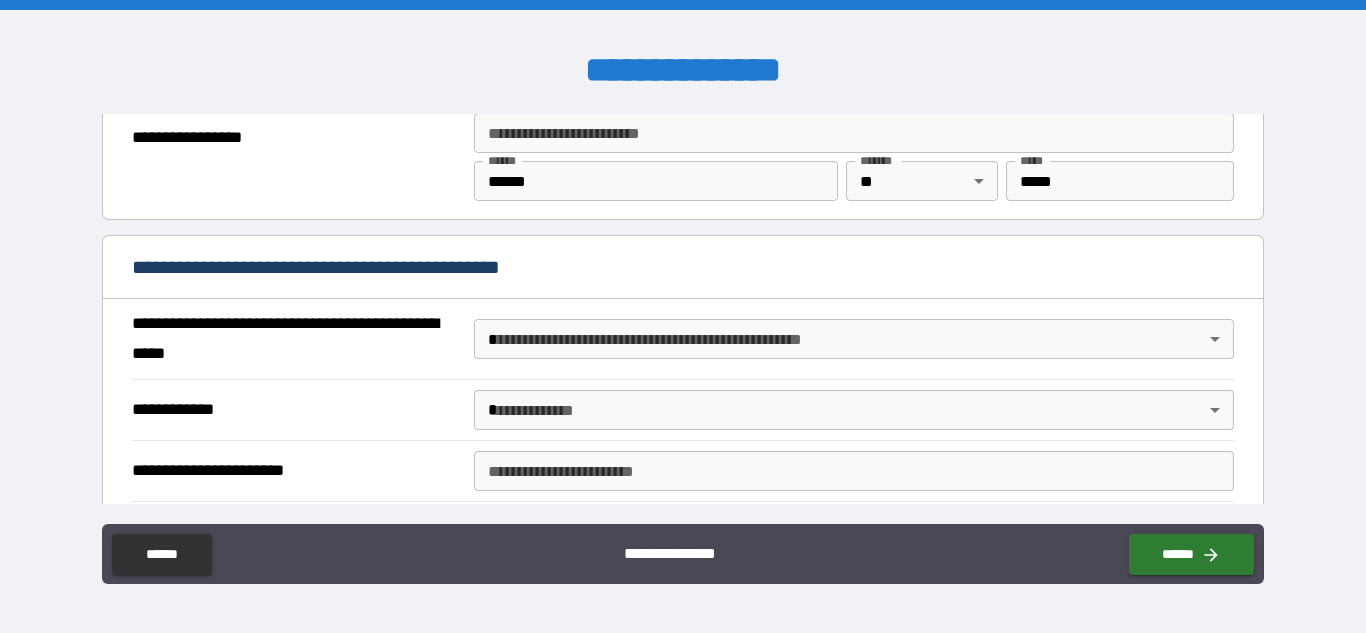scroll, scrollTop: 1436, scrollLeft: 0, axis: vertical 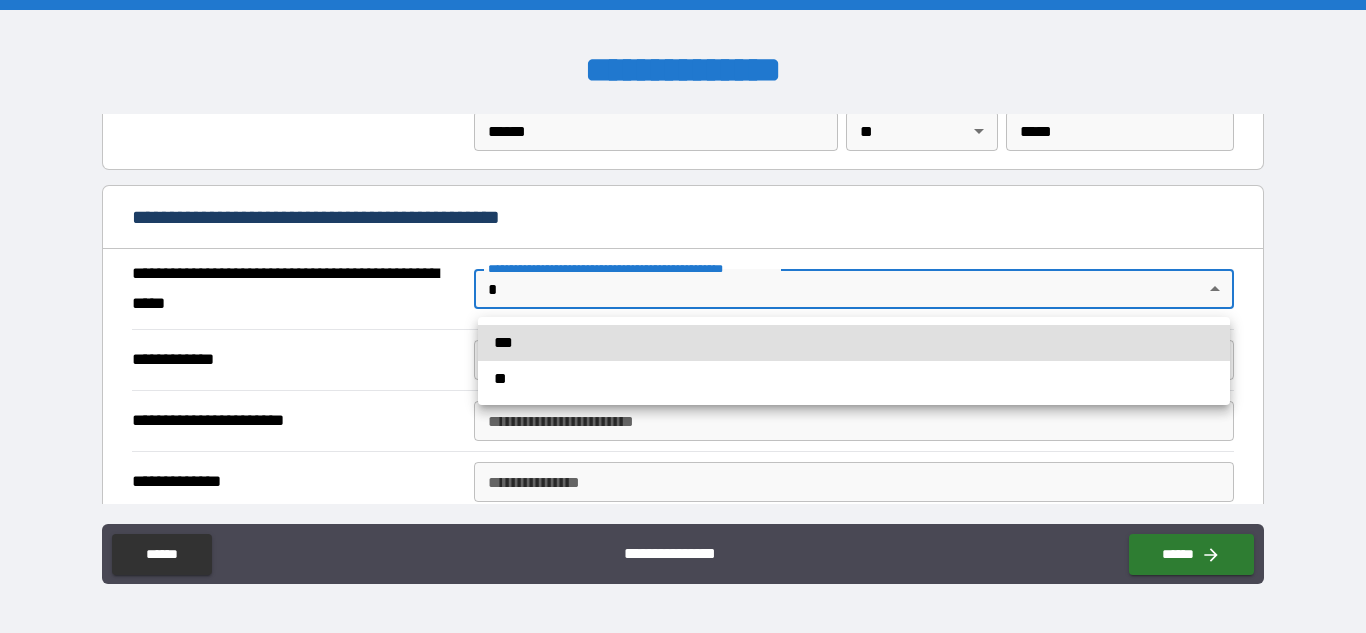 click on "**********" at bounding box center [683, 316] 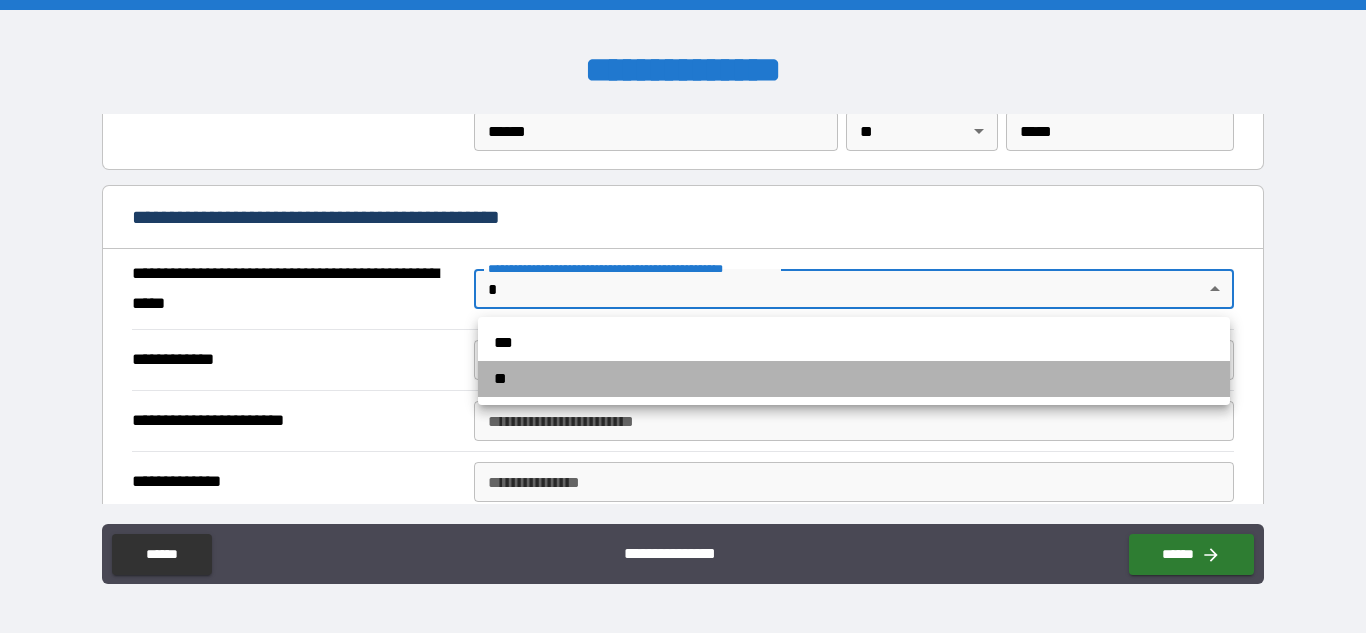 click on "**" at bounding box center (854, 379) 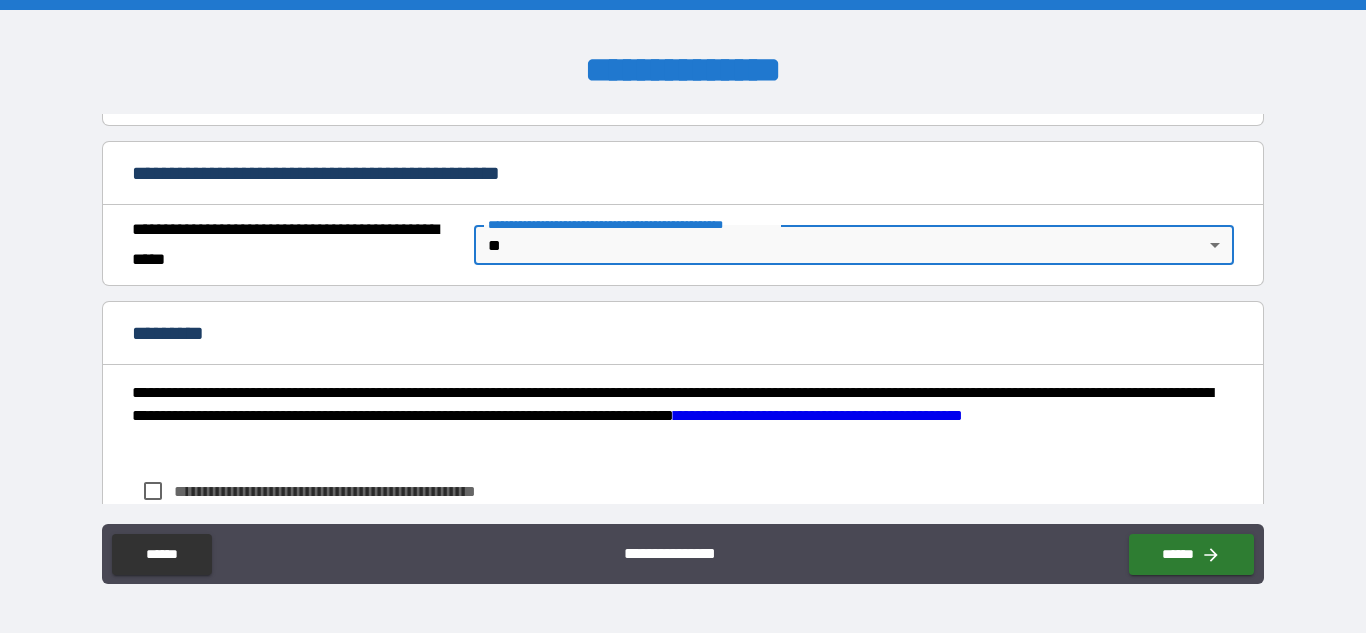 scroll, scrollTop: 1571, scrollLeft: 0, axis: vertical 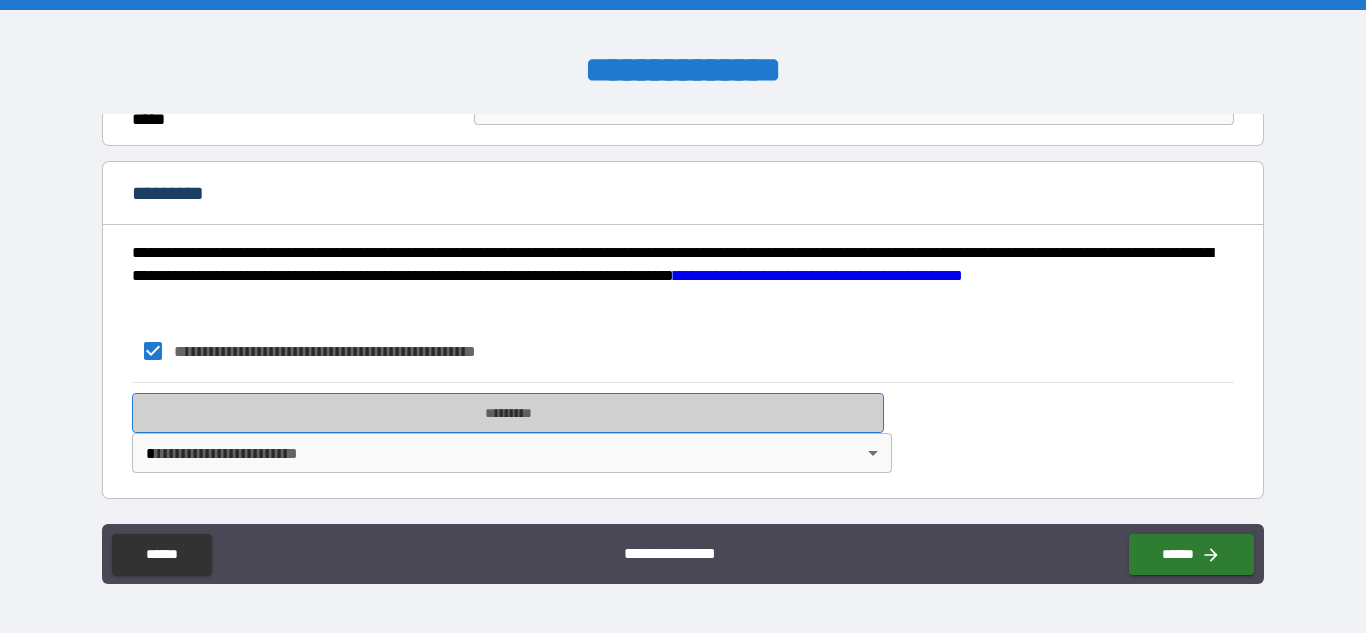 click on "*********" at bounding box center [508, 413] 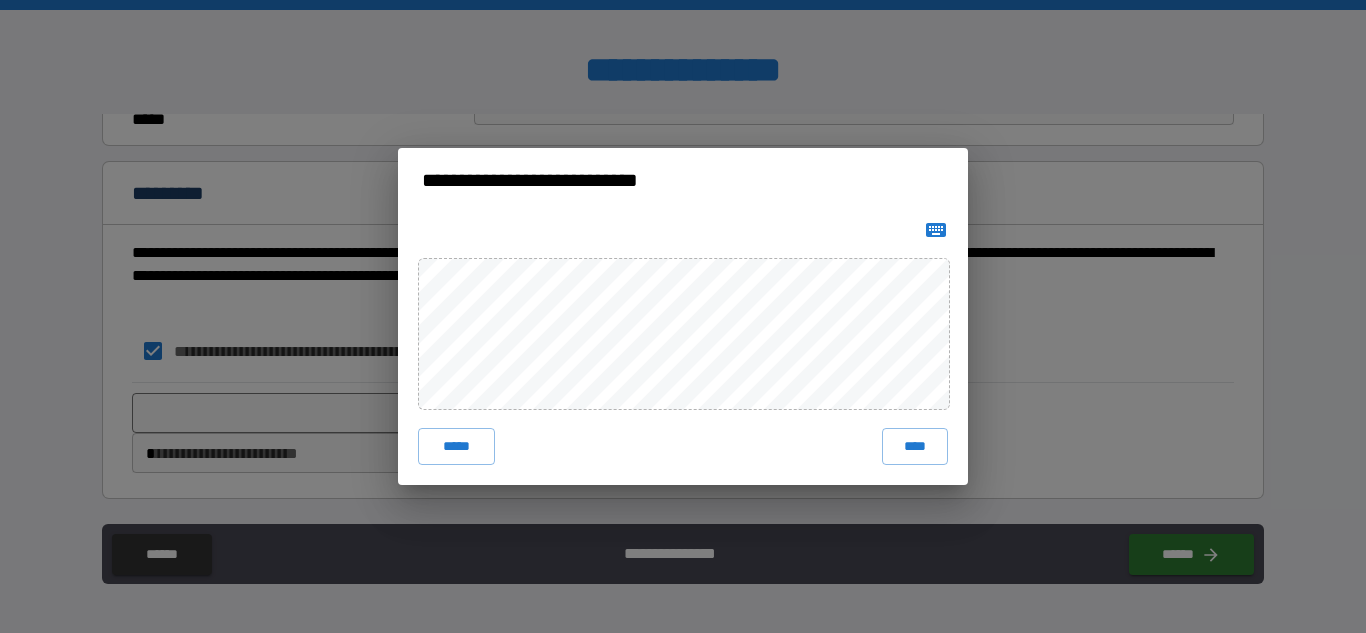 click 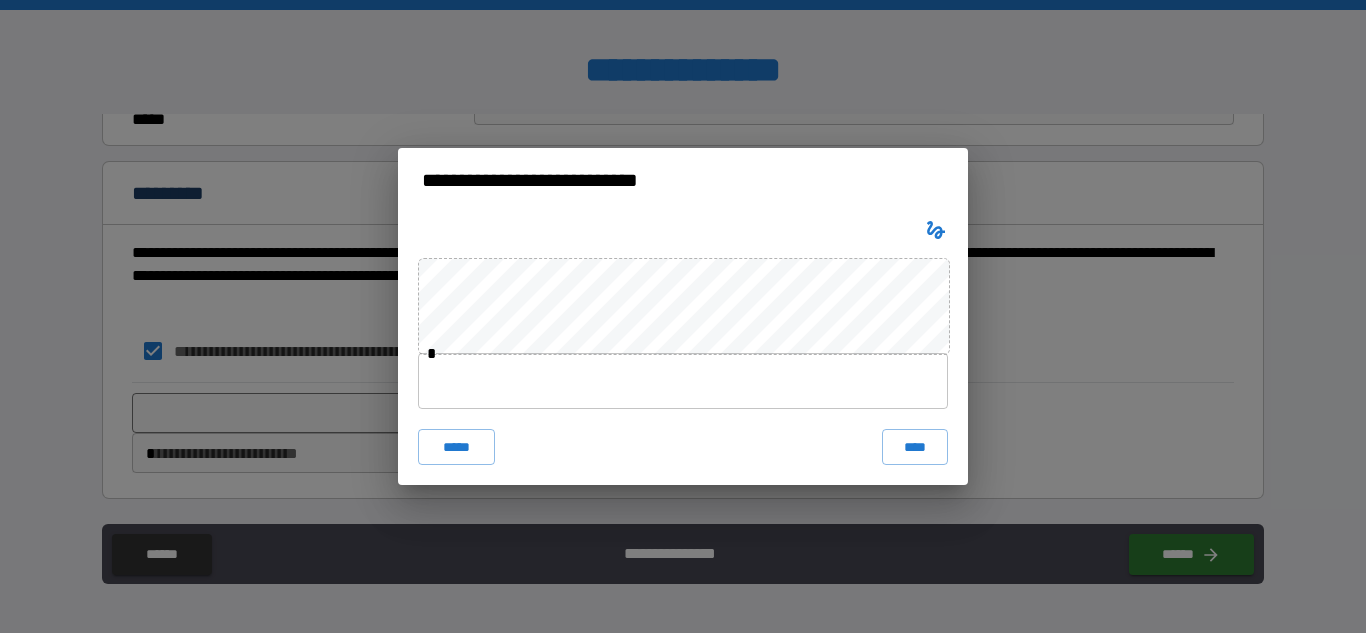 click at bounding box center [683, 381] 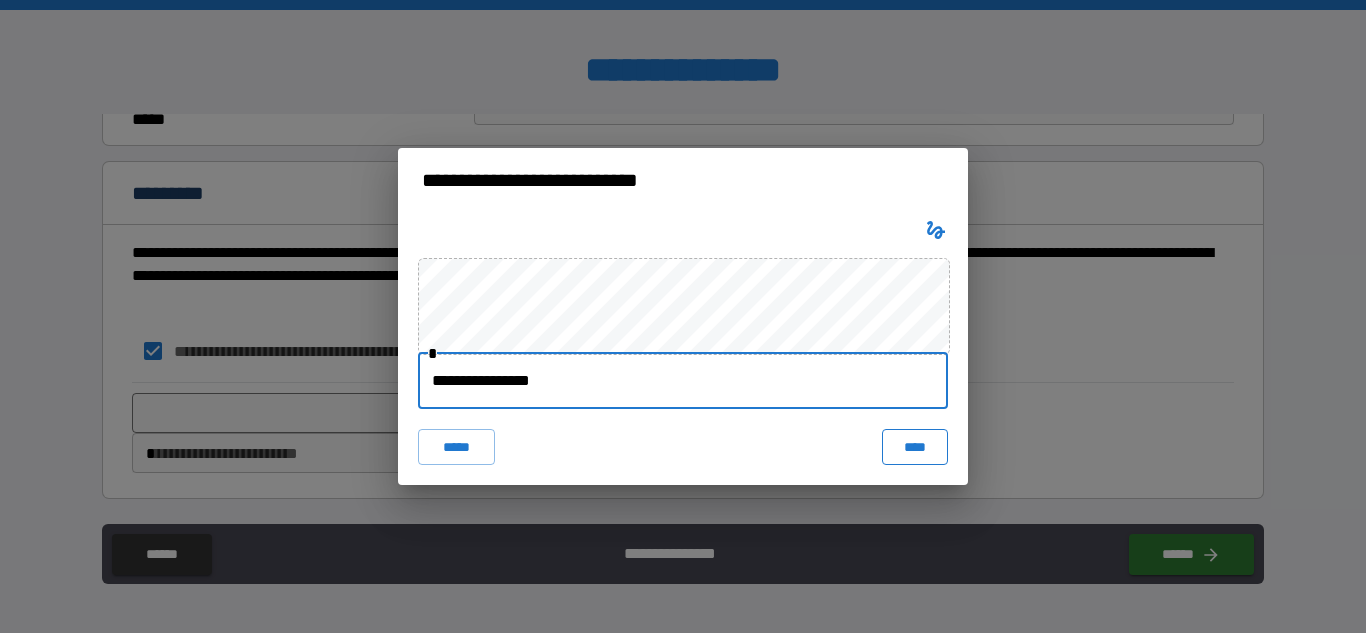 type on "**********" 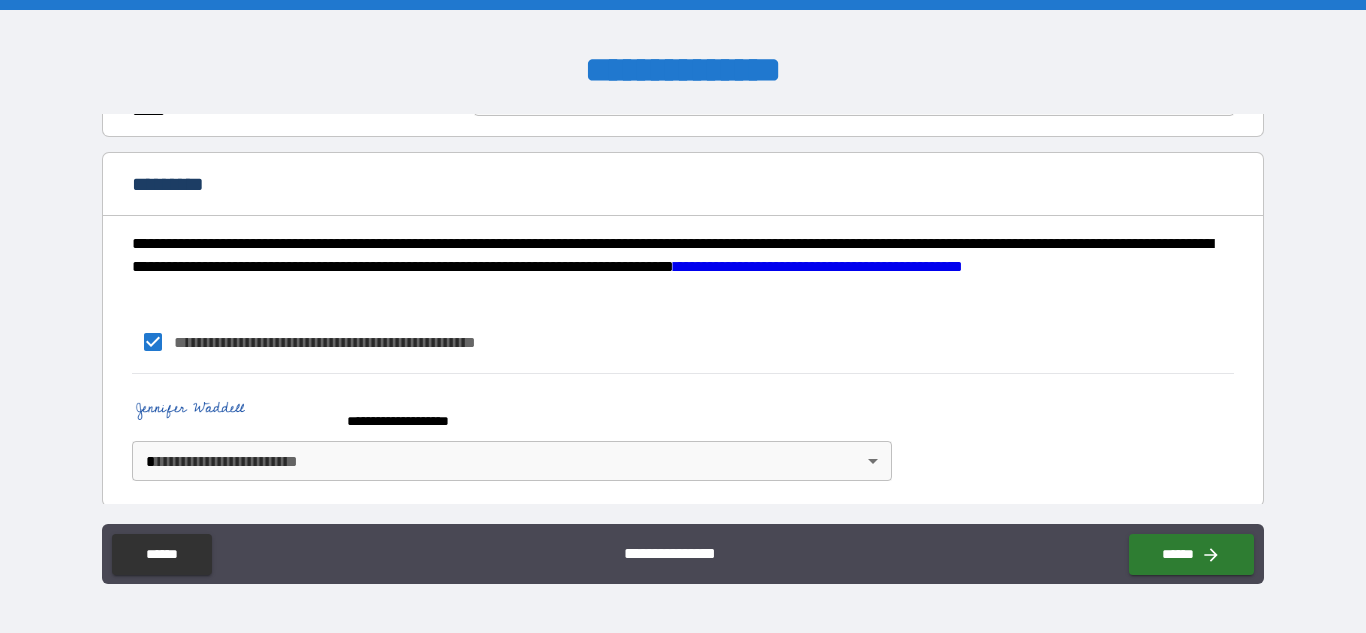scroll, scrollTop: 1637, scrollLeft: 0, axis: vertical 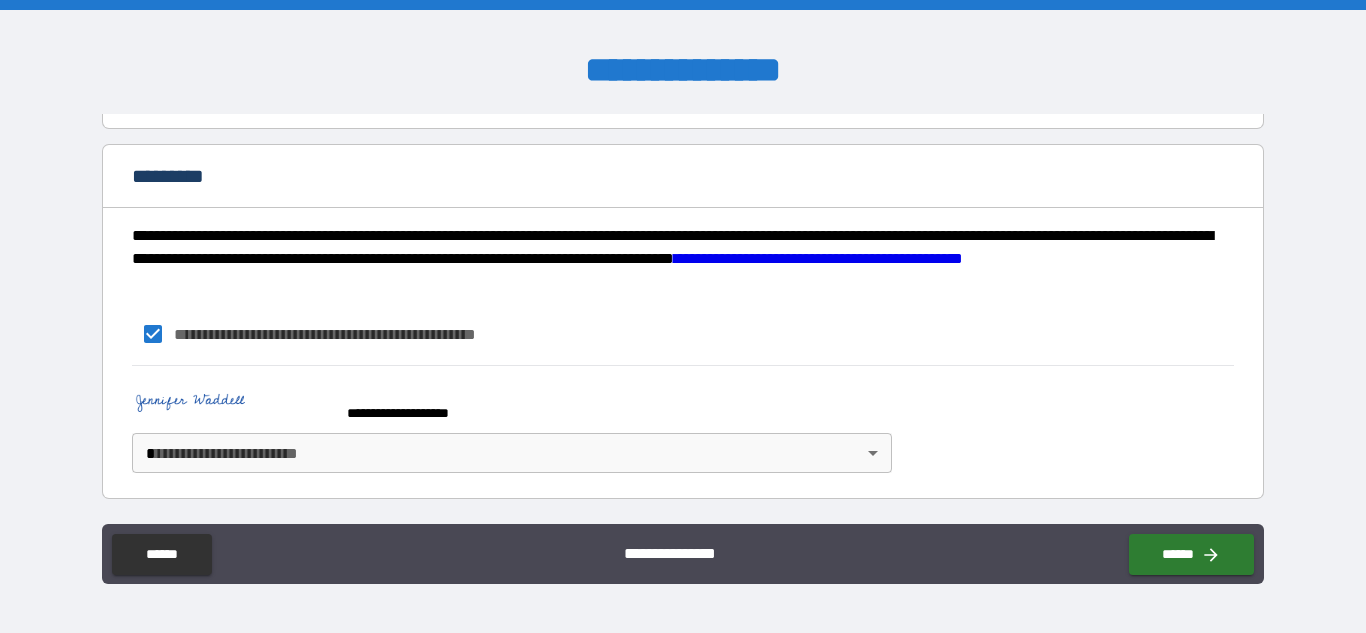 click on "**********" at bounding box center (683, 316) 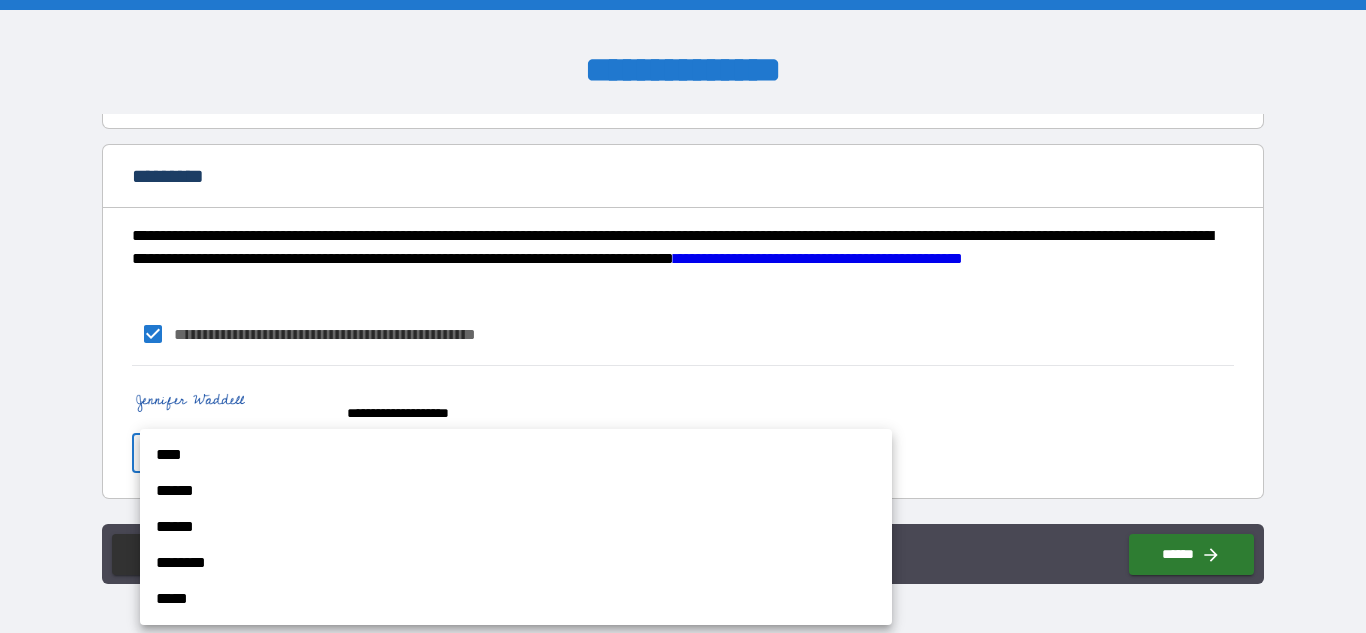 click on "******" at bounding box center [516, 491] 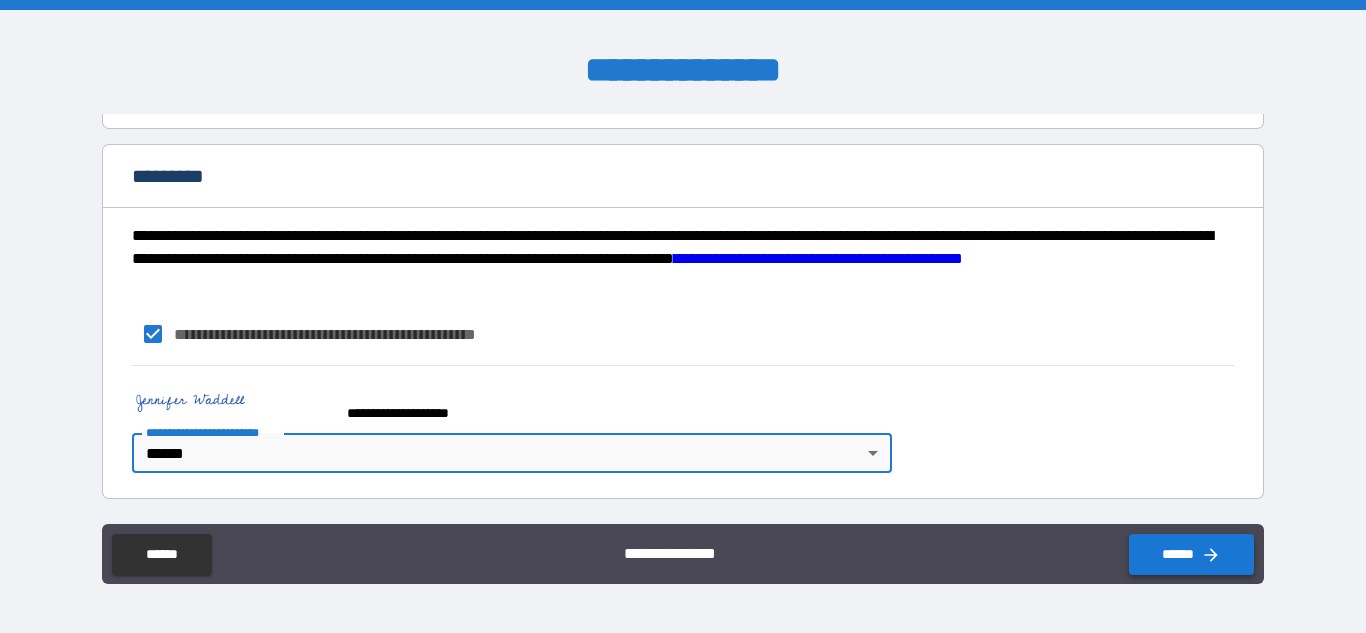 click 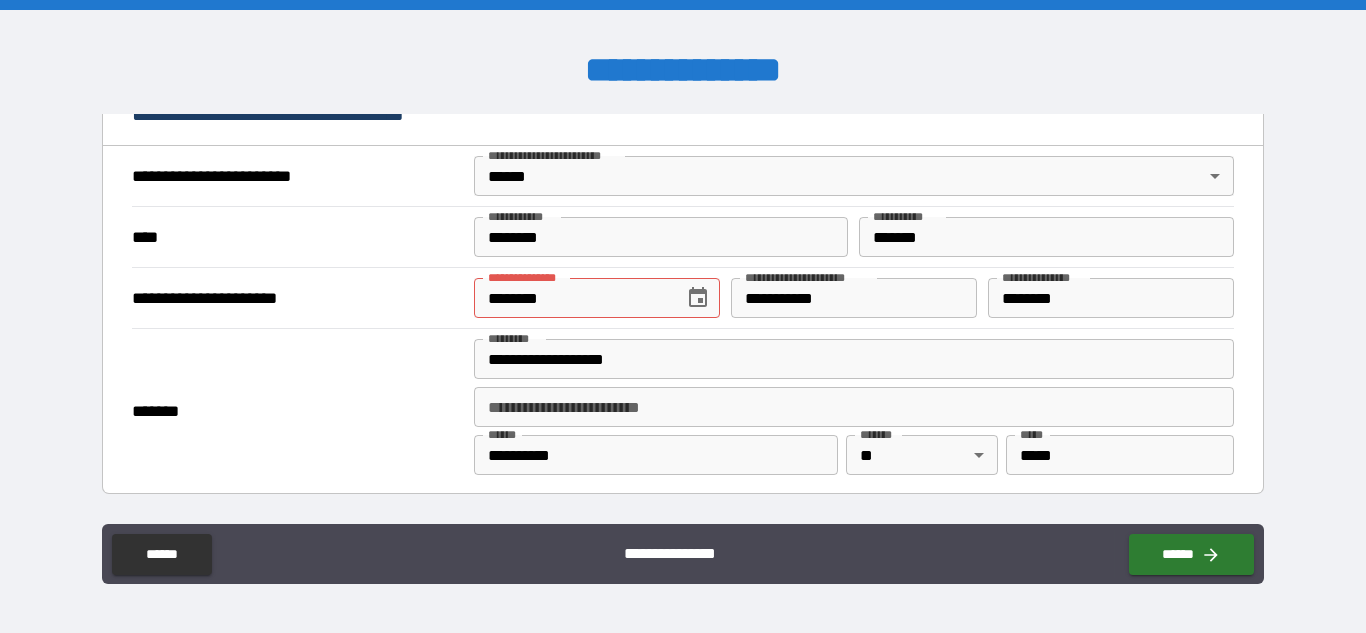 scroll, scrollTop: 743, scrollLeft: 0, axis: vertical 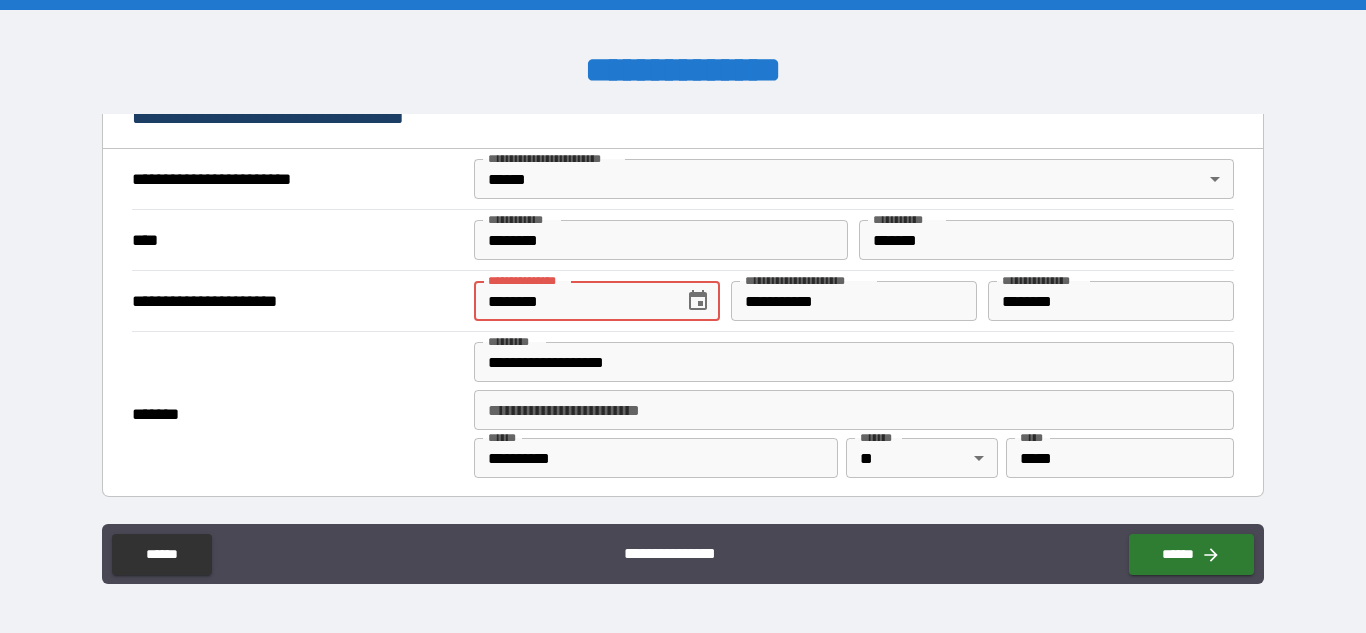 click on "********" at bounding box center (572, 301) 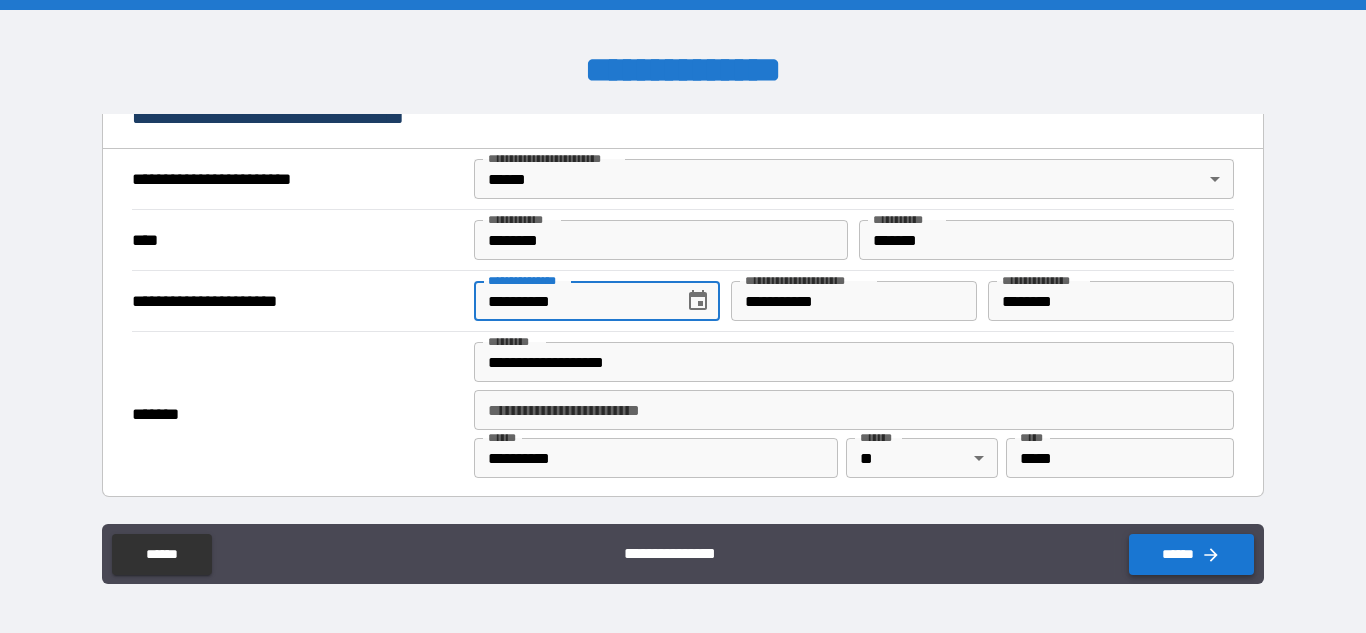 type on "**********" 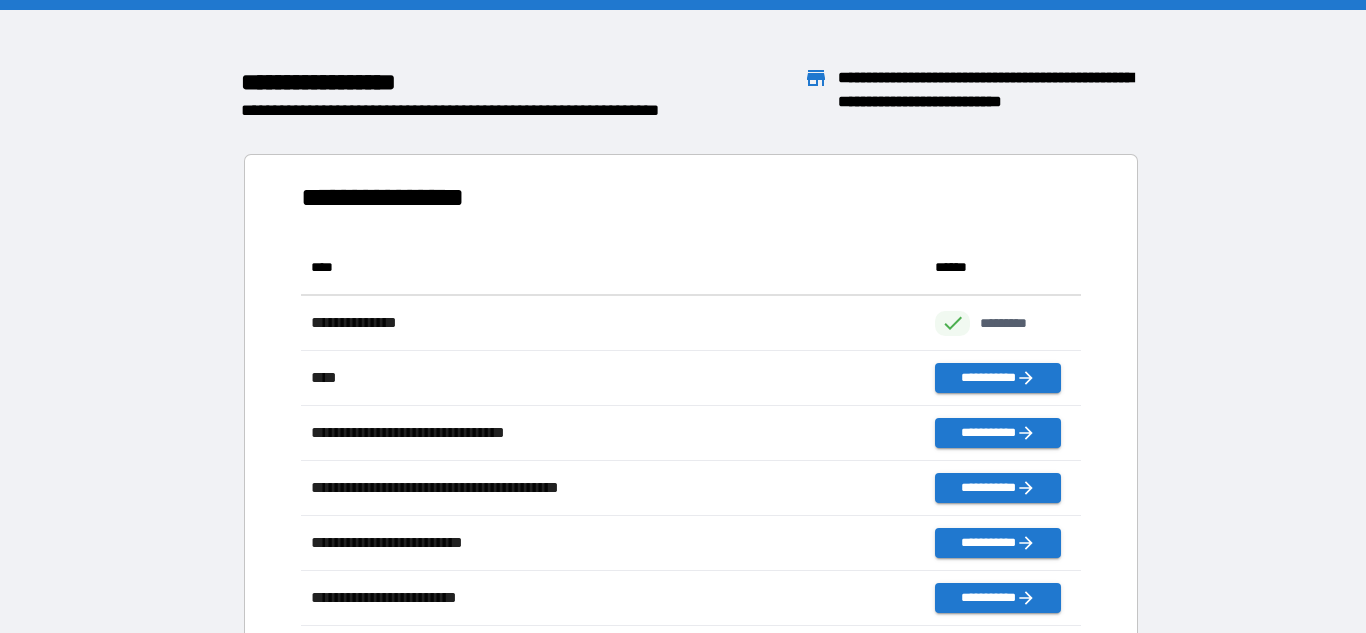 scroll, scrollTop: 1, scrollLeft: 1, axis: both 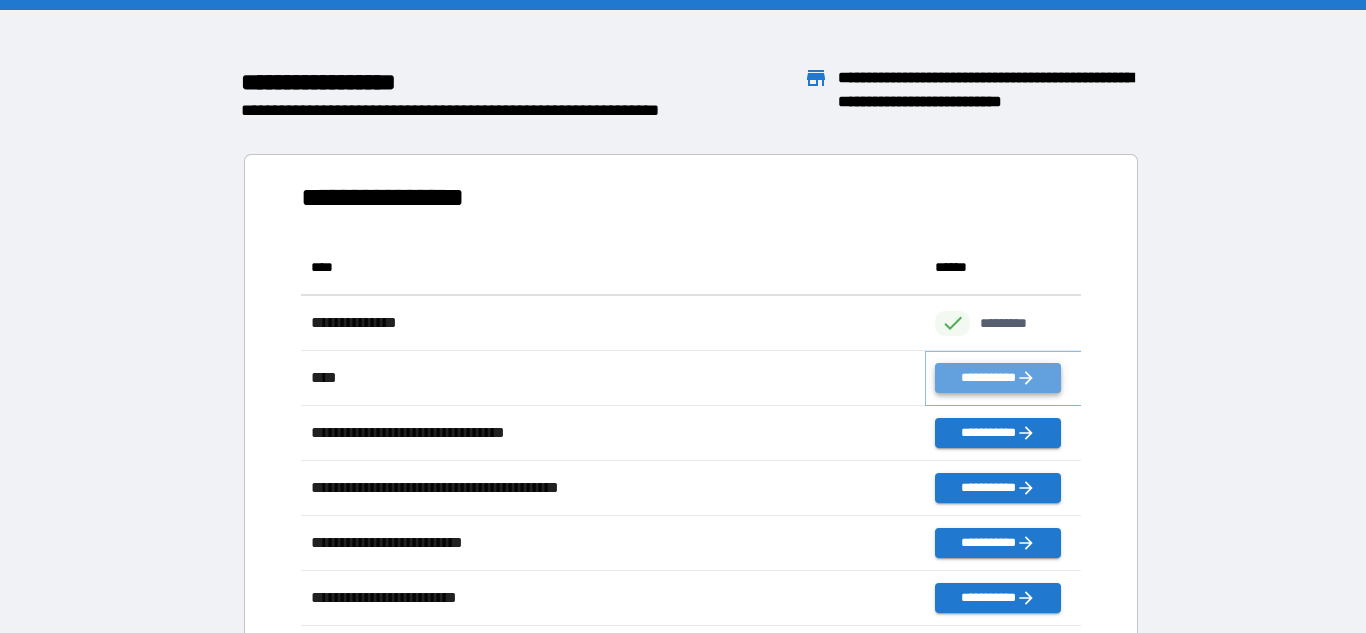 click on "**********" at bounding box center (997, 378) 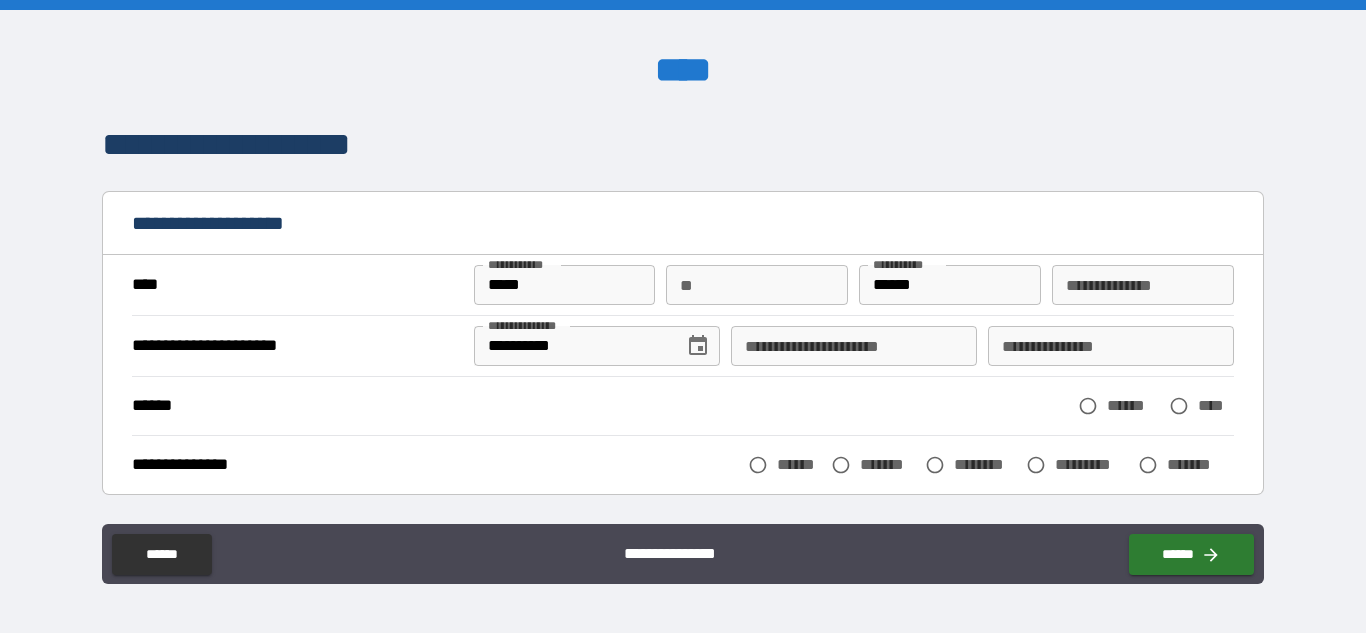 click on "**********" at bounding box center [854, 346] 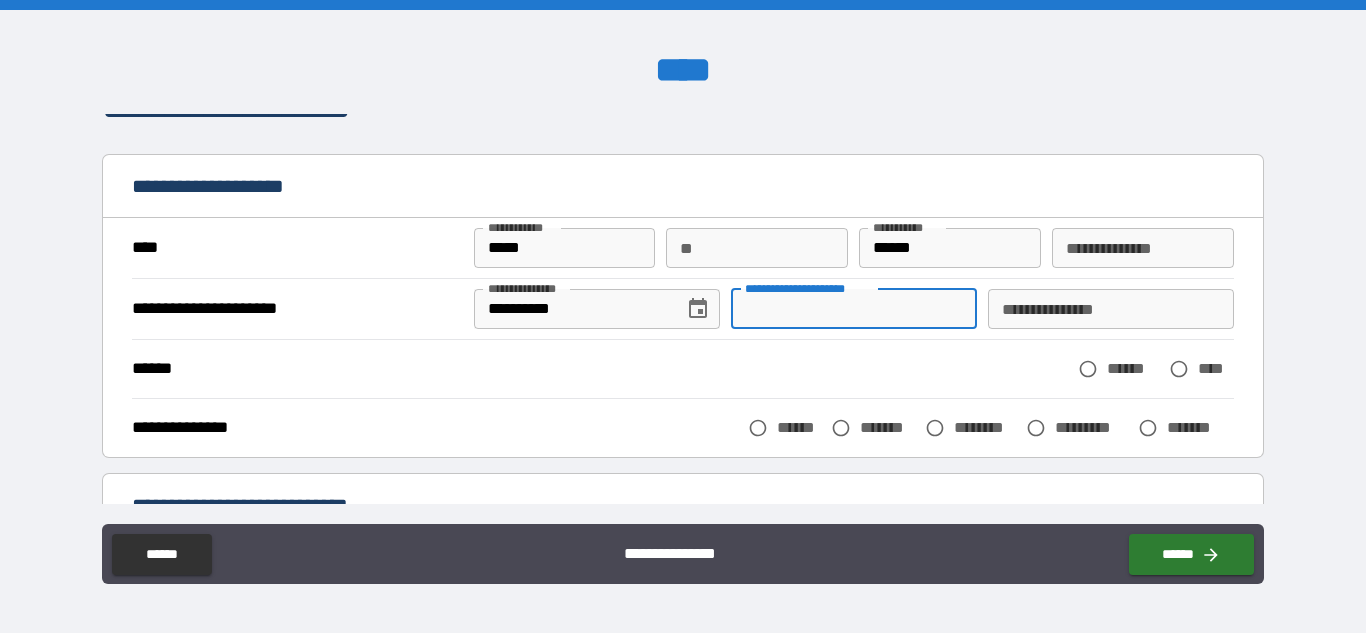 scroll, scrollTop: 122, scrollLeft: 0, axis: vertical 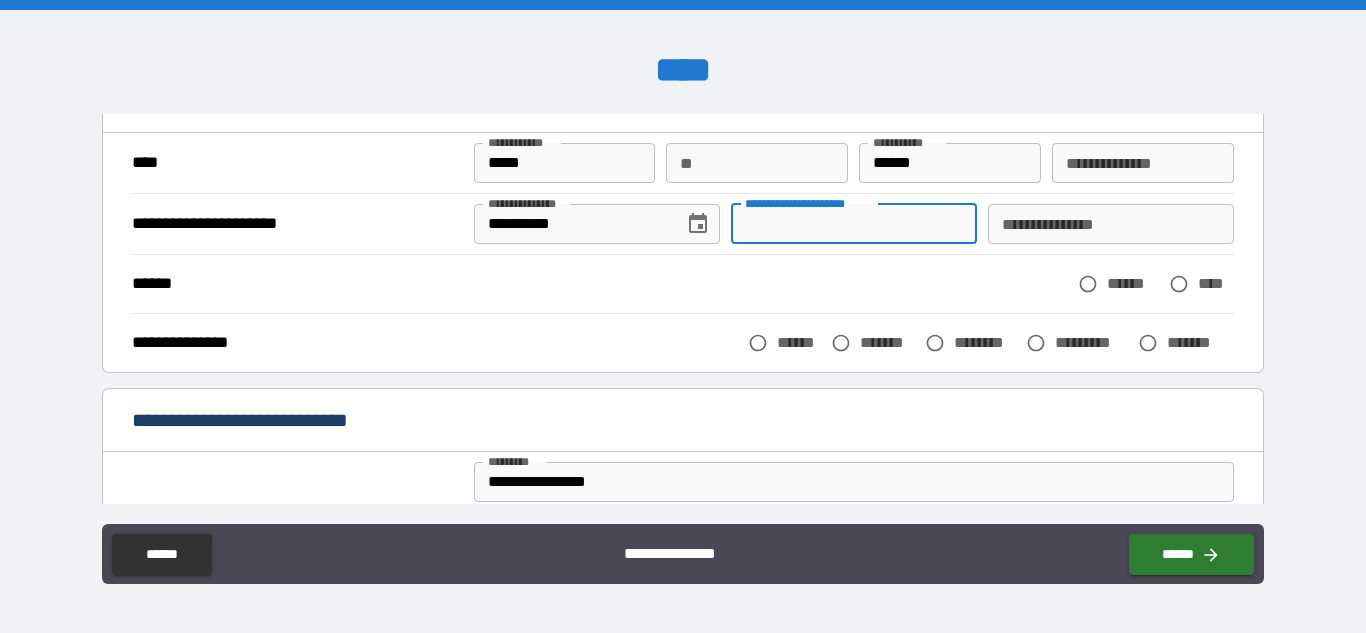 click on "****" at bounding box center [1216, 283] 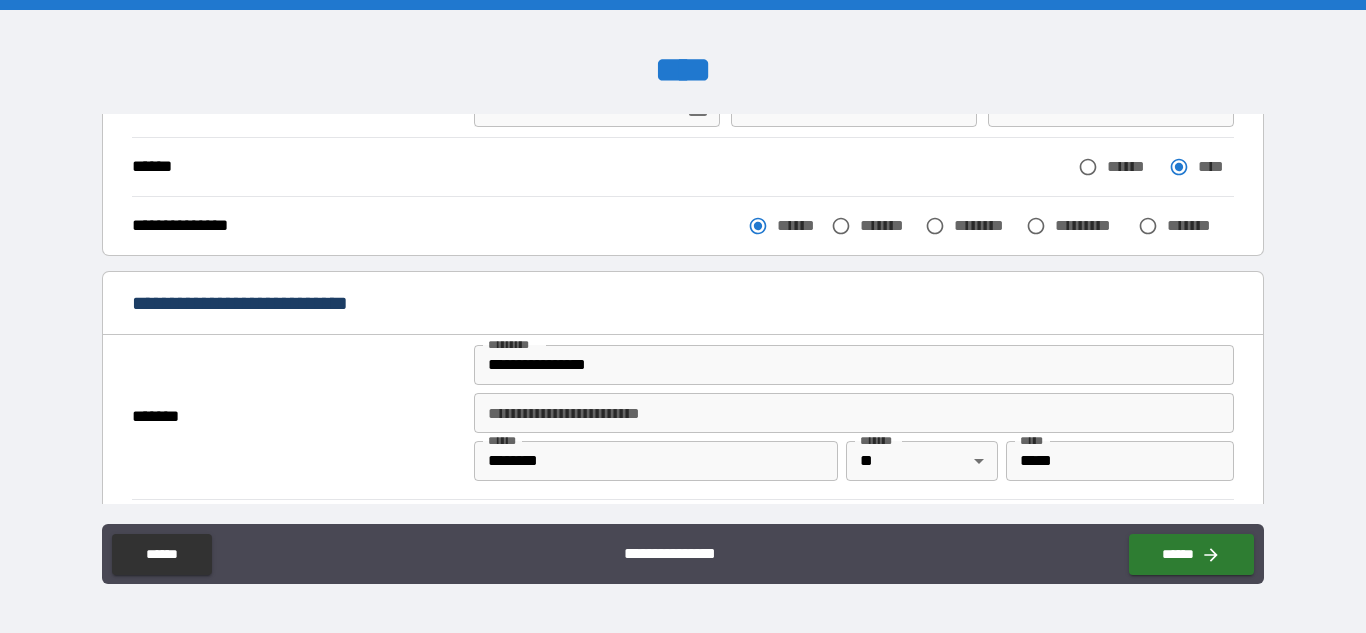 scroll, scrollTop: 254, scrollLeft: 0, axis: vertical 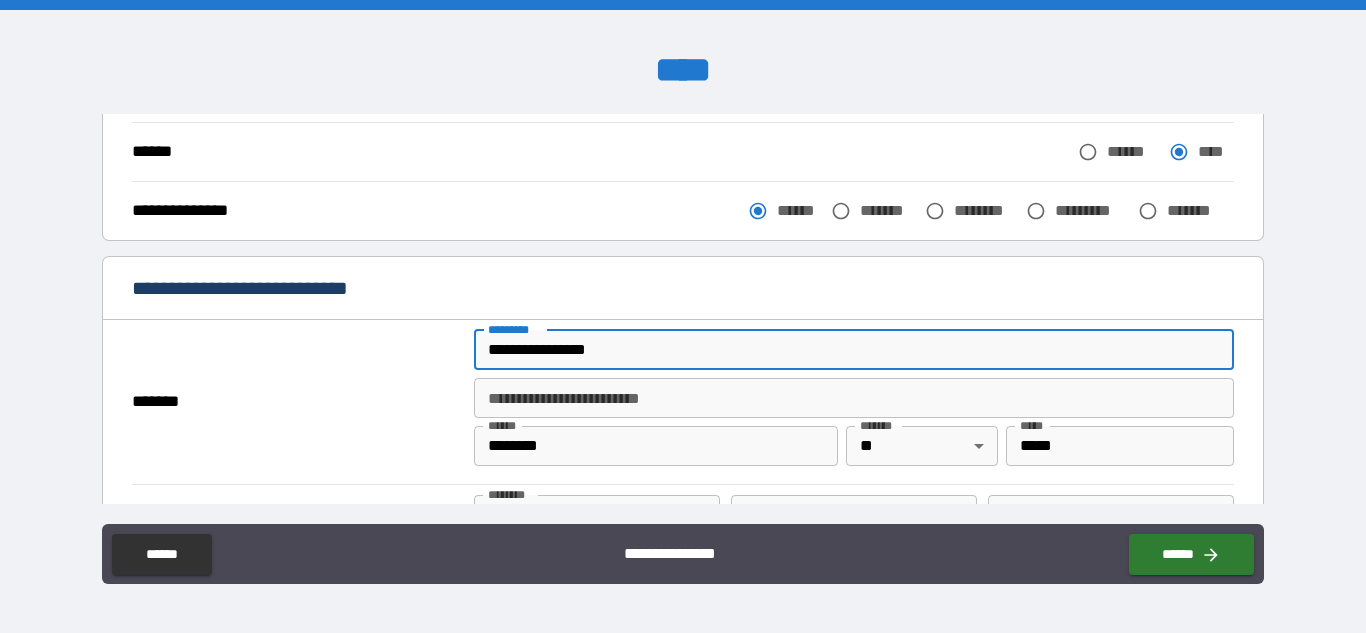 click on "**********" at bounding box center (854, 350) 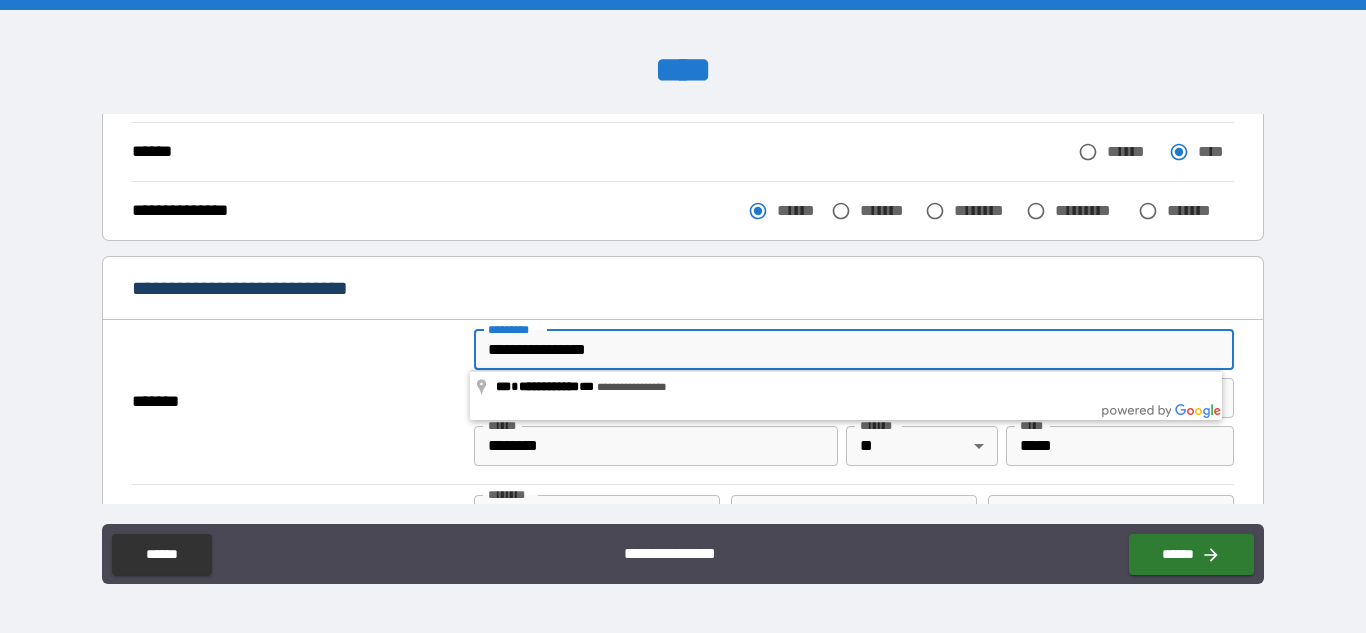 click on "**********" at bounding box center [854, 350] 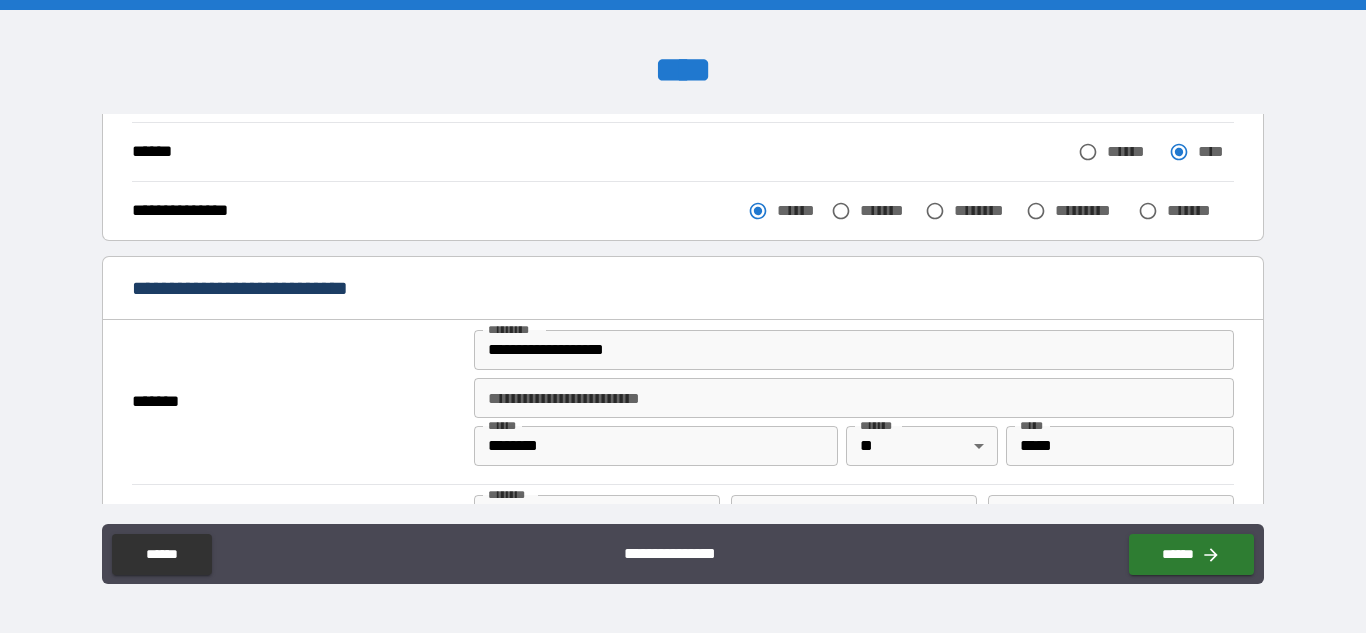 type on "**********" 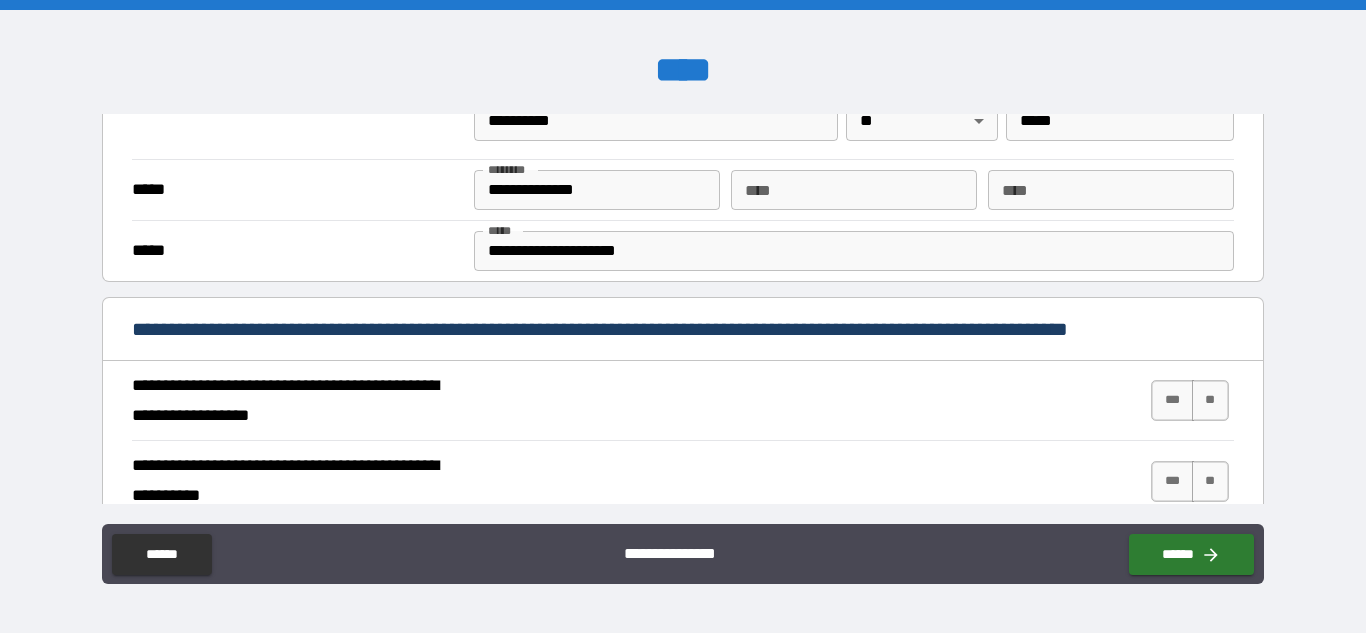 scroll, scrollTop: 758, scrollLeft: 0, axis: vertical 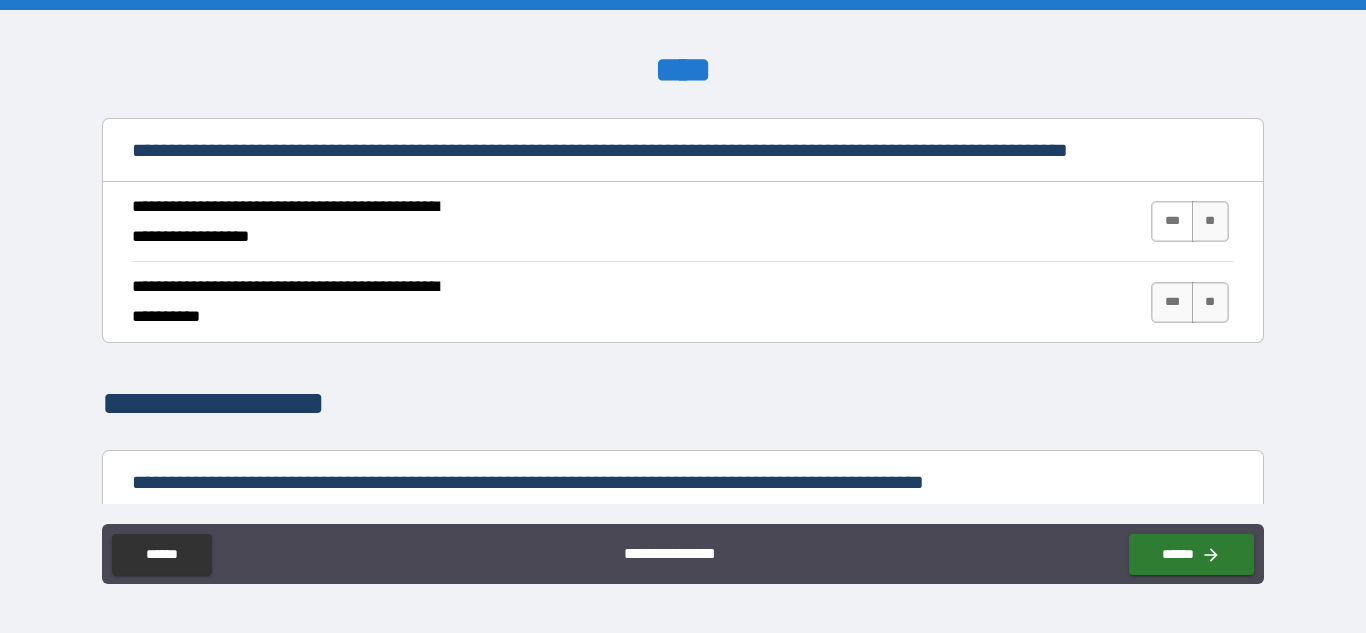 click on "***" at bounding box center (1172, 221) 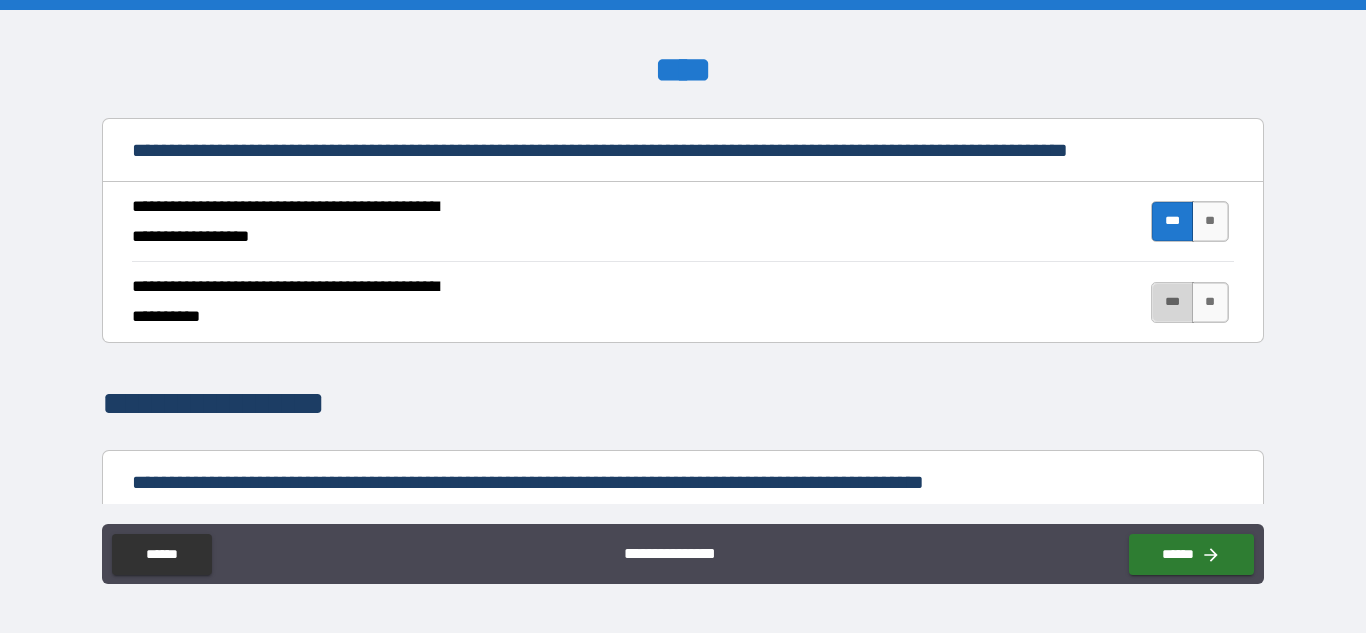 click on "***" at bounding box center (1172, 302) 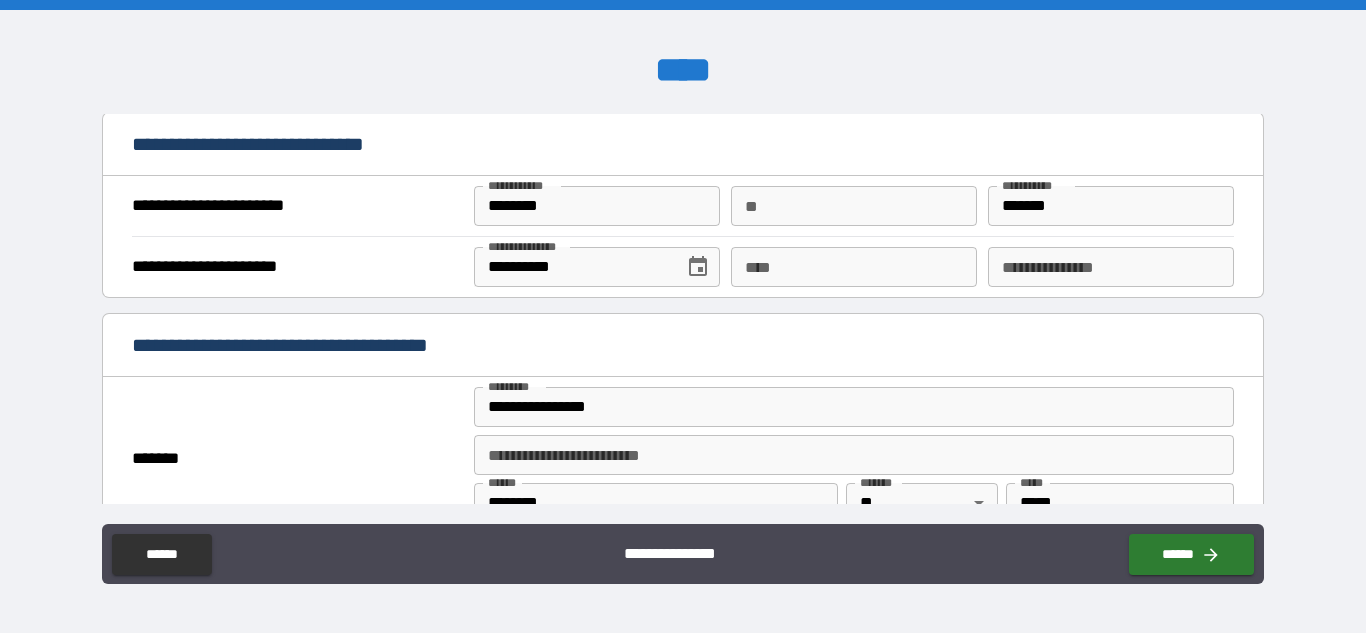 scroll, scrollTop: 1242, scrollLeft: 0, axis: vertical 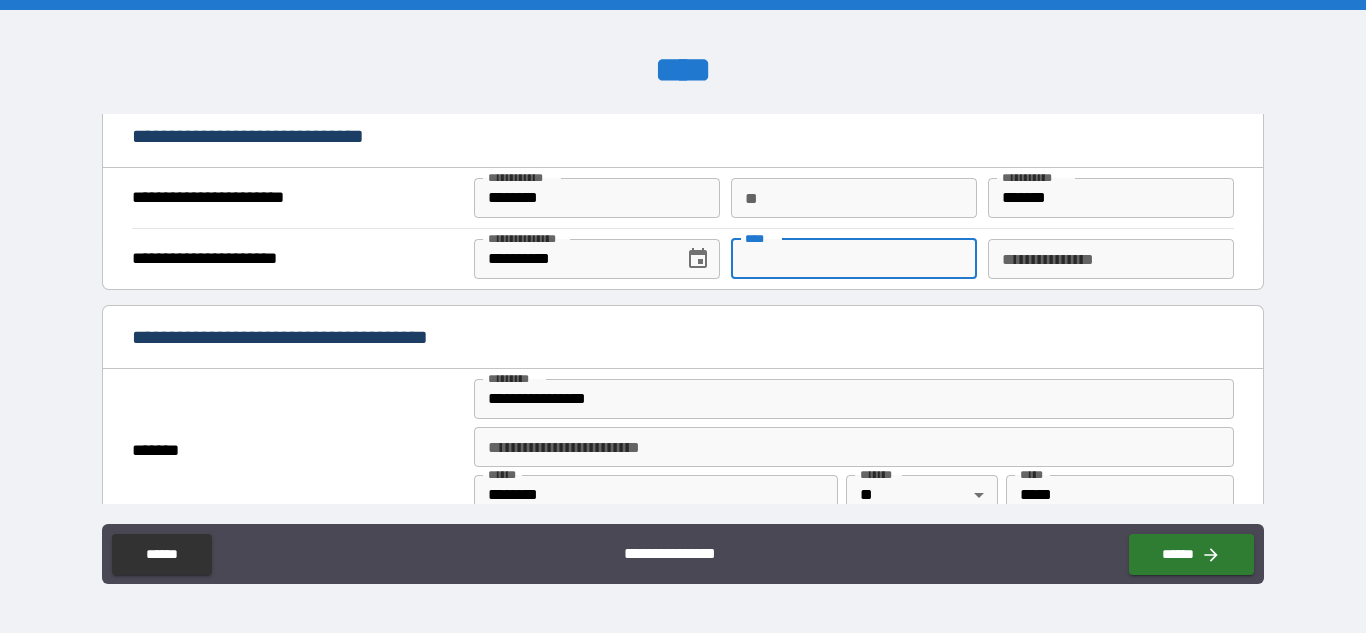 click on "****" at bounding box center (854, 259) 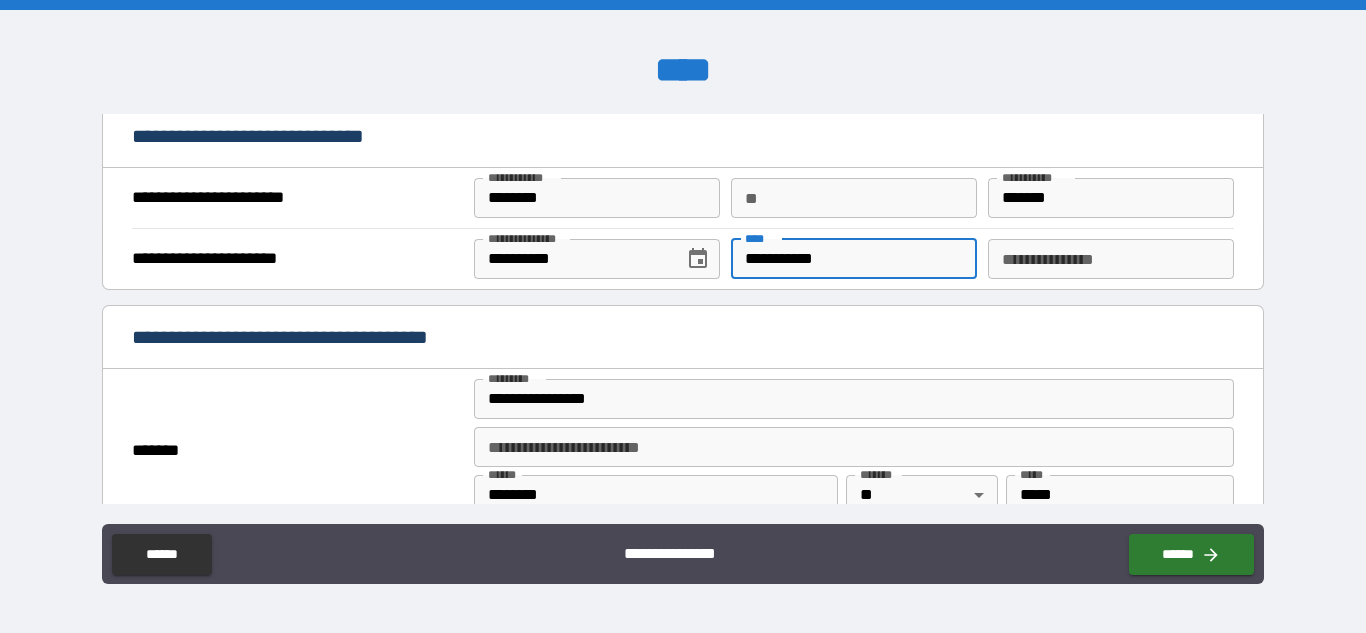type on "**********" 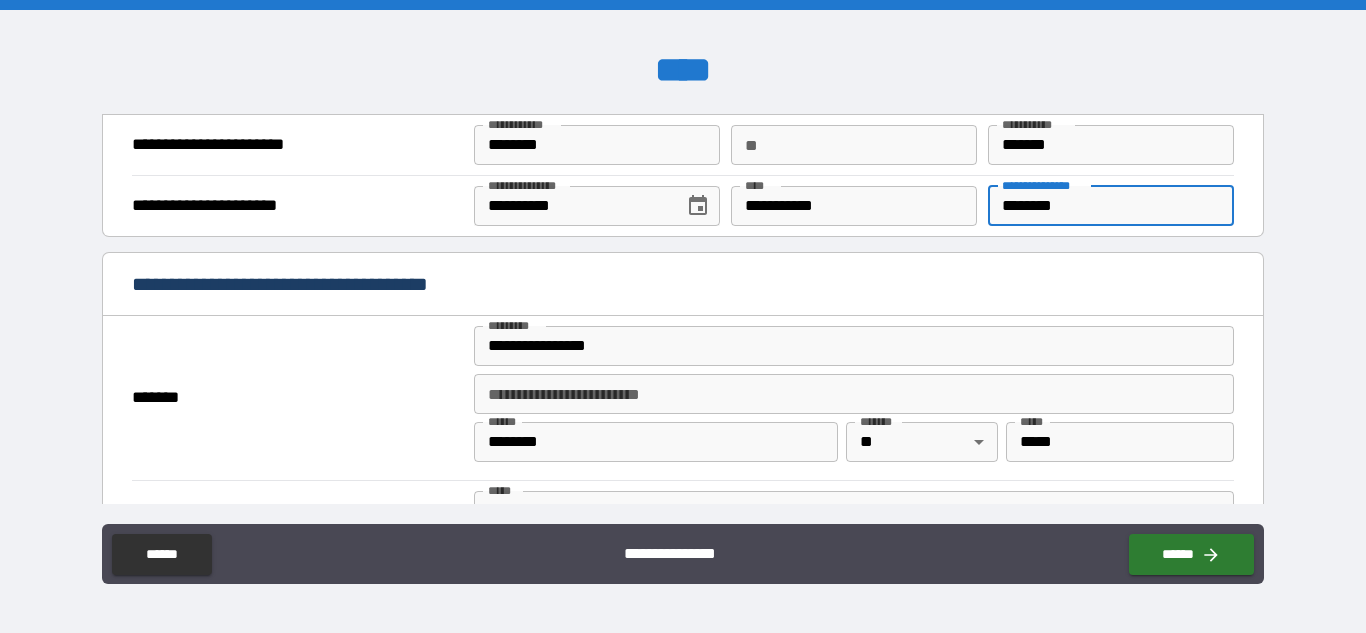 scroll, scrollTop: 1298, scrollLeft: 0, axis: vertical 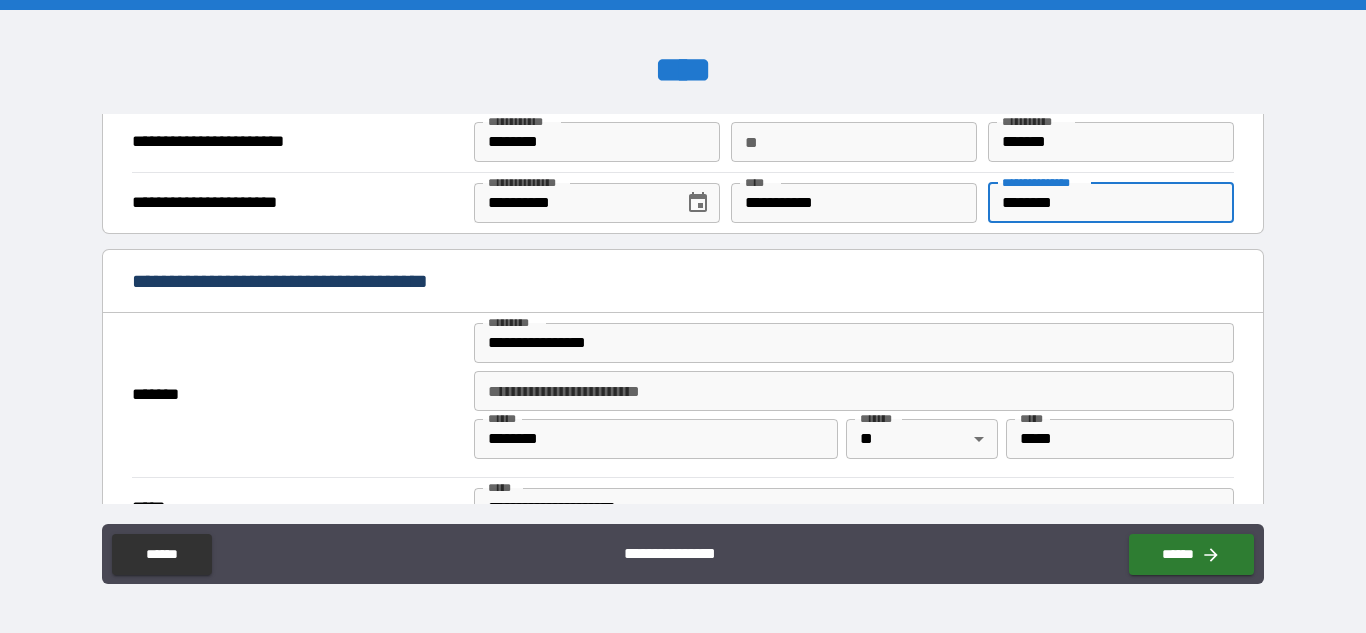 type on "********" 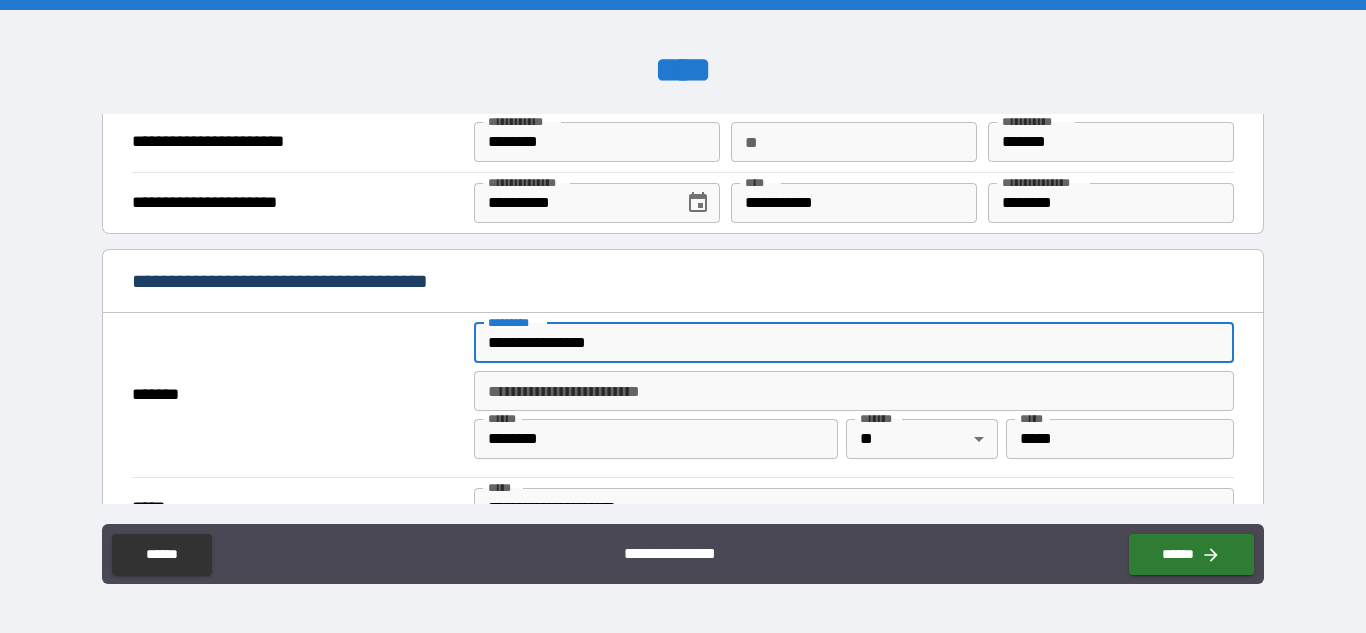 click on "**********" at bounding box center (854, 343) 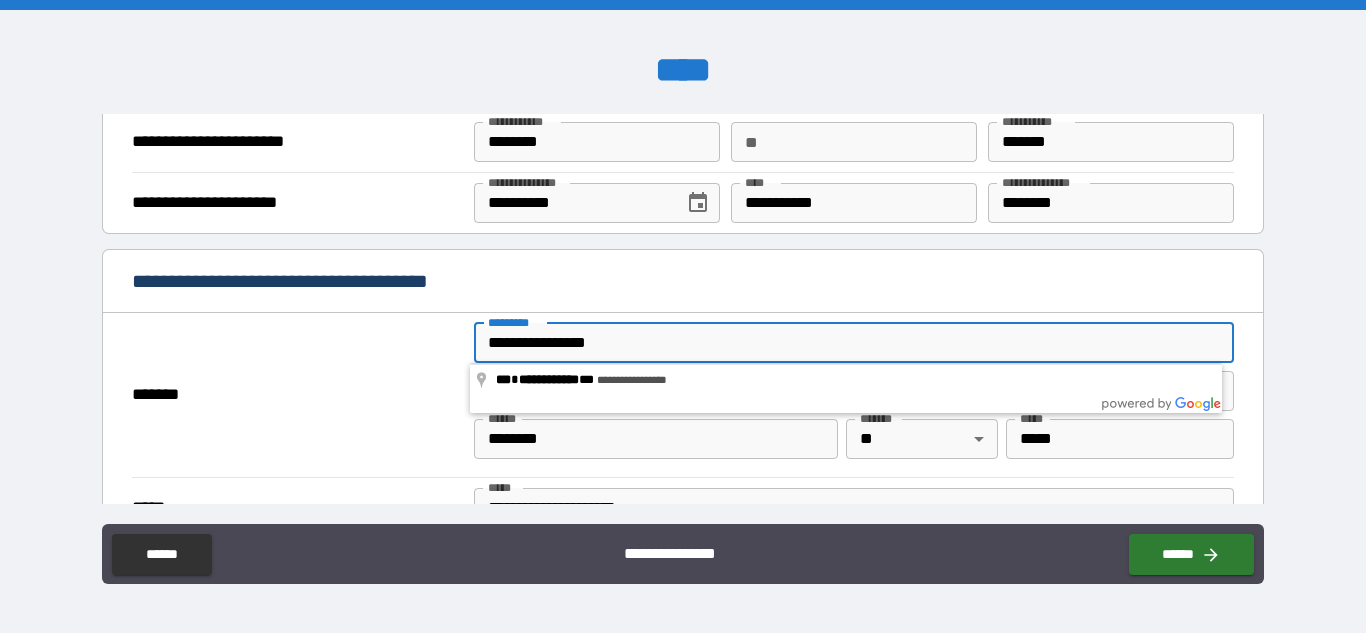 click on "**********" at bounding box center (854, 343) 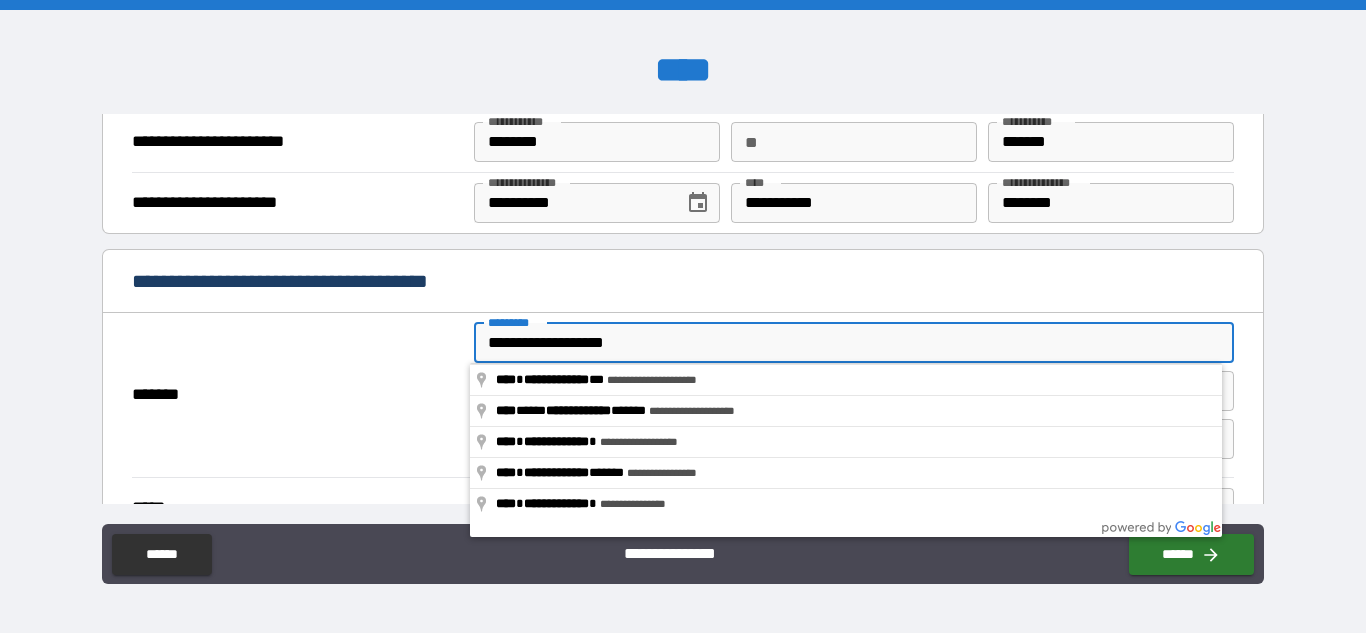 type on "**********" 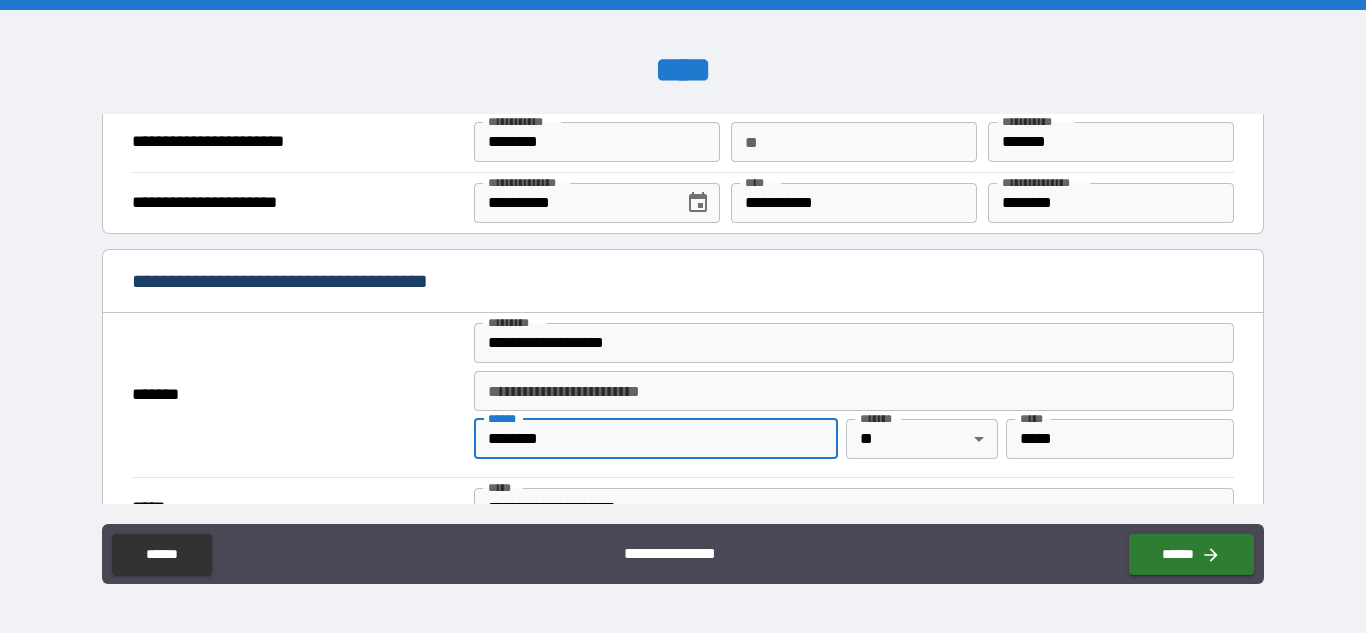 click on "********" at bounding box center [656, 439] 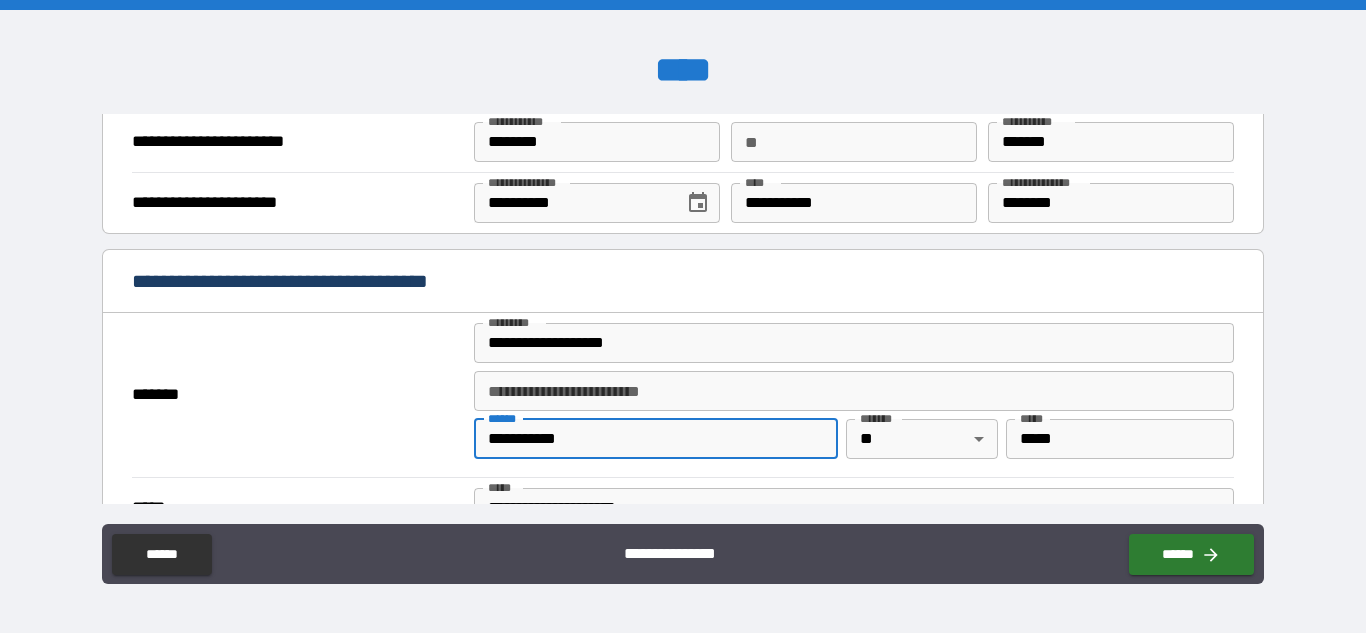 type on "**********" 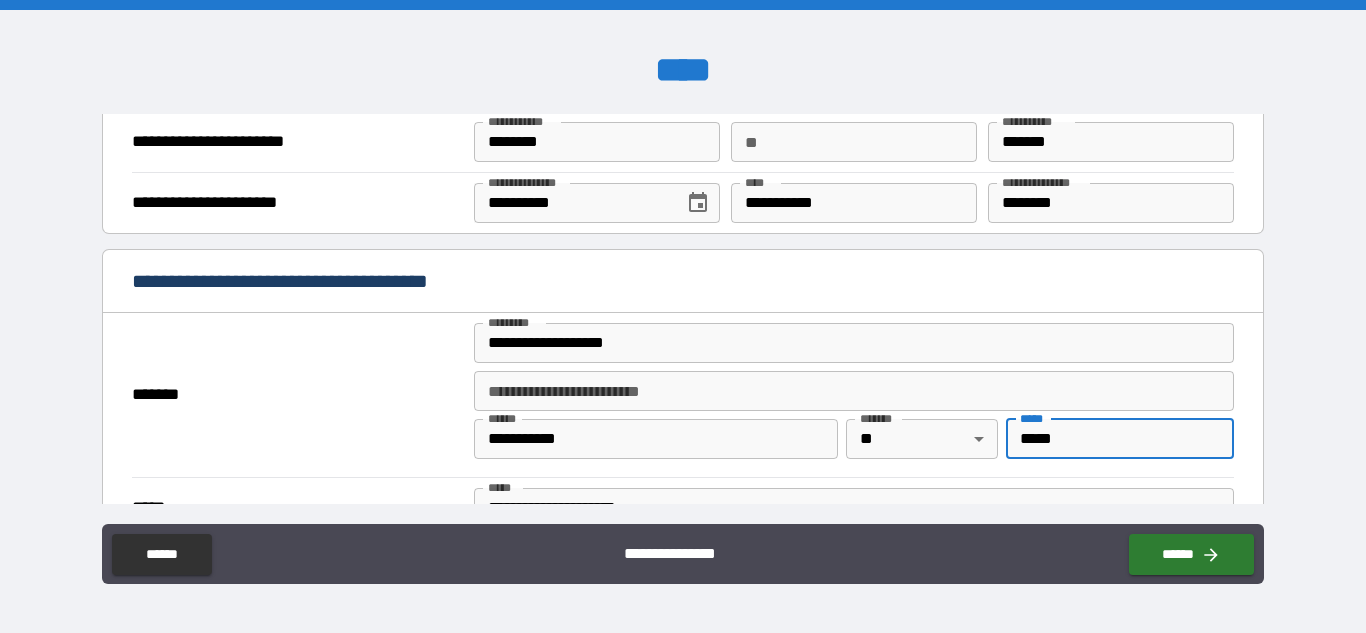 type on "*****" 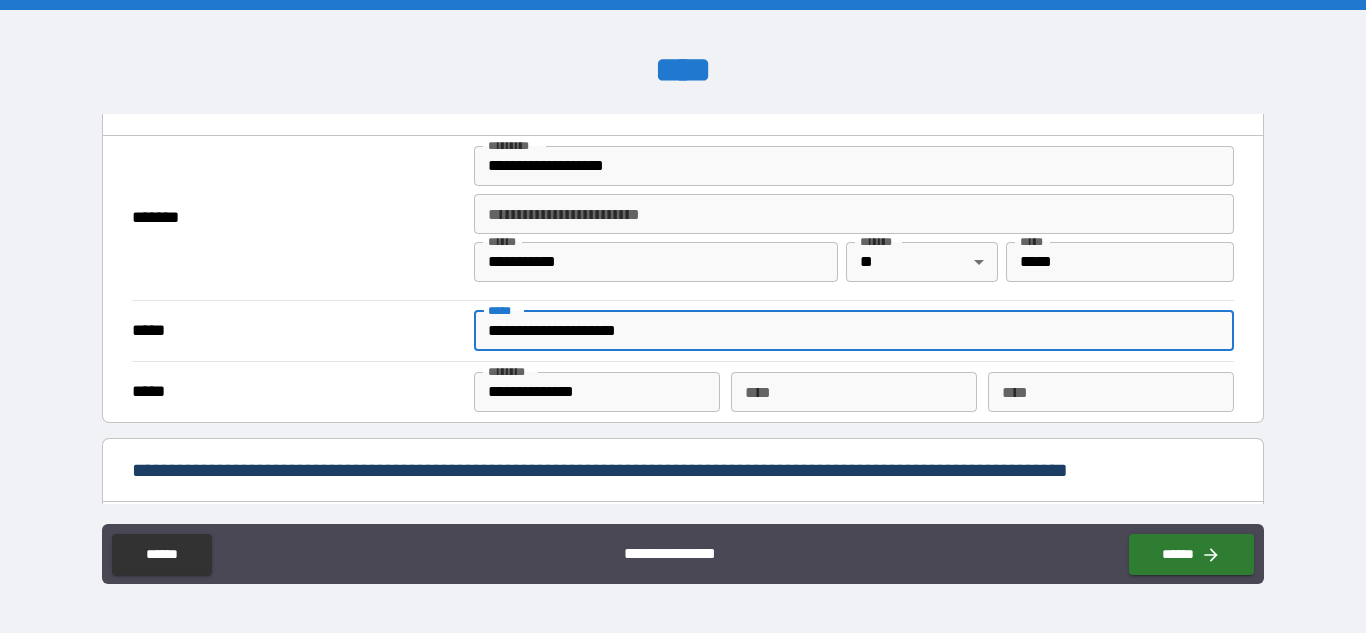 scroll, scrollTop: 1728, scrollLeft: 0, axis: vertical 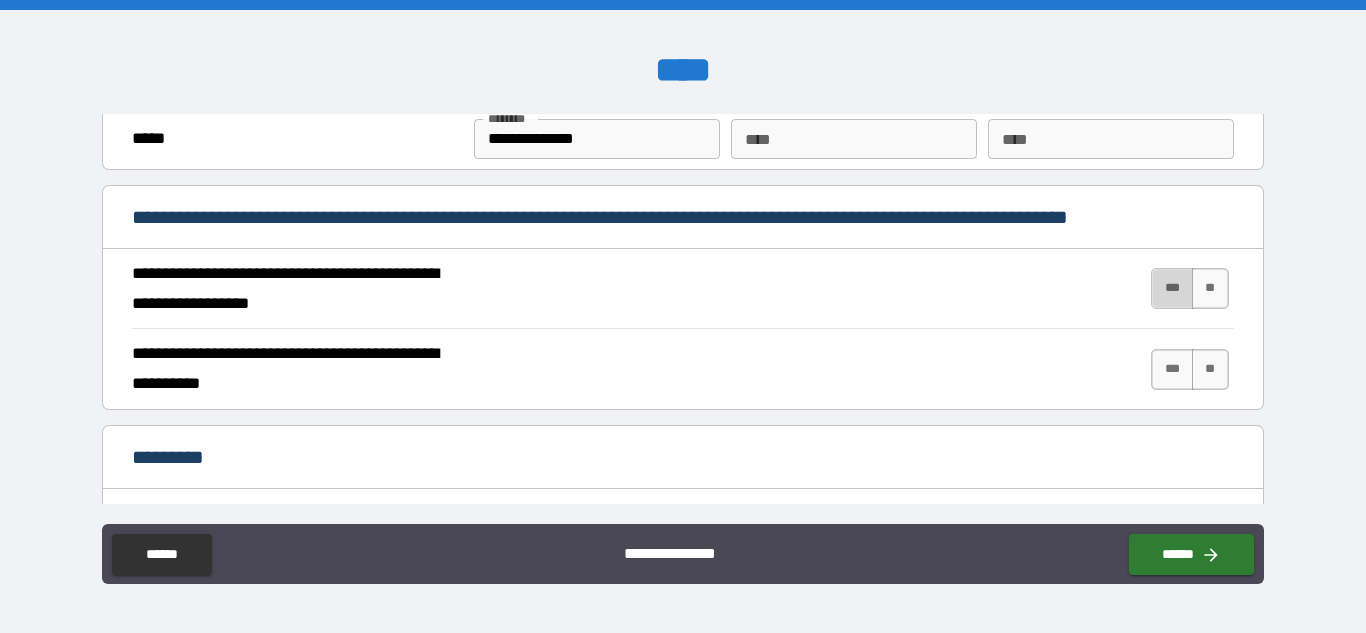 click on "***" at bounding box center [1172, 288] 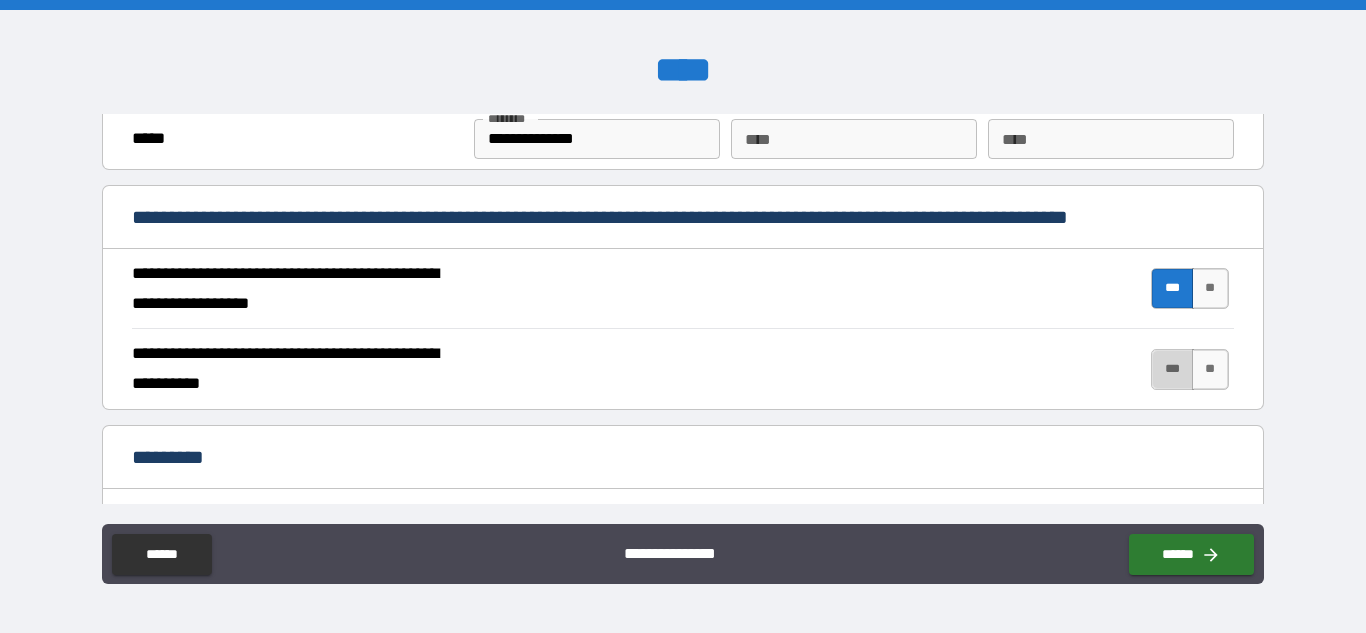 click on "***" at bounding box center (1172, 369) 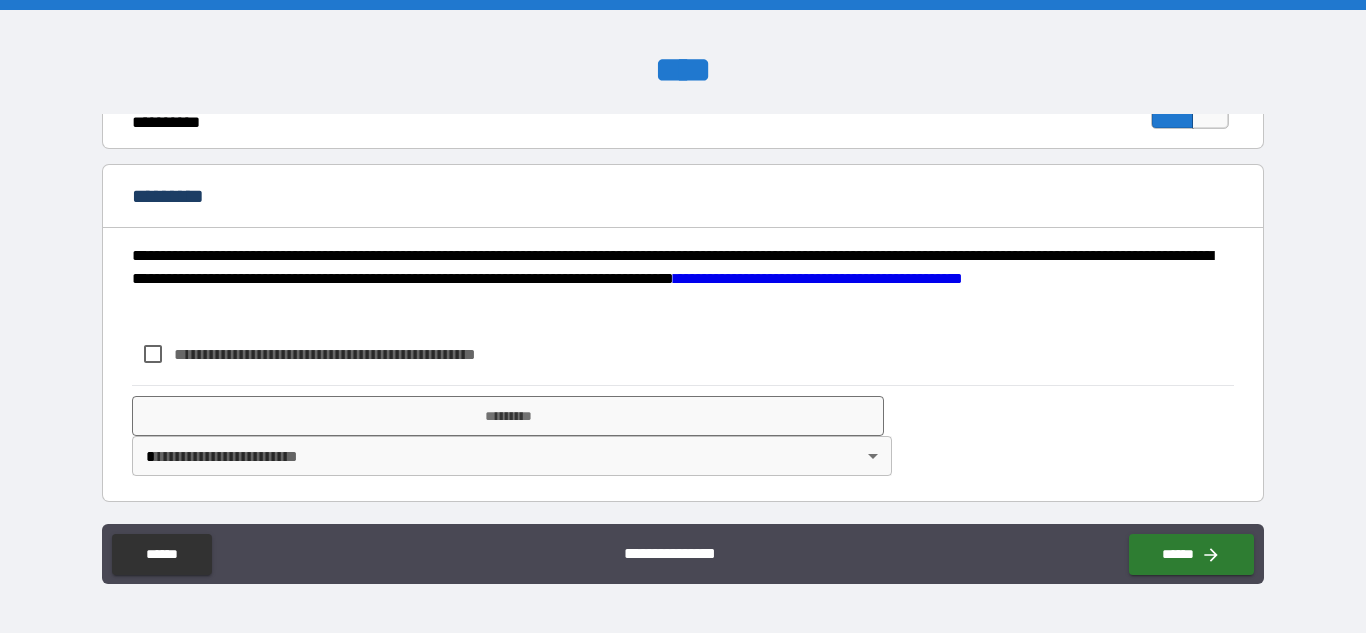 scroll, scrollTop: 1992, scrollLeft: 0, axis: vertical 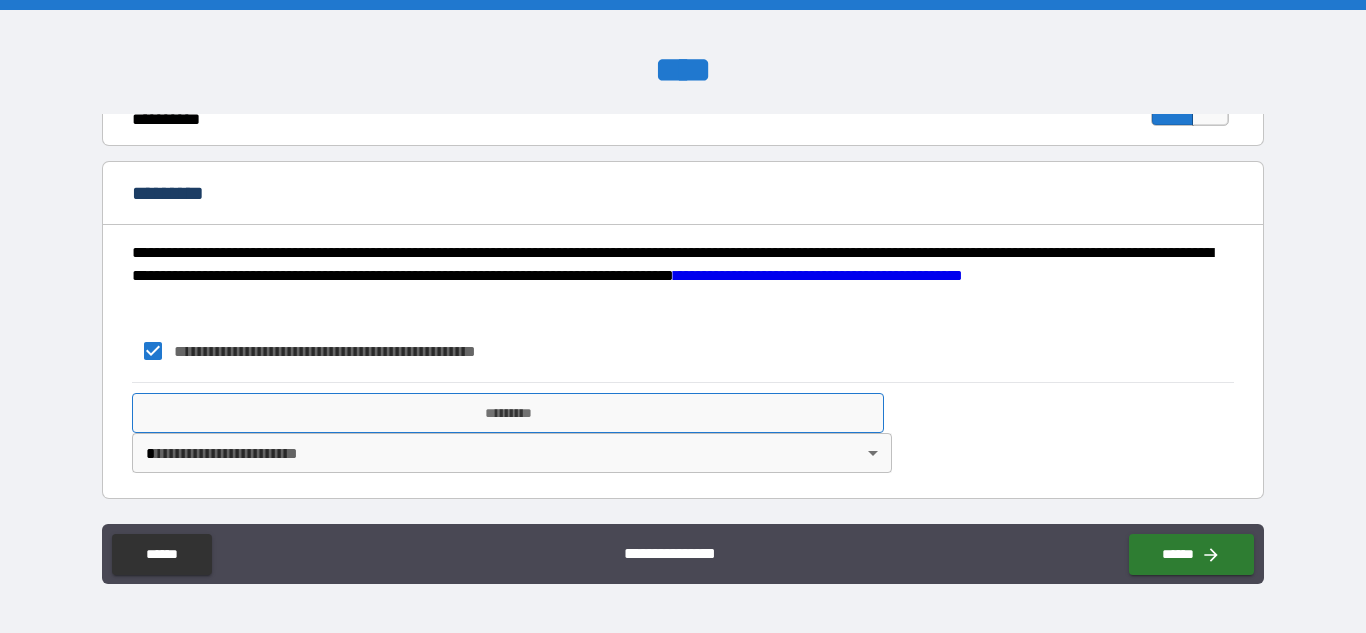 click on "*********" at bounding box center [508, 413] 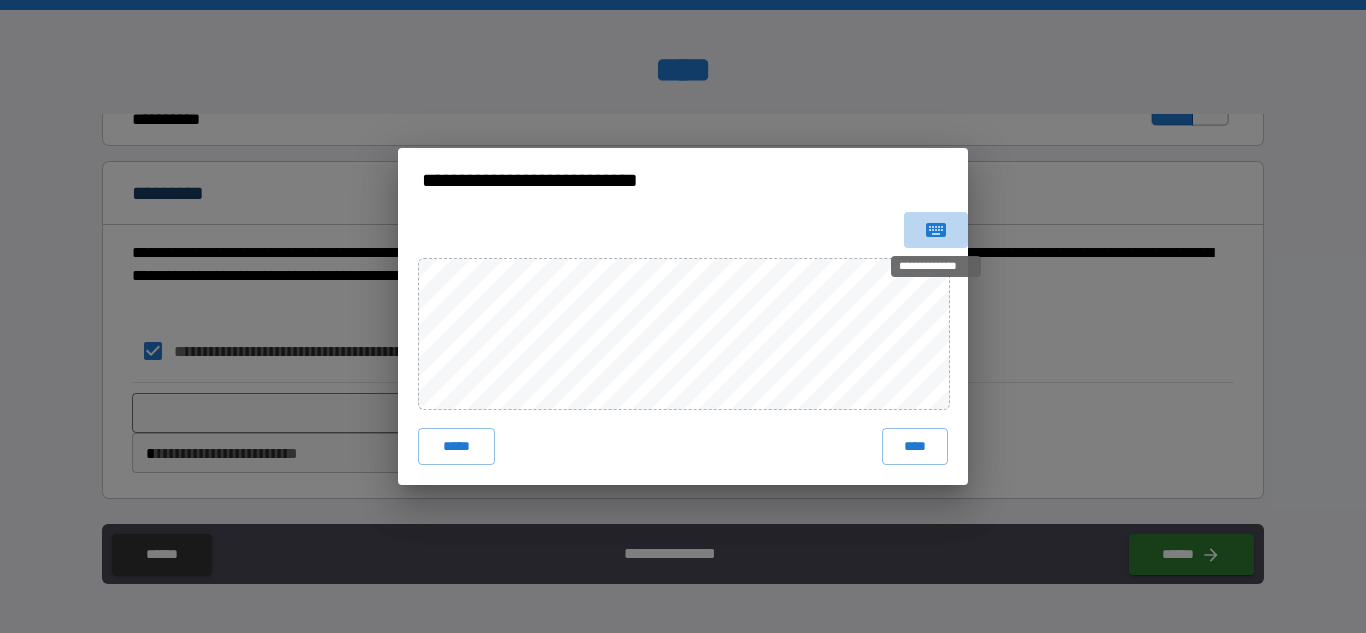 click 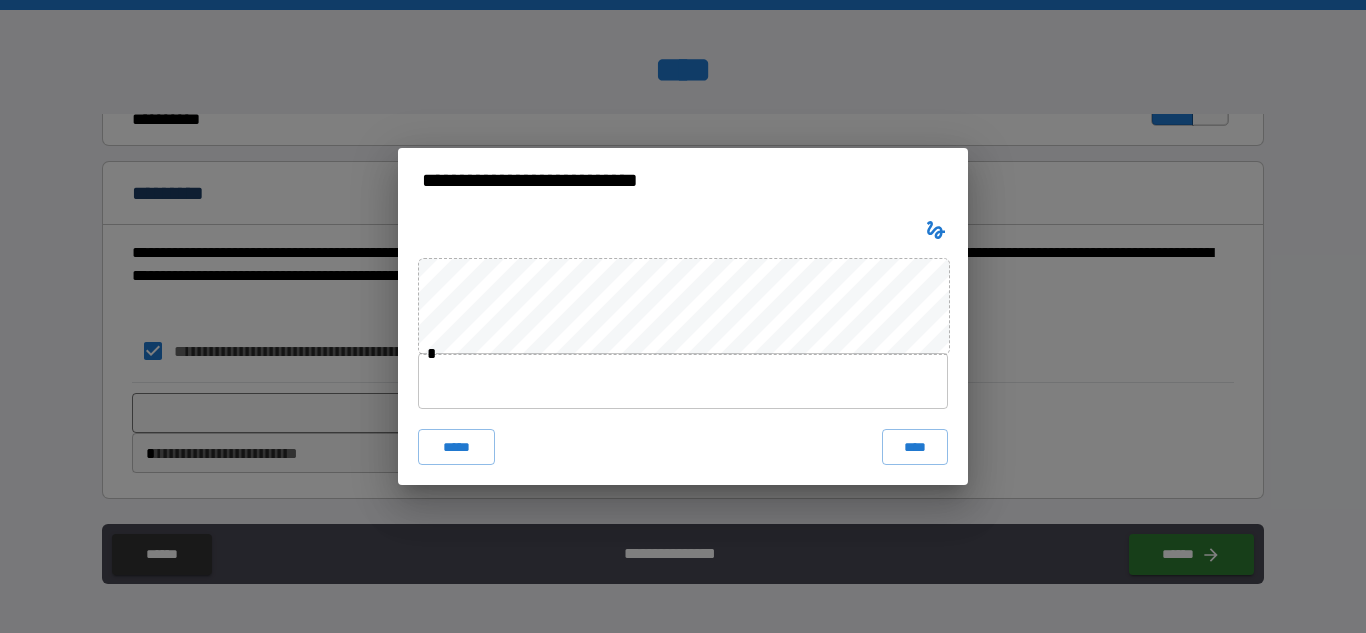 click at bounding box center (683, 381) 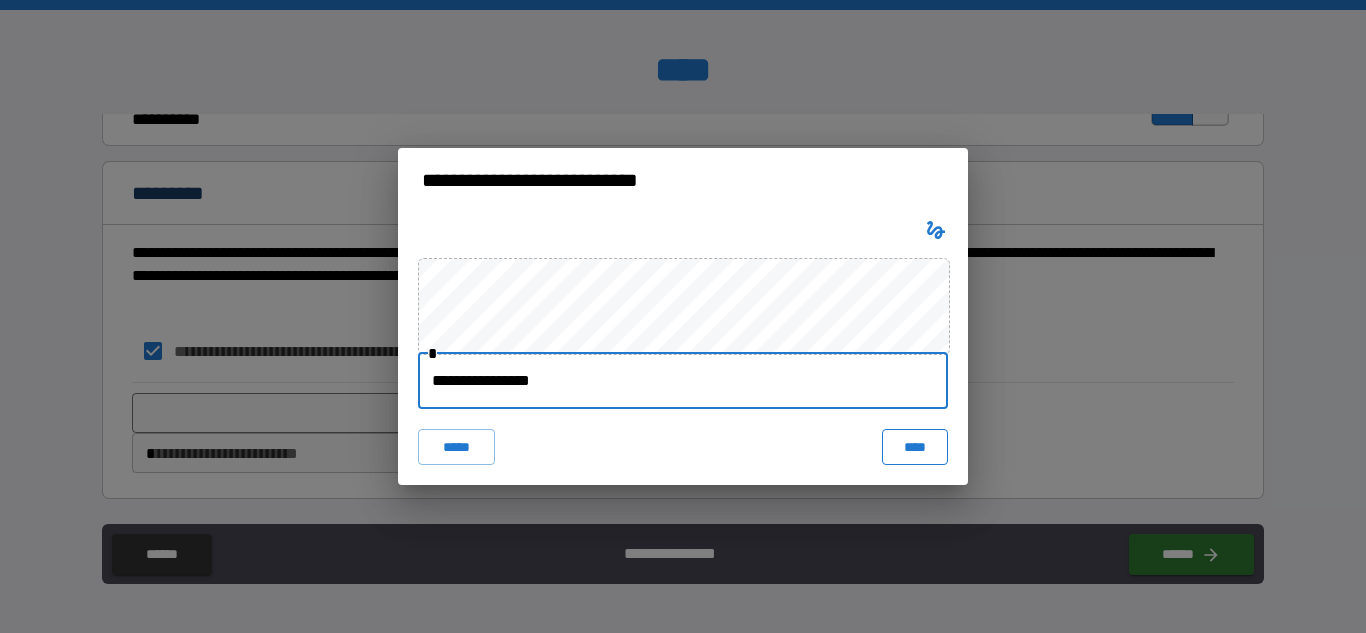type on "**********" 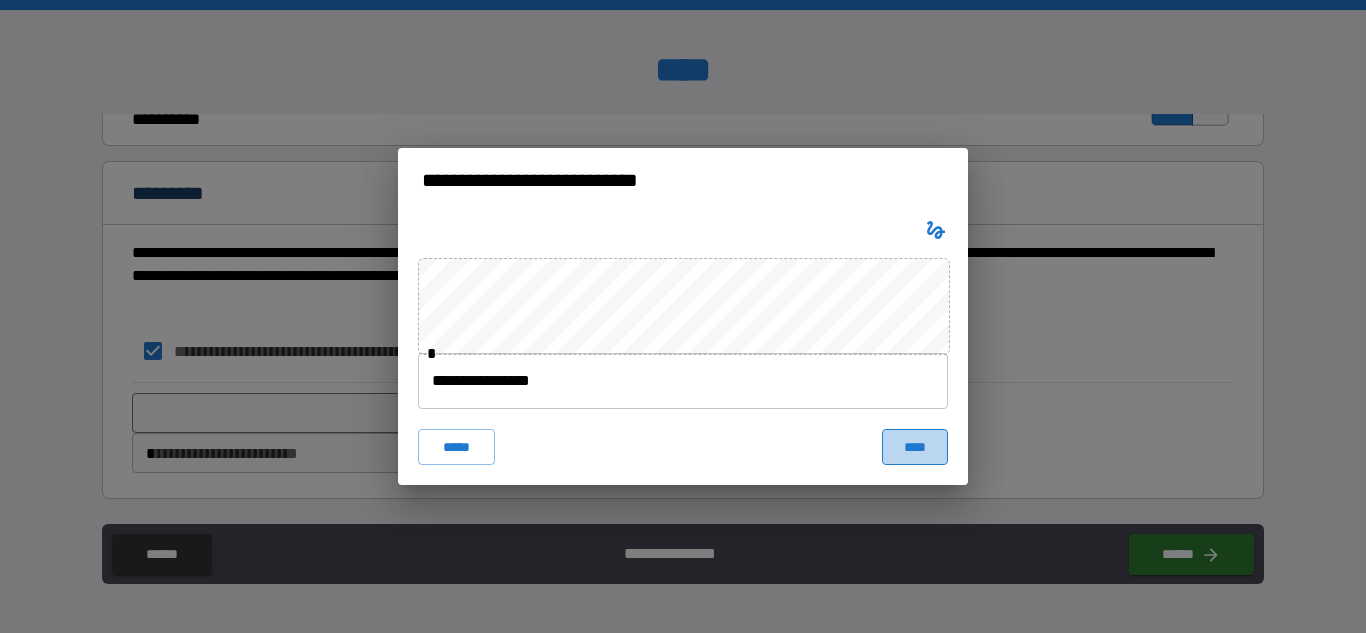 click on "****" at bounding box center [915, 447] 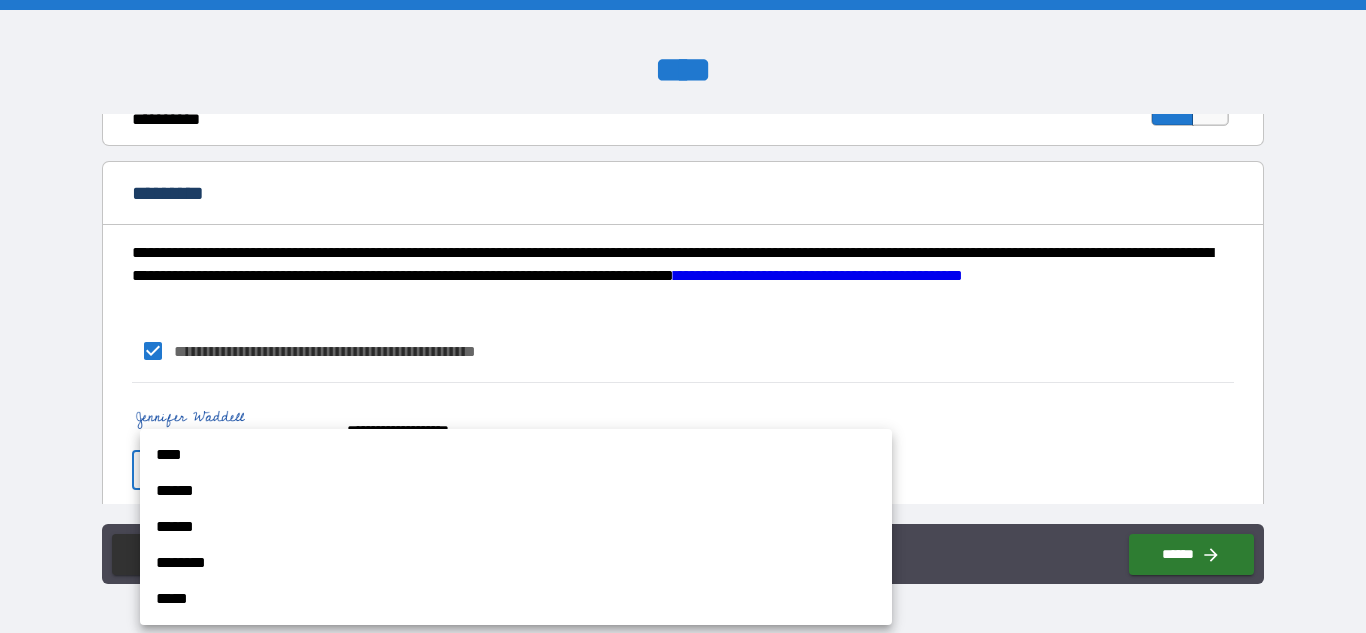click on "**********" at bounding box center (683, 316) 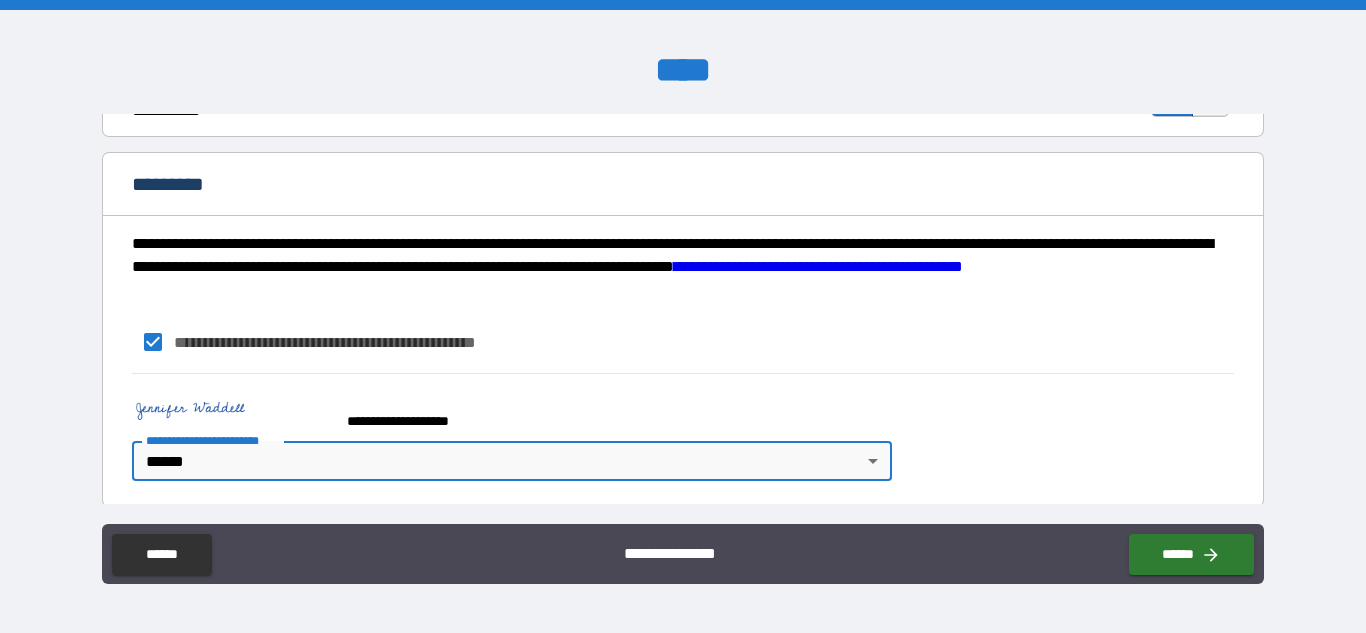 scroll, scrollTop: 2009, scrollLeft: 0, axis: vertical 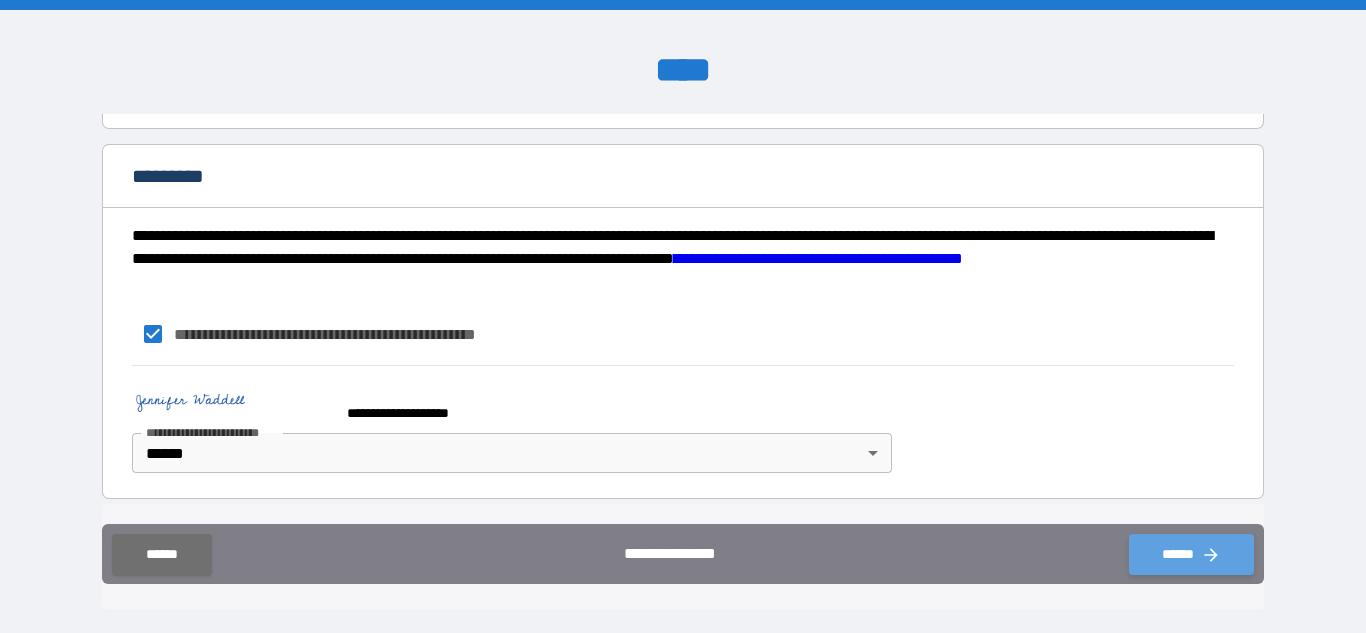 click on "******" at bounding box center [1191, 554] 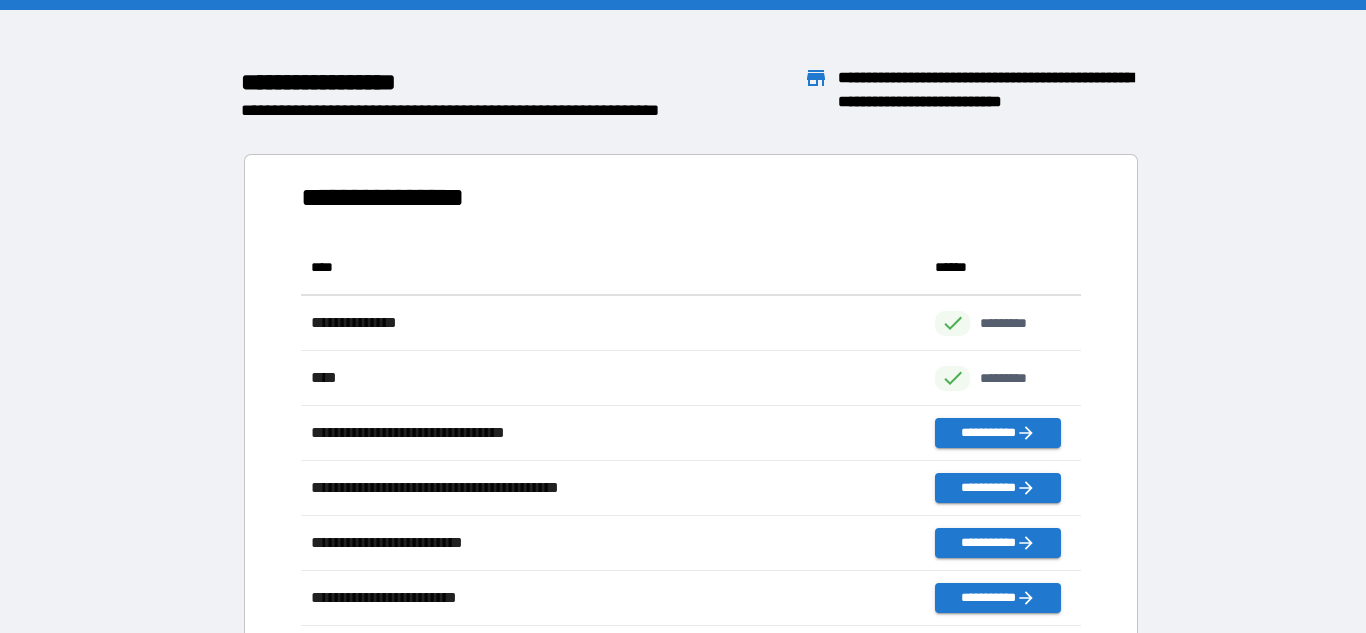scroll, scrollTop: 1, scrollLeft: 1, axis: both 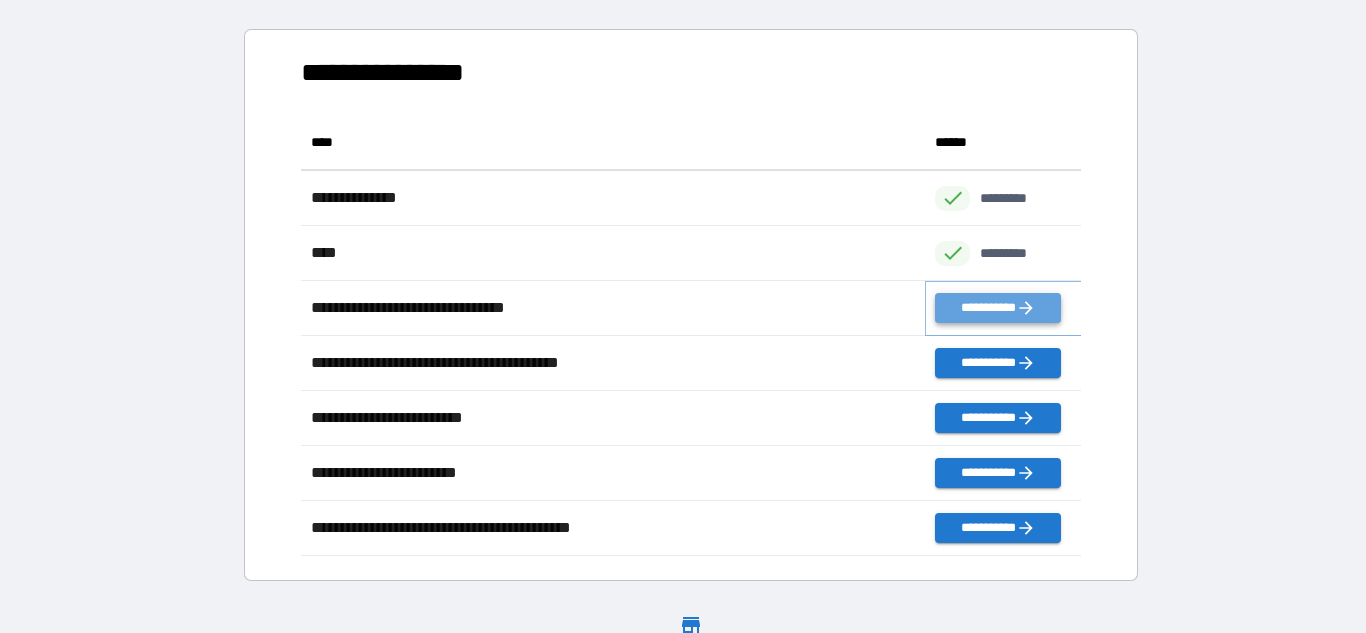 click on "**********" at bounding box center (997, 308) 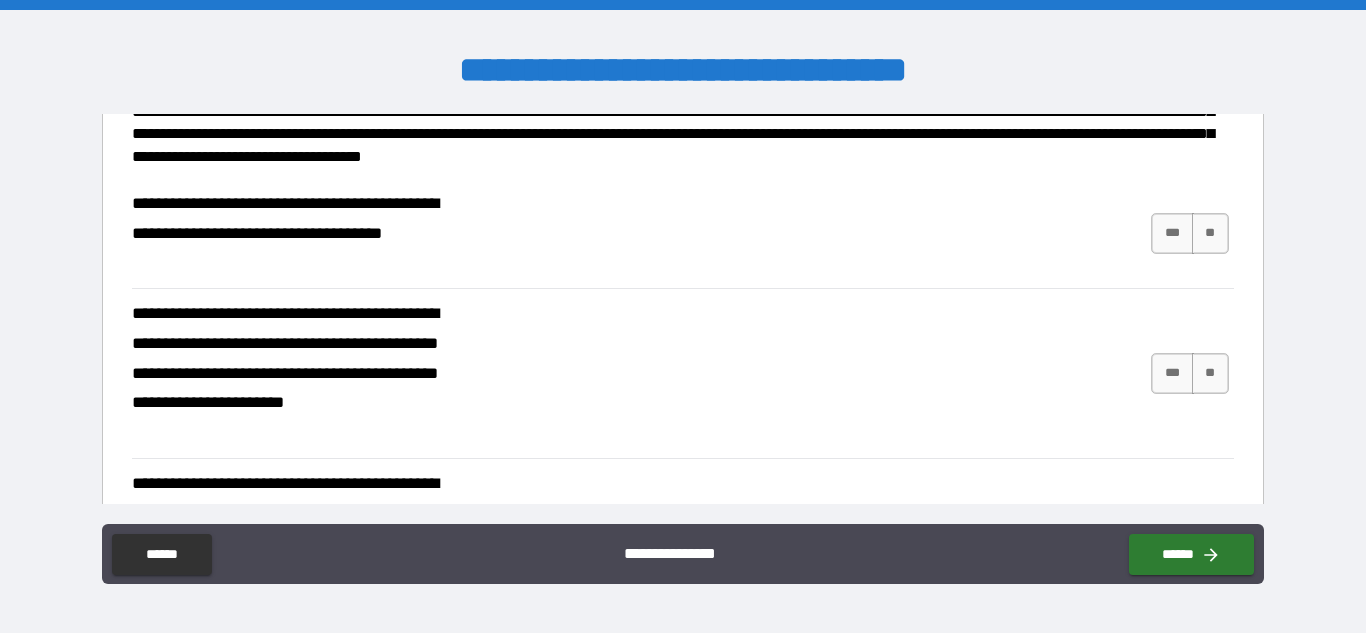 scroll, scrollTop: 443, scrollLeft: 0, axis: vertical 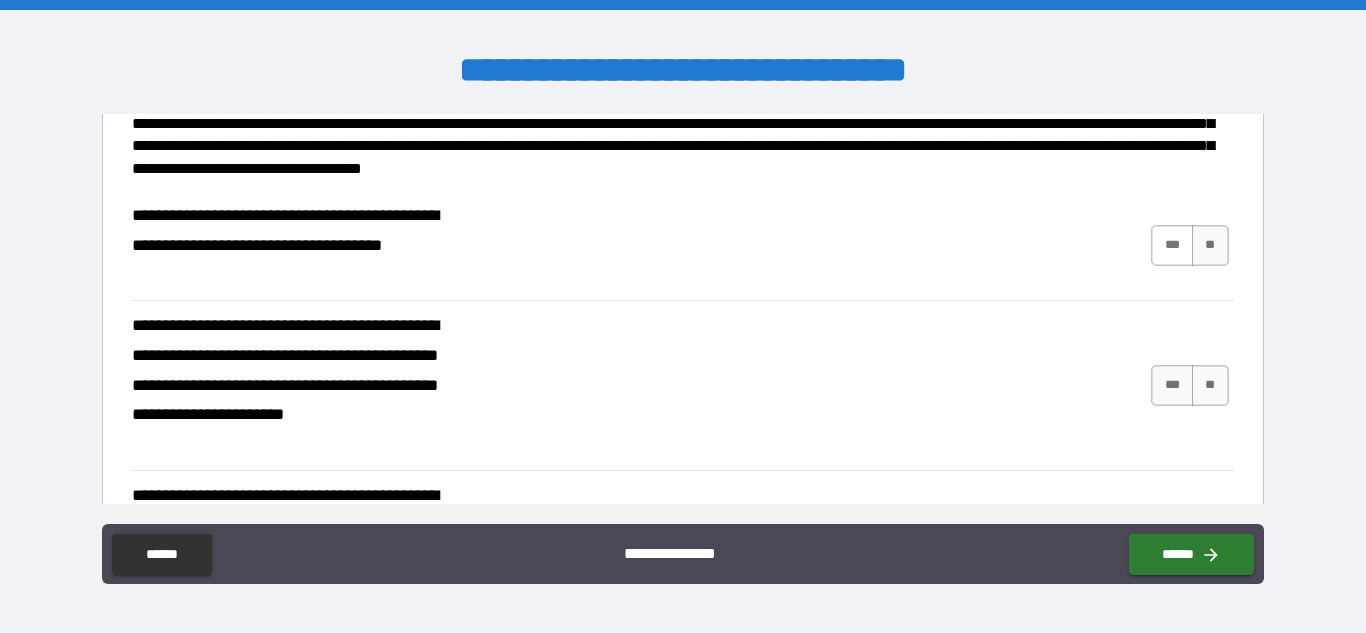 click on "***" at bounding box center (1172, 245) 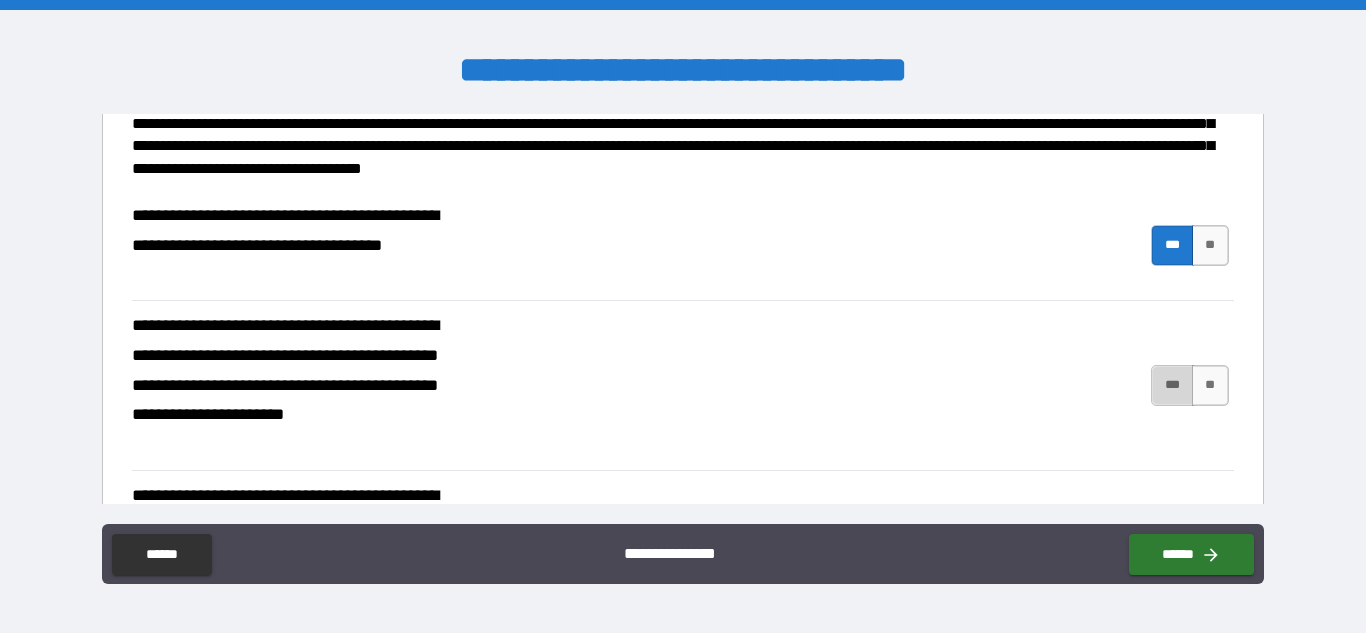 click on "***" at bounding box center [1172, 385] 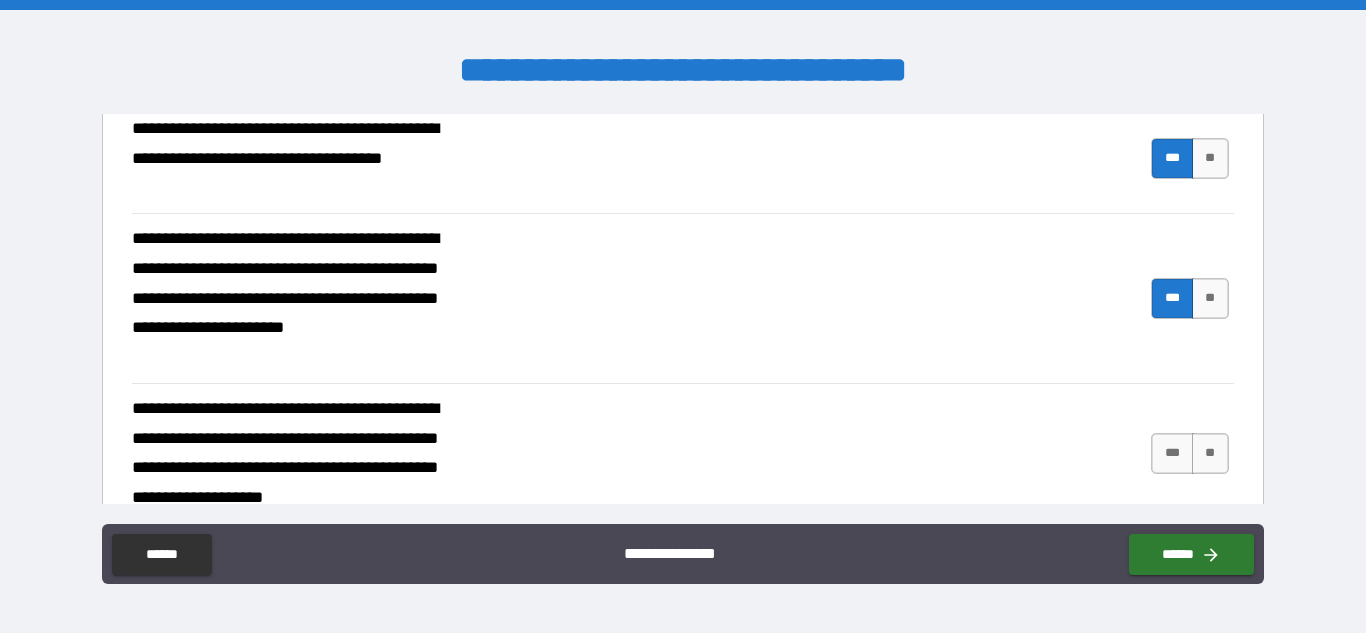 scroll, scrollTop: 607, scrollLeft: 0, axis: vertical 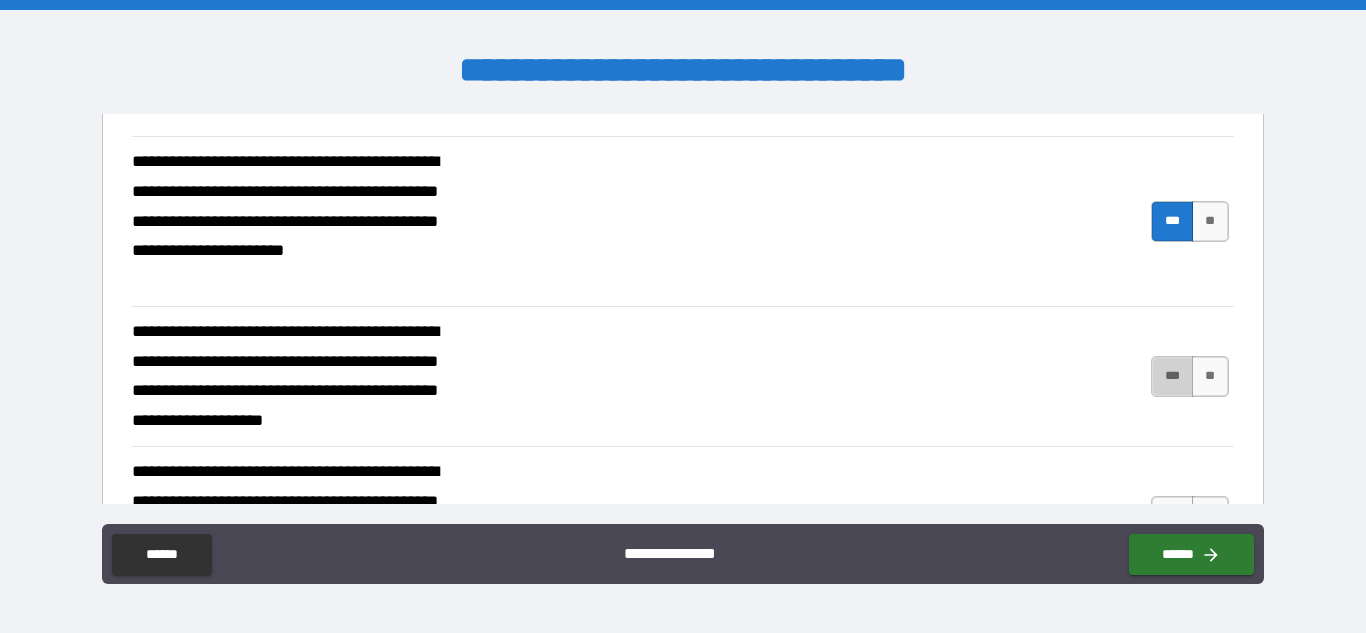 click on "***" at bounding box center [1172, 376] 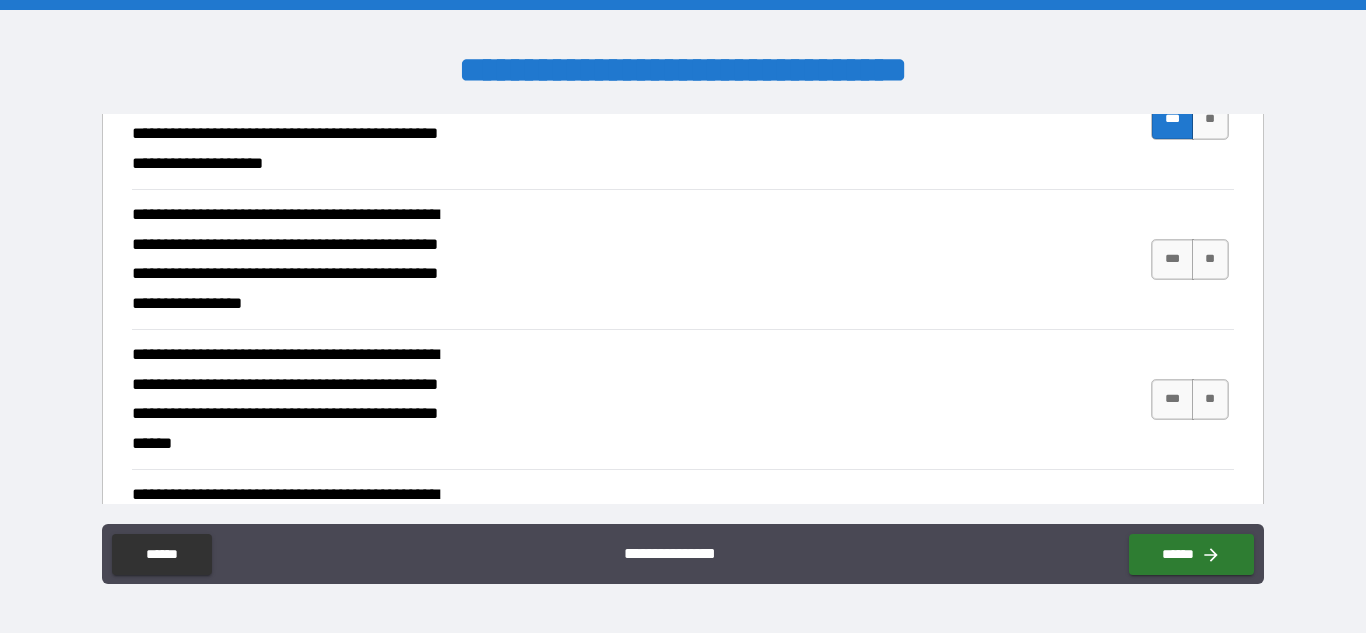 scroll, scrollTop: 947, scrollLeft: 0, axis: vertical 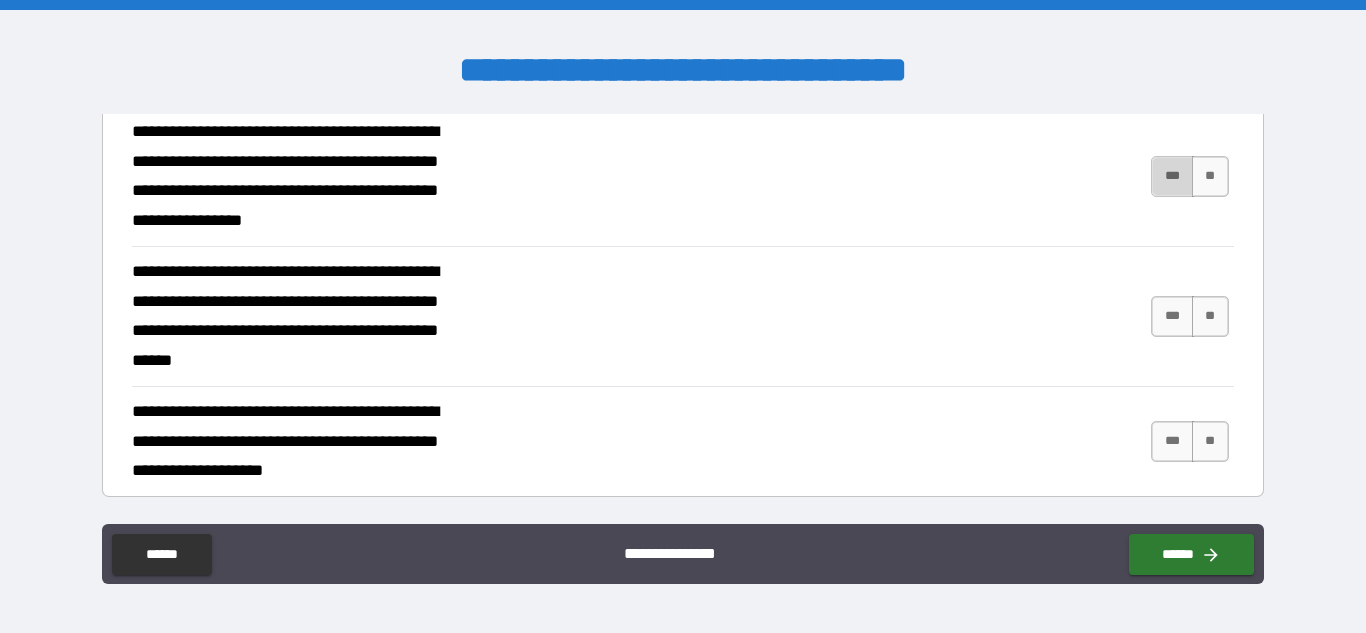 click on "***" at bounding box center [1172, 176] 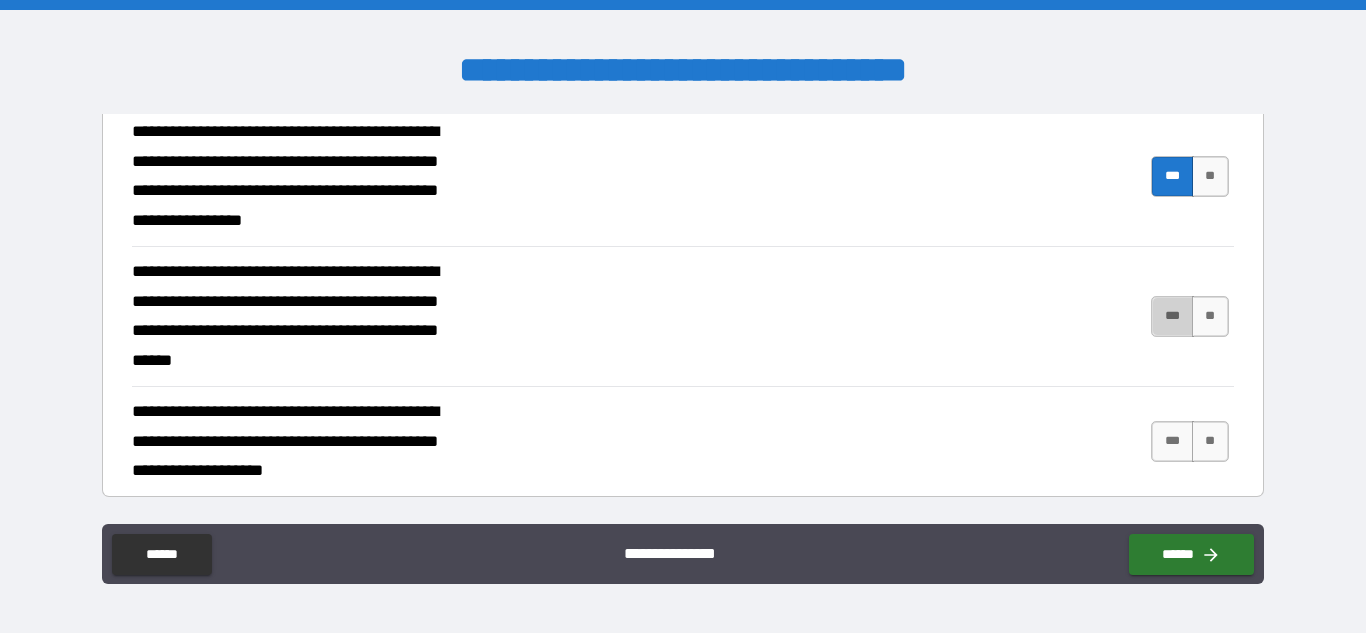 drag, startPoint x: 1163, startPoint y: 321, endPoint x: 1157, endPoint y: 419, distance: 98.1835 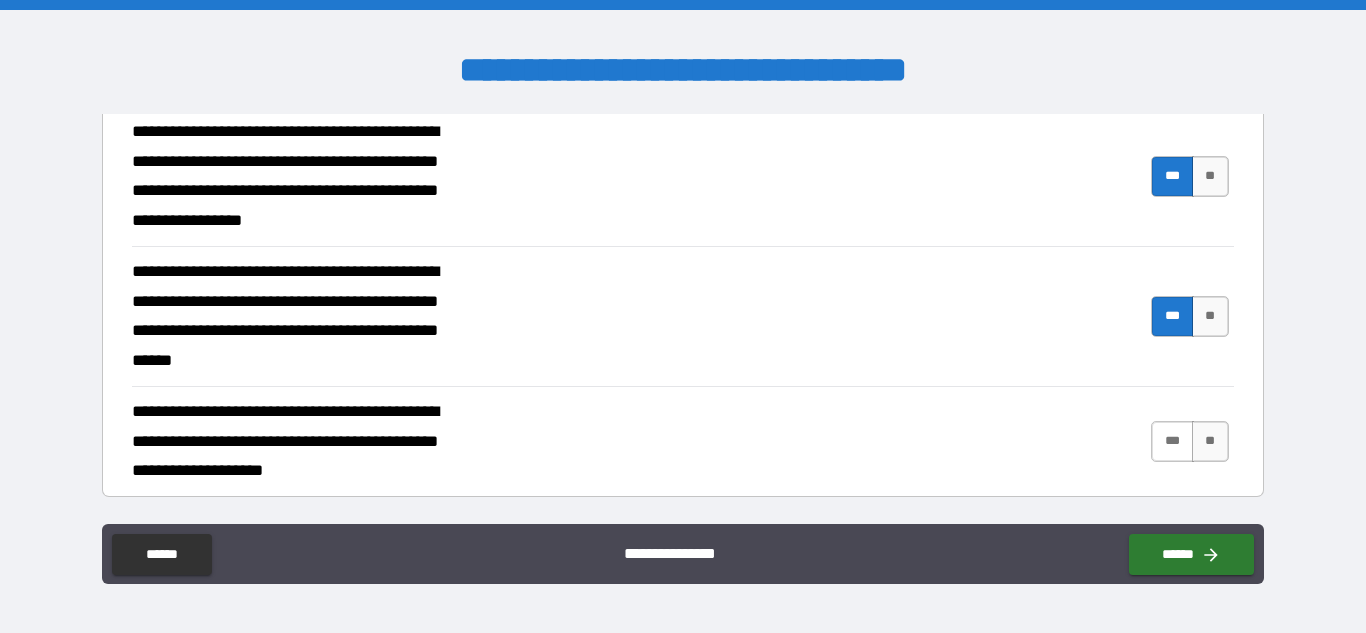 click on "***" at bounding box center (1172, 441) 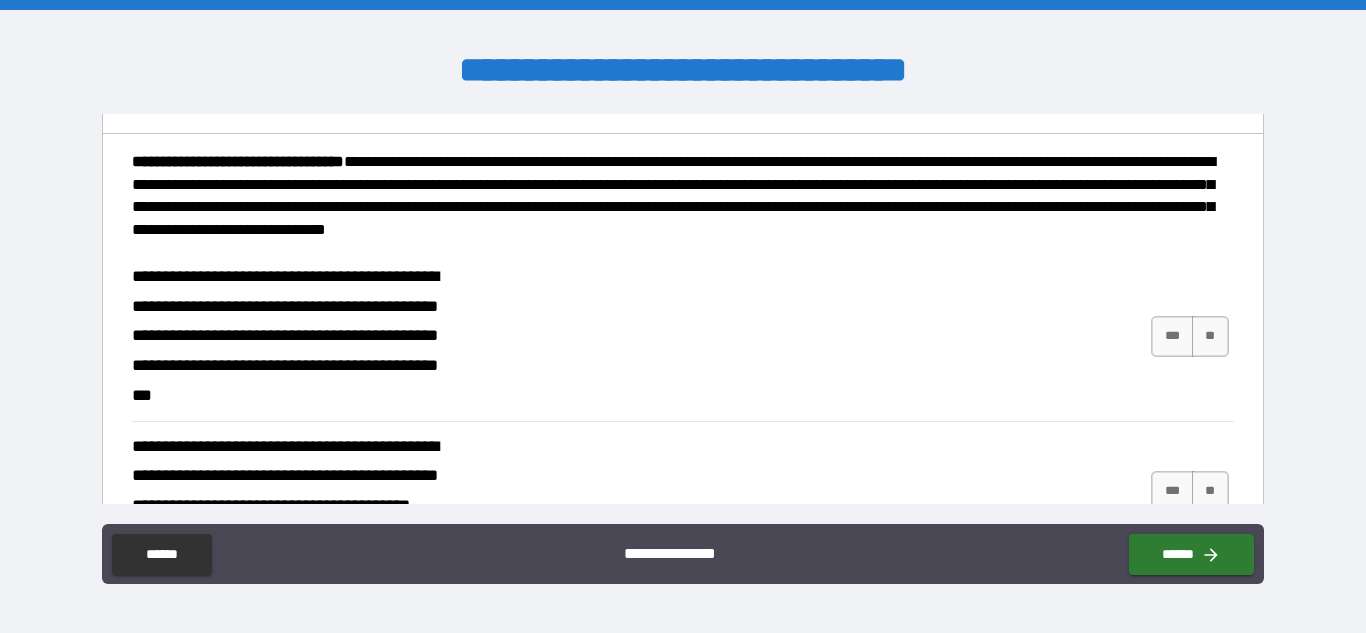 scroll, scrollTop: 1386, scrollLeft: 0, axis: vertical 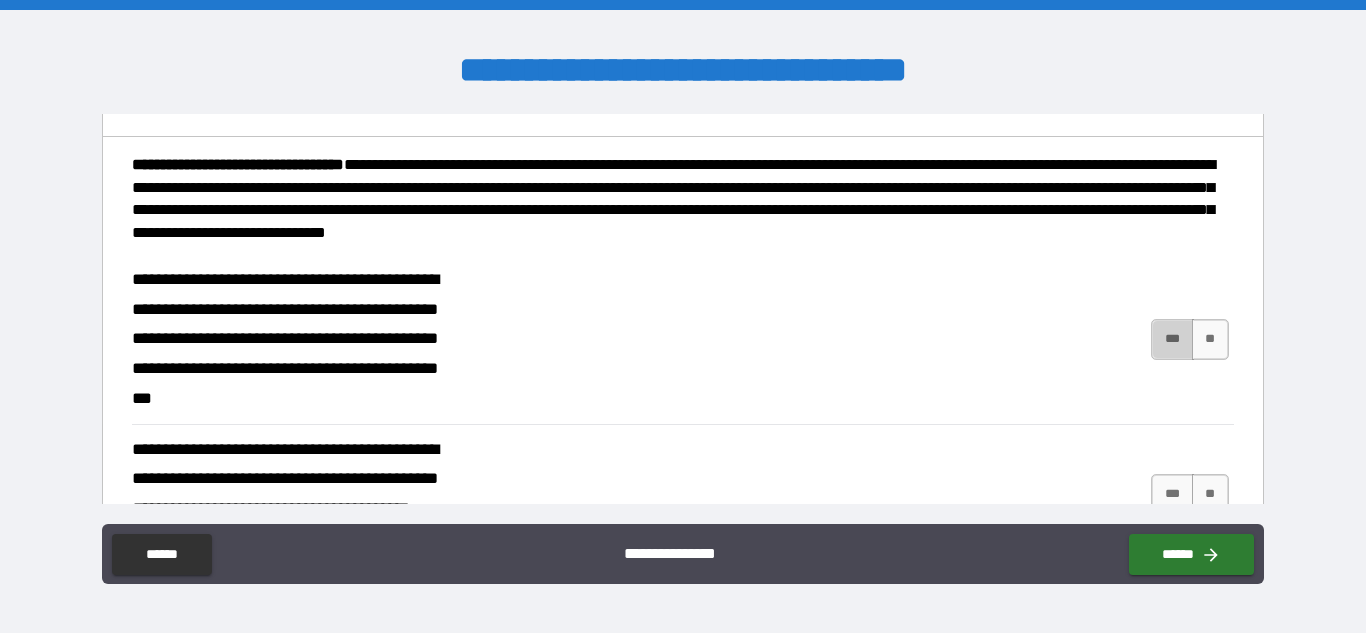 click on "***" at bounding box center [1172, 339] 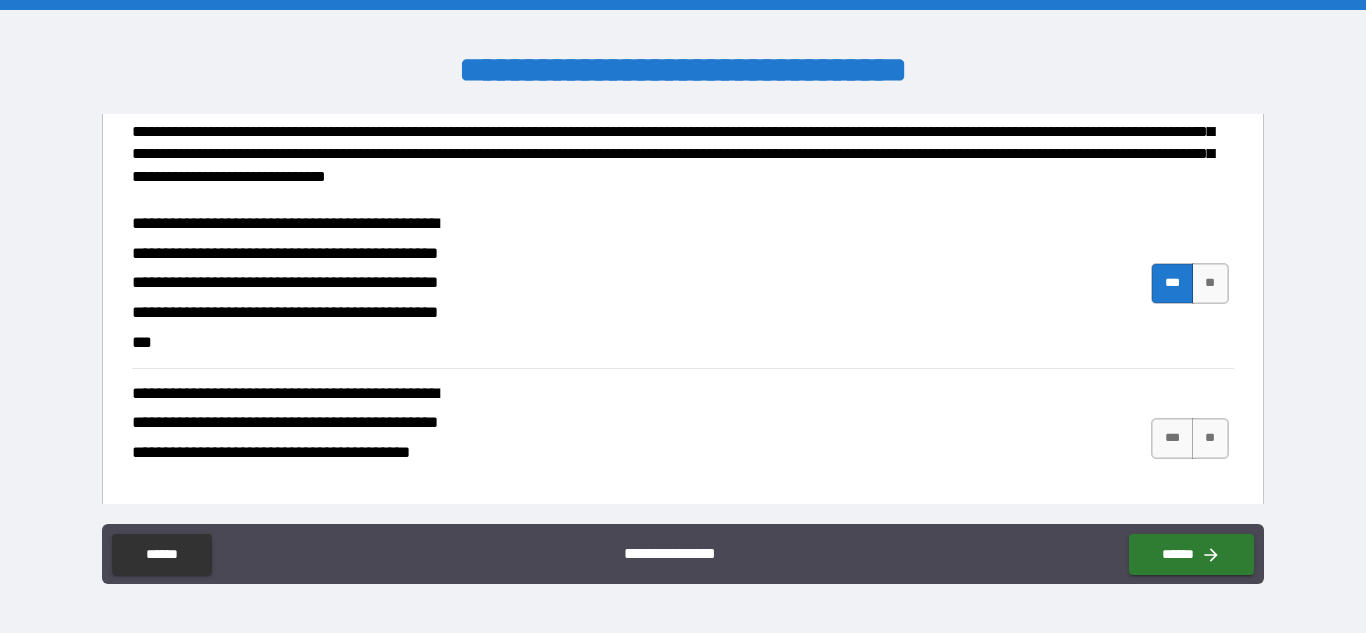 scroll, scrollTop: 1458, scrollLeft: 0, axis: vertical 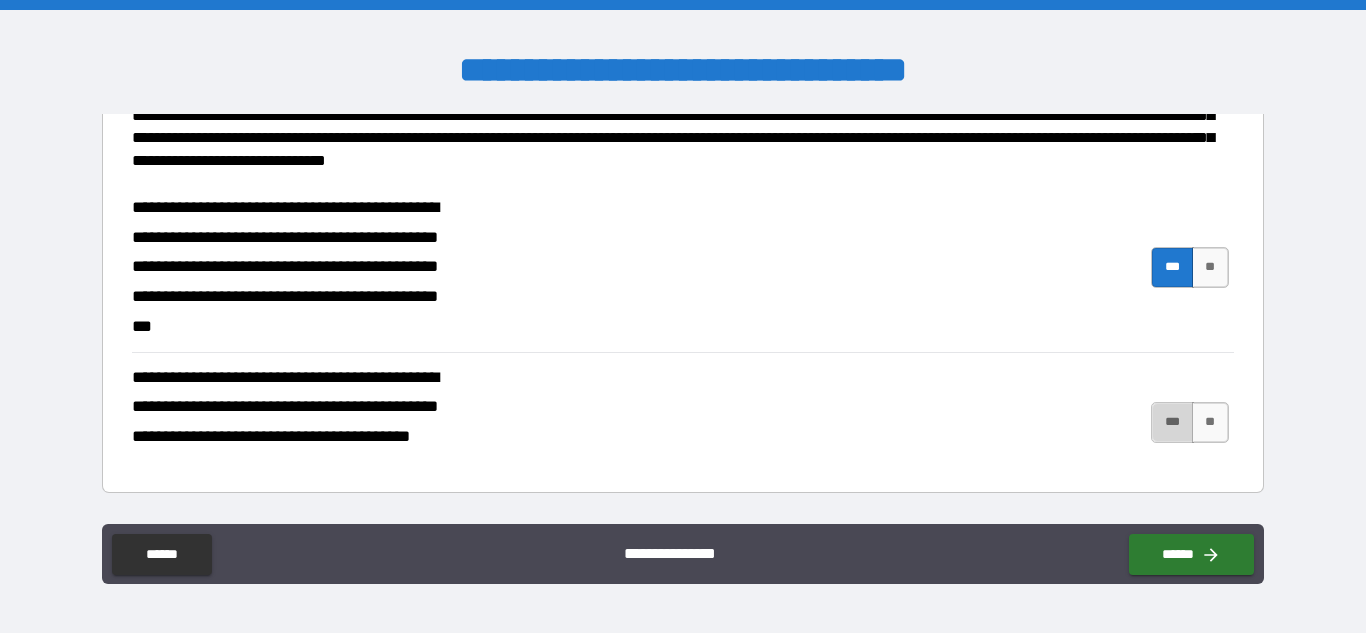 click on "***" at bounding box center [1172, 422] 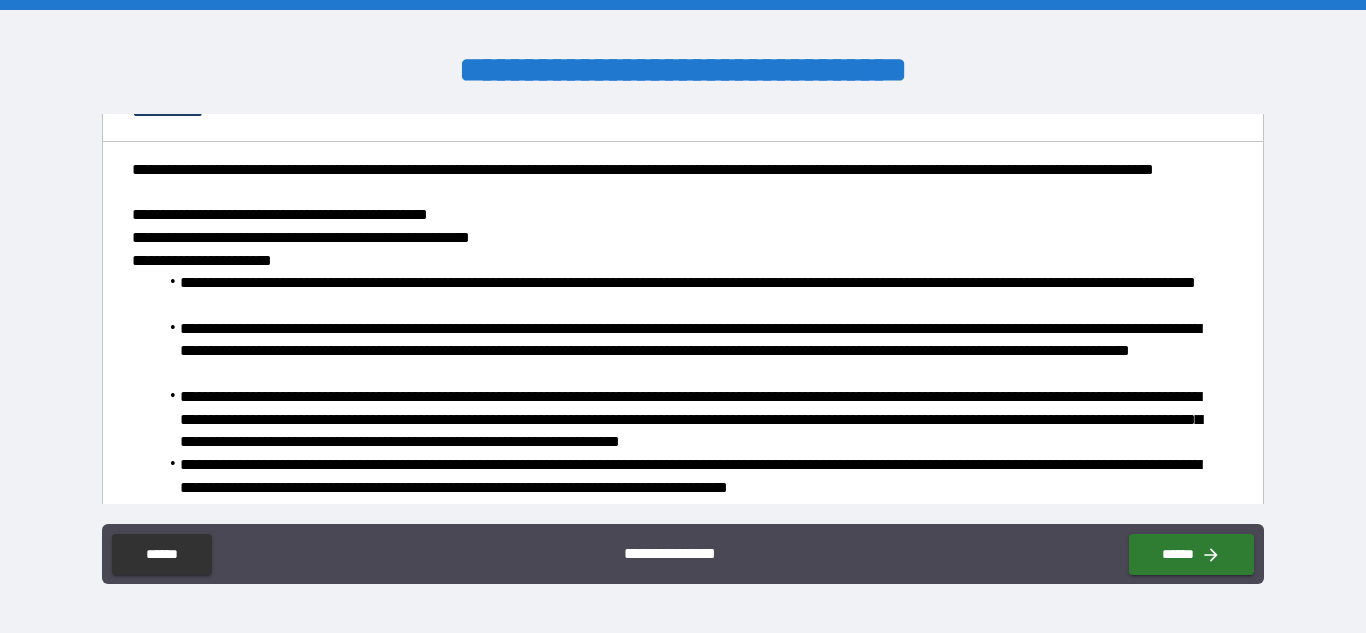scroll, scrollTop: 2126, scrollLeft: 0, axis: vertical 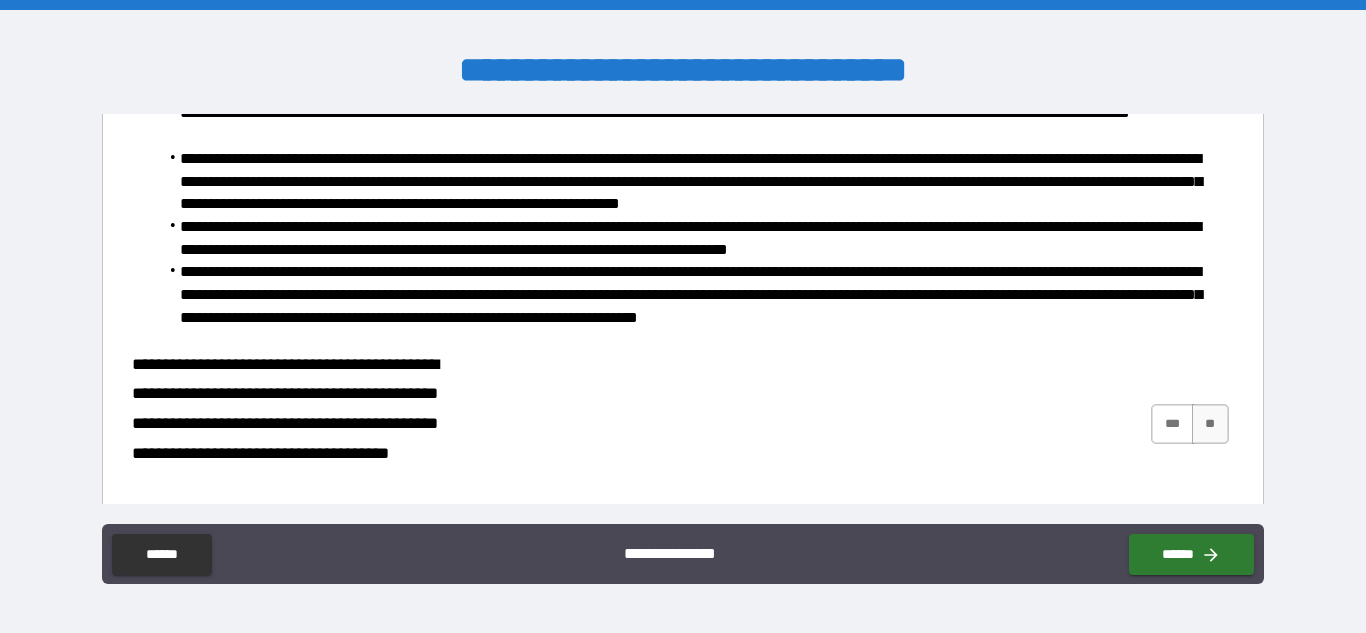 click on "***" at bounding box center (1172, 424) 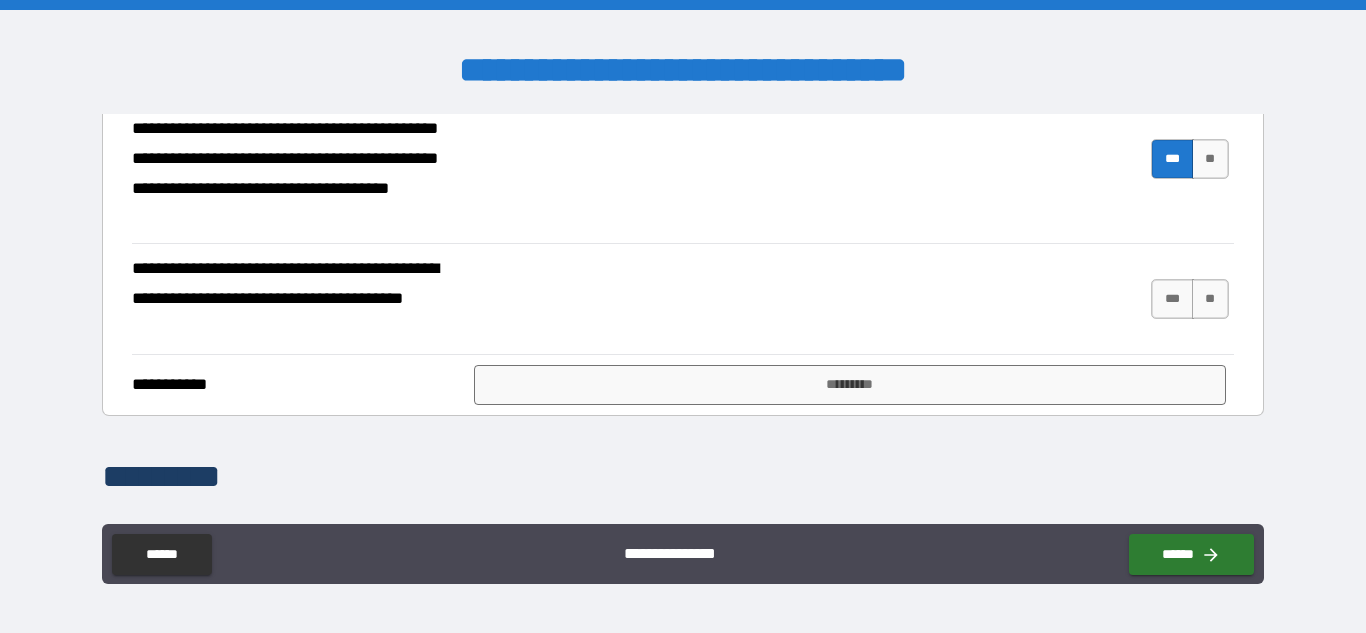 scroll, scrollTop: 2462, scrollLeft: 0, axis: vertical 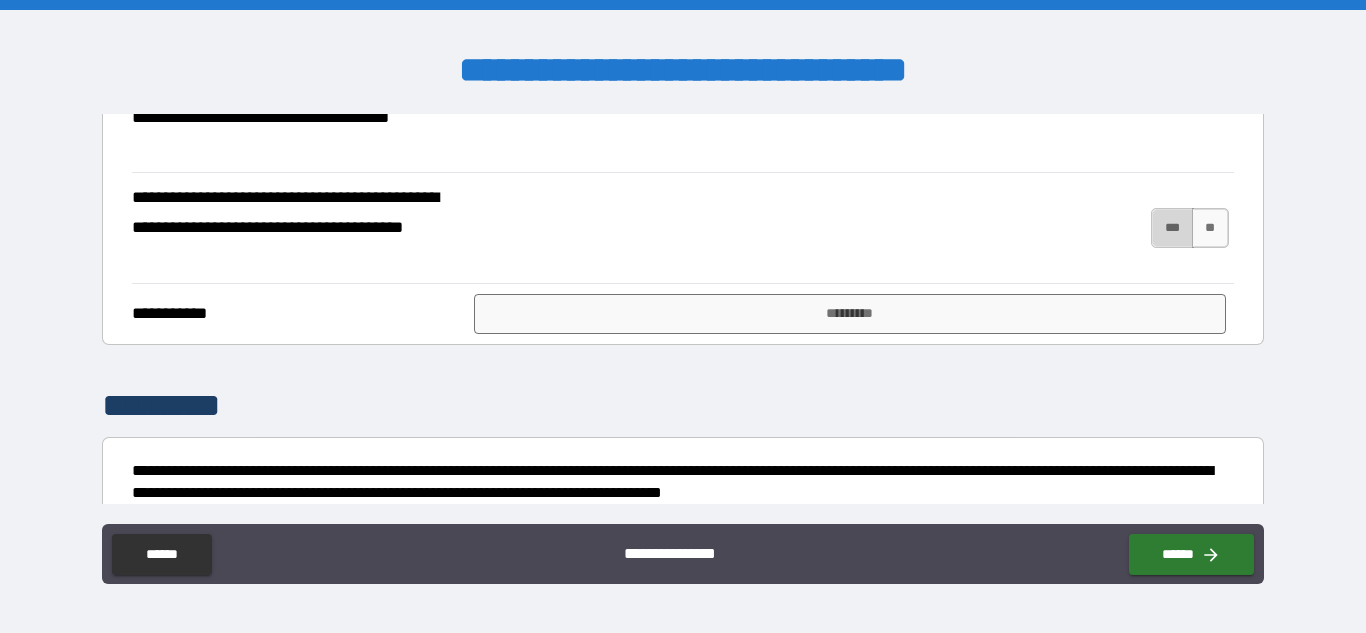 click on "***" at bounding box center [1172, 228] 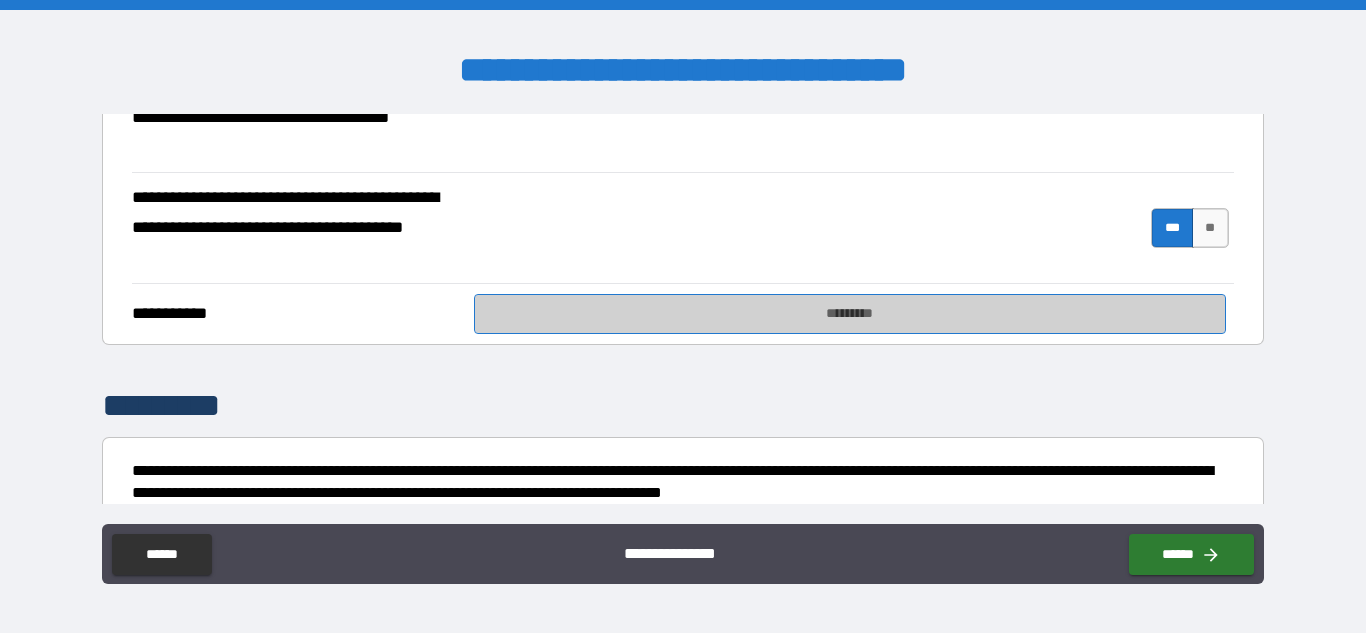 click on "*********" at bounding box center (850, 314) 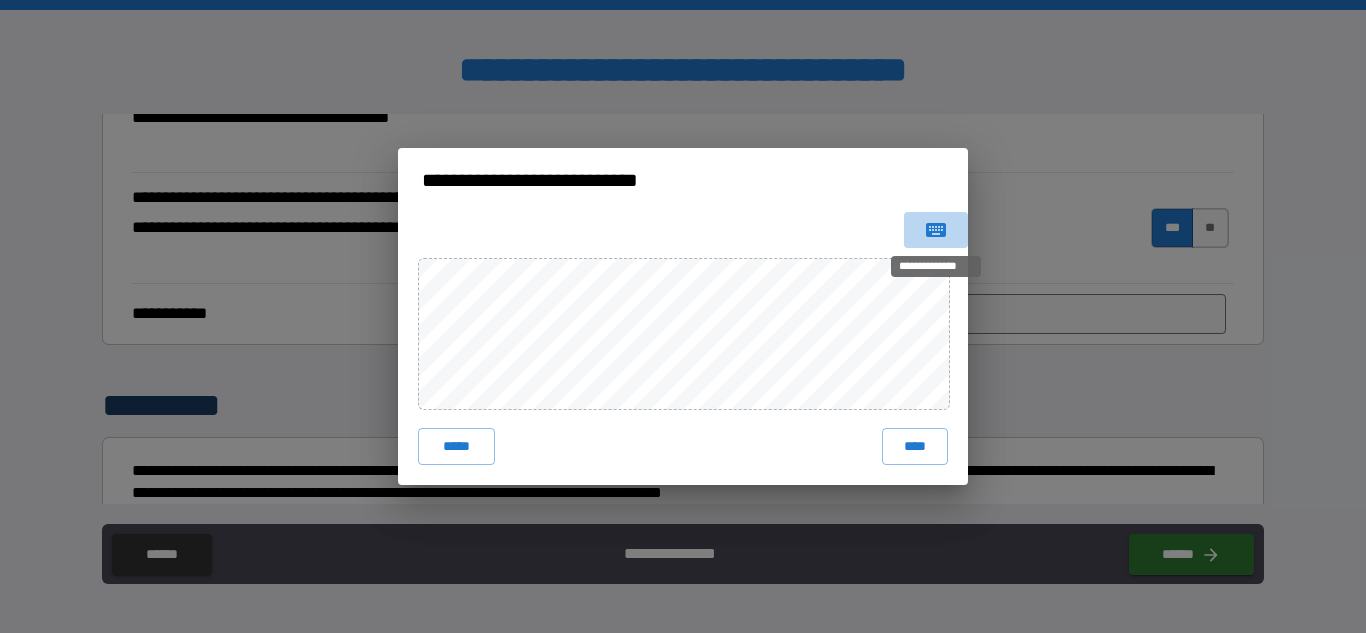 click 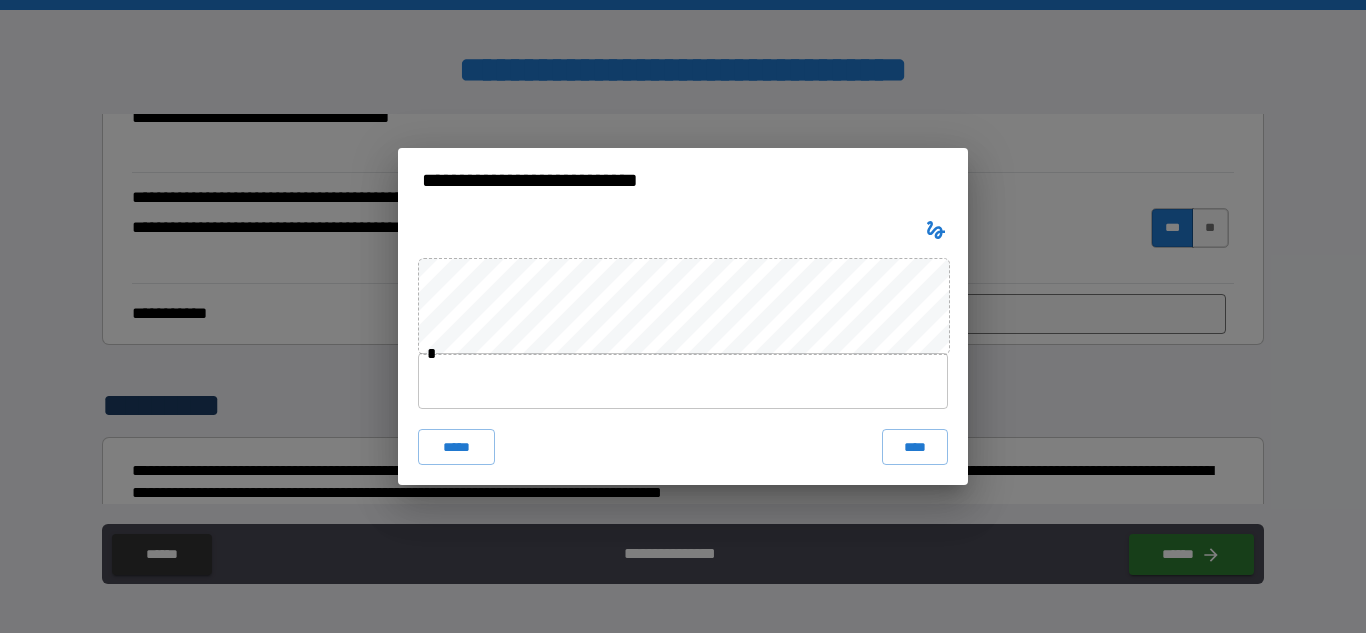 click at bounding box center (683, 381) 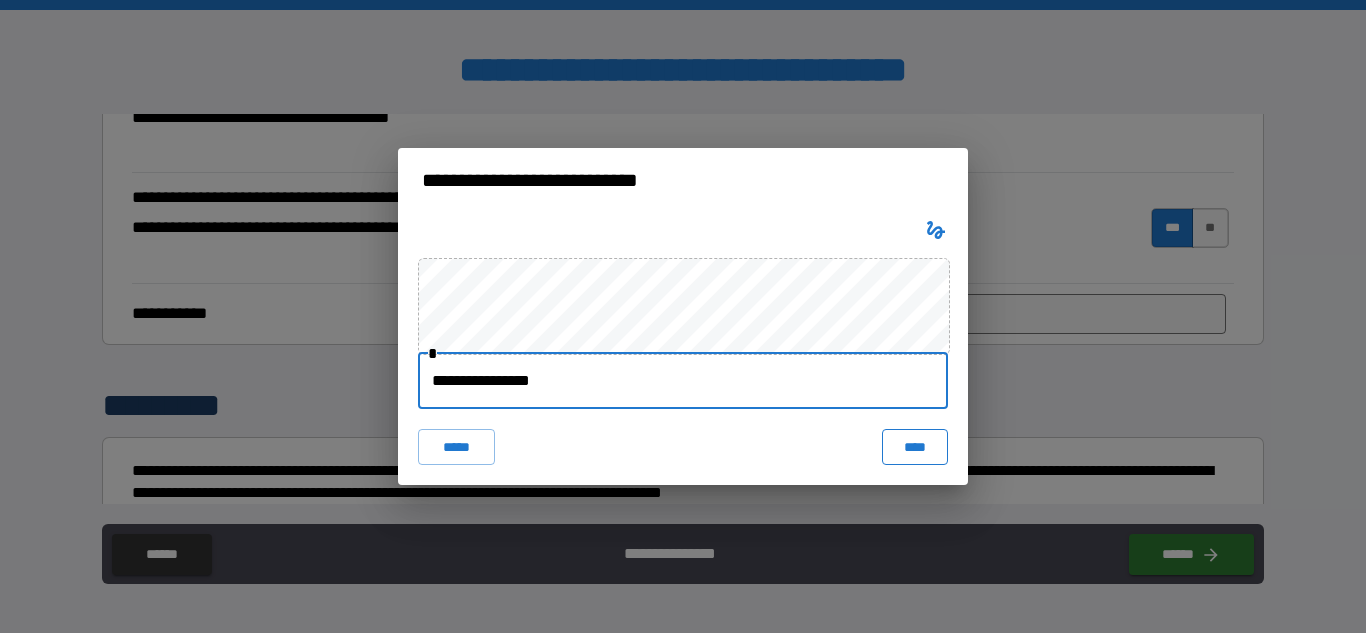 type on "**********" 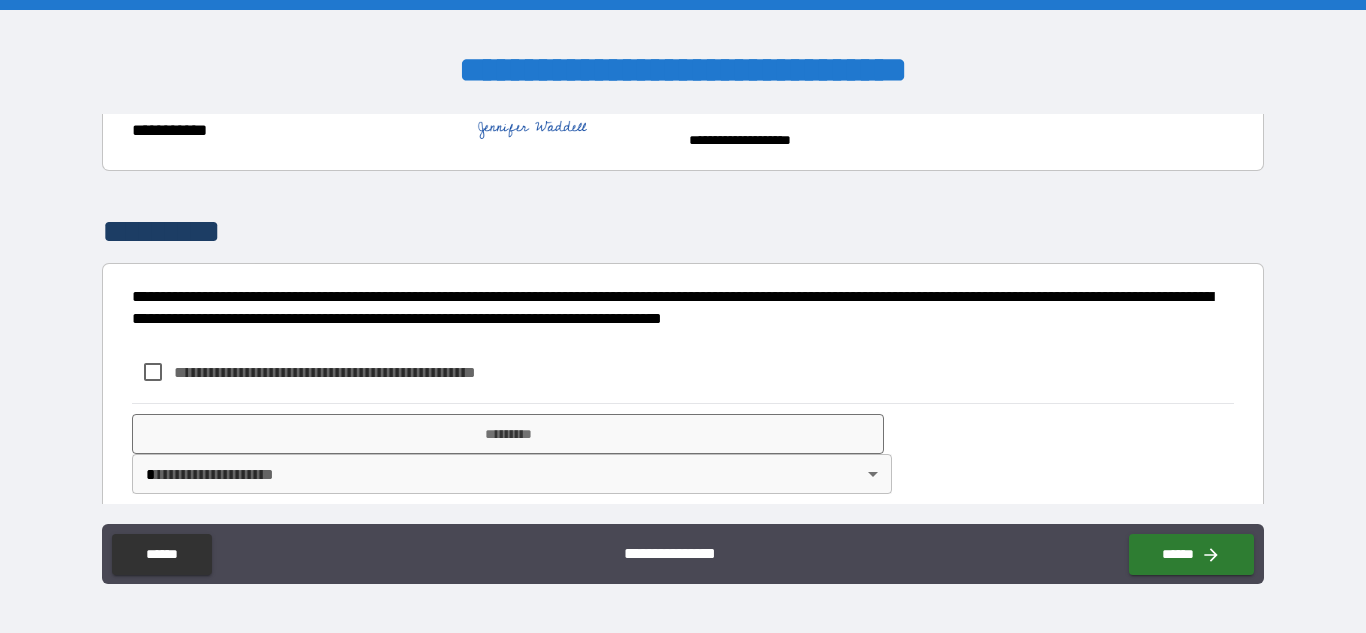 scroll, scrollTop: 2674, scrollLeft: 0, axis: vertical 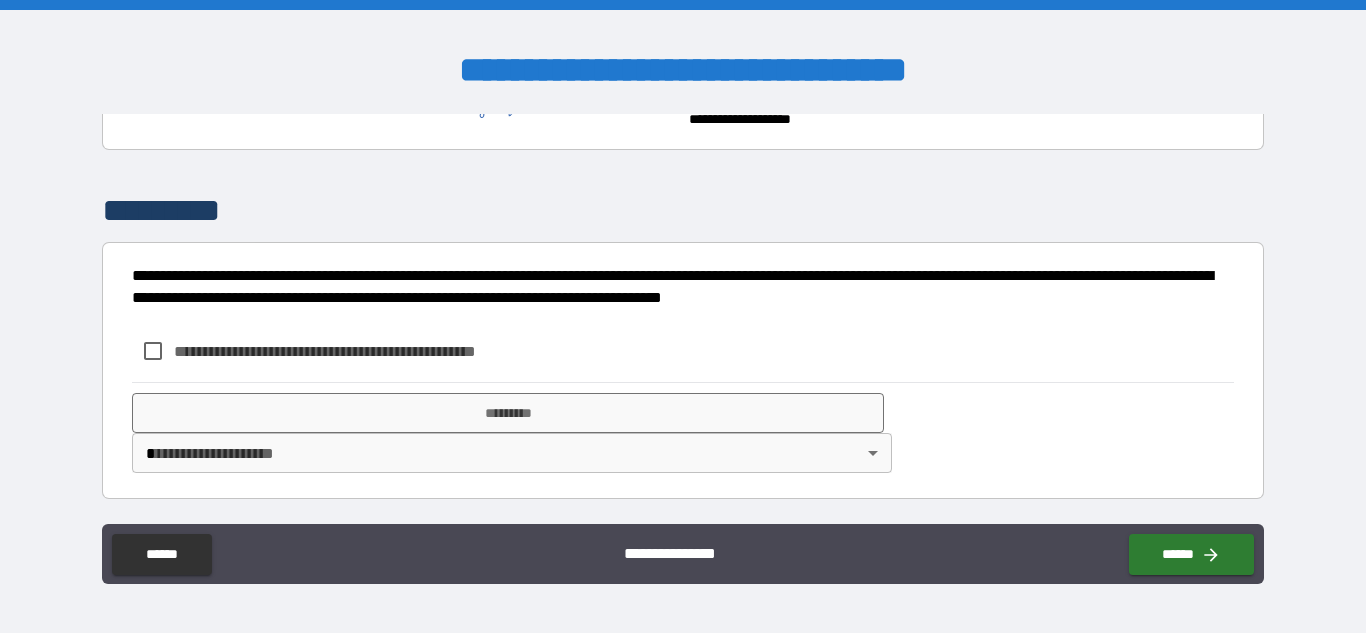 click on "**********" at bounding box center [358, 351] 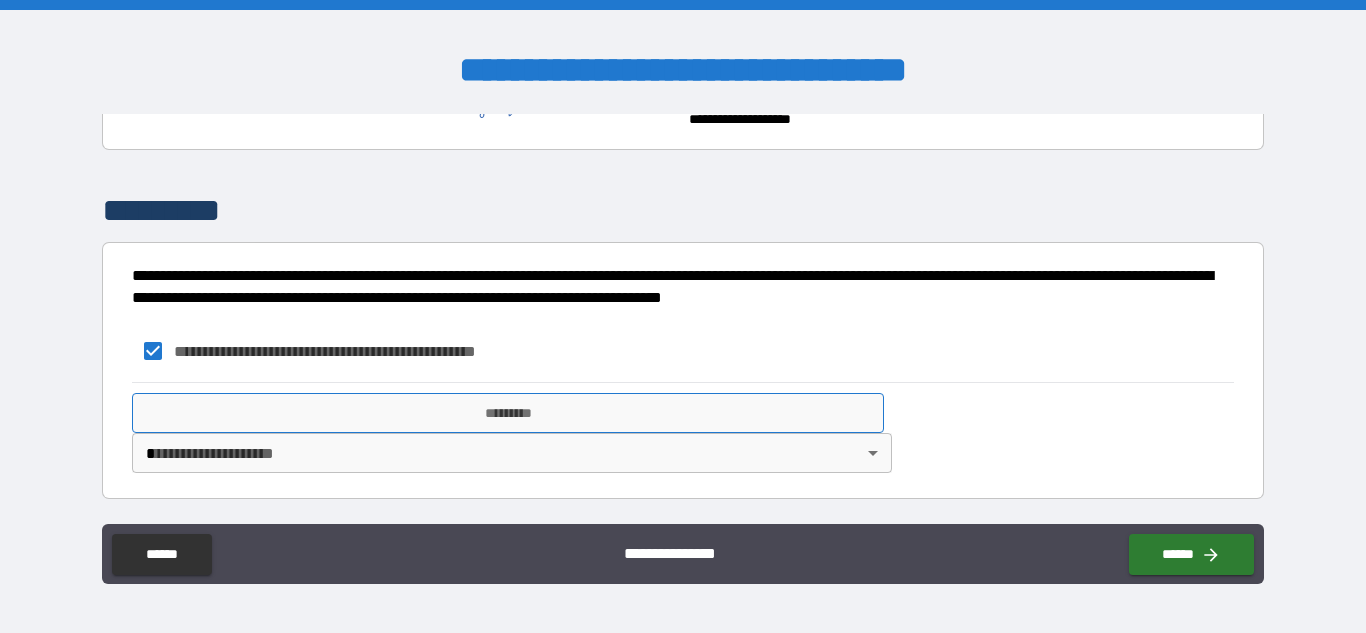 click on "*********" at bounding box center [508, 413] 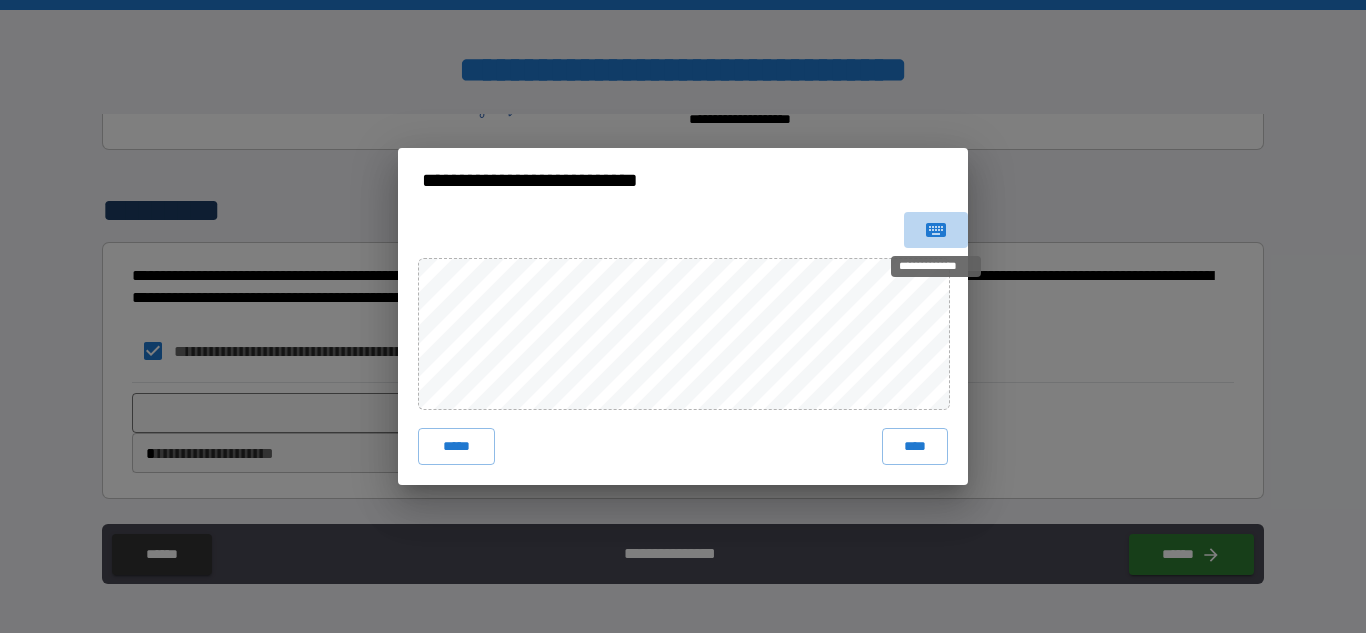 click 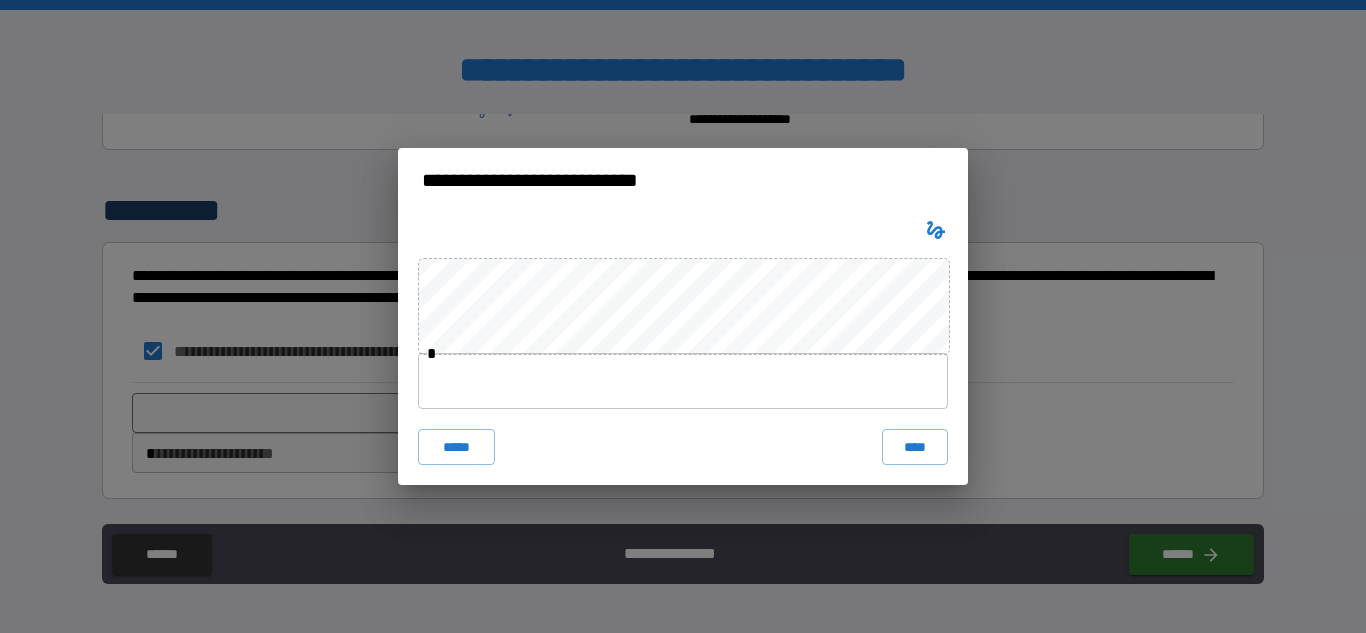 click at bounding box center (683, 381) 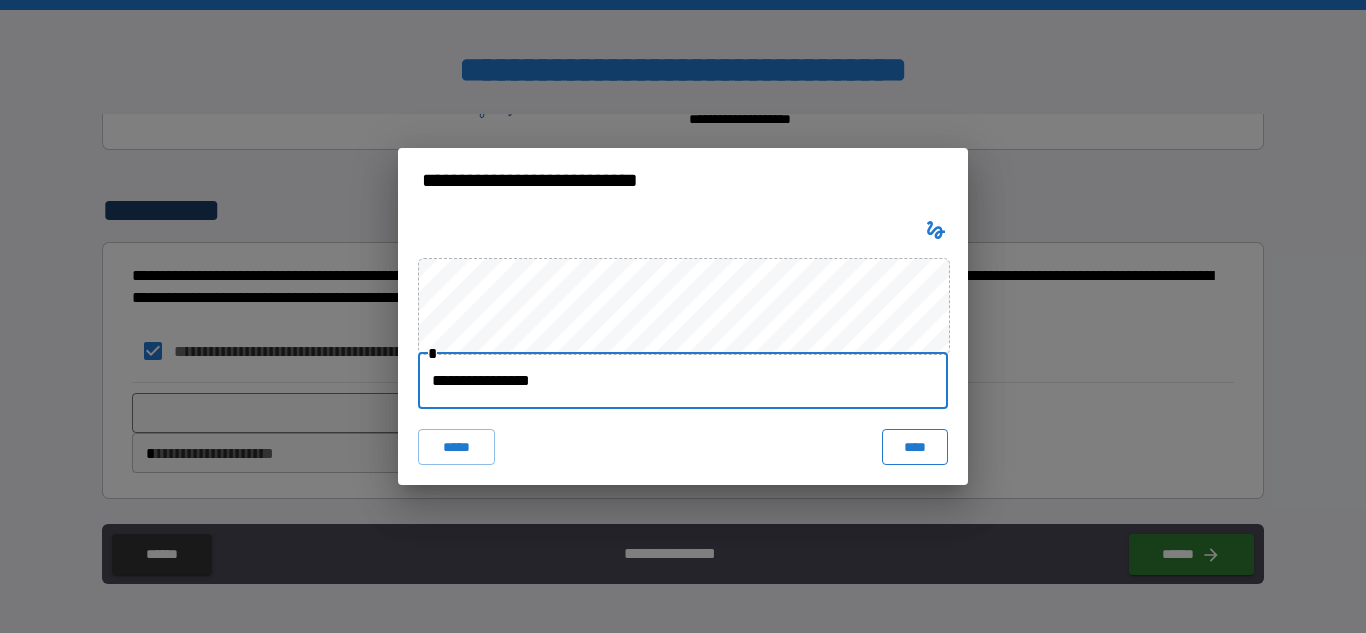 type on "**********" 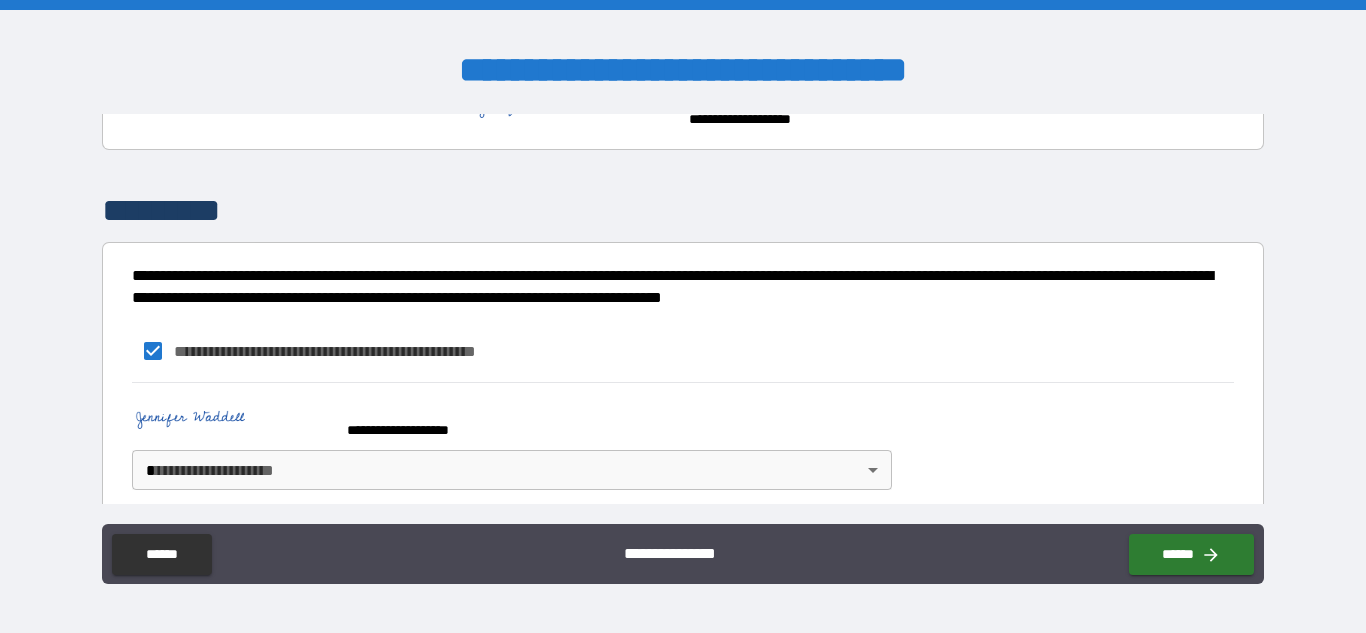 scroll, scrollTop: 2691, scrollLeft: 0, axis: vertical 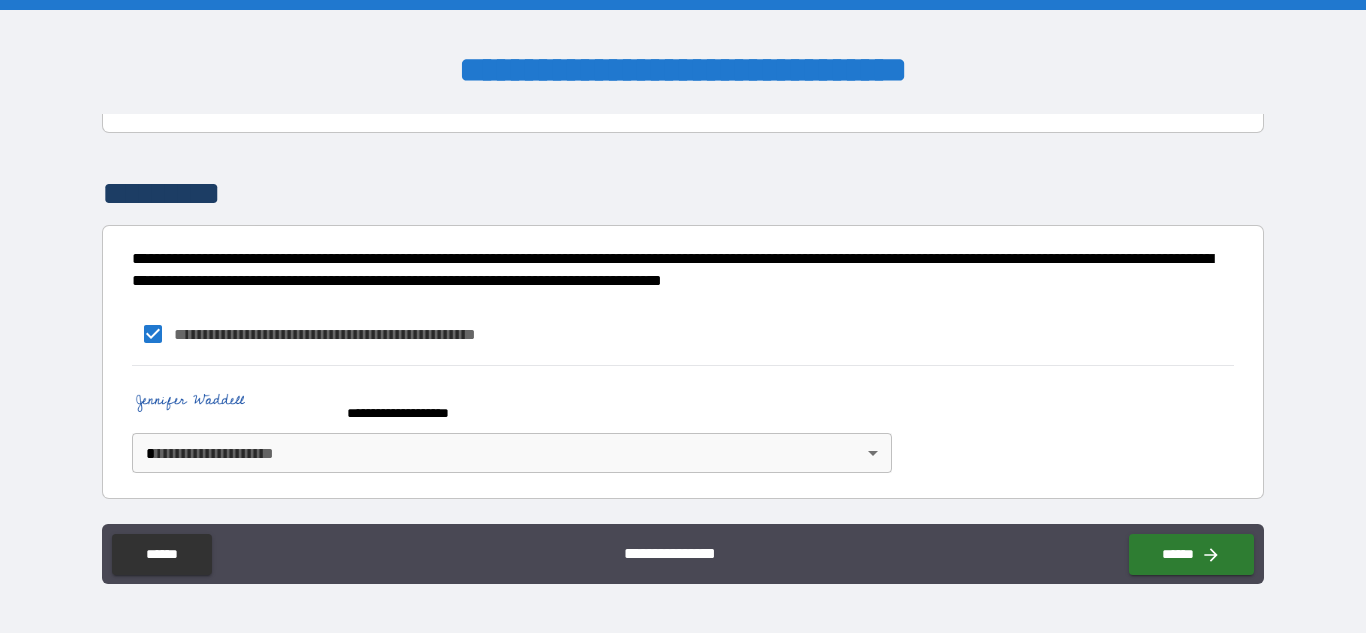 click on "**********" at bounding box center [683, 316] 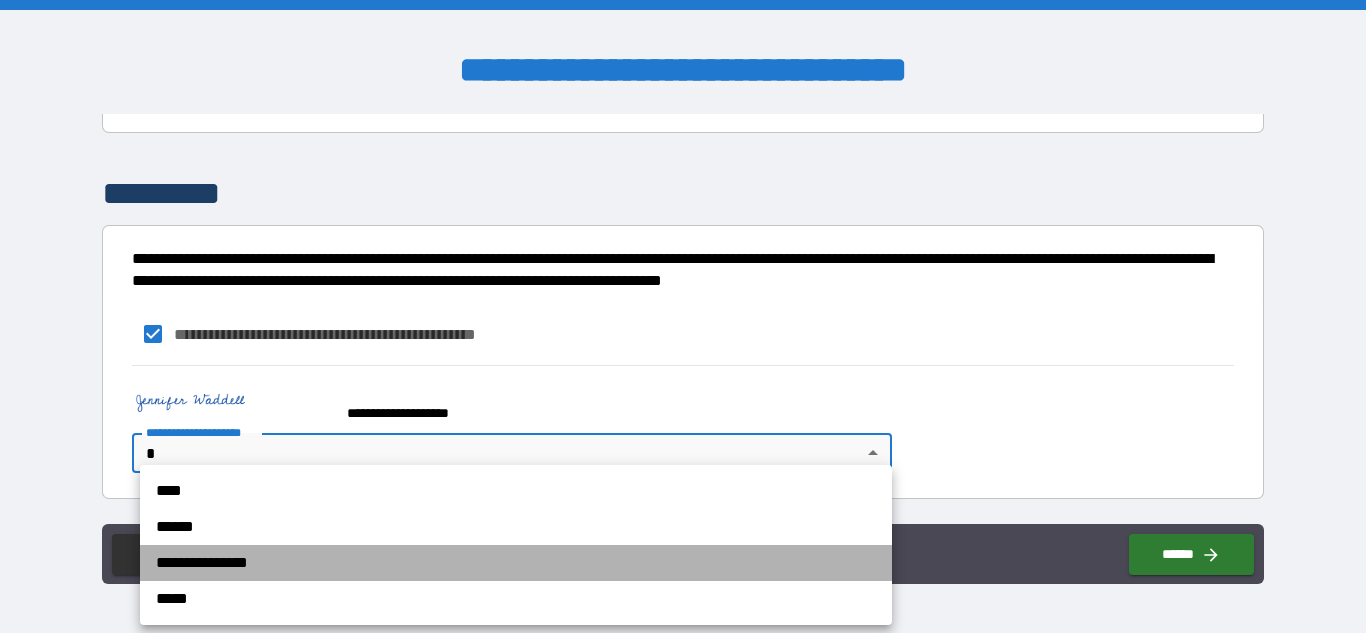 click on "**********" at bounding box center [516, 563] 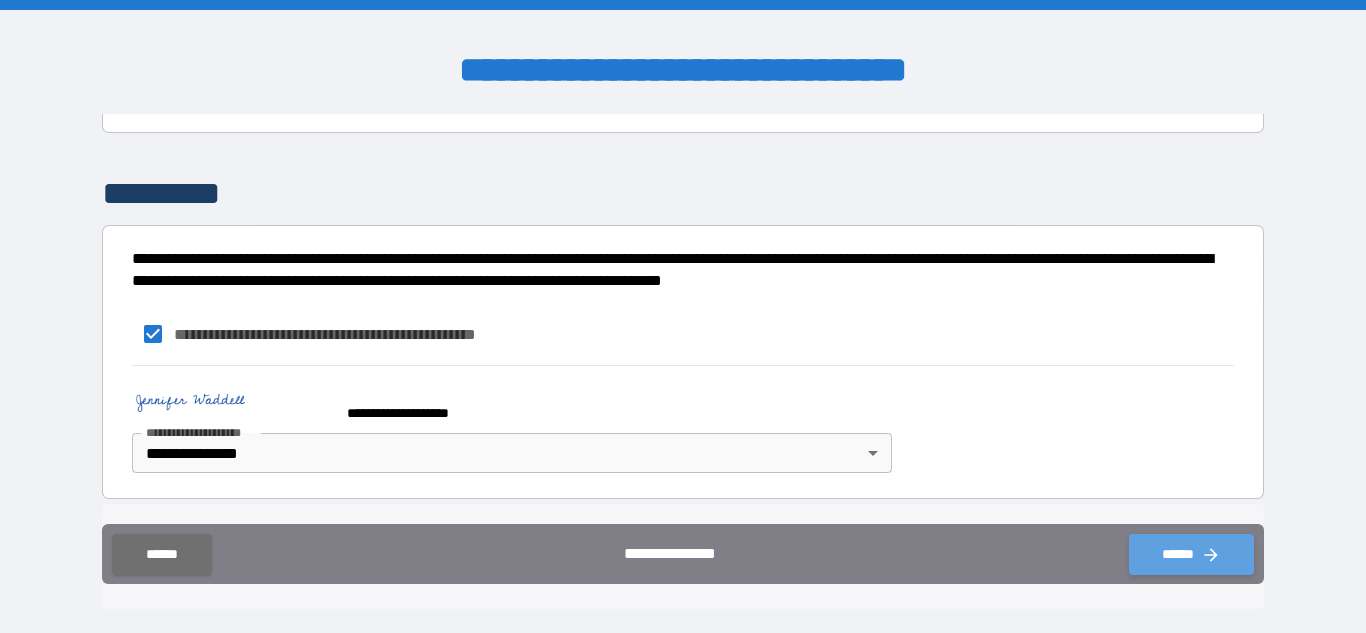 click on "******" at bounding box center [1191, 554] 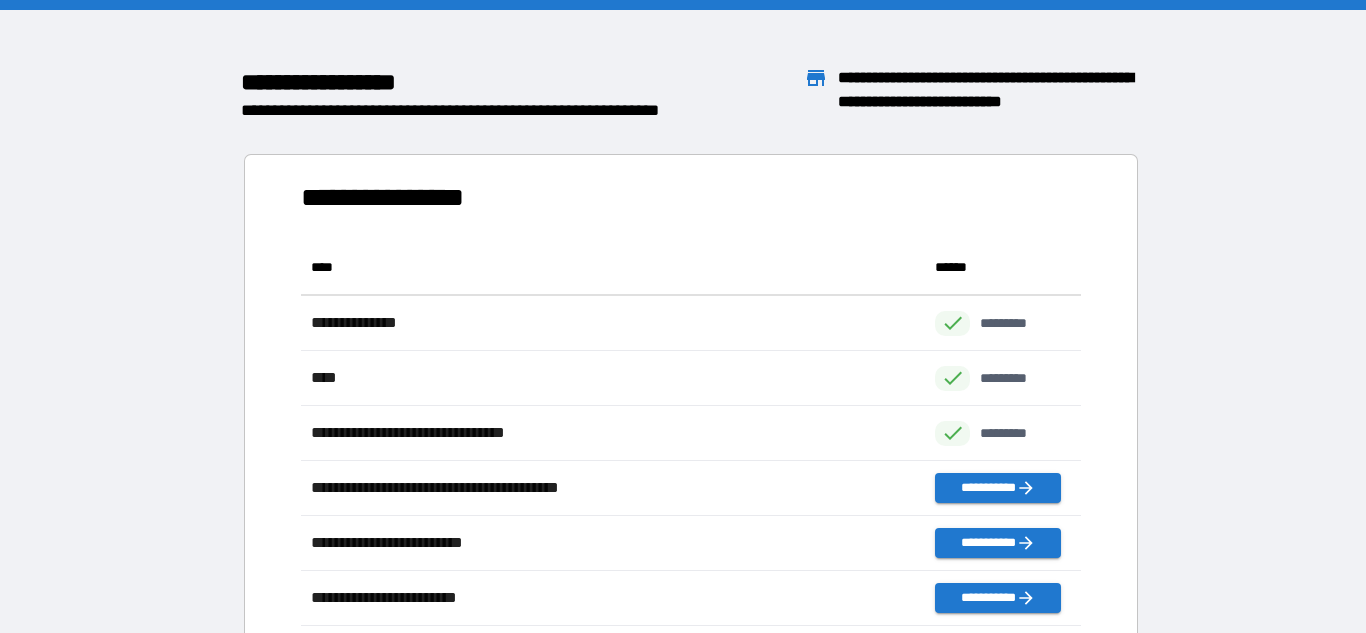 scroll, scrollTop: 1, scrollLeft: 1, axis: both 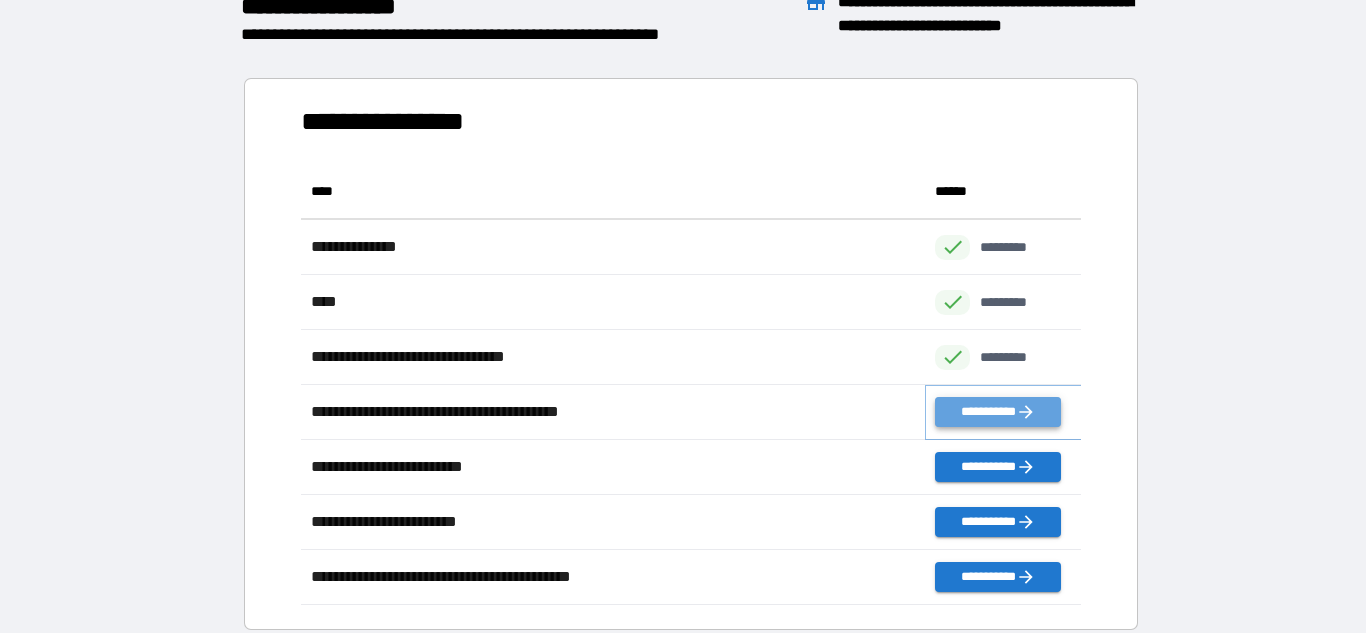 click on "**********" at bounding box center [997, 412] 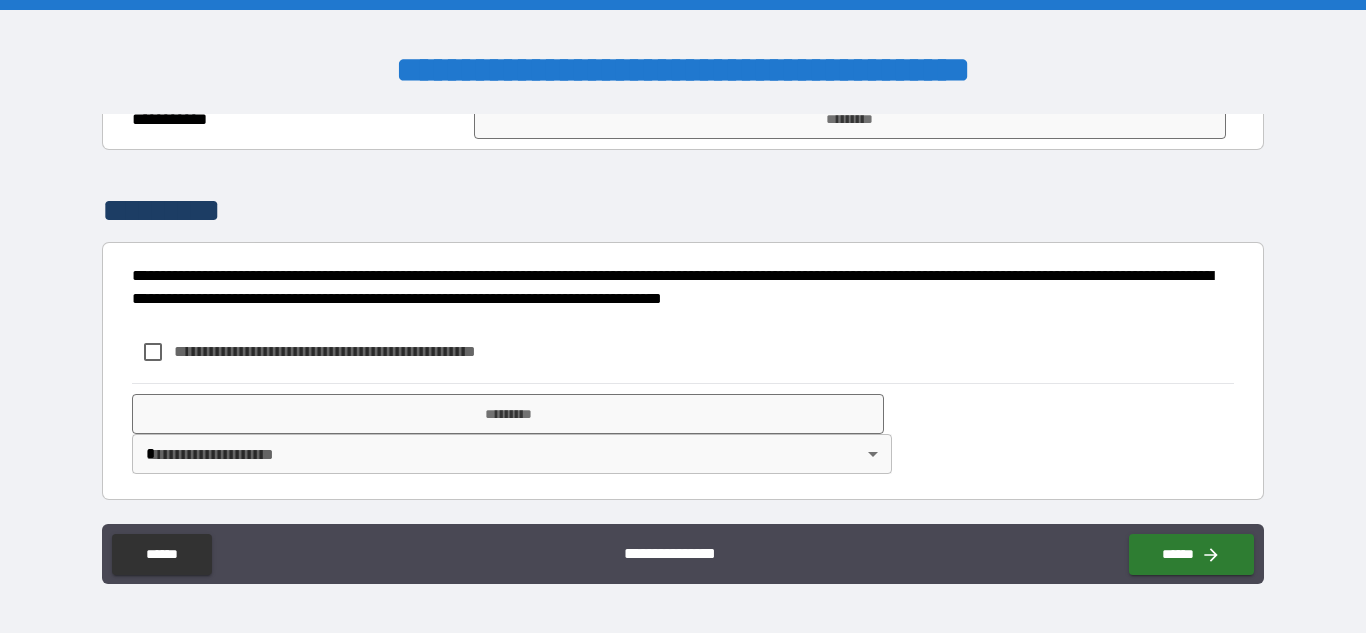 scroll, scrollTop: 483, scrollLeft: 0, axis: vertical 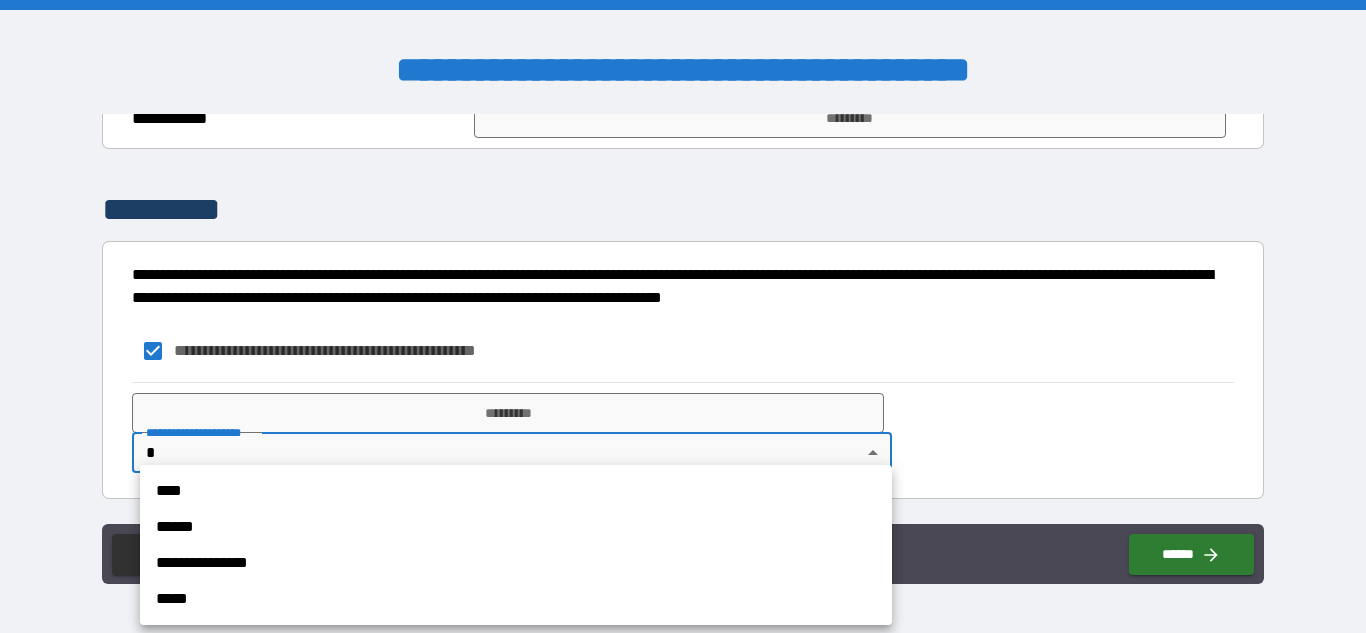 click on "**********" at bounding box center (683, 316) 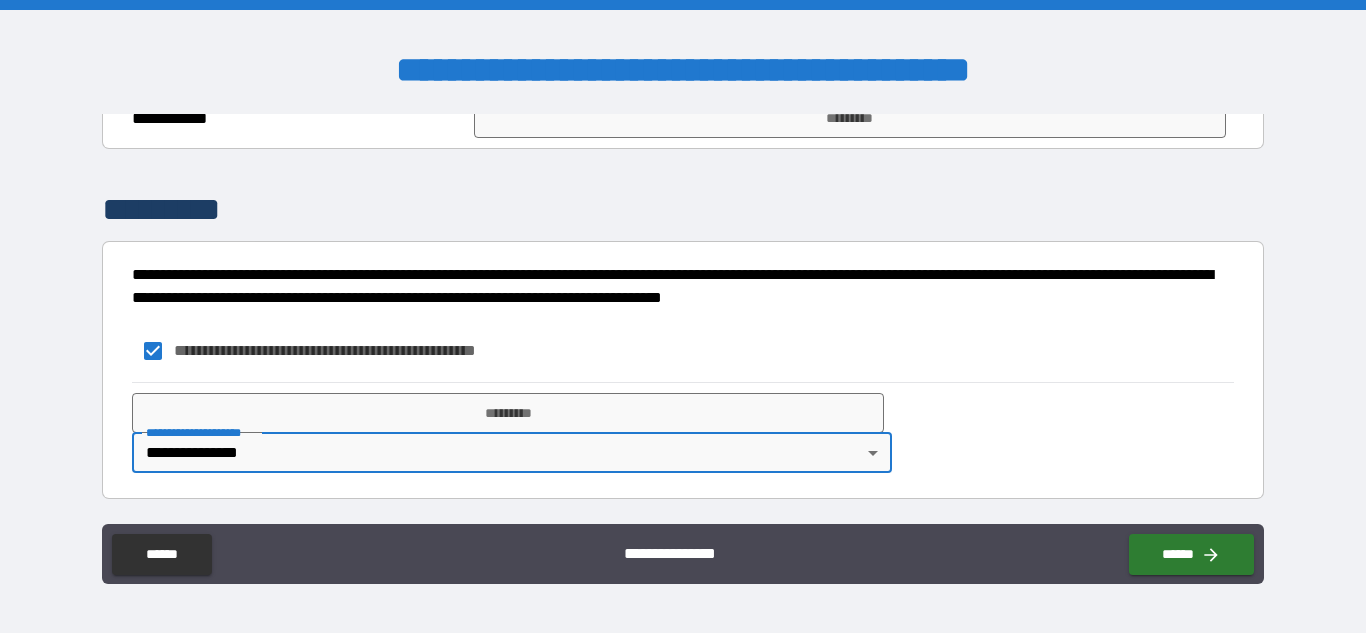type on "*" 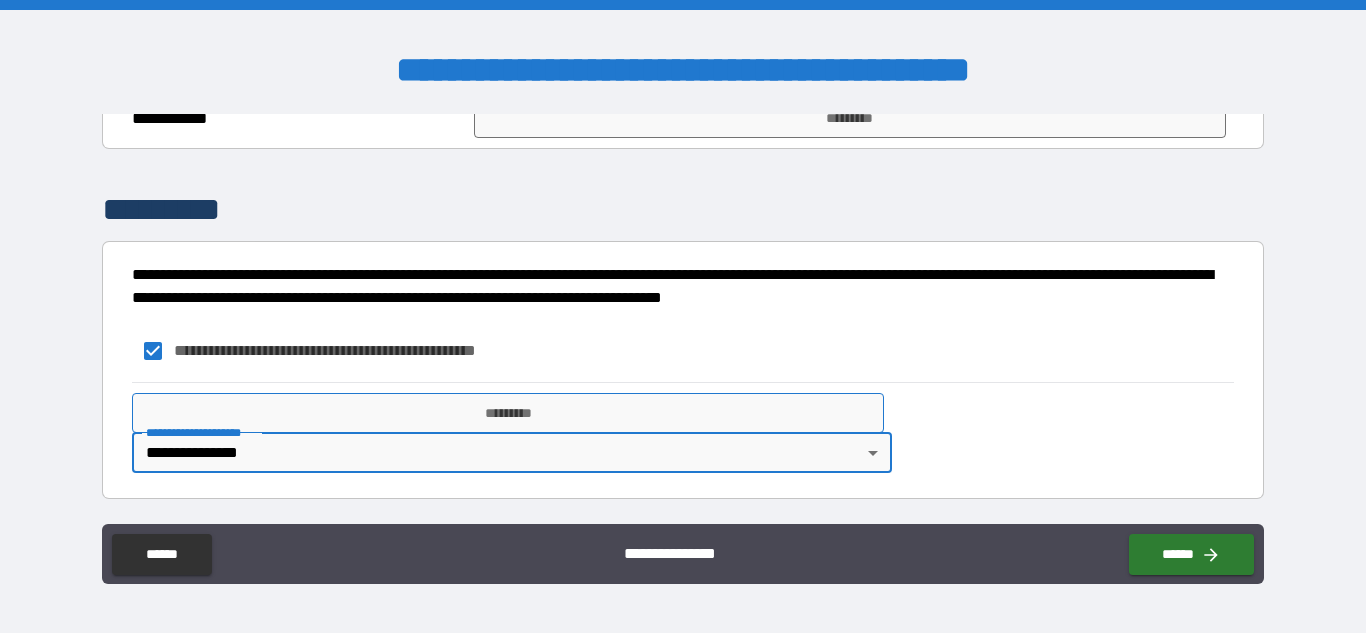 click on "*********" at bounding box center [508, 413] 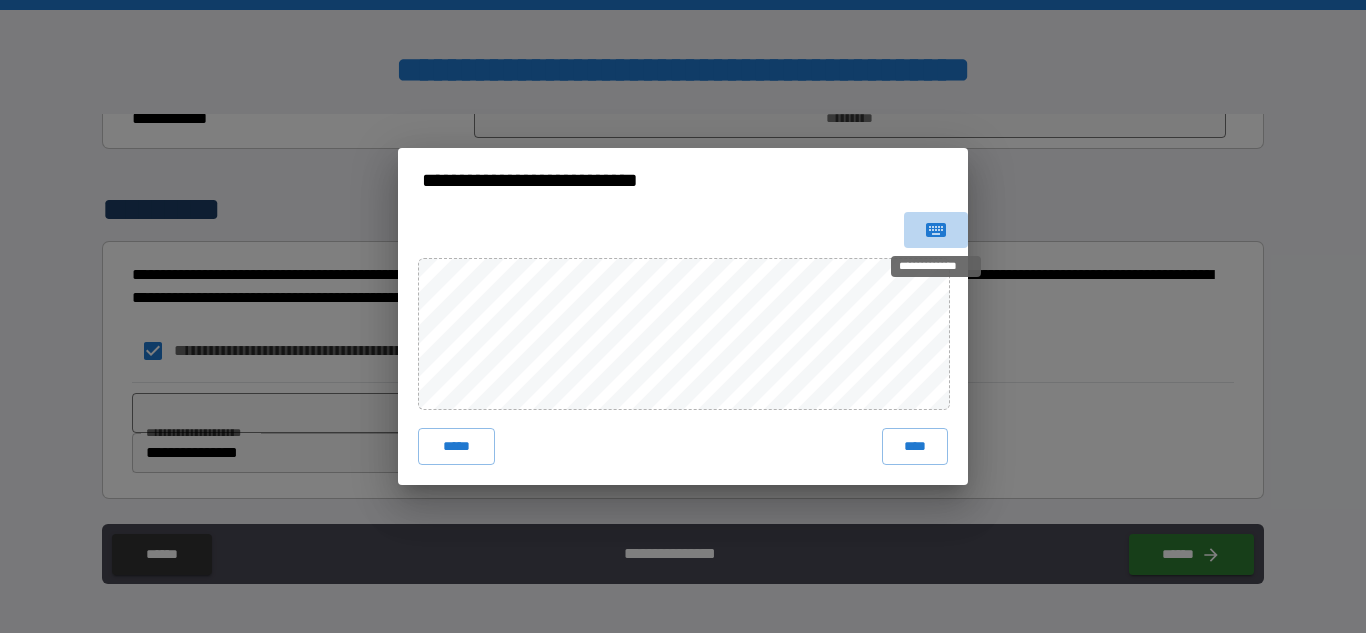 click 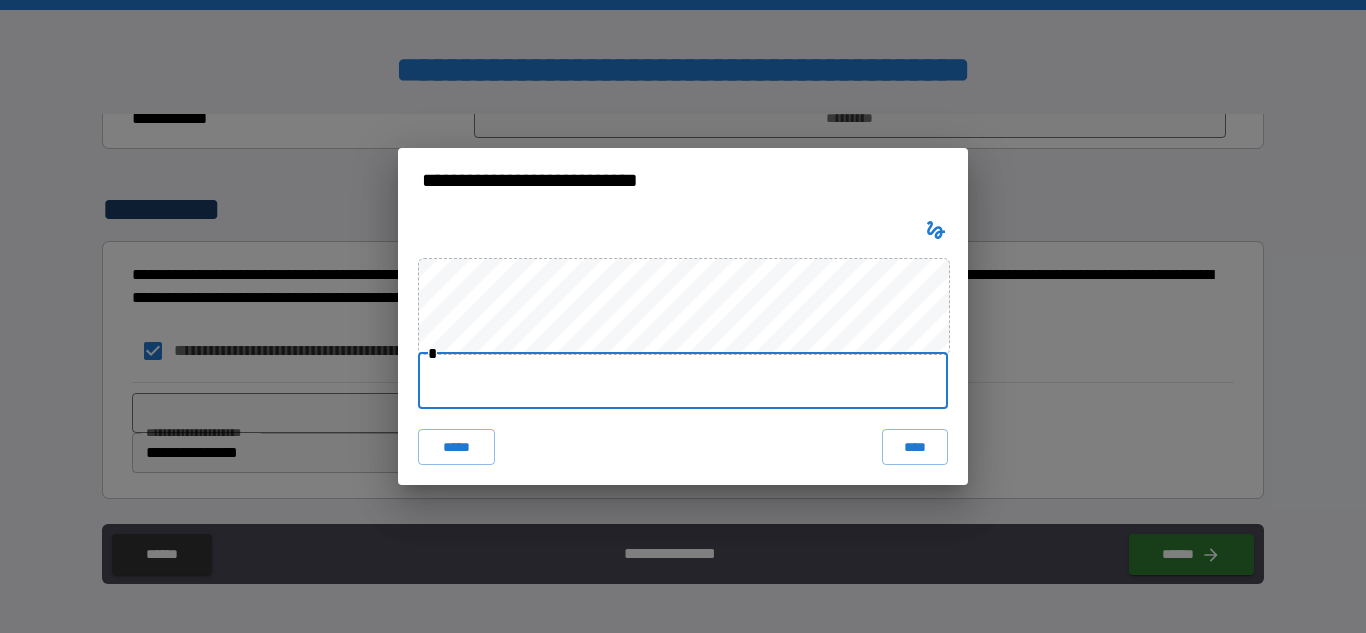 click at bounding box center [683, 381] 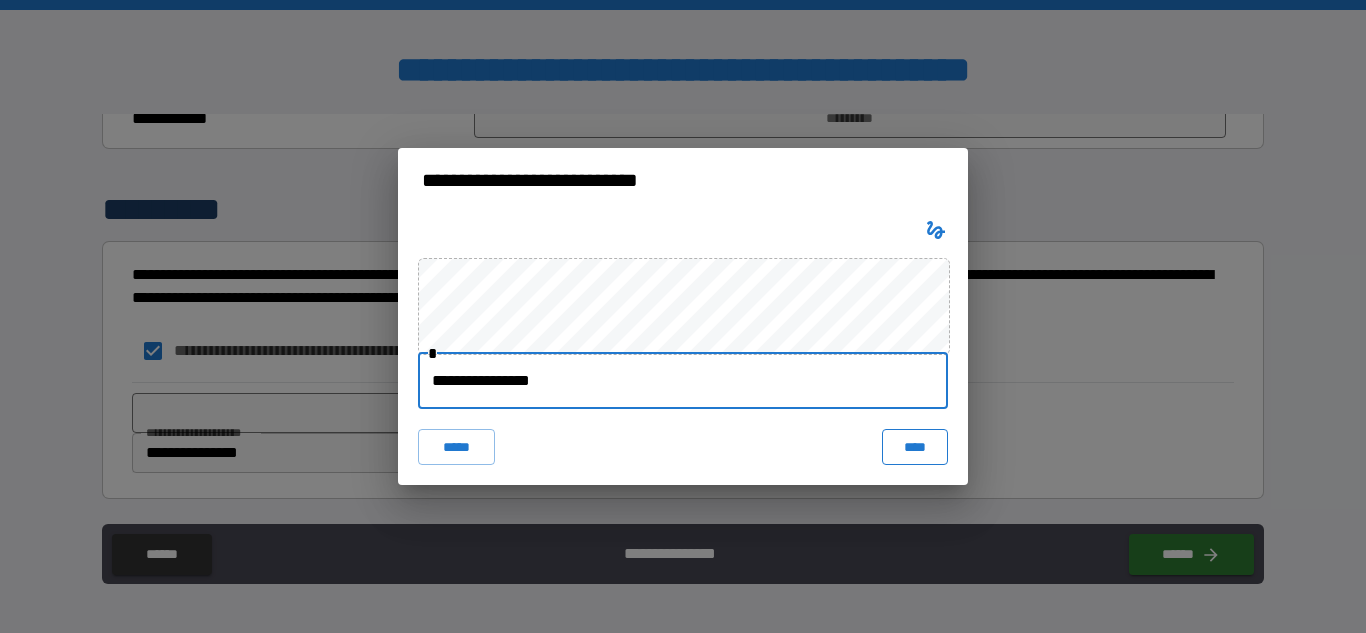 type on "**********" 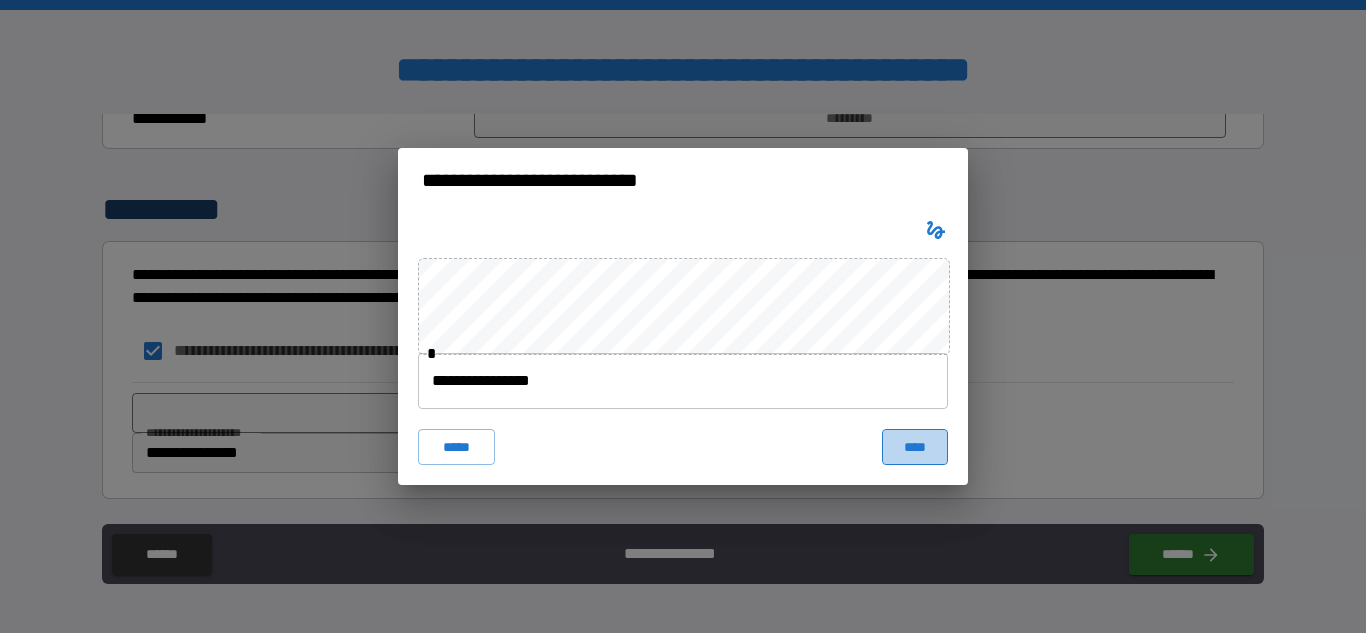 click on "****" at bounding box center (915, 447) 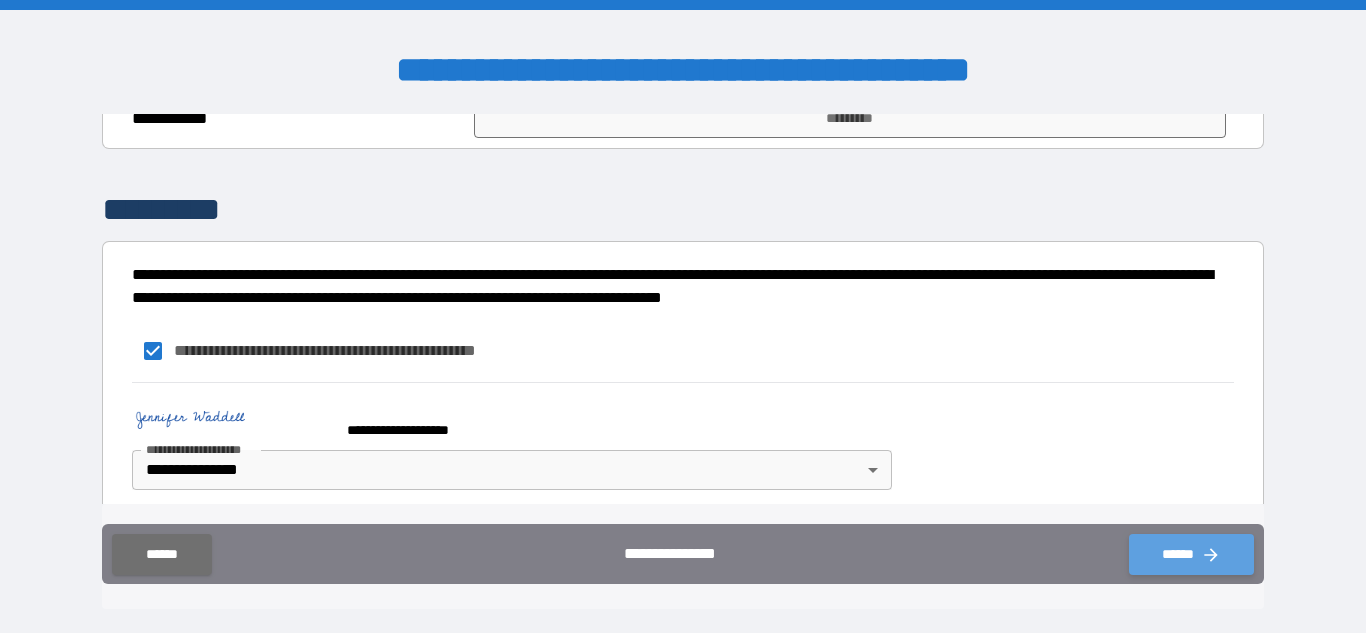click on "******" at bounding box center [1191, 554] 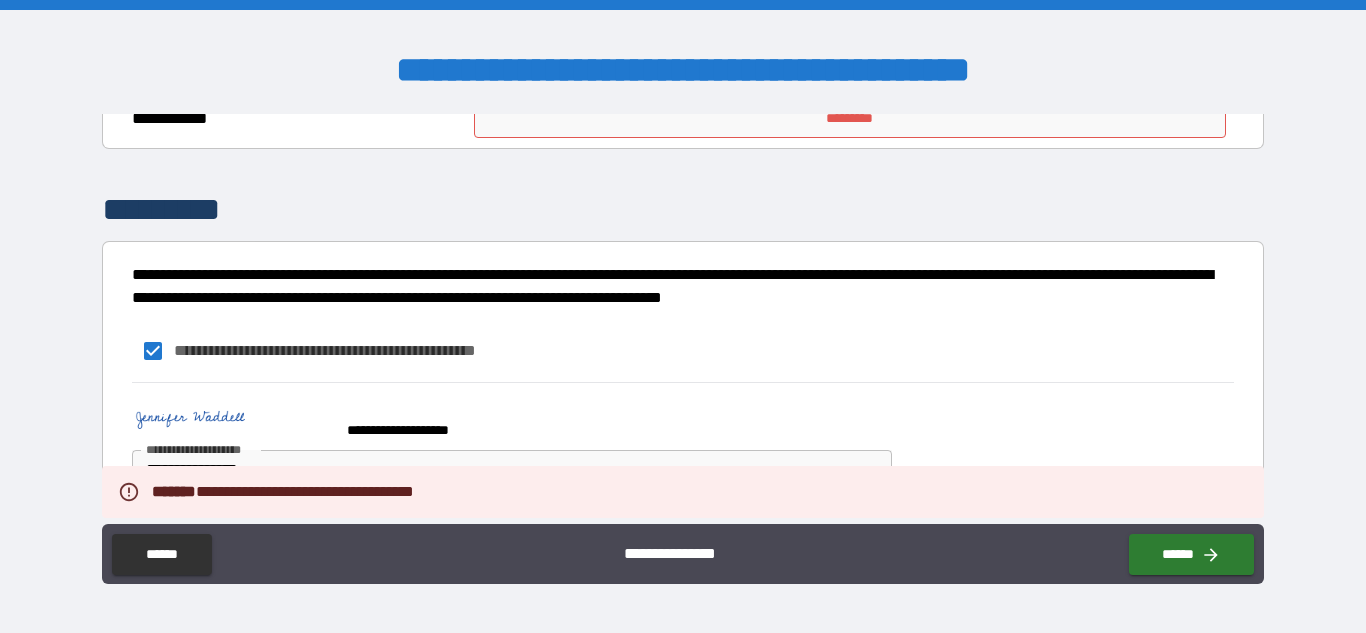 type on "*" 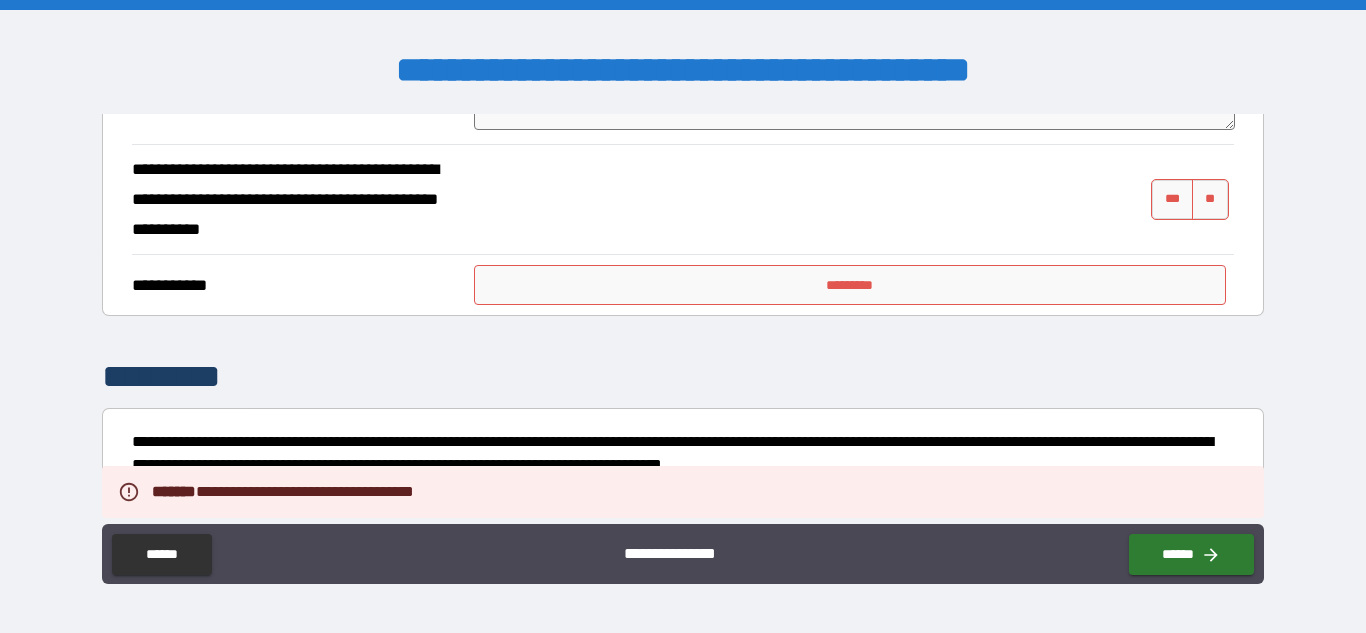 scroll, scrollTop: 307, scrollLeft: 0, axis: vertical 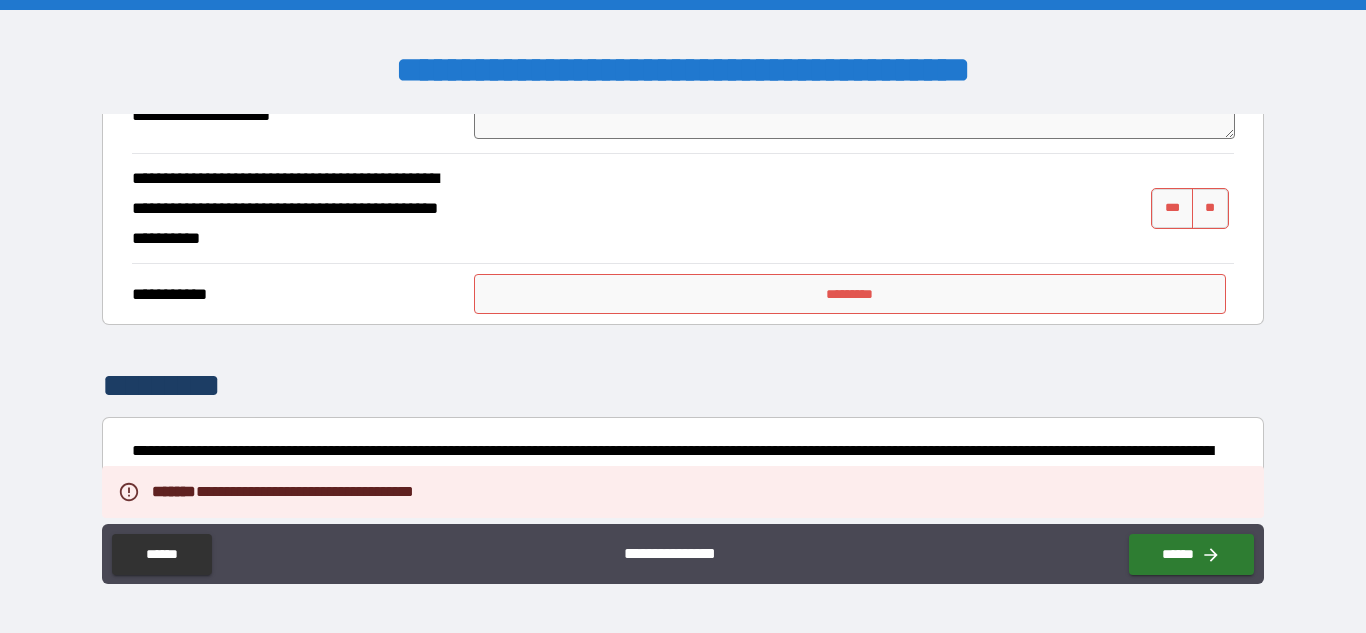 click on "*********" at bounding box center (850, 294) 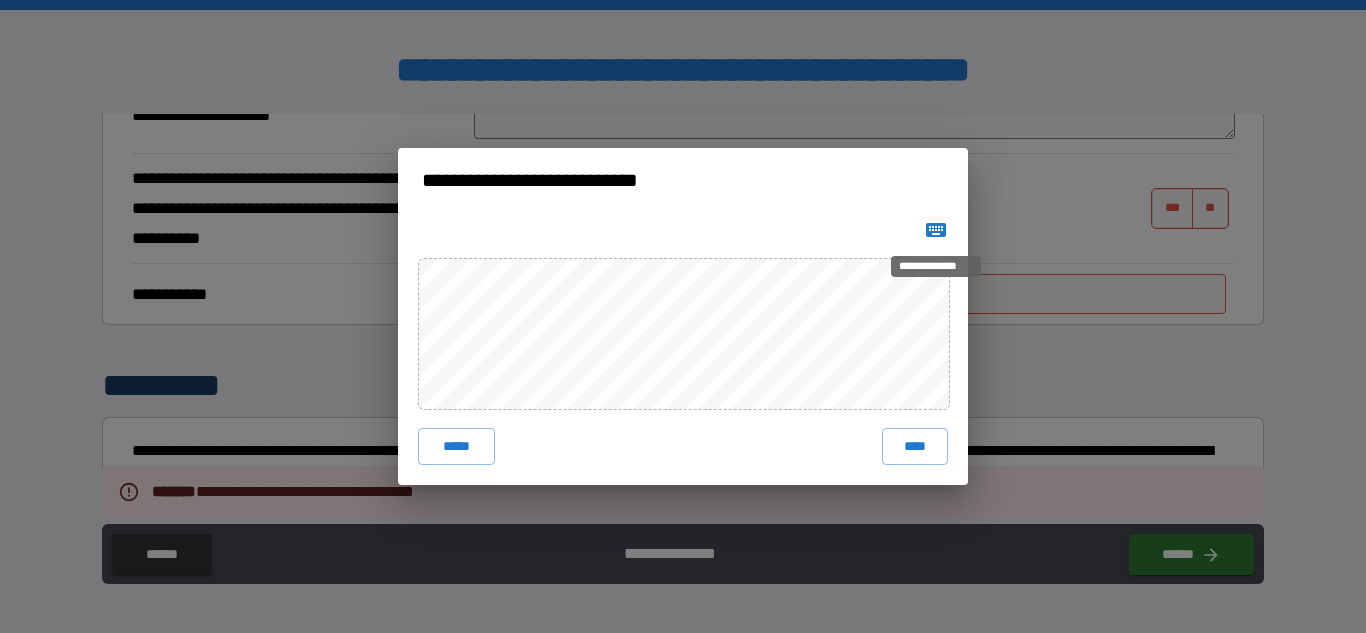 click 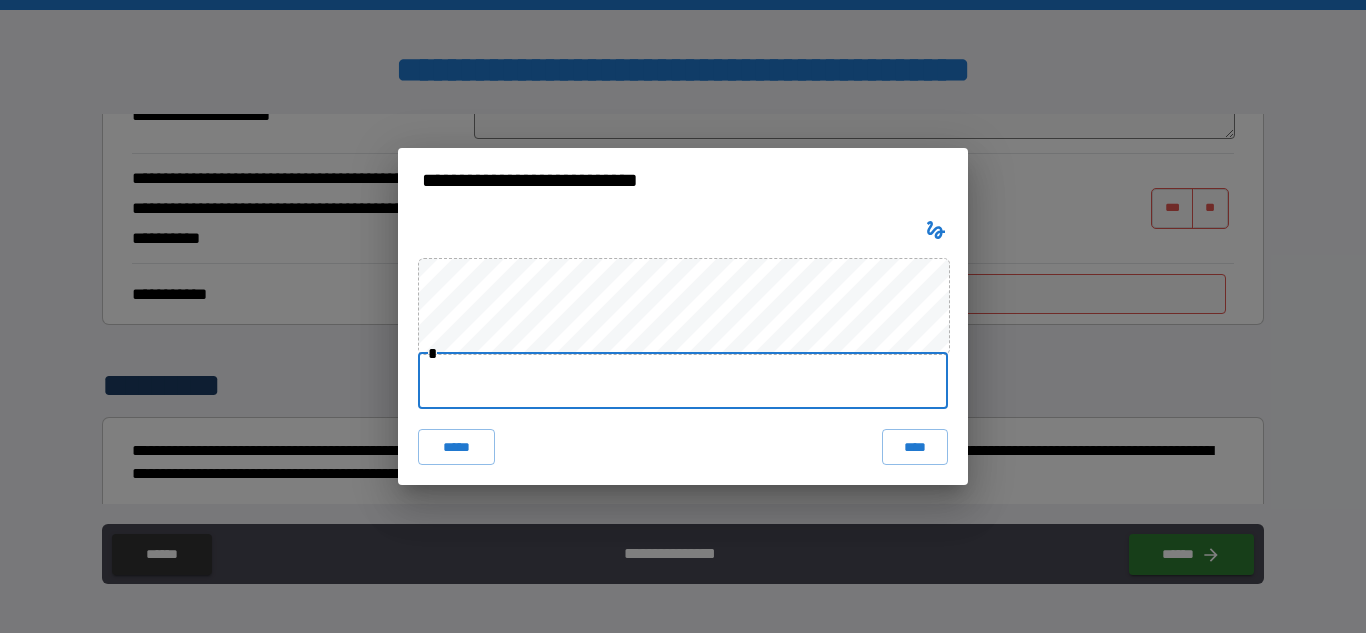 click at bounding box center (683, 381) 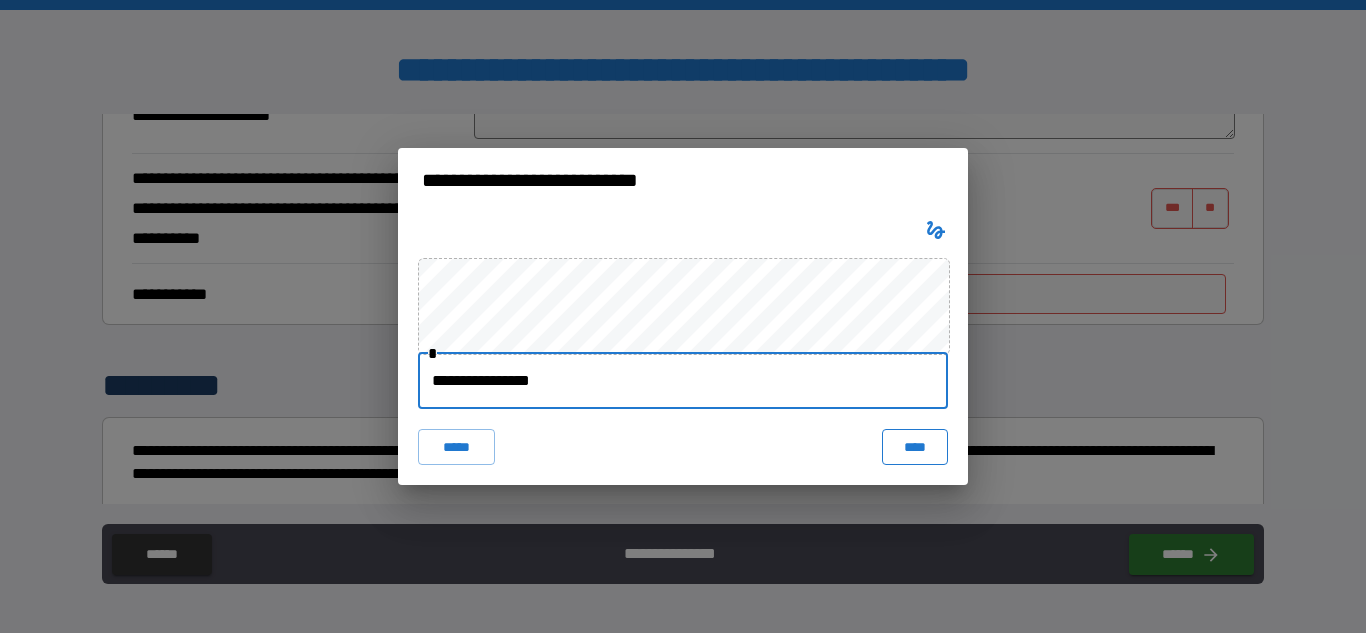 type on "**********" 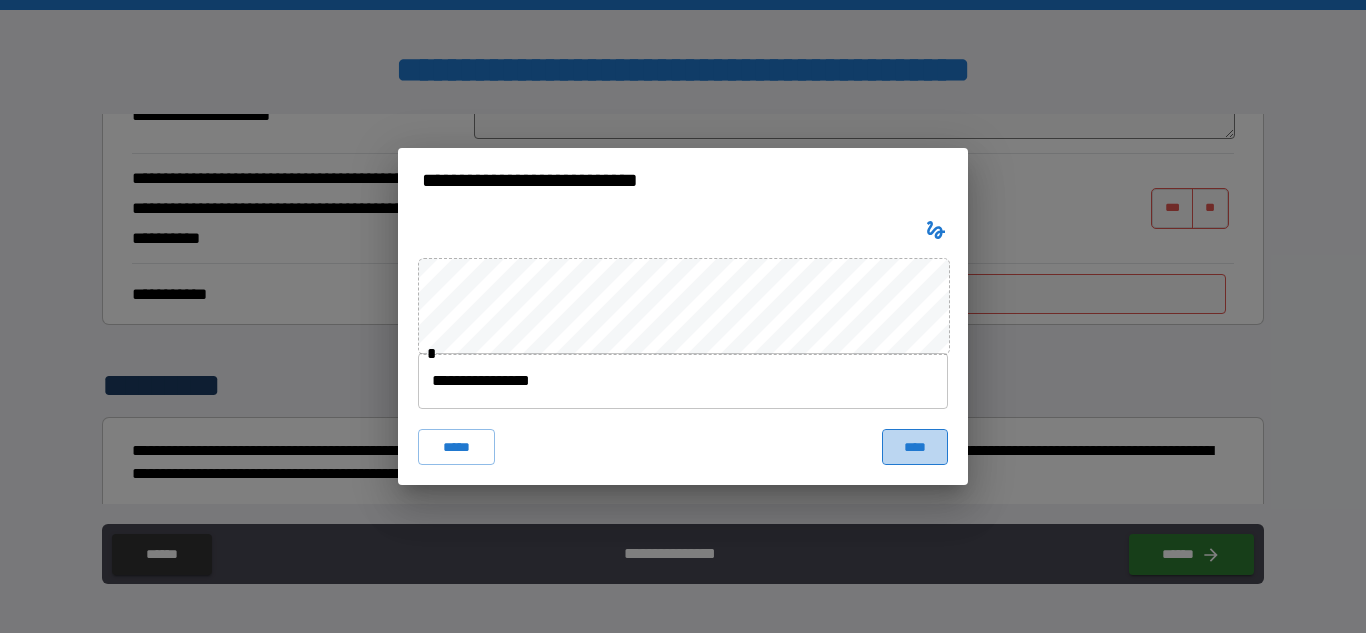 click on "****" at bounding box center [915, 447] 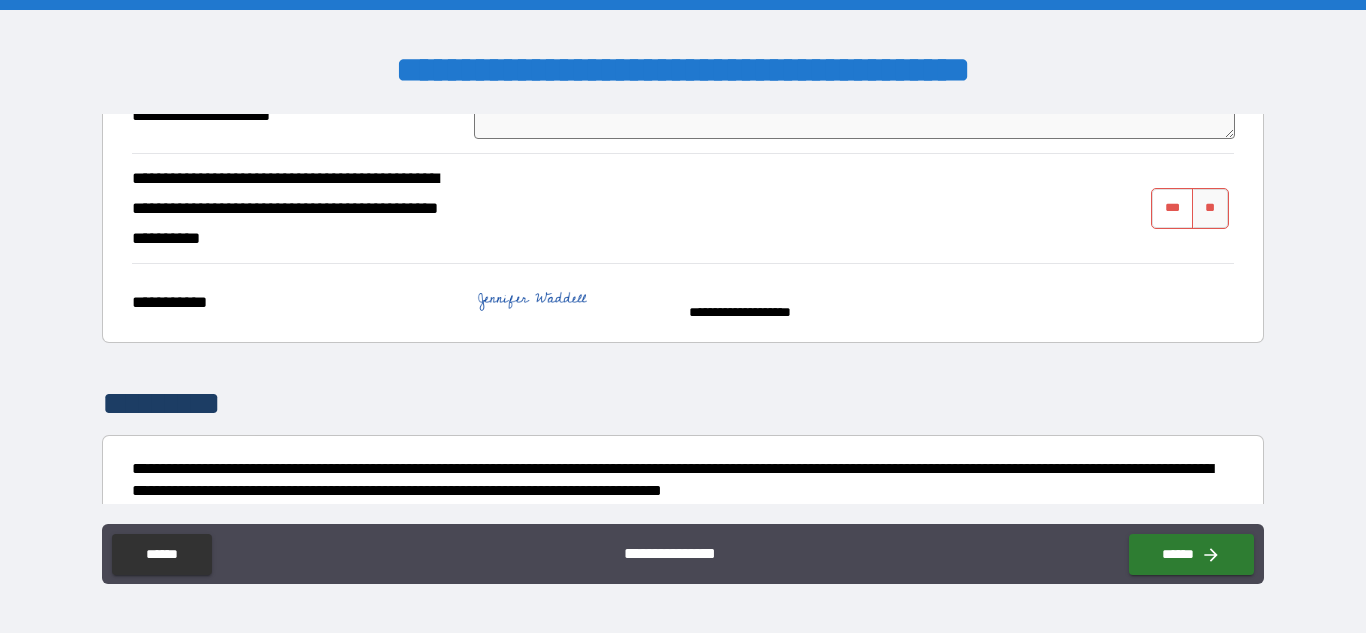 click on "***" at bounding box center (1172, 208) 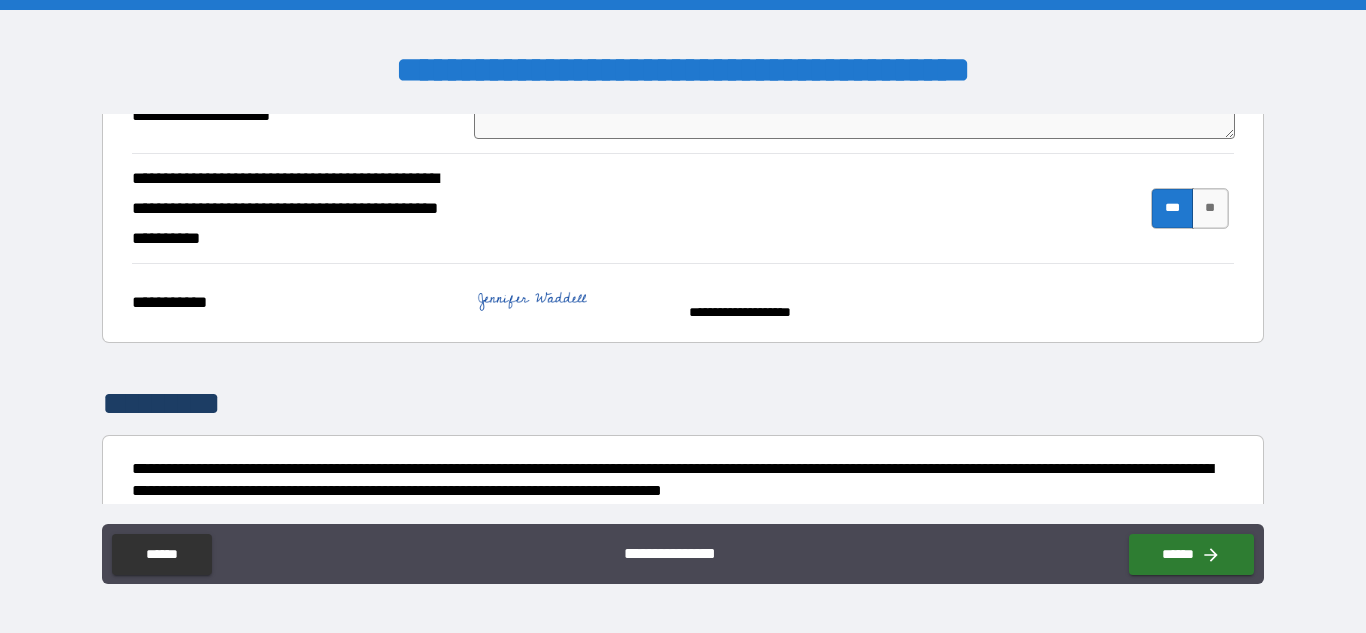 type on "*" 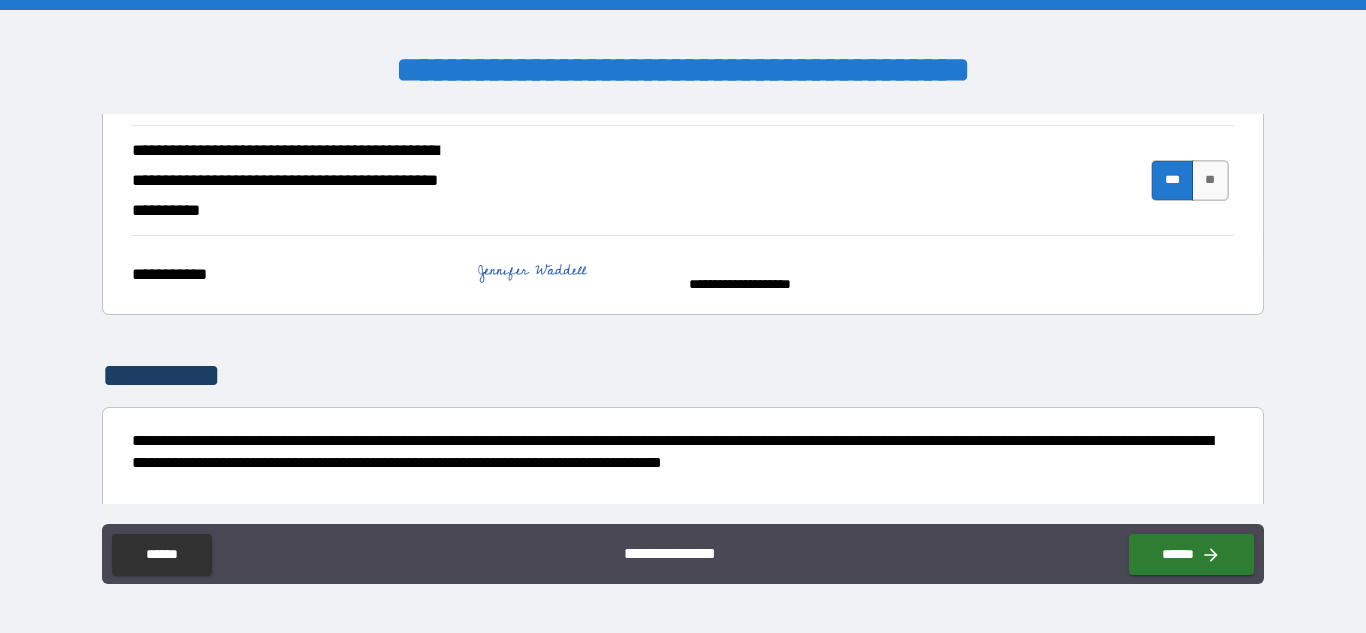 scroll, scrollTop: 517, scrollLeft: 0, axis: vertical 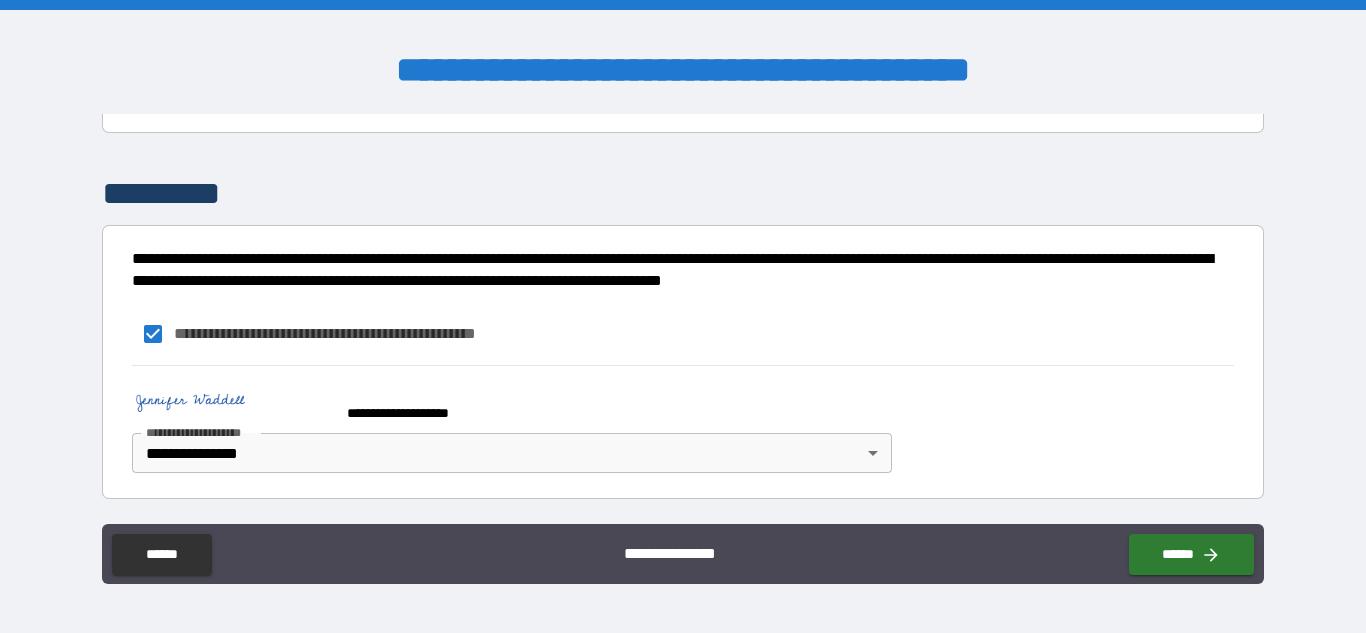 click on "**********" at bounding box center (683, 319) 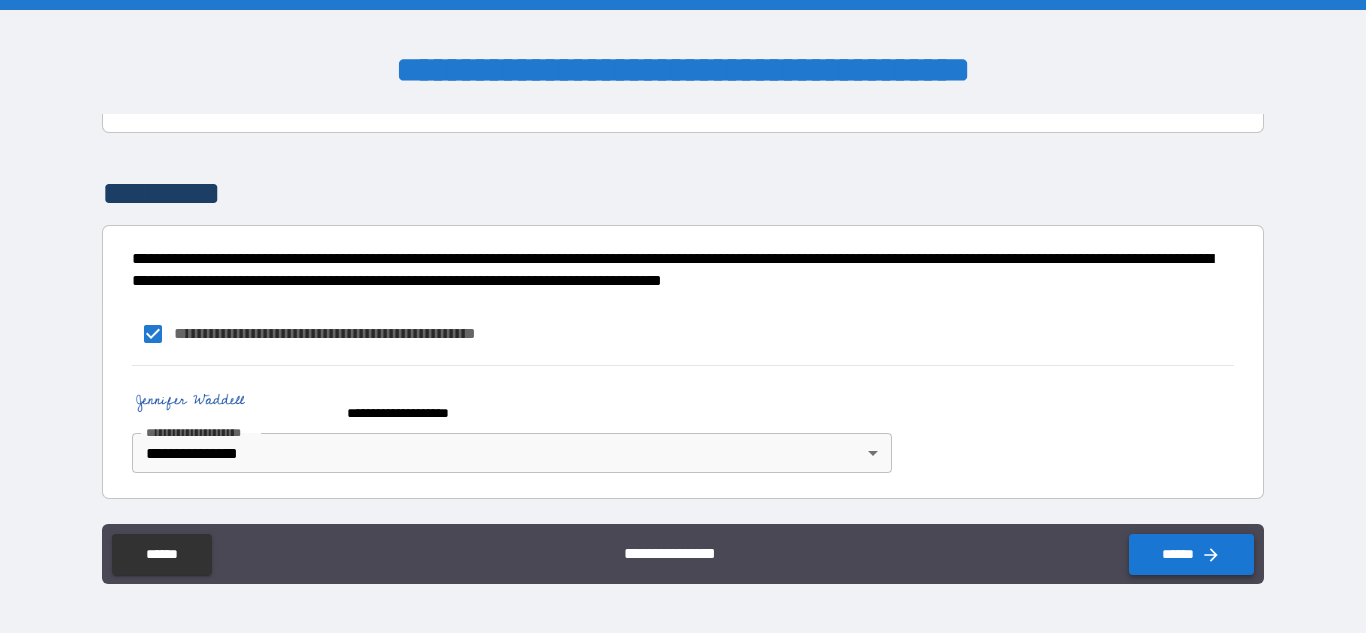 click on "******" at bounding box center [1191, 554] 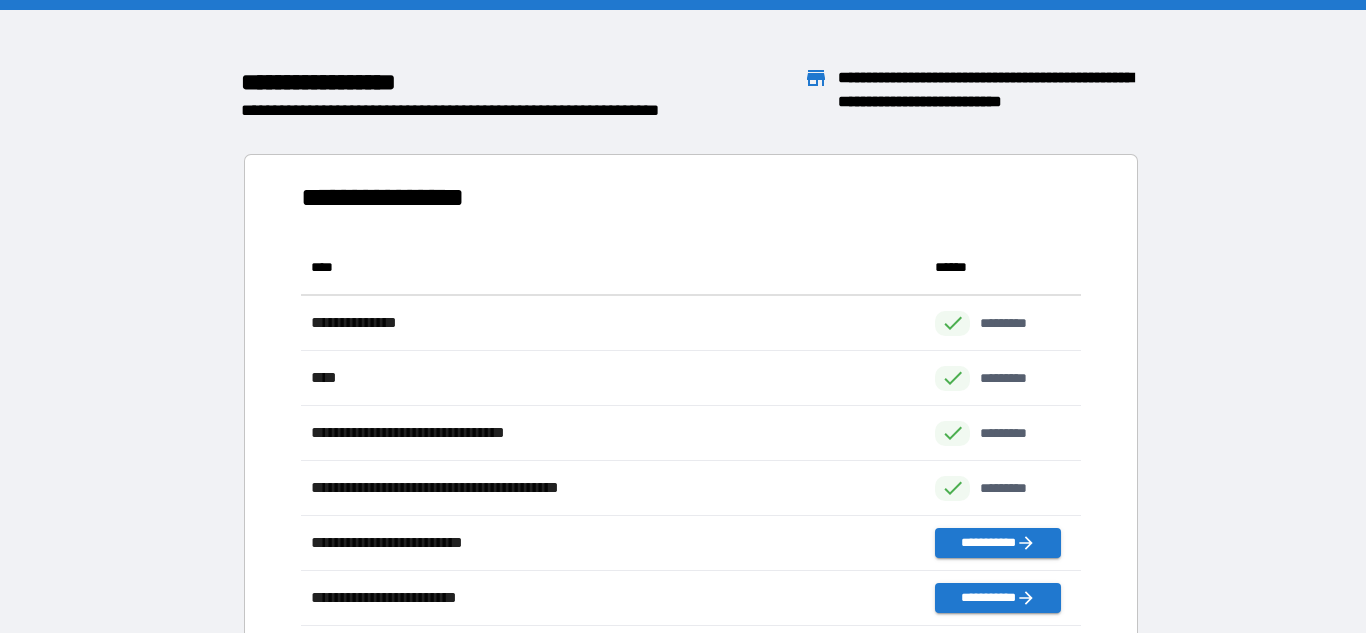 scroll, scrollTop: 1, scrollLeft: 1, axis: both 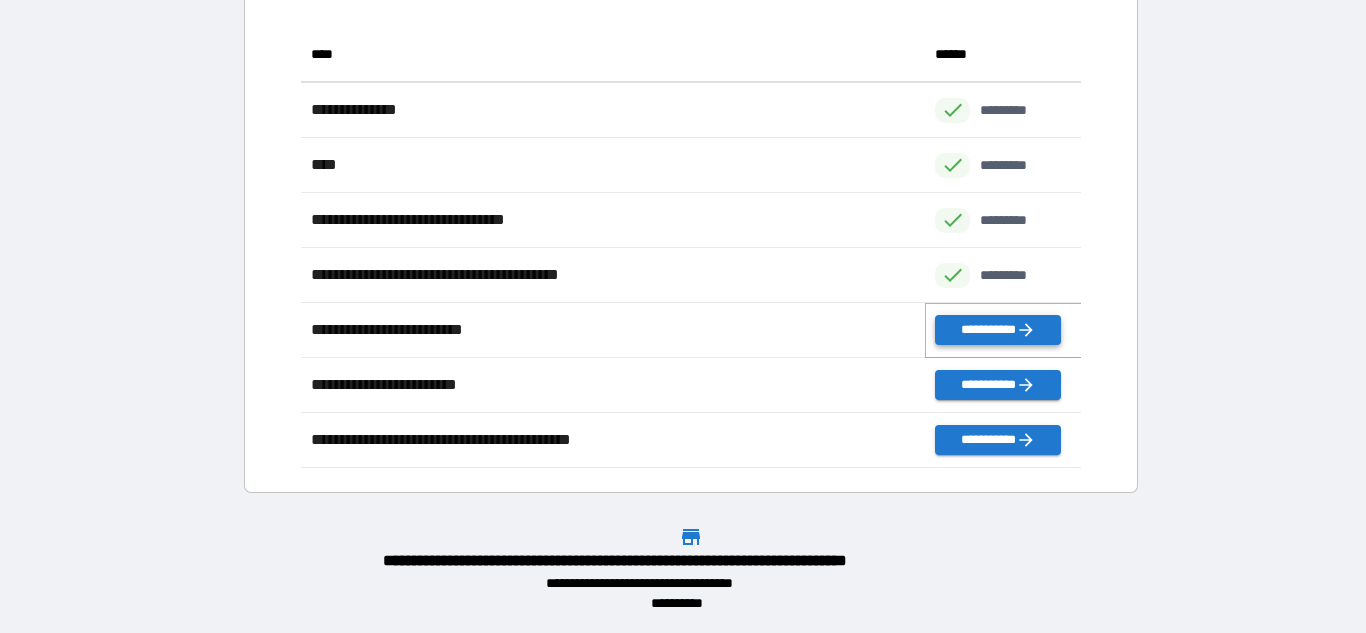 click on "**********" at bounding box center (997, 330) 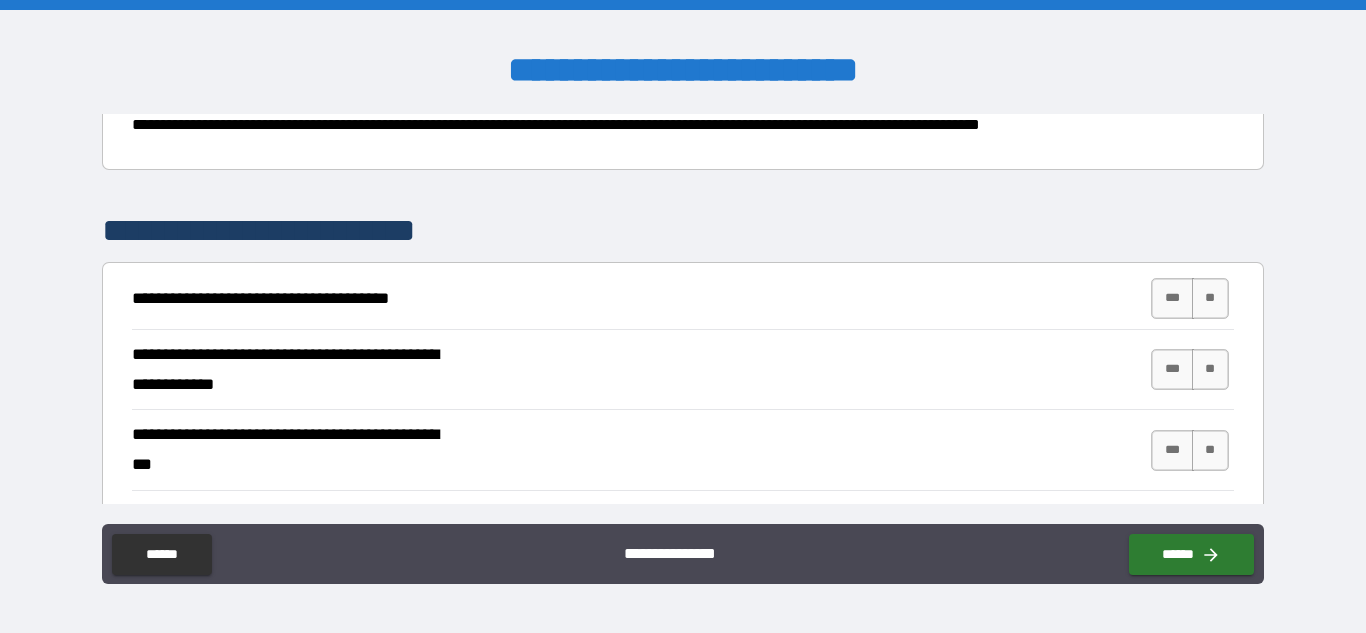 scroll, scrollTop: 267, scrollLeft: 0, axis: vertical 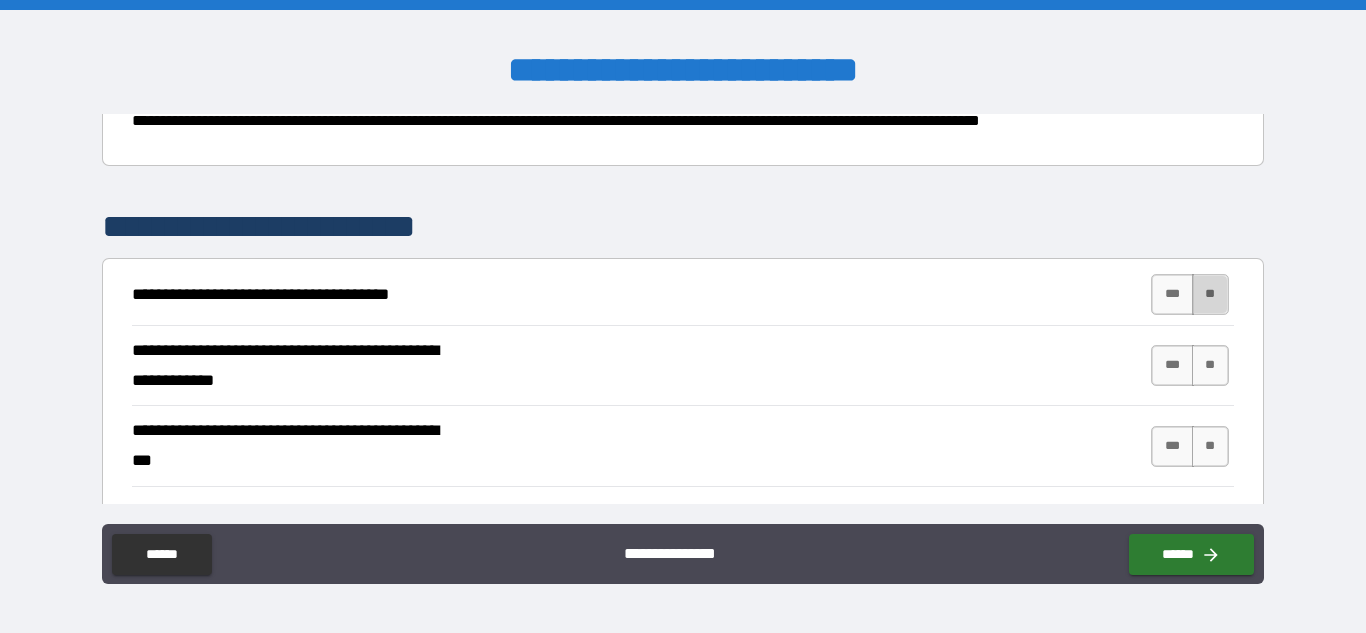 click on "**" at bounding box center [1210, 294] 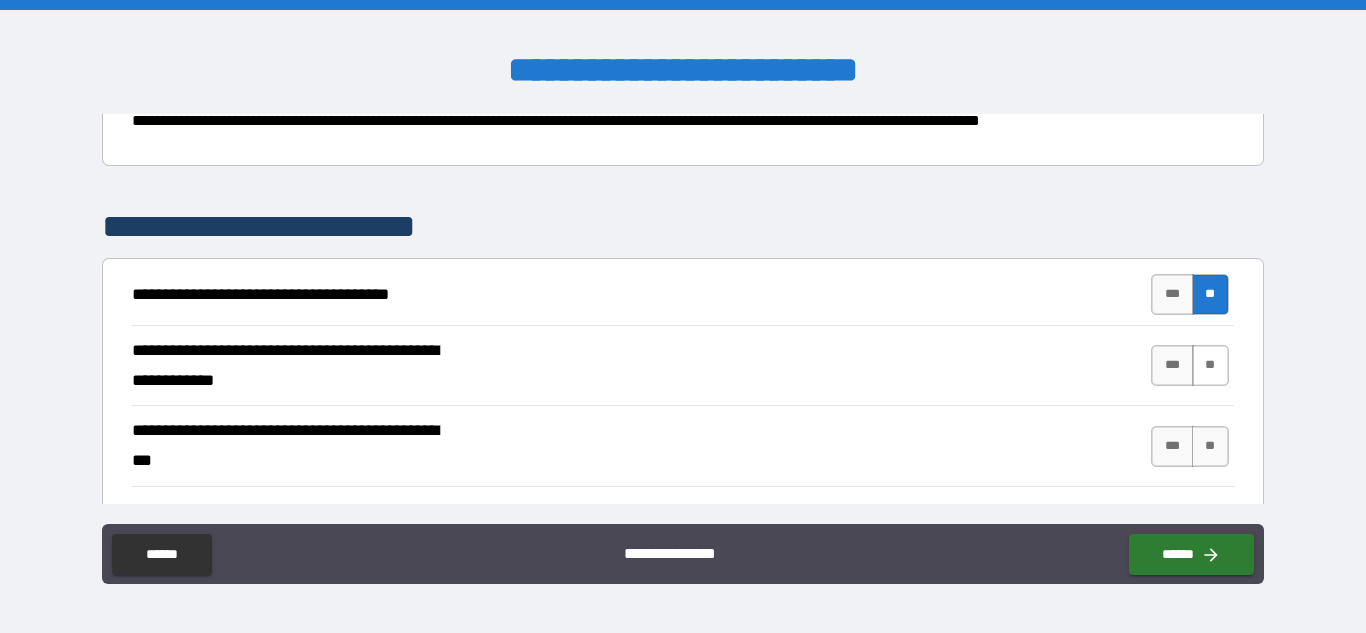 click on "**" at bounding box center [1210, 365] 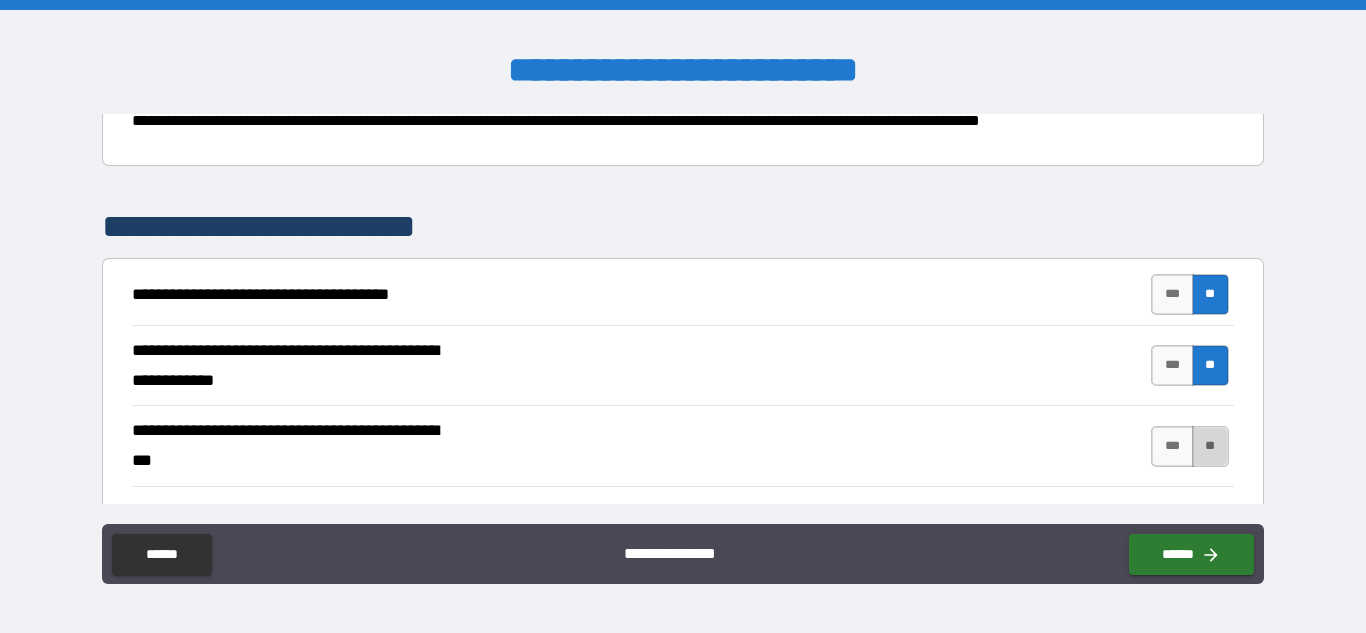 click on "**" at bounding box center (1210, 446) 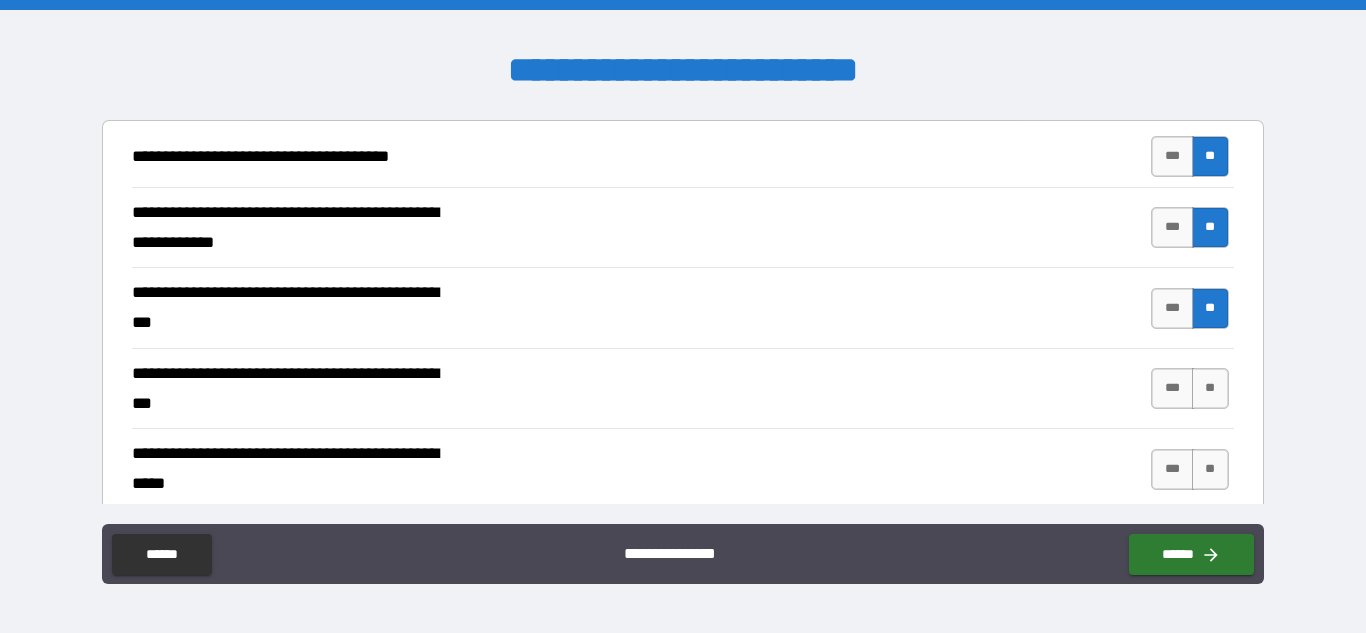 scroll, scrollTop: 407, scrollLeft: 0, axis: vertical 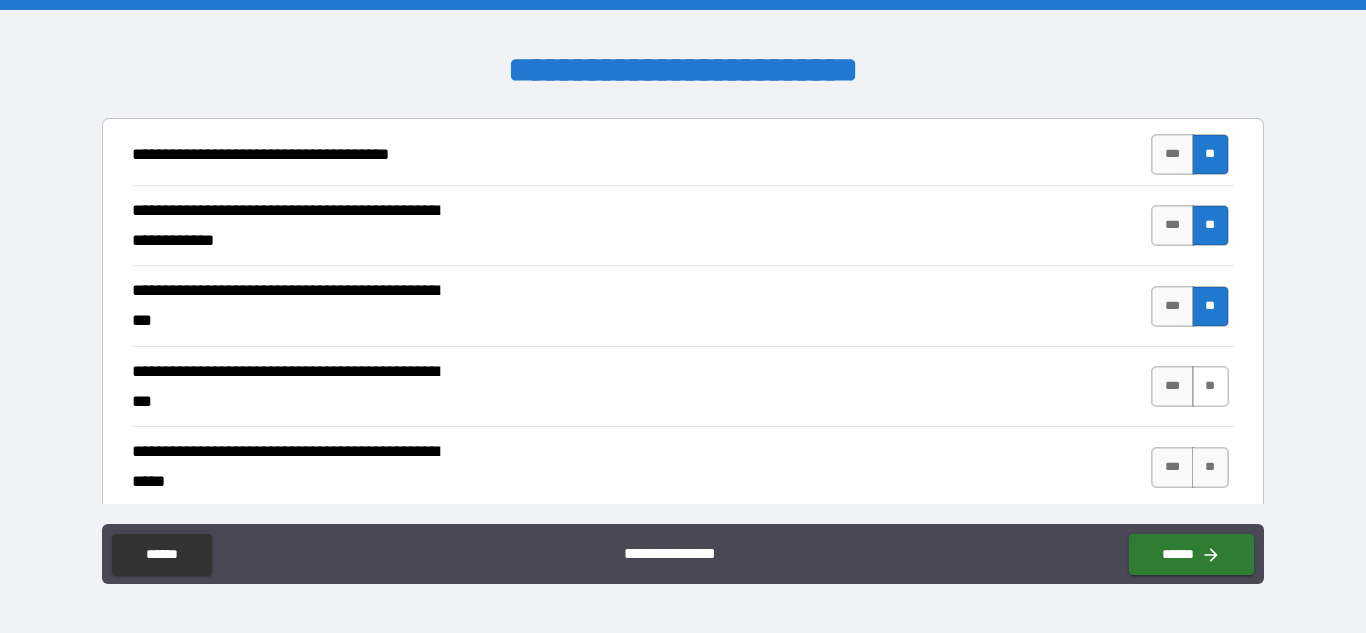 click on "**" at bounding box center [1210, 386] 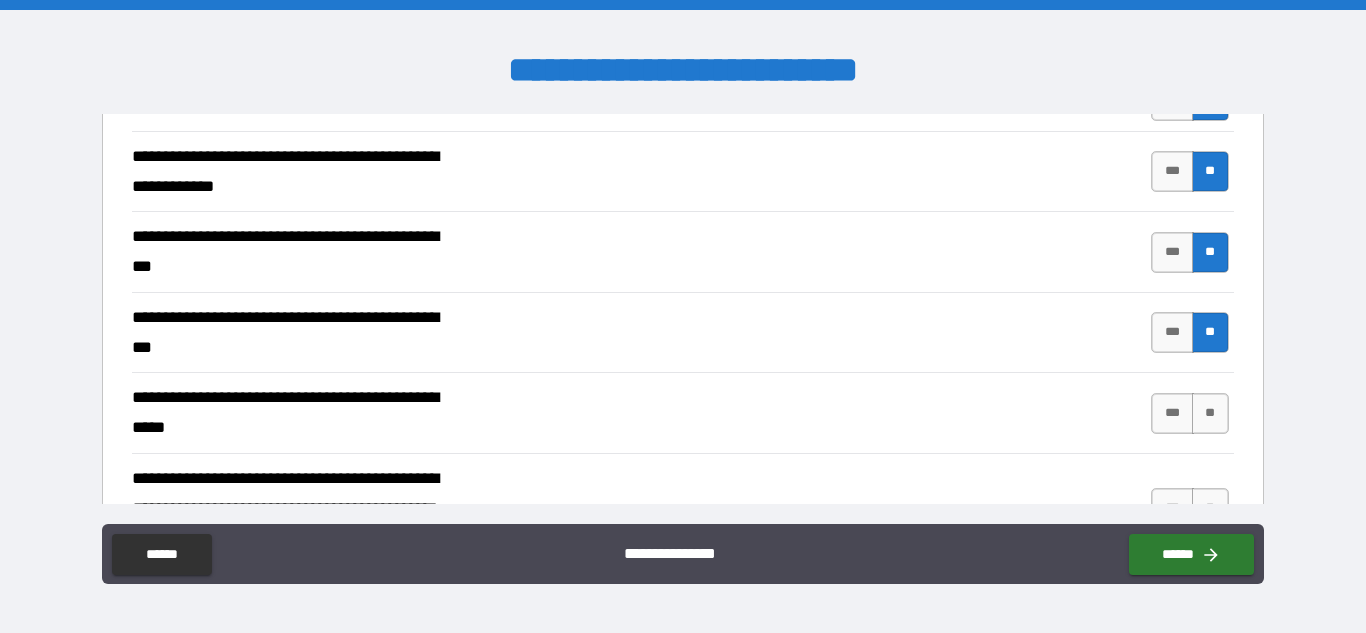 scroll, scrollTop: 475, scrollLeft: 0, axis: vertical 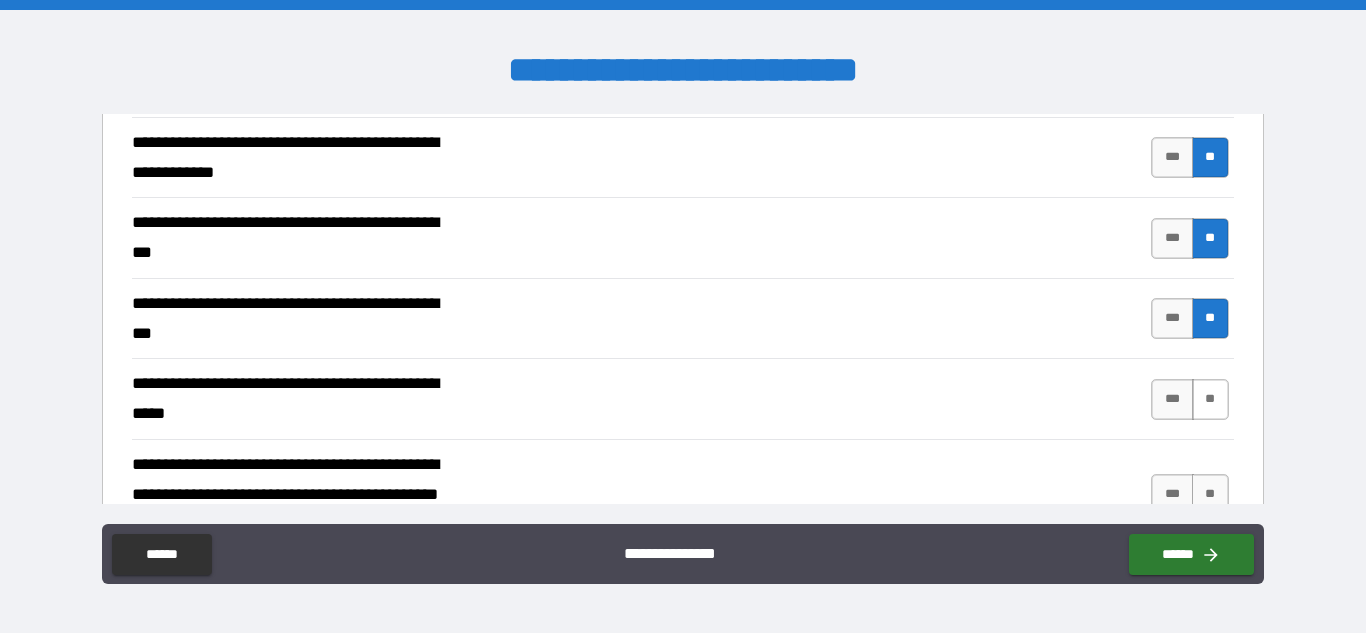 click on "**" at bounding box center [1210, 399] 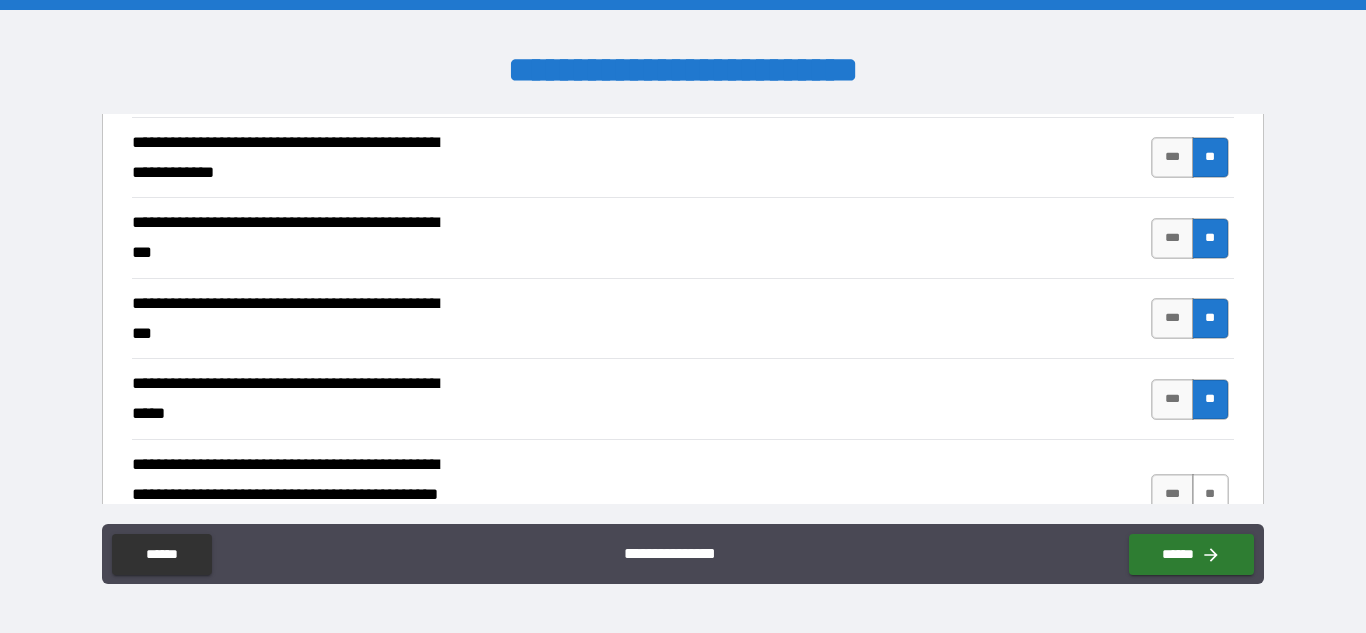 click on "**" at bounding box center (1210, 494) 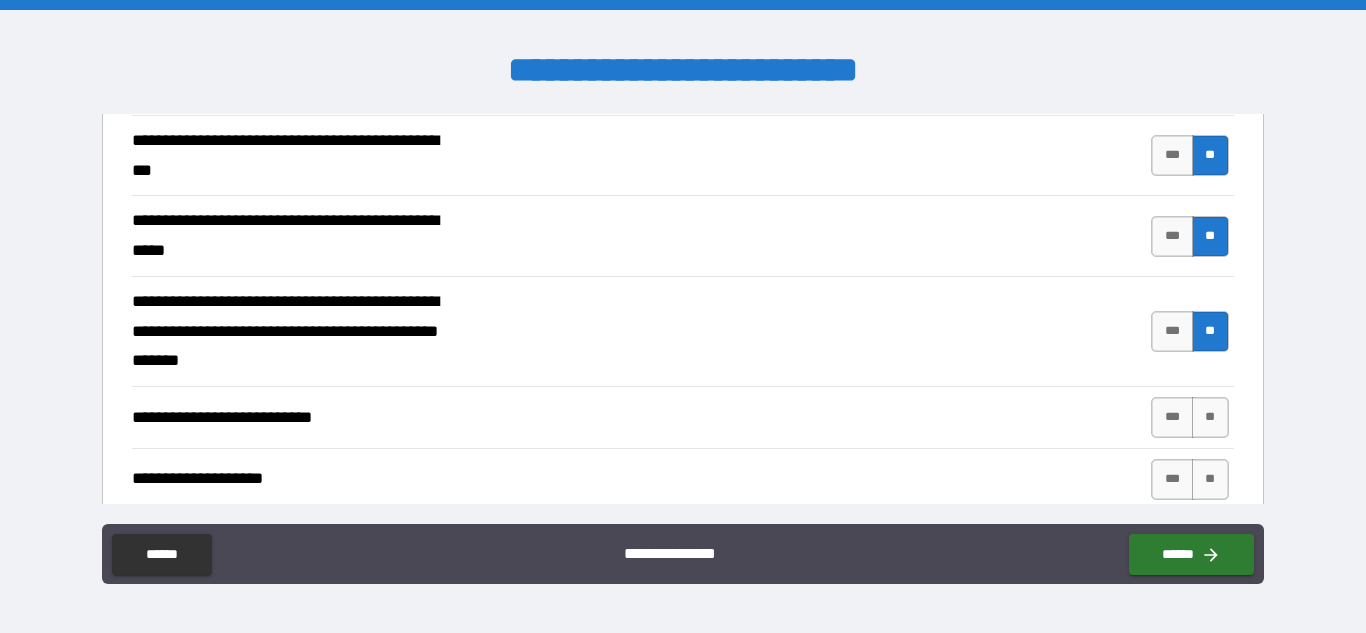 scroll, scrollTop: 738, scrollLeft: 0, axis: vertical 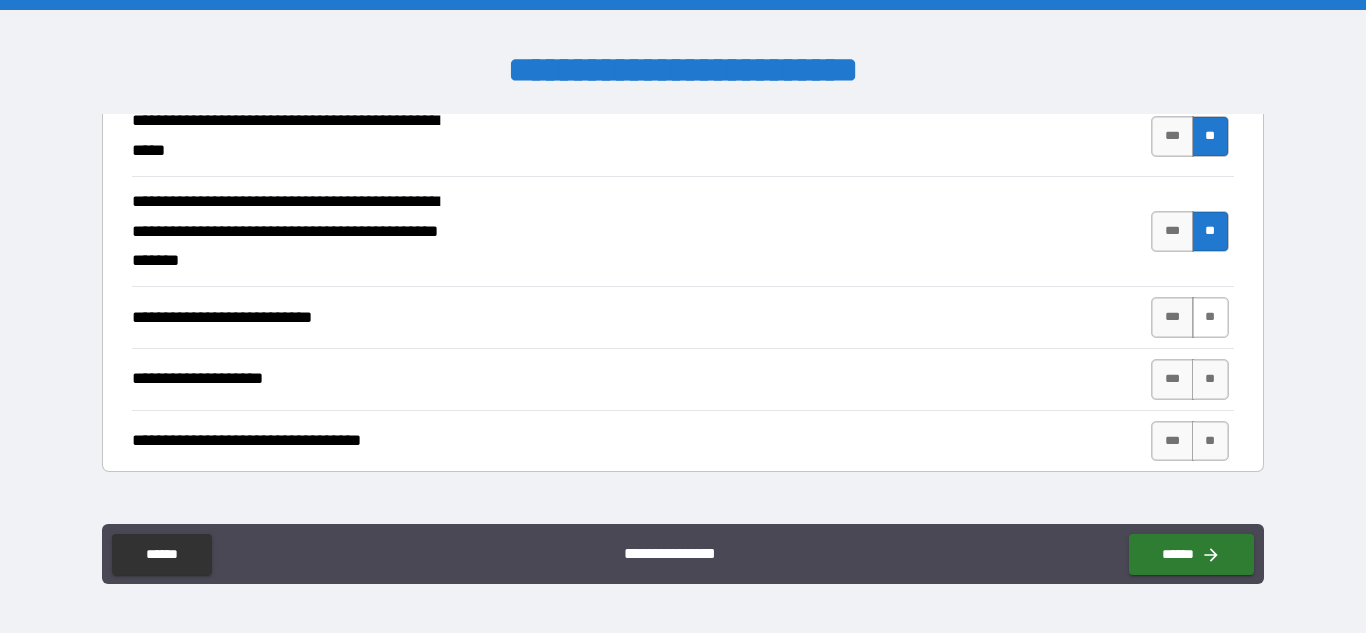 click on "**" at bounding box center [1210, 317] 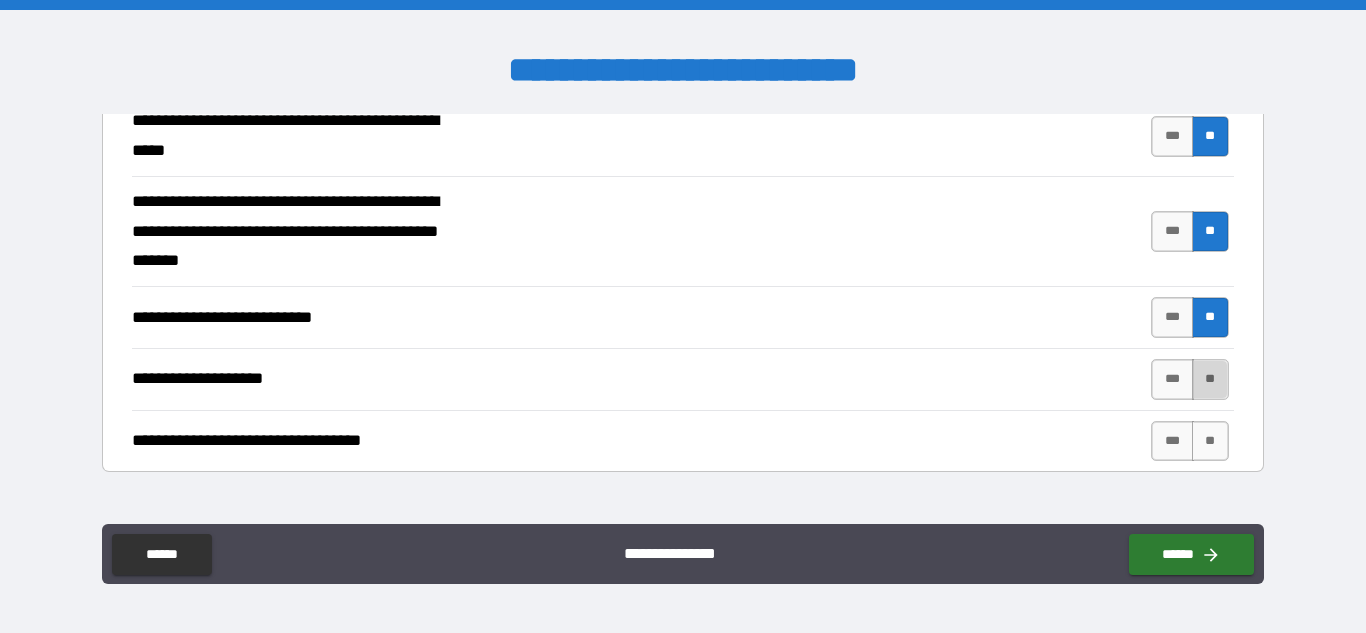 click on "**" at bounding box center [1210, 379] 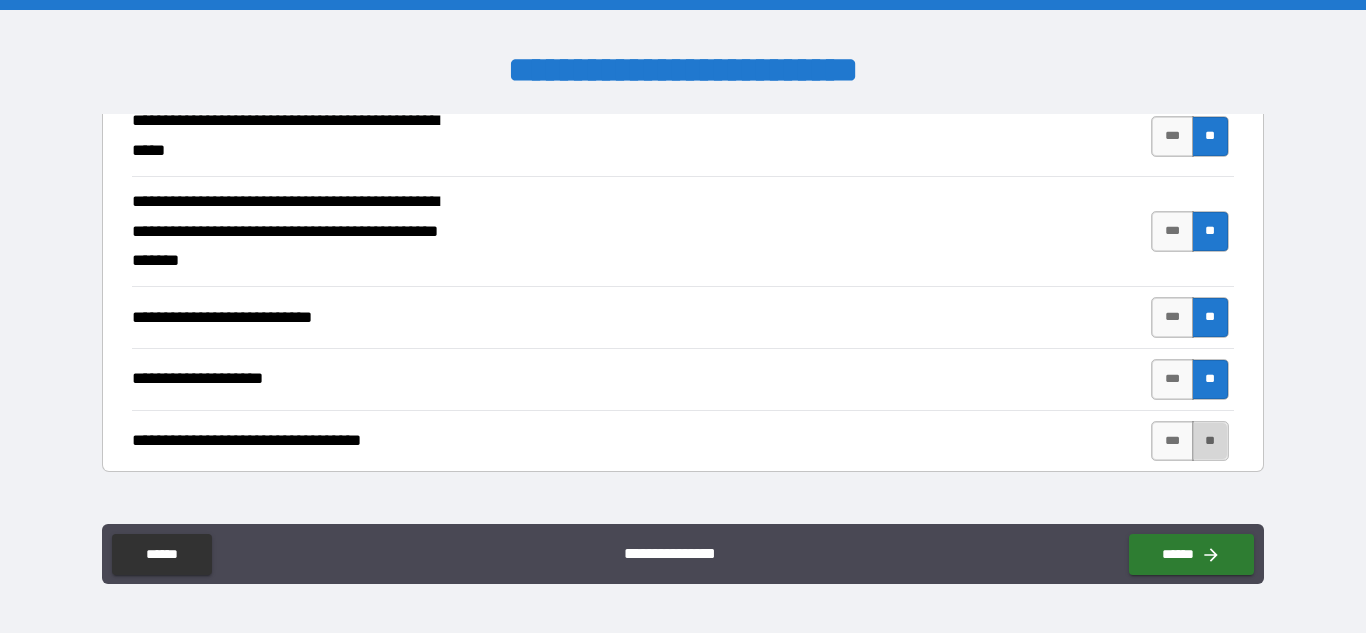 click on "**" at bounding box center [1210, 441] 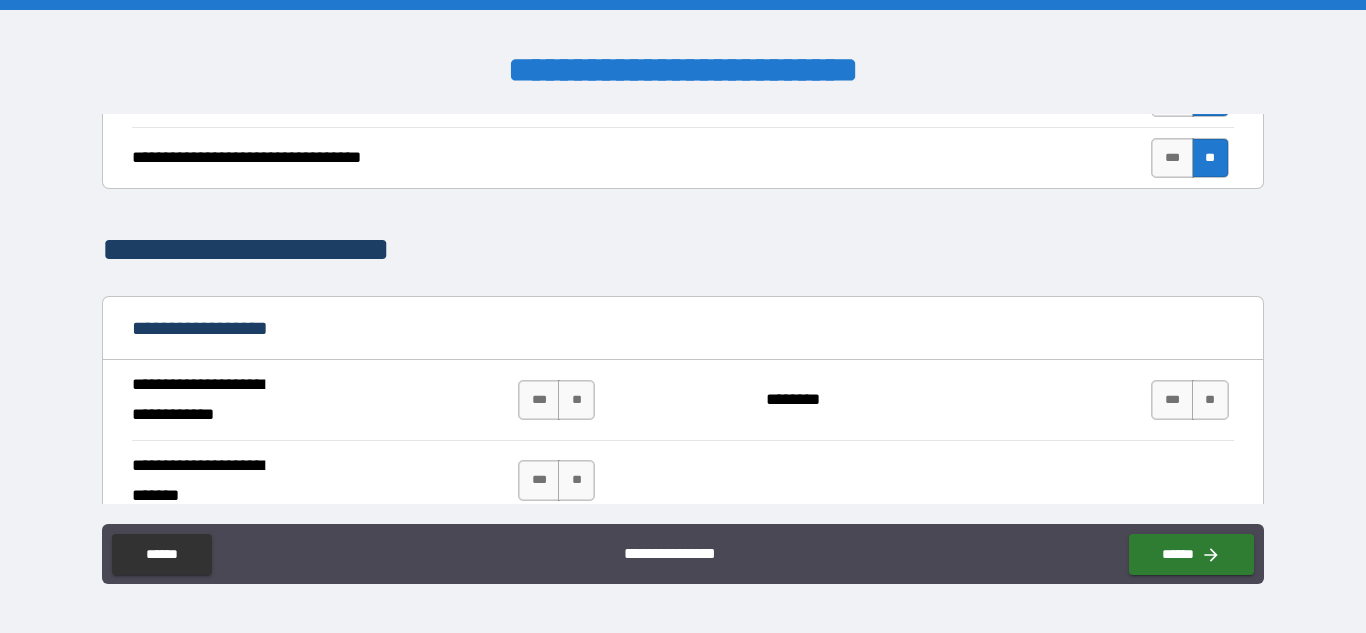 scroll, scrollTop: 1261, scrollLeft: 0, axis: vertical 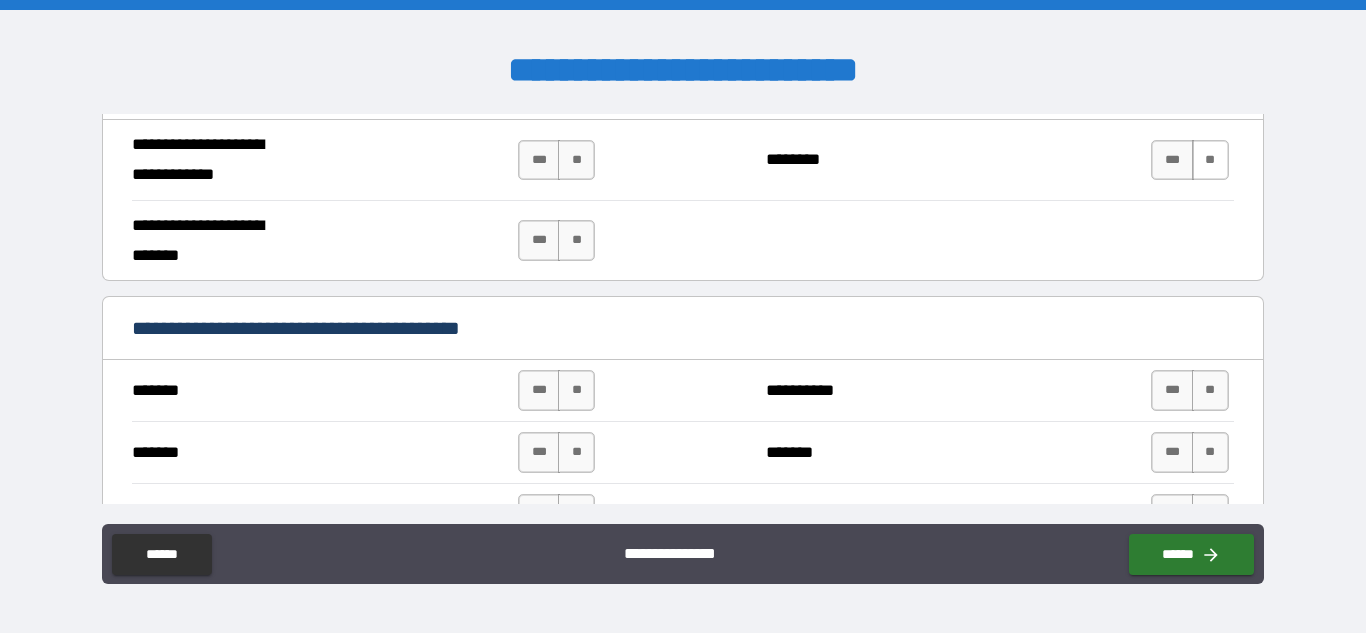 click on "**" at bounding box center (1210, 160) 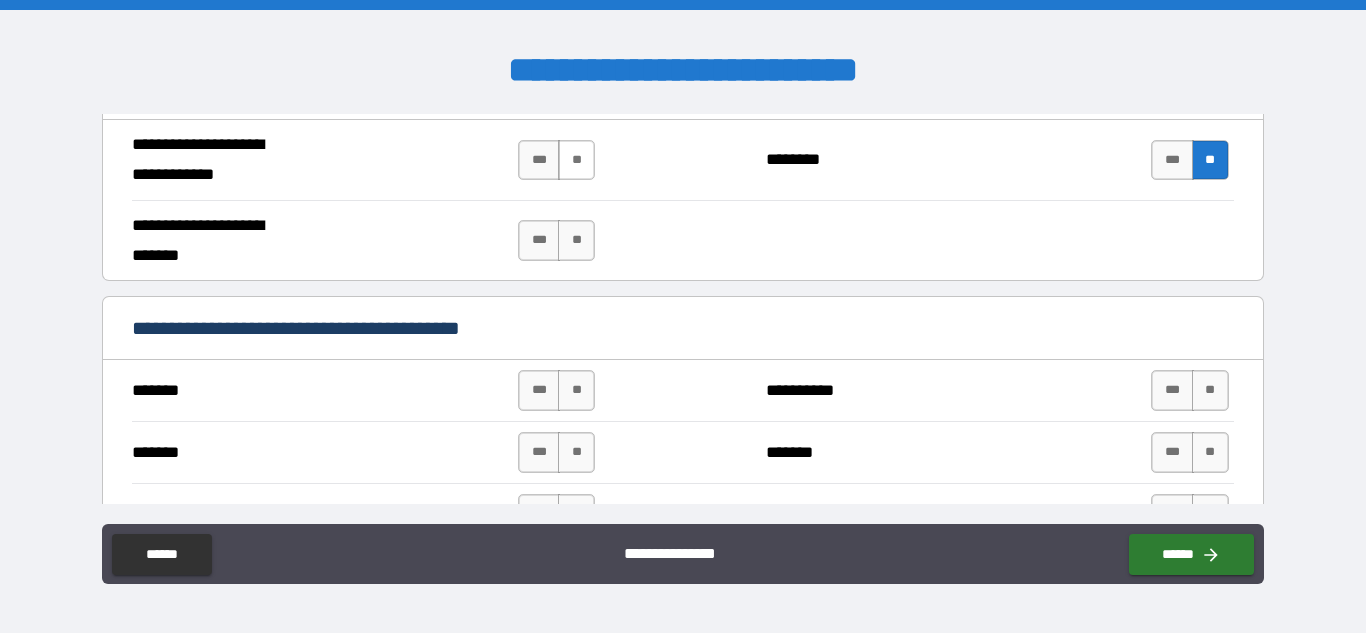 click on "**" at bounding box center (576, 160) 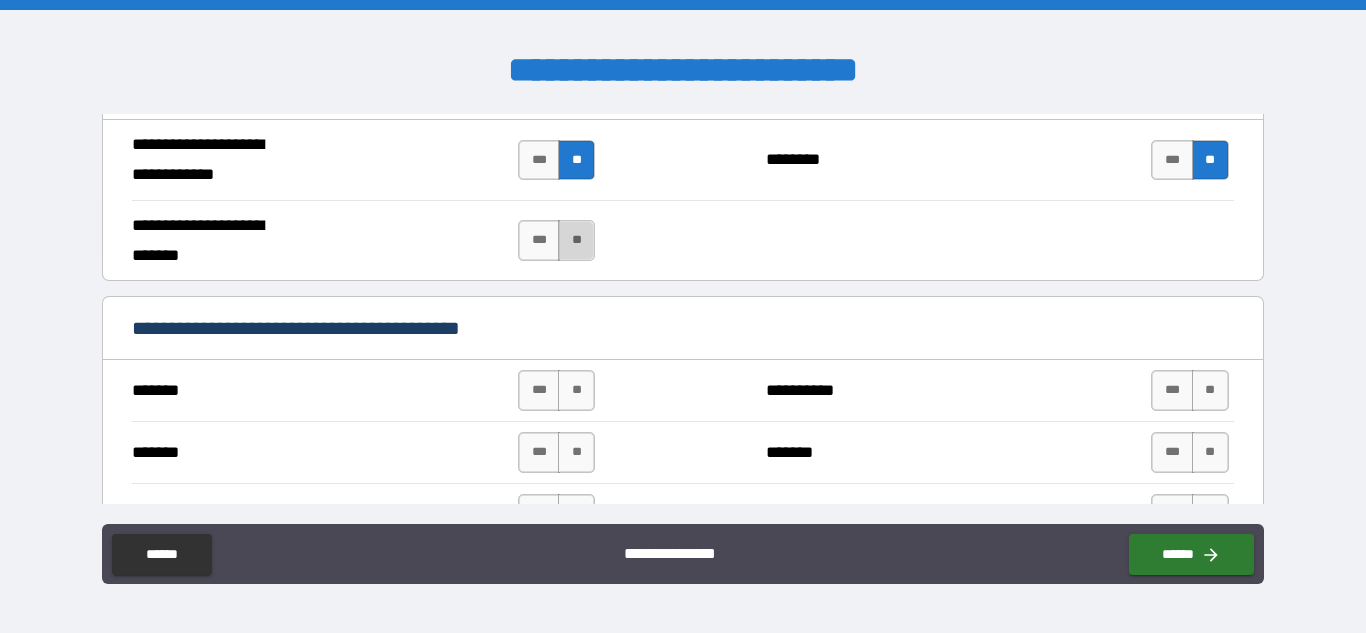 click on "**" at bounding box center [576, 240] 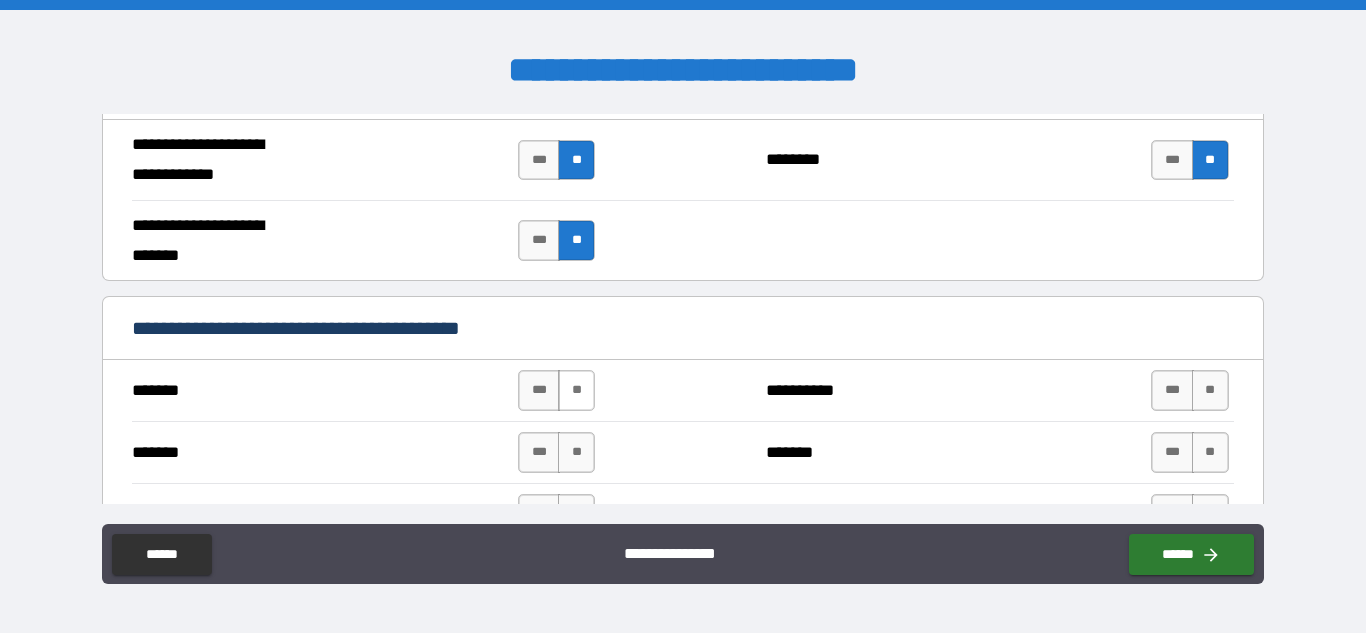 click on "**" at bounding box center [576, 390] 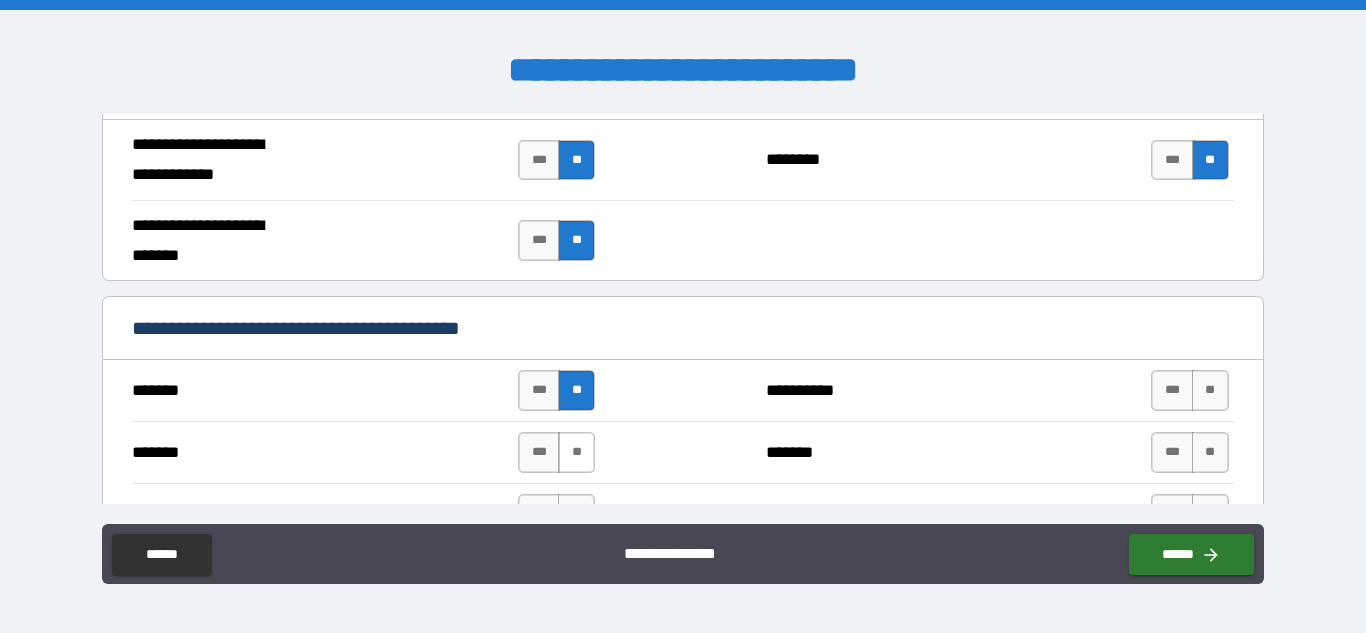 click on "**" at bounding box center [576, 452] 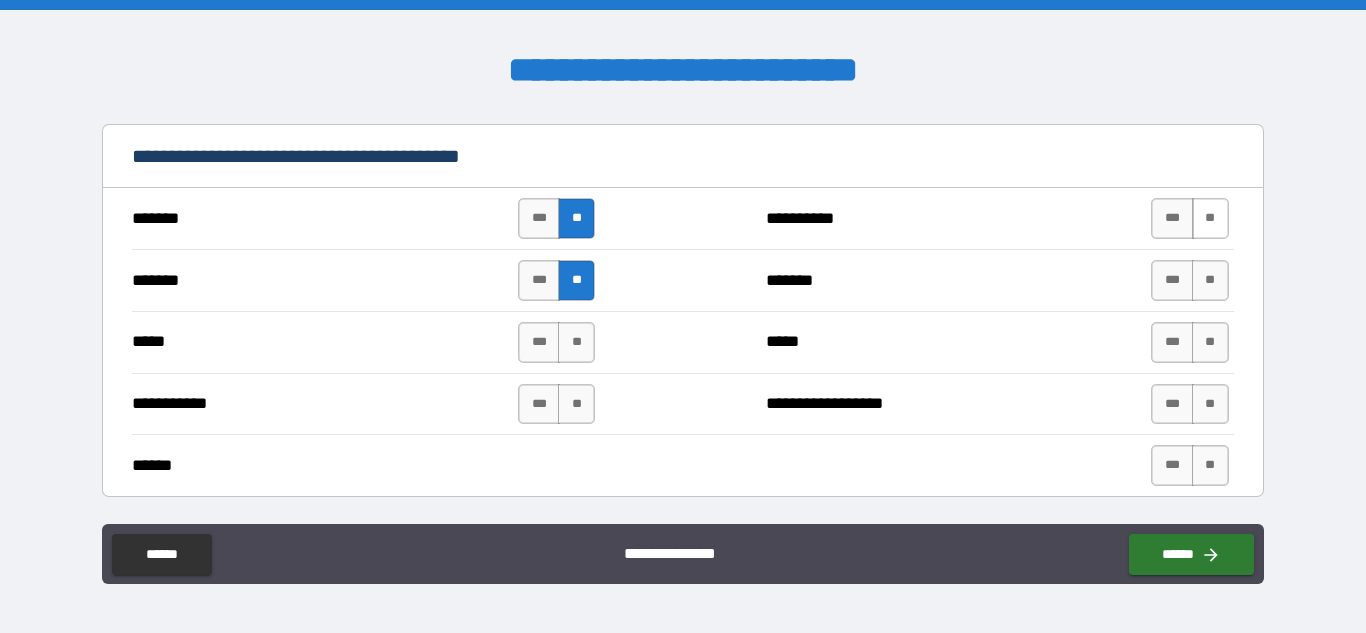 scroll, scrollTop: 1431, scrollLeft: 0, axis: vertical 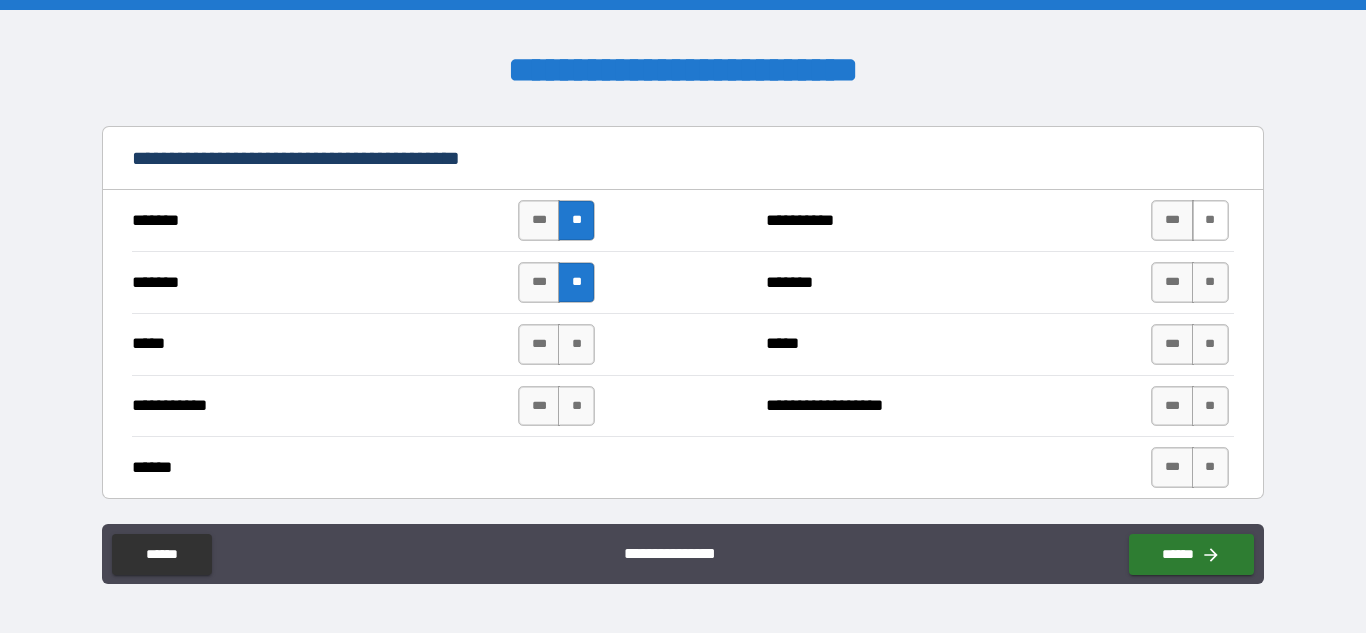 click on "**" at bounding box center [1210, 220] 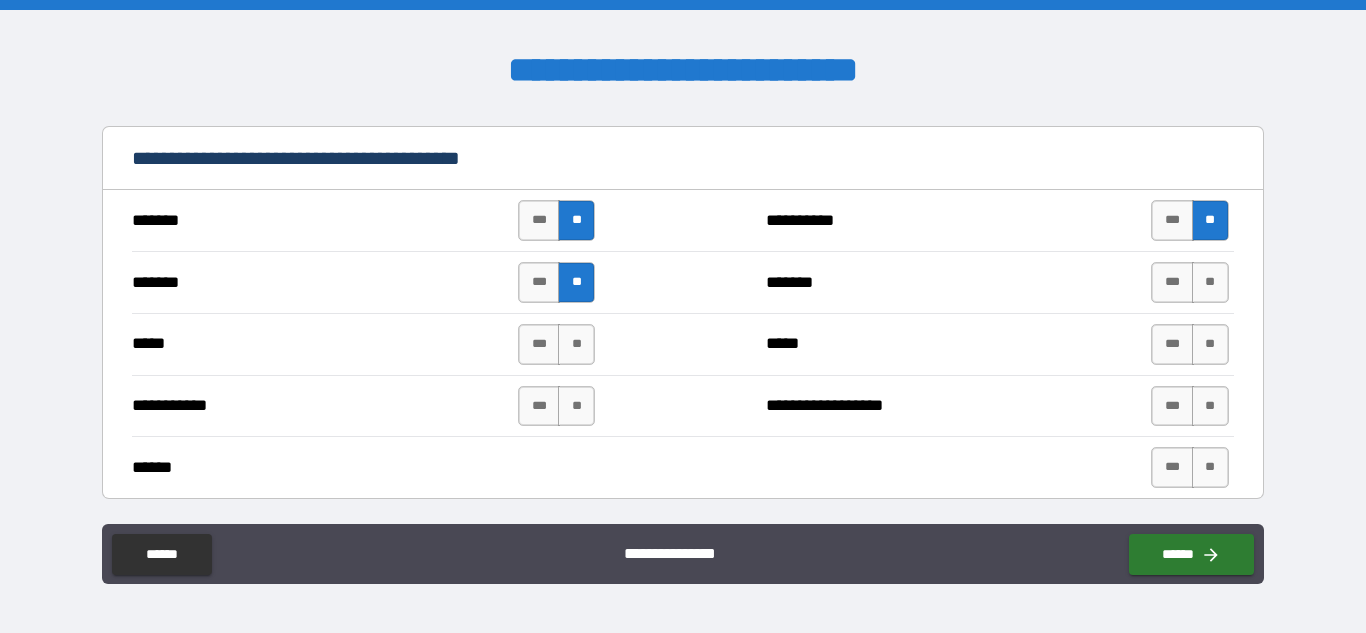 drag, startPoint x: 1209, startPoint y: 290, endPoint x: 1214, endPoint y: 371, distance: 81.154175 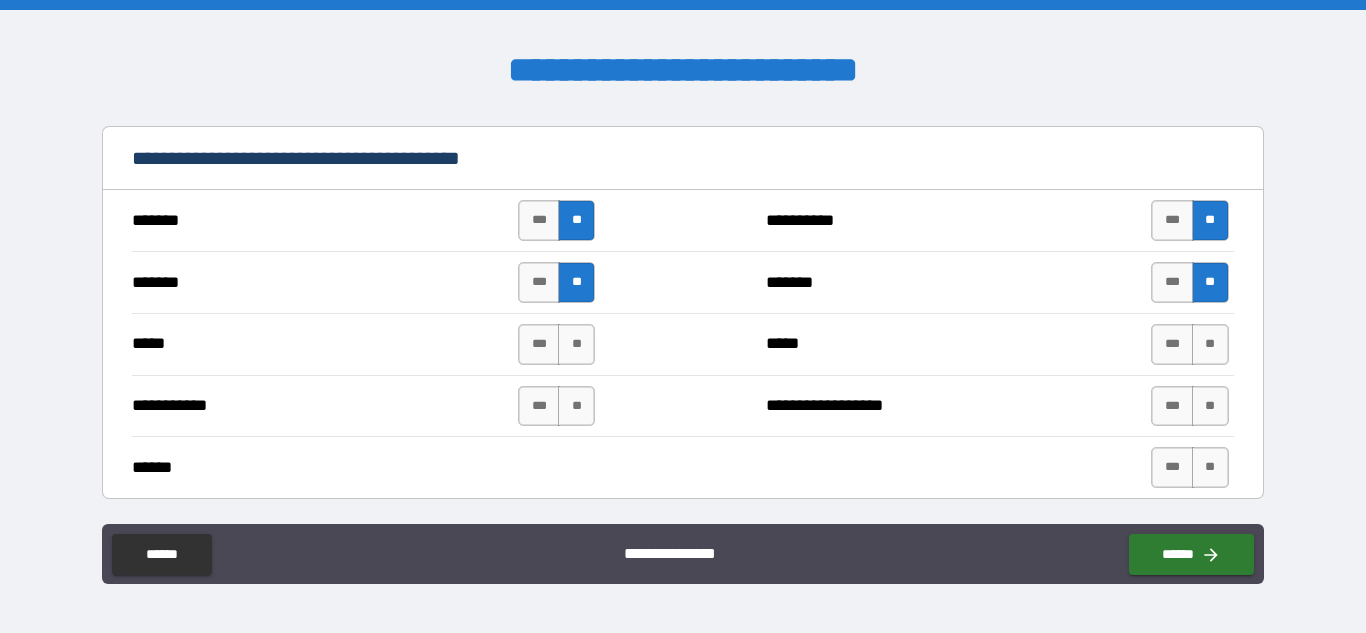 click on "***** *** ** ***** *** **" at bounding box center (682, 344) 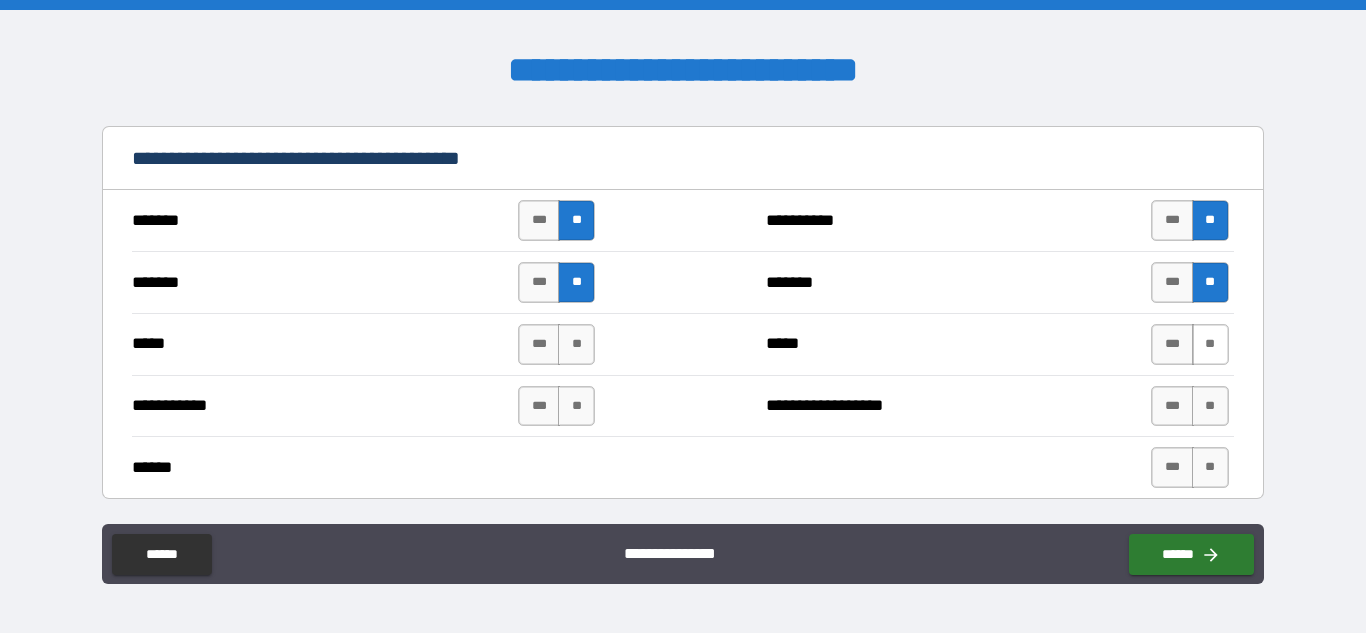 drag, startPoint x: 1209, startPoint y: 406, endPoint x: 1199, endPoint y: 351, distance: 55.9017 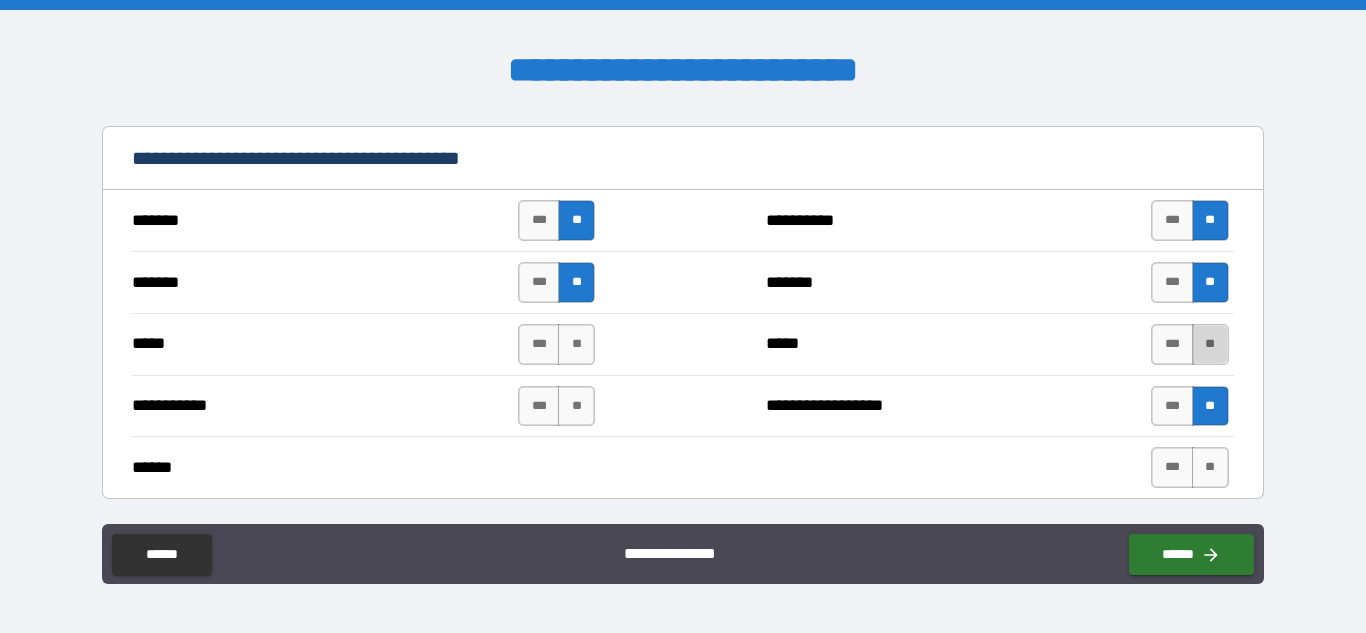 click on "**" at bounding box center [1210, 344] 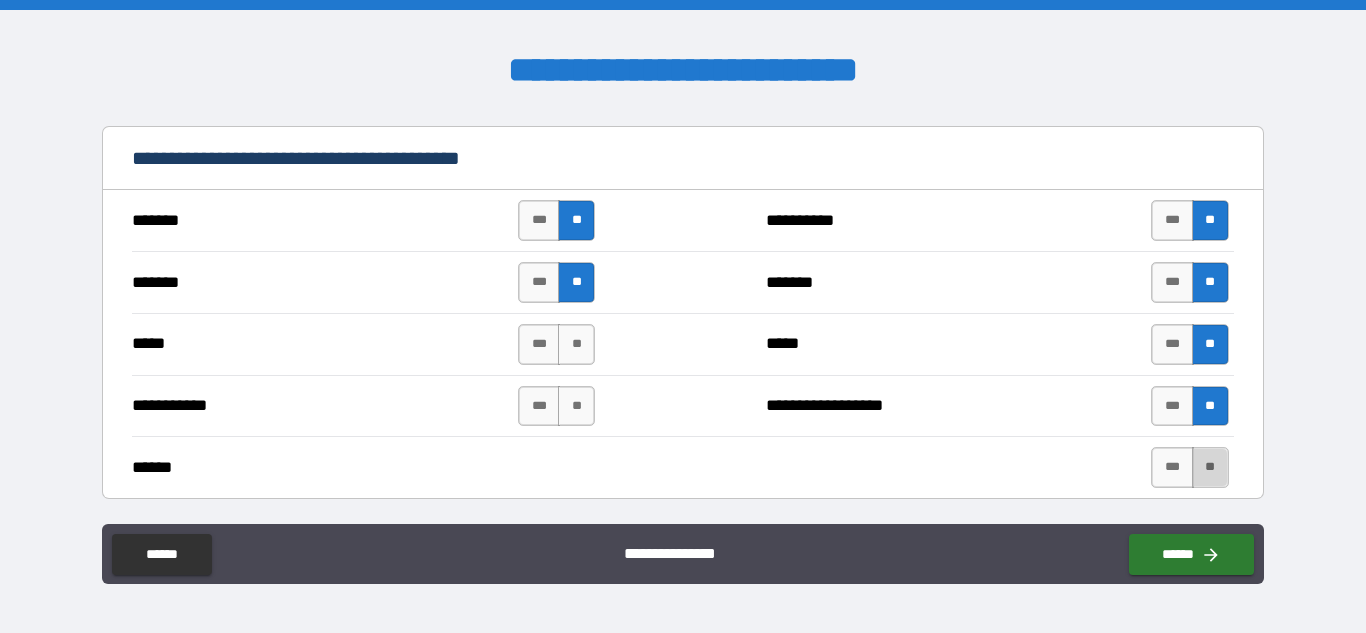 click on "**" at bounding box center [1210, 467] 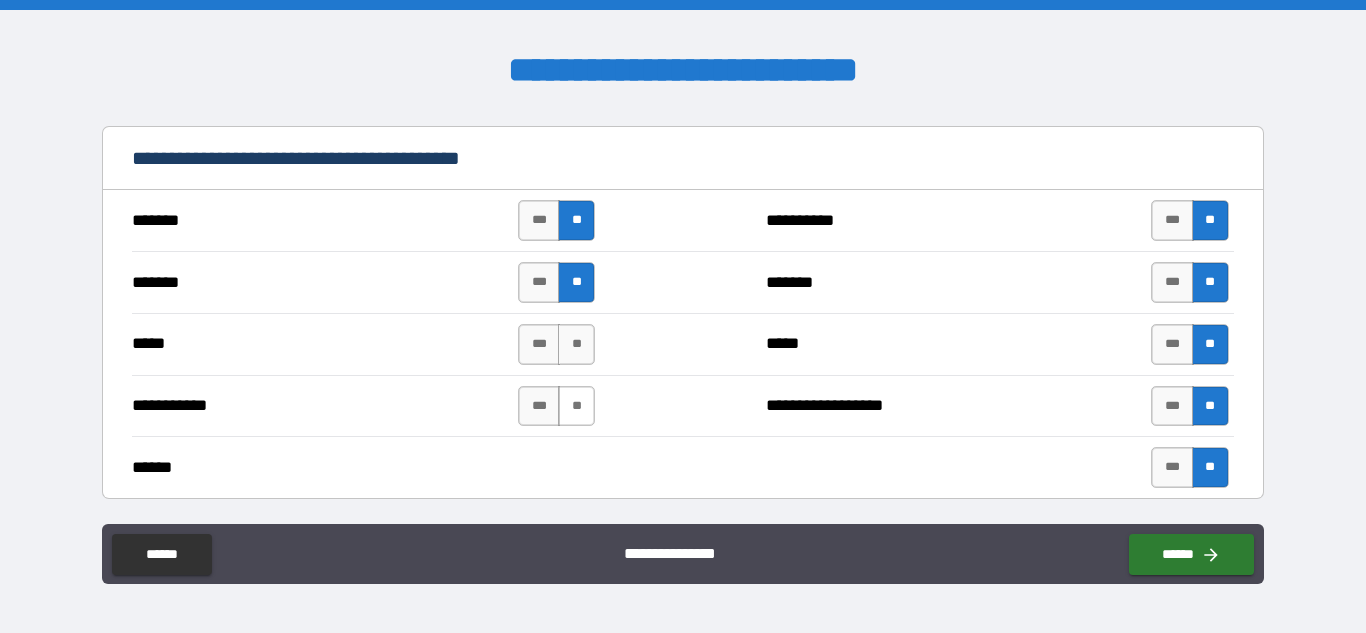 click on "**" at bounding box center [576, 406] 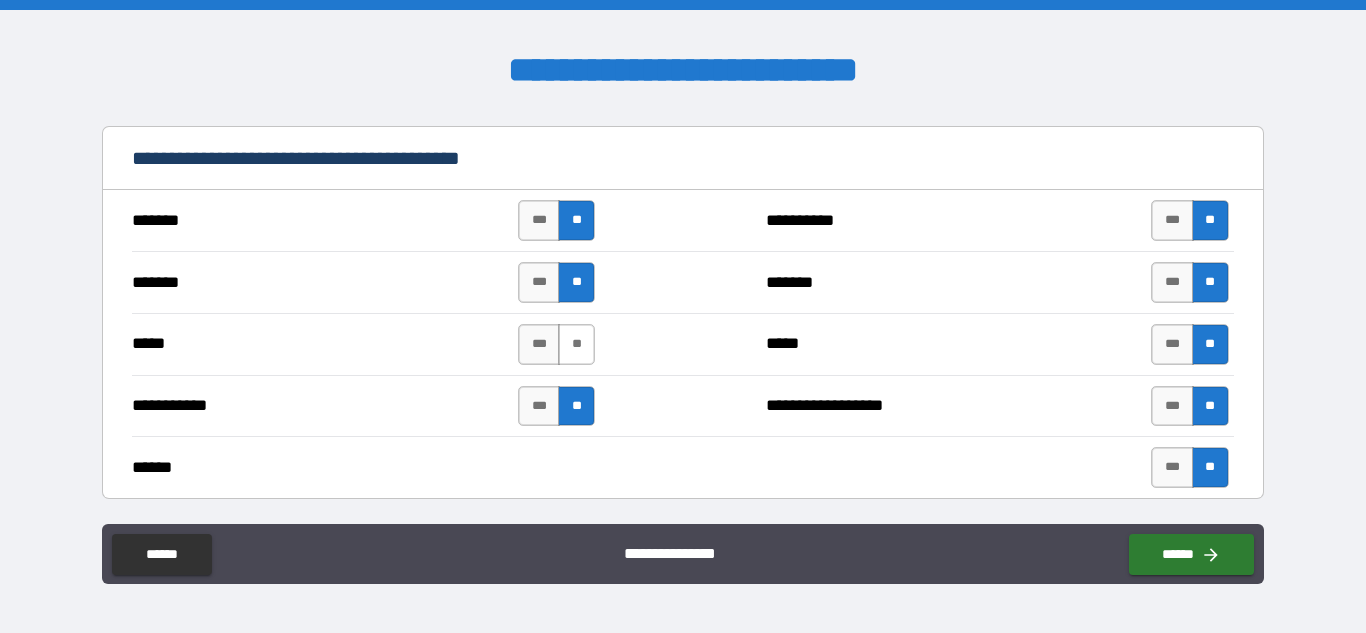 click on "**" at bounding box center [576, 344] 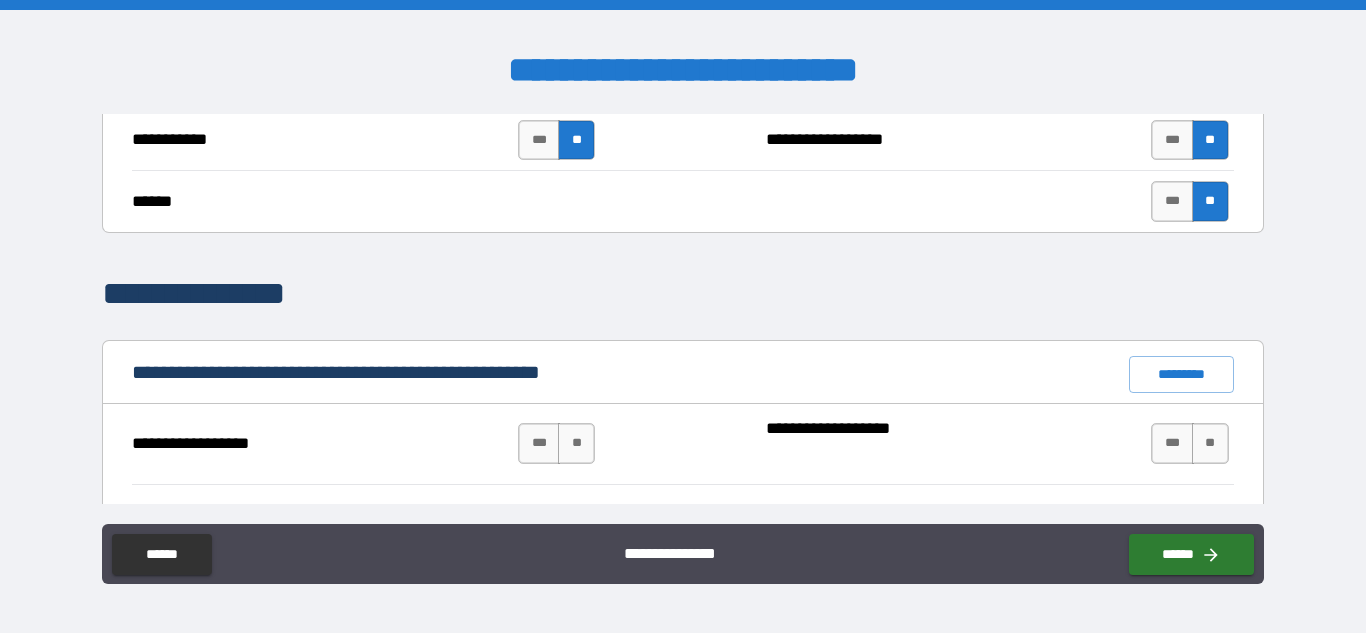 scroll, scrollTop: 1832, scrollLeft: 0, axis: vertical 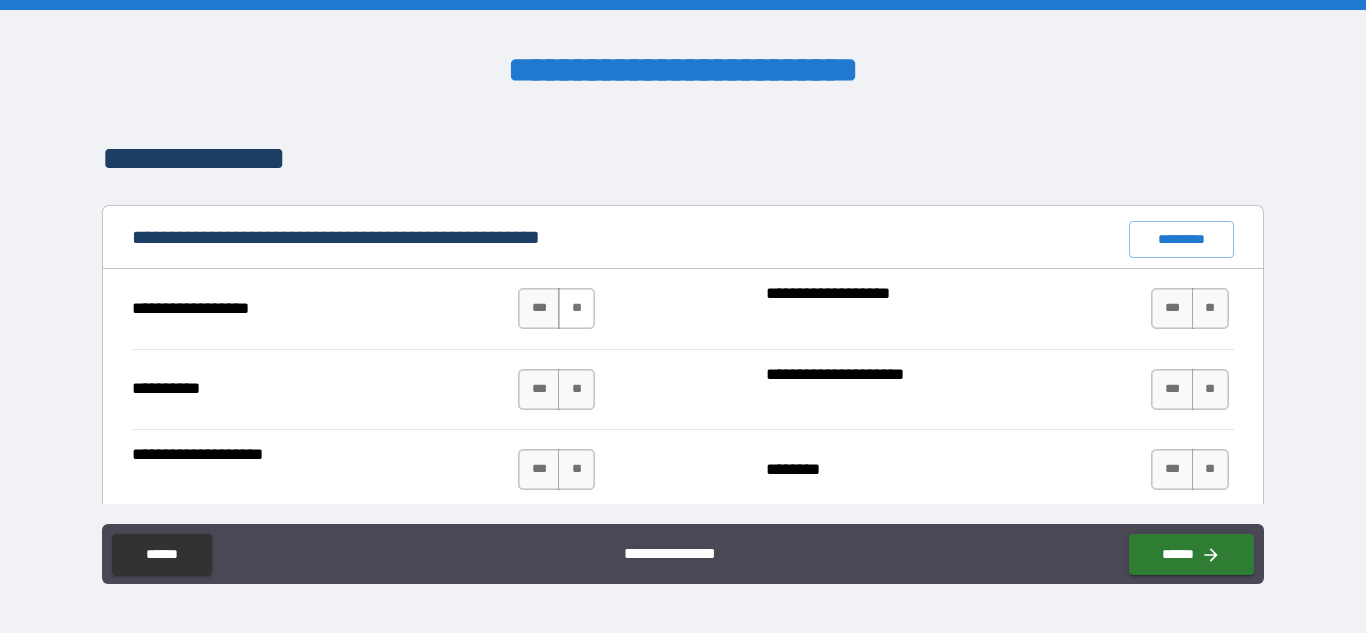 click on "**" at bounding box center [576, 308] 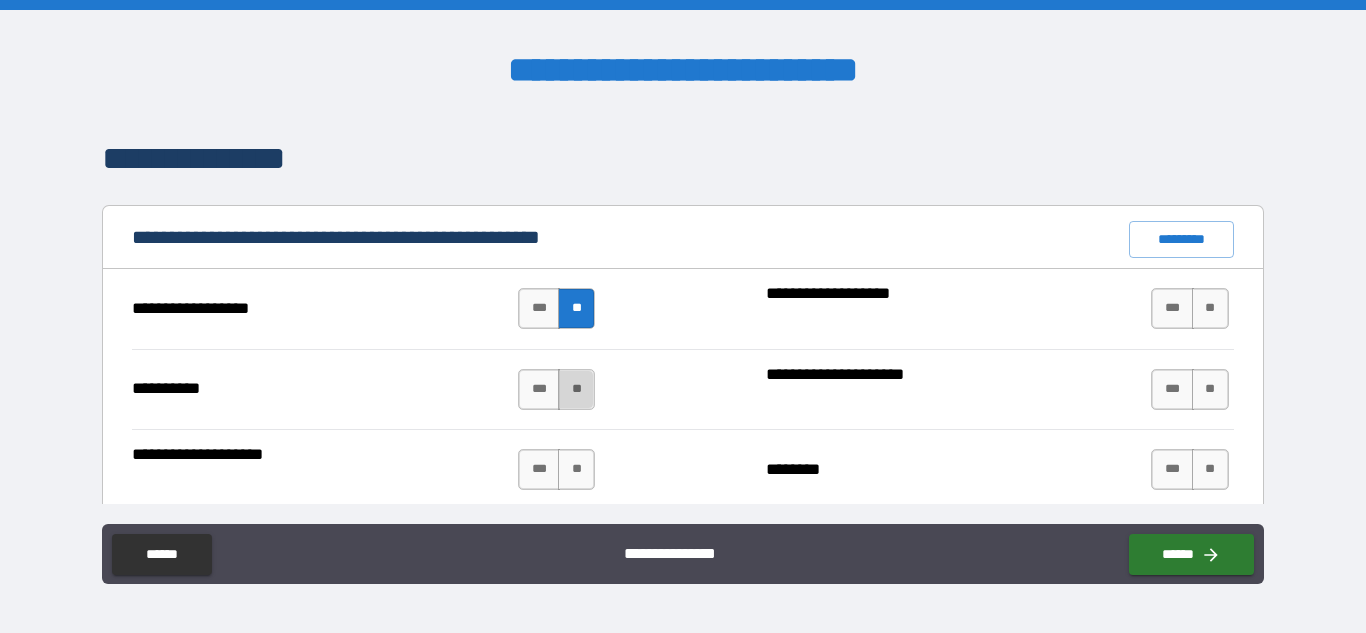 click on "**" at bounding box center [576, 389] 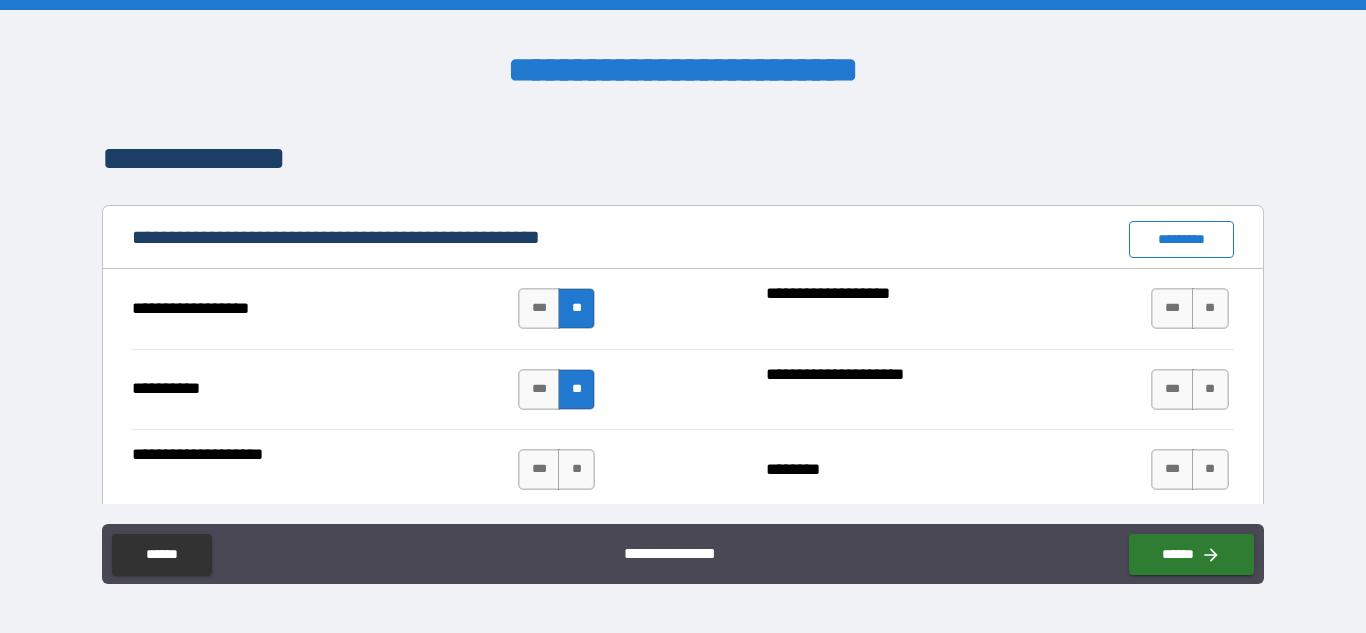 click on "*********" at bounding box center [1181, 239] 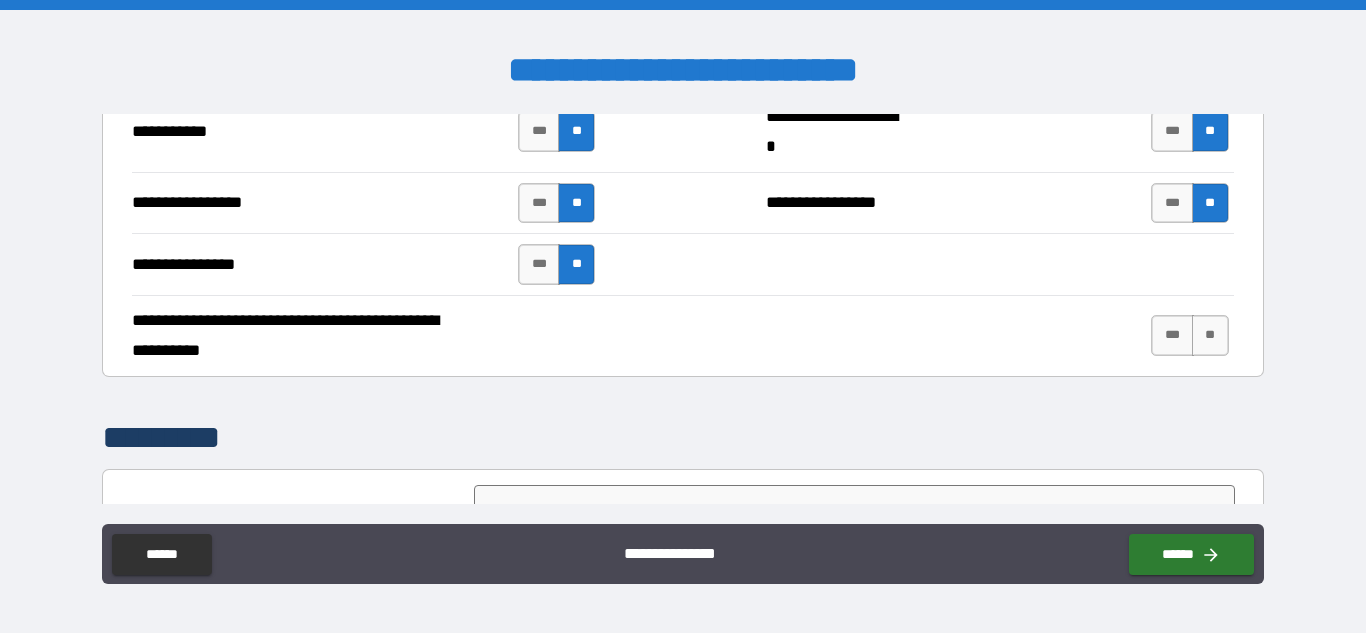scroll, scrollTop: 4935, scrollLeft: 0, axis: vertical 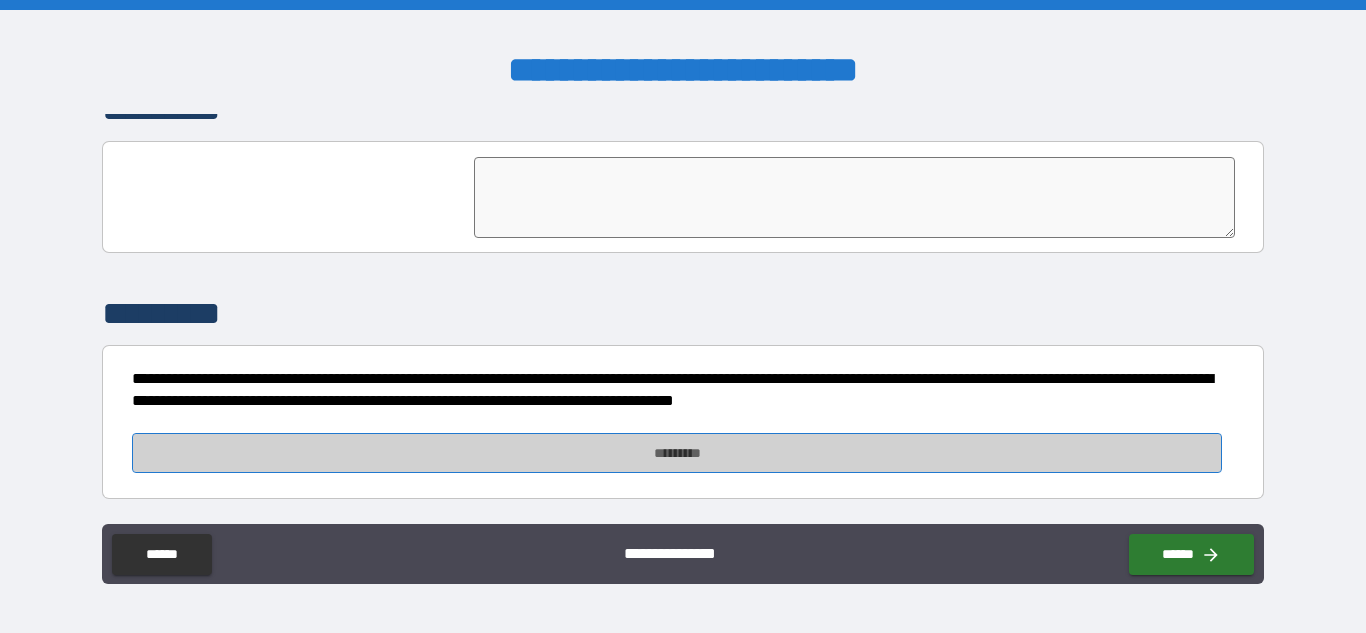 click on "*********" at bounding box center (677, 453) 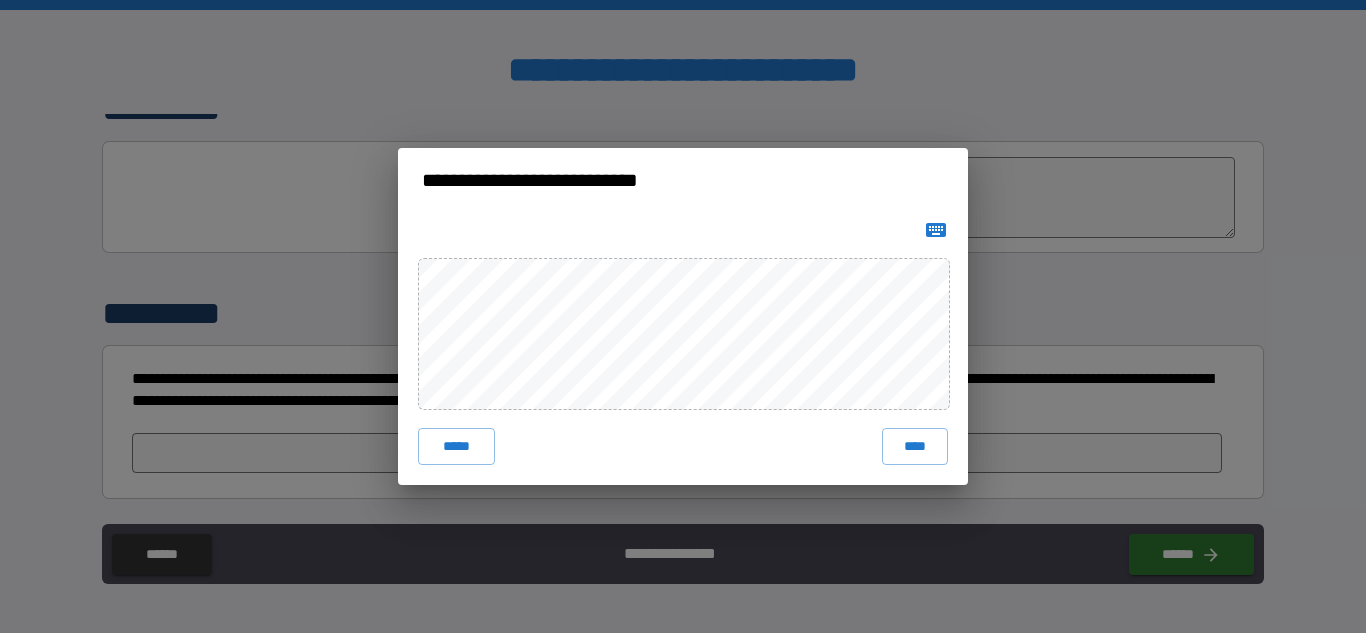 click 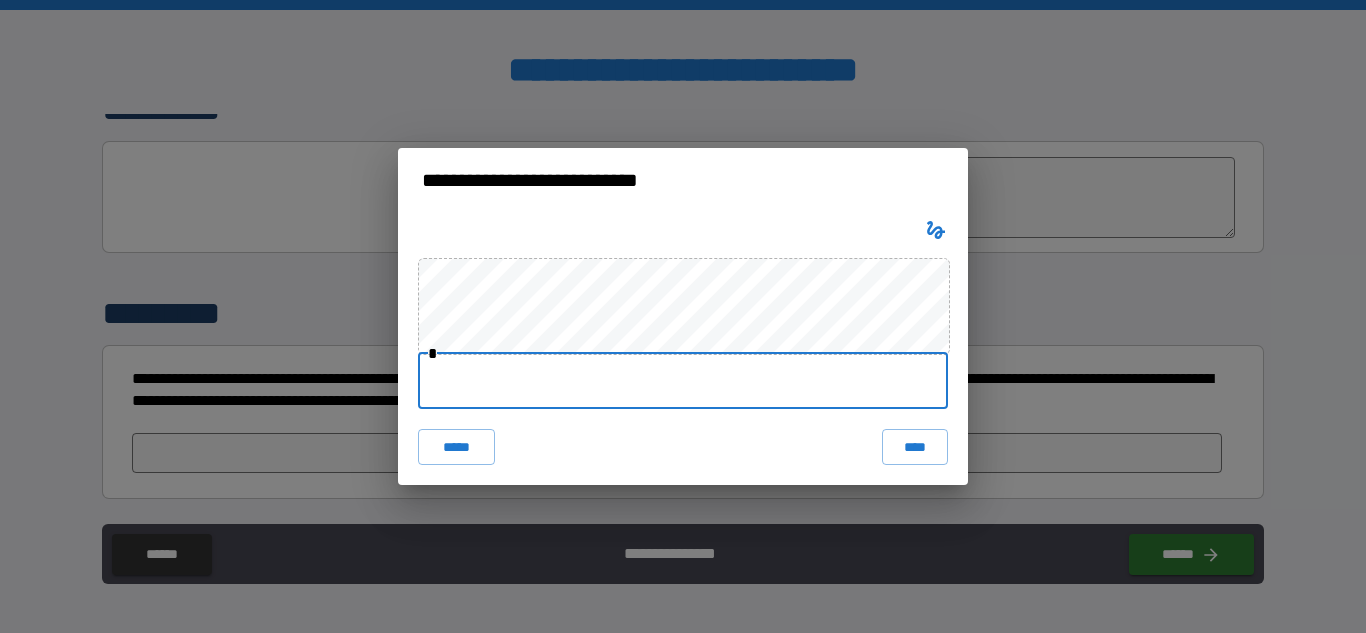 drag, startPoint x: 650, startPoint y: 379, endPoint x: 619, endPoint y: 354, distance: 39.824615 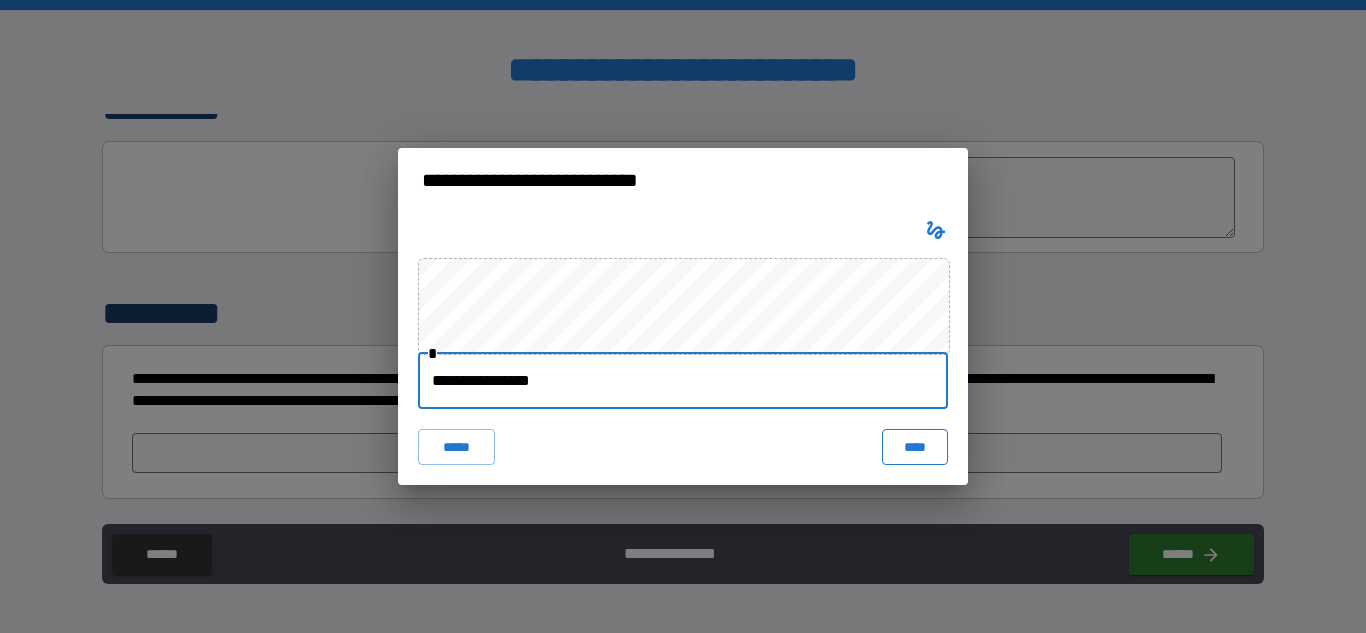 type on "**********" 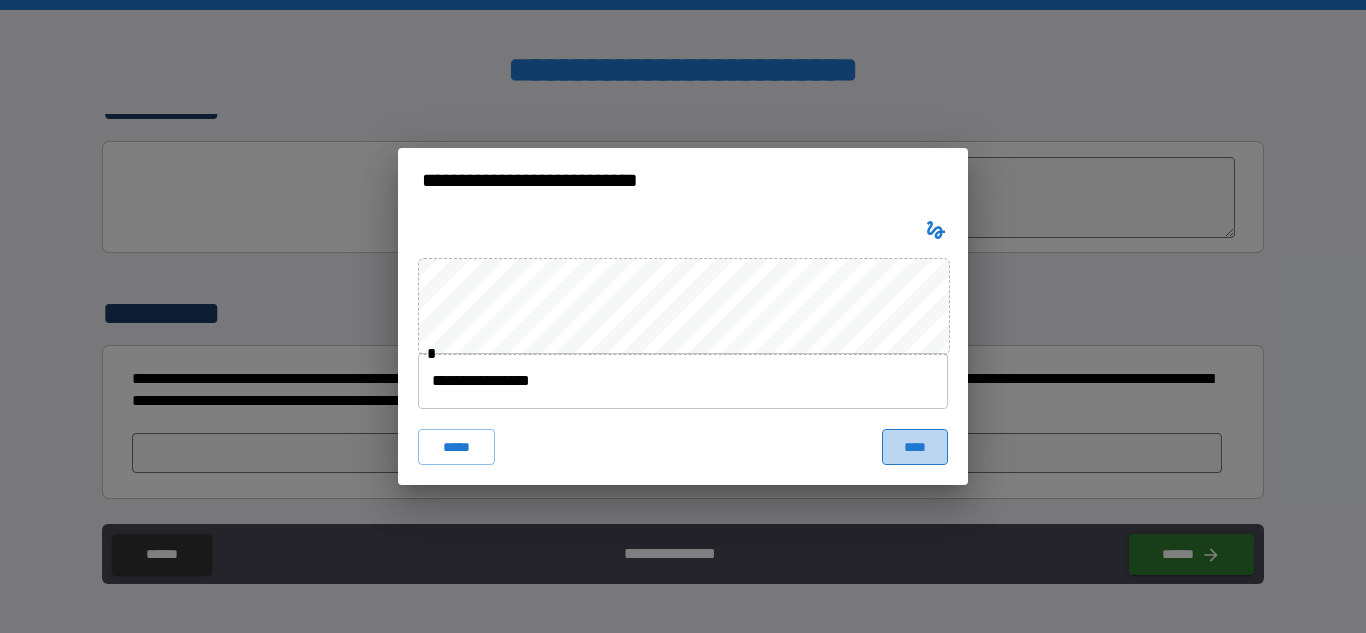 click on "****" at bounding box center [915, 447] 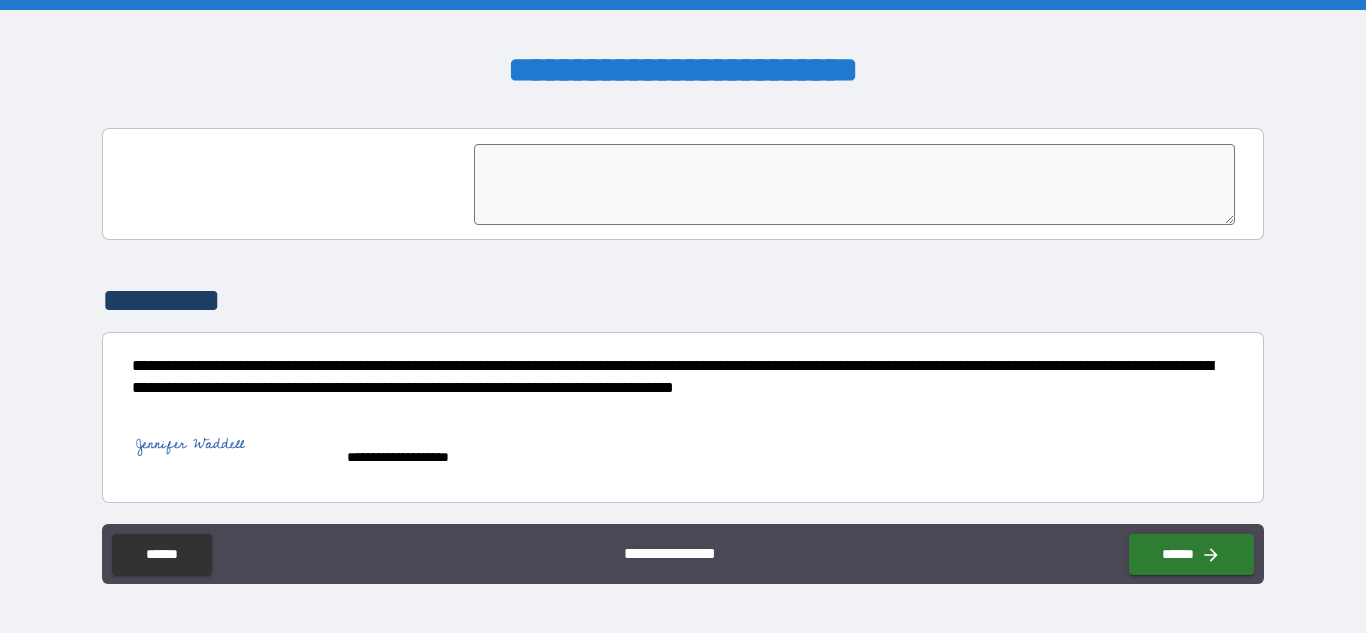 scroll, scrollTop: 4952, scrollLeft: 0, axis: vertical 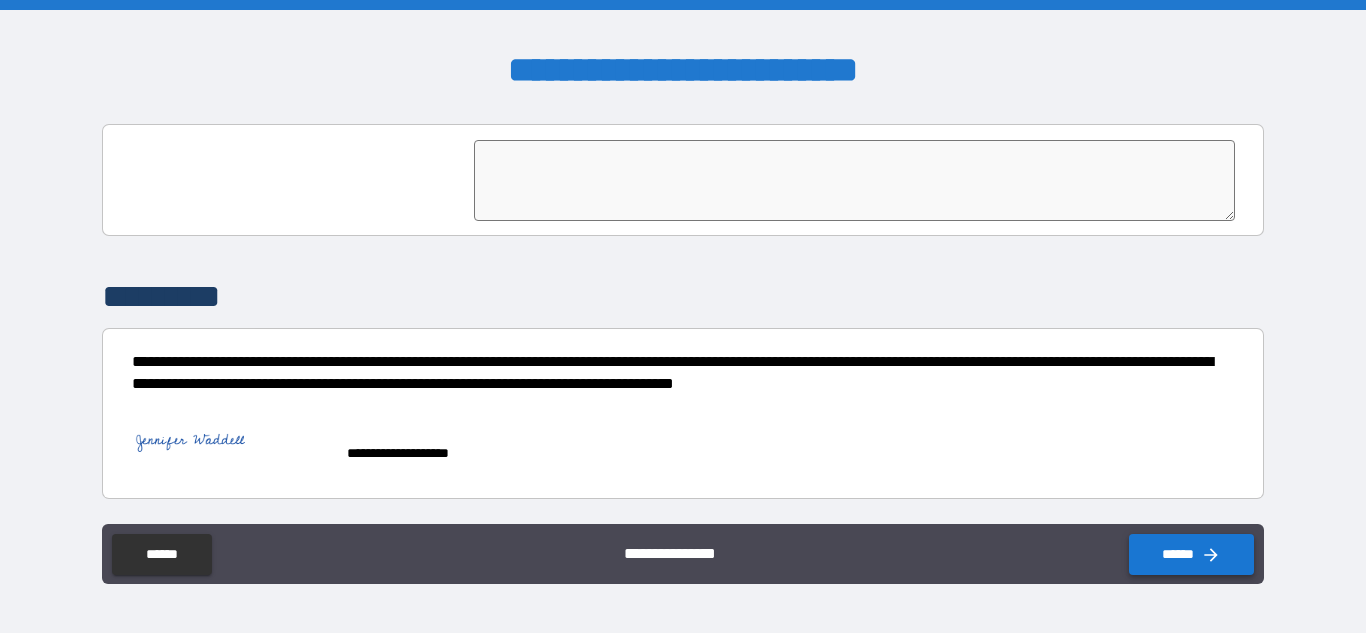 click 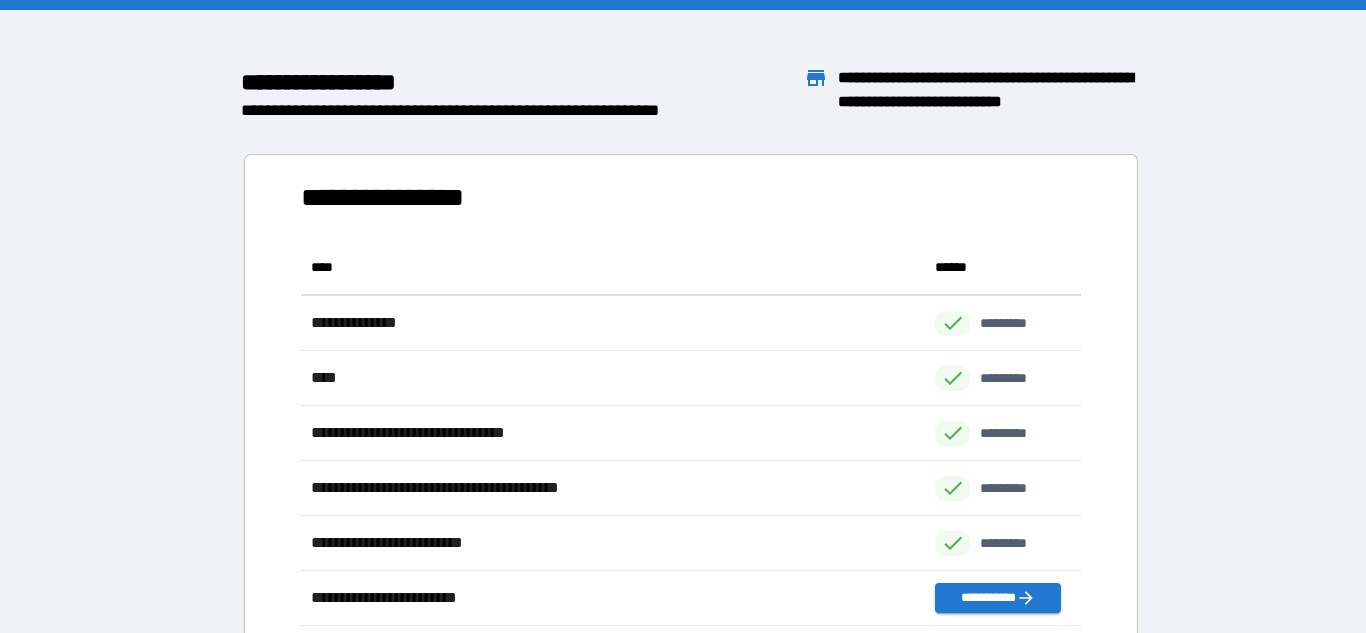 scroll, scrollTop: 1, scrollLeft: 1, axis: both 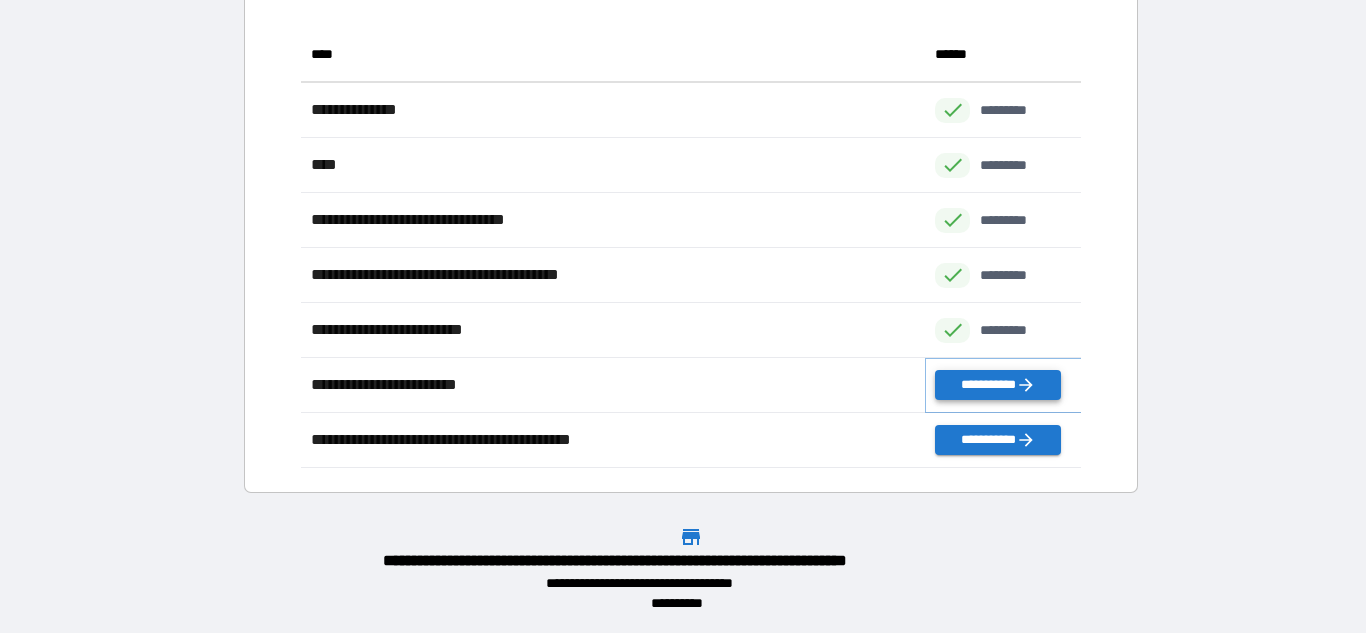 click on "**********" at bounding box center (997, 385) 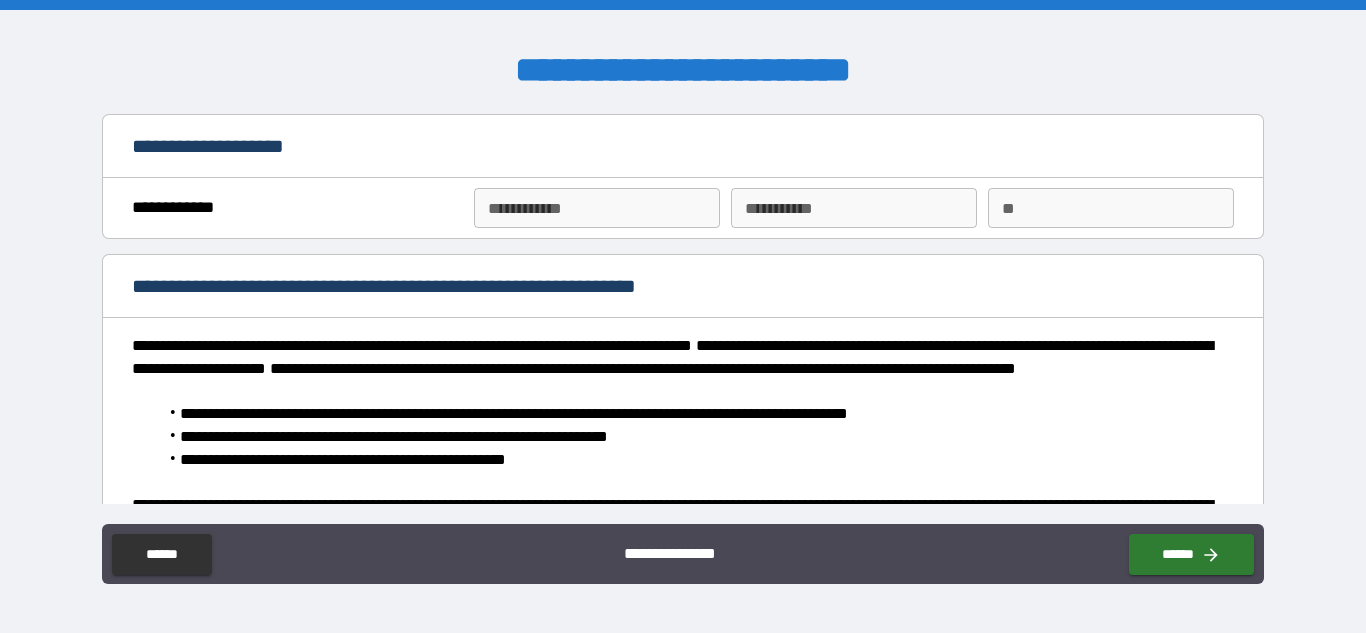 drag, startPoint x: 556, startPoint y: 177, endPoint x: 516, endPoint y: 207, distance: 50 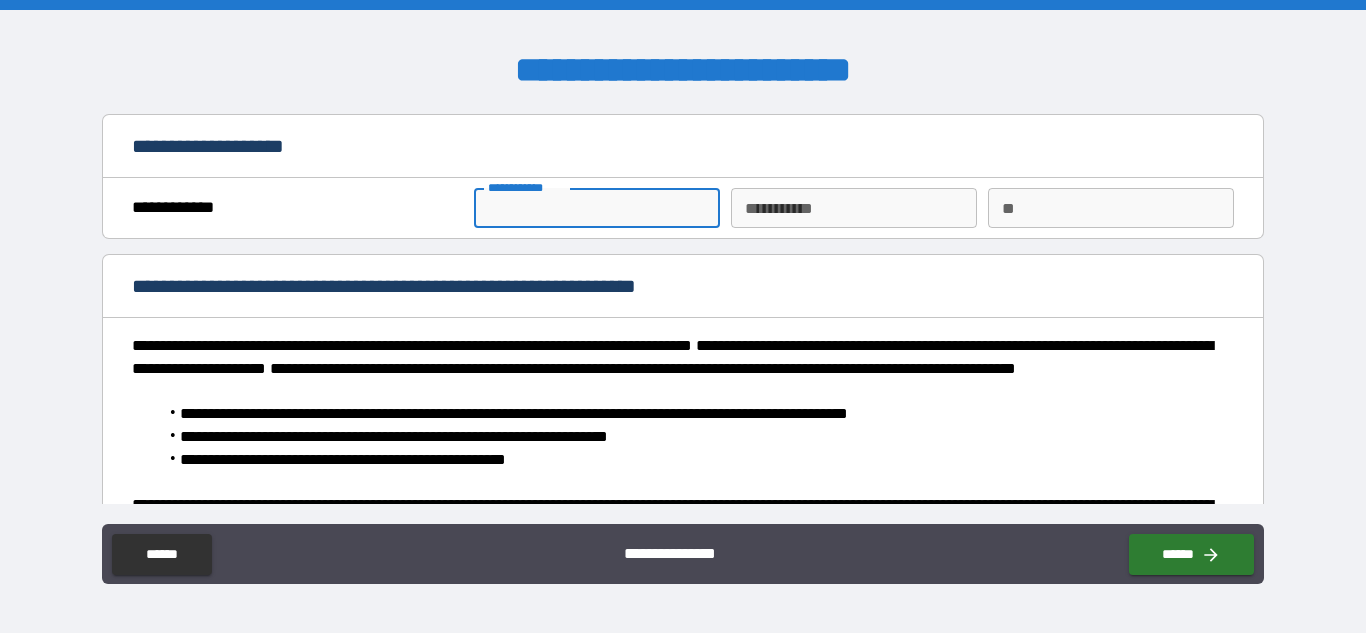 click on "**********" at bounding box center (597, 208) 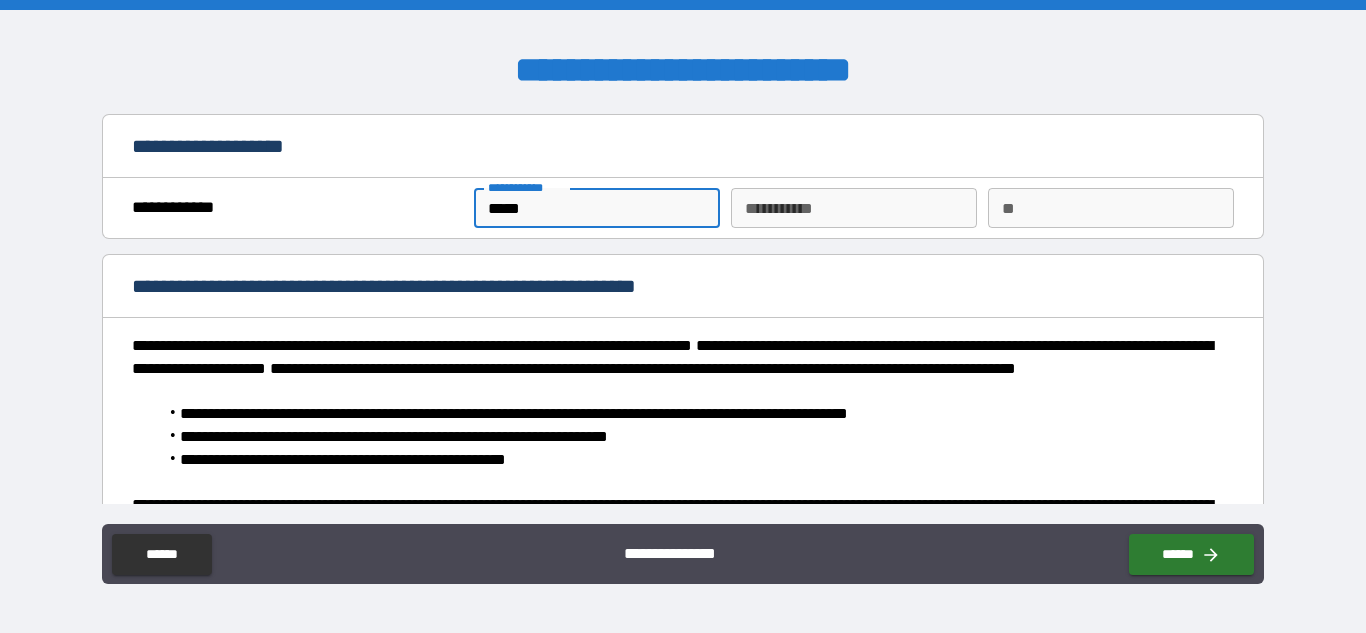 type on "*****" 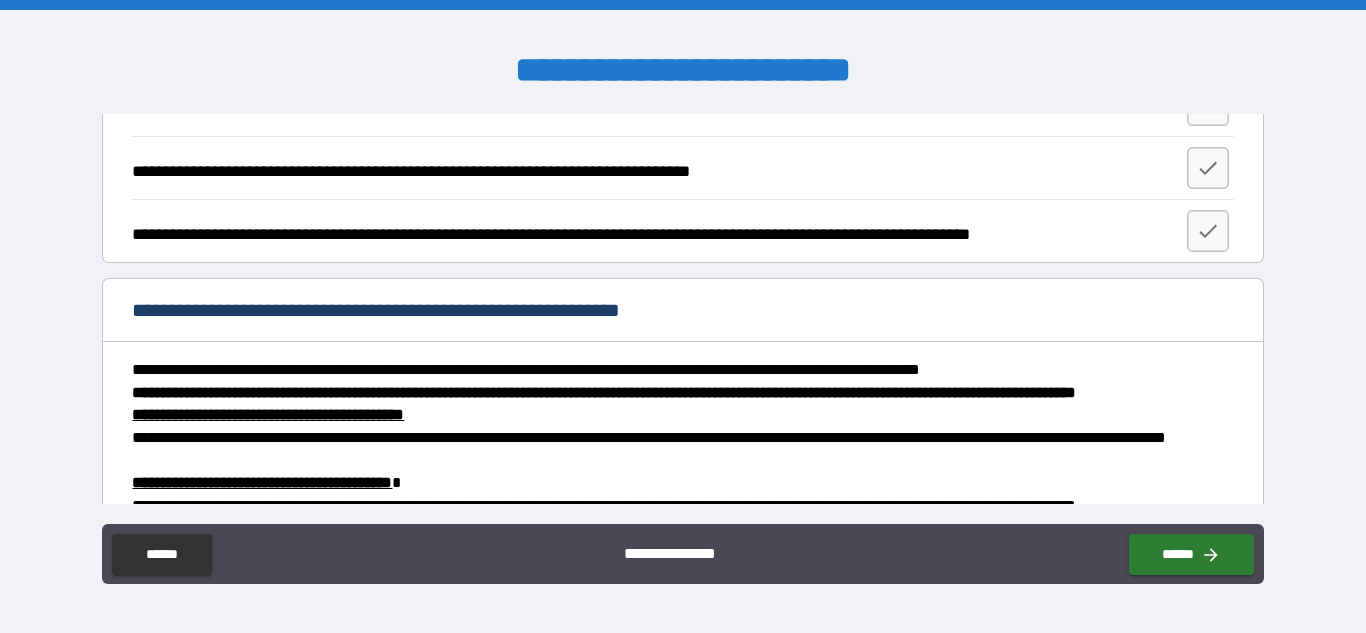 scroll, scrollTop: 609, scrollLeft: 0, axis: vertical 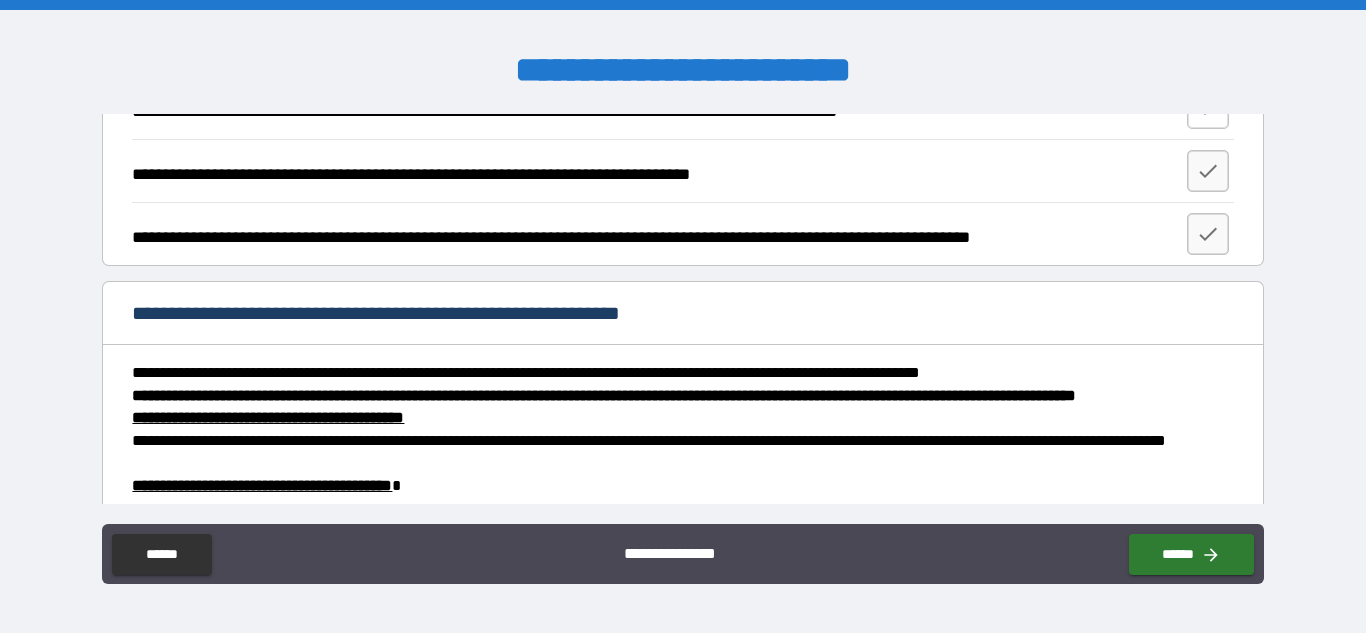 type on "******" 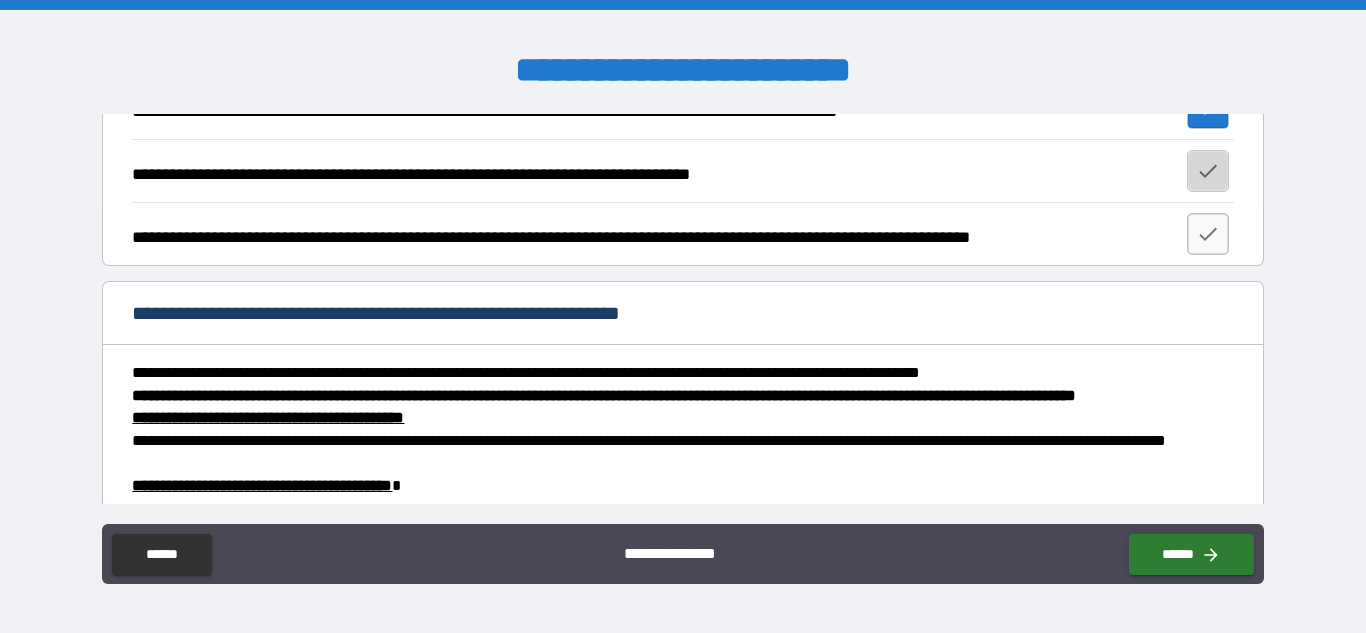 click 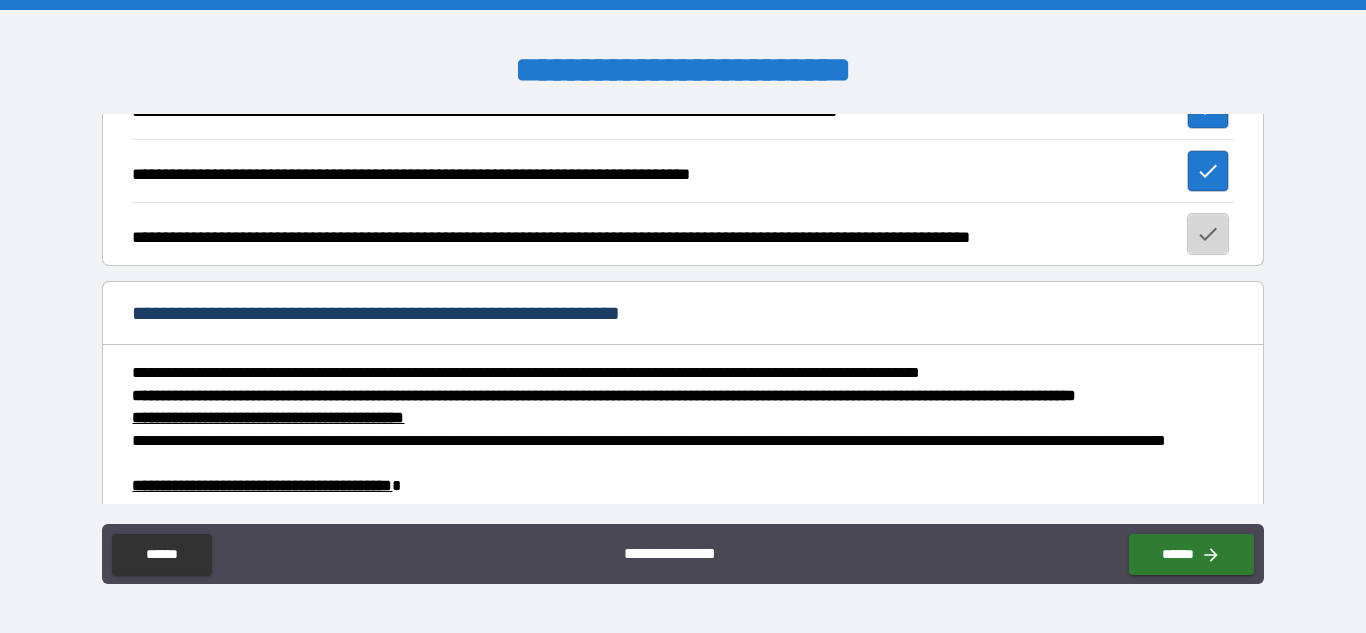 click 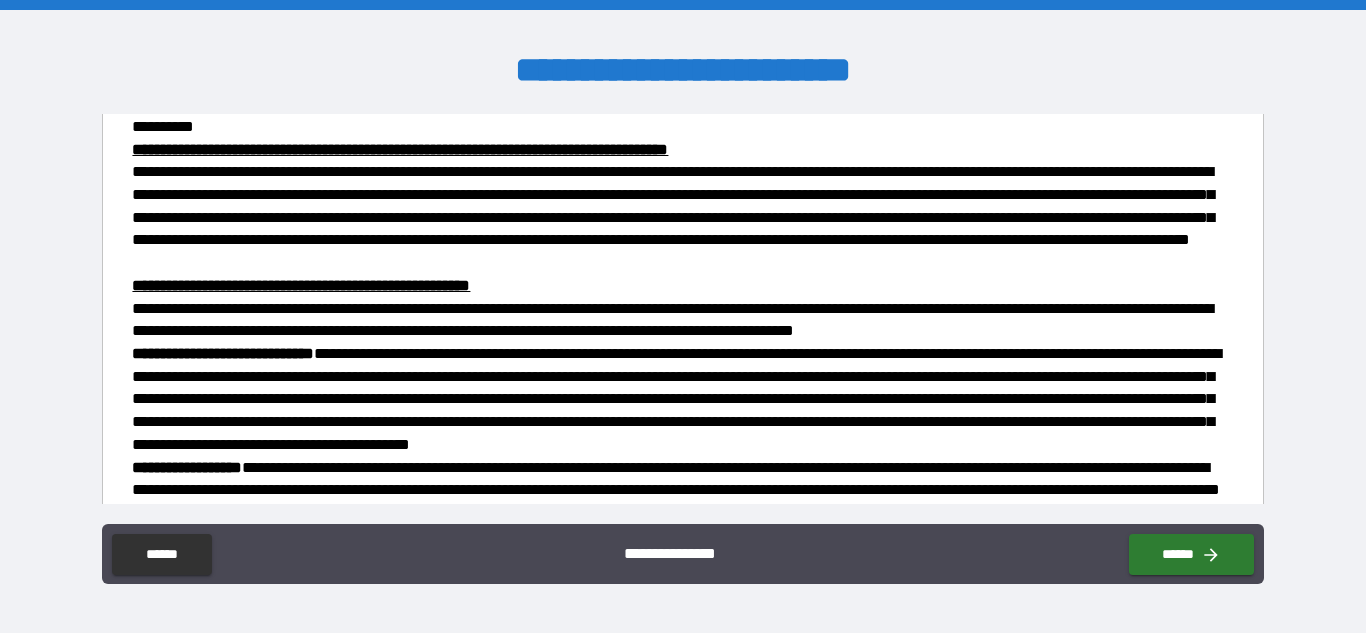 scroll, scrollTop: 3383, scrollLeft: 0, axis: vertical 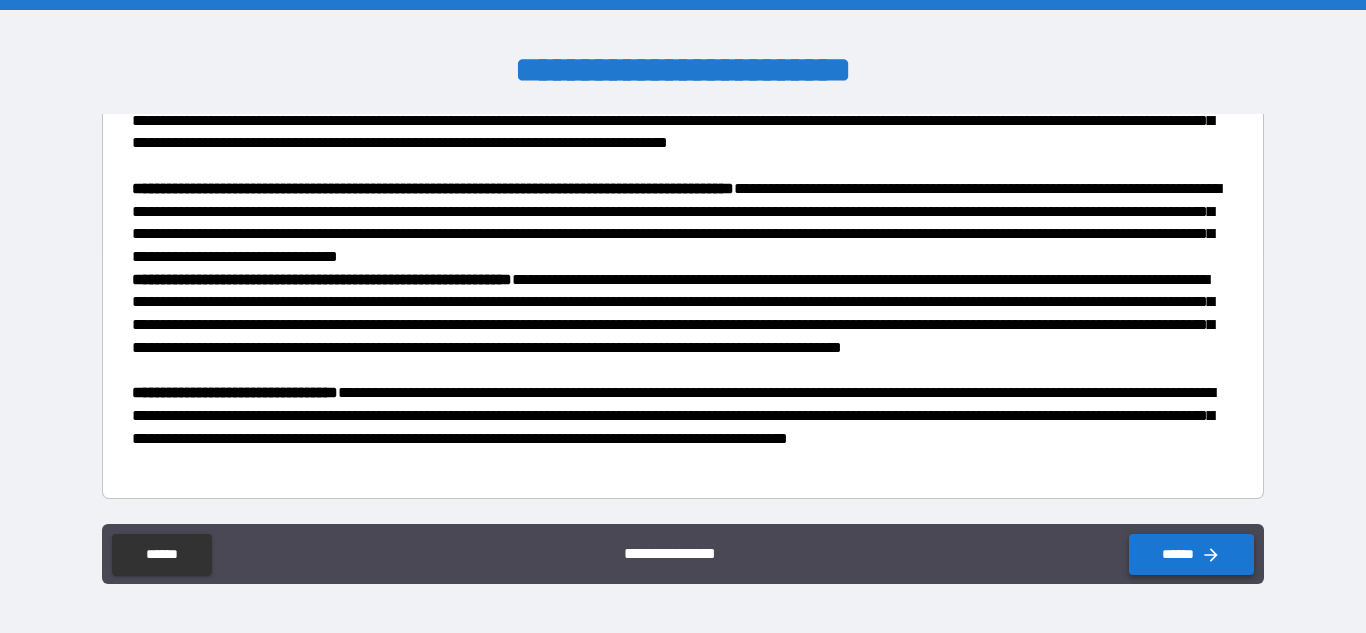 click on "******" at bounding box center (1191, 554) 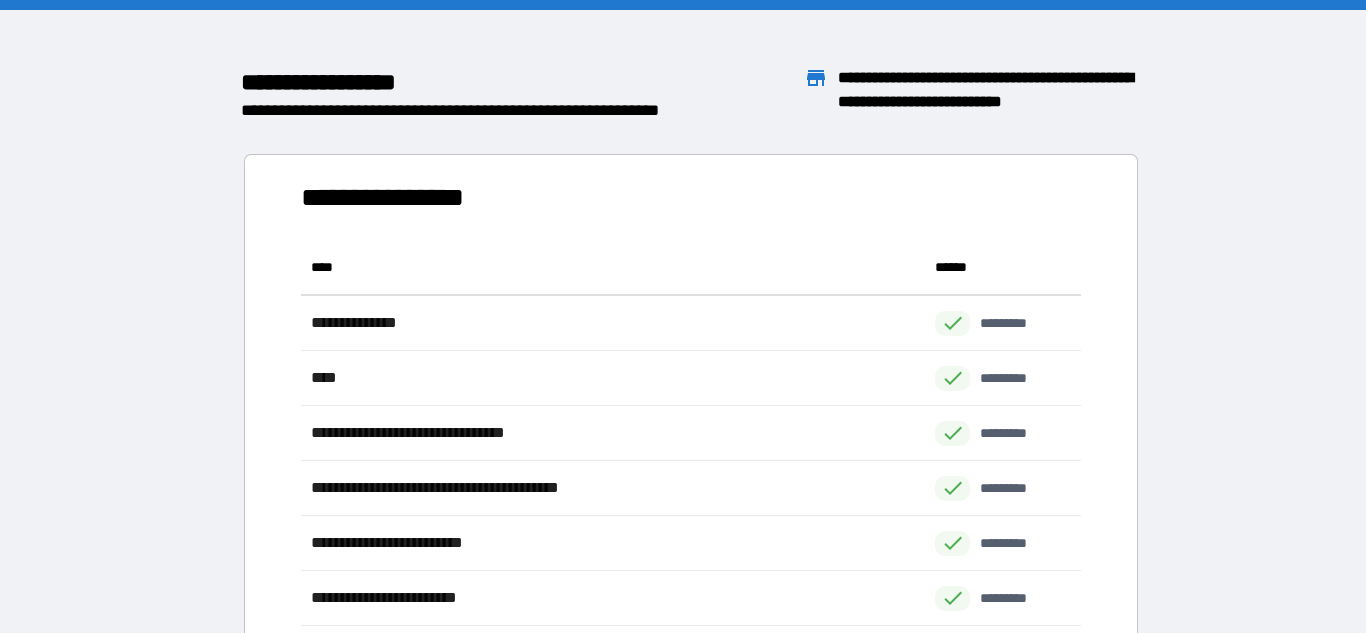 scroll, scrollTop: 1, scrollLeft: 1, axis: both 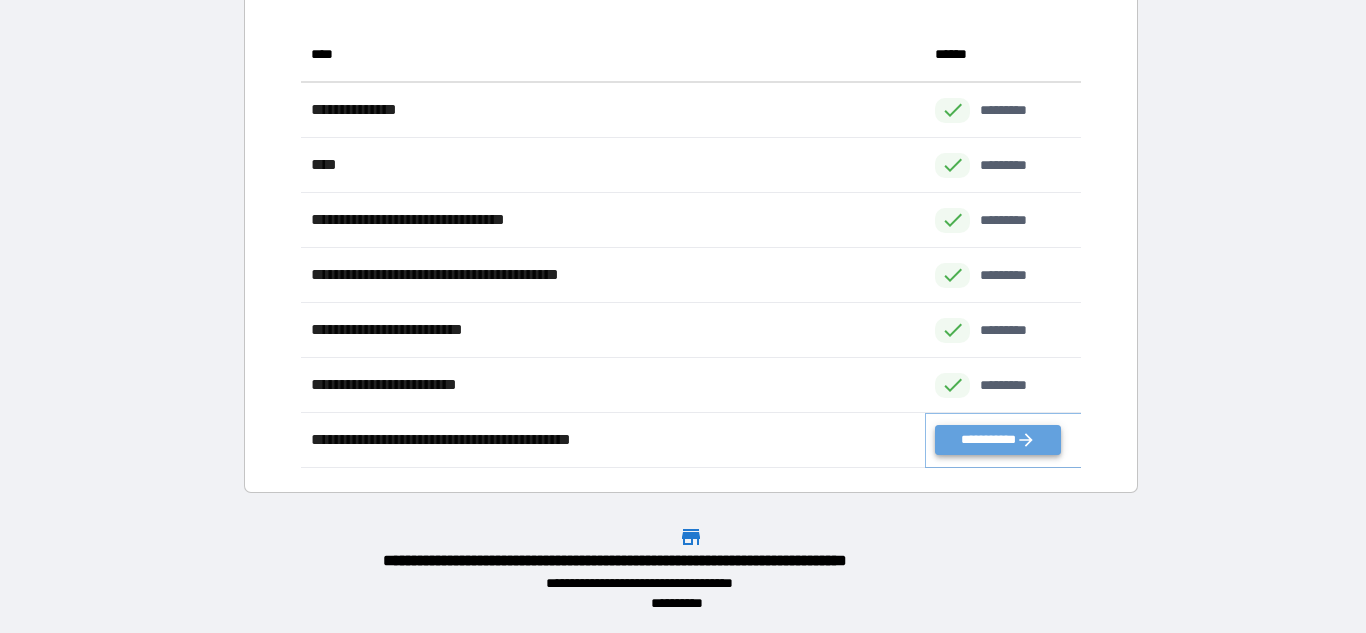 click on "**********" at bounding box center [997, 440] 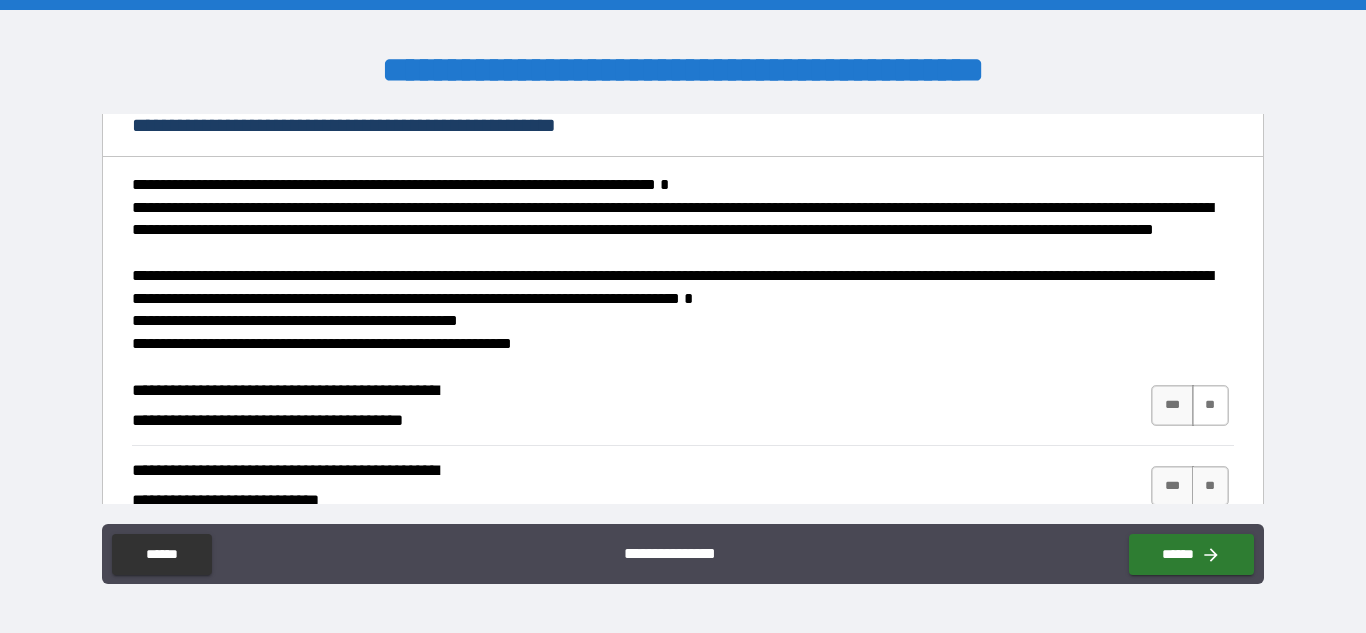 scroll, scrollTop: 170, scrollLeft: 0, axis: vertical 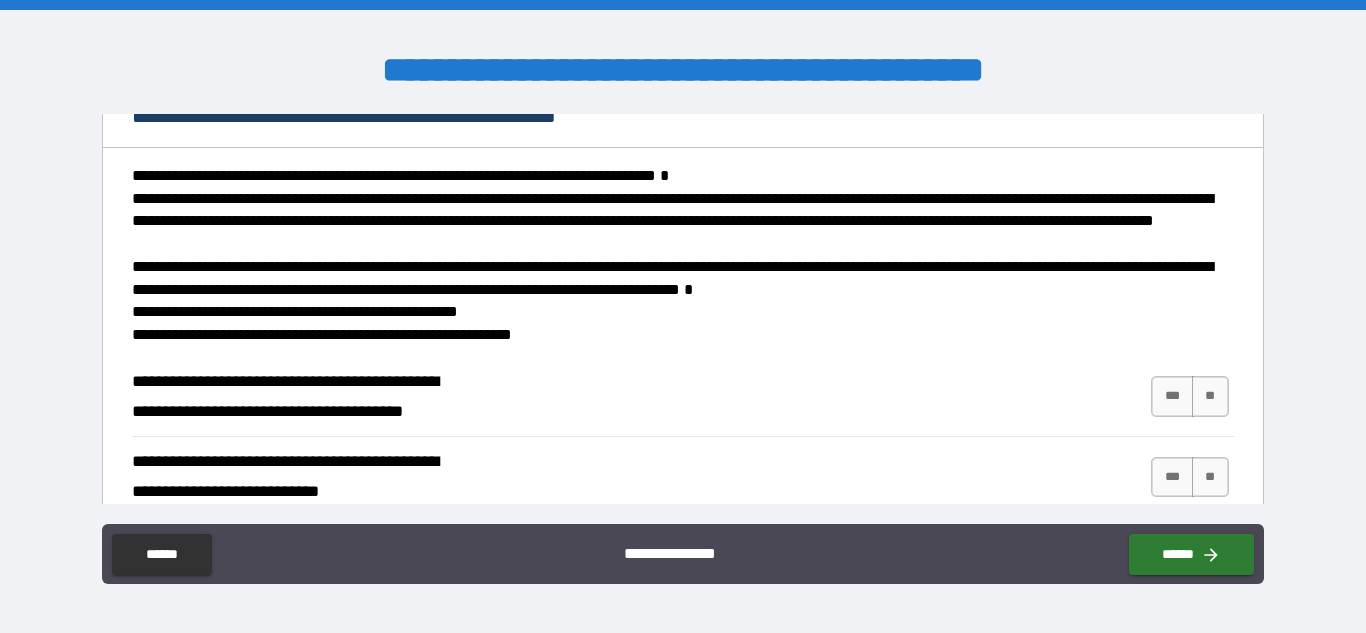 drag, startPoint x: 1202, startPoint y: 385, endPoint x: 1207, endPoint y: 434, distance: 49.25444 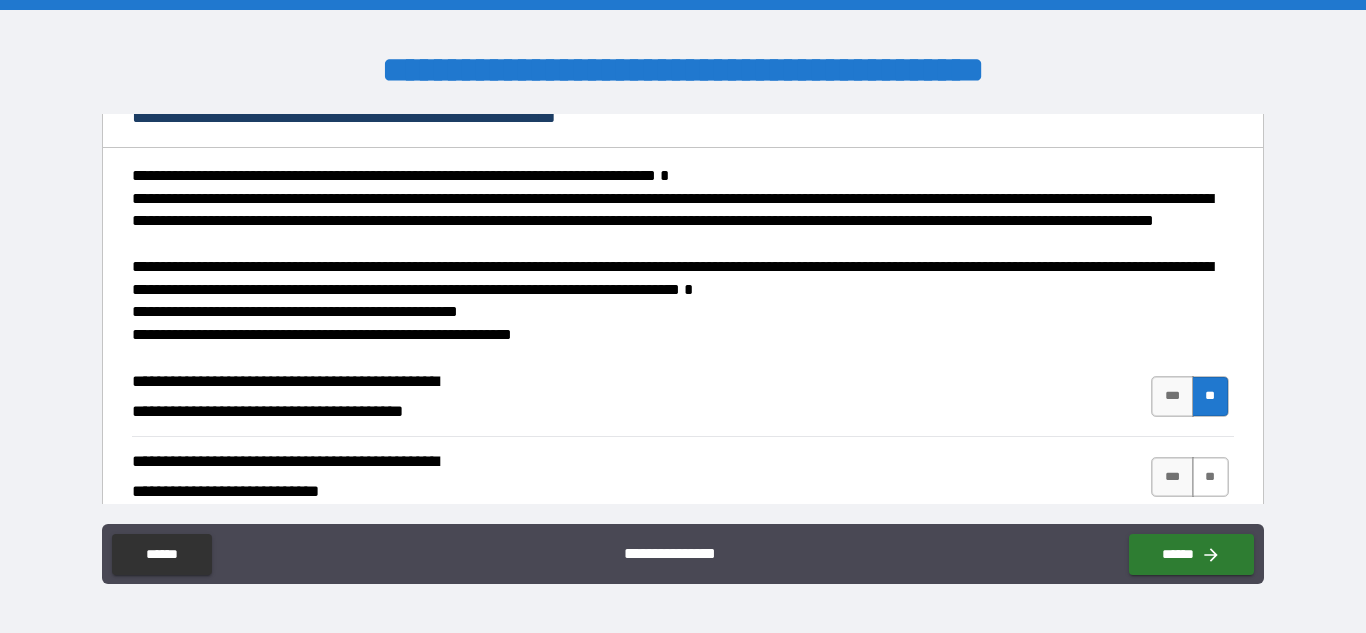 click on "**" at bounding box center (1210, 477) 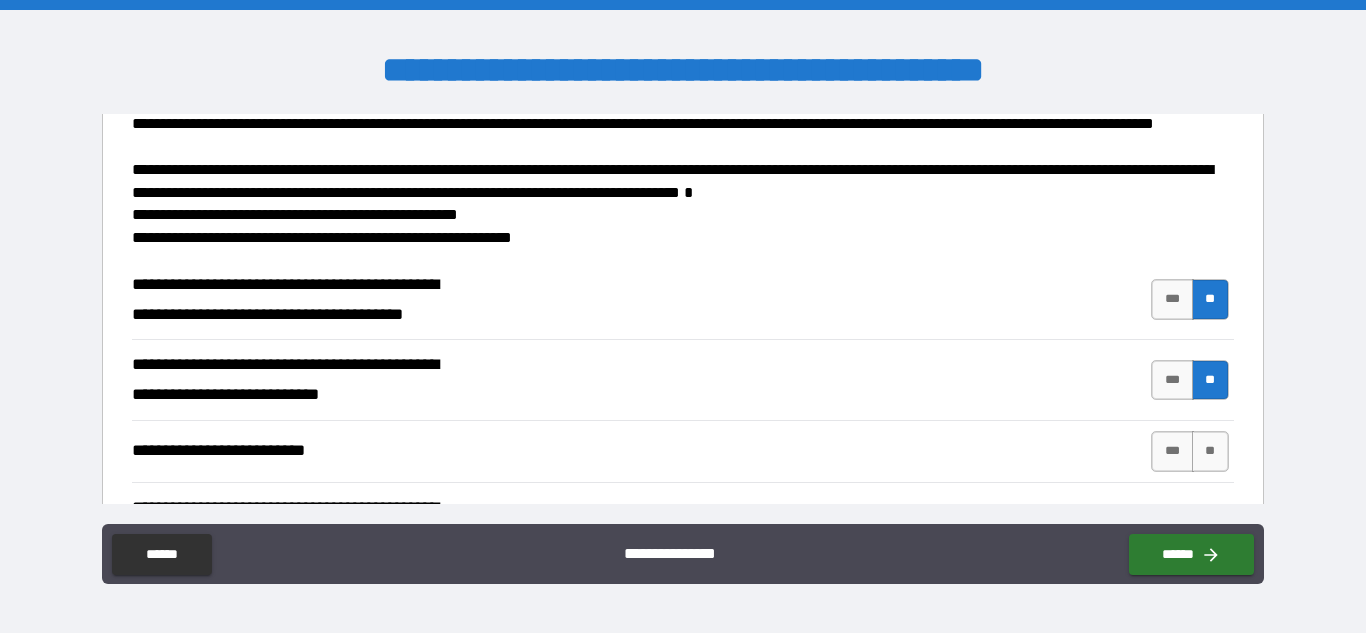 scroll, scrollTop: 329, scrollLeft: 0, axis: vertical 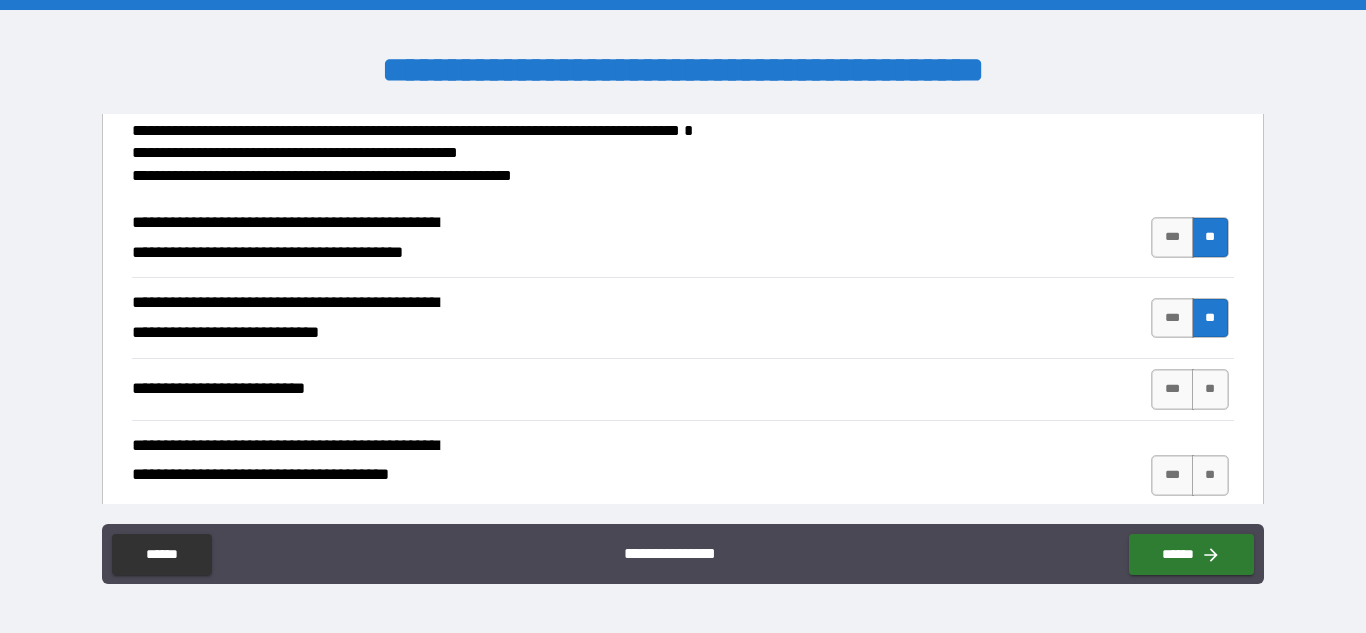 click on "*** **" at bounding box center [1189, 389] 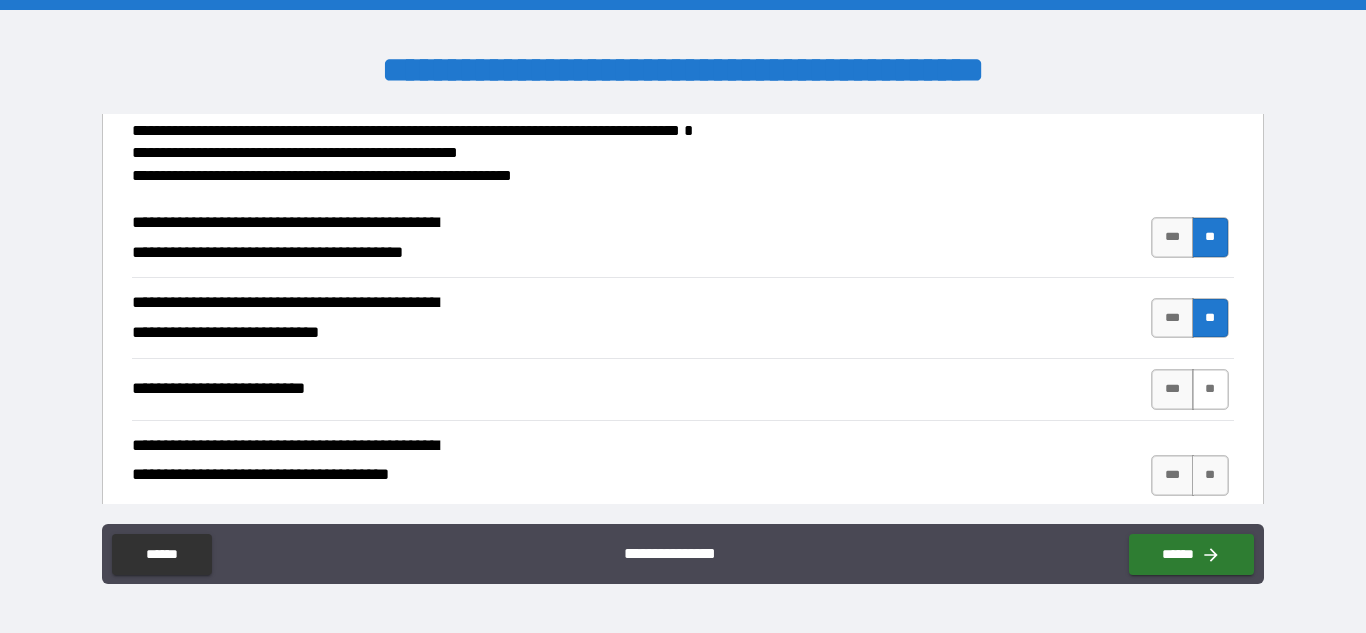 click on "**" at bounding box center [1210, 389] 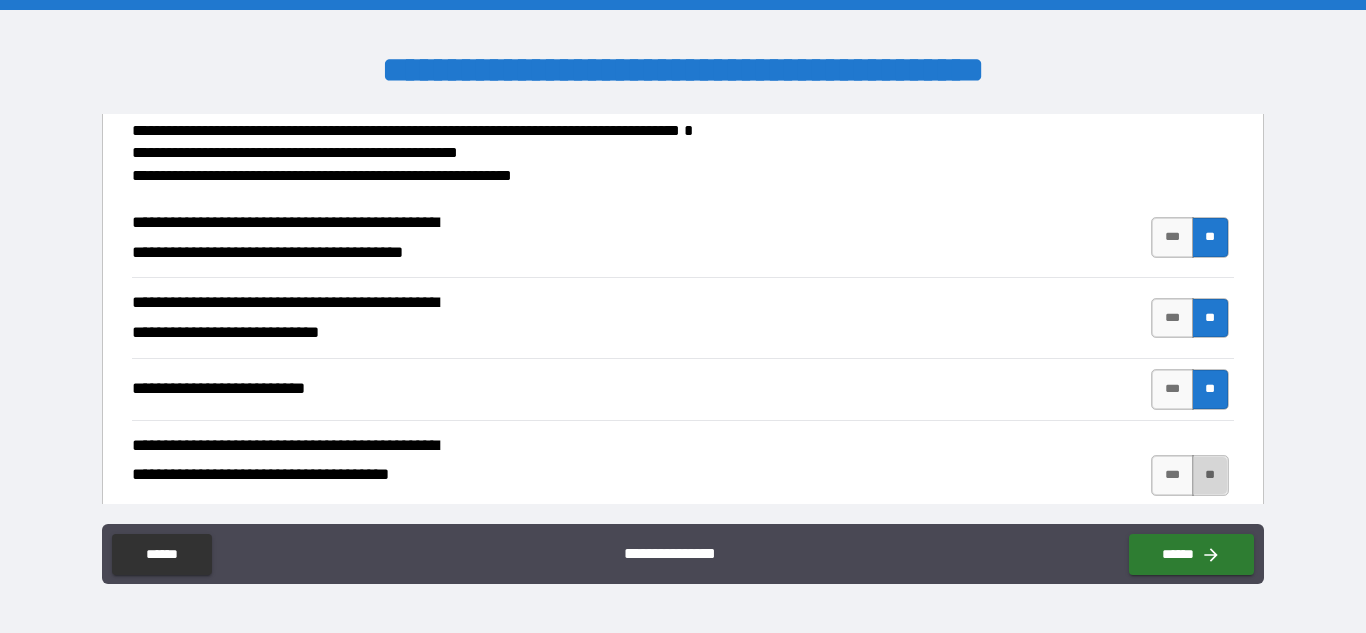 click on "**" at bounding box center (1210, 475) 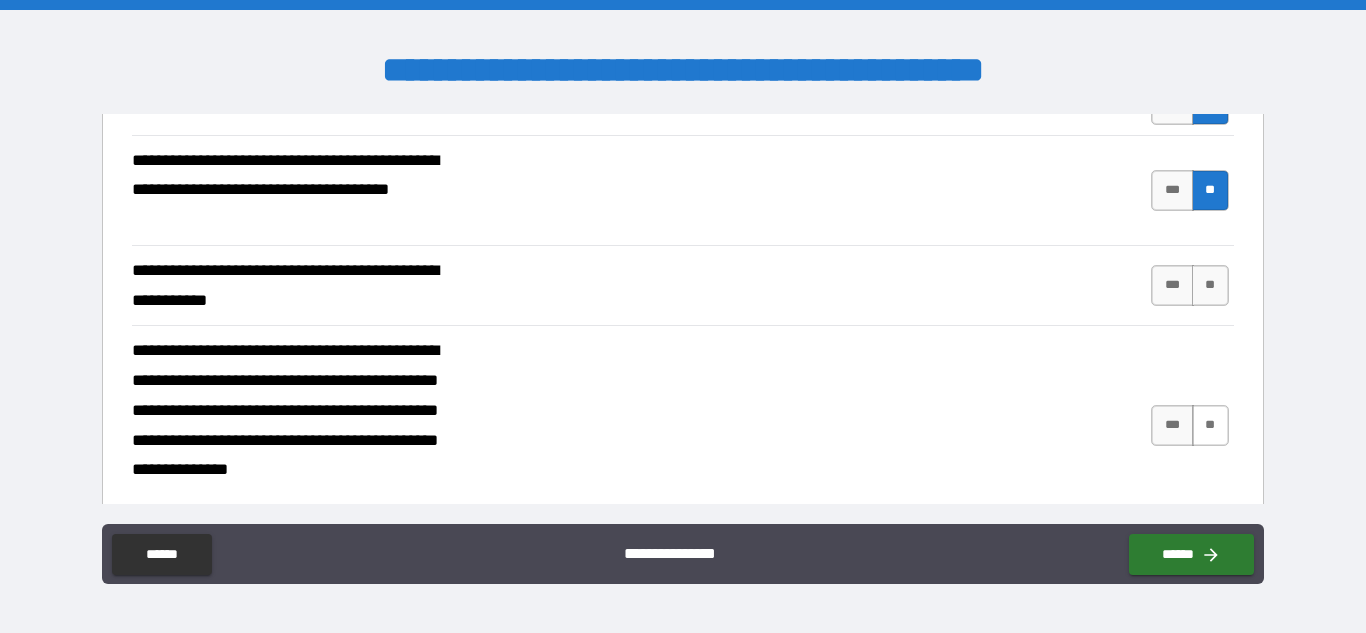scroll, scrollTop: 625, scrollLeft: 0, axis: vertical 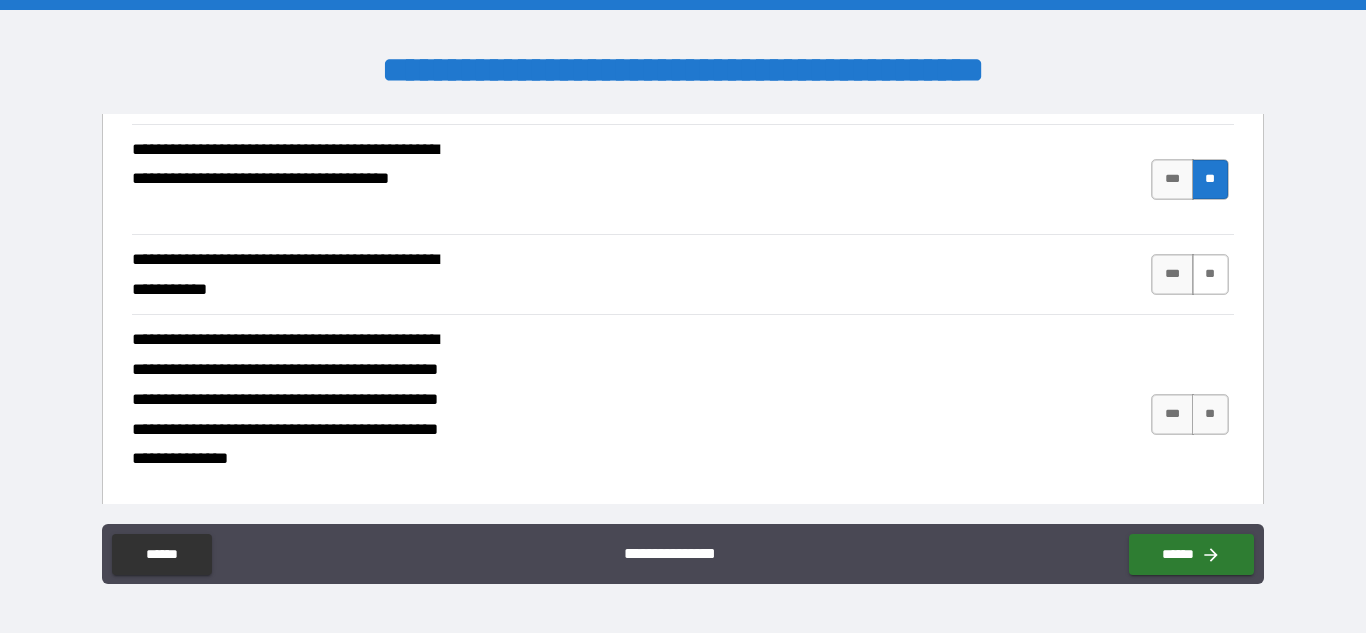click on "**" at bounding box center [1210, 274] 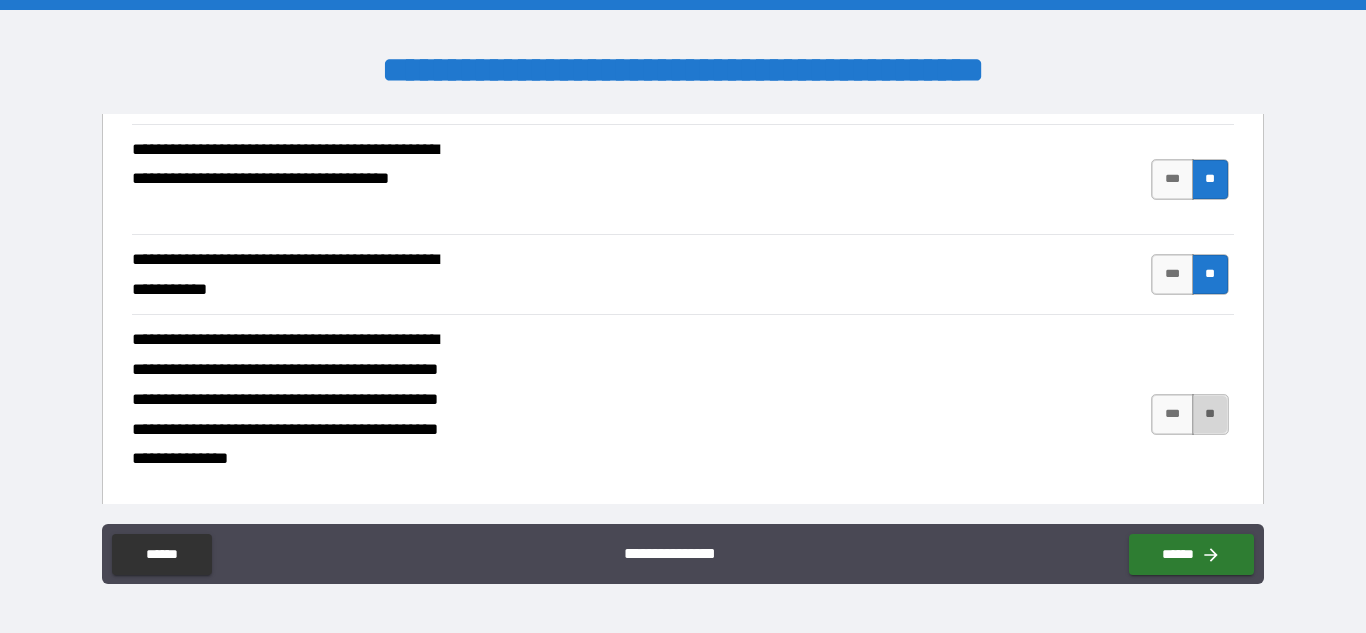 click on "**" at bounding box center (1210, 414) 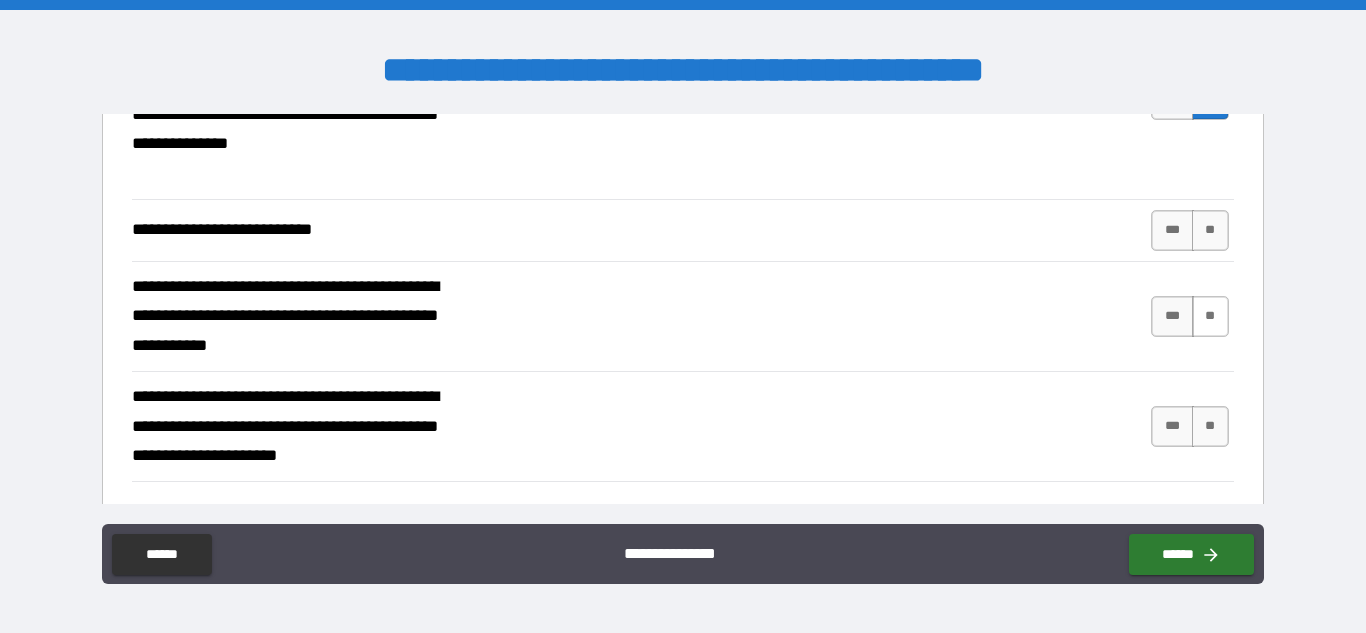 scroll, scrollTop: 925, scrollLeft: 0, axis: vertical 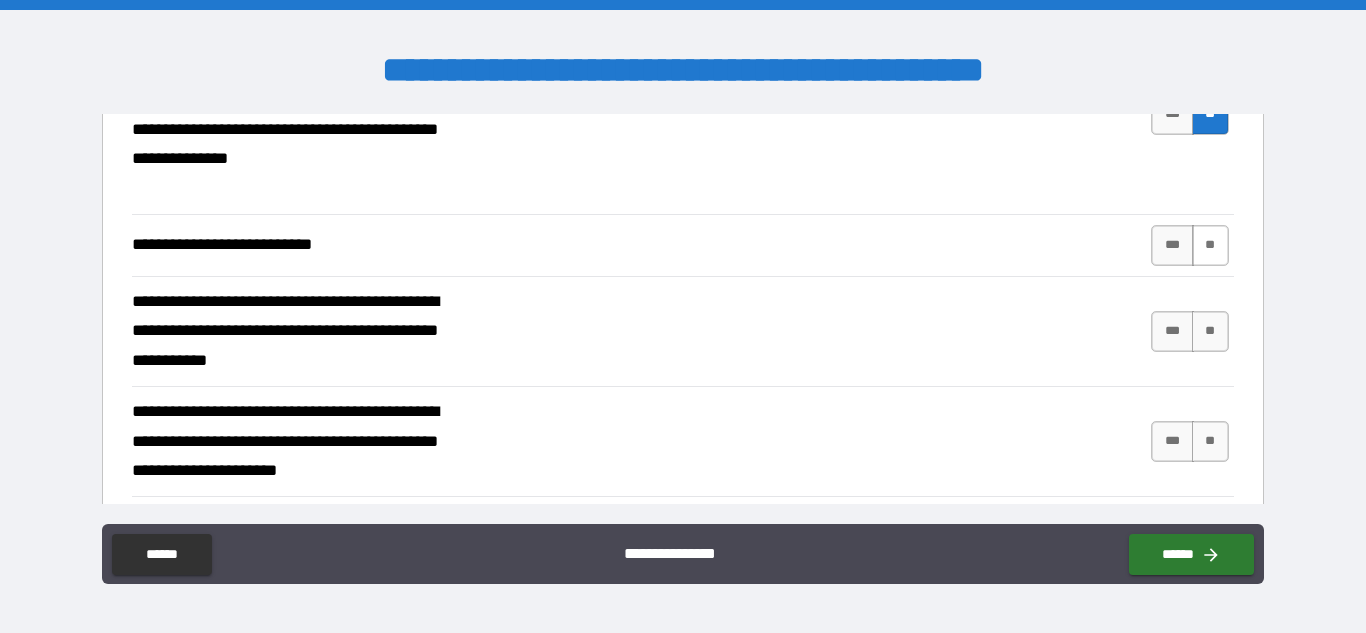click on "**" at bounding box center (1210, 245) 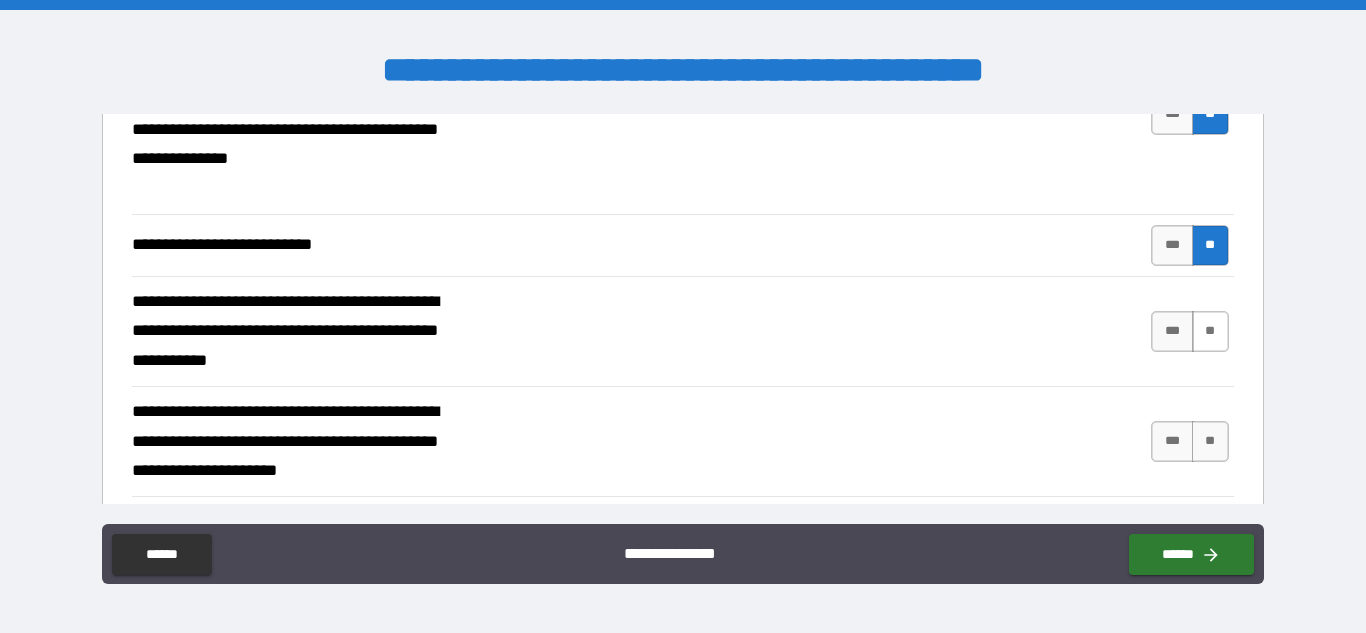 click on "**" at bounding box center [1210, 331] 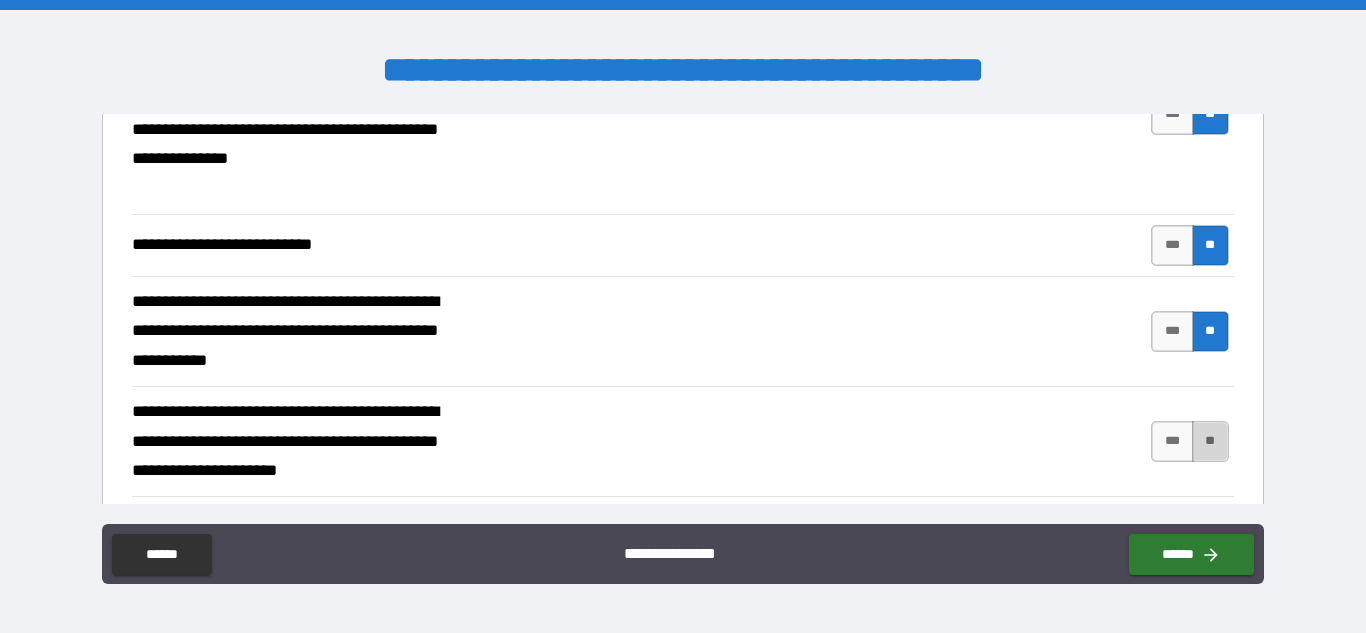 drag, startPoint x: 1192, startPoint y: 444, endPoint x: 1200, endPoint y: 437, distance: 10.630146 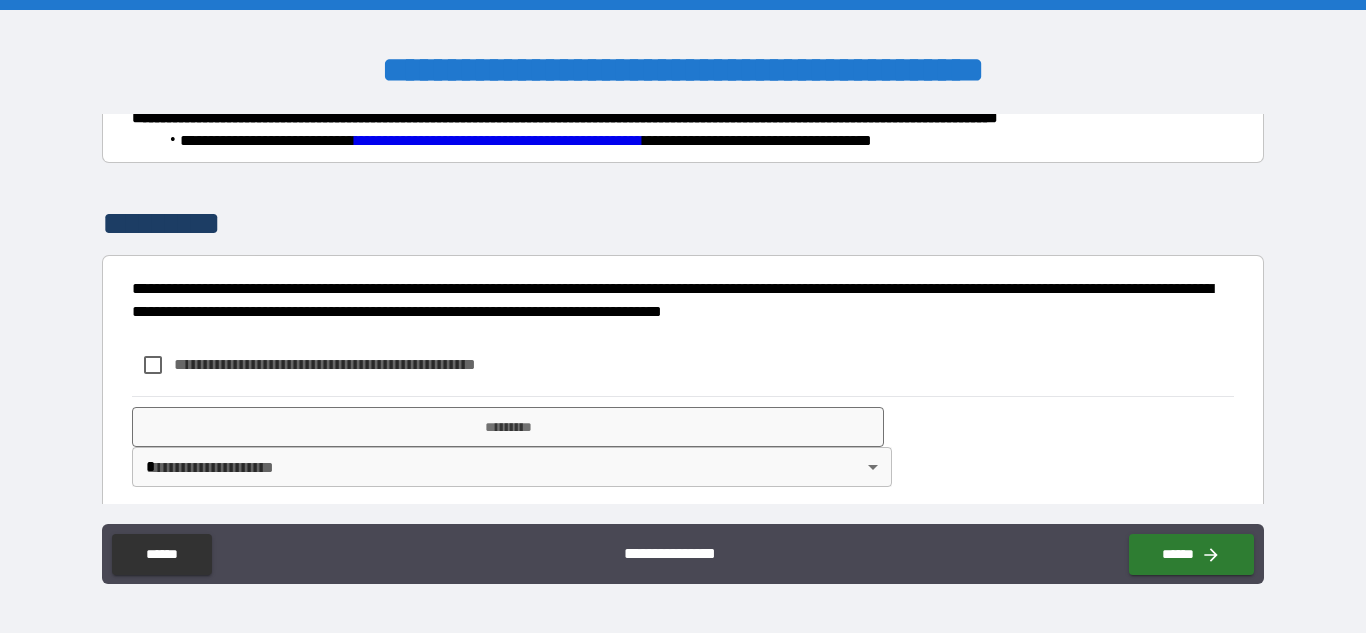 scroll, scrollTop: 1346, scrollLeft: 0, axis: vertical 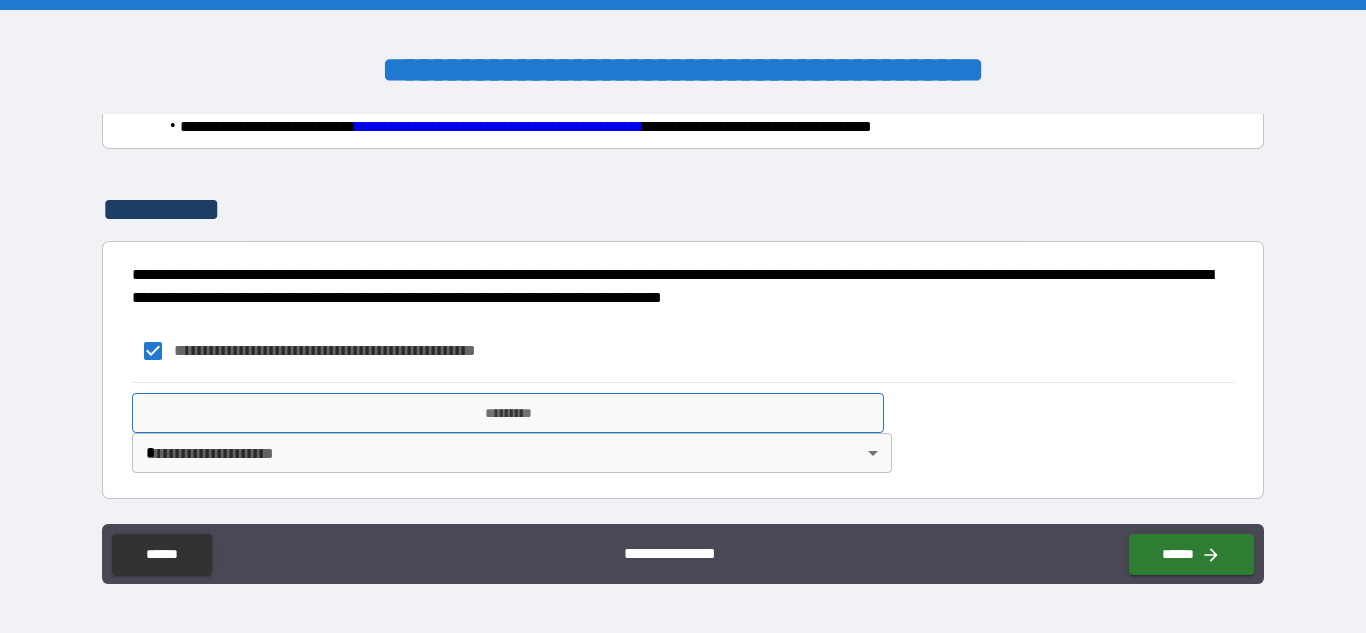 click on "*********" at bounding box center (508, 413) 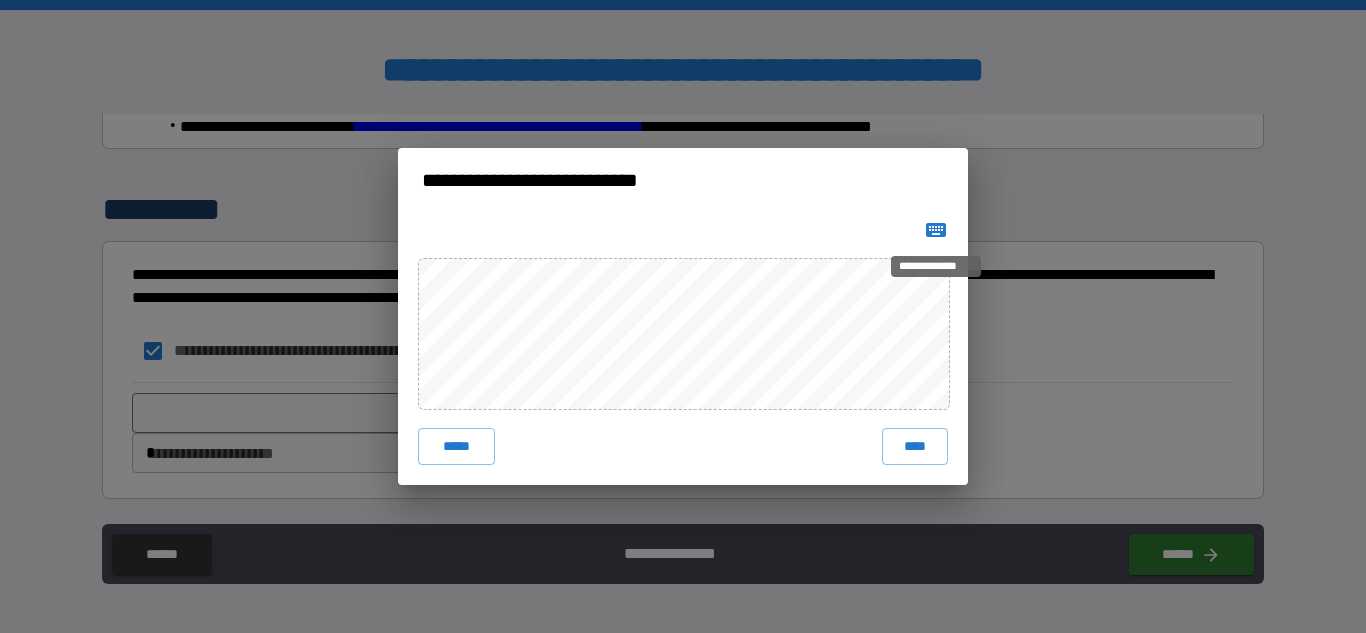 click 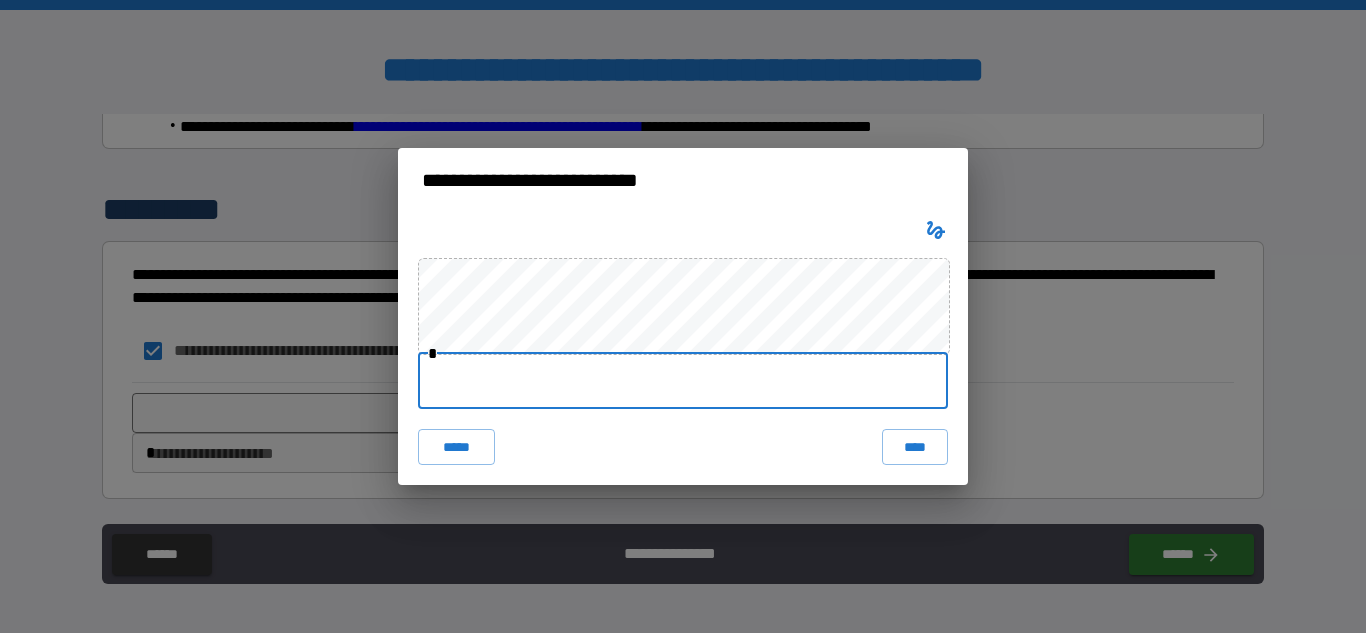 click at bounding box center [683, 381] 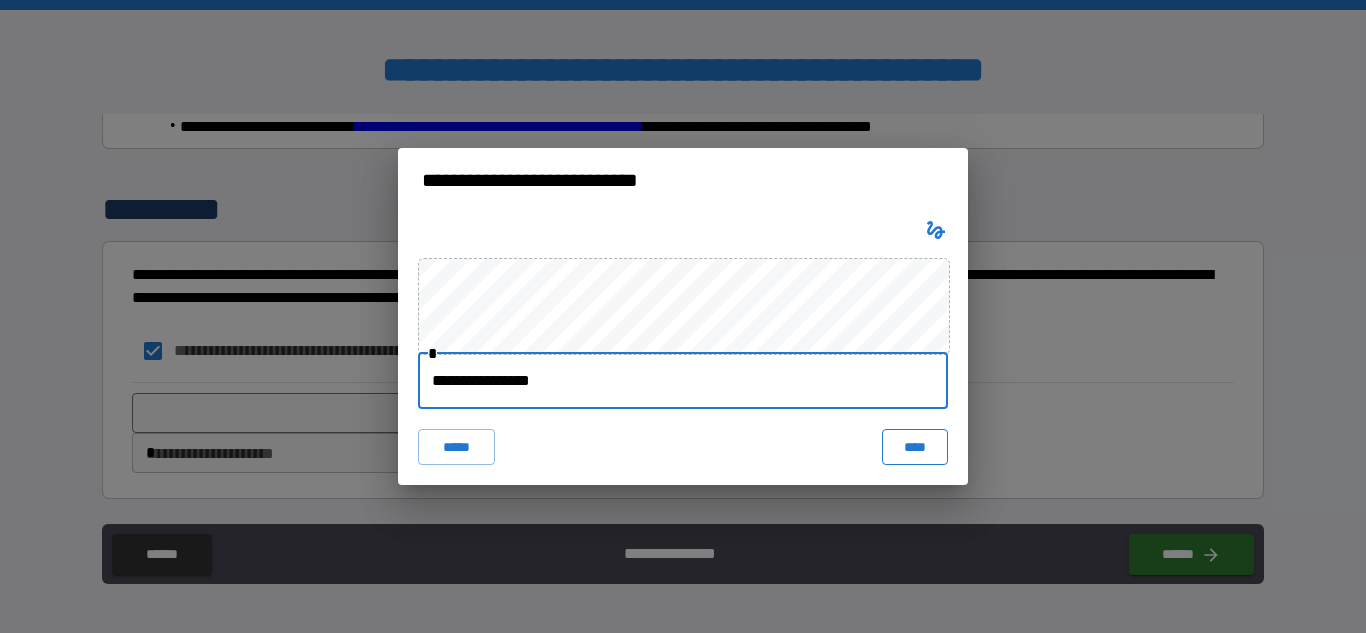 type on "**********" 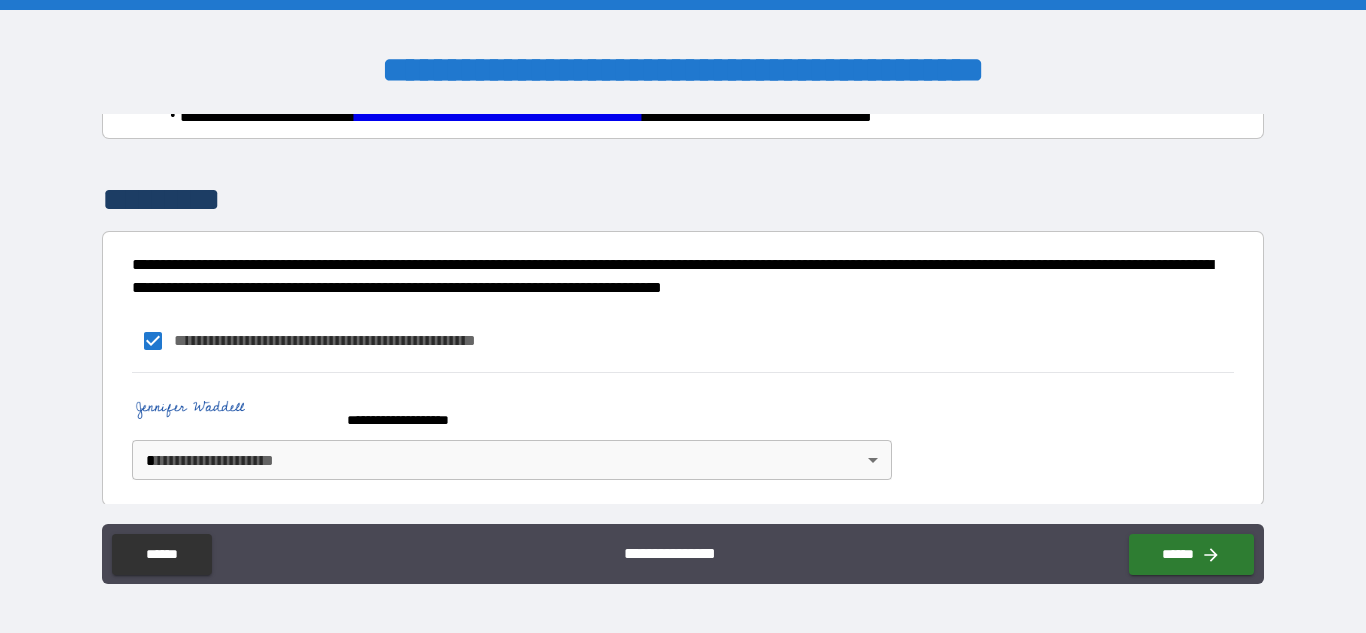 scroll, scrollTop: 1363, scrollLeft: 0, axis: vertical 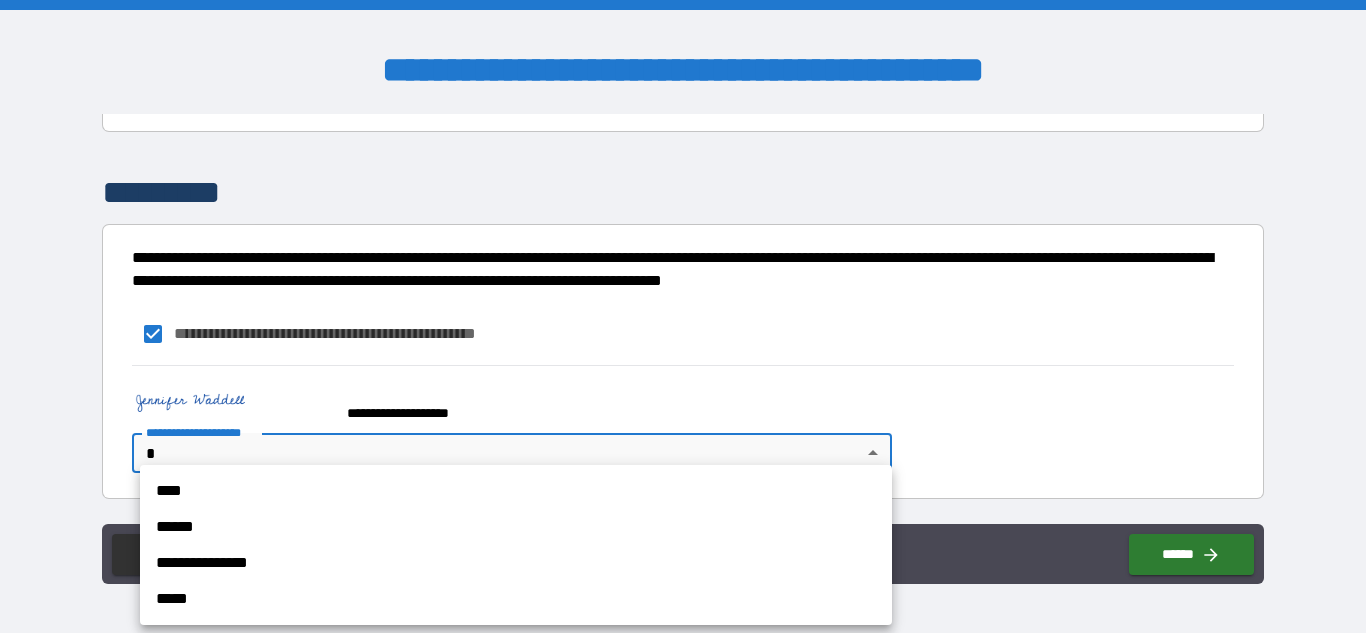 click on "**********" at bounding box center (683, 316) 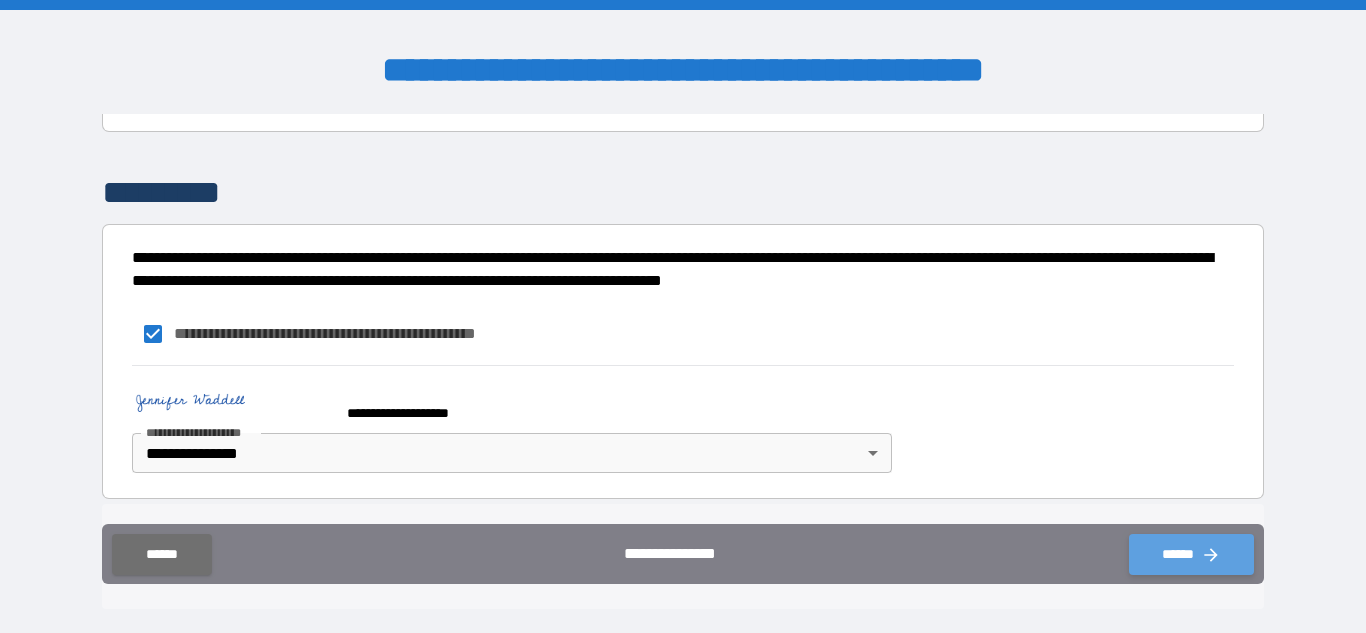 click 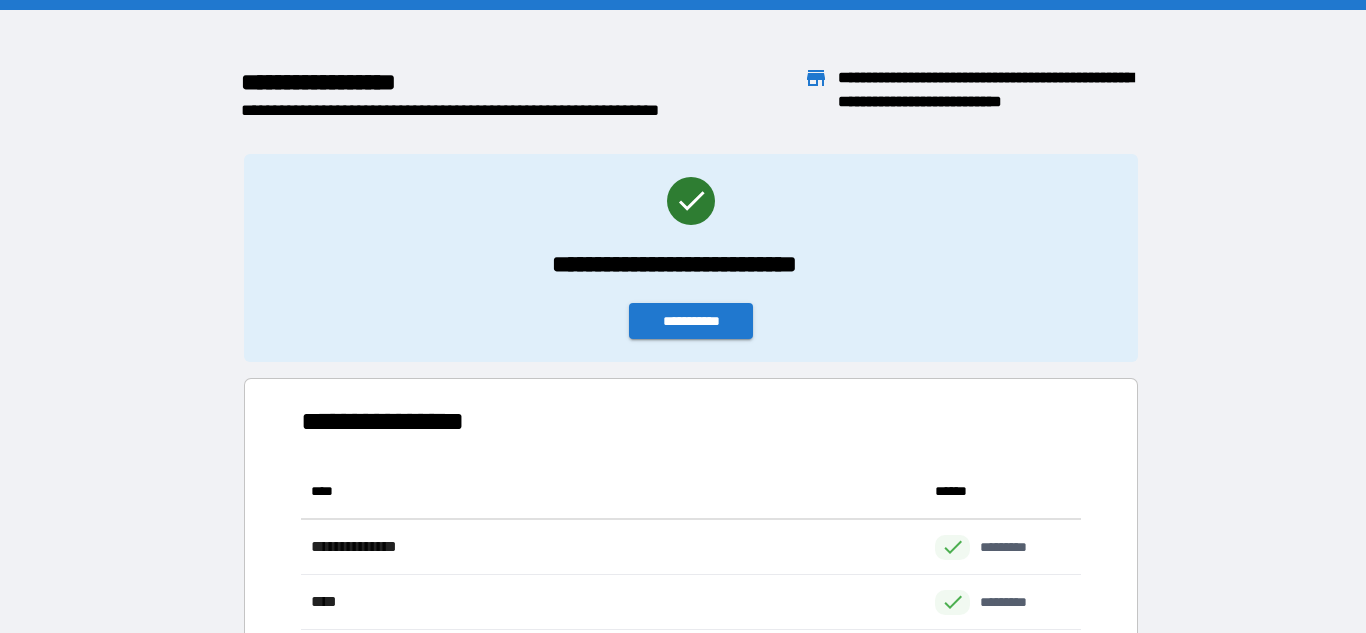 scroll, scrollTop: 1, scrollLeft: 1, axis: both 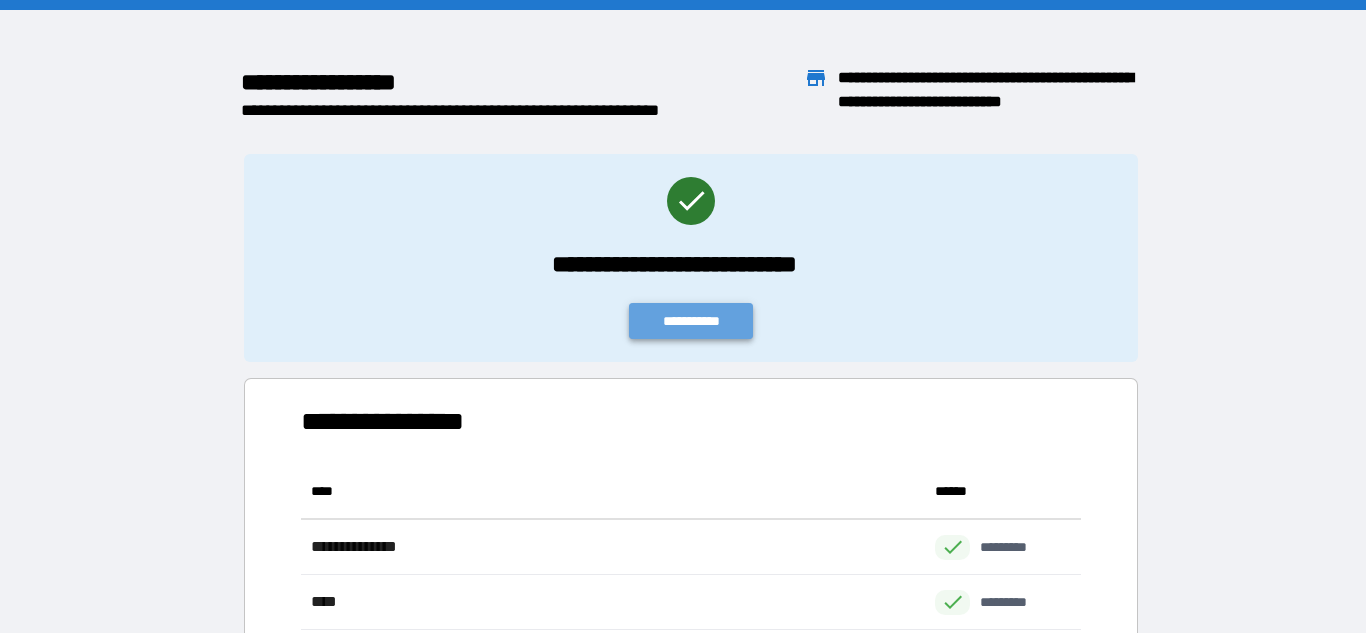 click on "**********" at bounding box center (691, 321) 